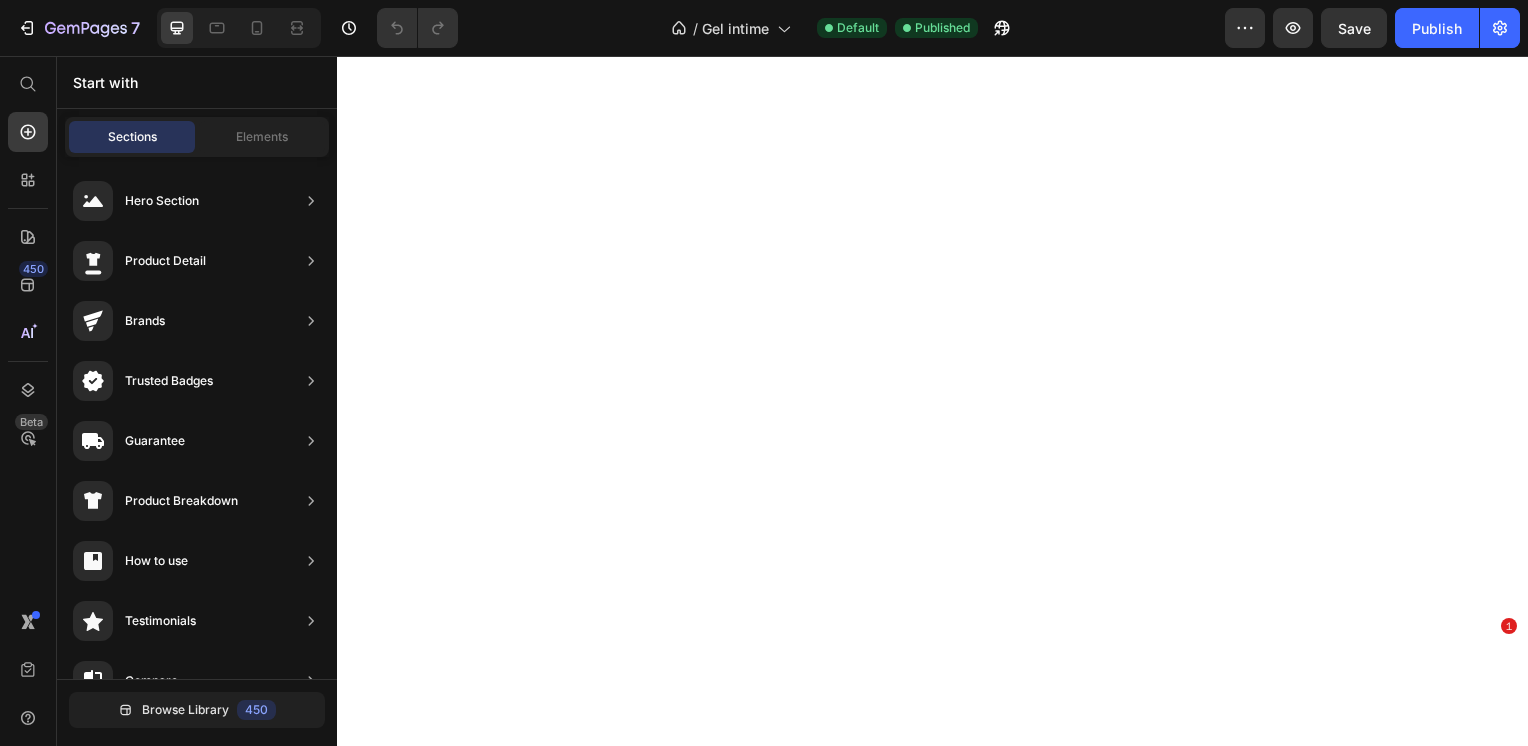 scroll, scrollTop: 0, scrollLeft: 0, axis: both 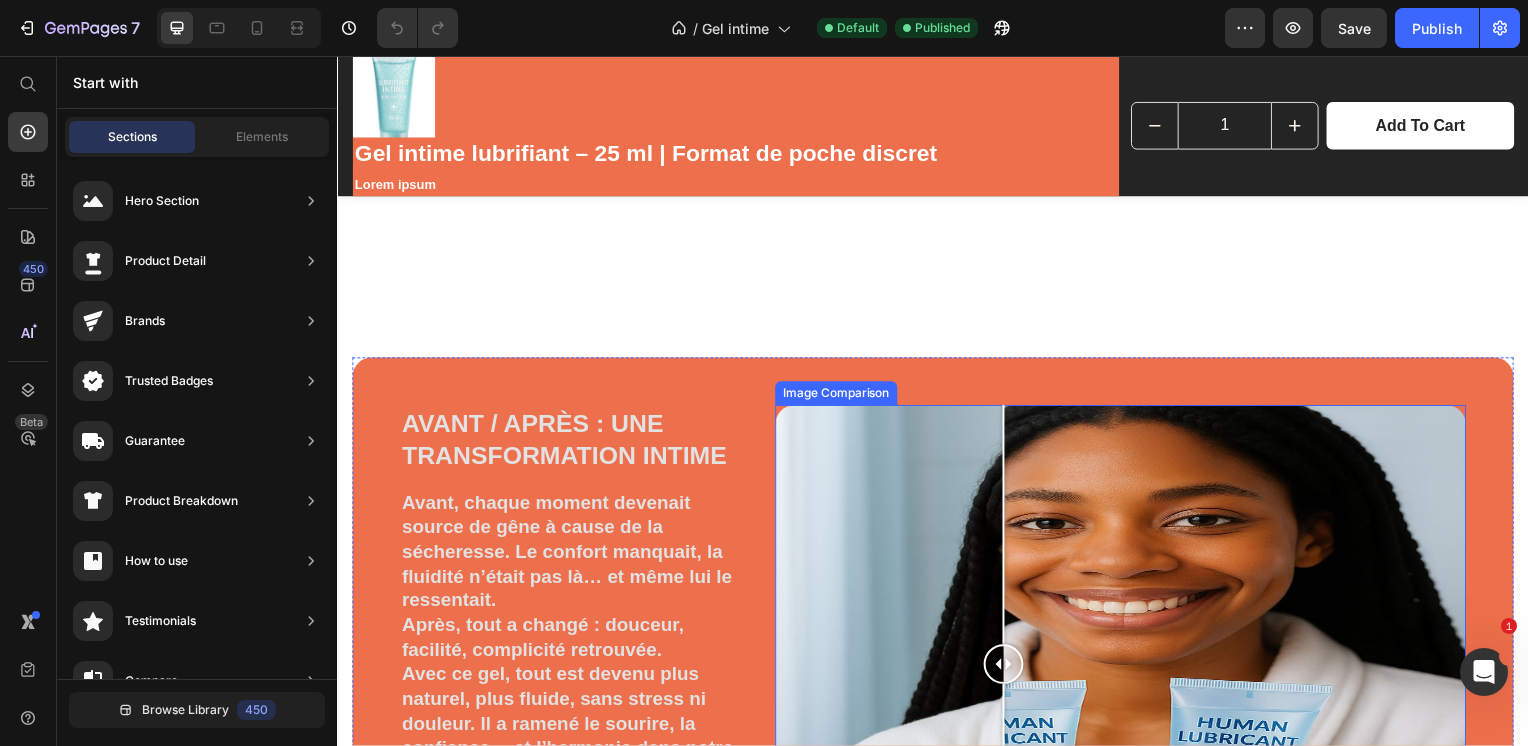drag, startPoint x: 1125, startPoint y: 602, endPoint x: 969, endPoint y: 634, distance: 159.24823 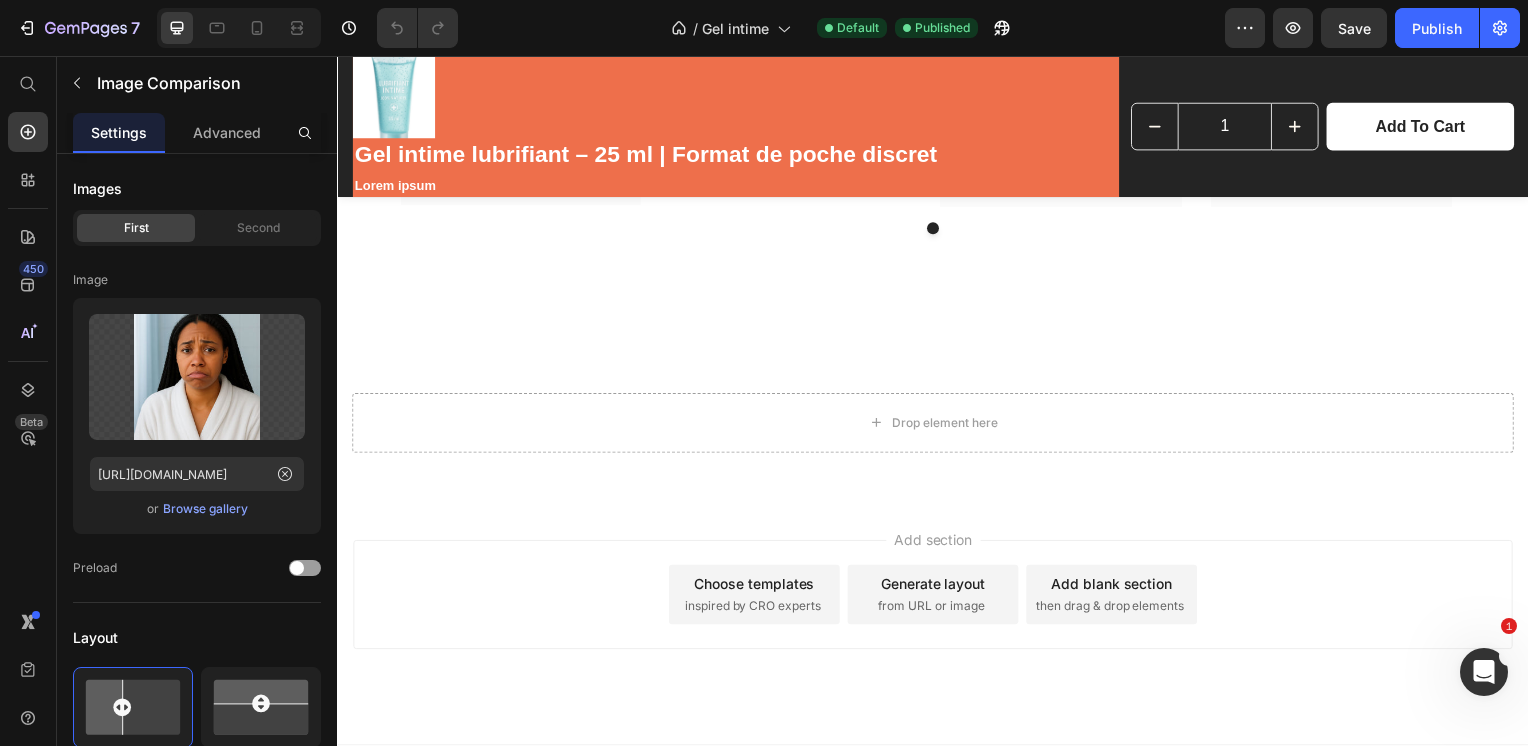scroll, scrollTop: 4856, scrollLeft: 0, axis: vertical 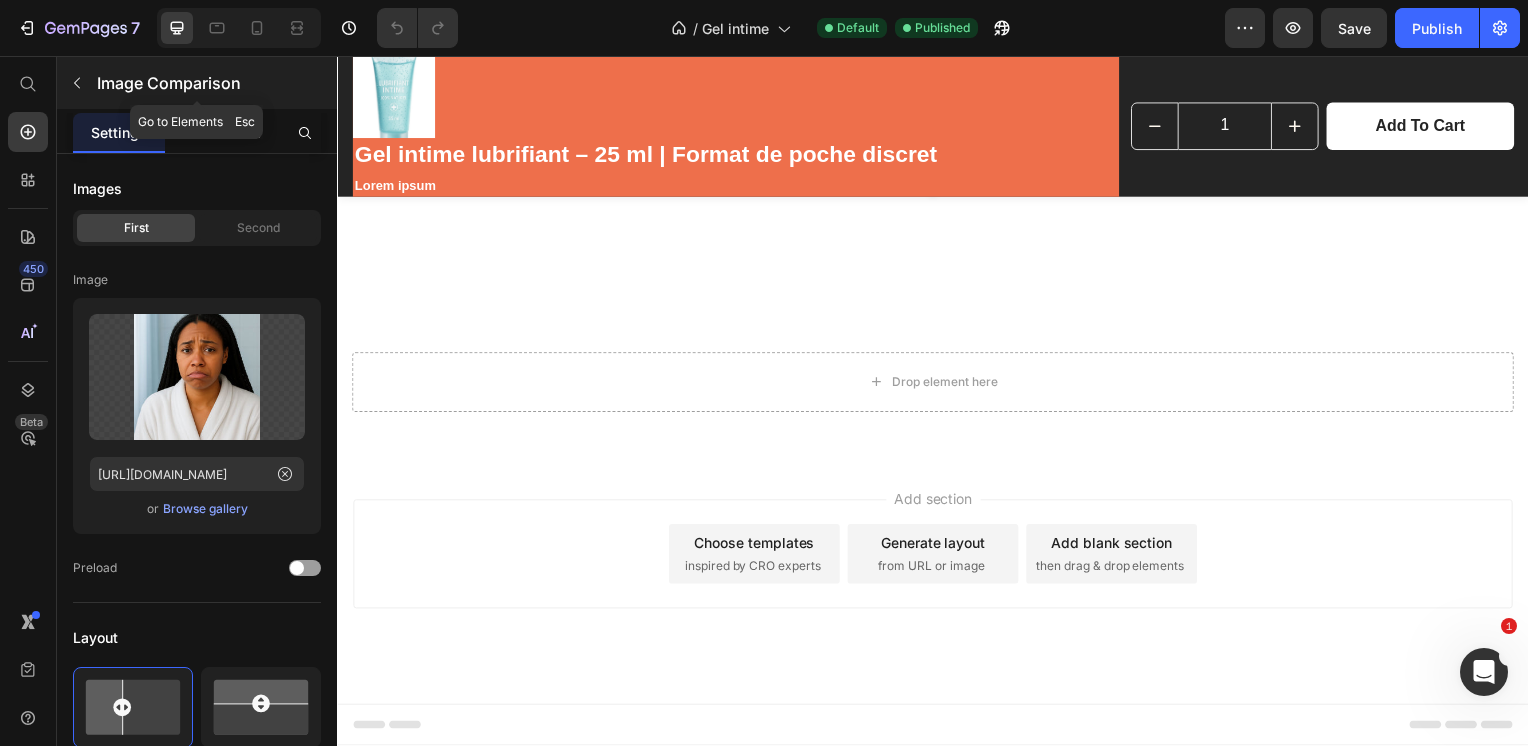 click 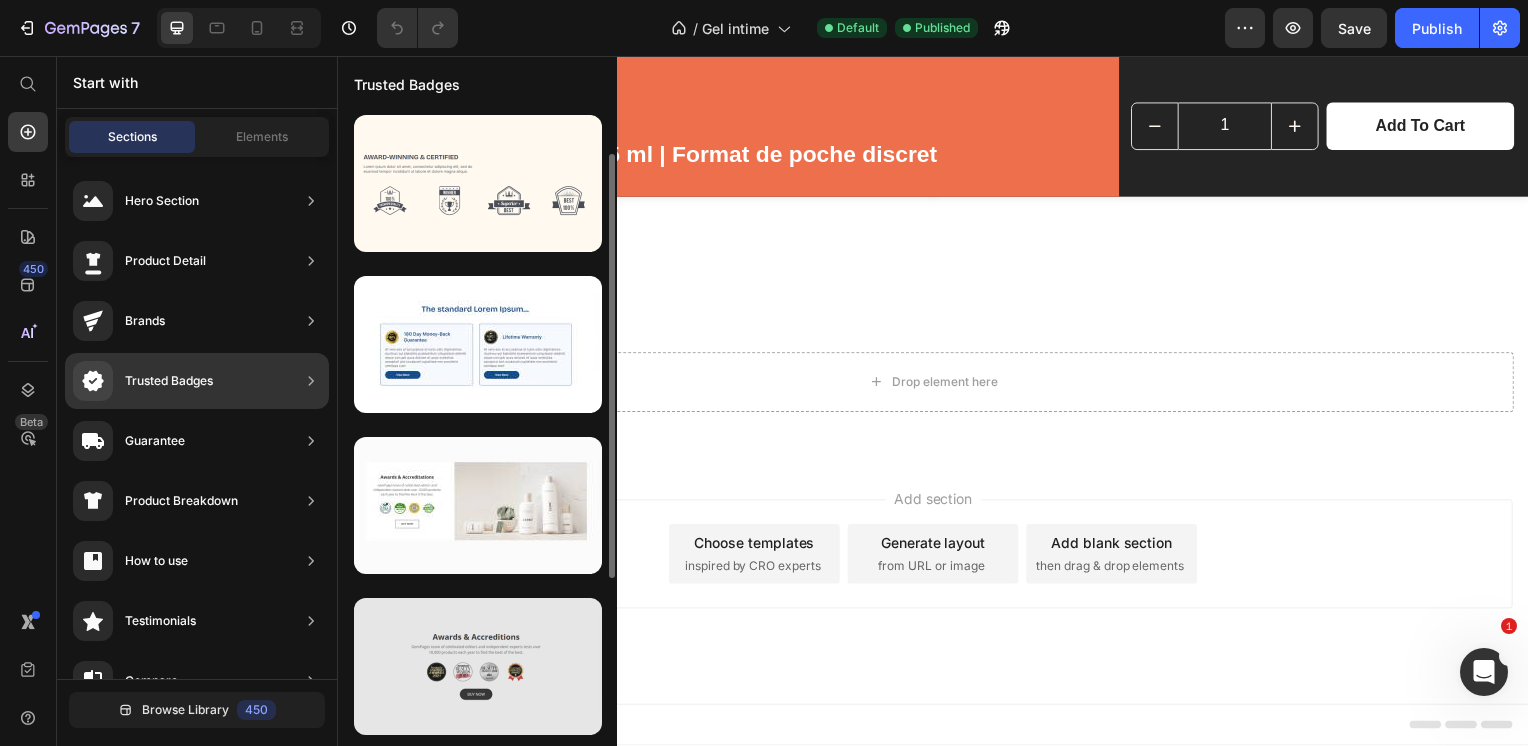 scroll, scrollTop: 317, scrollLeft: 0, axis: vertical 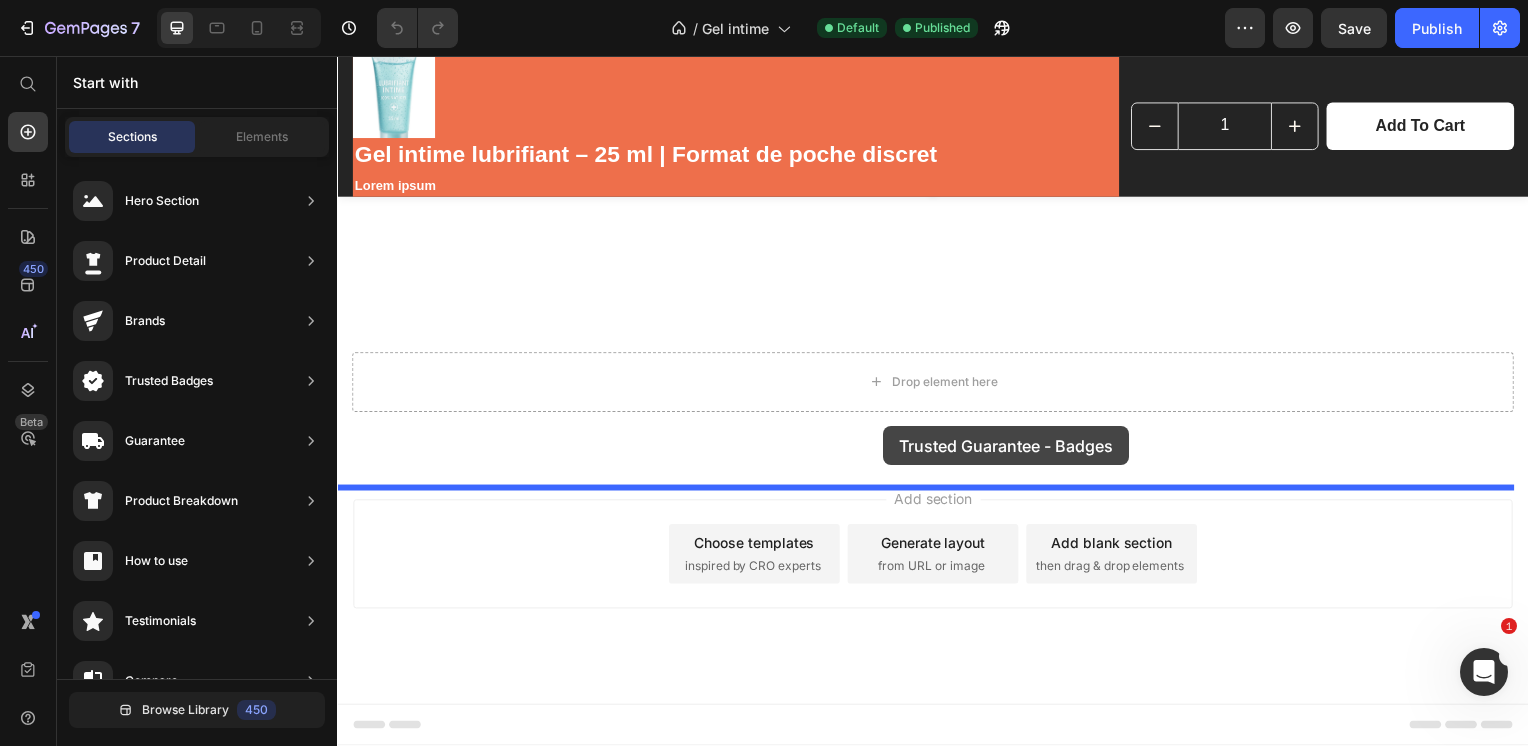 drag, startPoint x: 840, startPoint y: 754, endPoint x: 895, endPoint y: 412, distance: 346.3943 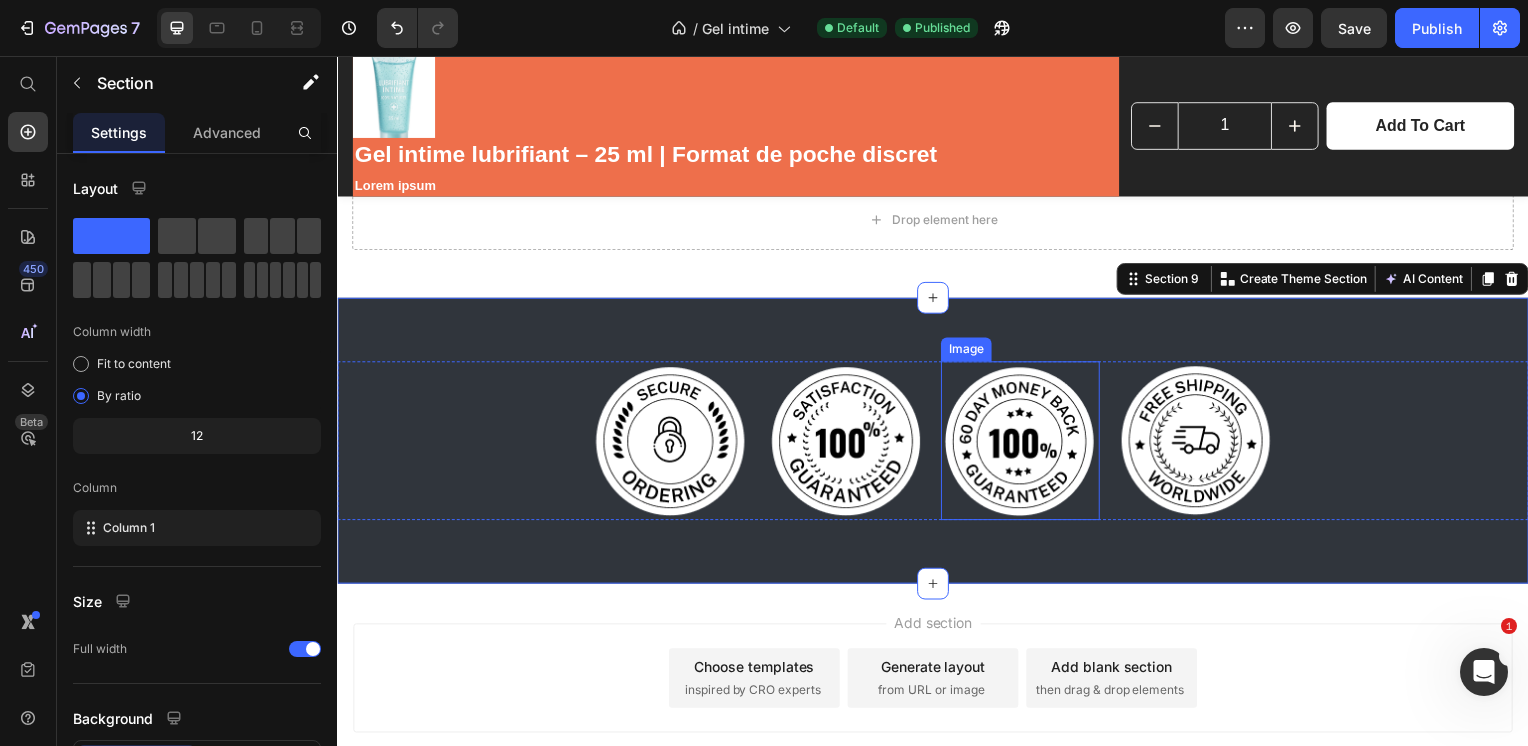 scroll, scrollTop: 5004, scrollLeft: 0, axis: vertical 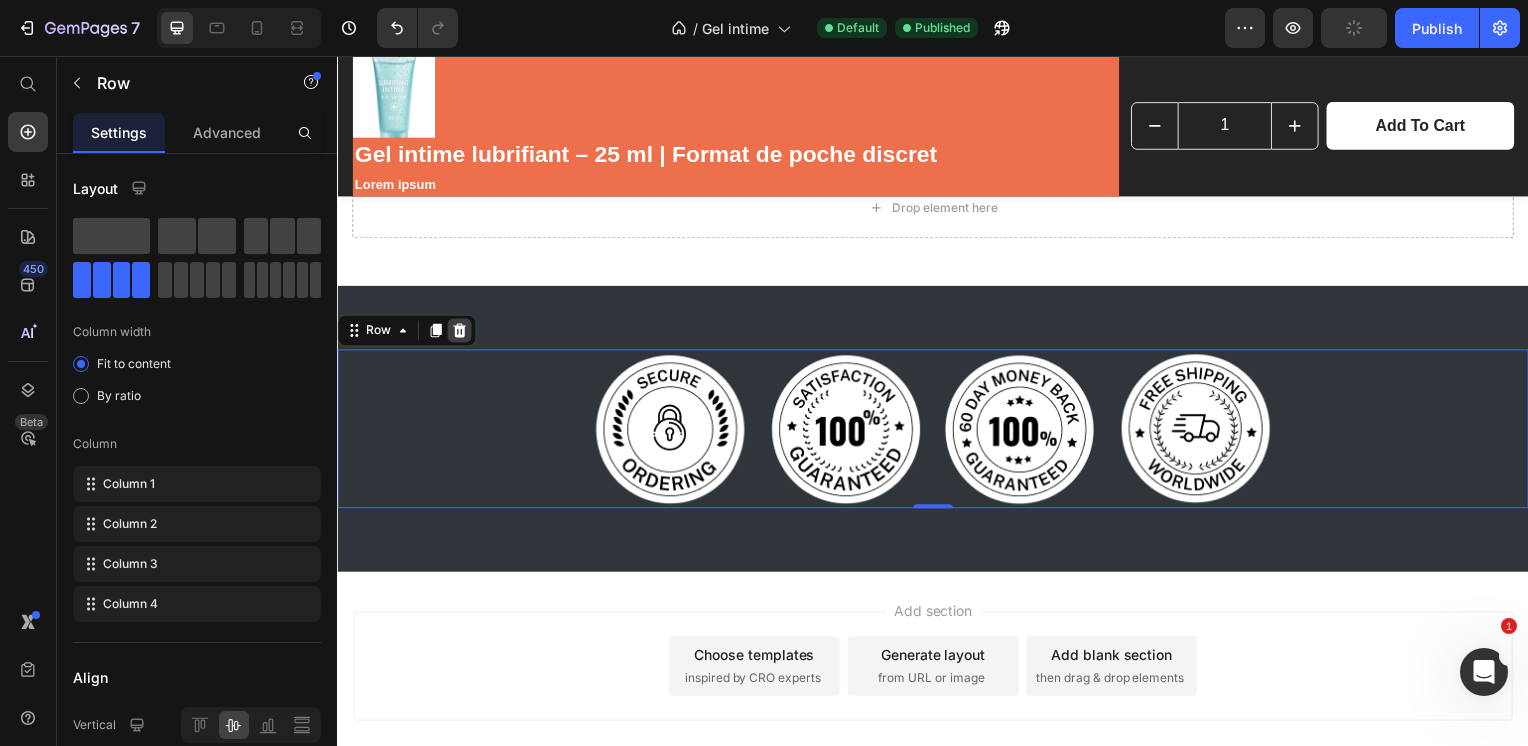 click 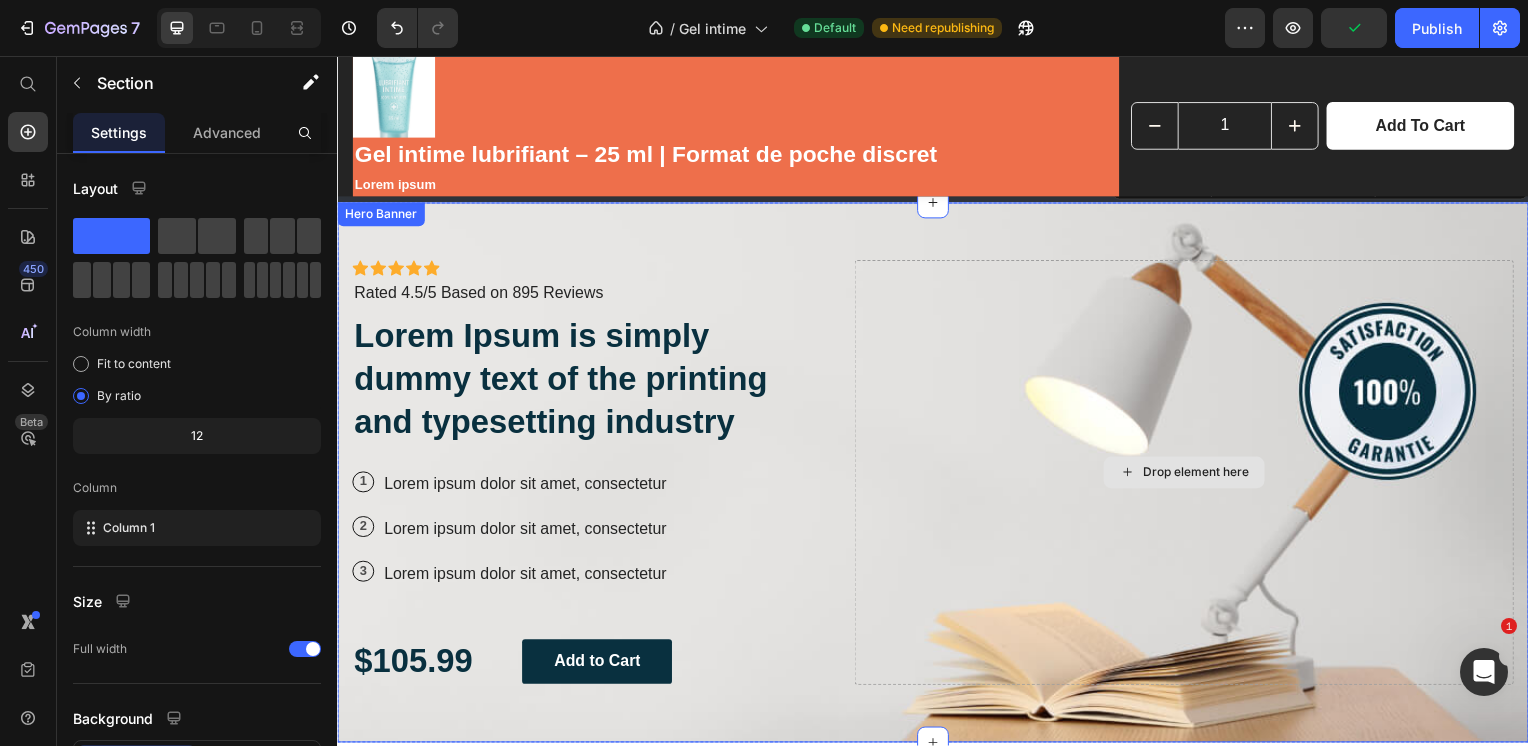 scroll, scrollTop: 5272, scrollLeft: 0, axis: vertical 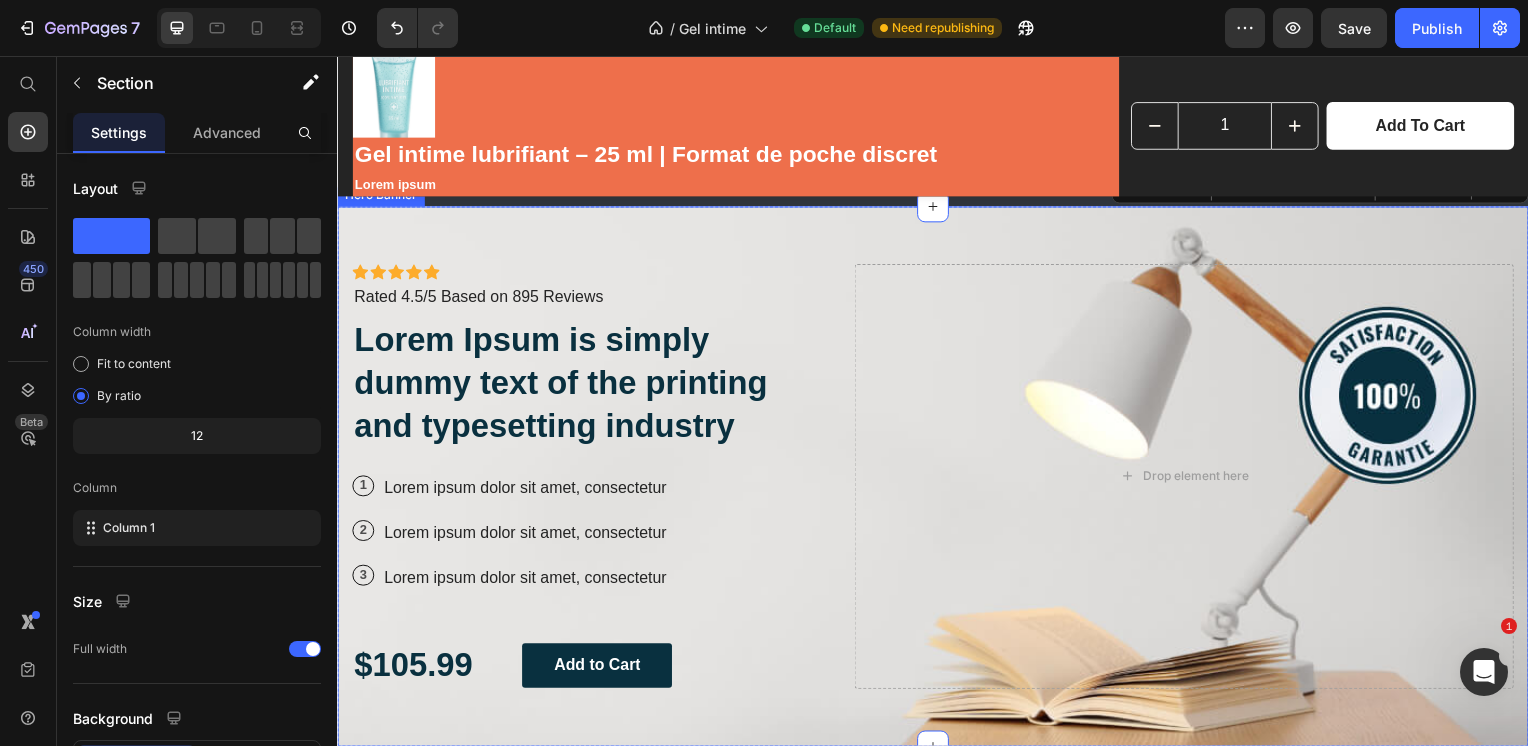 click on "Icon Icon Icon Icon Icon Icon List Icon Icon Icon Icon Icon Icon List Rated 4.5/5 Based on 895 Reviews Text Block Row Lorem Ipsum is simply dummy text of the printing and typesetting industry Heading 1 Text Block Row Lorem ipsum dolor sit amet, consectetur Text Block Row 2 Text Block Row Lorem ipsum dolor sit amet, consectetur Text Block Row 3 Text Block Row Lorem ipsum dolor sit amet, consectetur Text Block Row $105.99 Text Block Add to Cart Button Row
Drop element here" at bounding box center (937, 480) 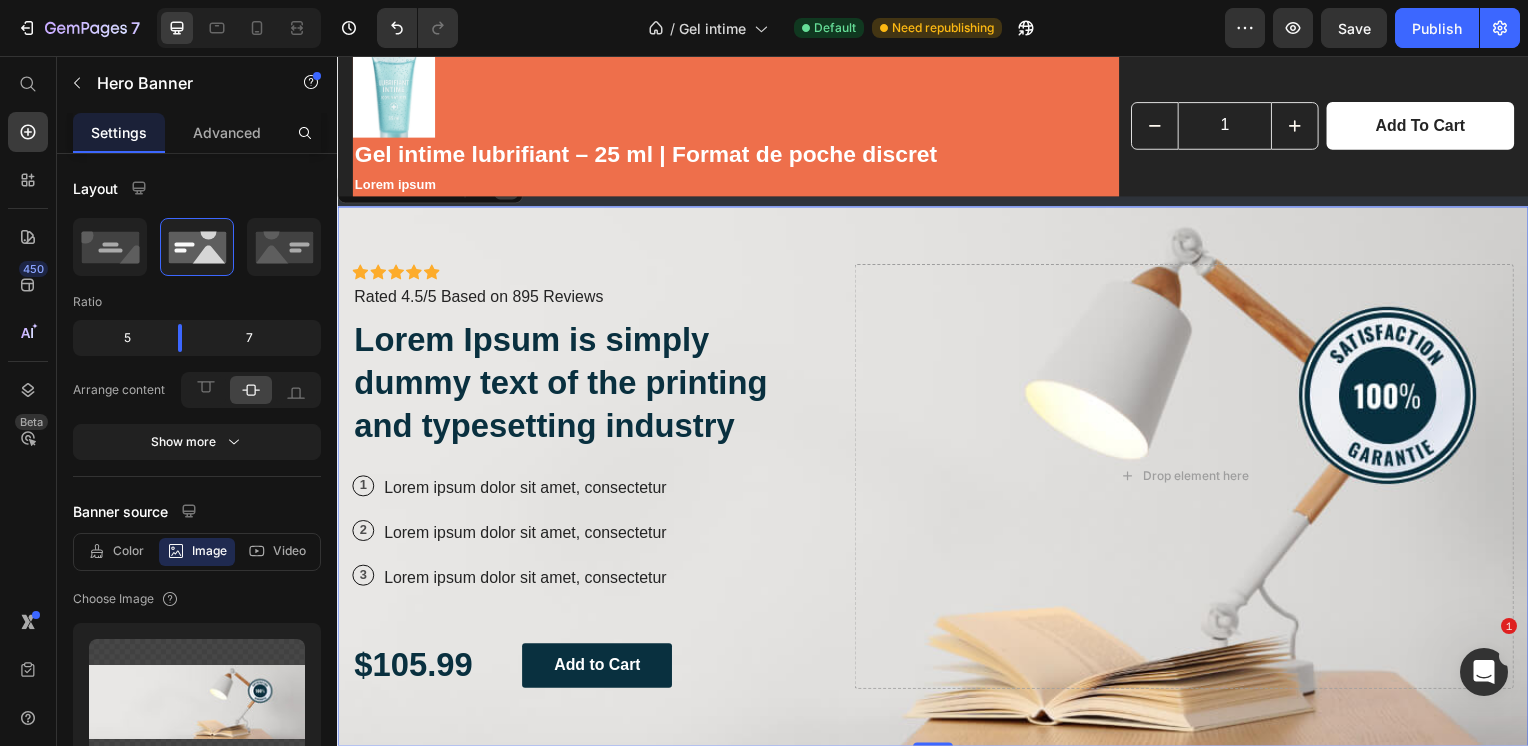 click 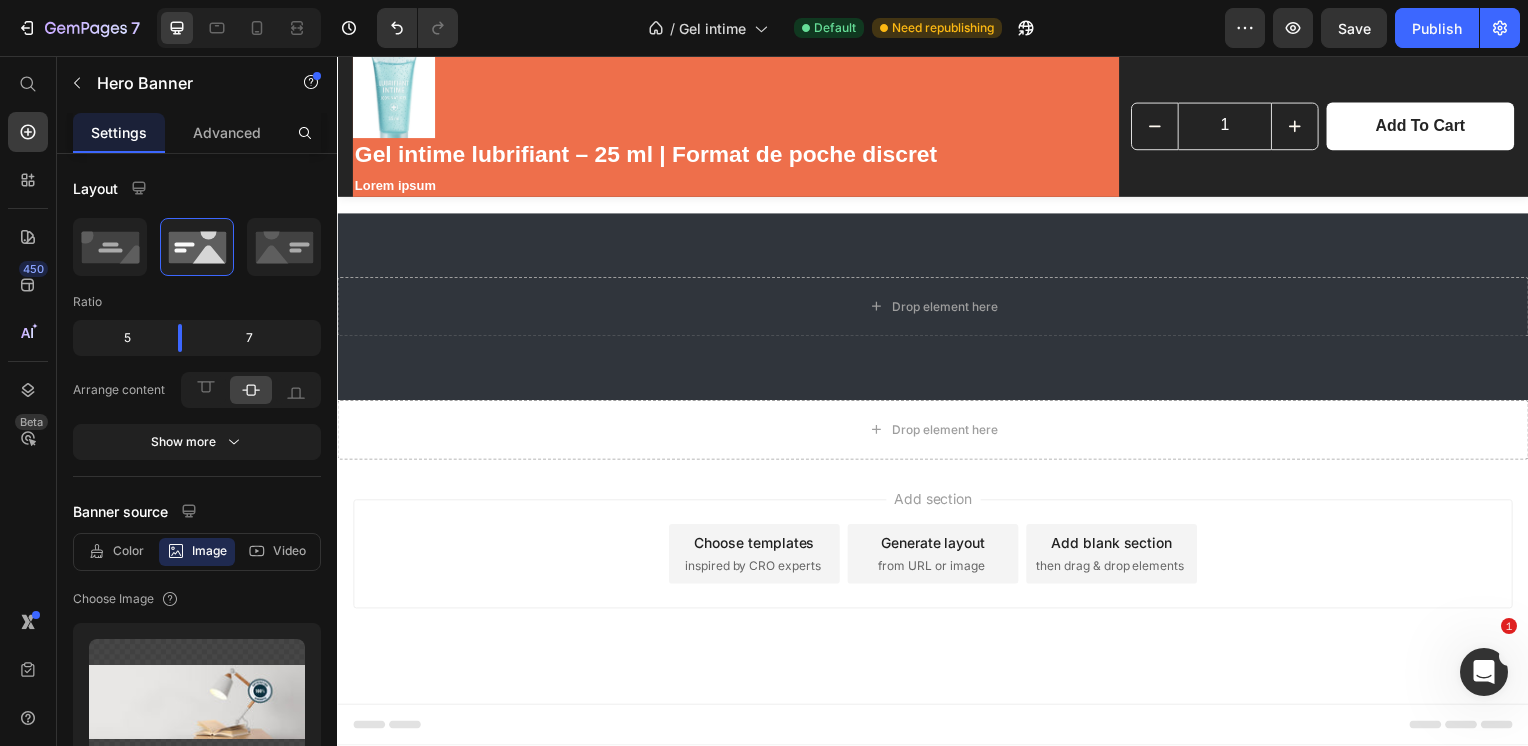 scroll, scrollTop: 5104, scrollLeft: 0, axis: vertical 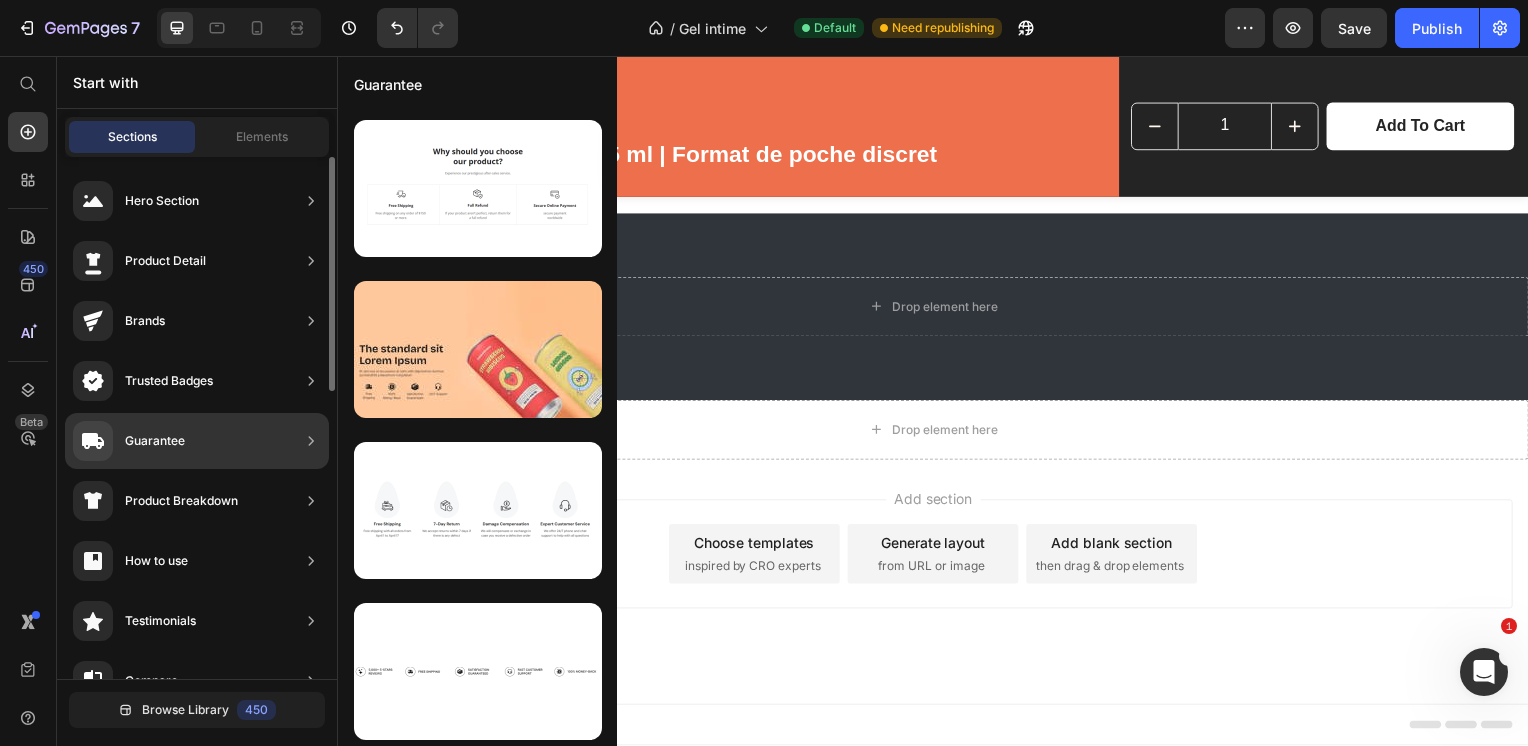 click on "Guarantee" 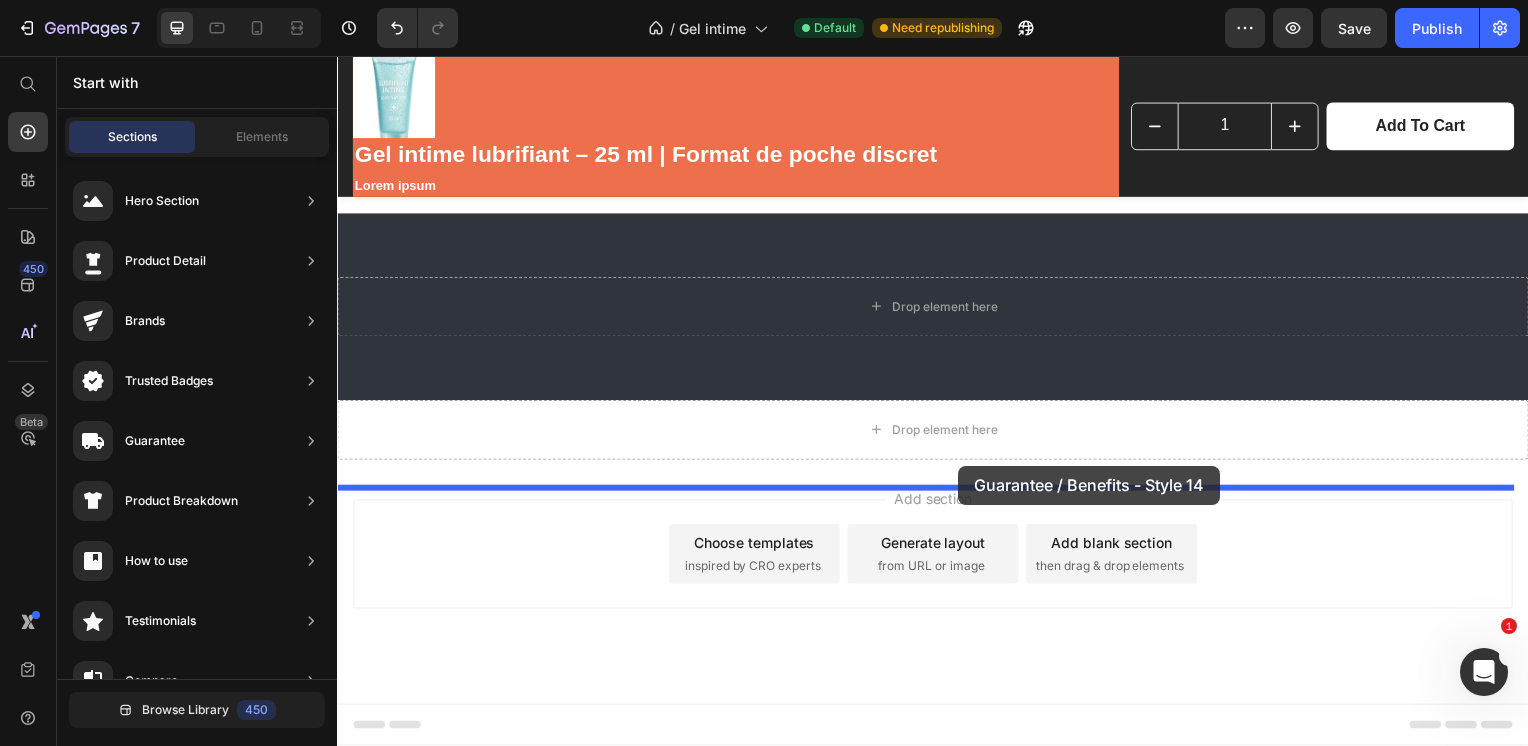 drag, startPoint x: 846, startPoint y: 572, endPoint x: 963, endPoint y: 469, distance: 155.87816 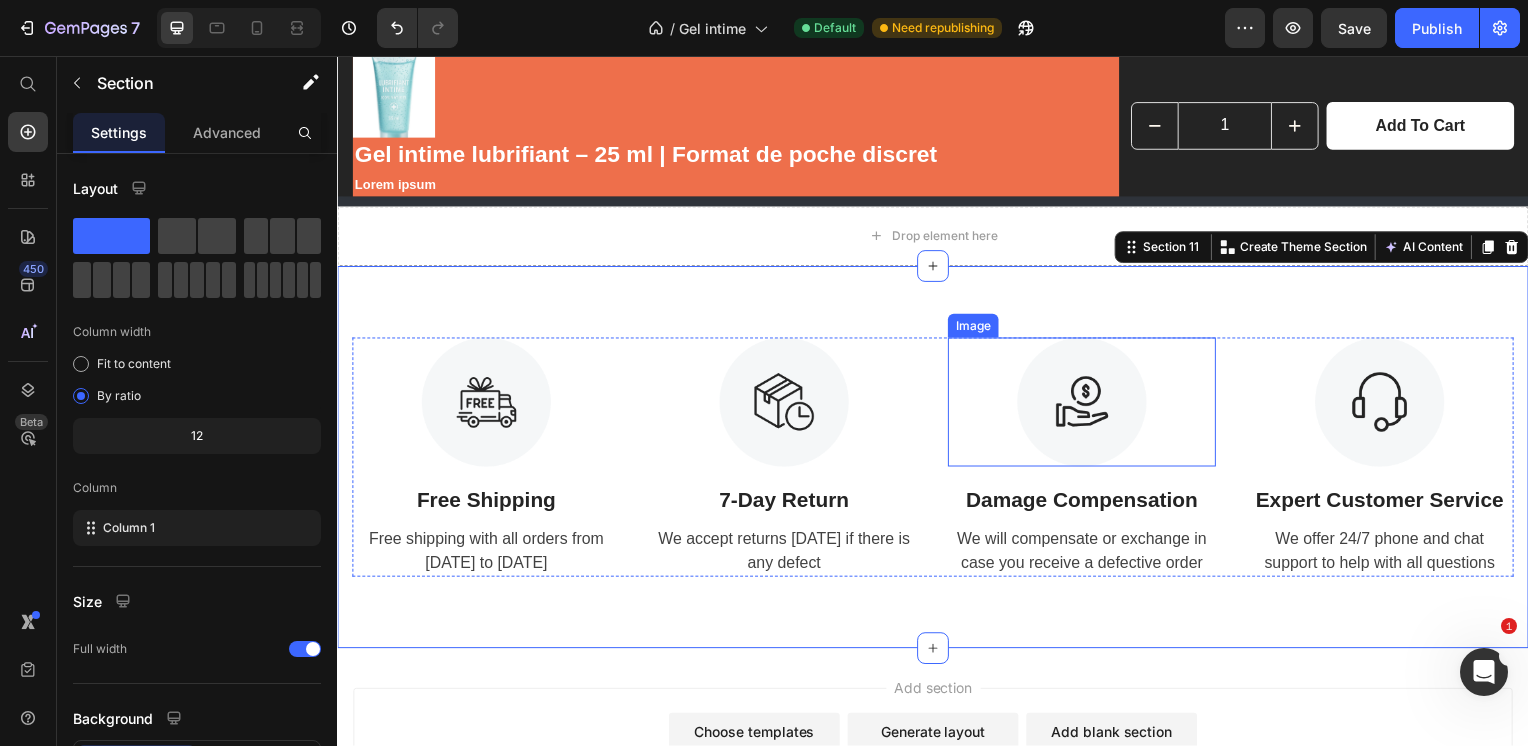 scroll, scrollTop: 5489, scrollLeft: 0, axis: vertical 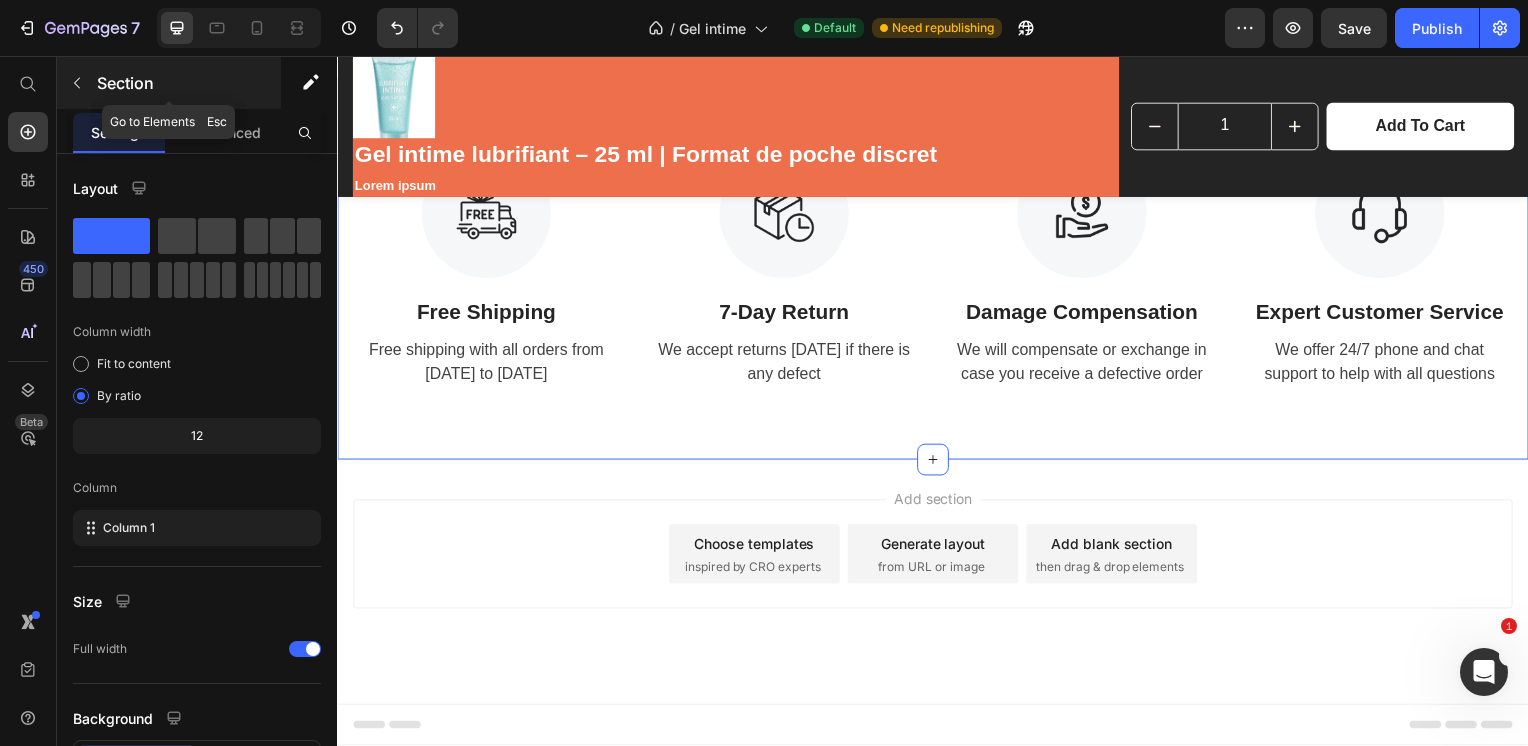 click 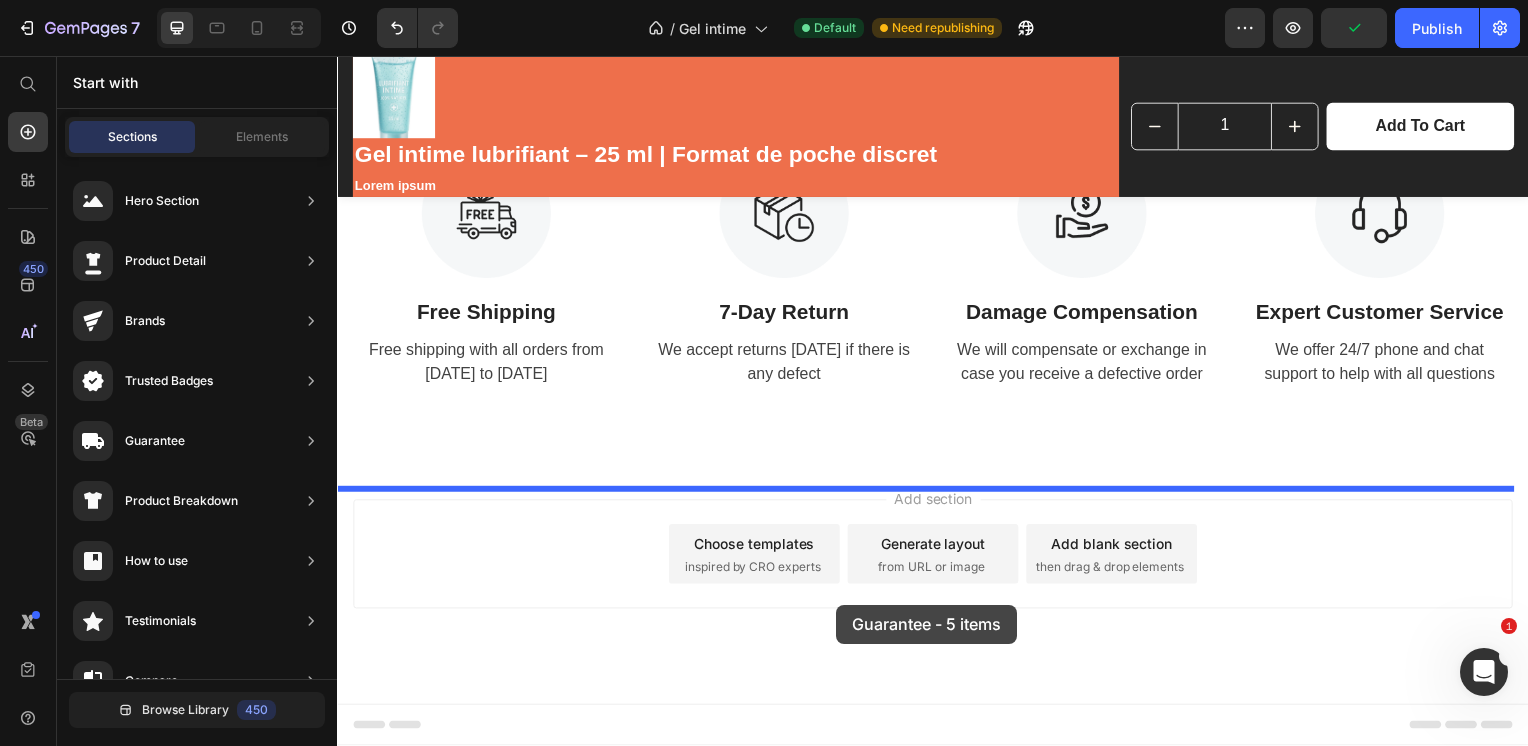 drag, startPoint x: 826, startPoint y: 762, endPoint x: 840, endPoint y: 609, distance: 153.63919 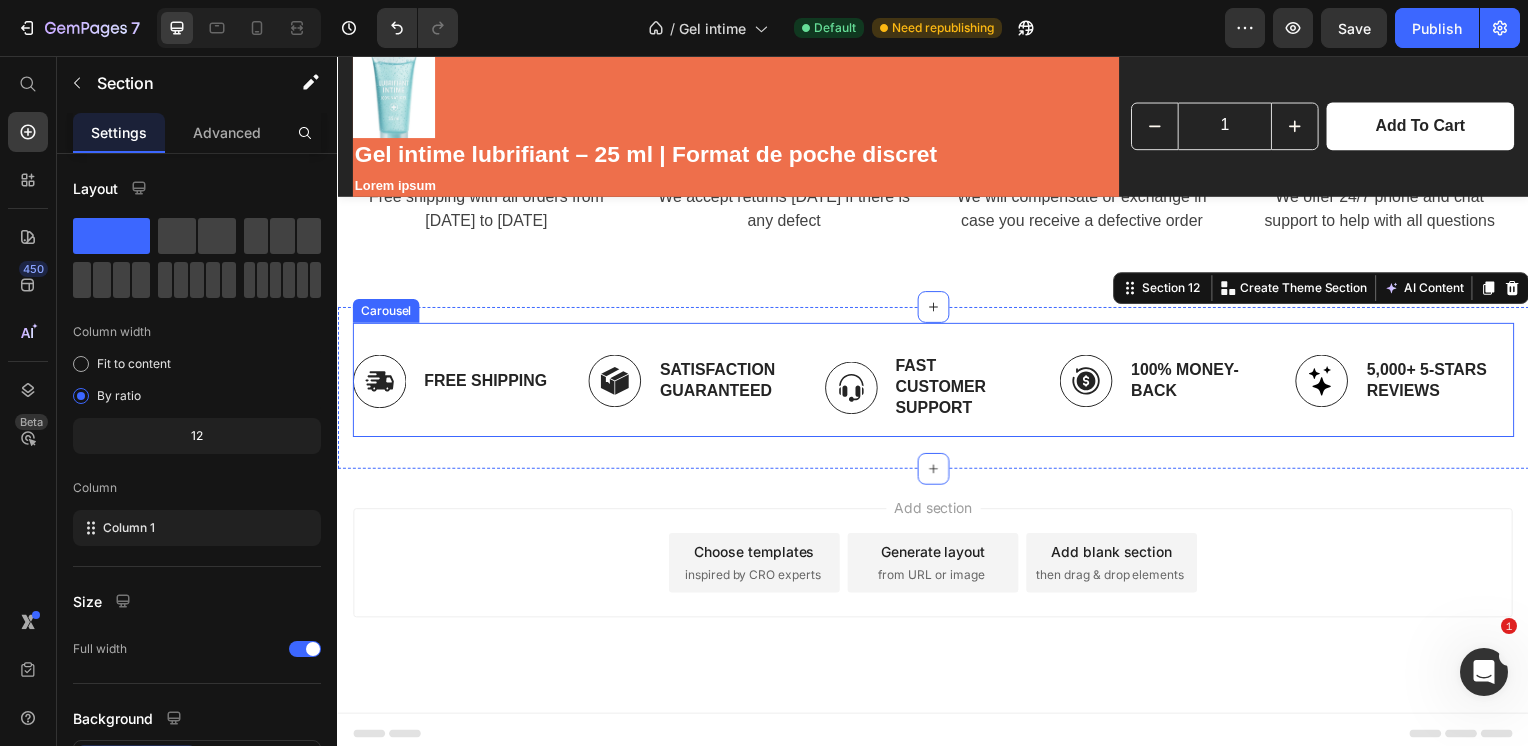 scroll, scrollTop: 5389, scrollLeft: 0, axis: vertical 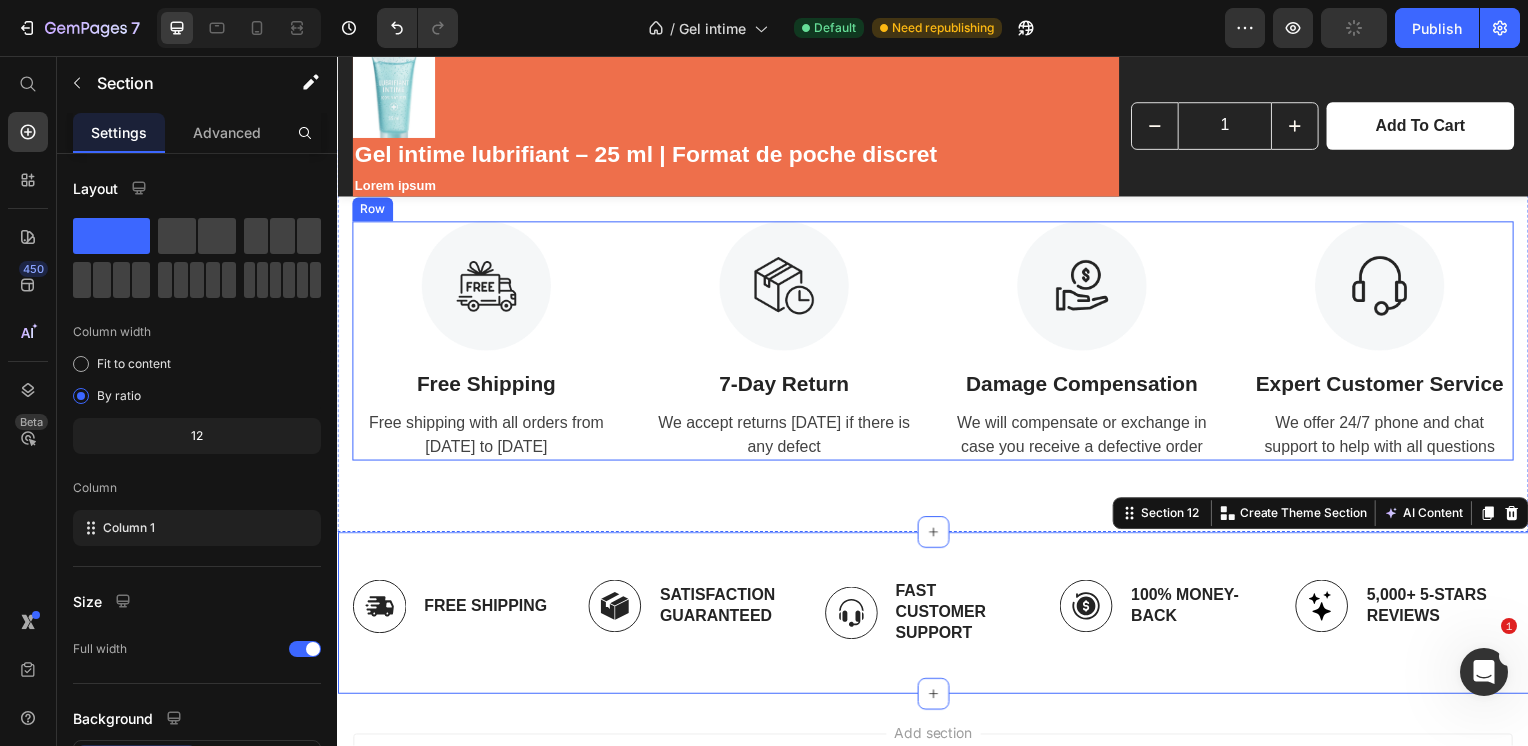 click on "Image Free Shipping Text Block Free shipping with all orders
from April 1 to April 17 Text Image 7-Day Return Text Block We accept returns within 7 days
if there is any defect Text Image Damage Compensation Text Block We will compensate or exchange in case you receive a defective order Text Image Expert Customer Service Text Block We offer 24/7 phone and chat support to help with all questions Text Row" at bounding box center (937, 344) 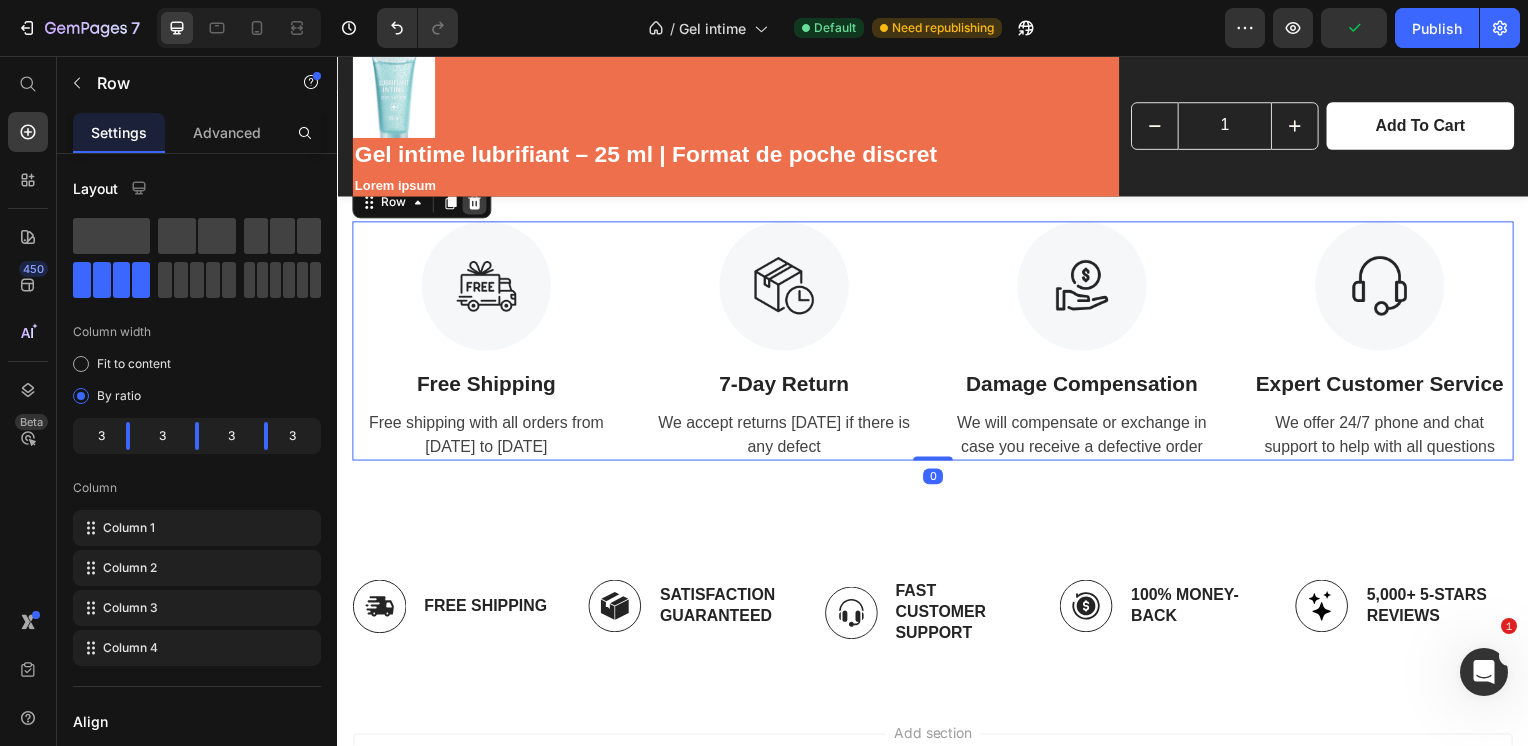 click at bounding box center [475, 204] 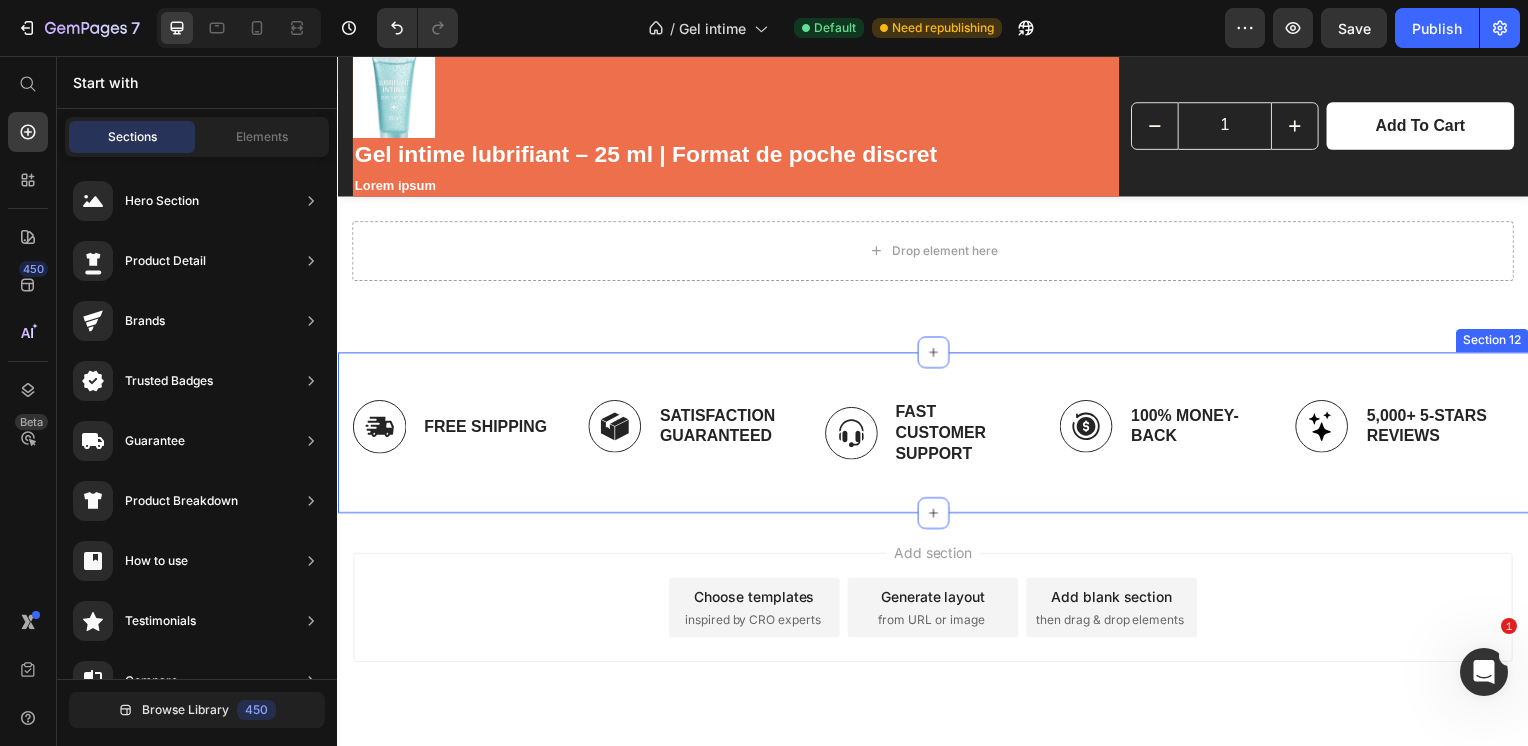 scroll, scrollTop: 5470, scrollLeft: 0, axis: vertical 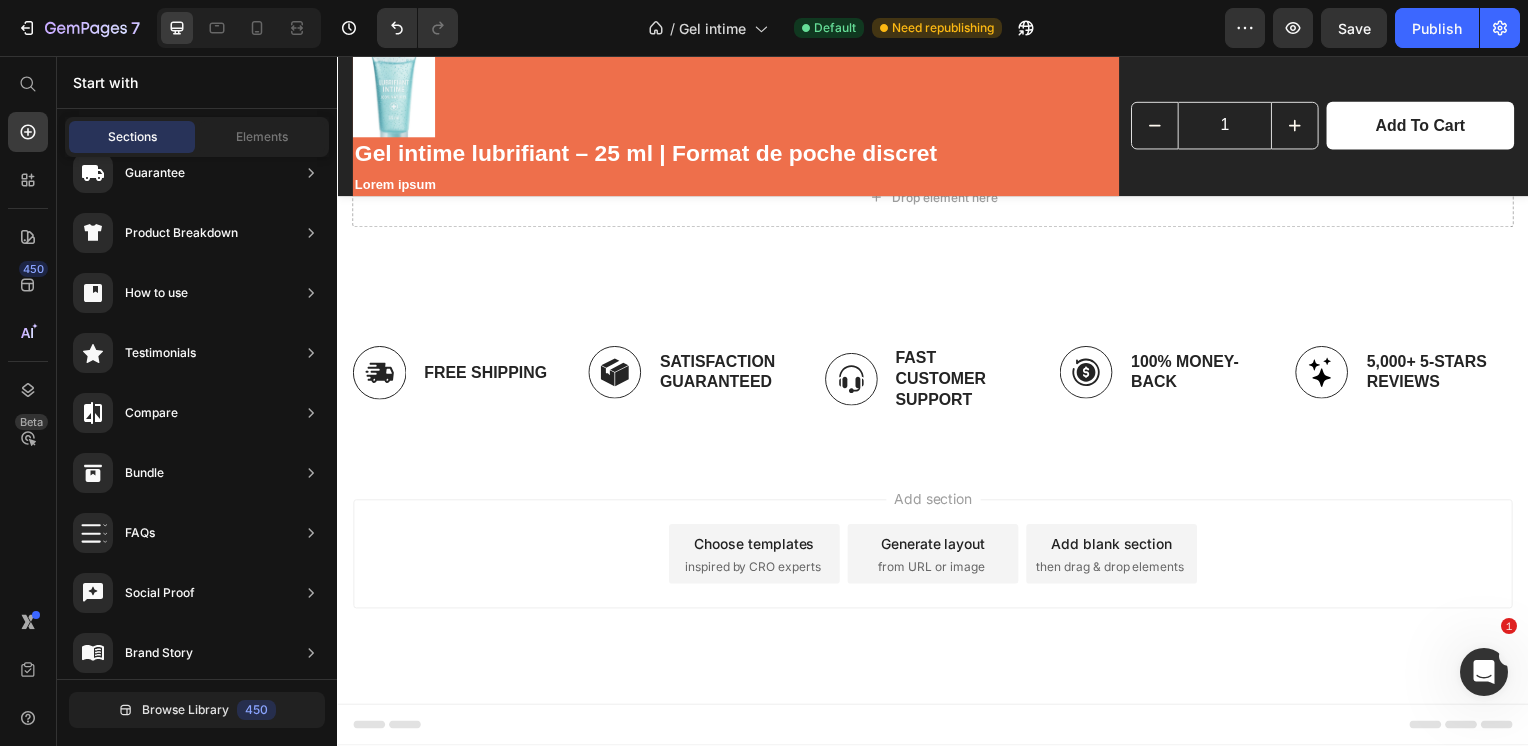 drag, startPoint x: 520, startPoint y: 597, endPoint x: 703, endPoint y: 629, distance: 185.77675 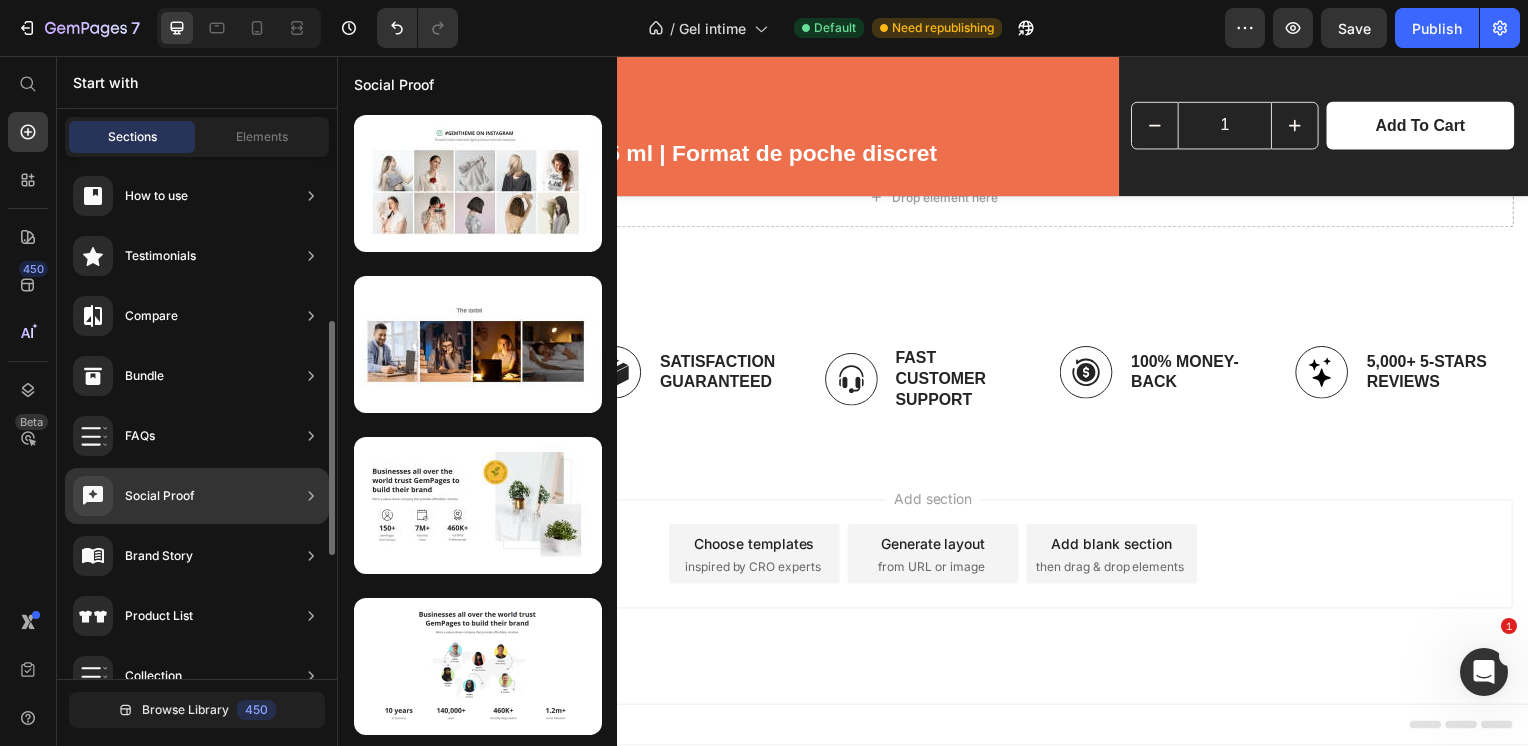 scroll, scrollTop: 367, scrollLeft: 0, axis: vertical 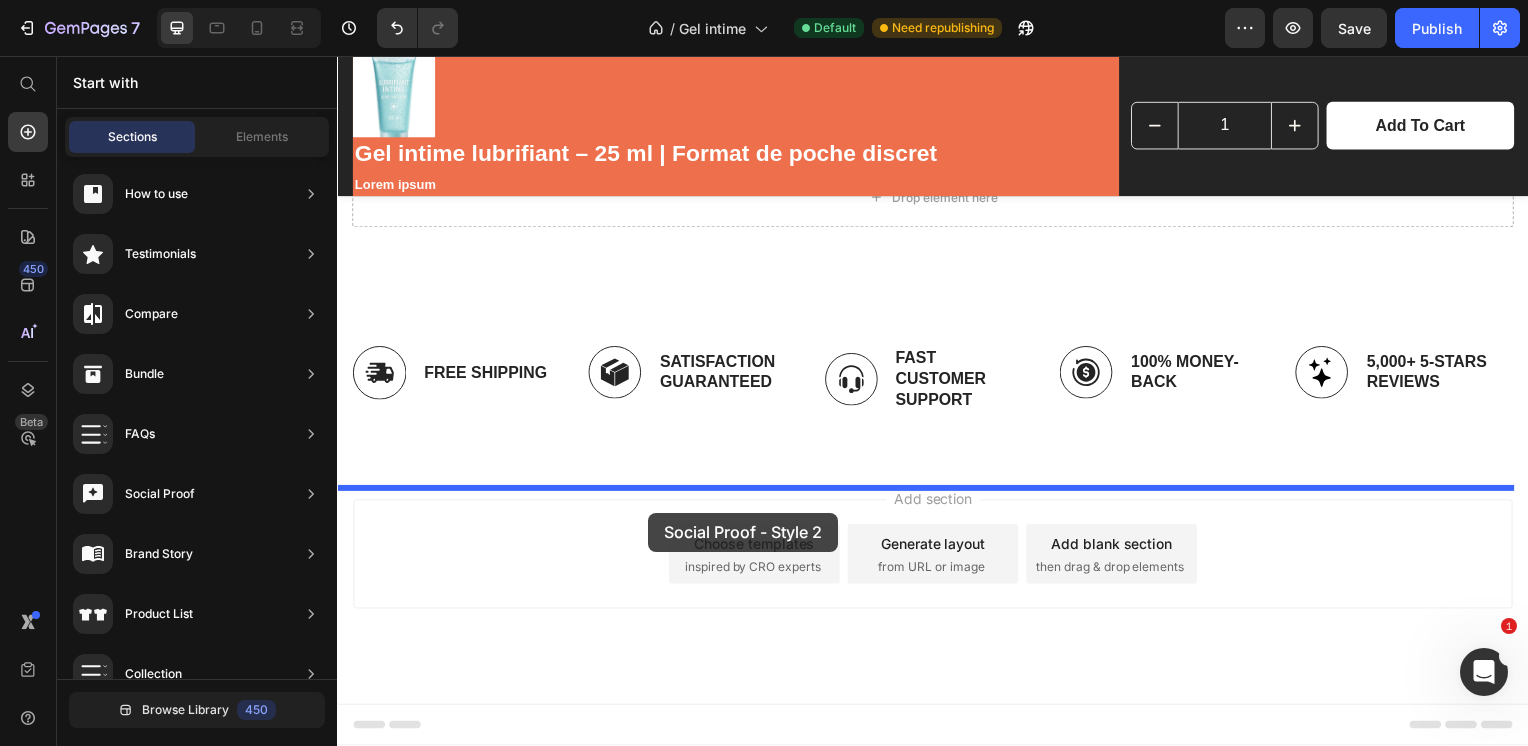 drag, startPoint x: 771, startPoint y: 561, endPoint x: 650, endPoint y: 515, distance: 129.44884 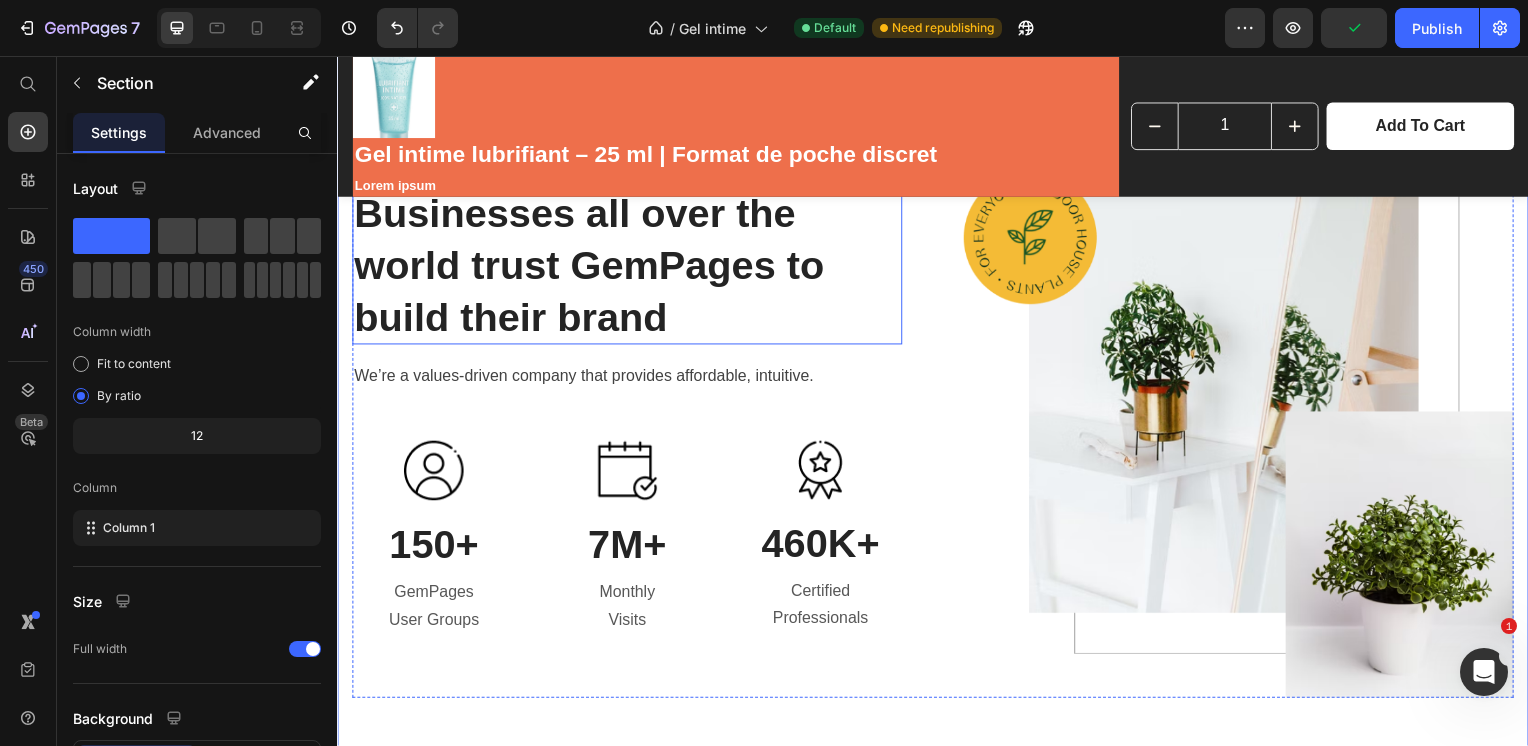 scroll, scrollTop: 6044, scrollLeft: 0, axis: vertical 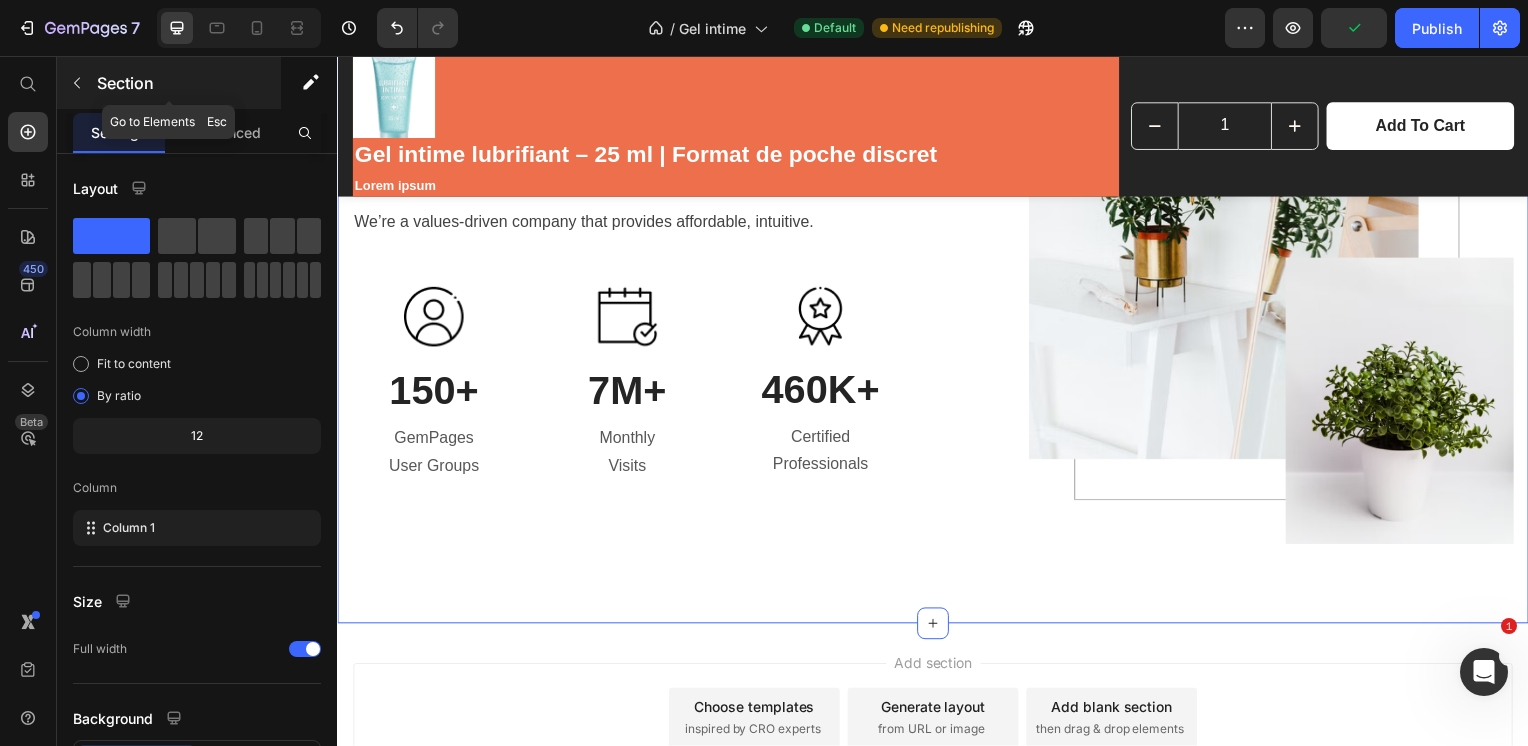 click at bounding box center (77, 83) 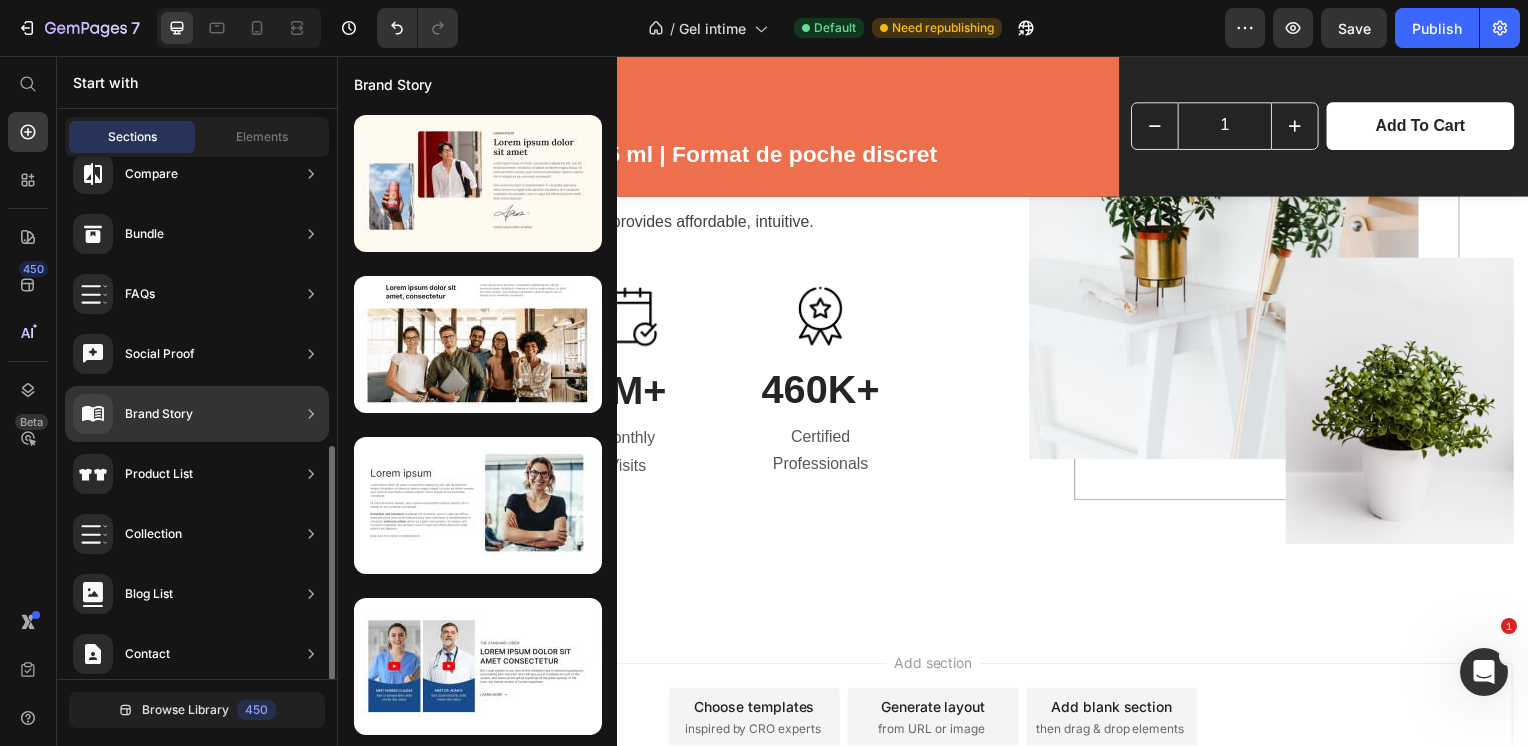 scroll, scrollTop: 553, scrollLeft: 0, axis: vertical 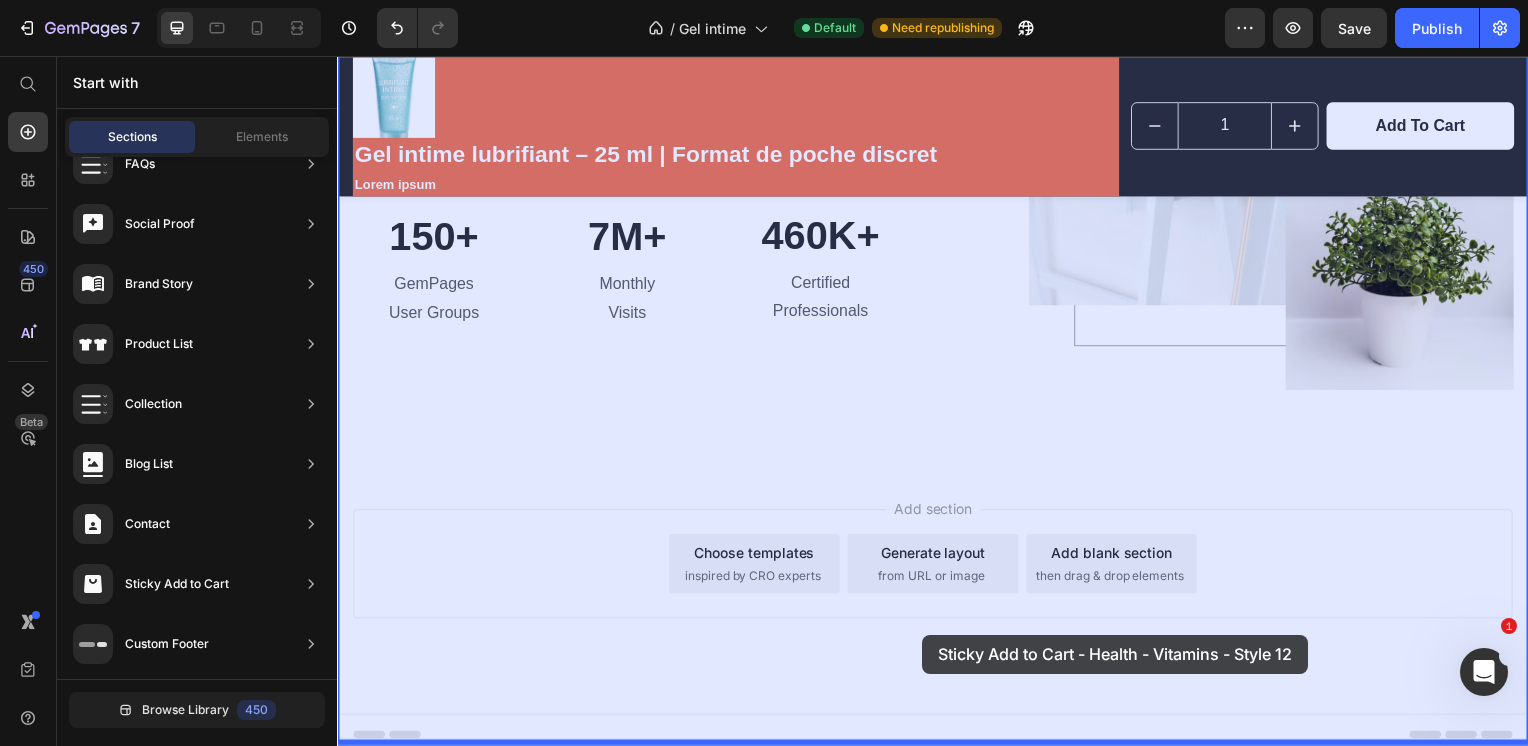 drag, startPoint x: 821, startPoint y: 738, endPoint x: 849, endPoint y: 641, distance: 100.96039 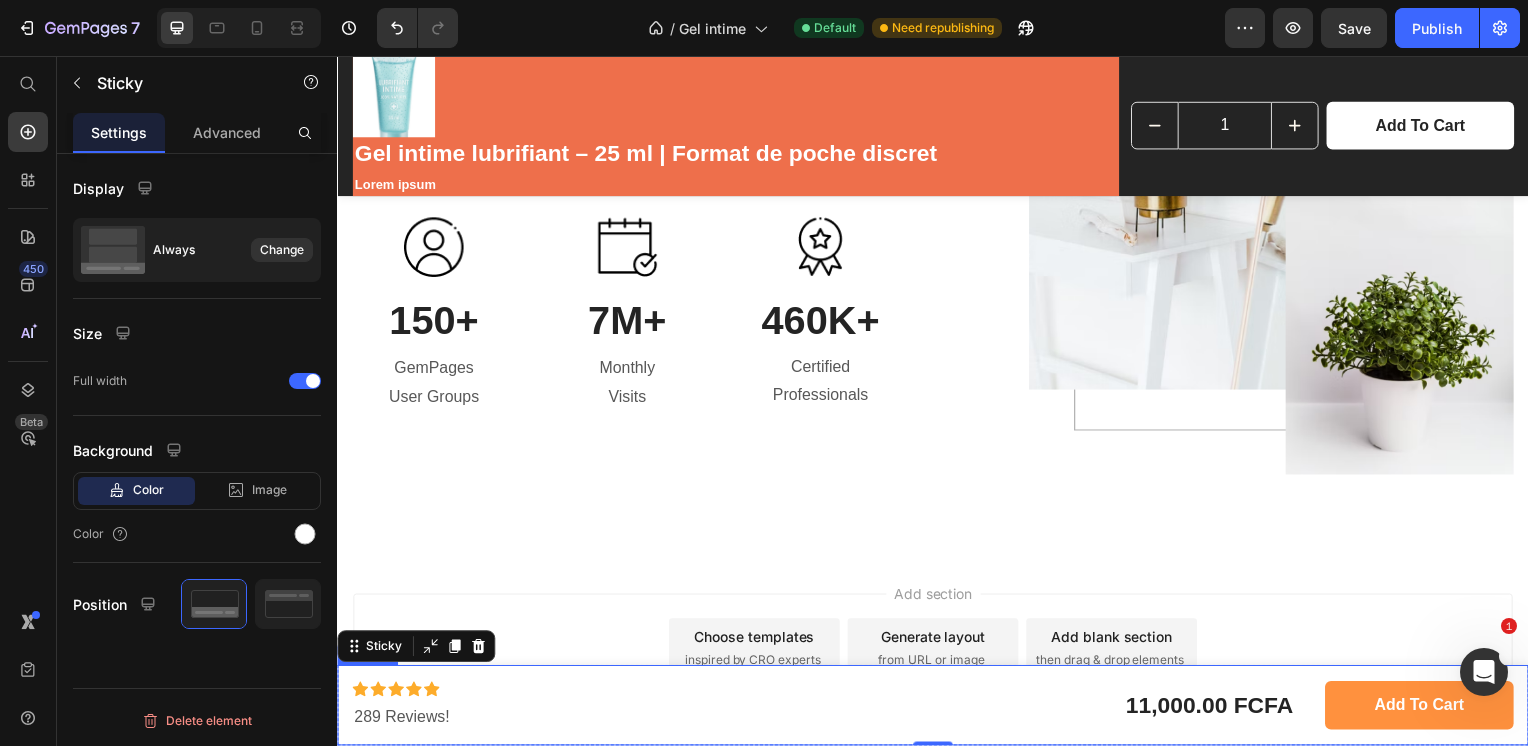 scroll, scrollTop: 6199, scrollLeft: 0, axis: vertical 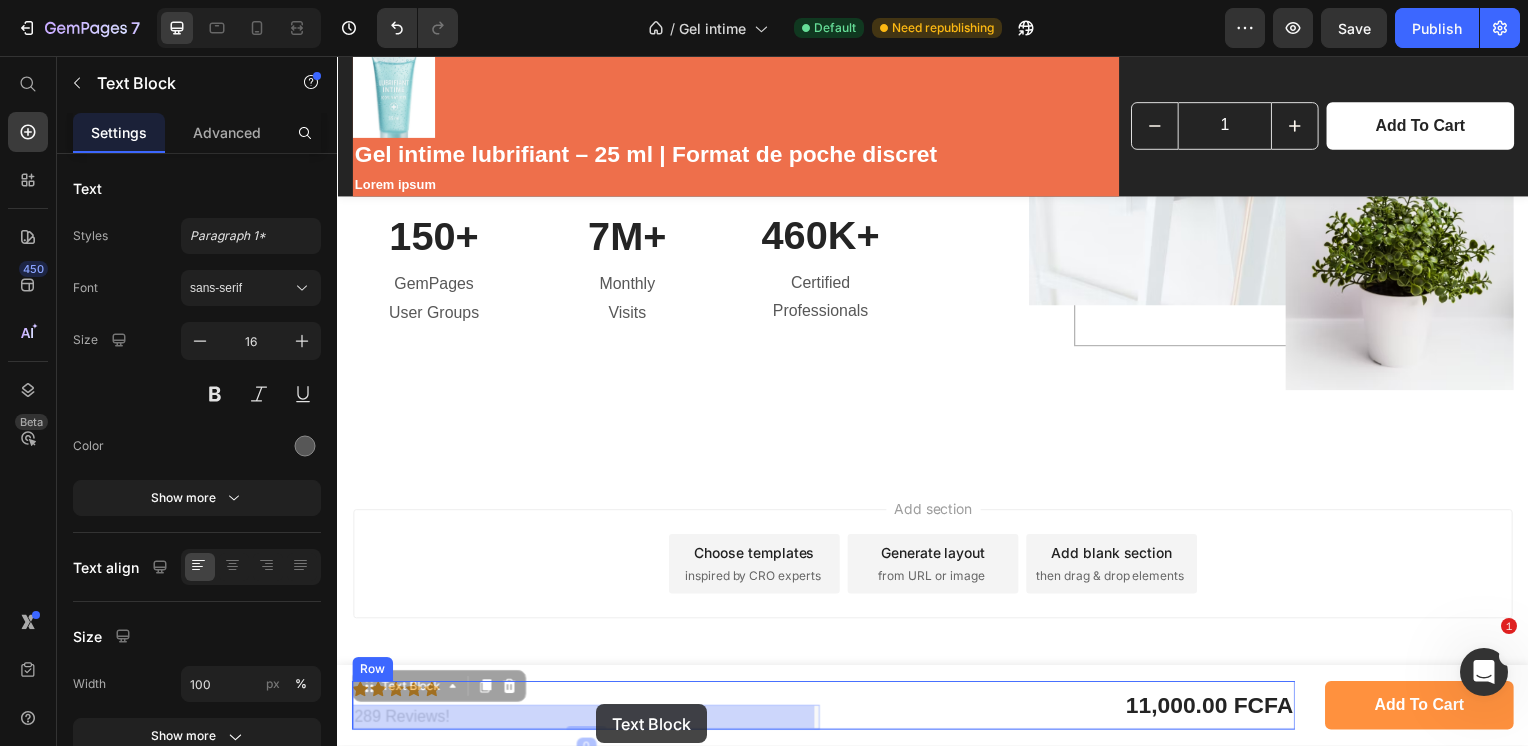 click on "Header Icon Icon Icon Icon Icon Icon List 289 Reviews! Text Block   0 289 Reviews! Text Block   0 11,000.00 FCFA Product Price Row add to cart Product Cart Button Product Sticky Product Images Gel intime lubrifiant – 25 ml | Format de poche discret Product Title Lorem ipsum  Text Block Row 1 Product Quantity add to cart Product Cart Button Row Product Sticky
Drop element here Section 12 Image Free Shipping Text Block Row Image Satisfaction Guaranteed Text Block Row Image Fast Customer Support Text Block Row Image 100% Money-Back Text Block Row Image 5,000+ 5-Stars Reviews Text Block Row Carousel Section 13 Businesses all over the world trust GemPages to build their brand Heading We’re a values-driven company that provides affordable, intuitive. Text block Image 150+ Heading GemPages  User Groups Text block Image 7M+ Heading Monthly Visits Text block Image 460K+ Heading Certified Professionals Text block Row Image Row Section 14 Root Start with Sections from sidebar Add sections Footer" at bounding box center (937, -2691) 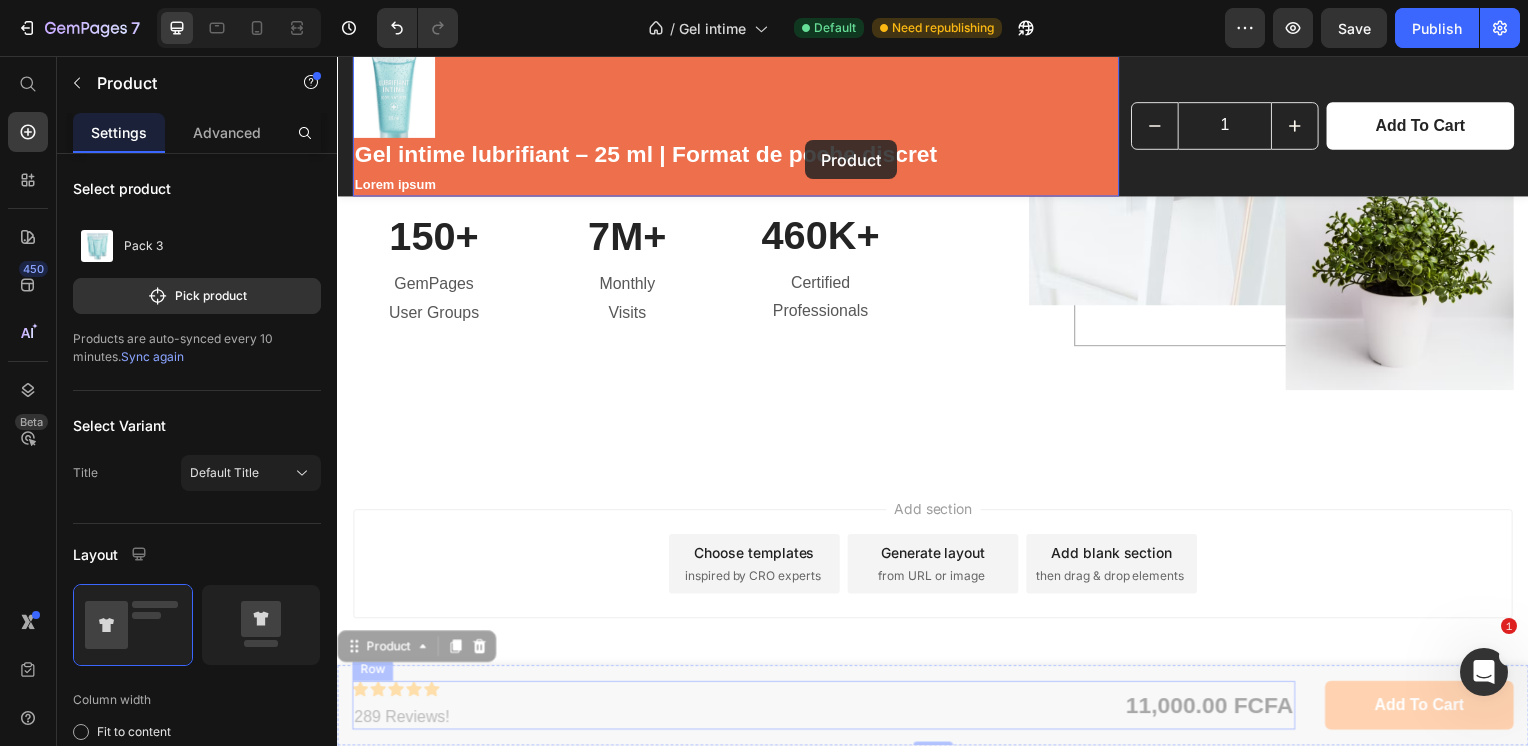 drag, startPoint x: 884, startPoint y: 739, endPoint x: 809, endPoint y: 141, distance: 602.6848 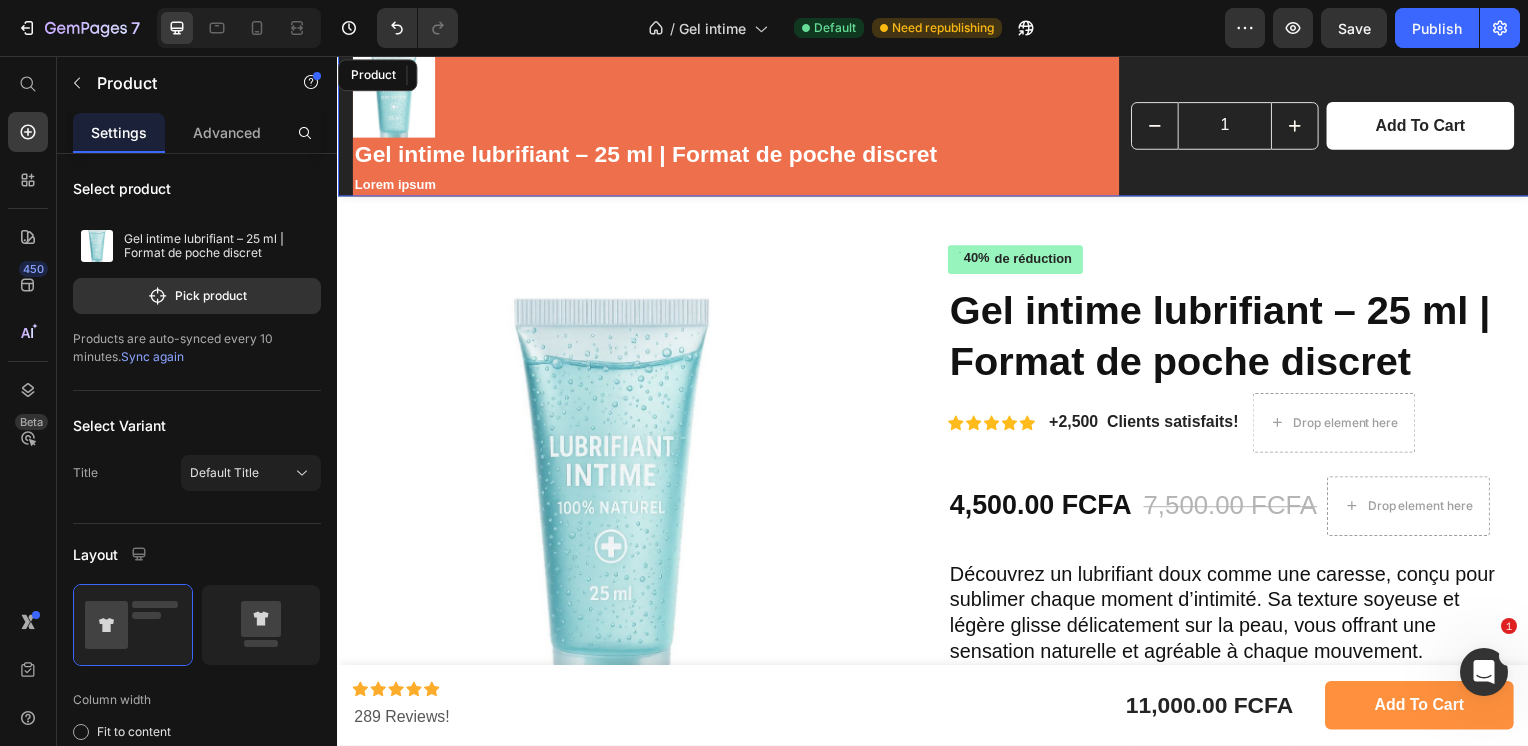 scroll, scrollTop: 0, scrollLeft: 0, axis: both 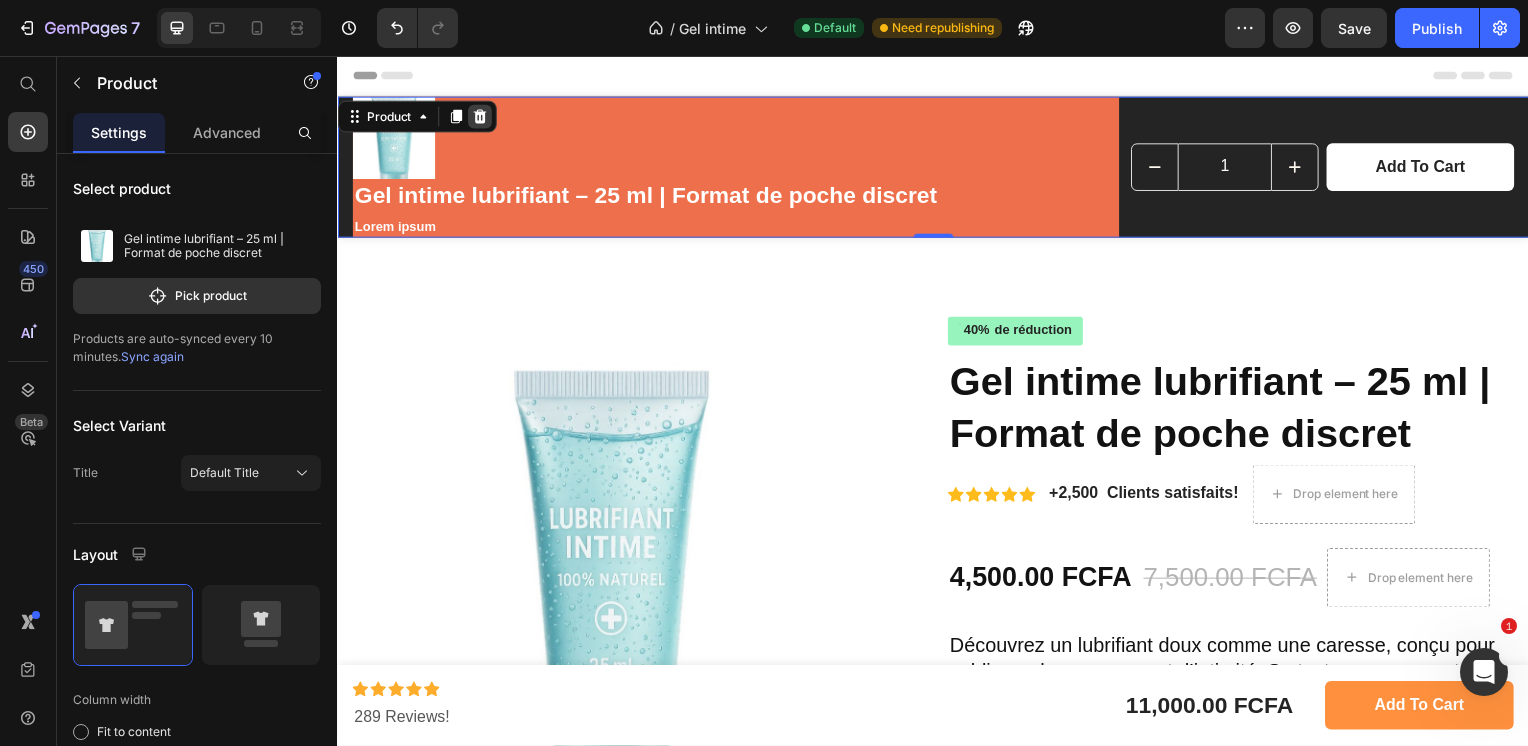 click 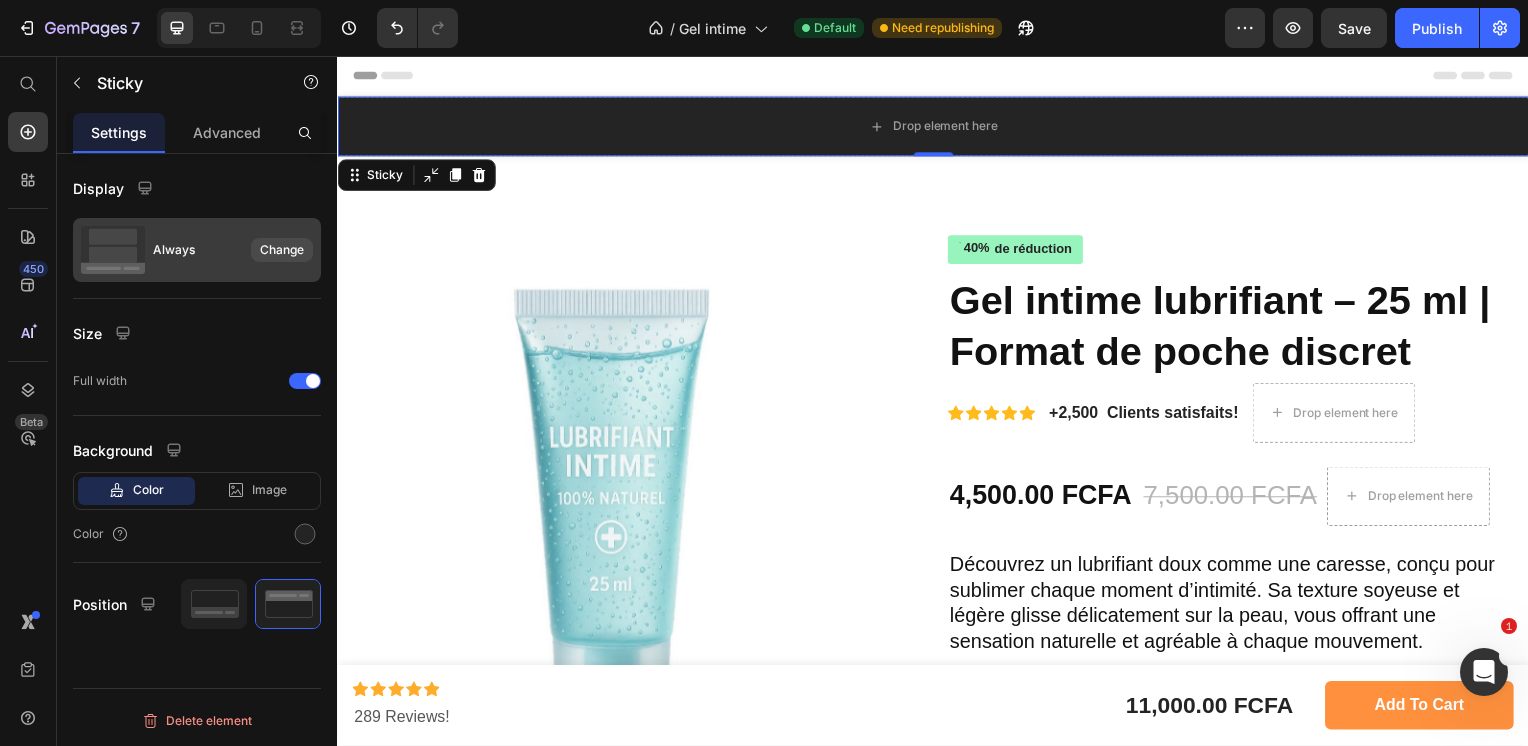click on "Change" at bounding box center (282, 250) 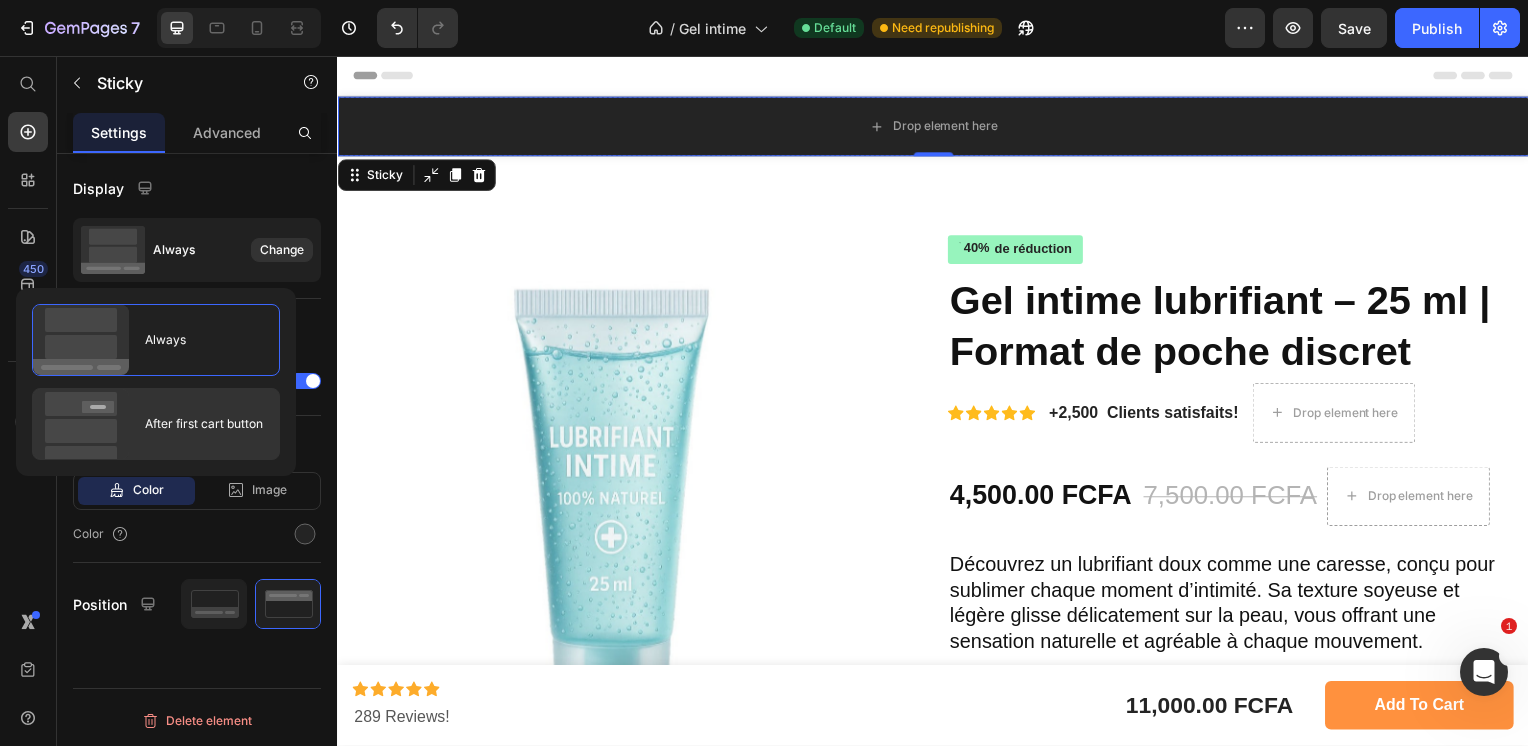click on "After first cart button" at bounding box center (196, 424) 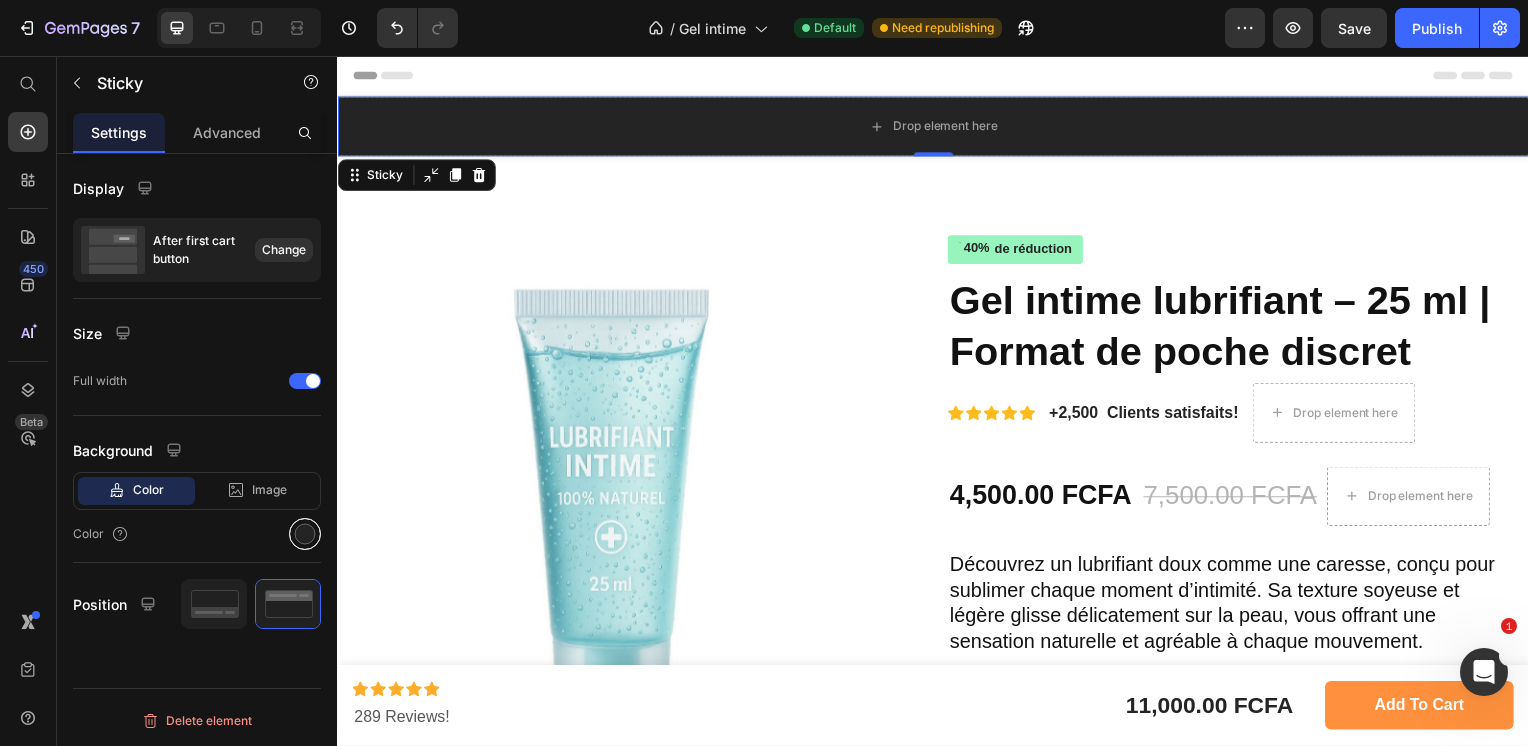 click at bounding box center (305, 534) 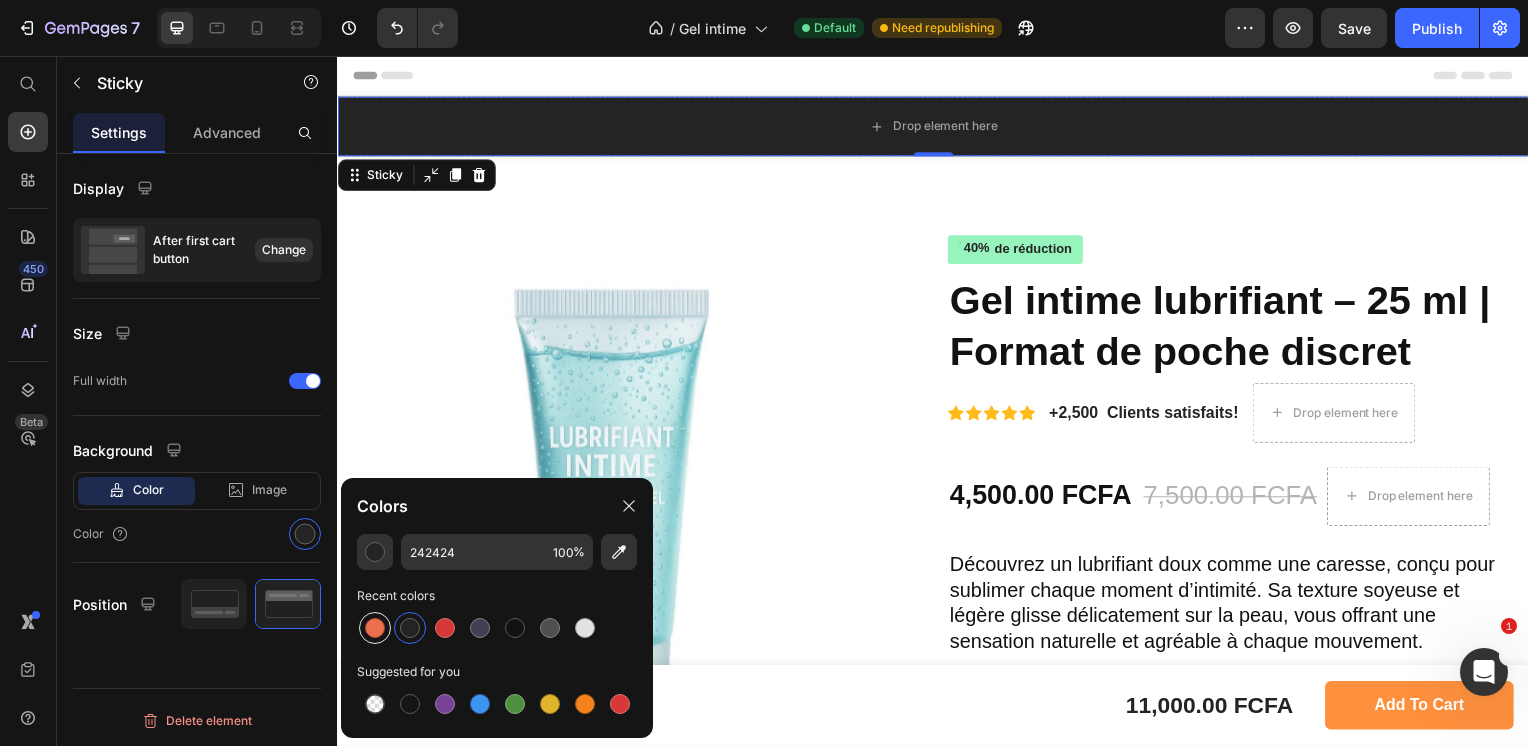 click at bounding box center (375, 628) 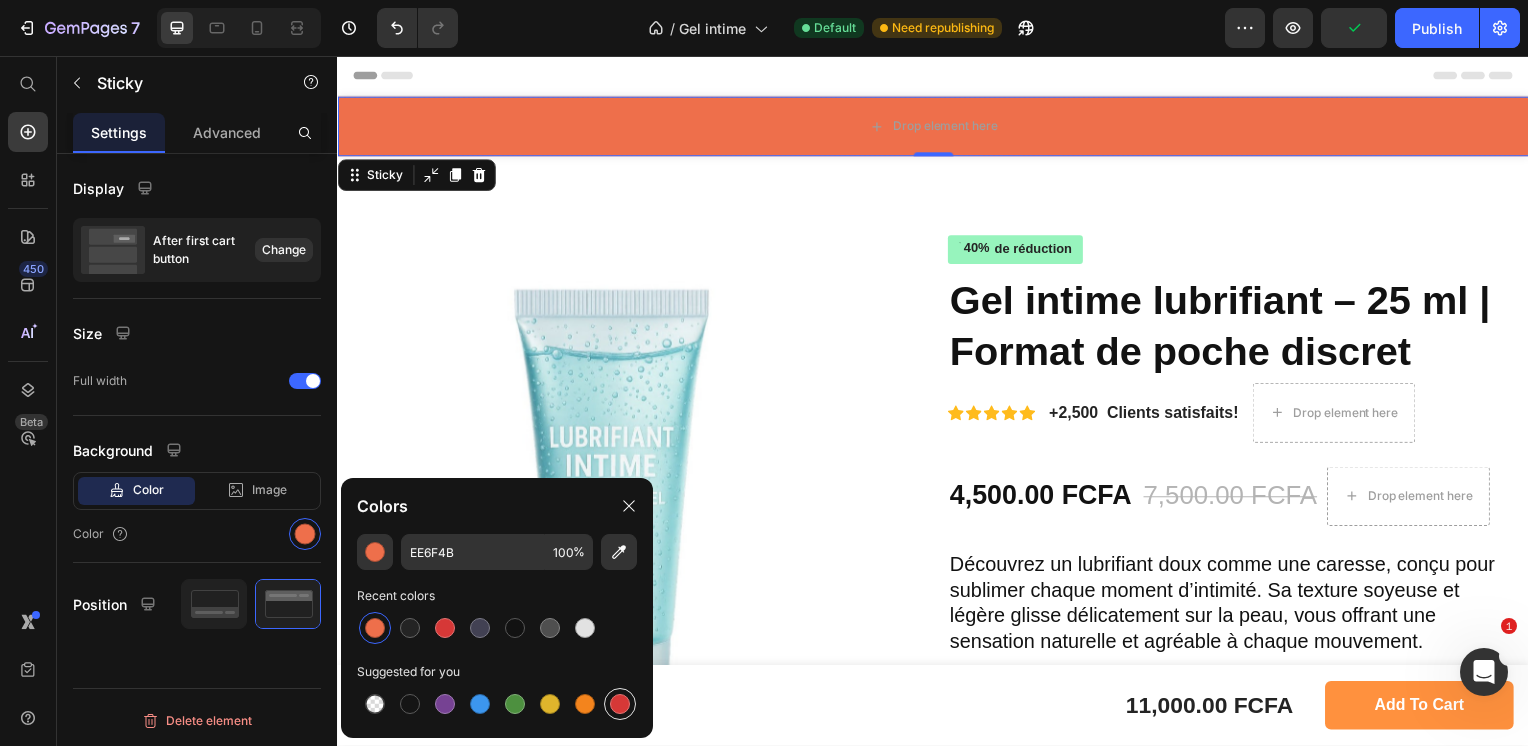 click at bounding box center (620, 704) 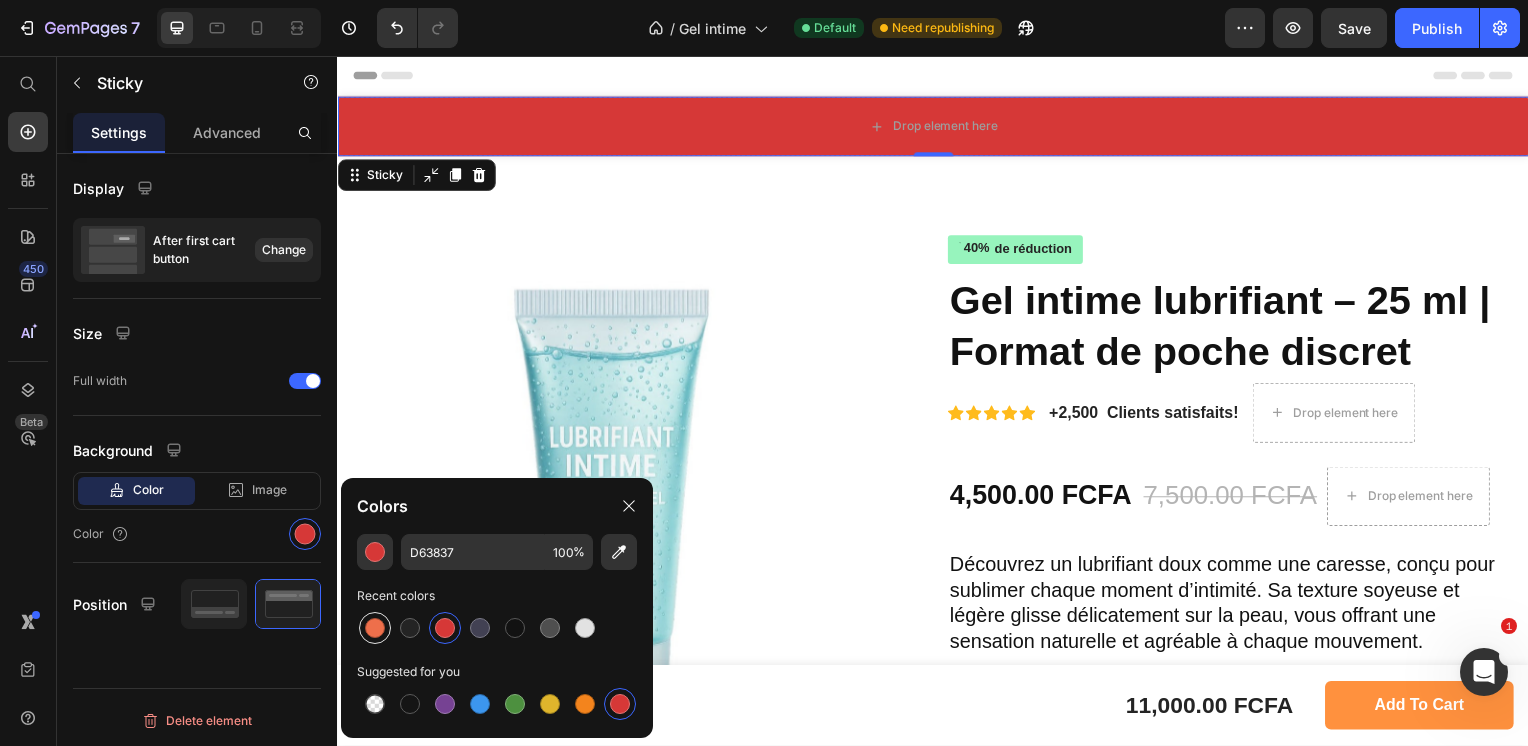 click at bounding box center [375, 628] 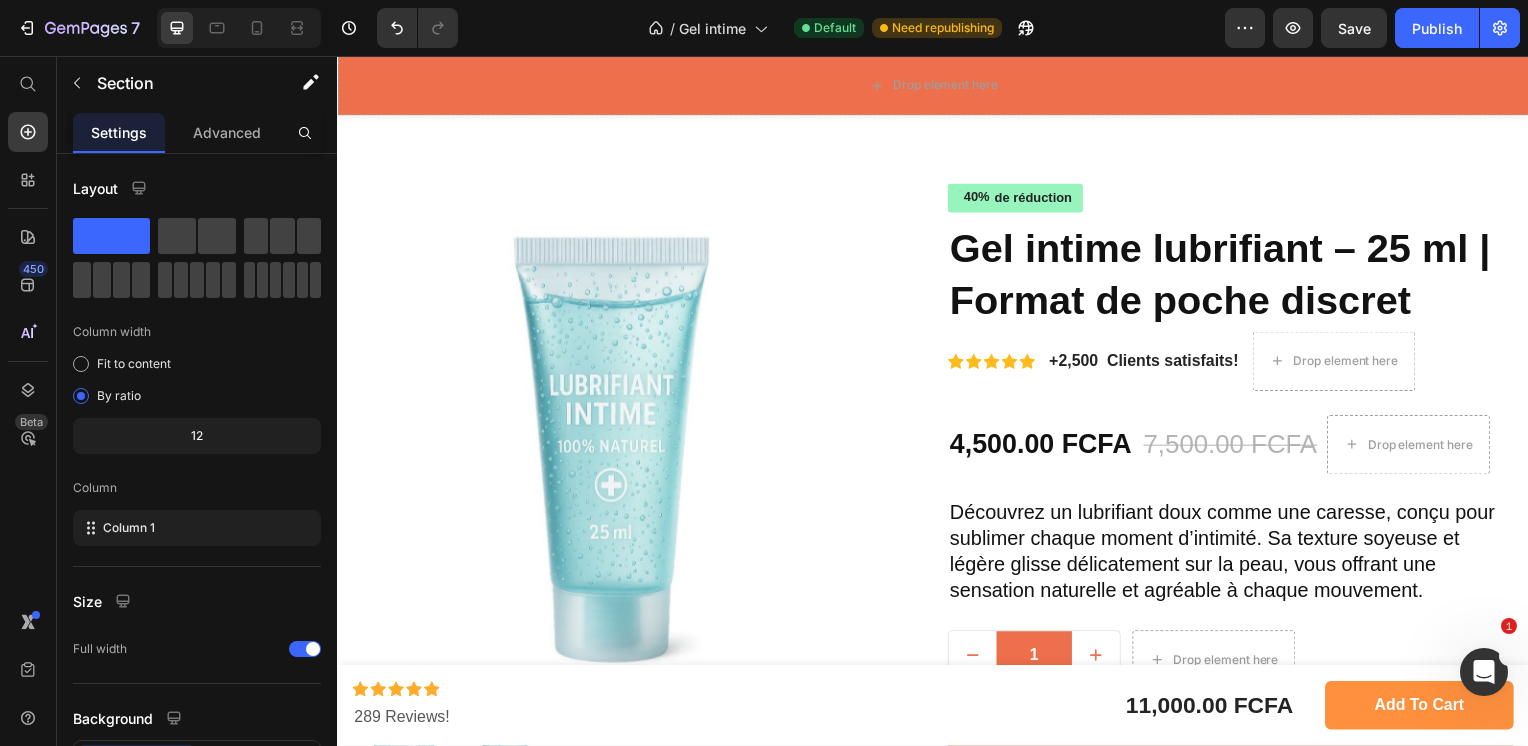 scroll, scrollTop: 0, scrollLeft: 0, axis: both 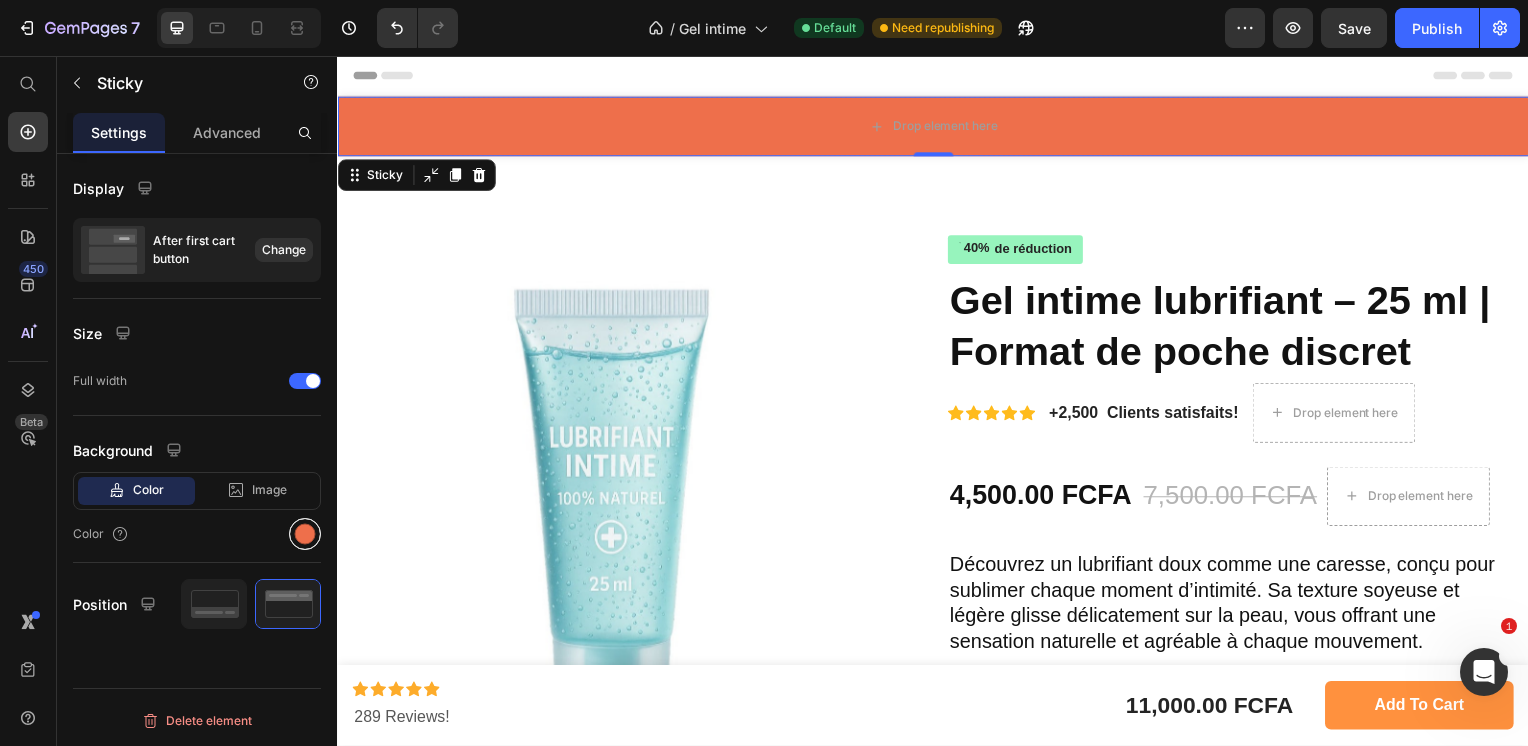 click at bounding box center (305, 534) 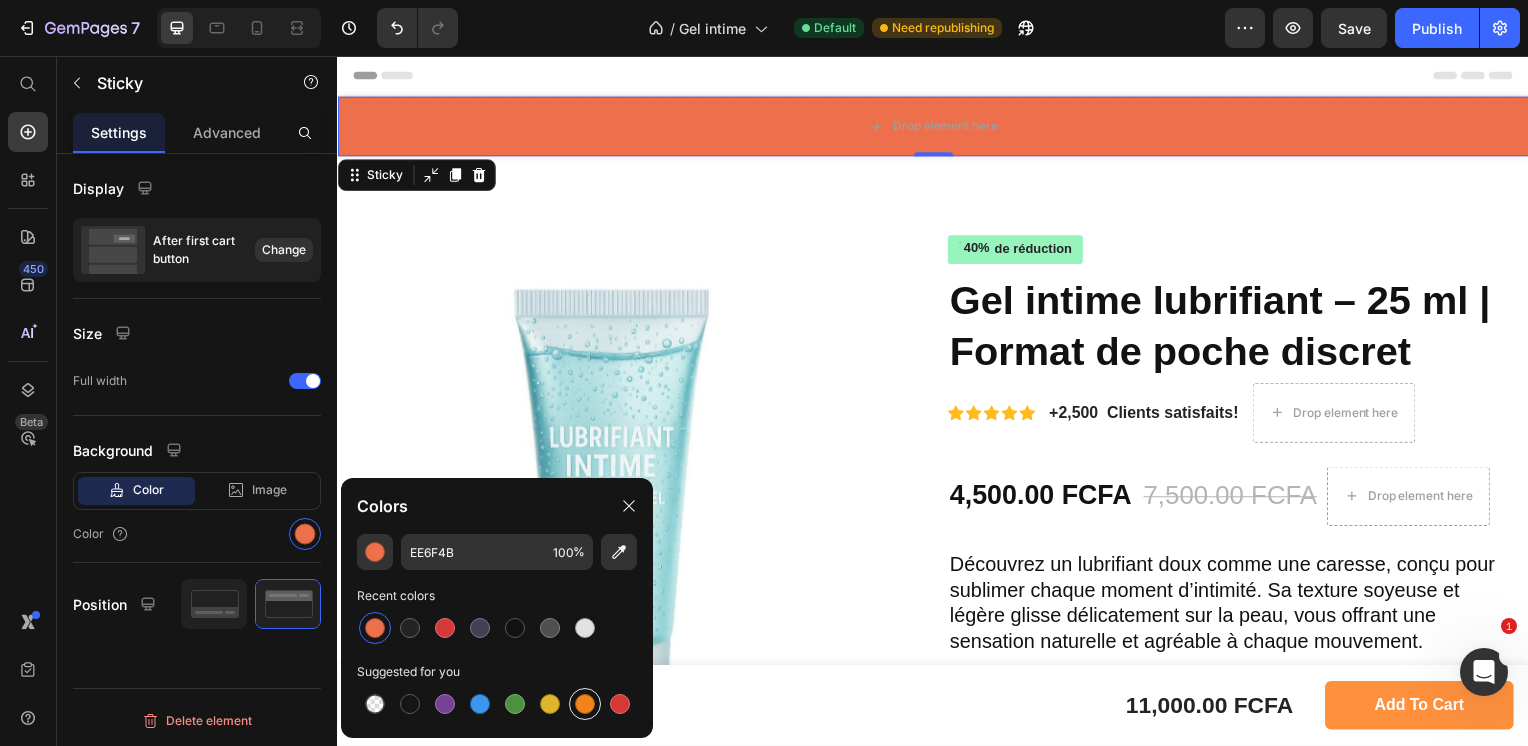 click at bounding box center (585, 704) 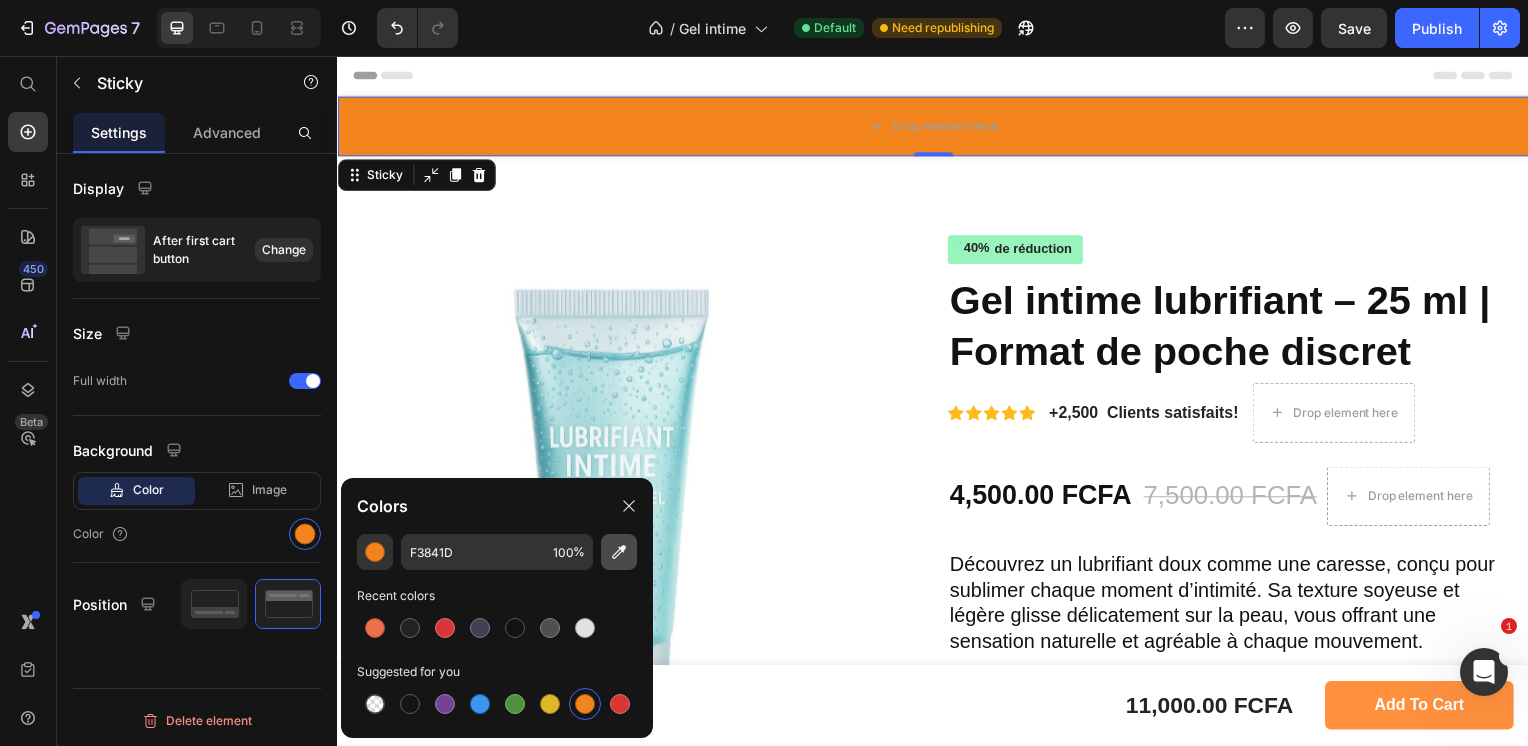 click 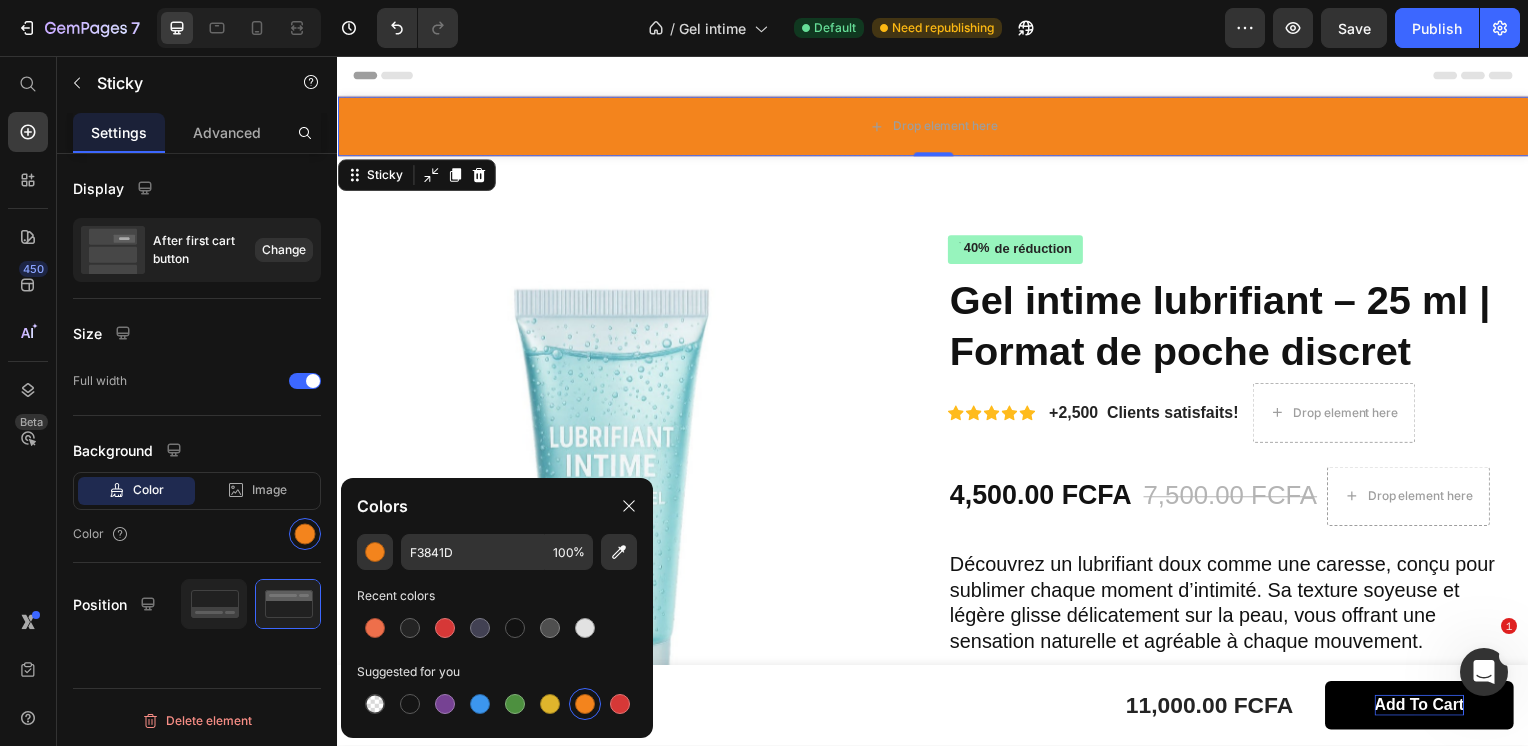 type on "FF913E" 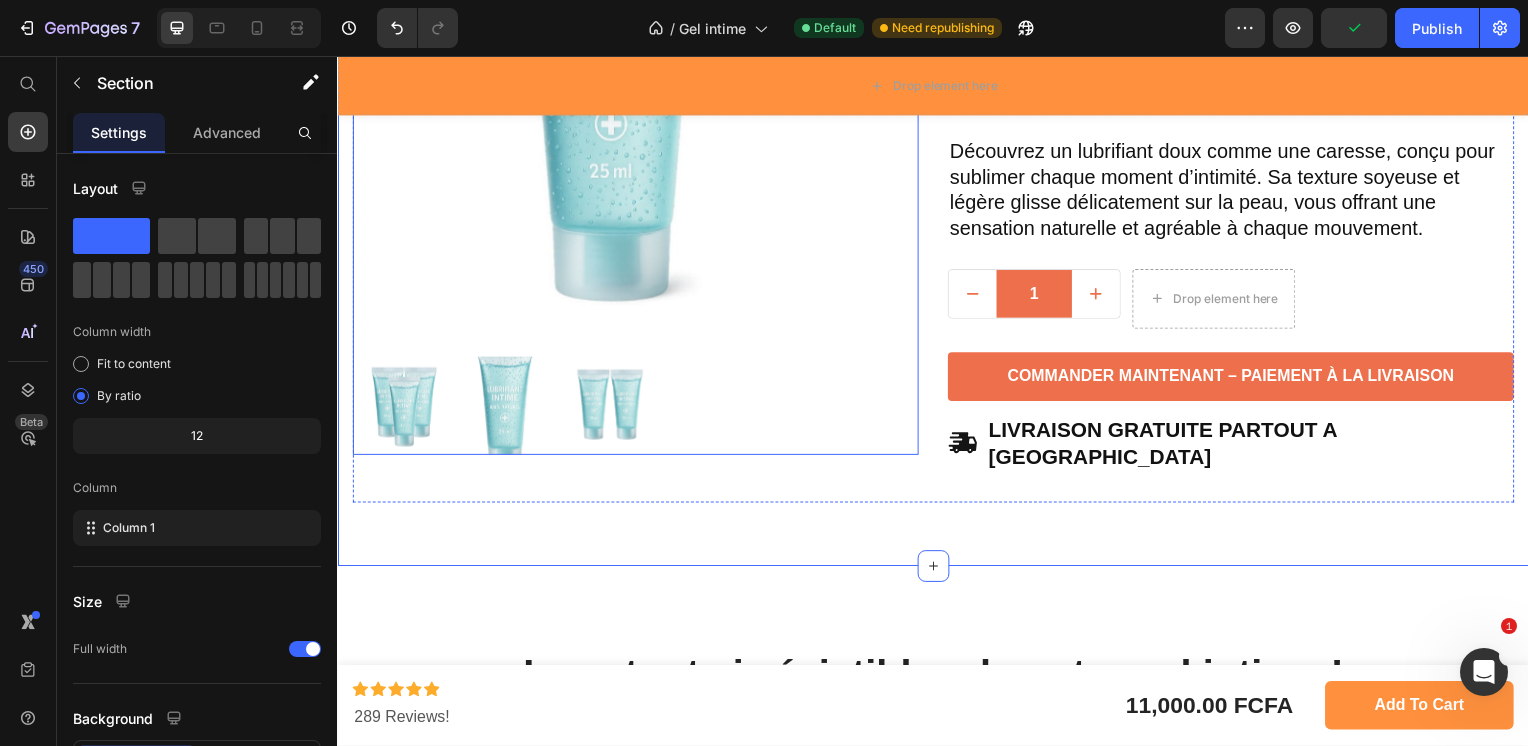 scroll, scrollTop: 388, scrollLeft: 0, axis: vertical 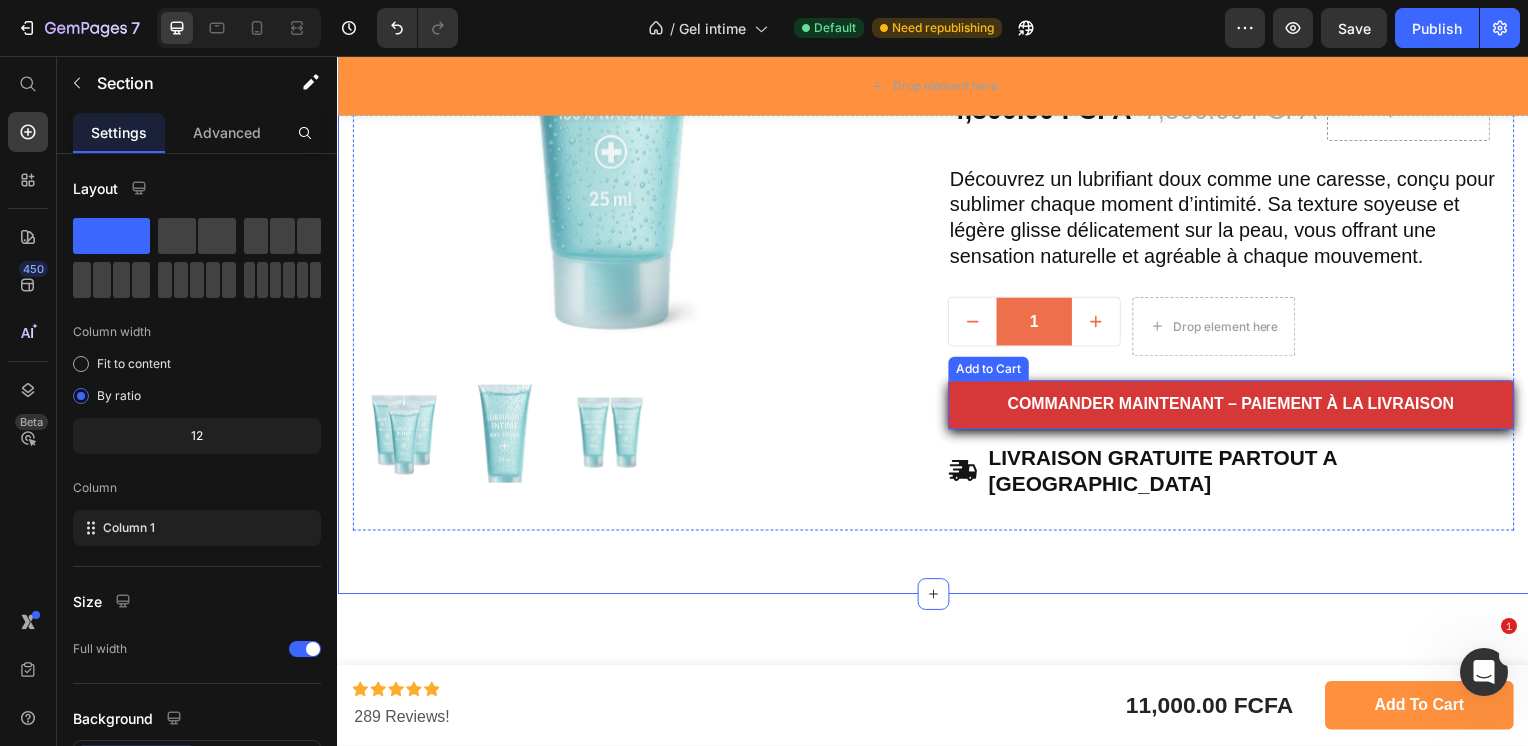 click on "Commander maintenant – Paiement à la livraison" at bounding box center (1237, 407) 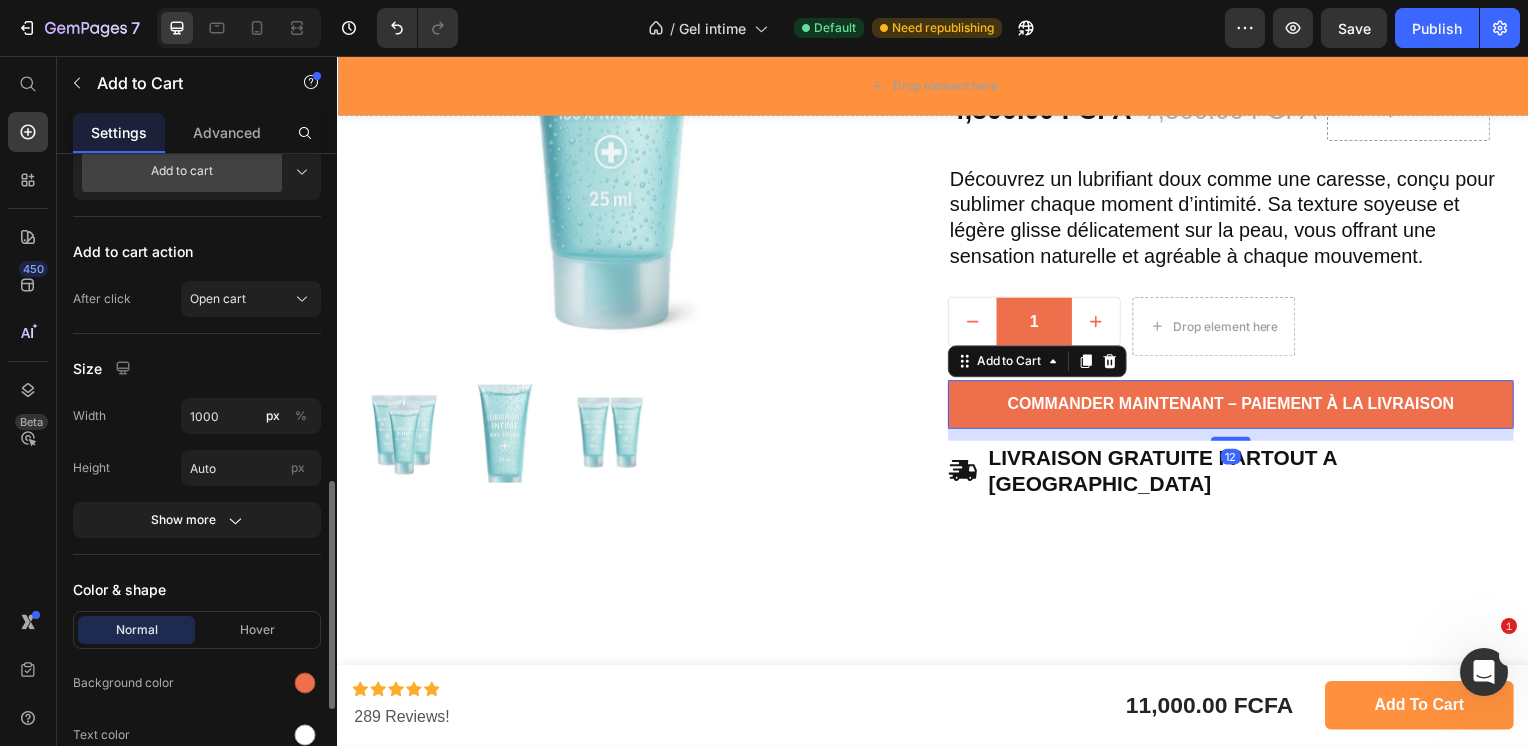 scroll, scrollTop: 714, scrollLeft: 0, axis: vertical 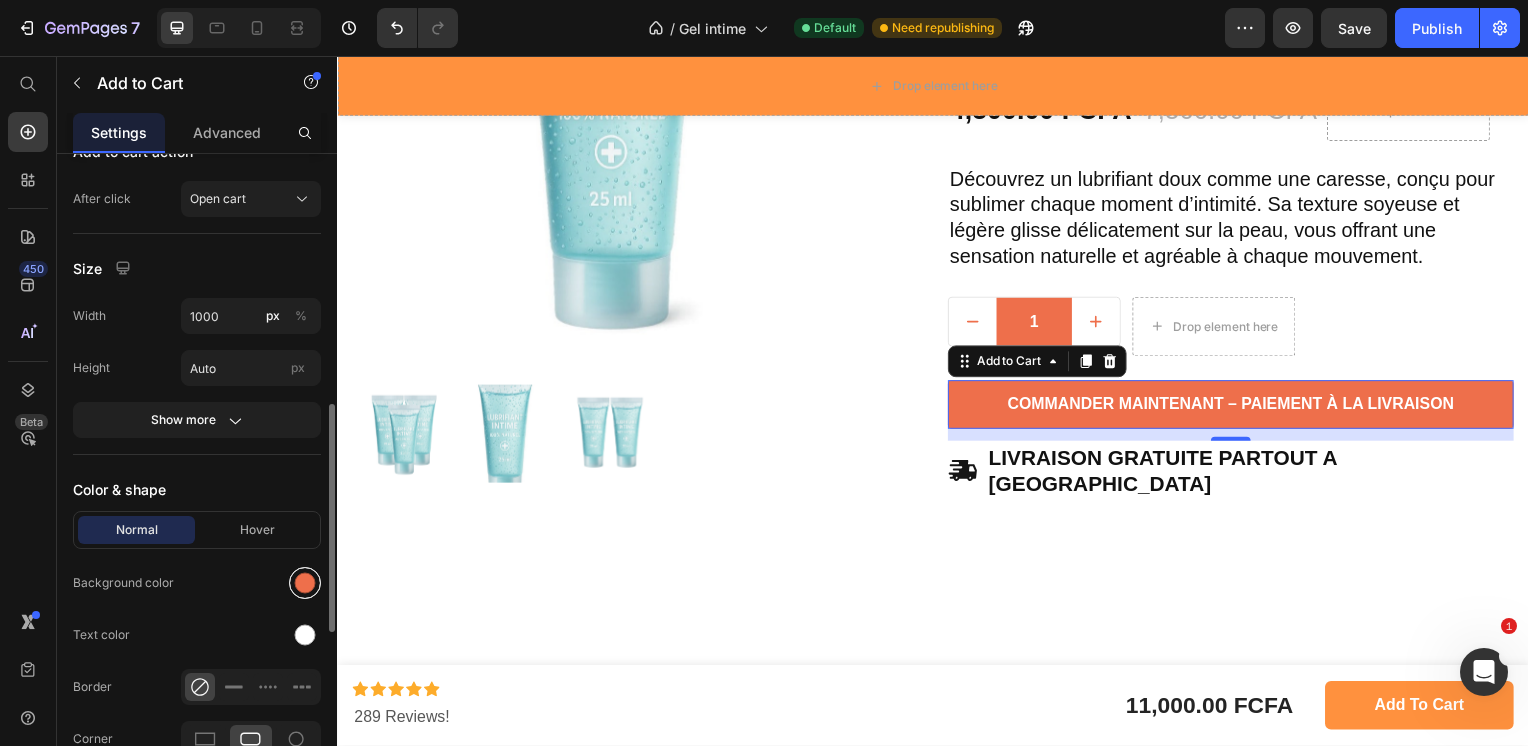 click at bounding box center [305, 583] 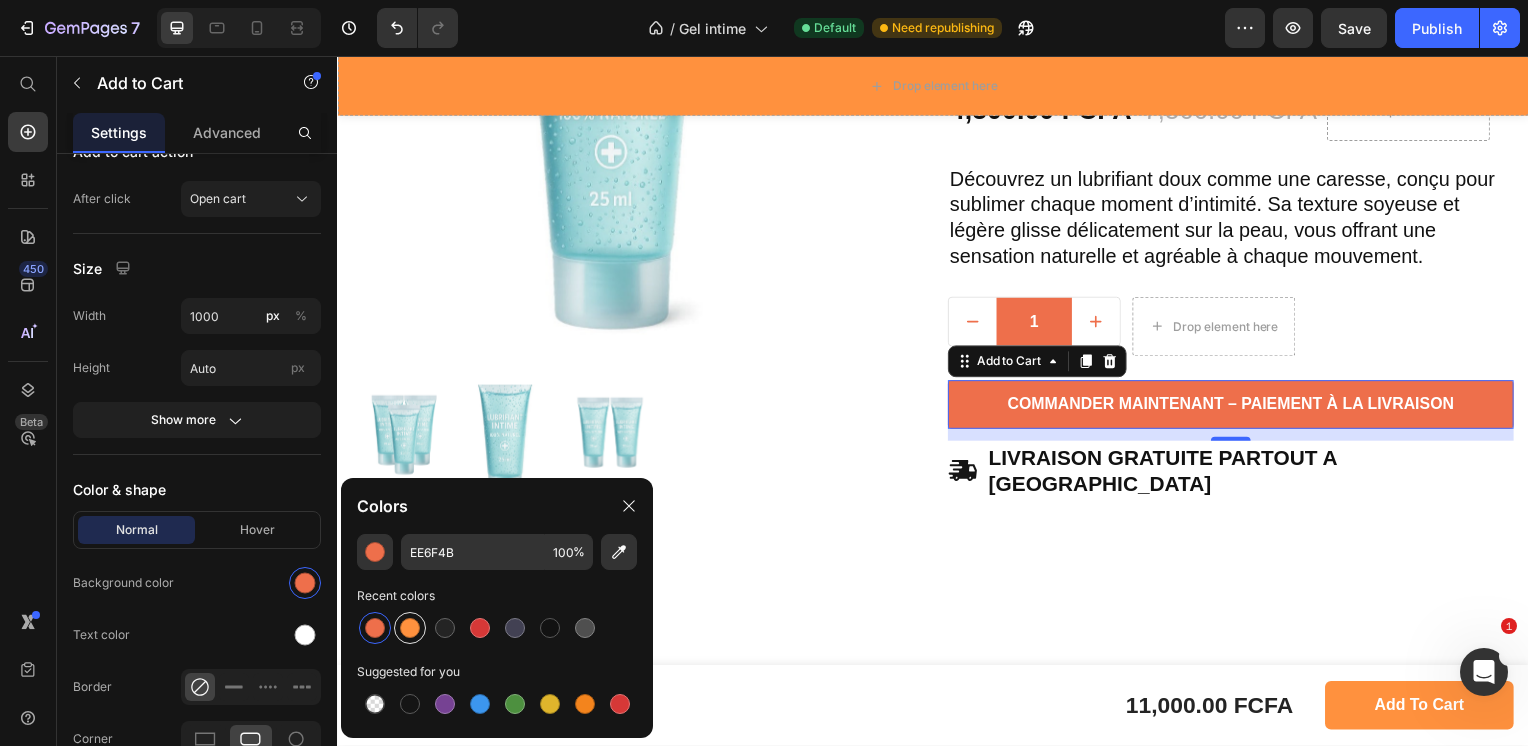 click at bounding box center [410, 628] 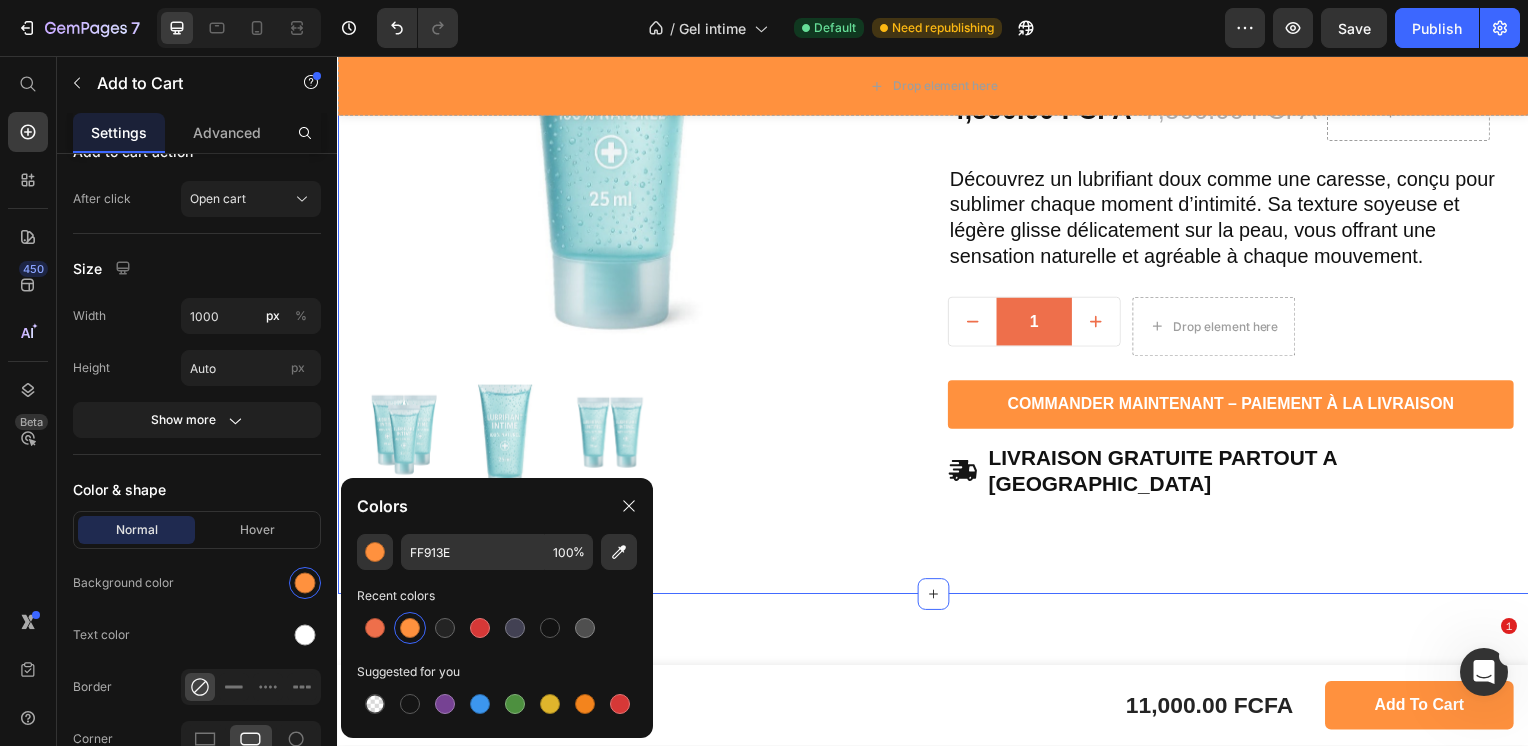 scroll, scrollTop: 0, scrollLeft: 0, axis: both 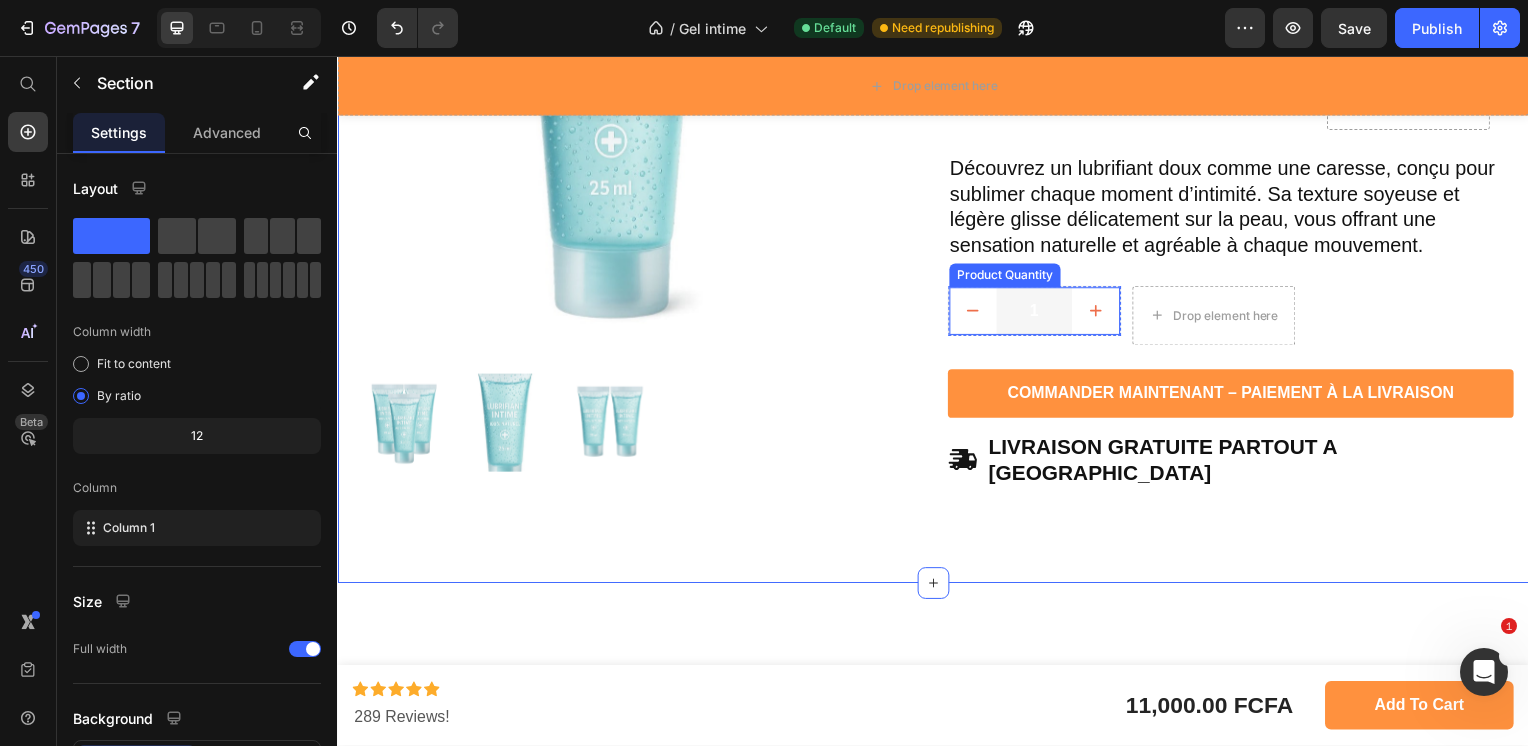 click on "1" at bounding box center (1039, 313) 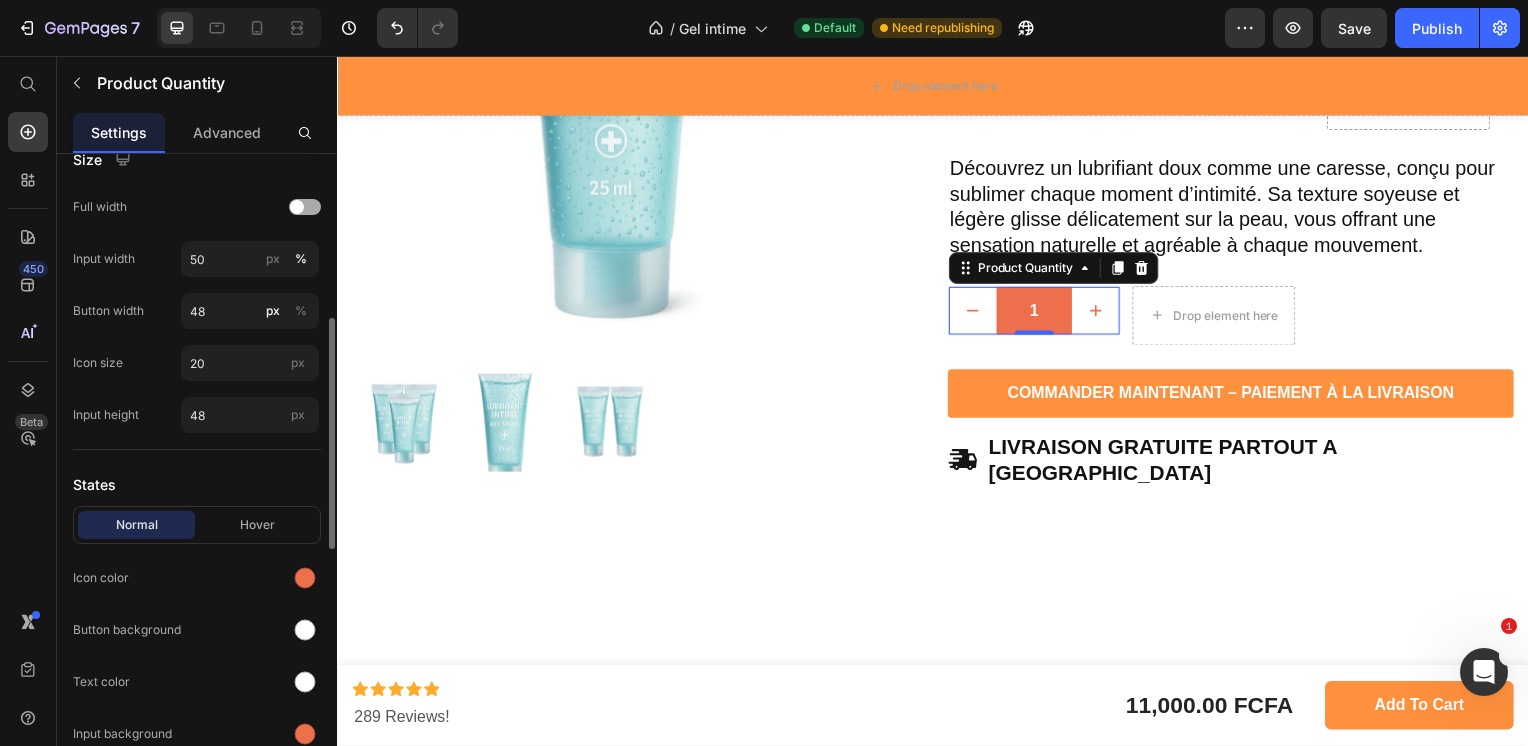 scroll, scrollTop: 484, scrollLeft: 0, axis: vertical 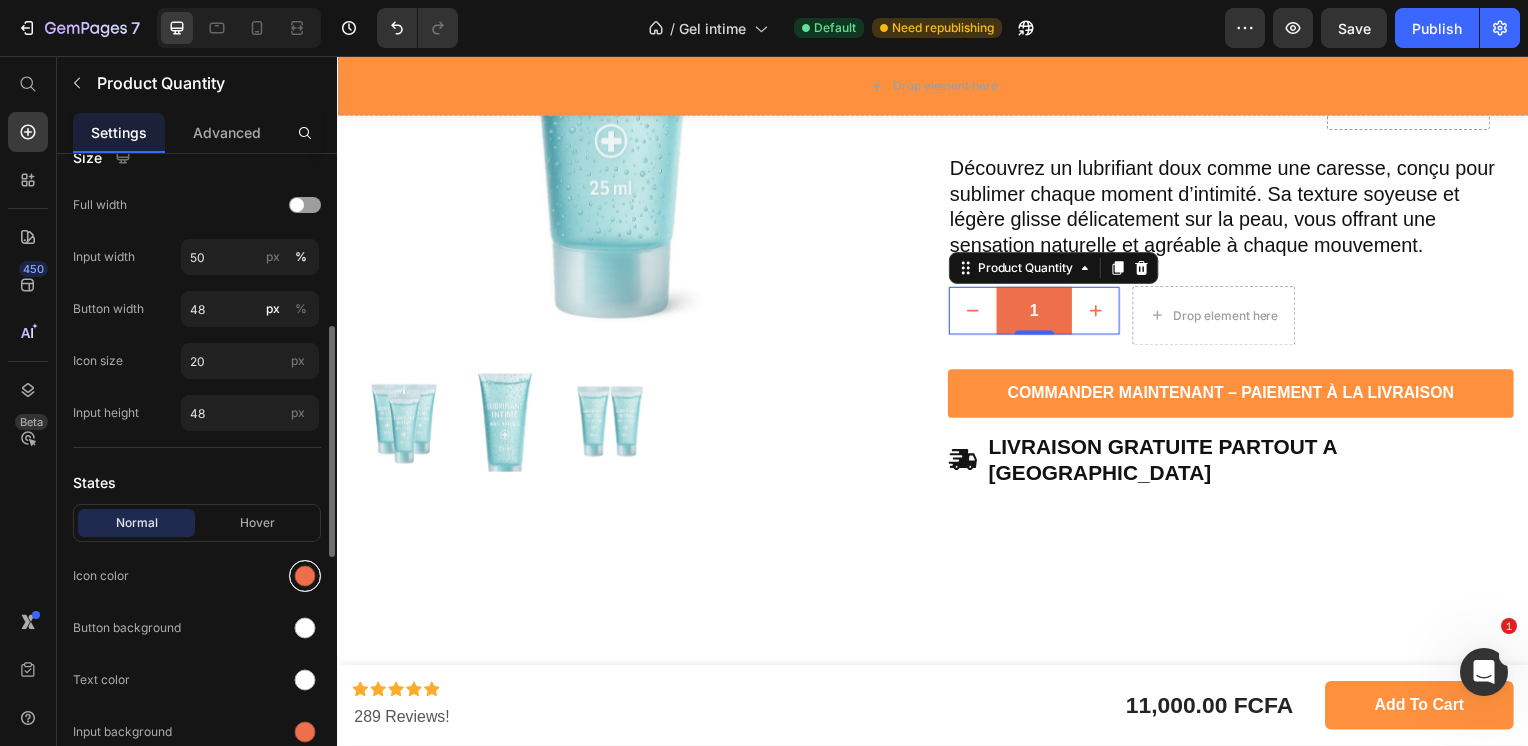 click at bounding box center (305, 576) 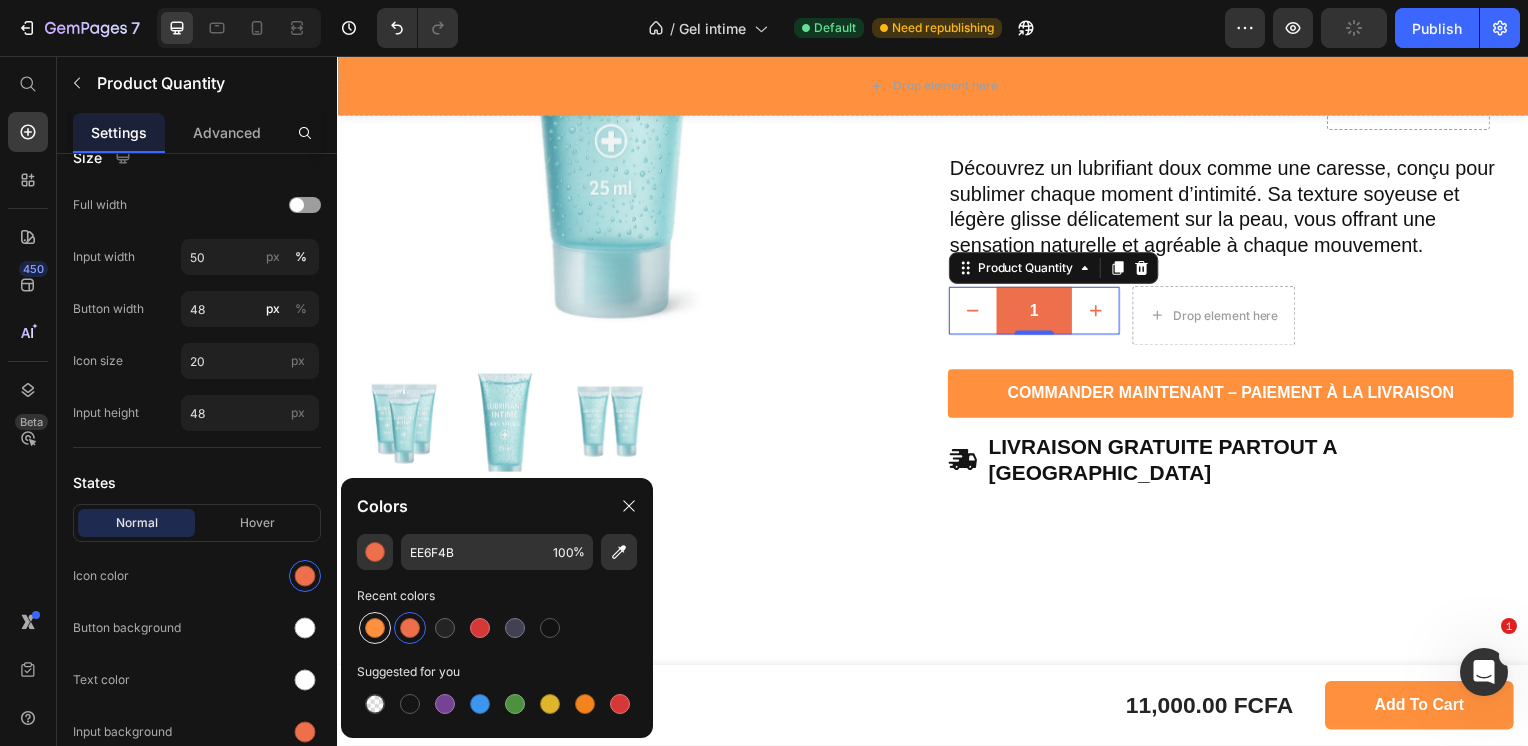 click at bounding box center (375, 628) 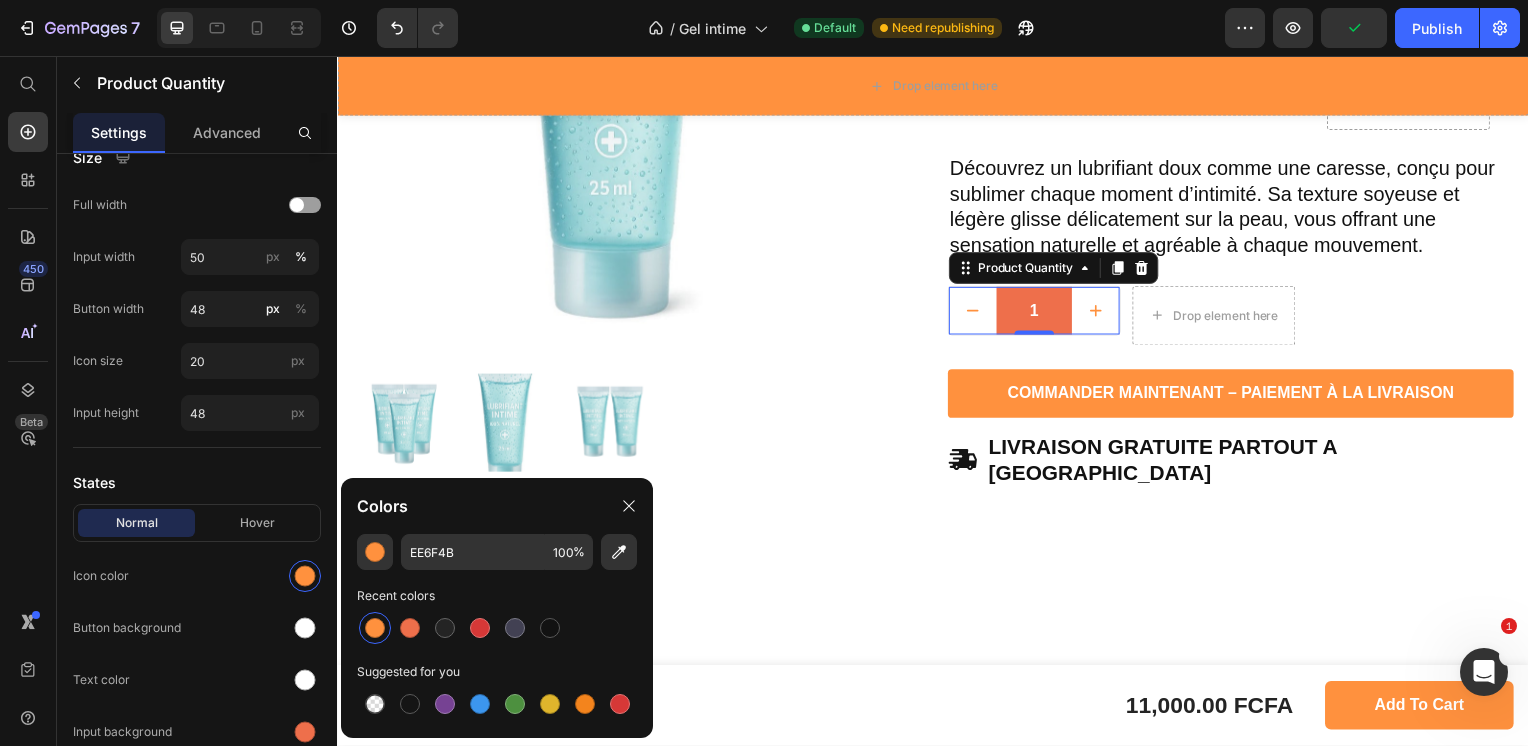 type on "FF913E" 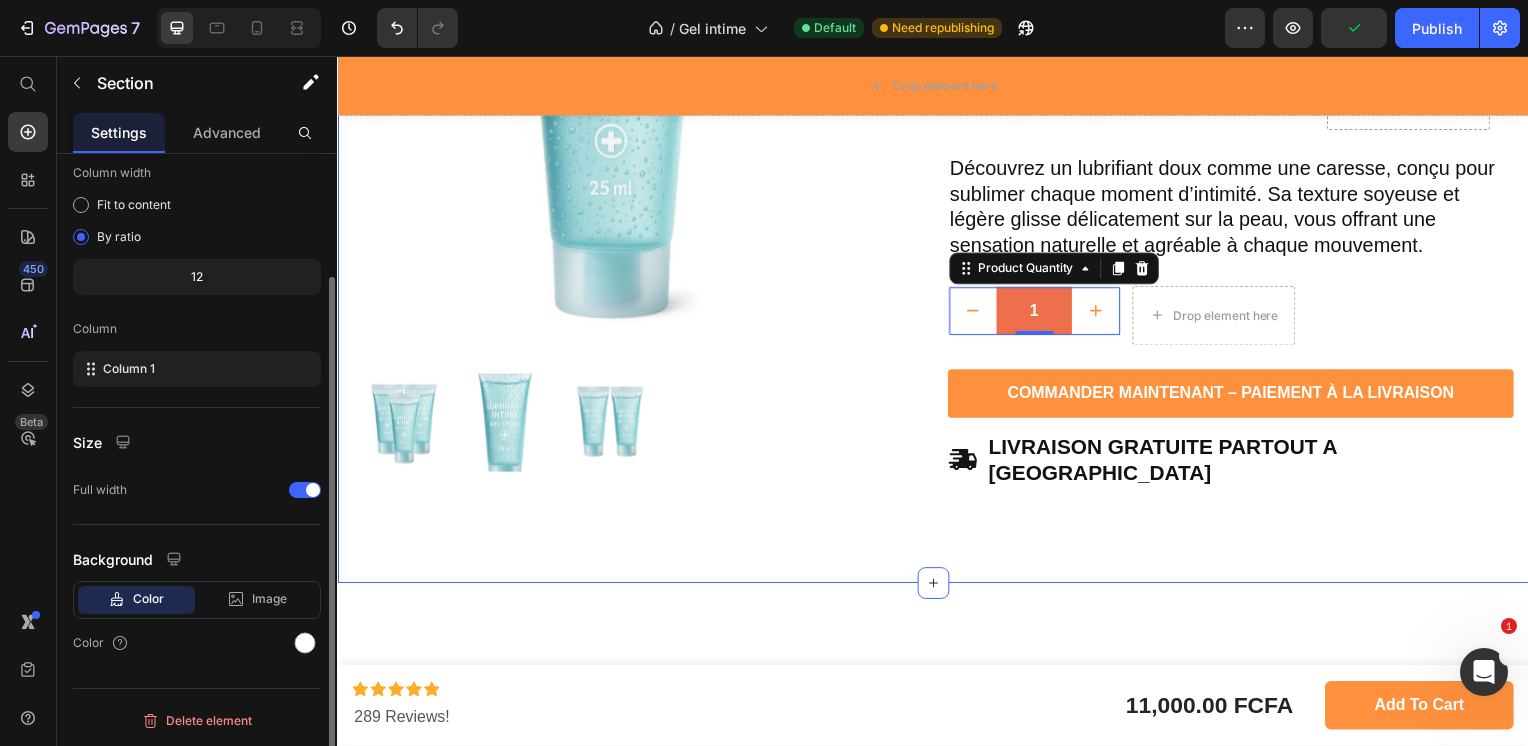scroll, scrollTop: 0, scrollLeft: 0, axis: both 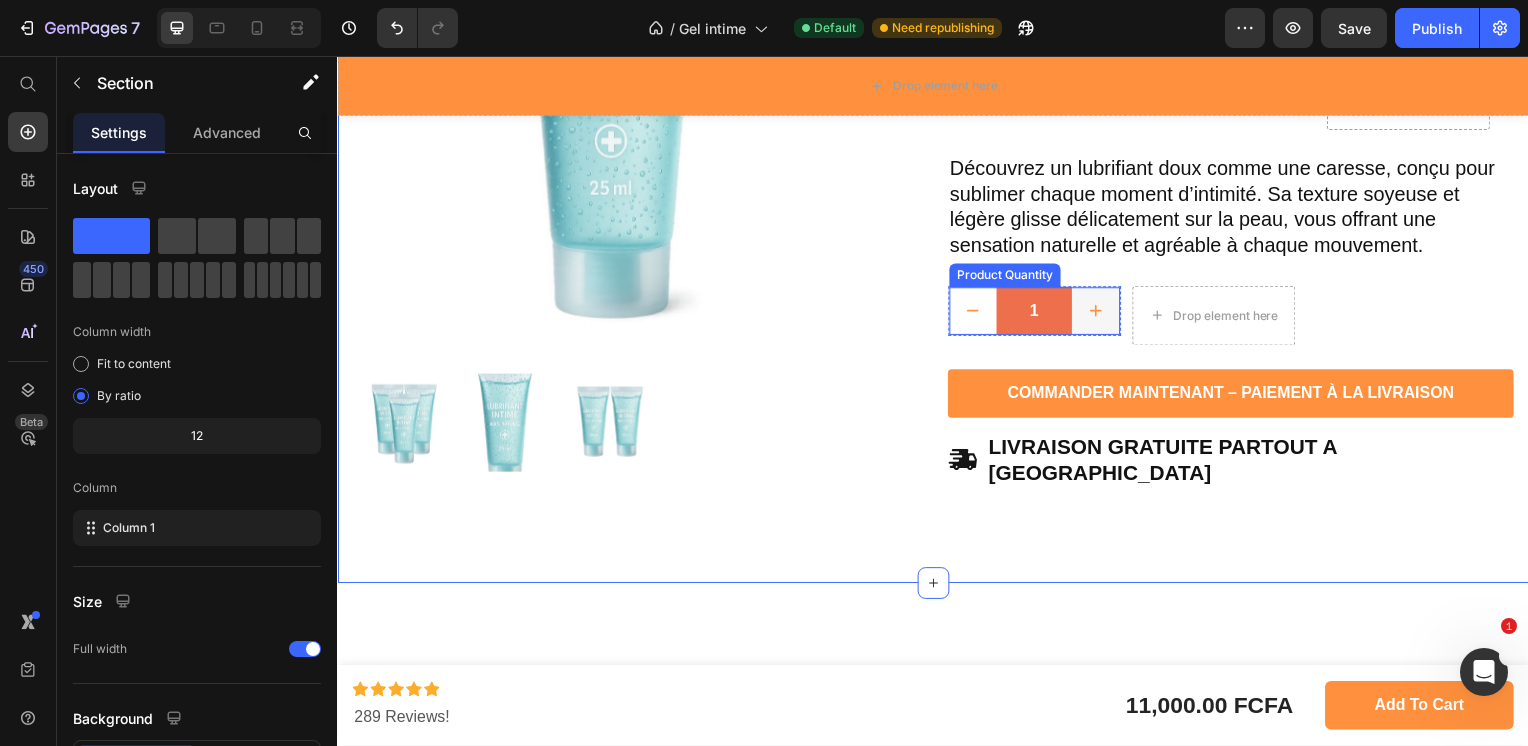 click at bounding box center [1101, 313] 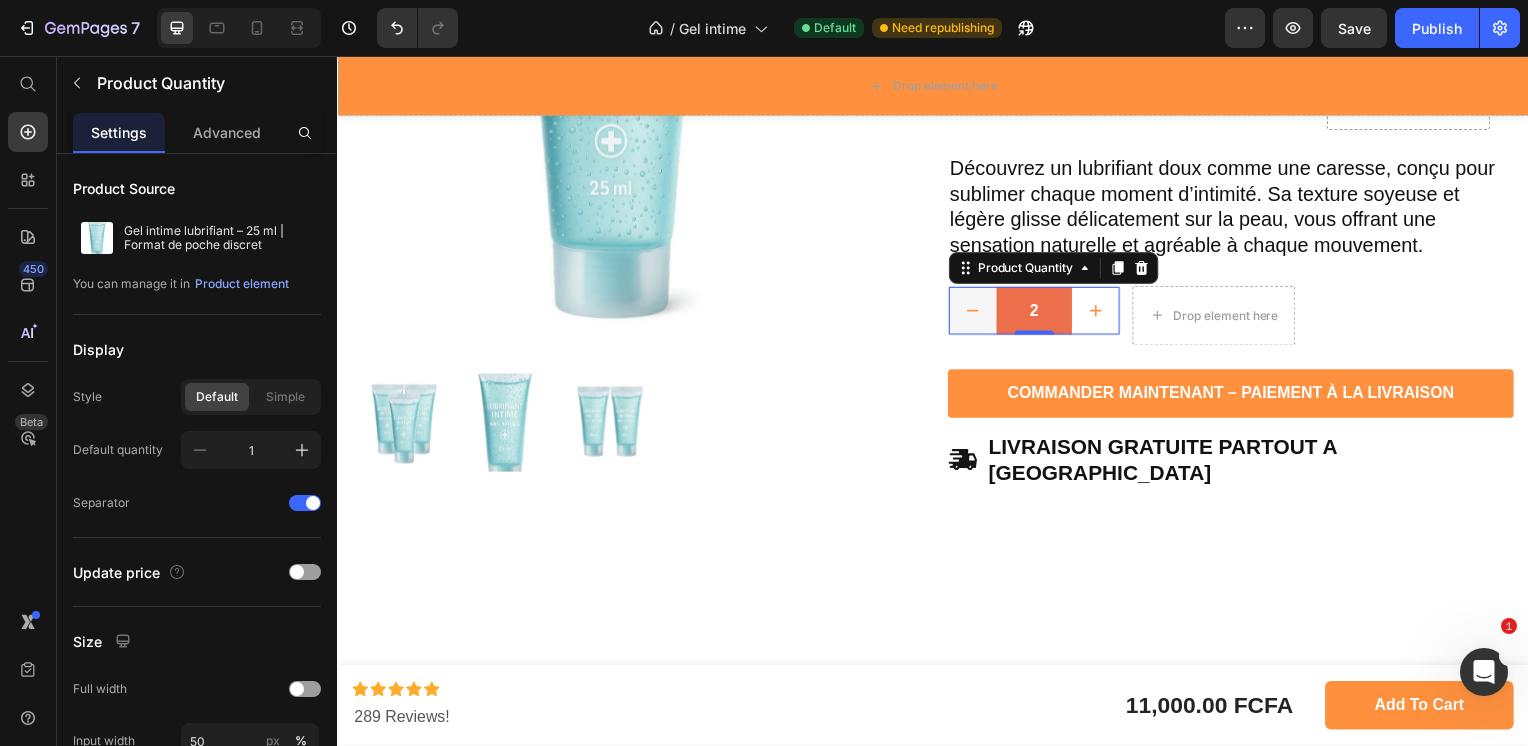 click 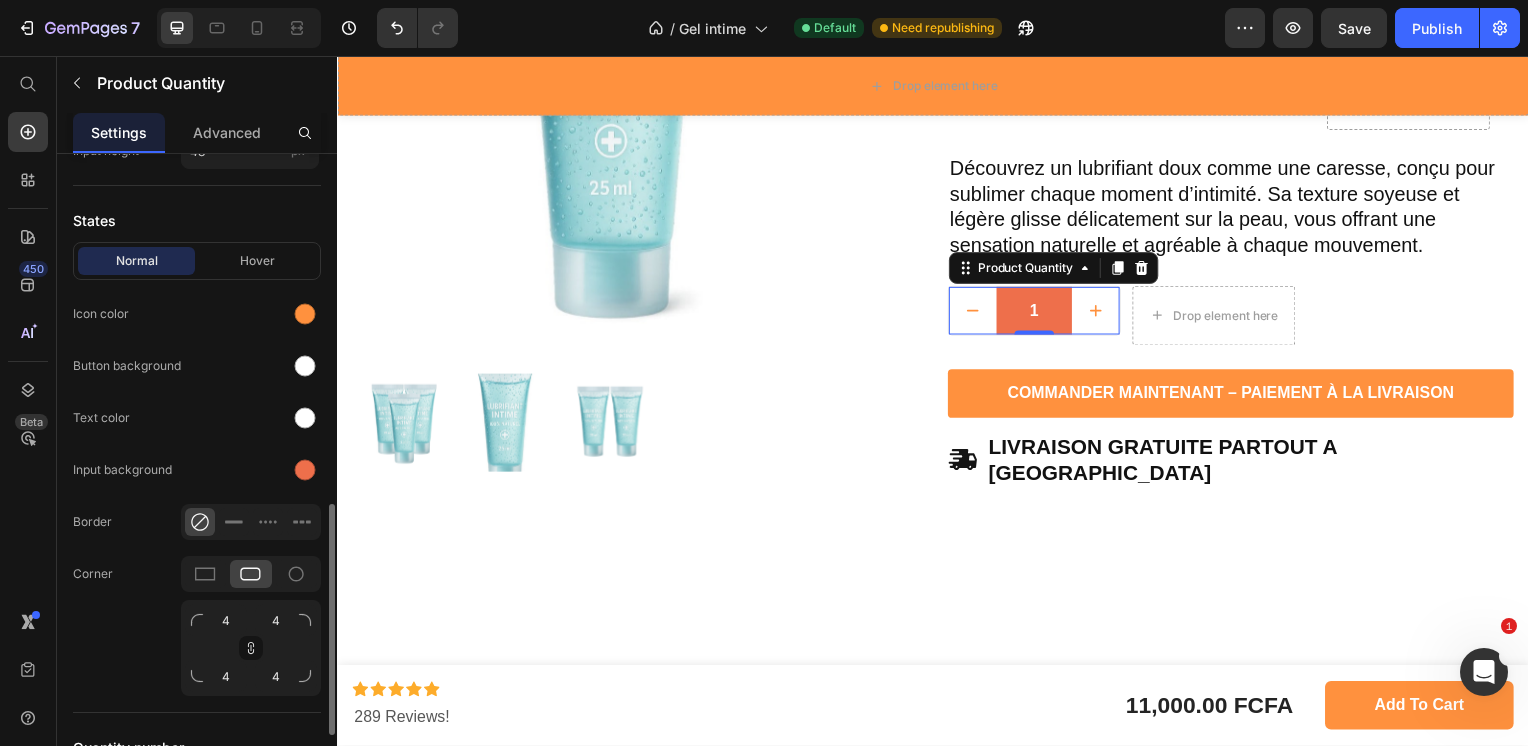 scroll, scrollTop: 744, scrollLeft: 0, axis: vertical 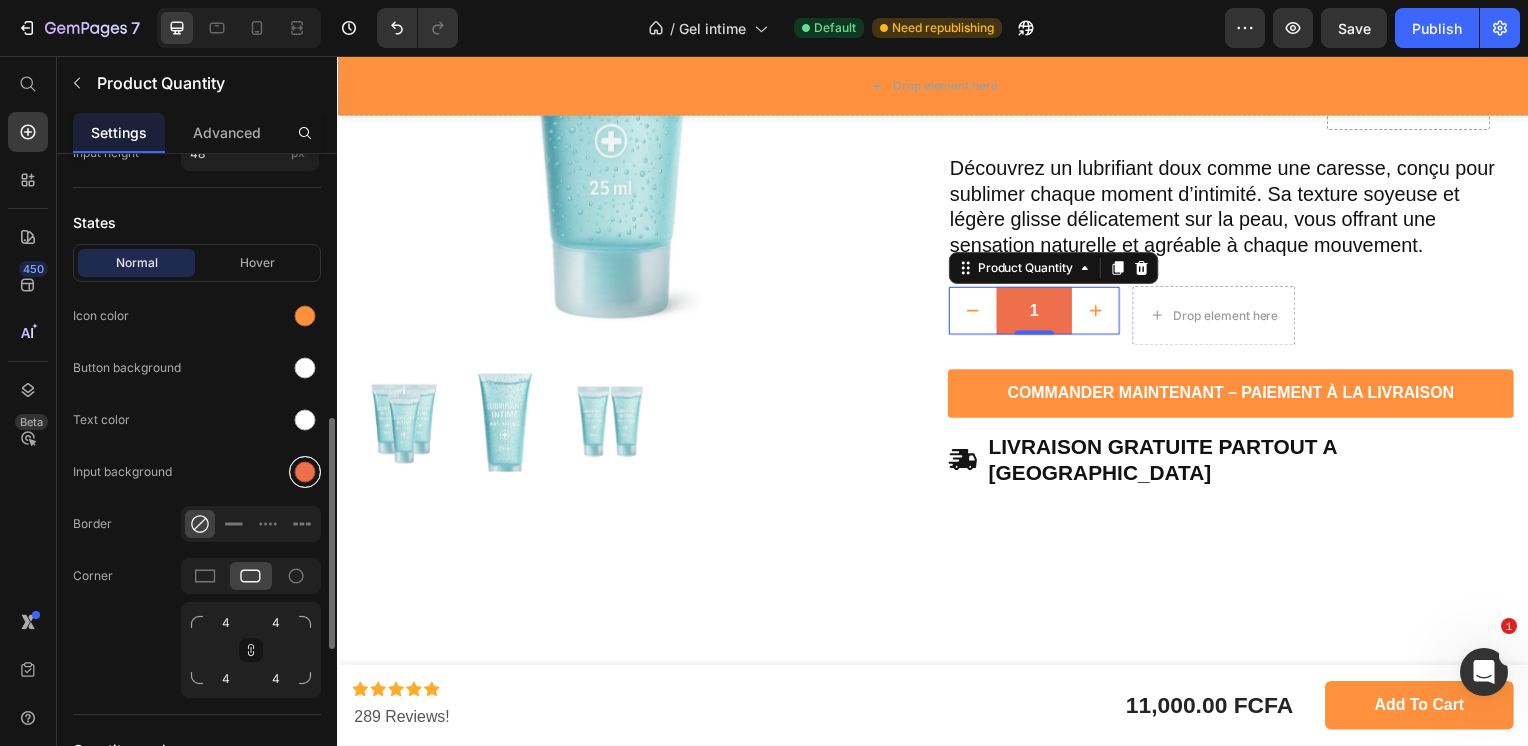 click at bounding box center (305, 472) 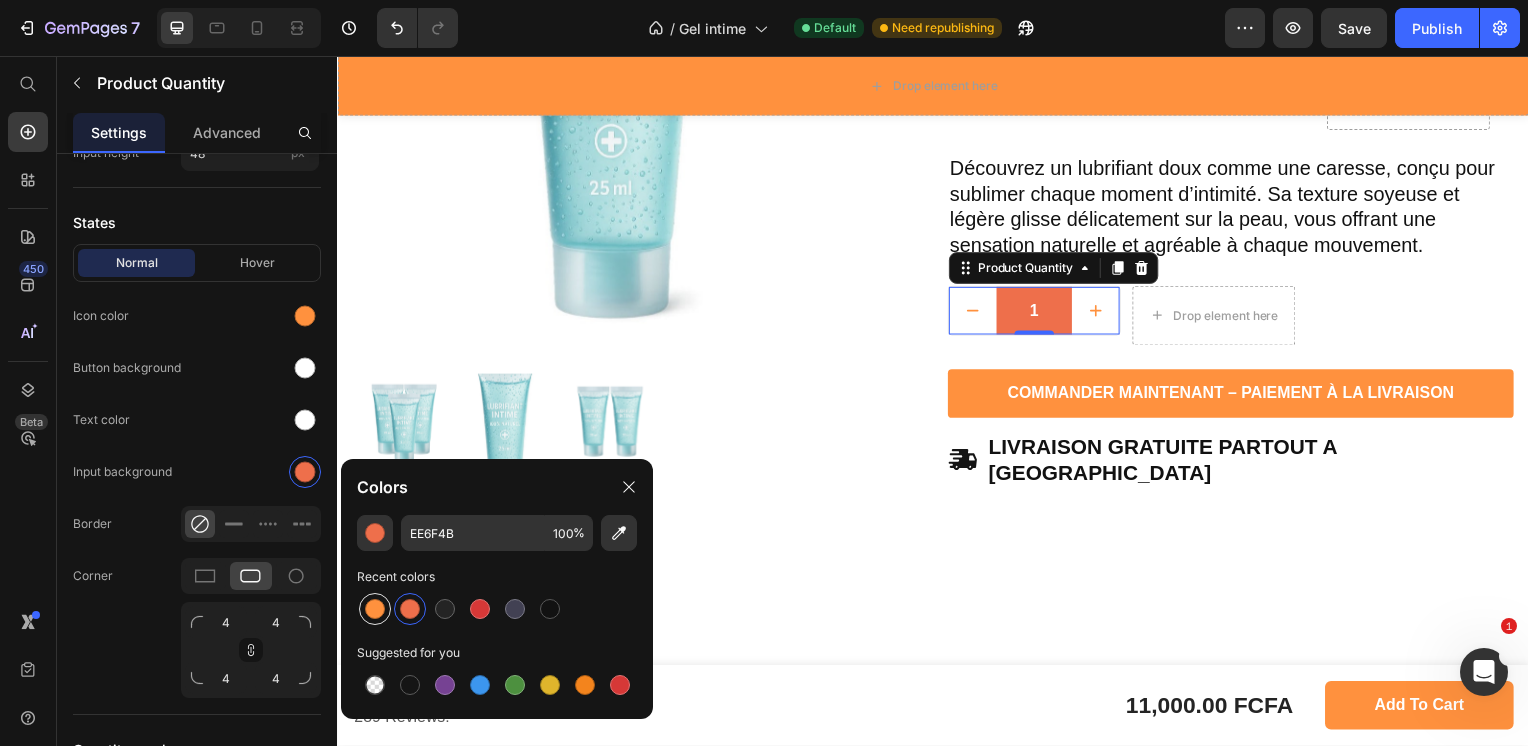 click at bounding box center [375, 609] 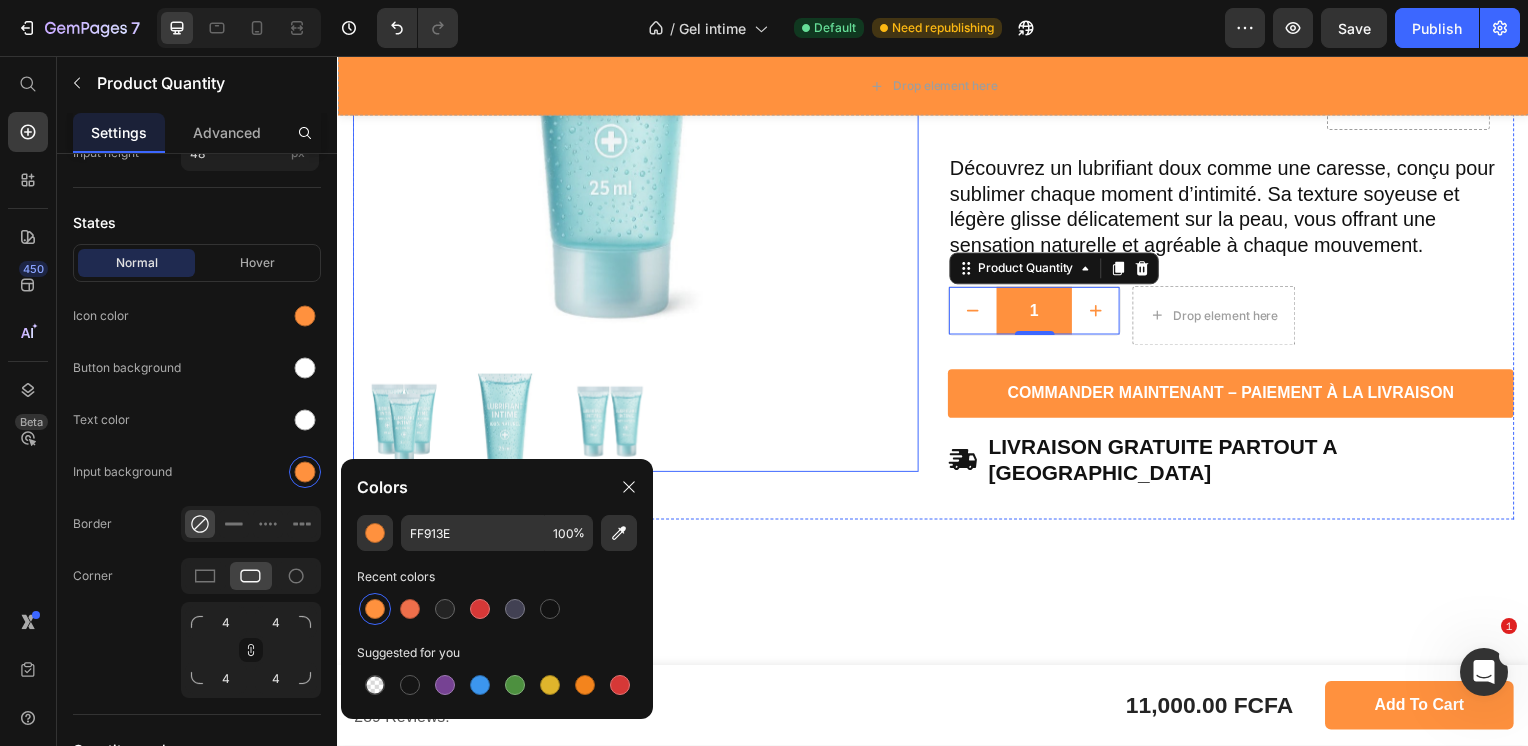 click at bounding box center [613, 425] 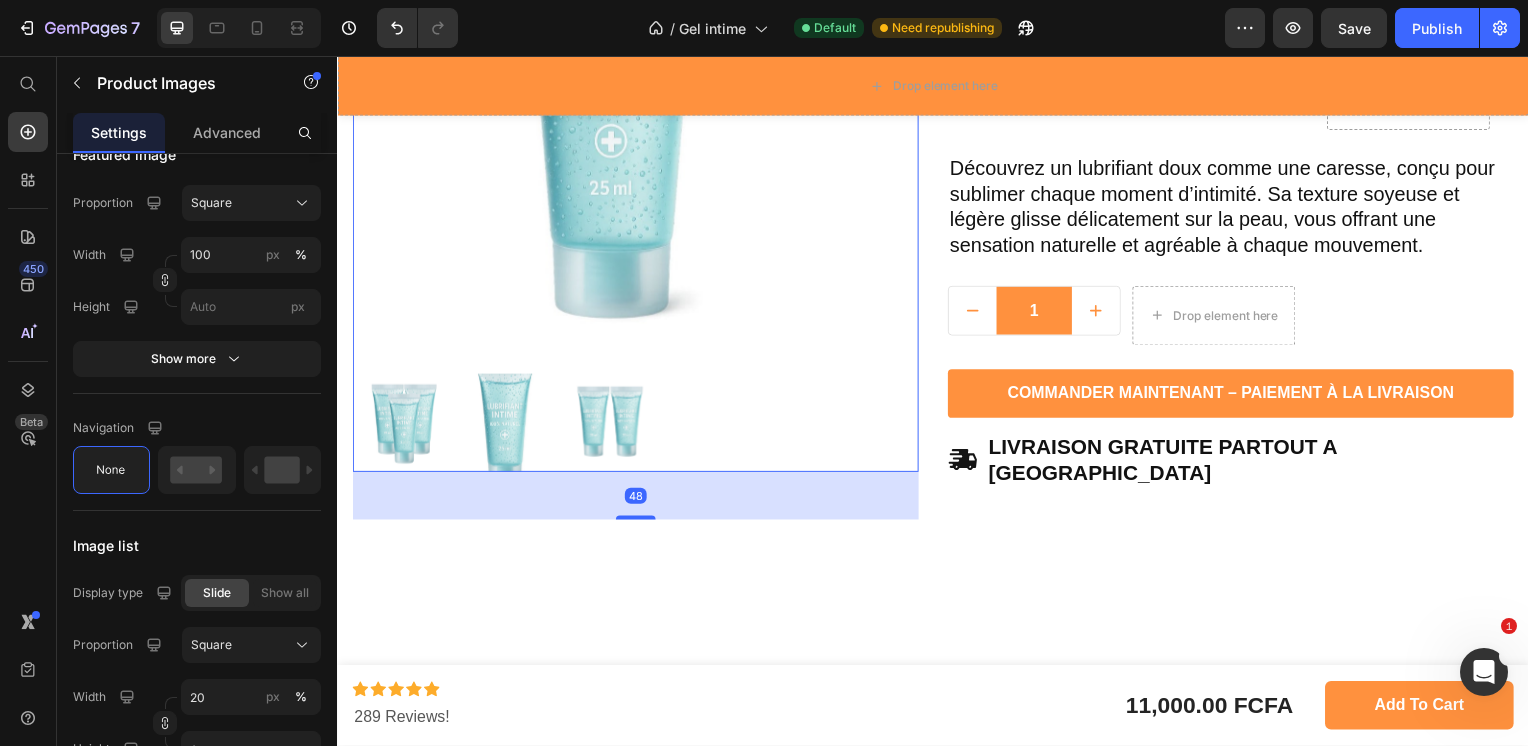 scroll, scrollTop: 0, scrollLeft: 0, axis: both 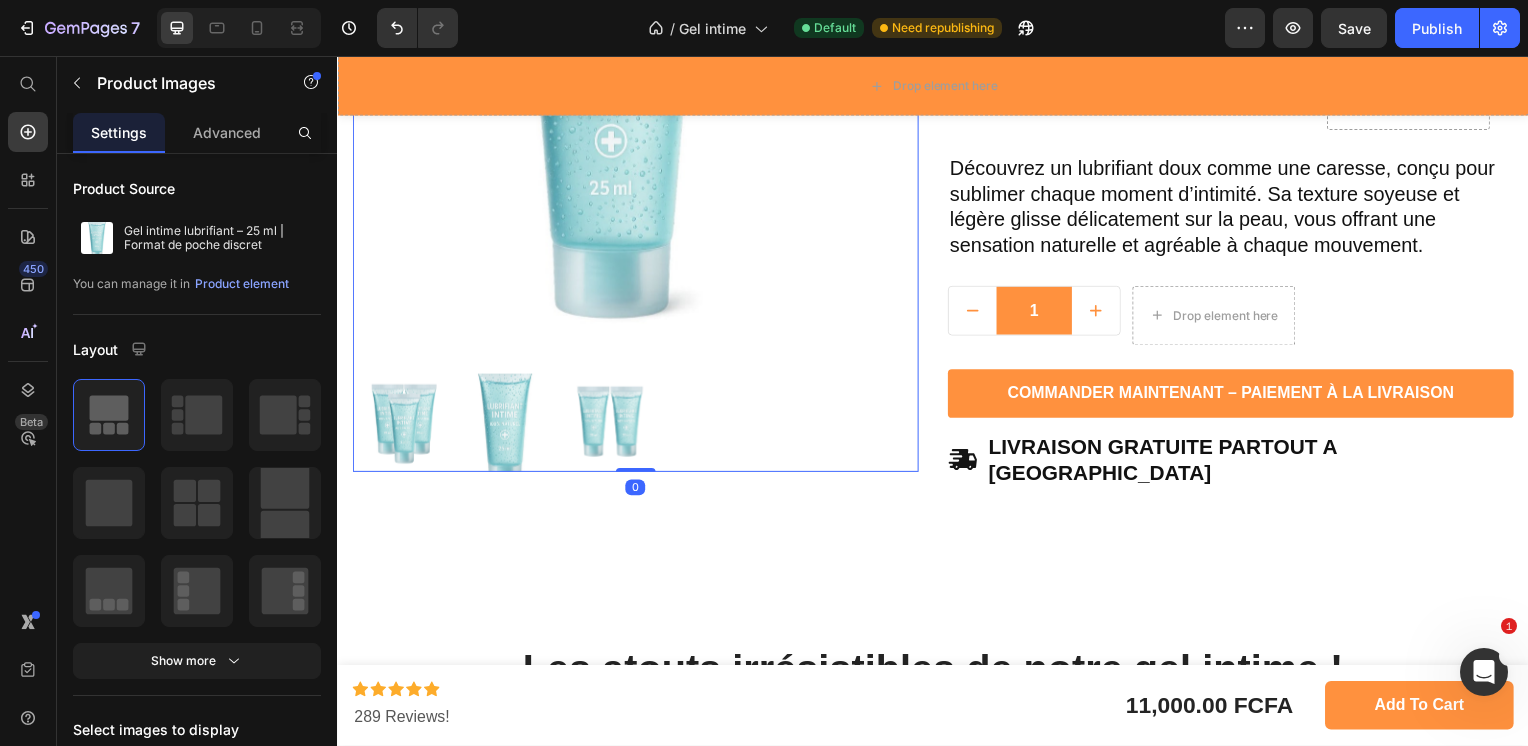 drag, startPoint x: 641, startPoint y: 513, endPoint x: 612, endPoint y: 452, distance: 67.54258 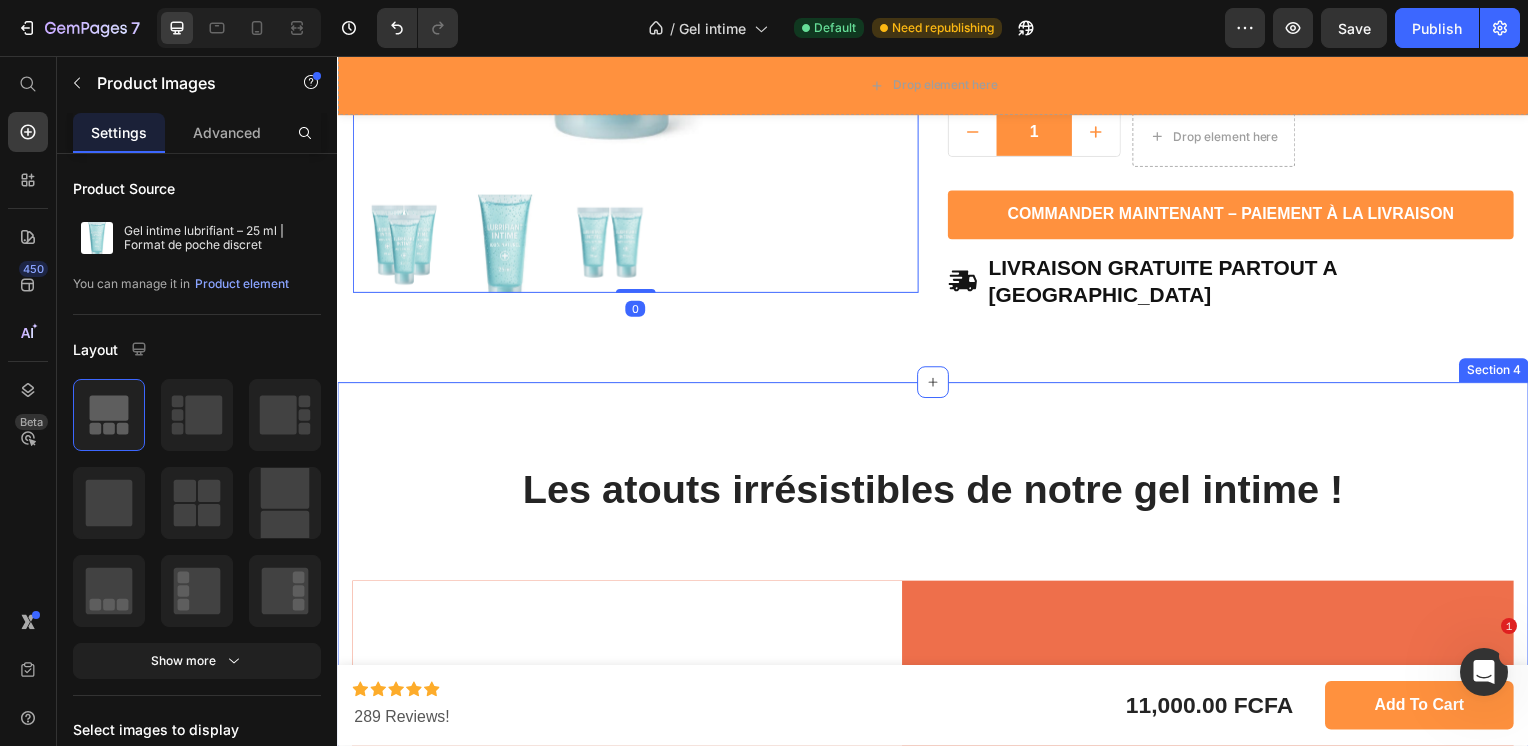 scroll, scrollTop: 710, scrollLeft: 0, axis: vertical 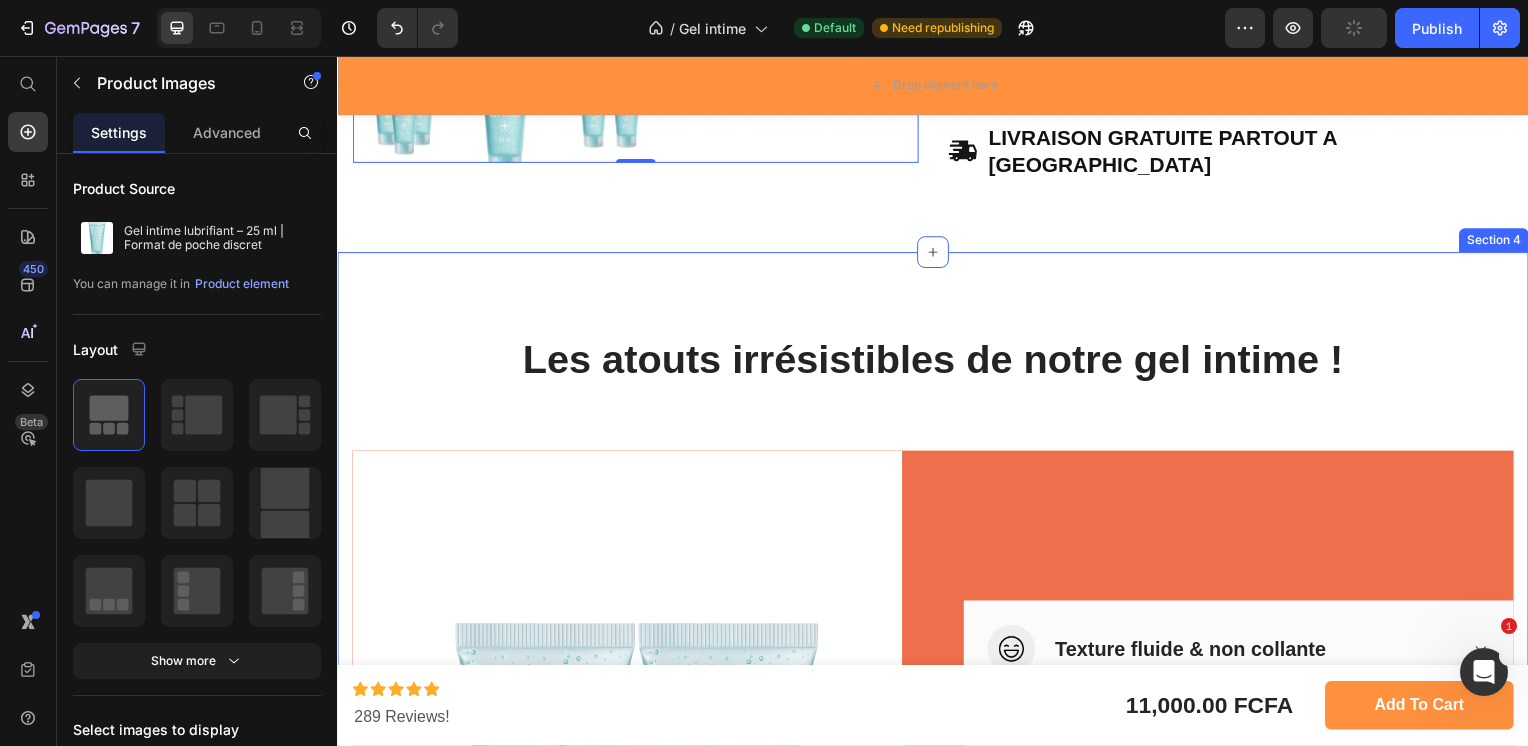 click on "Les atouts irrésistibles de notre gel intime ! Heading Row (P) Images & Gallery Image
Texture fluide & non collante Accordion Row Image
Sans parfum agressif Accordion Row Image
Compatible avec préservatifs  Accordion Row Image
Format mini et discret 25 ml Accordion Row Row Product Section 4" at bounding box center [937, 786] 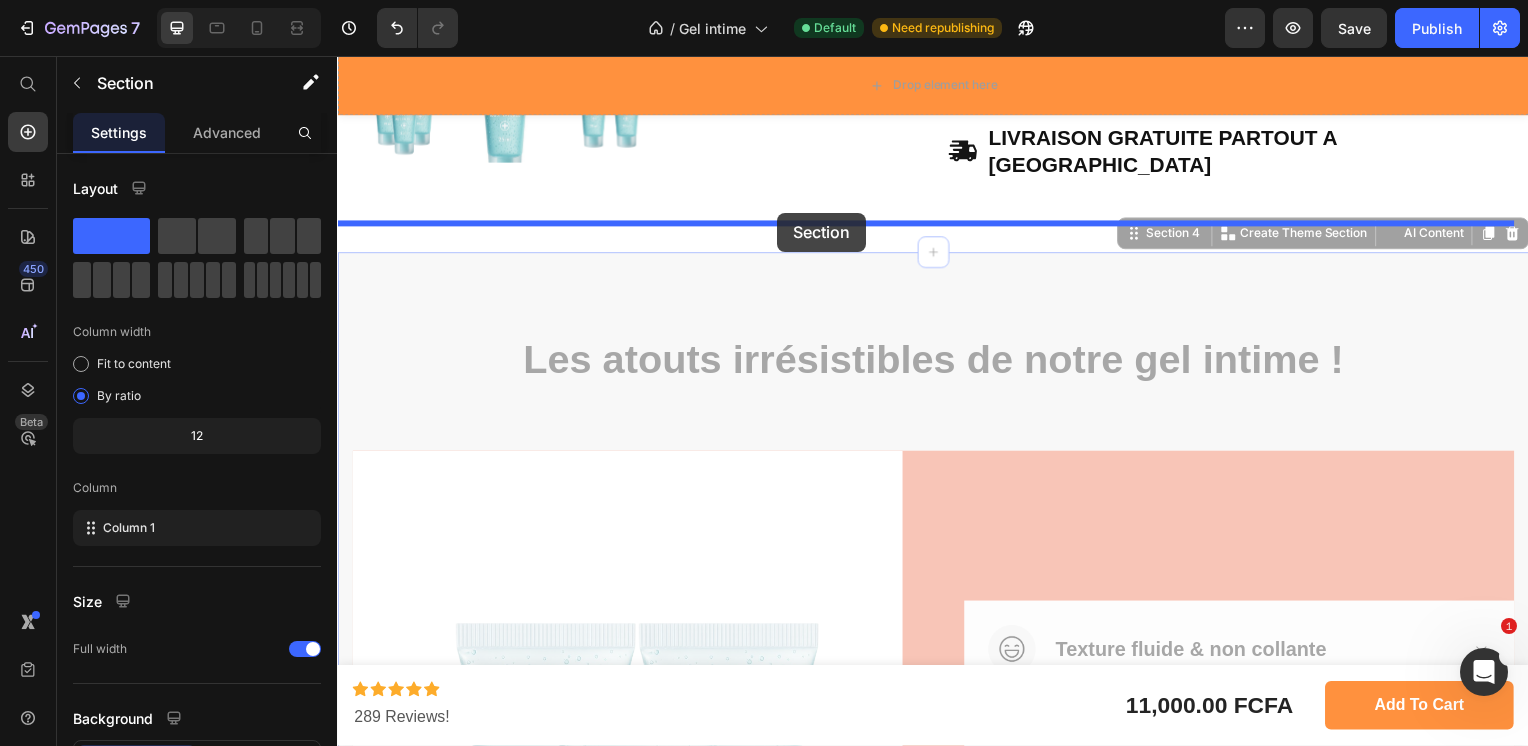 drag, startPoint x: 791, startPoint y: 272, endPoint x: 780, endPoint y: 214, distance: 59.03389 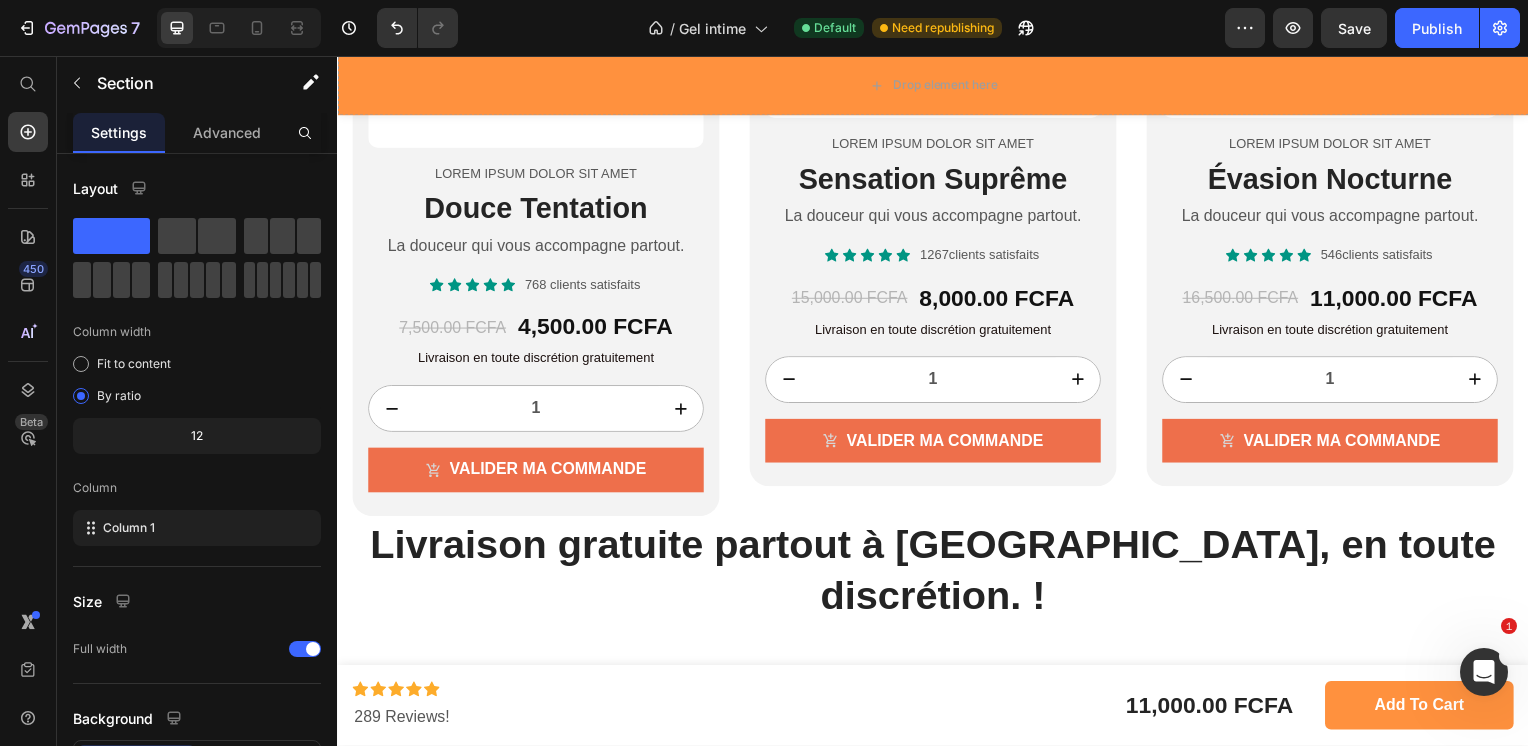scroll, scrollTop: 2442, scrollLeft: 0, axis: vertical 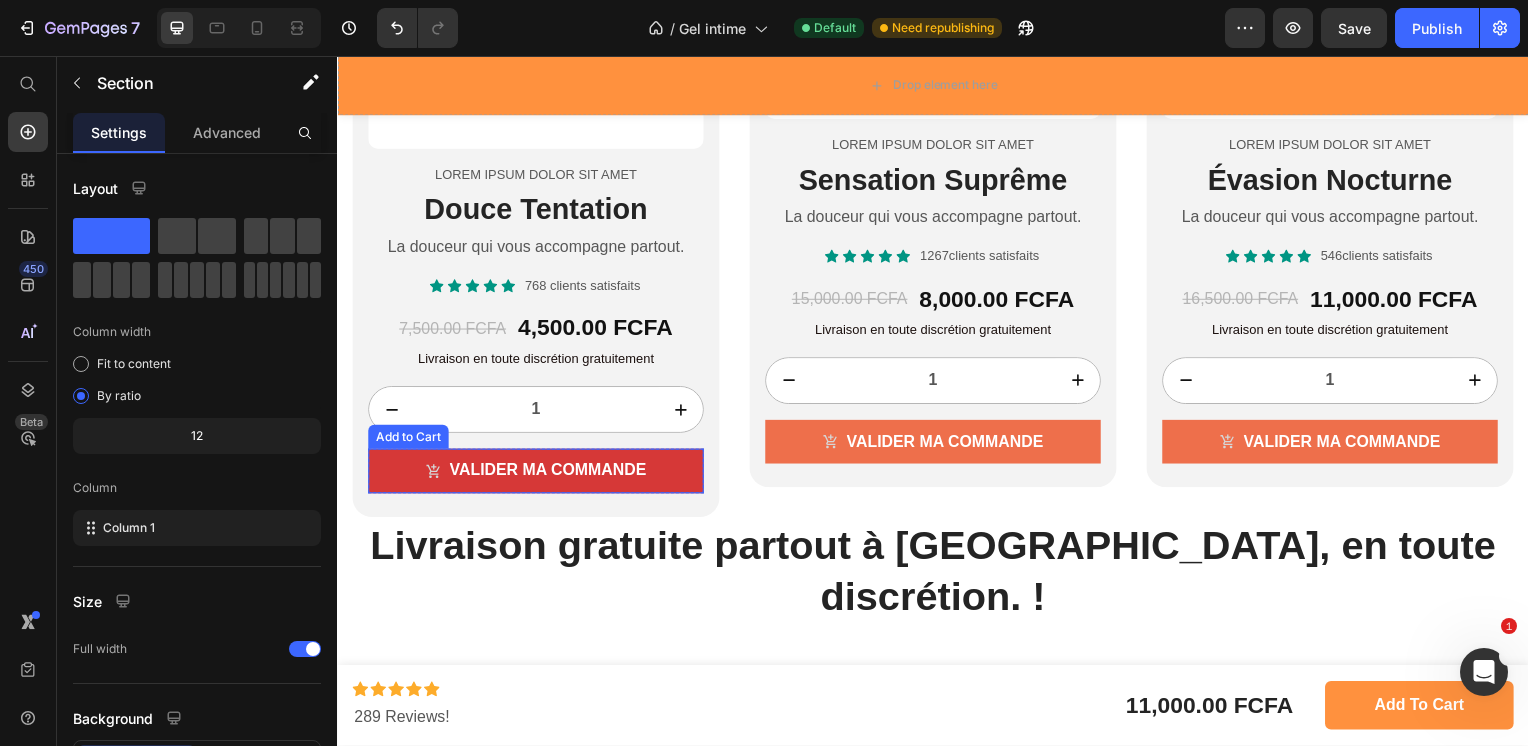 click on "VALIDER MA COMMANDE" at bounding box center (537, 474) 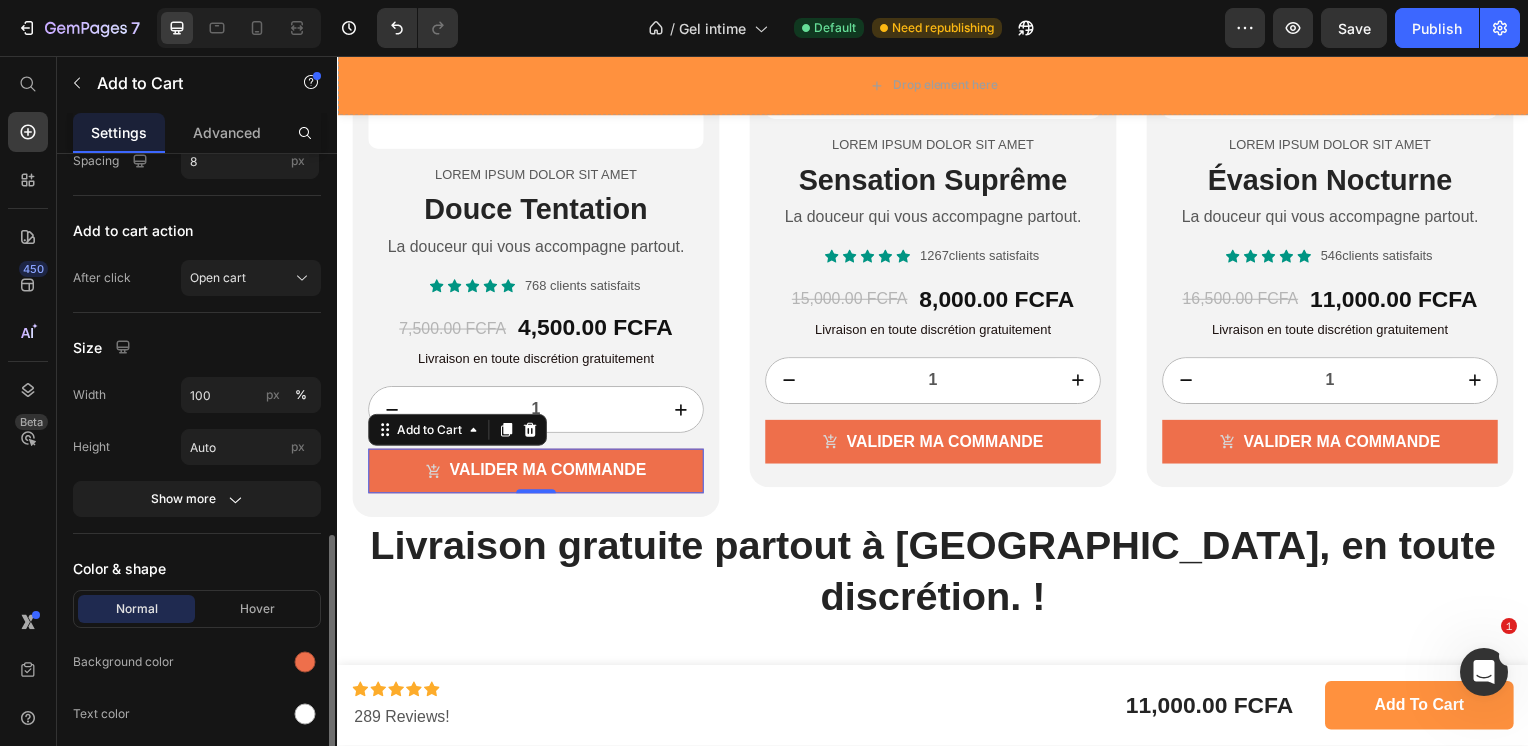 scroll, scrollTop: 951, scrollLeft: 0, axis: vertical 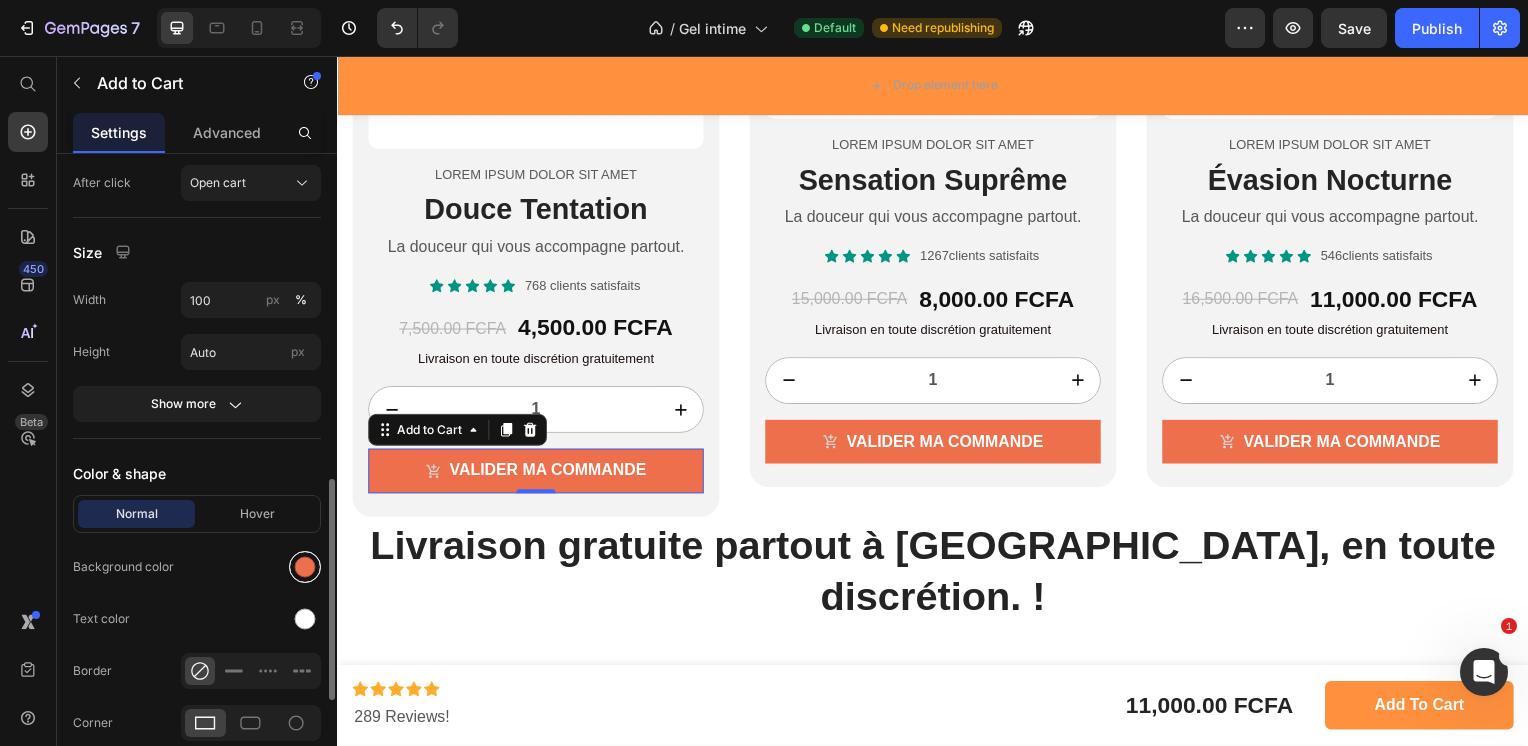 click at bounding box center (305, 567) 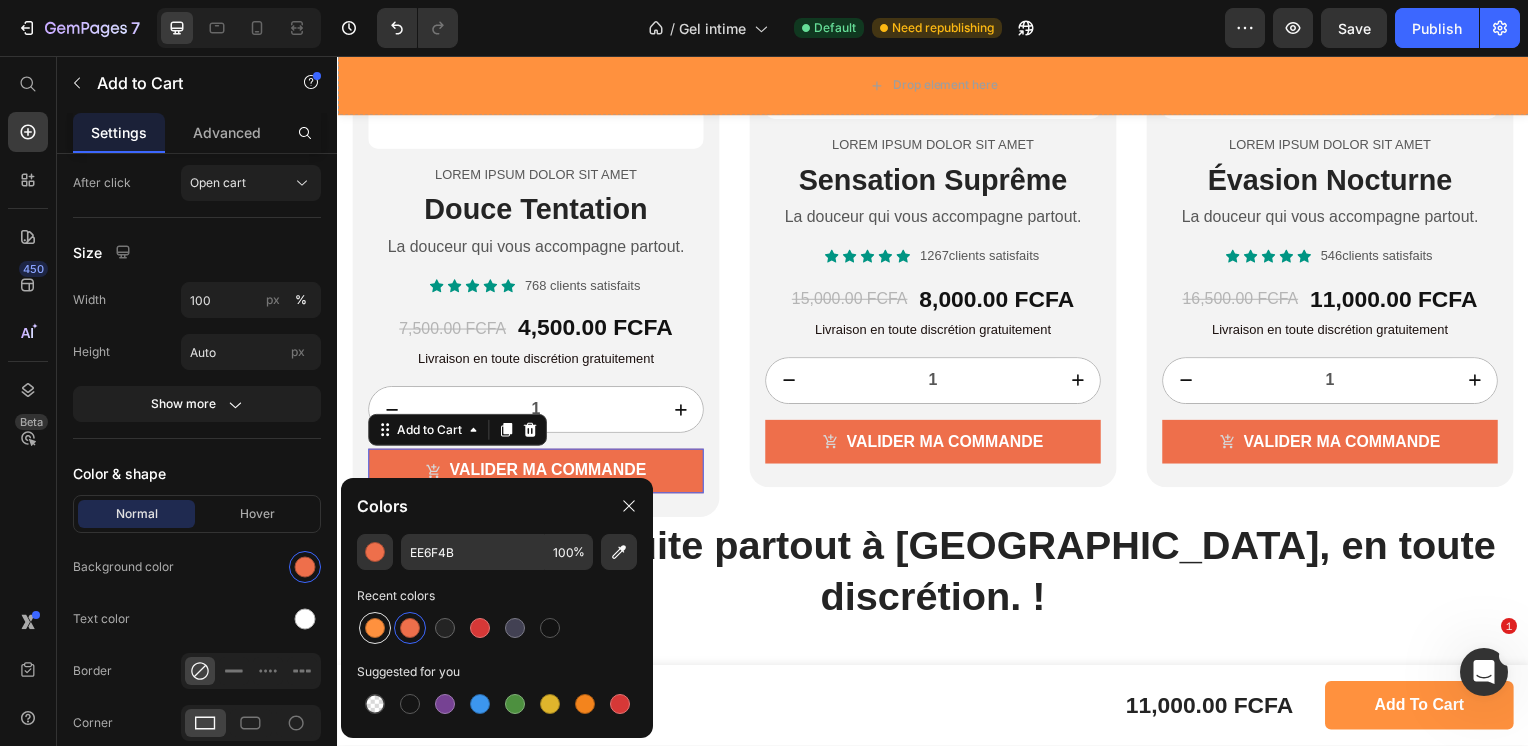 click at bounding box center [375, 628] 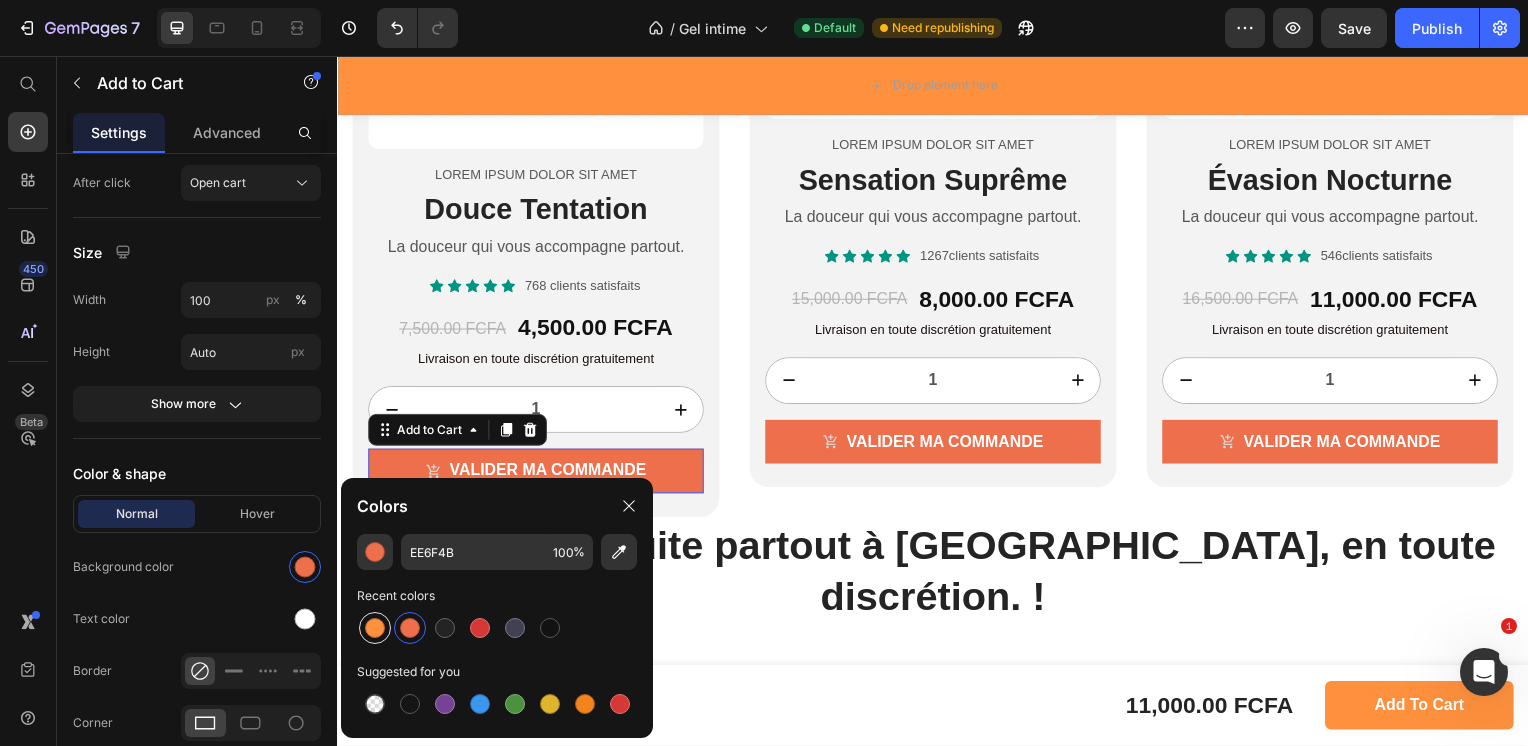 type on "FF913E" 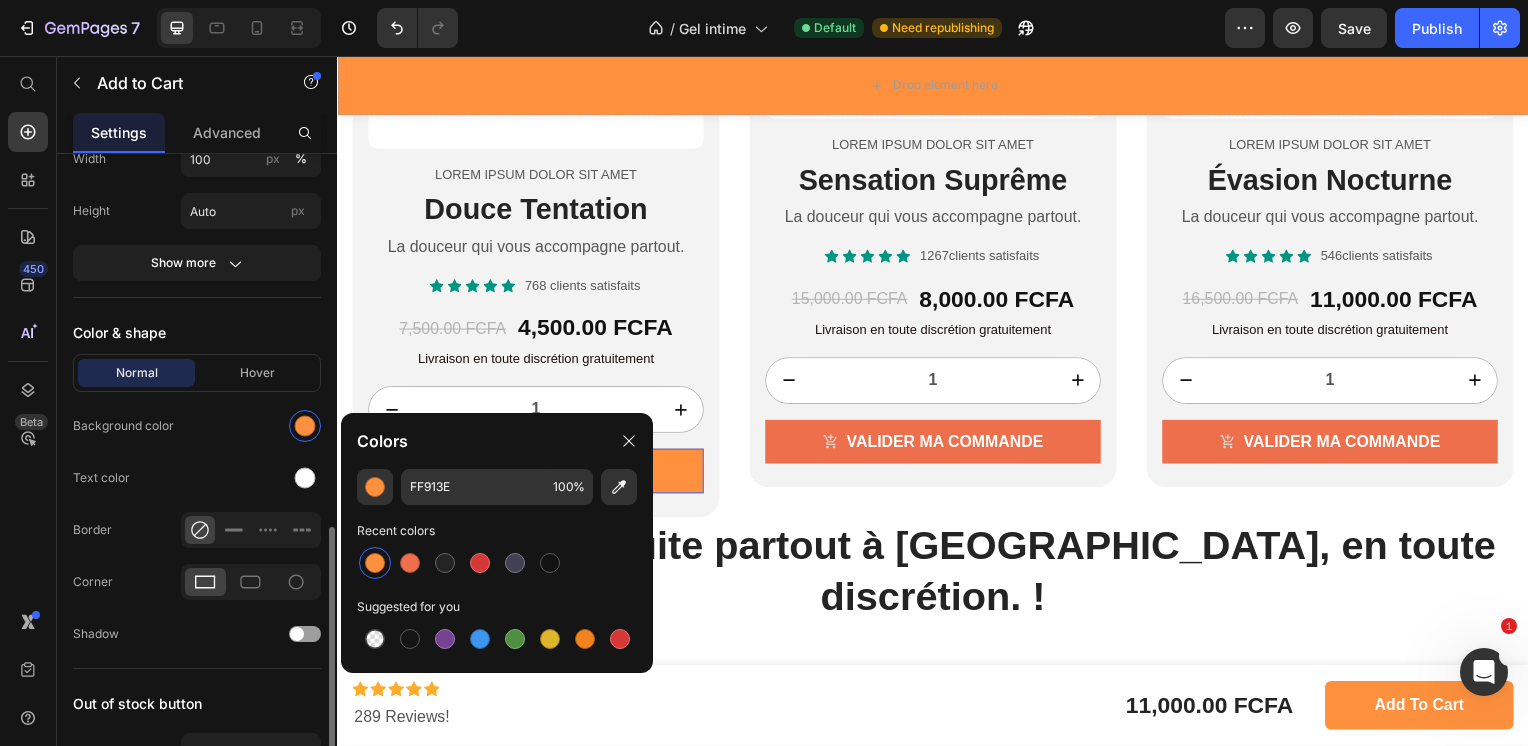 scroll, scrollTop: 1094, scrollLeft: 0, axis: vertical 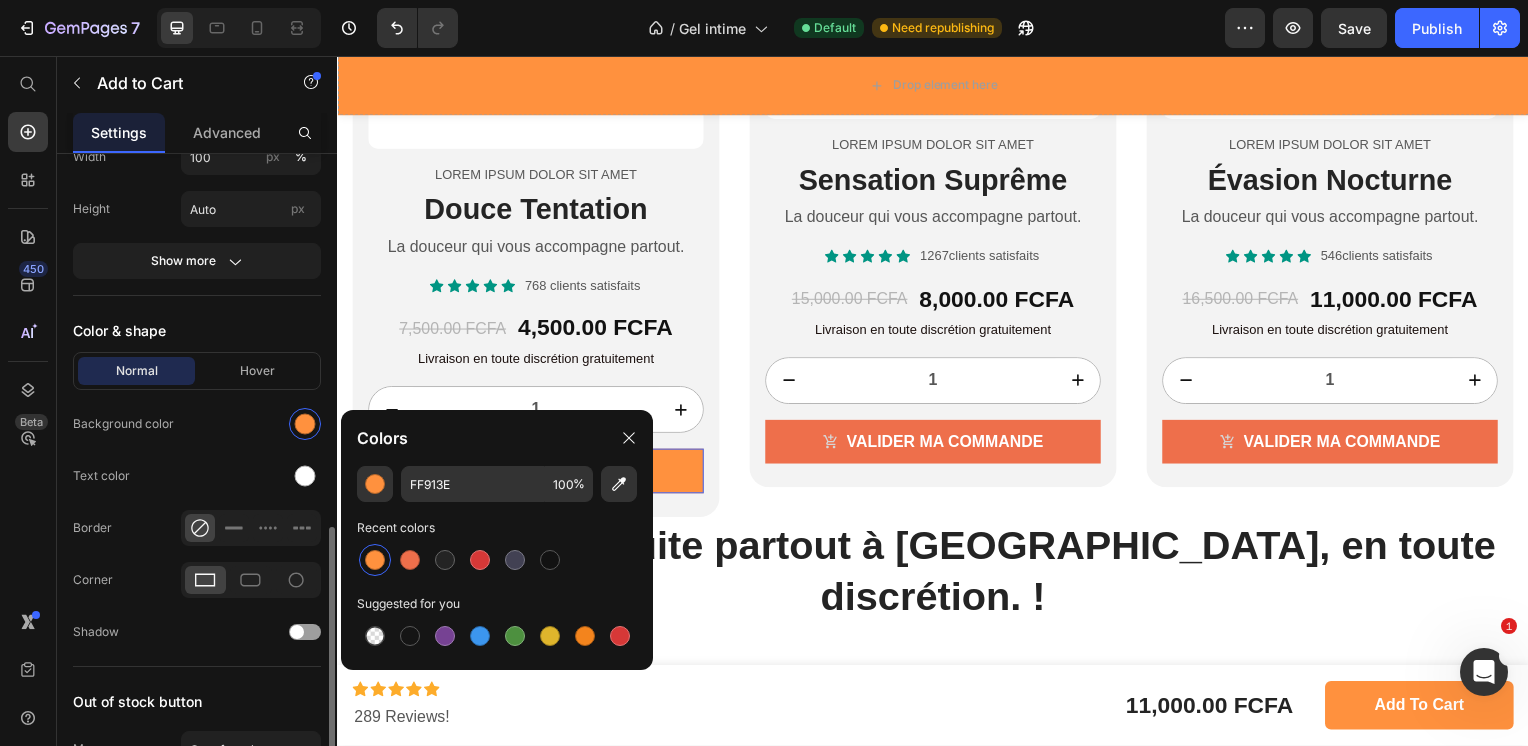 click on "Normal Hover Background color Text color Border Corner Shadow" 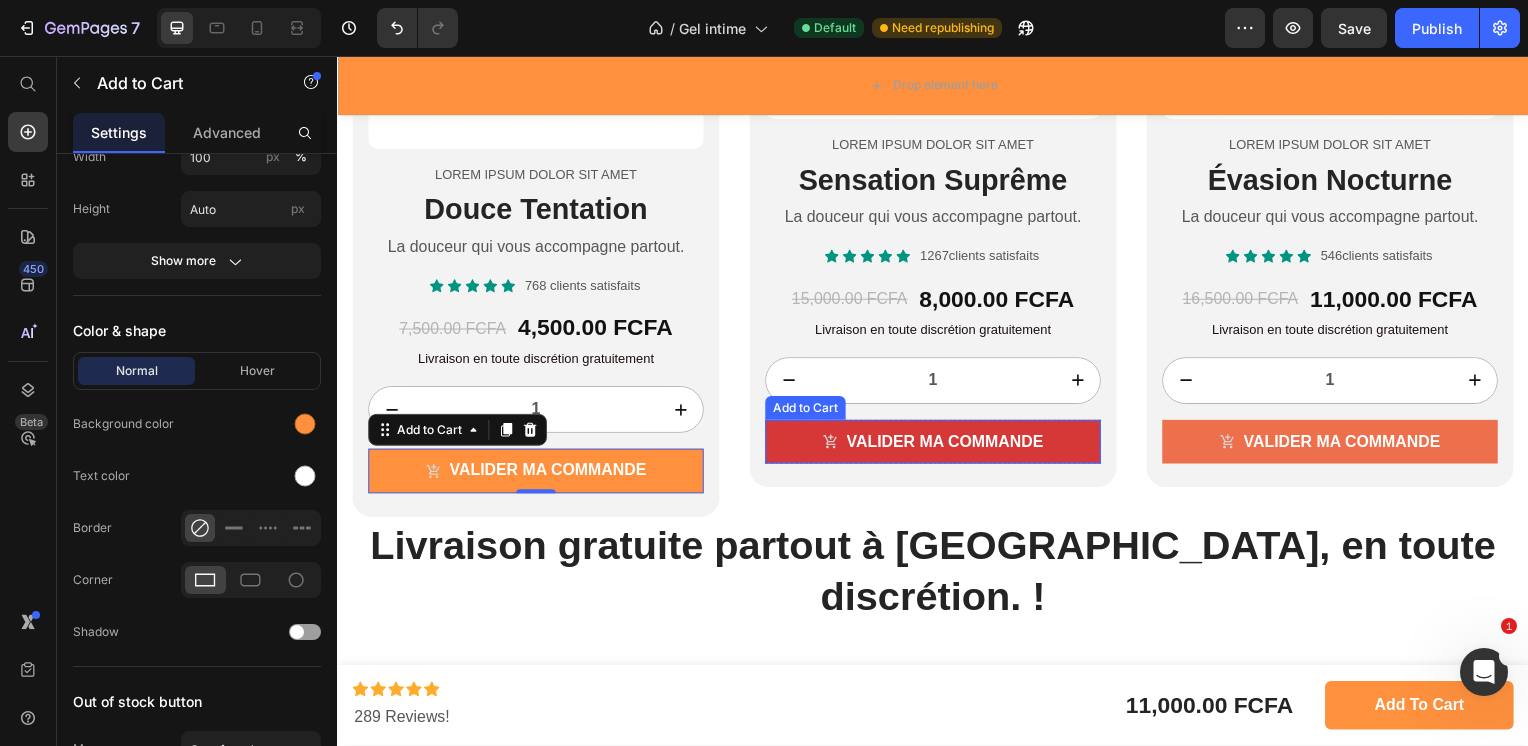 click on "VALIDER MA COMMANDE" at bounding box center [937, 445] 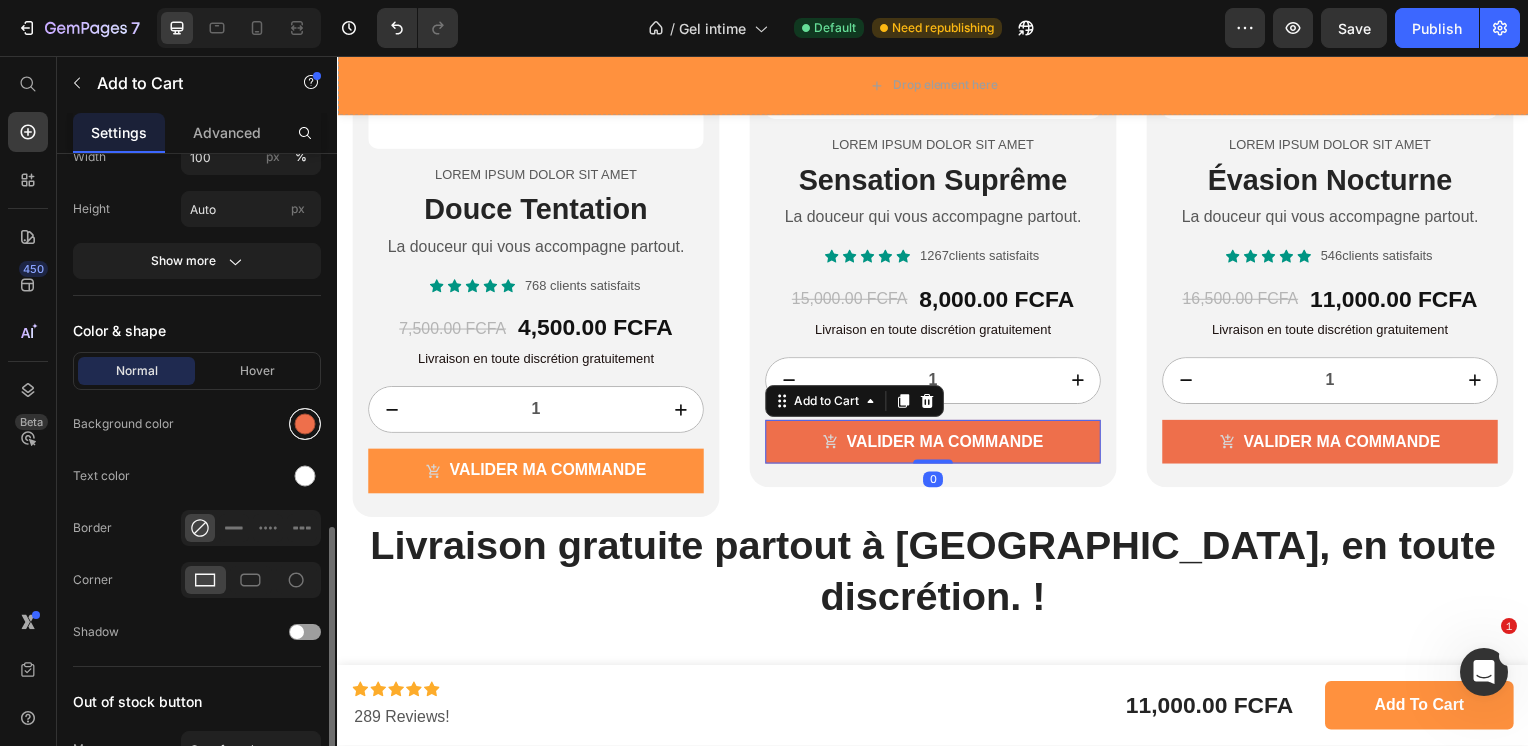 click at bounding box center [305, 424] 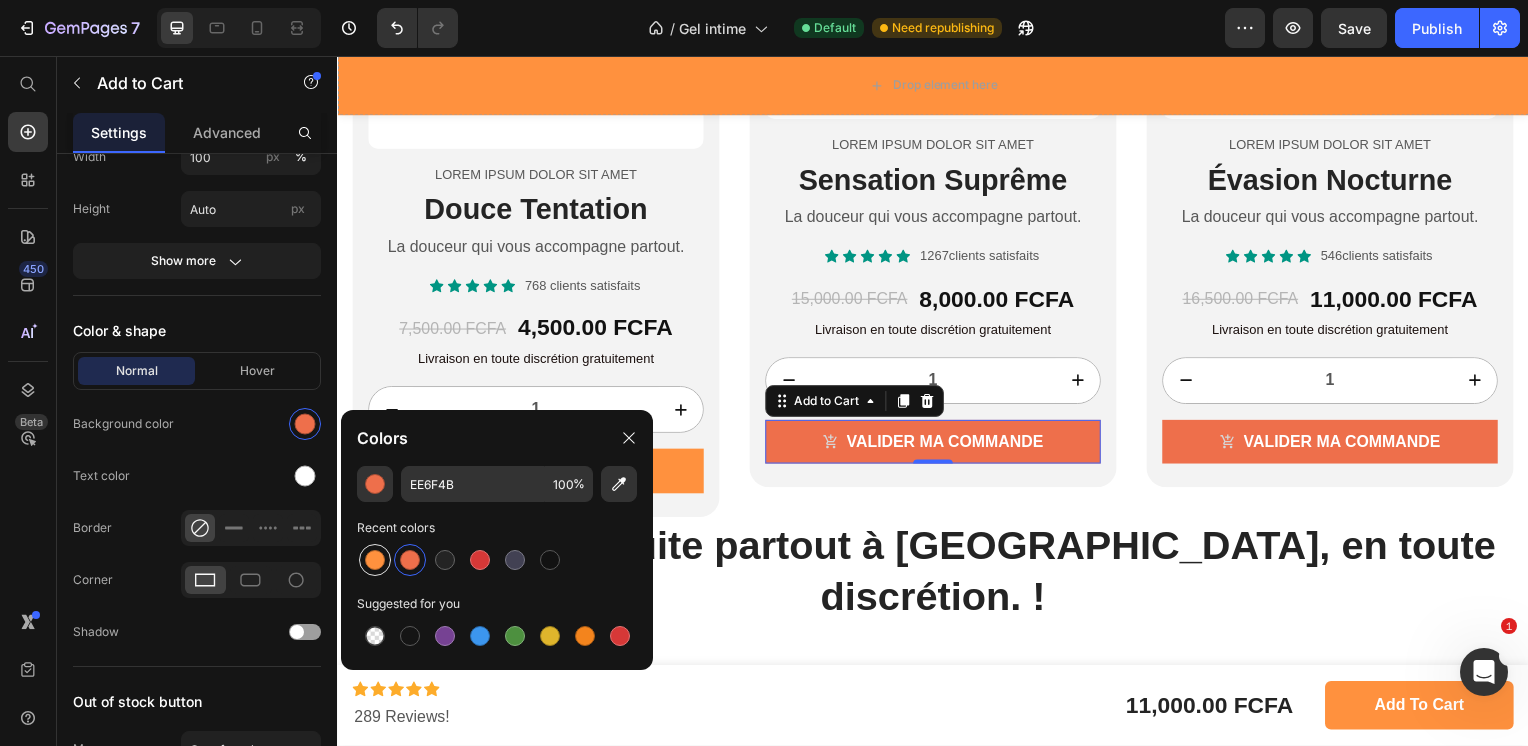 click at bounding box center [375, 560] 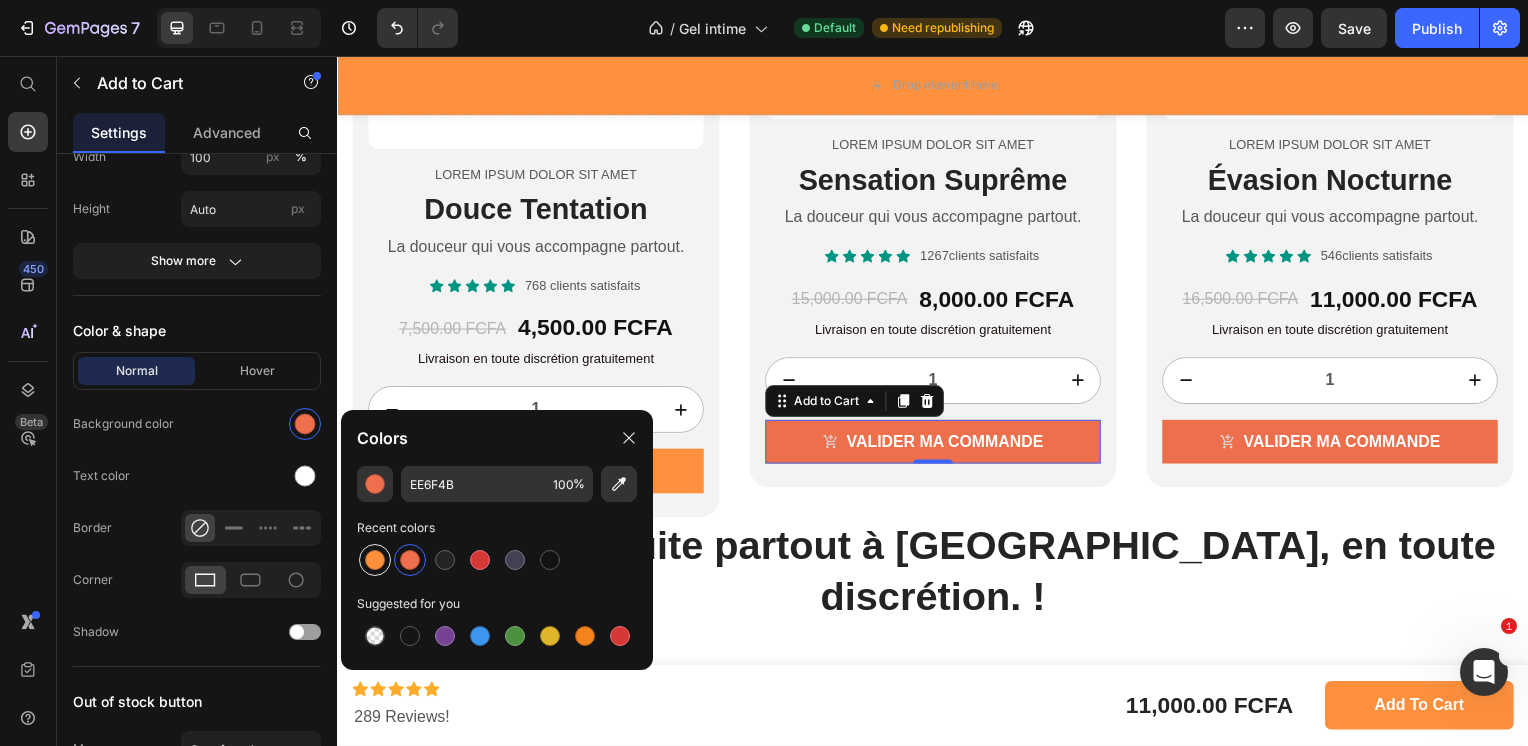 type on "FF913E" 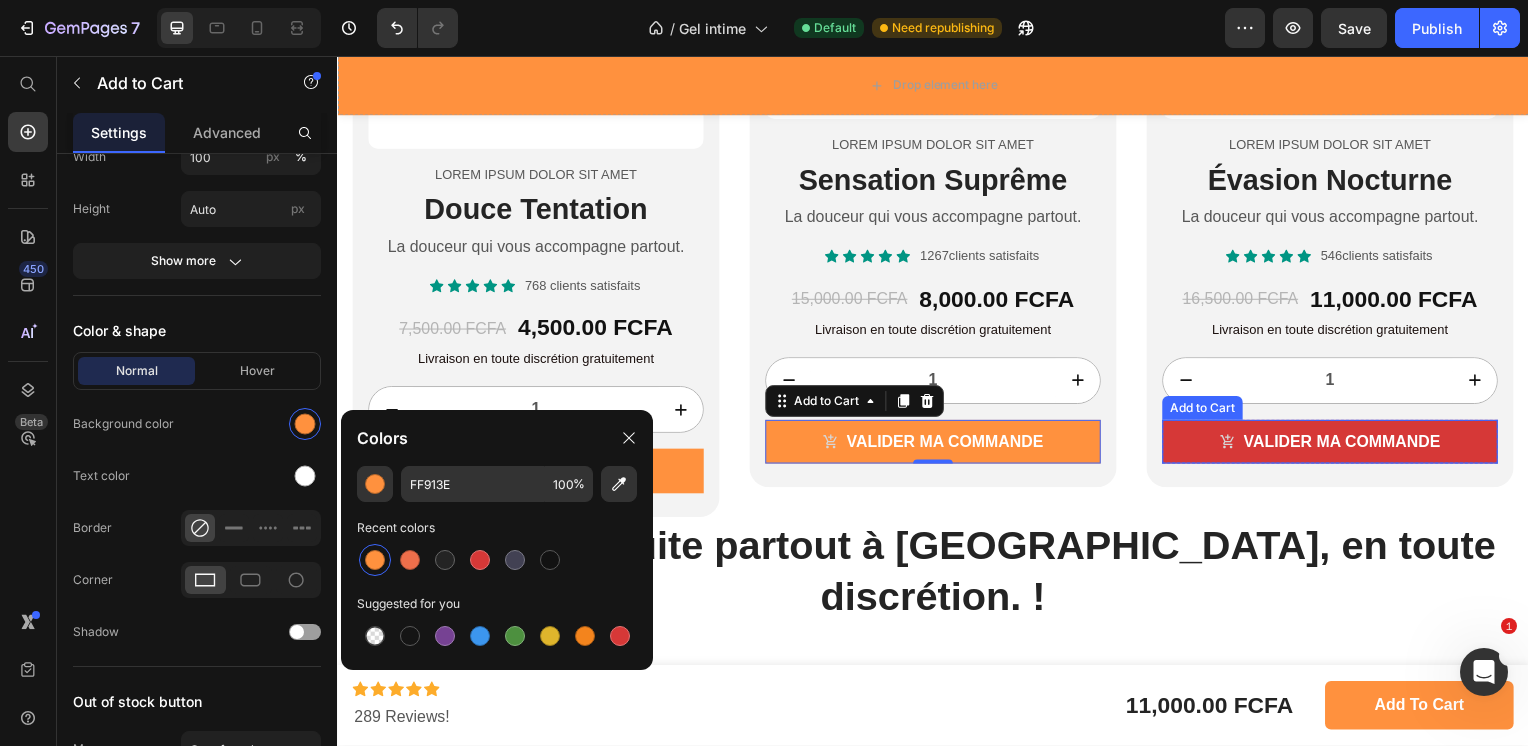 click on "VALIDER MA COMMANDE" at bounding box center [1337, 445] 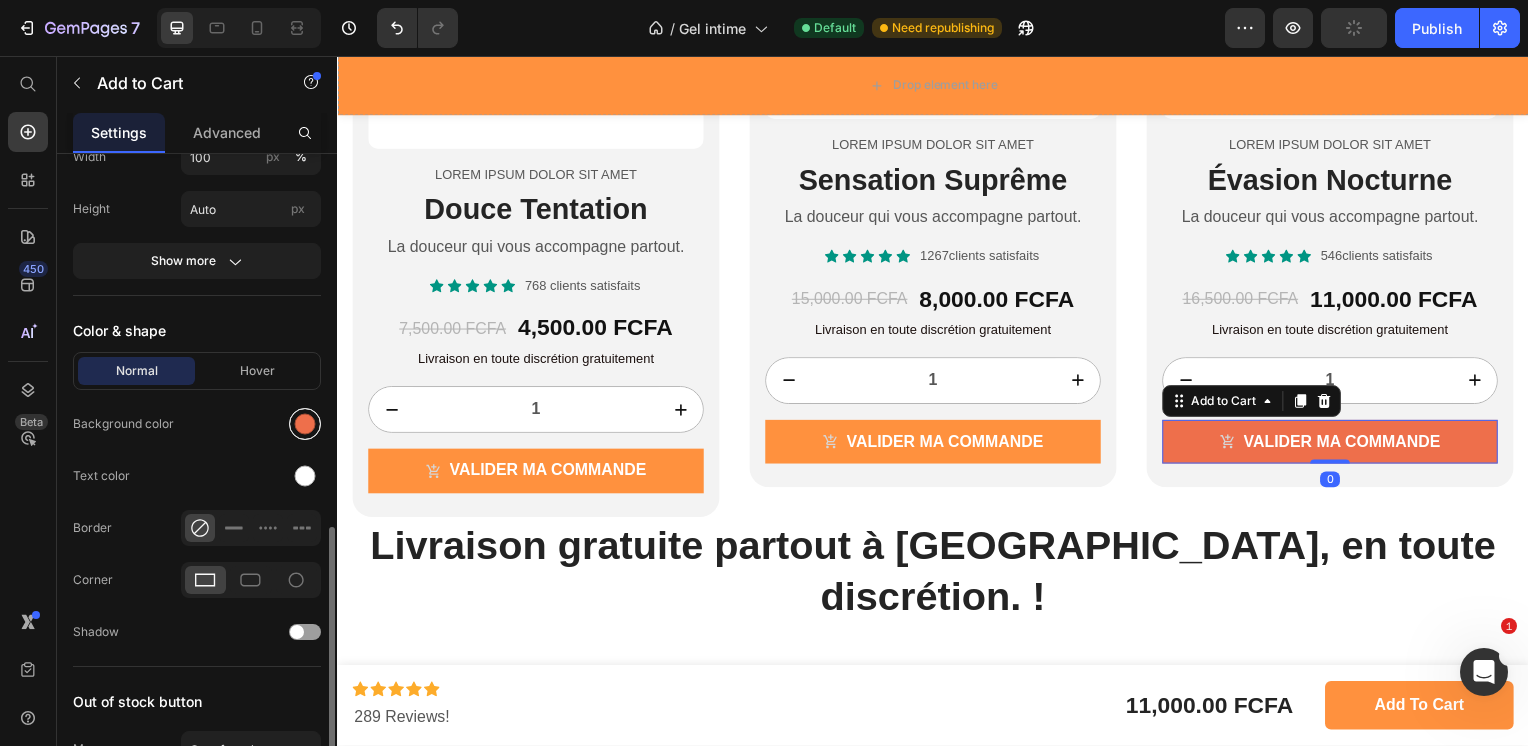 click at bounding box center [305, 424] 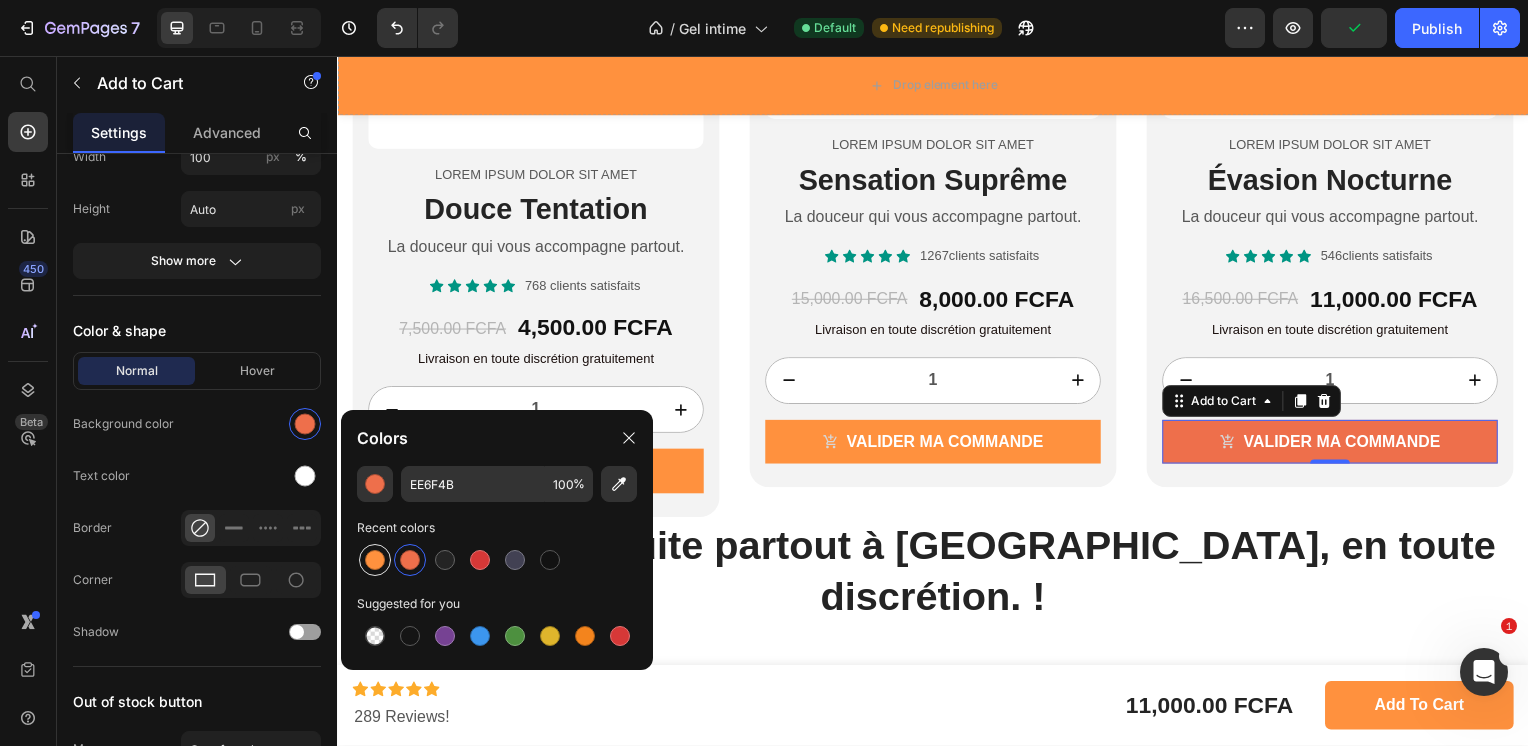 click at bounding box center [375, 560] 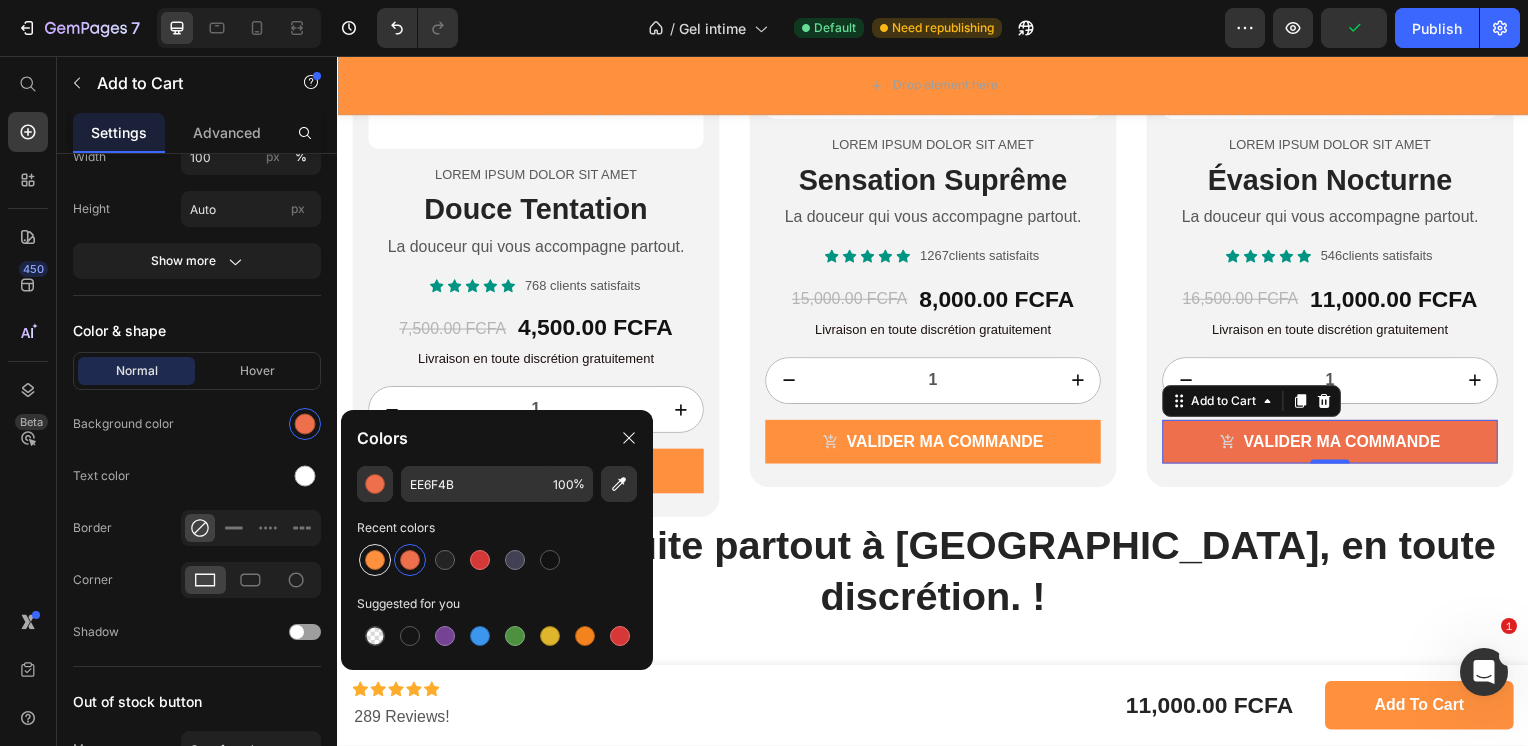 type on "FF913E" 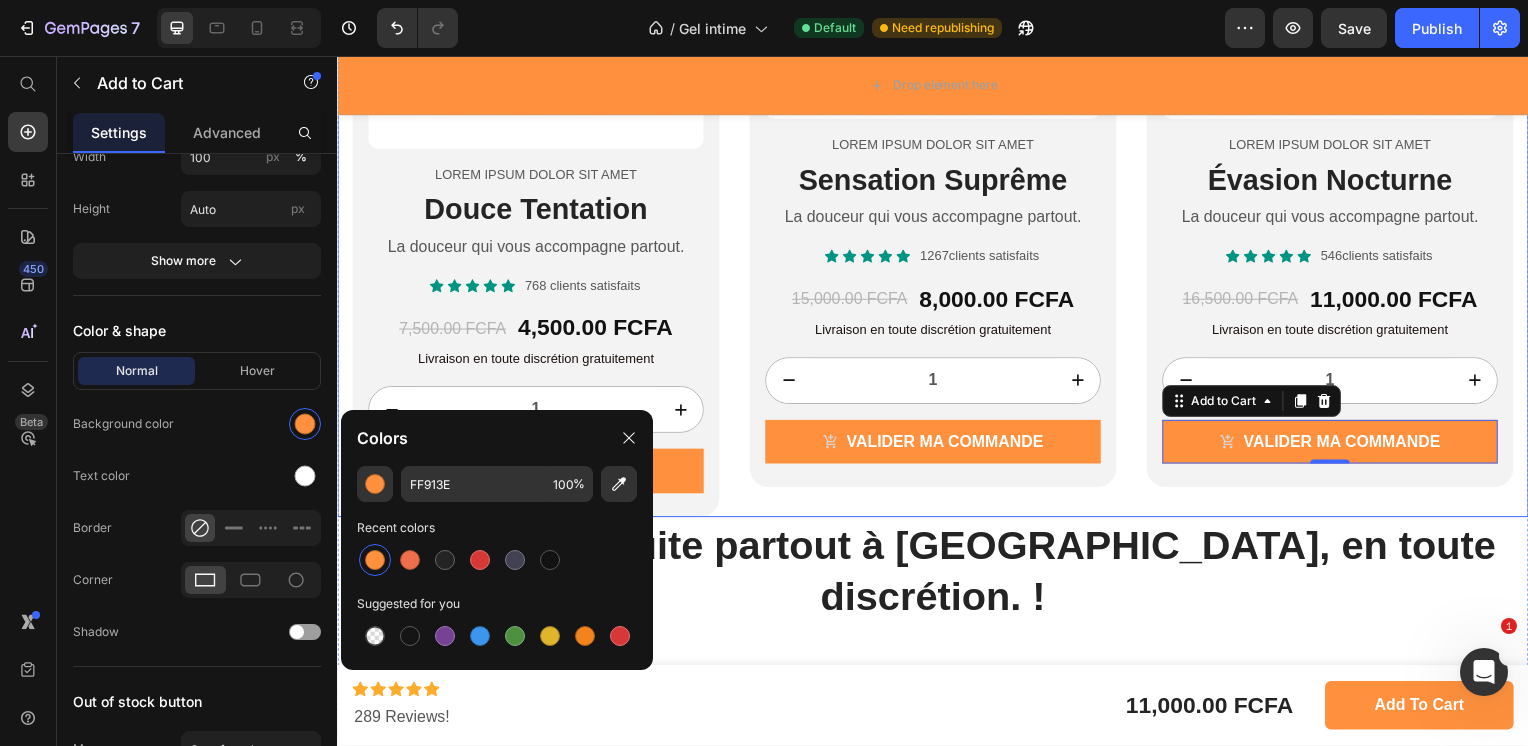 scroll, scrollTop: 2632, scrollLeft: 0, axis: vertical 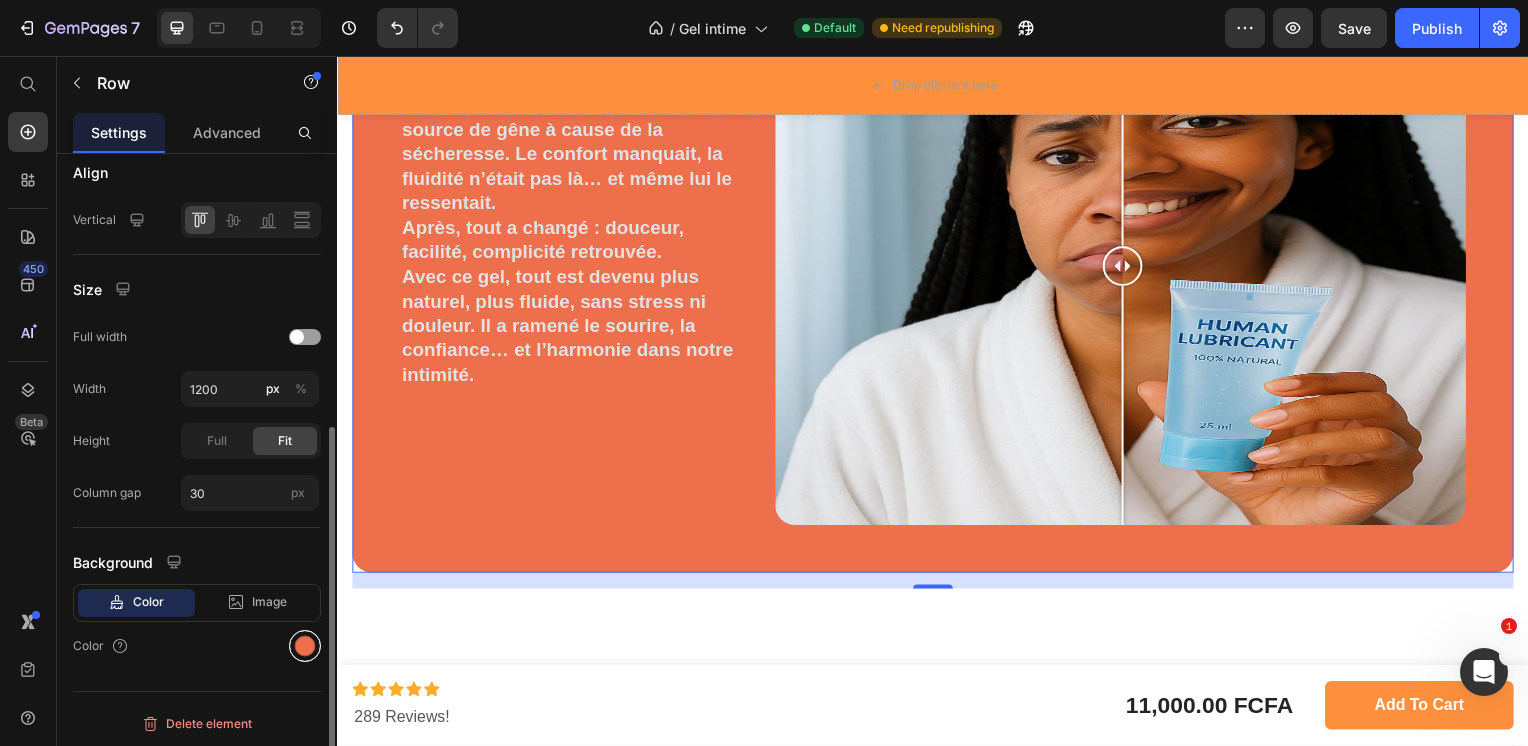 click at bounding box center [305, 646] 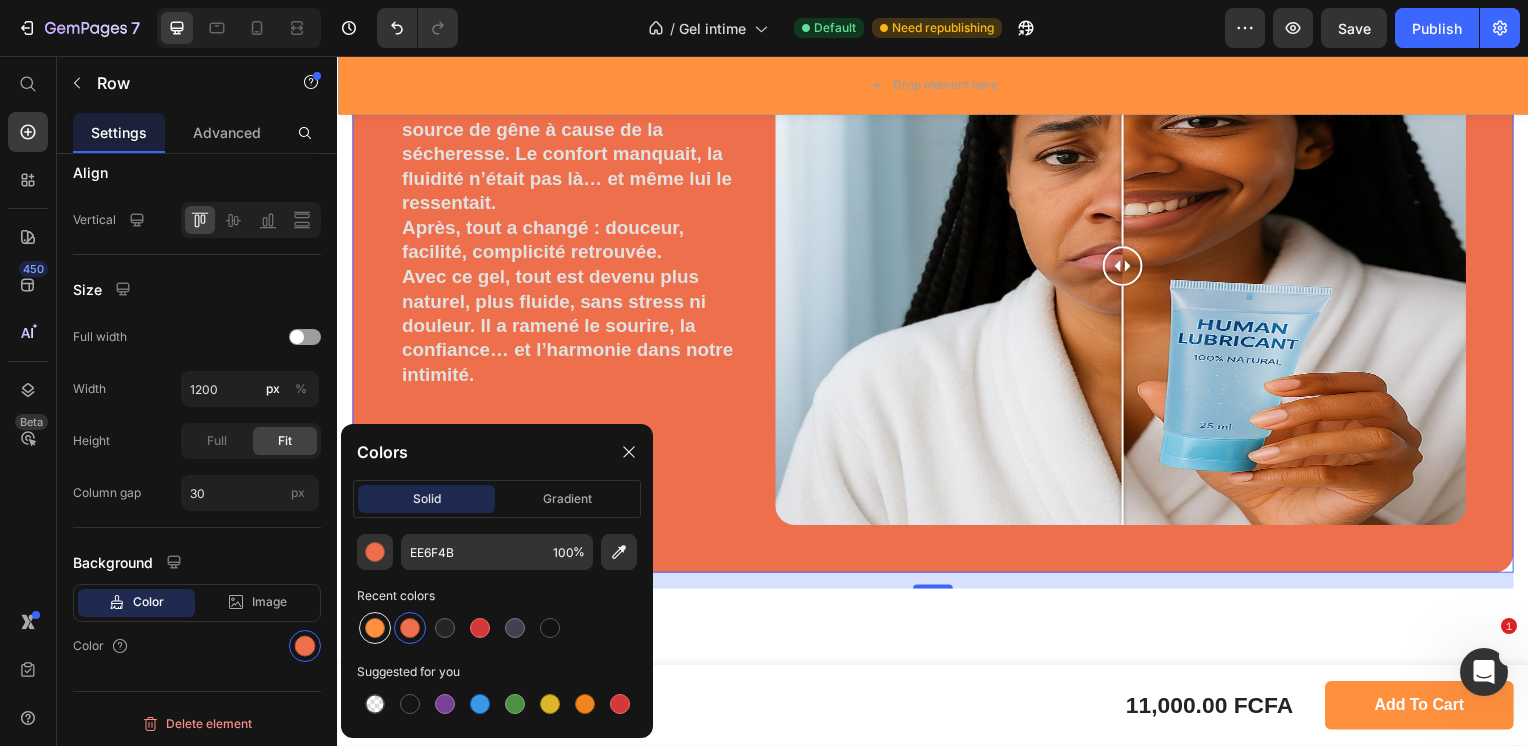 click at bounding box center [375, 628] 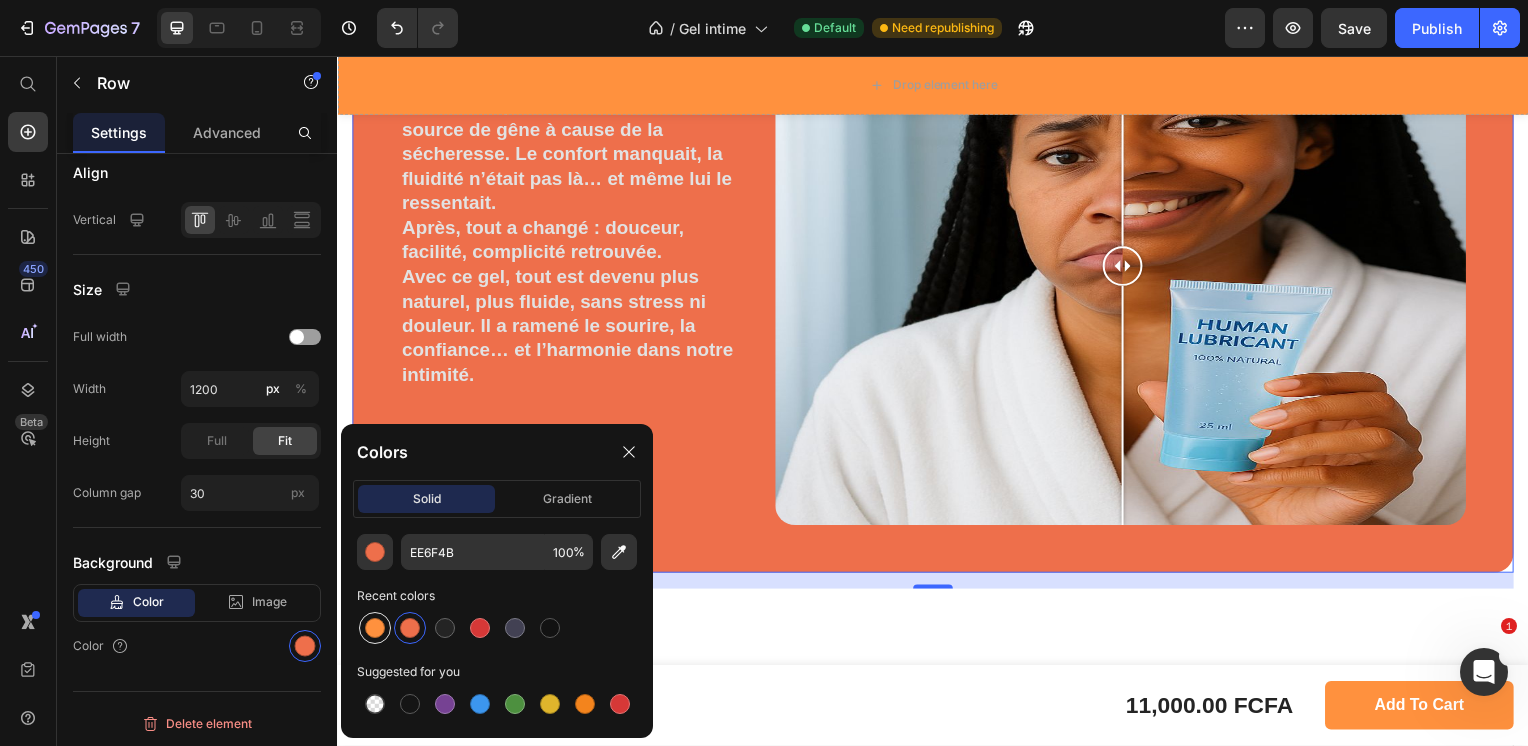 type on "FF913E" 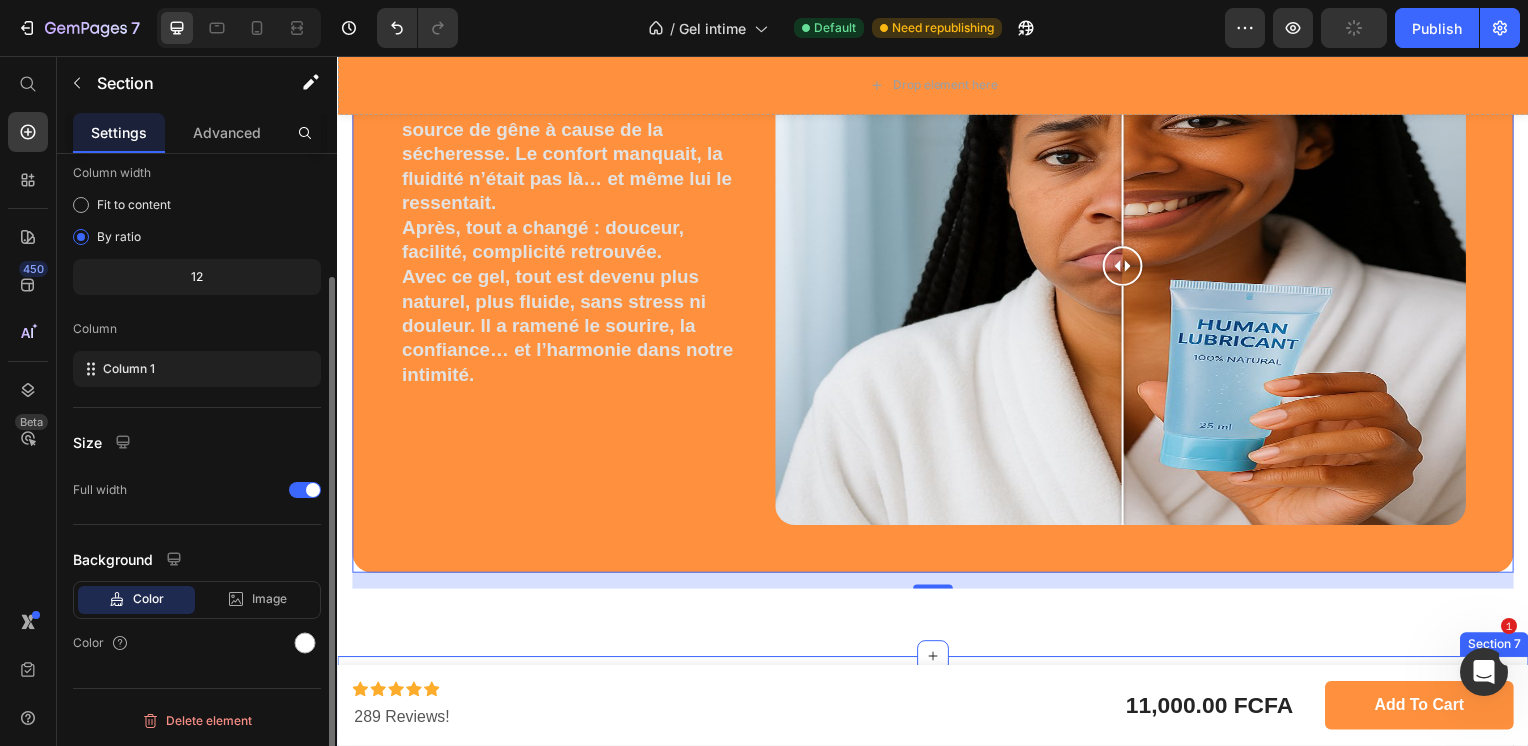 scroll, scrollTop: 0, scrollLeft: 0, axis: both 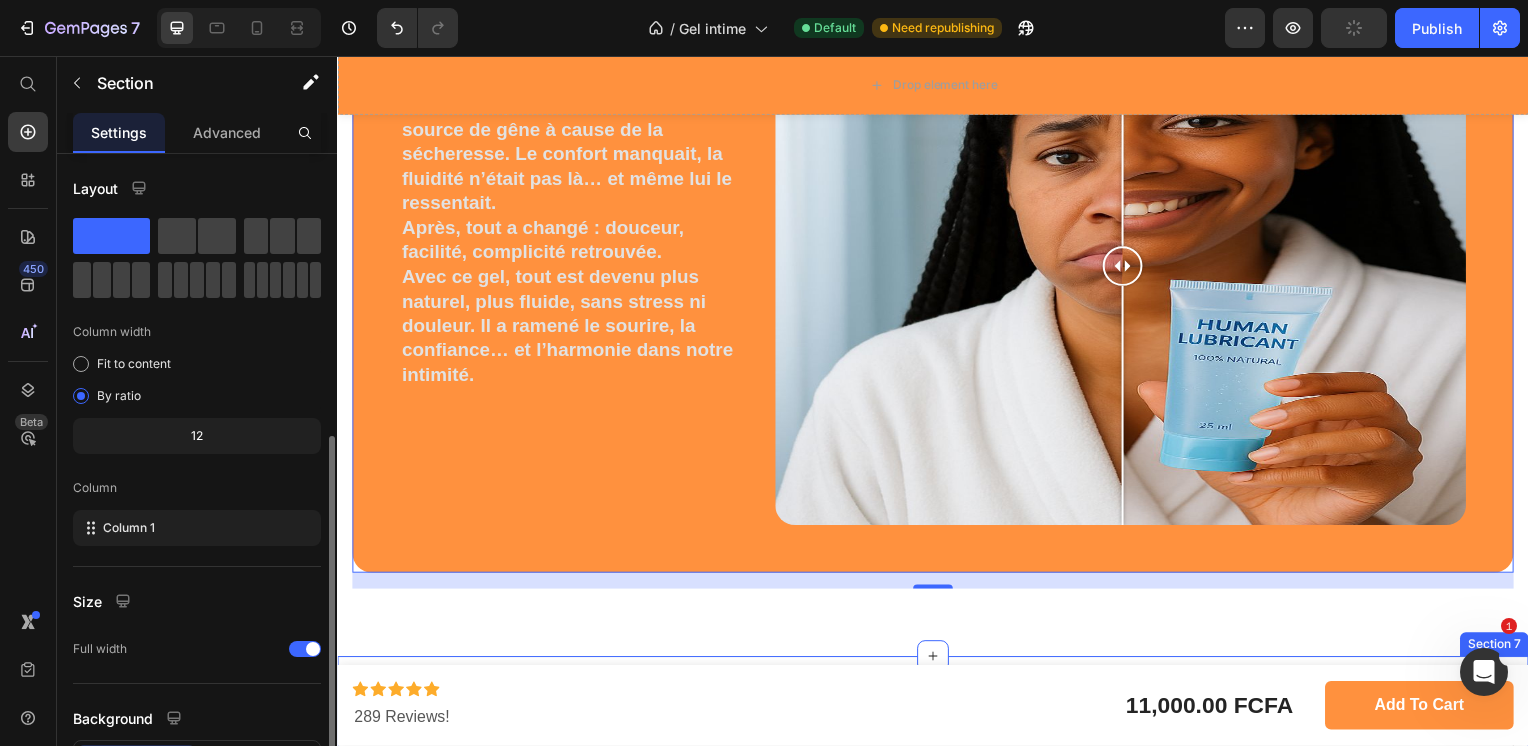 click on "Drop element here Row Product Section 7" at bounding box center (937, 787) 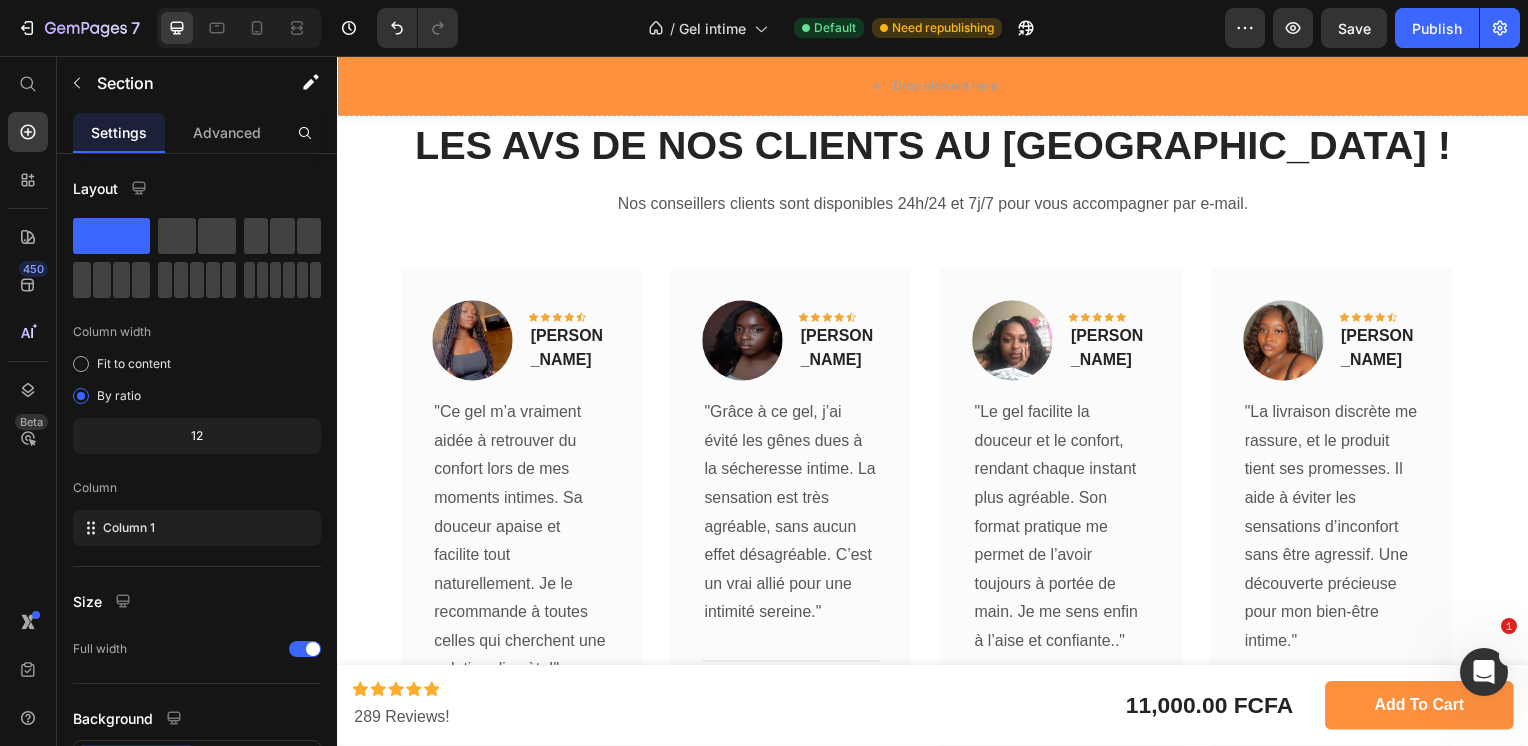 scroll, scrollTop: 4112, scrollLeft: 0, axis: vertical 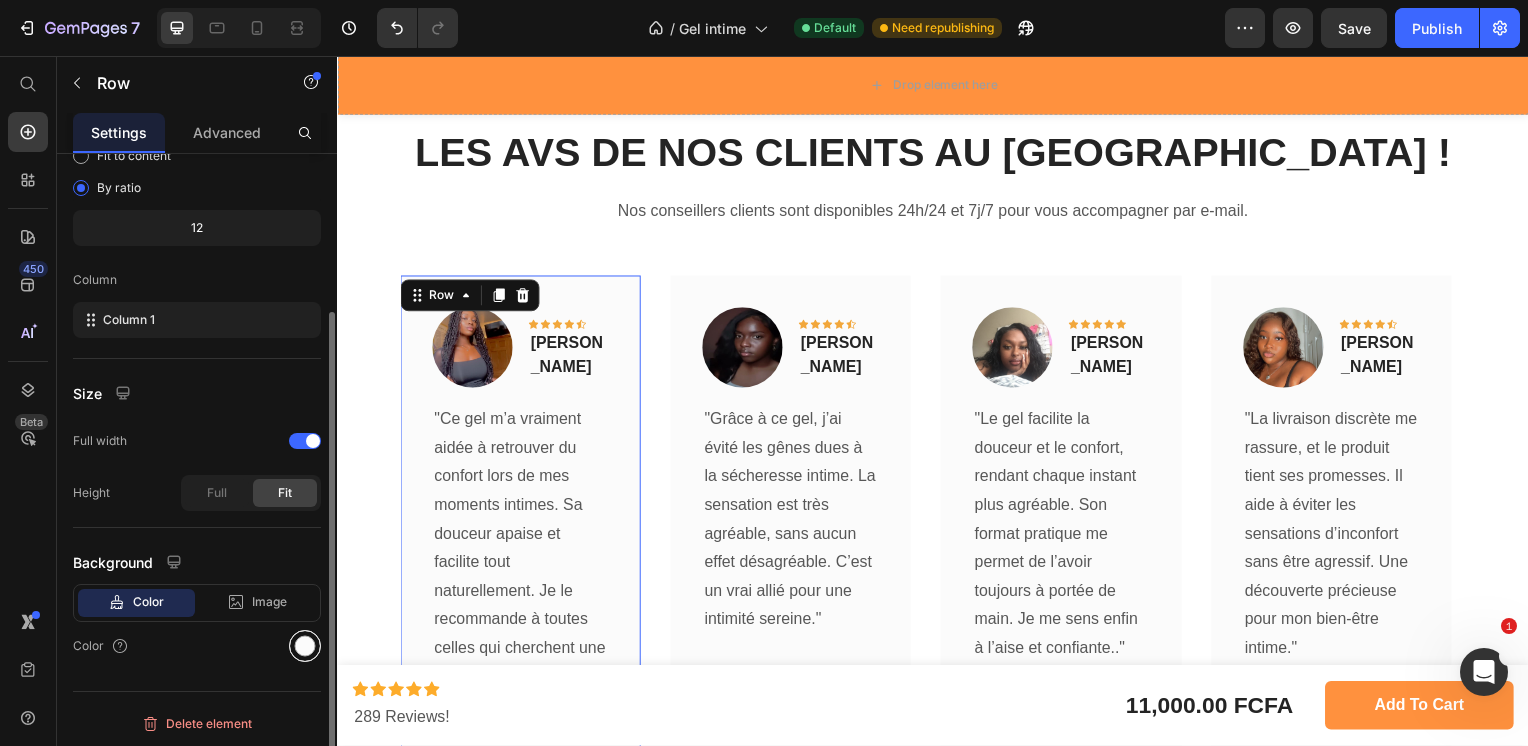 click at bounding box center (305, 646) 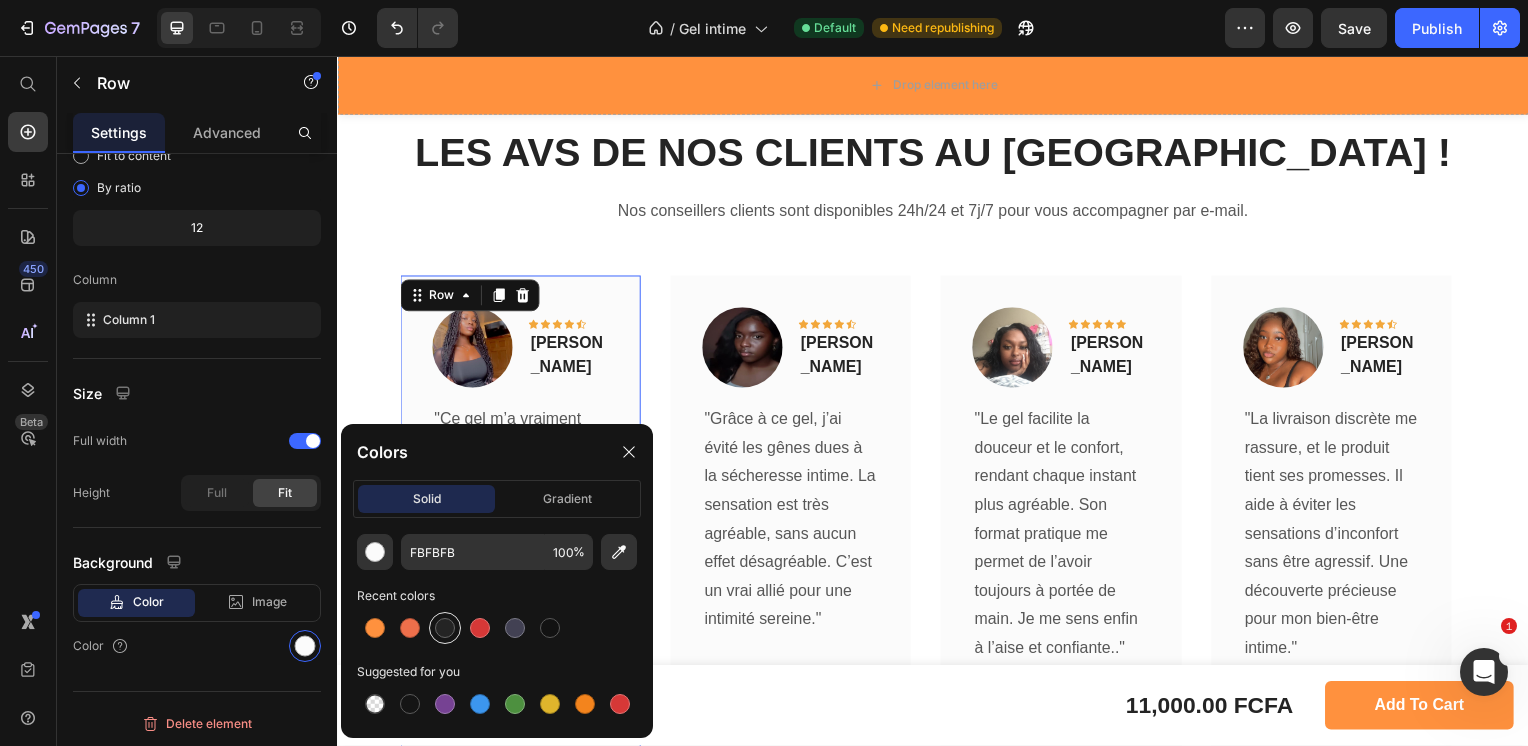 click at bounding box center (445, 628) 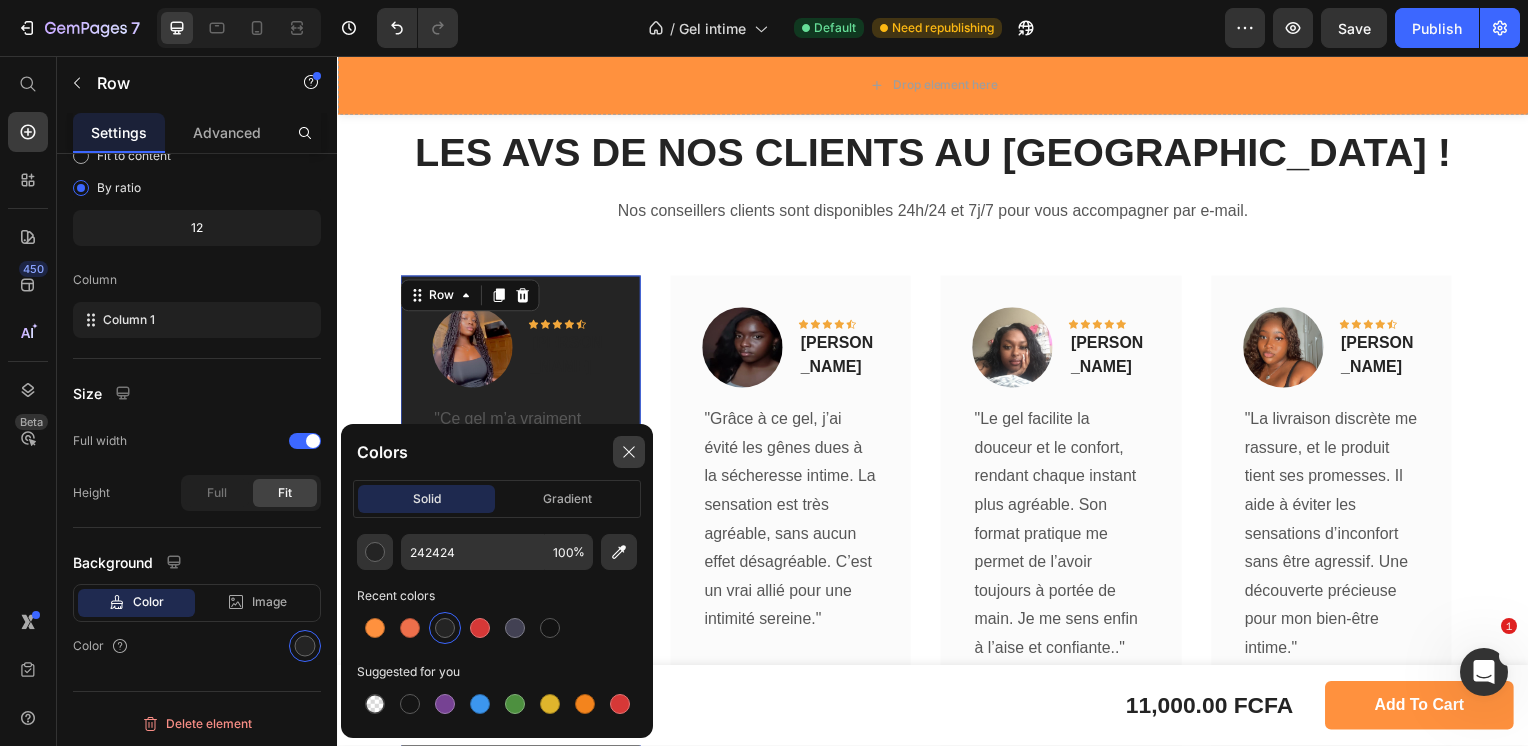 click 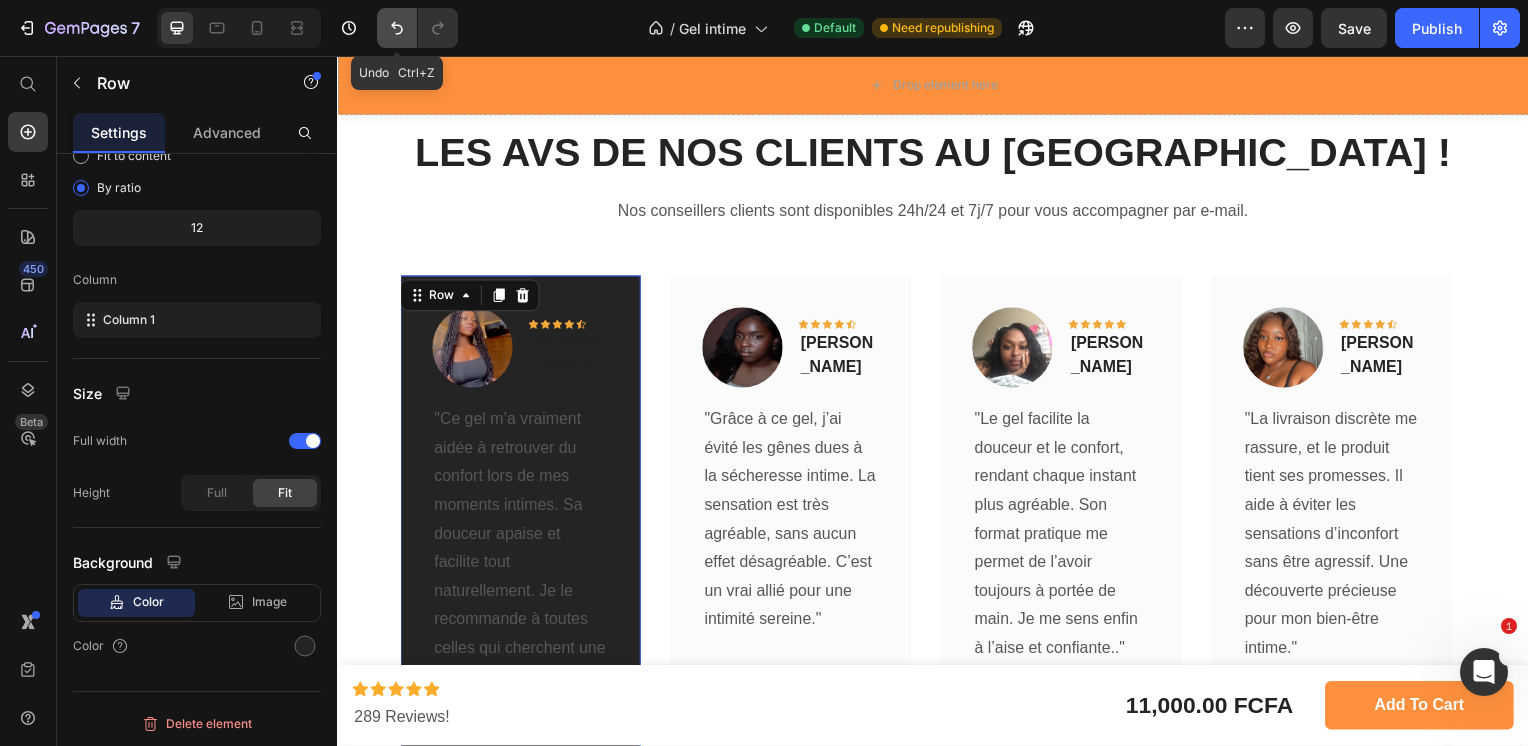 click 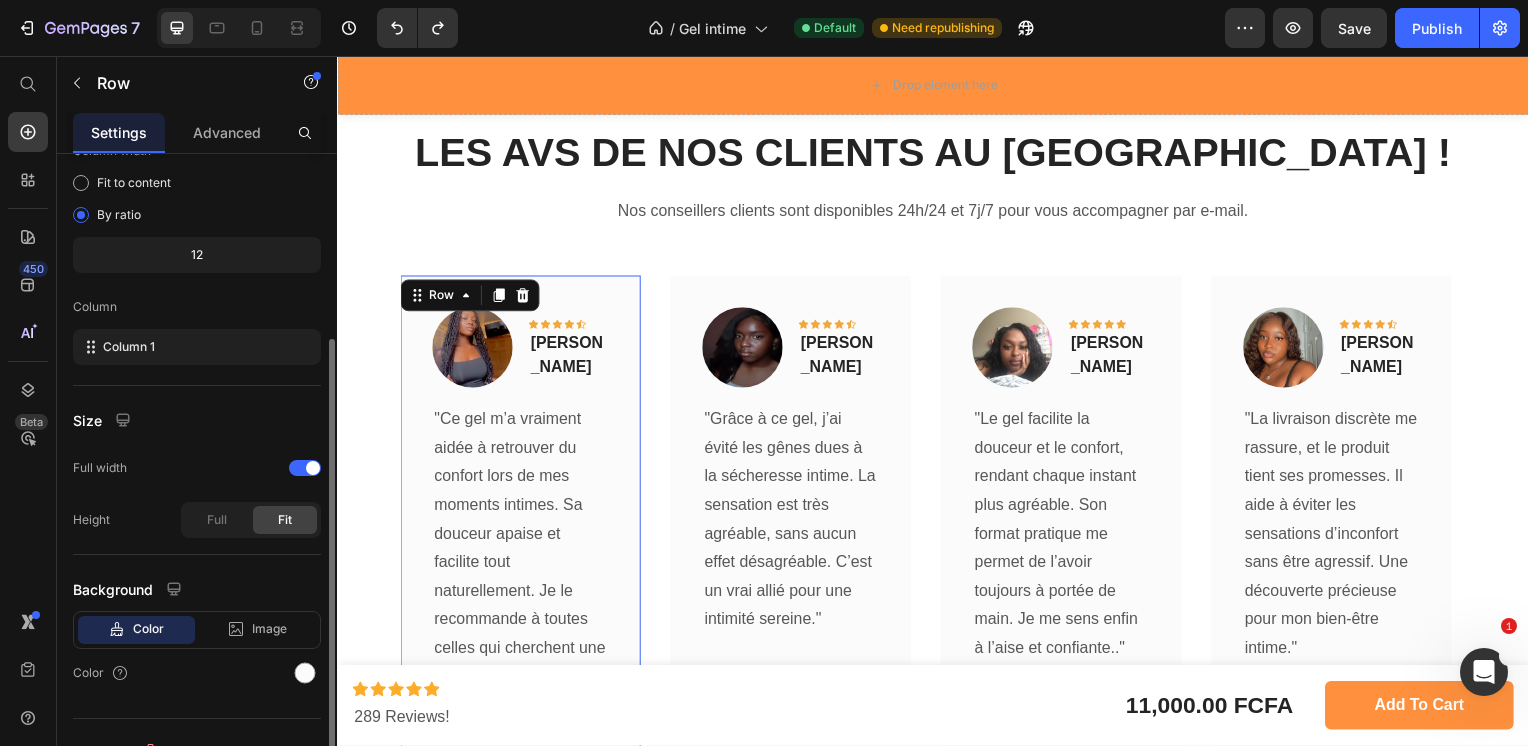 scroll, scrollTop: 208, scrollLeft: 0, axis: vertical 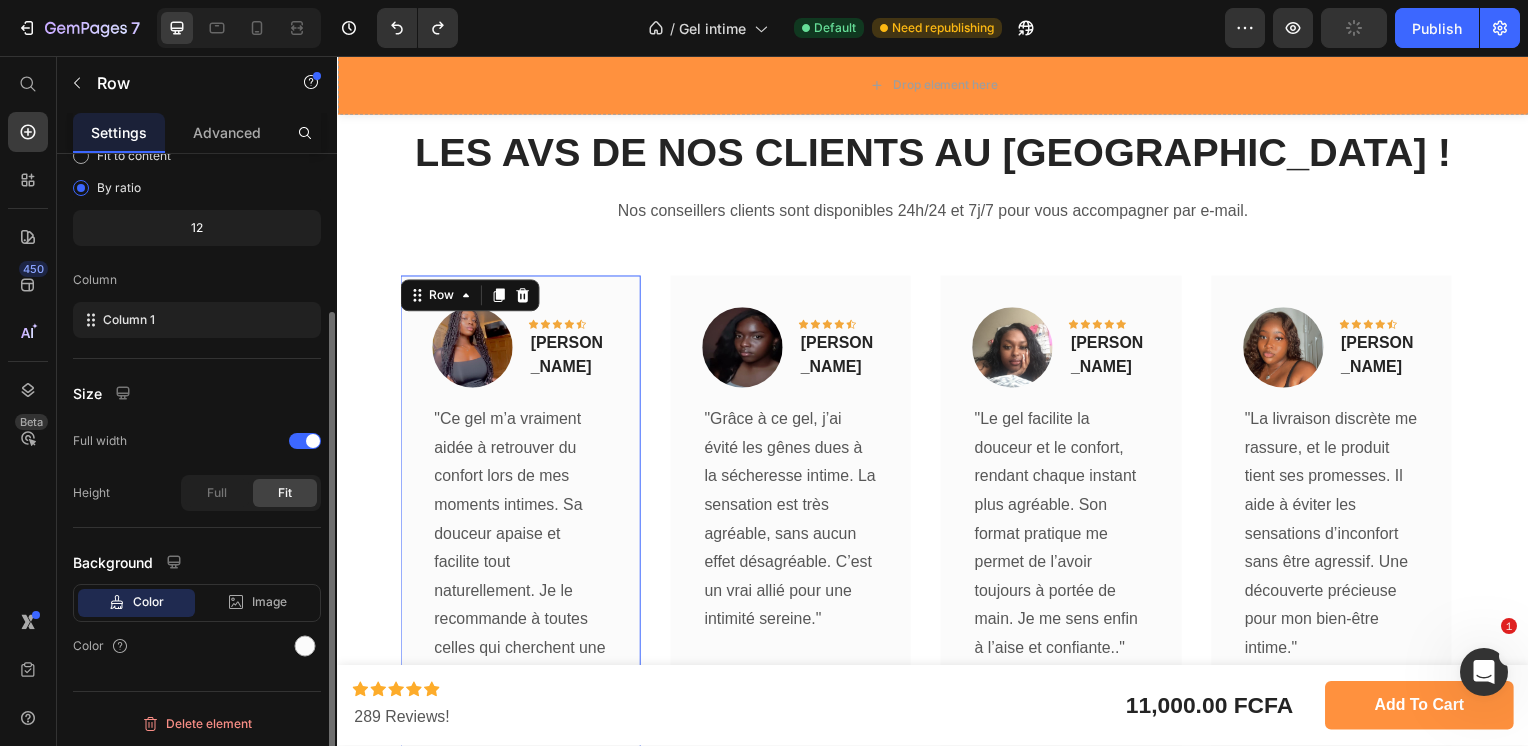 click on "Size" at bounding box center (197, 393) 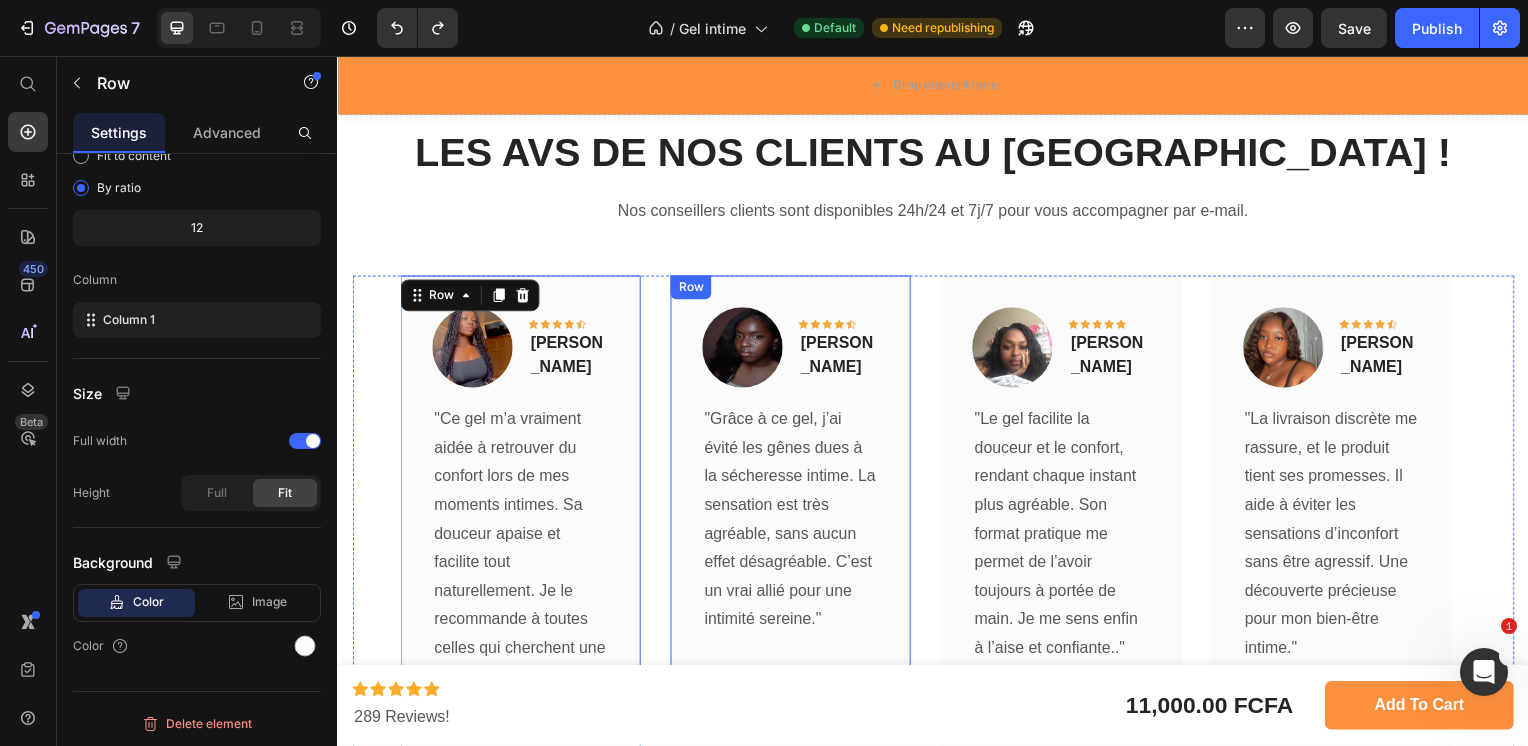 scroll, scrollTop: 208, scrollLeft: 0, axis: vertical 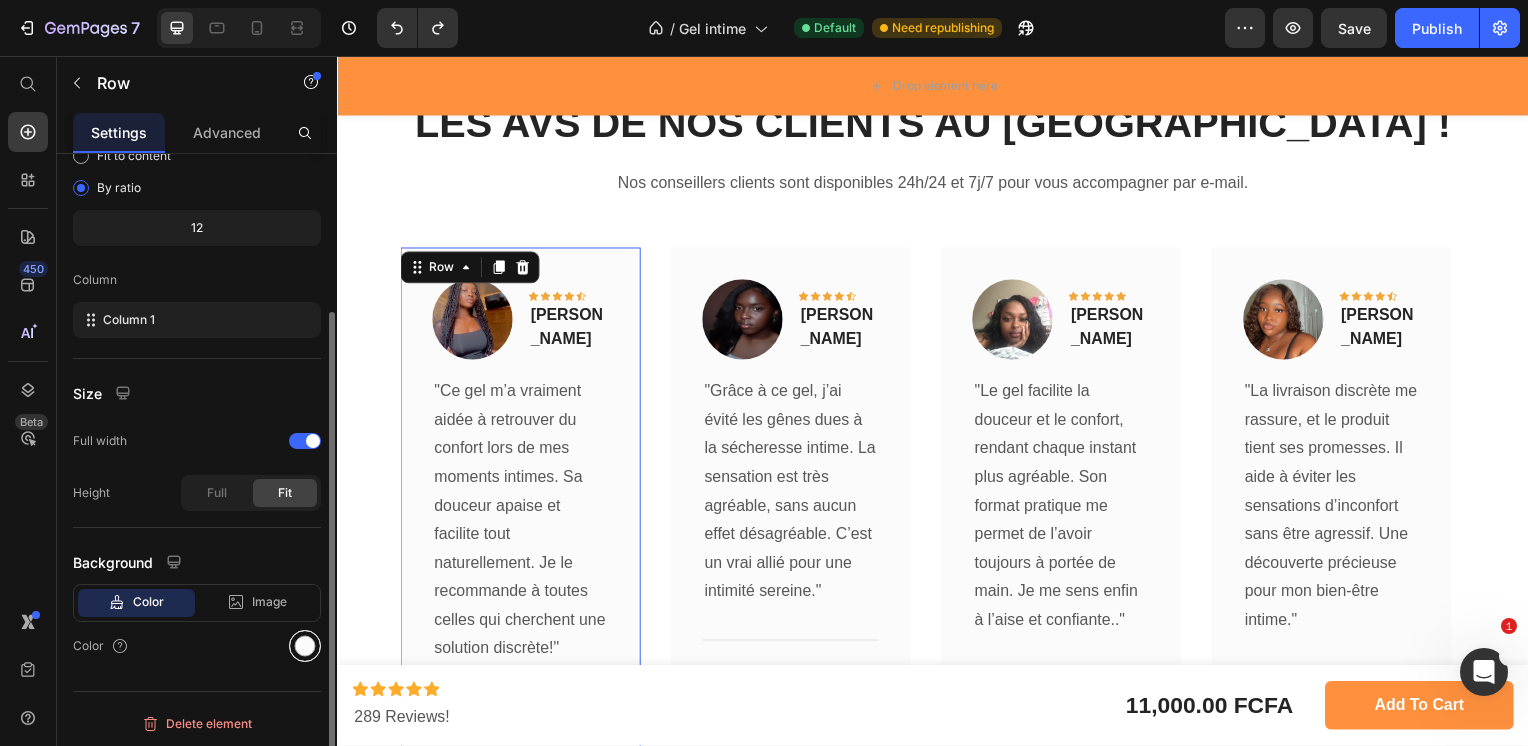 click at bounding box center (305, 646) 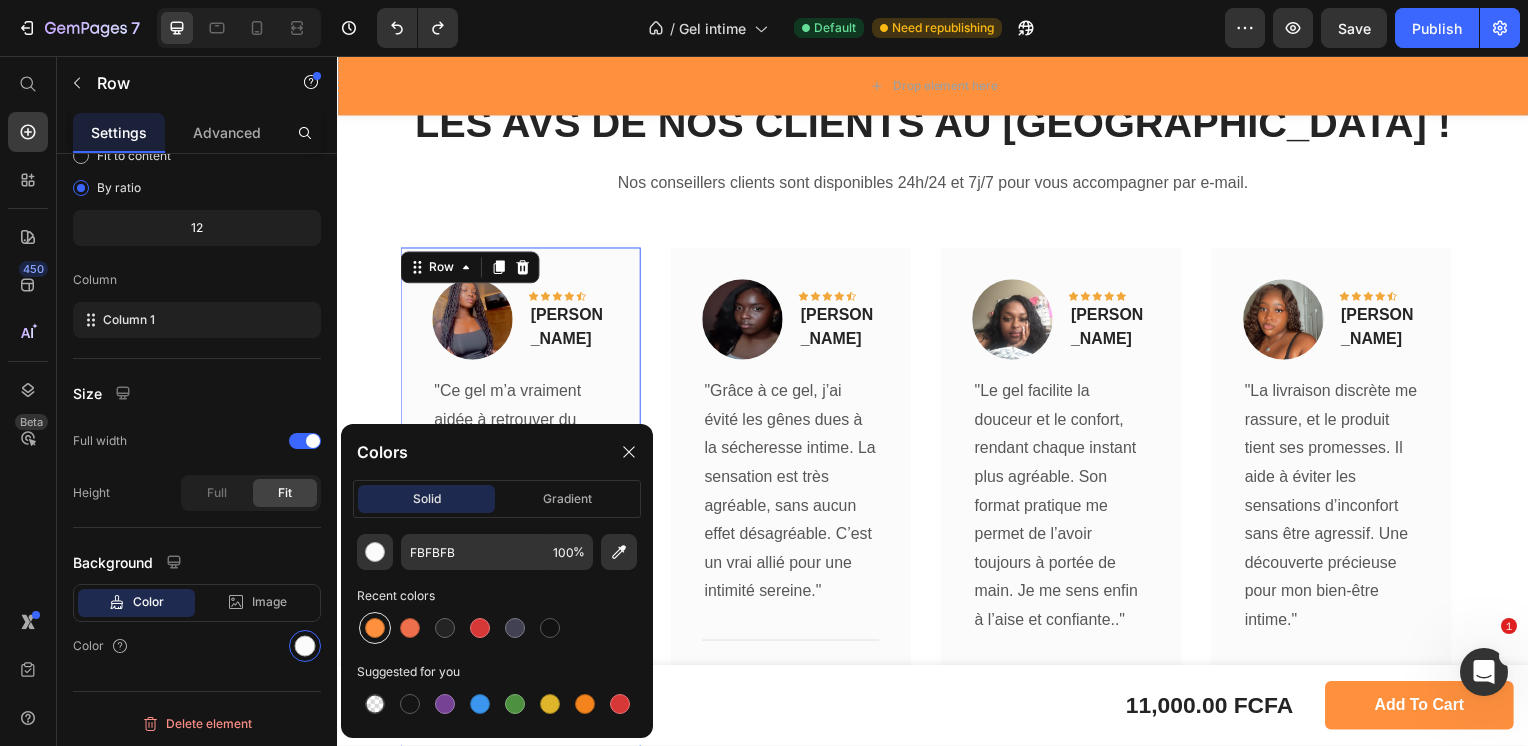 click at bounding box center (375, 628) 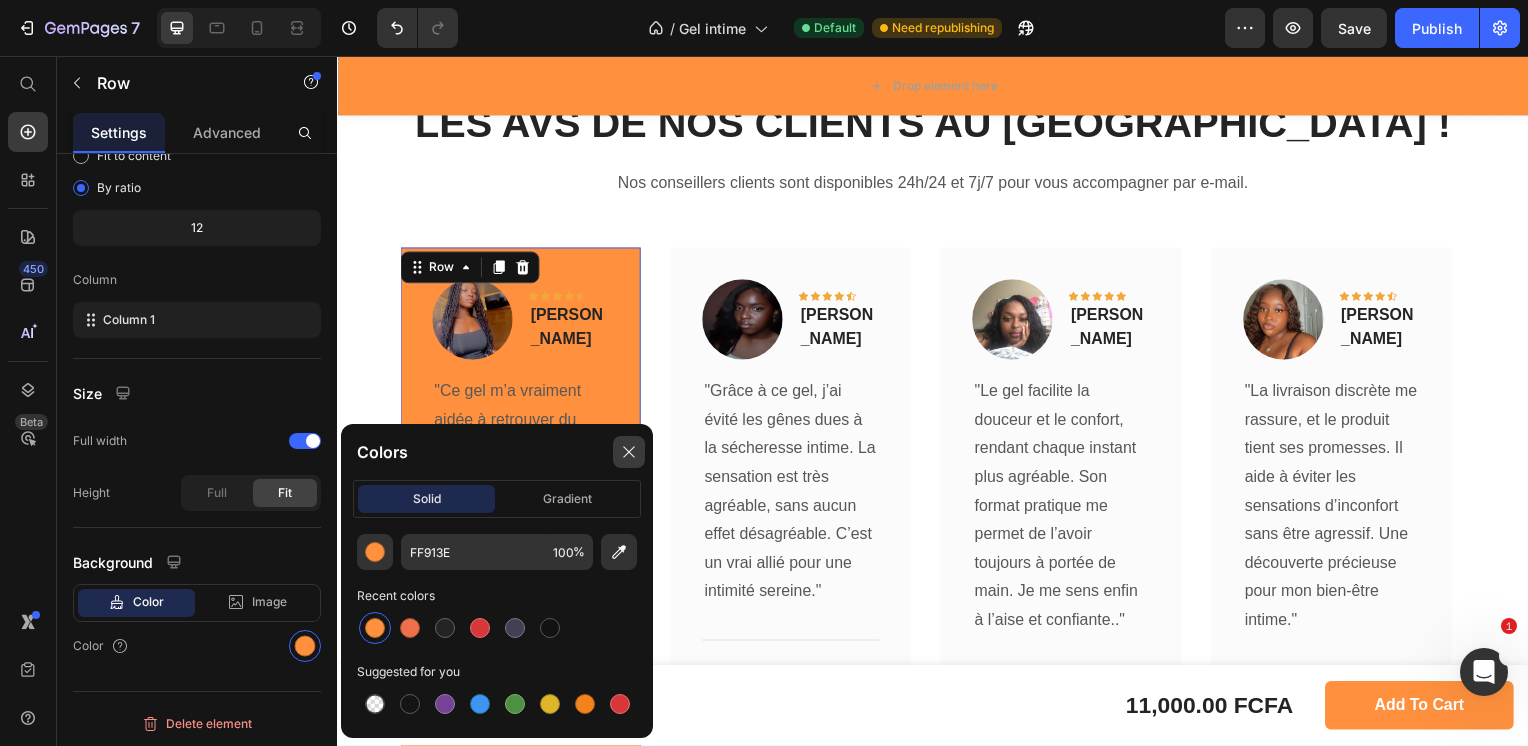 click 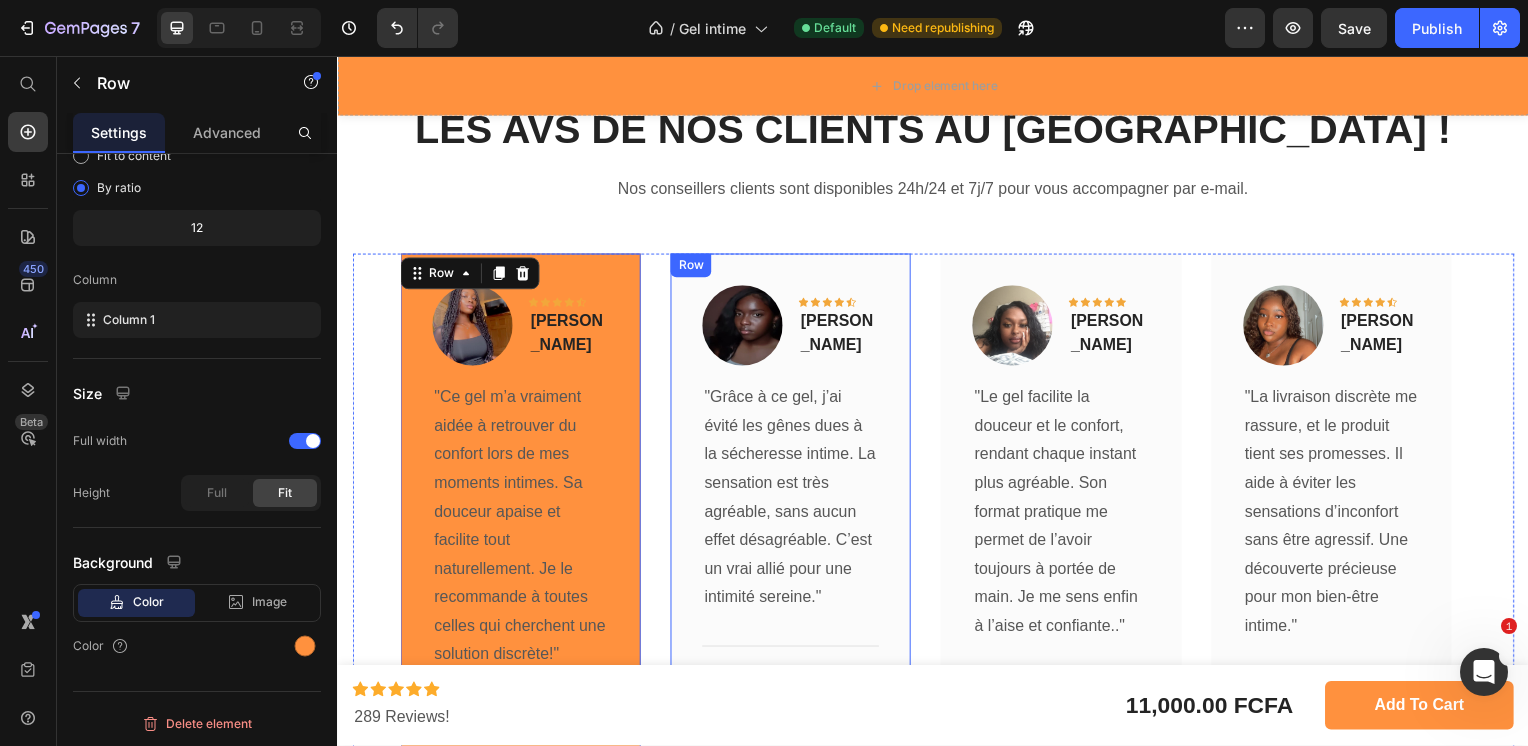 scroll, scrollTop: 4127, scrollLeft: 0, axis: vertical 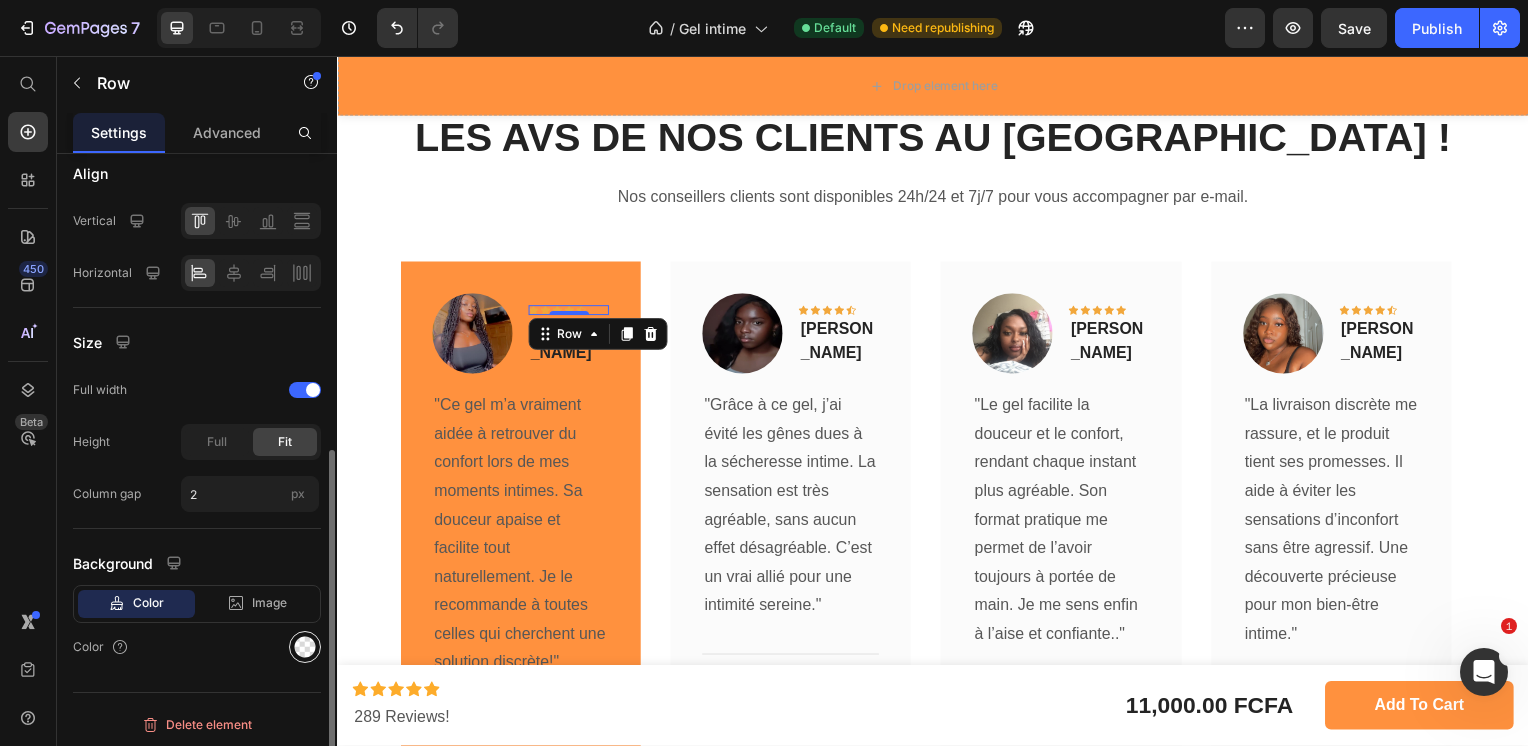 click at bounding box center [305, 647] 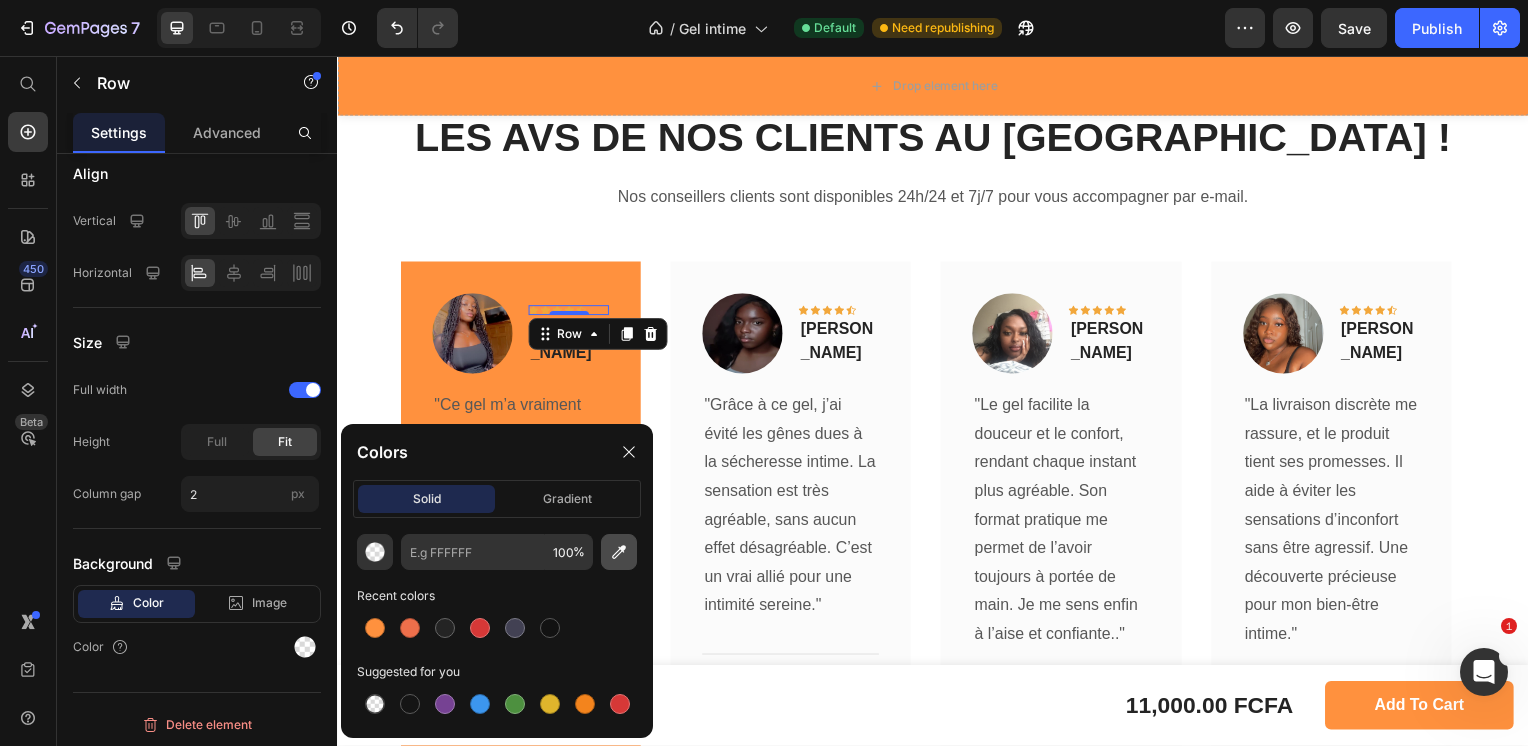 click 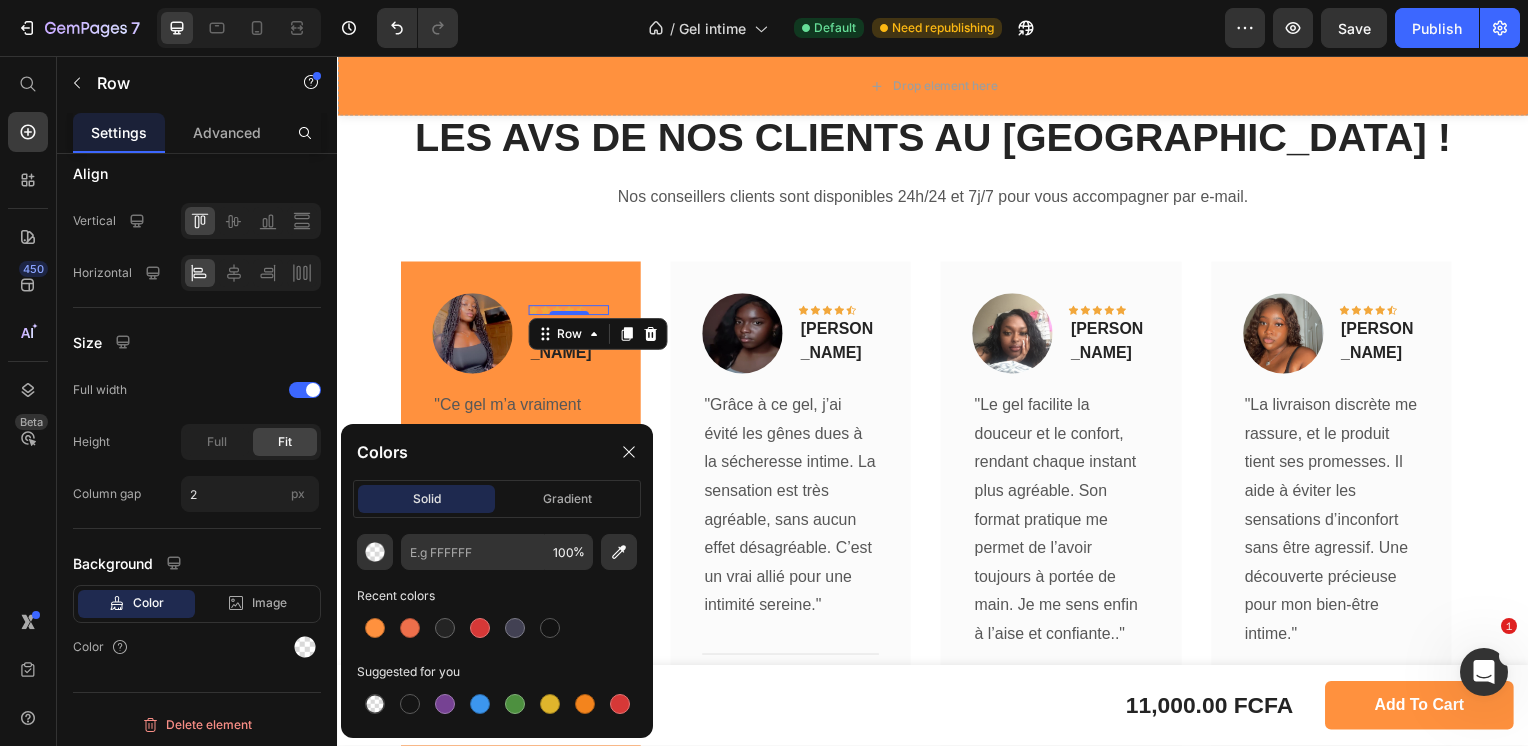type on "FFFFFF" 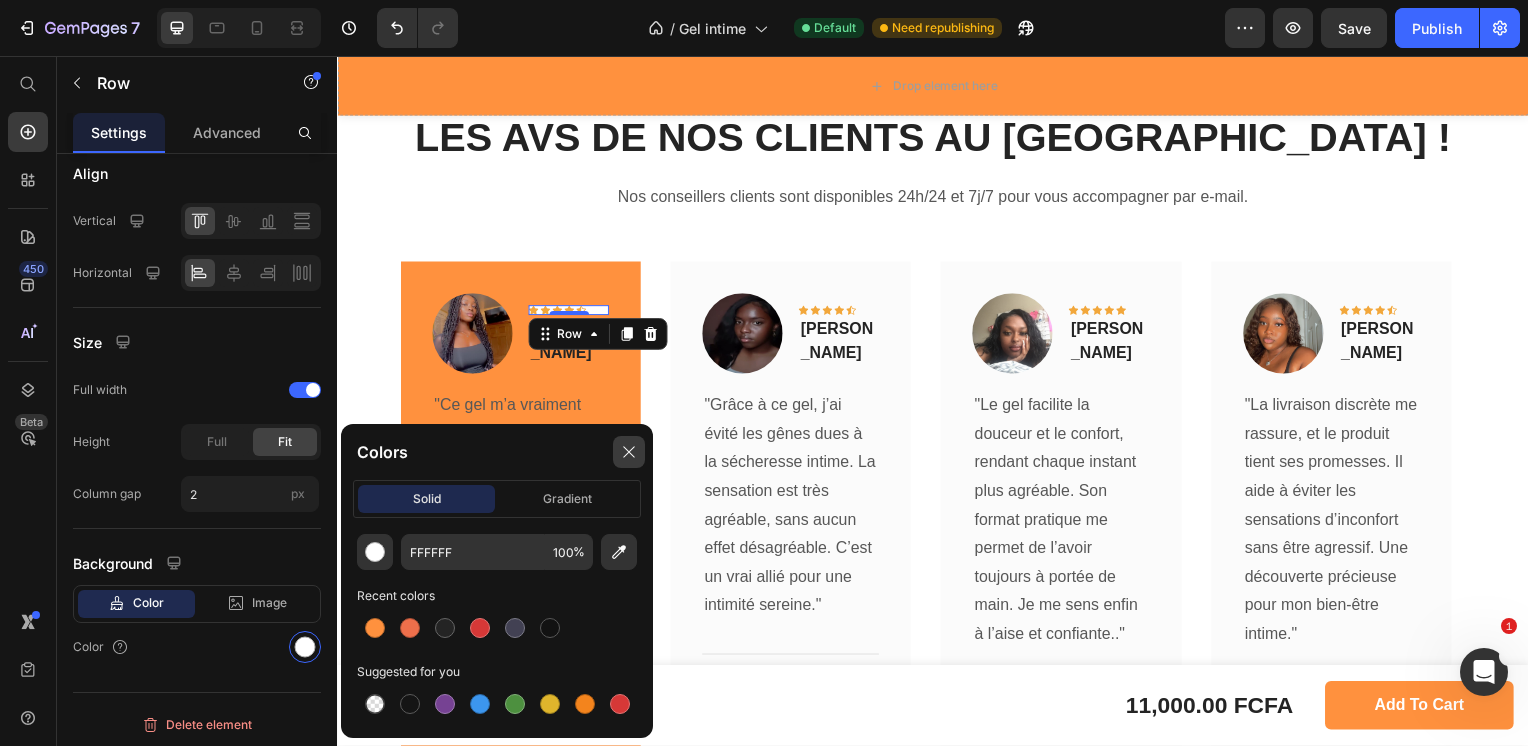 click at bounding box center [629, 452] 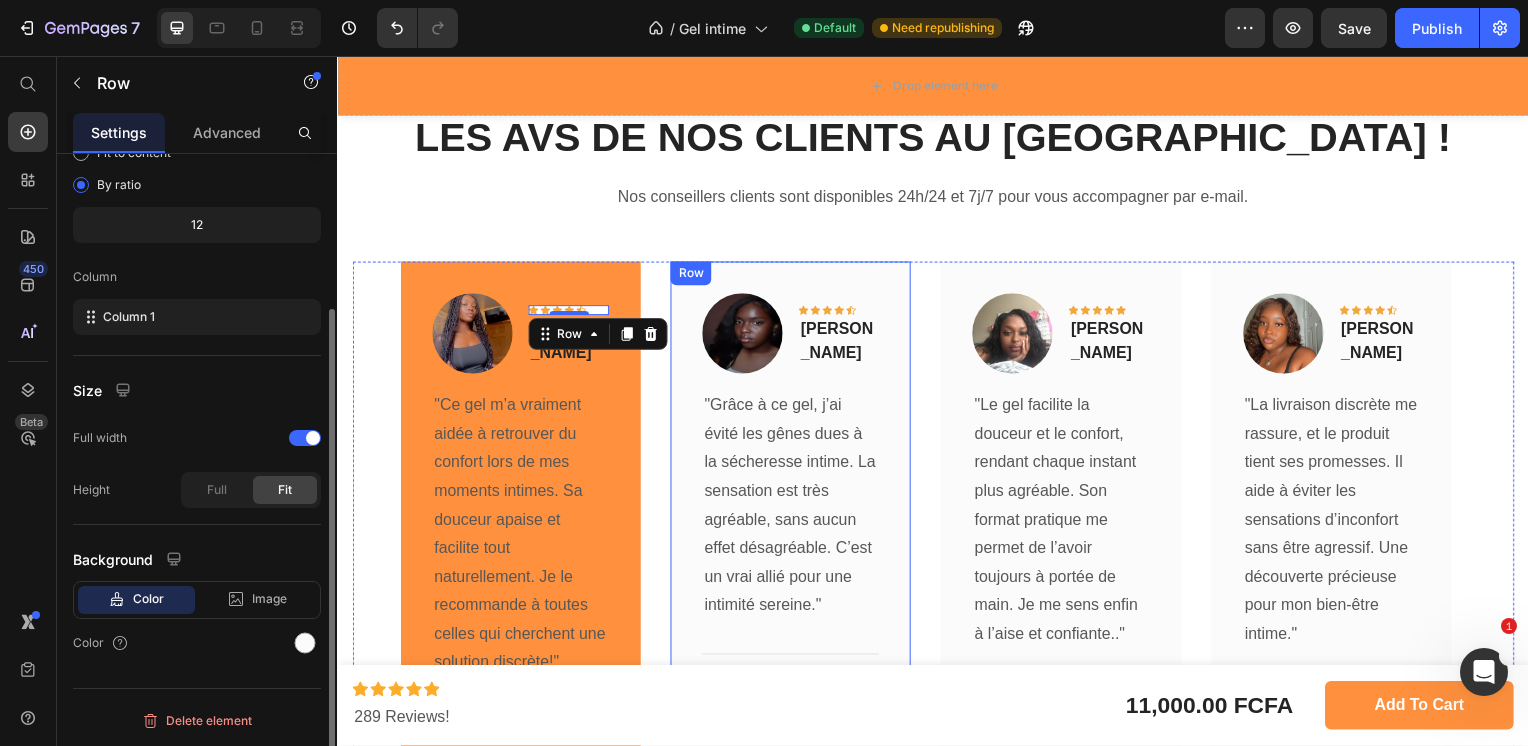 scroll, scrollTop: 208, scrollLeft: 0, axis: vertical 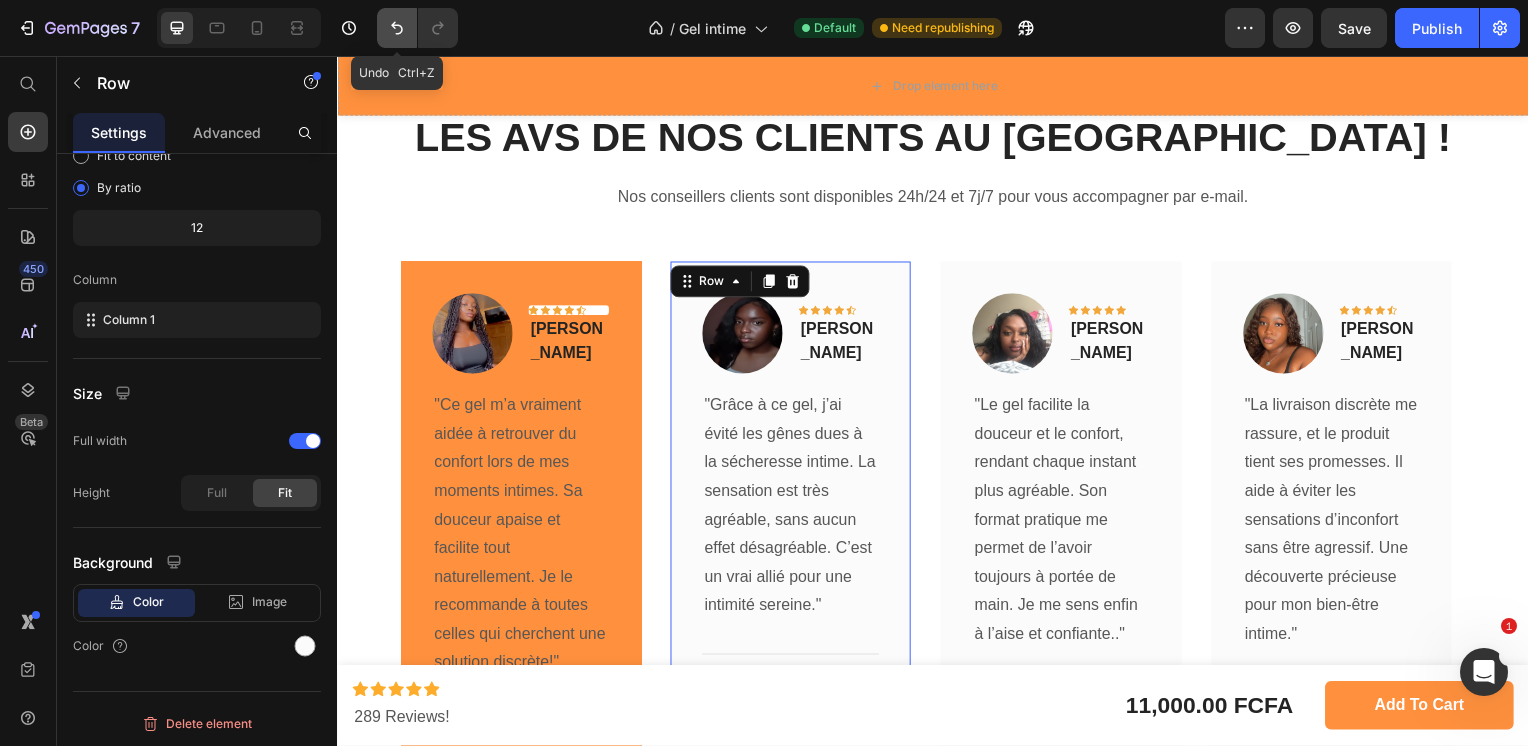 click 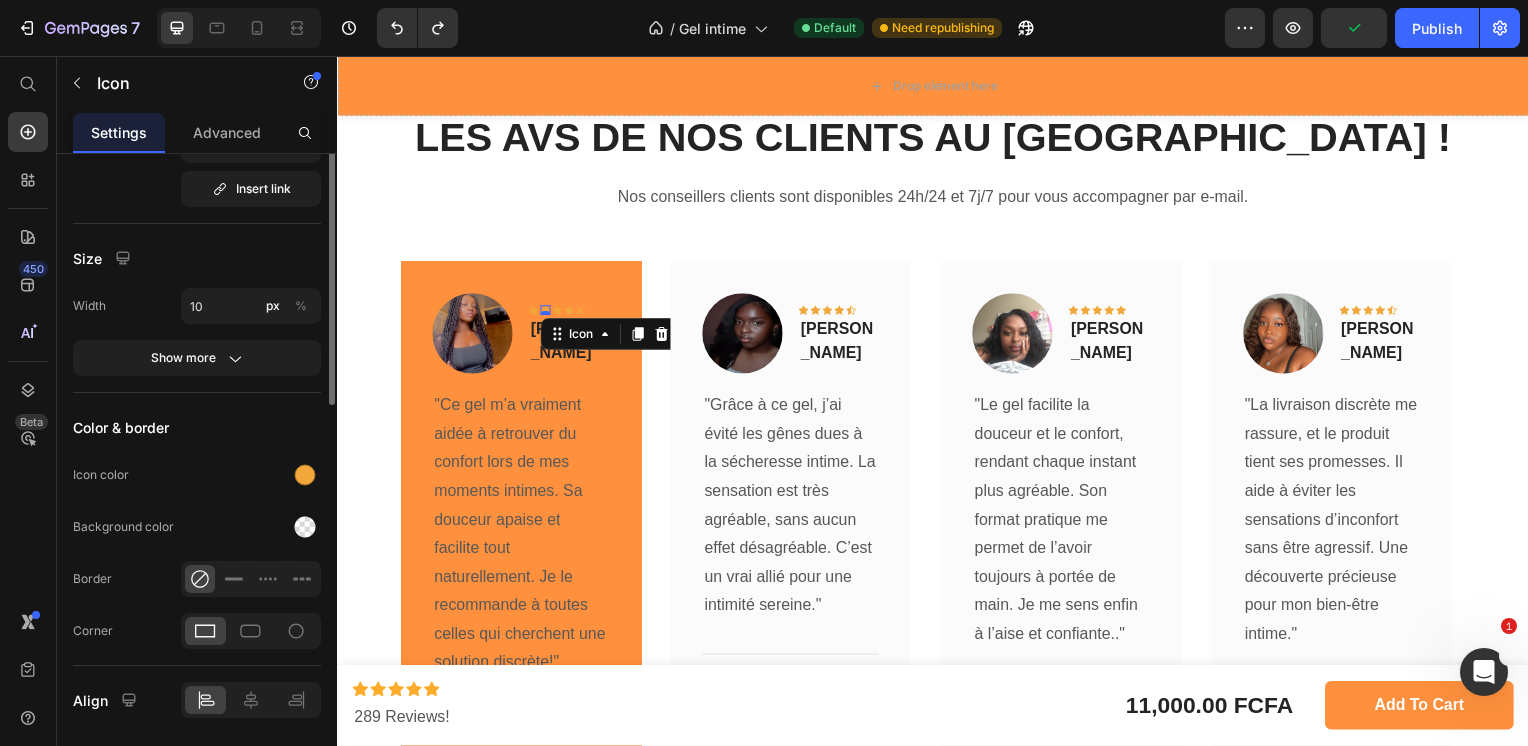 scroll, scrollTop: 0, scrollLeft: 0, axis: both 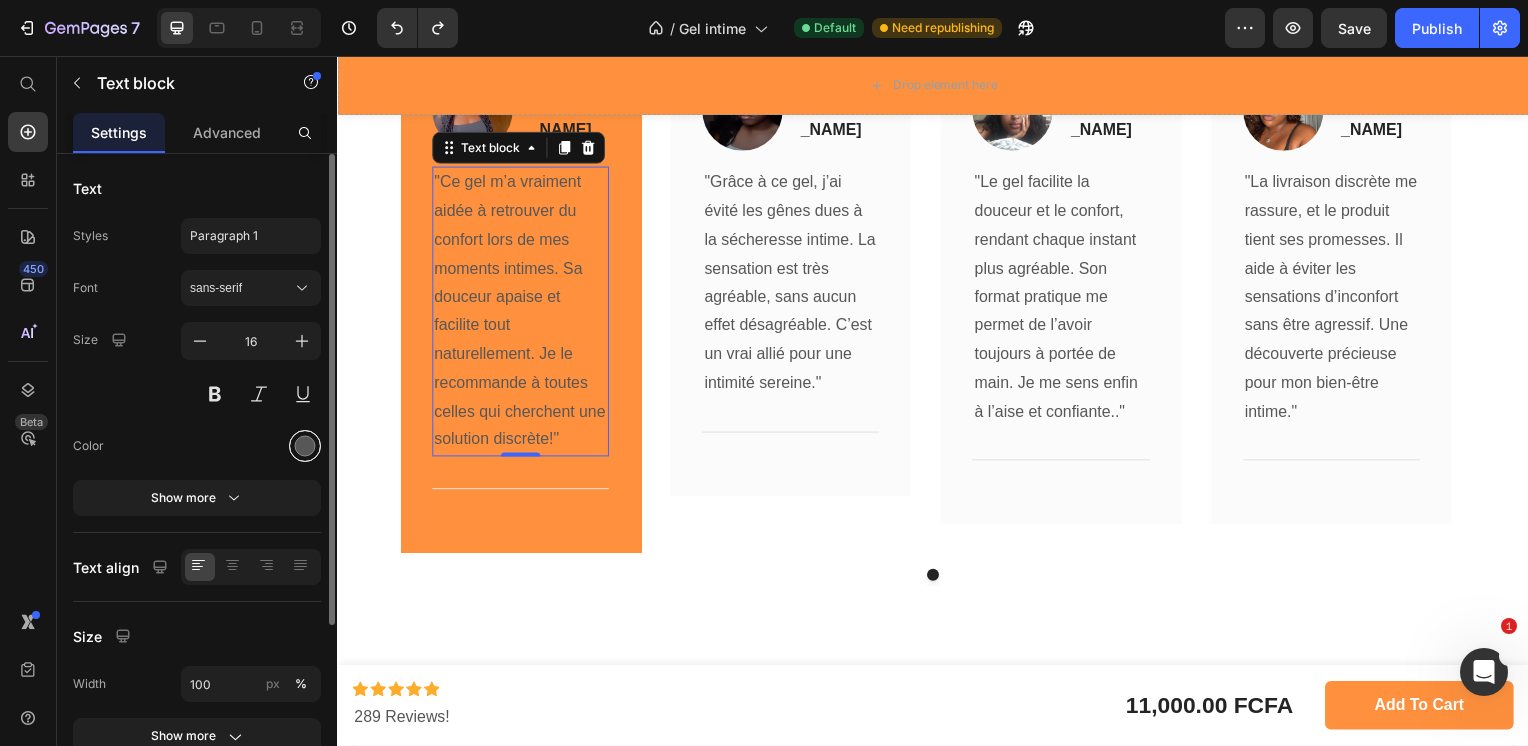 click at bounding box center (305, 446) 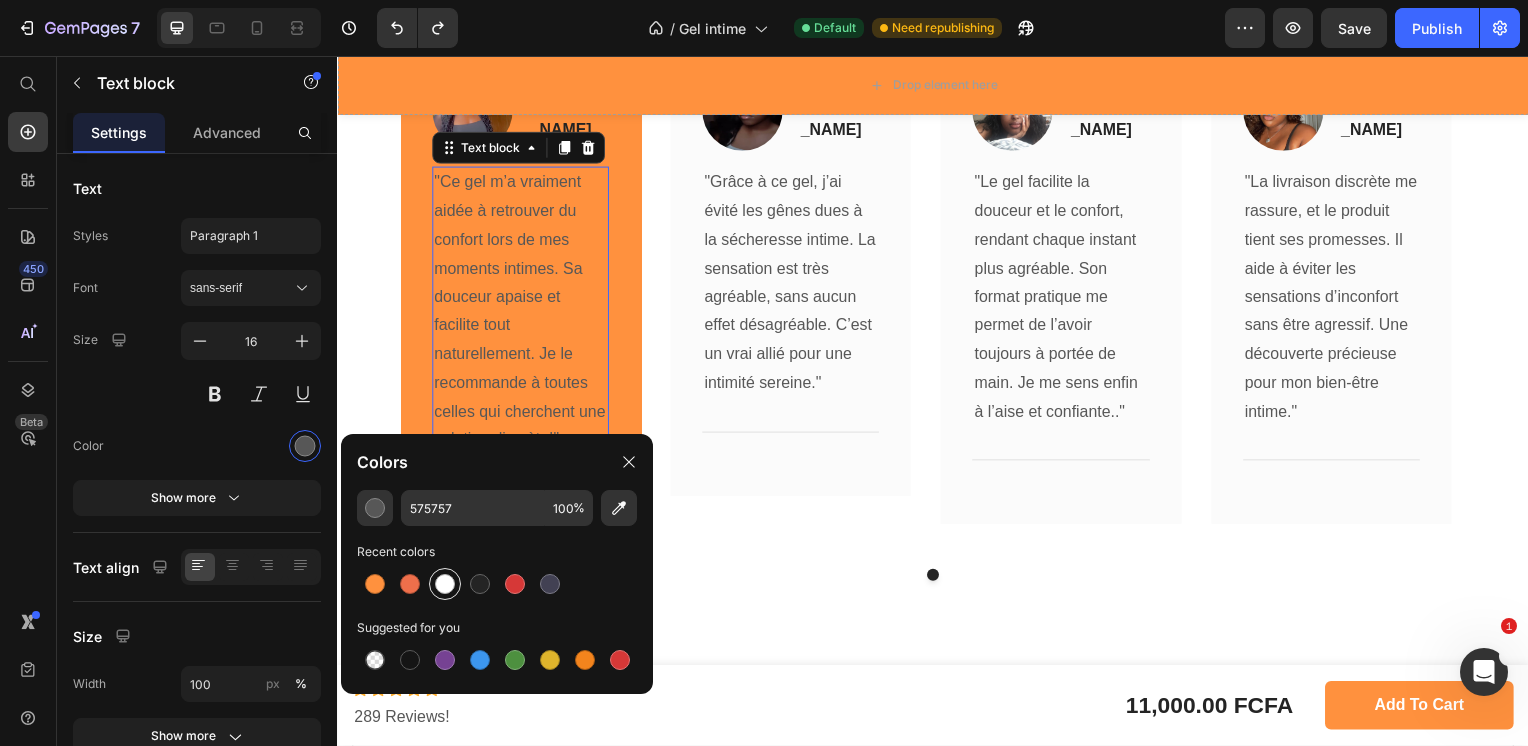 click at bounding box center (445, 584) 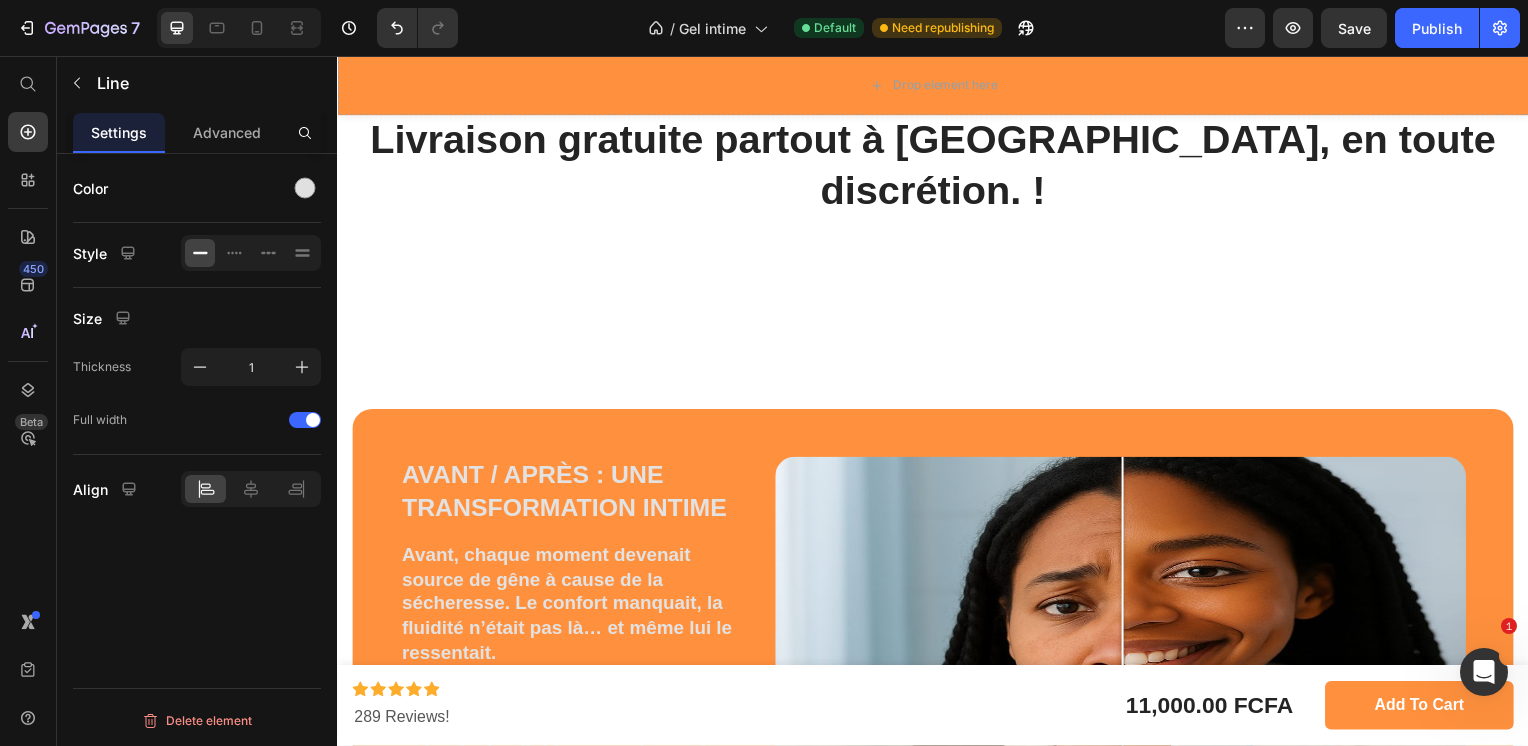 scroll, scrollTop: 2850, scrollLeft: 0, axis: vertical 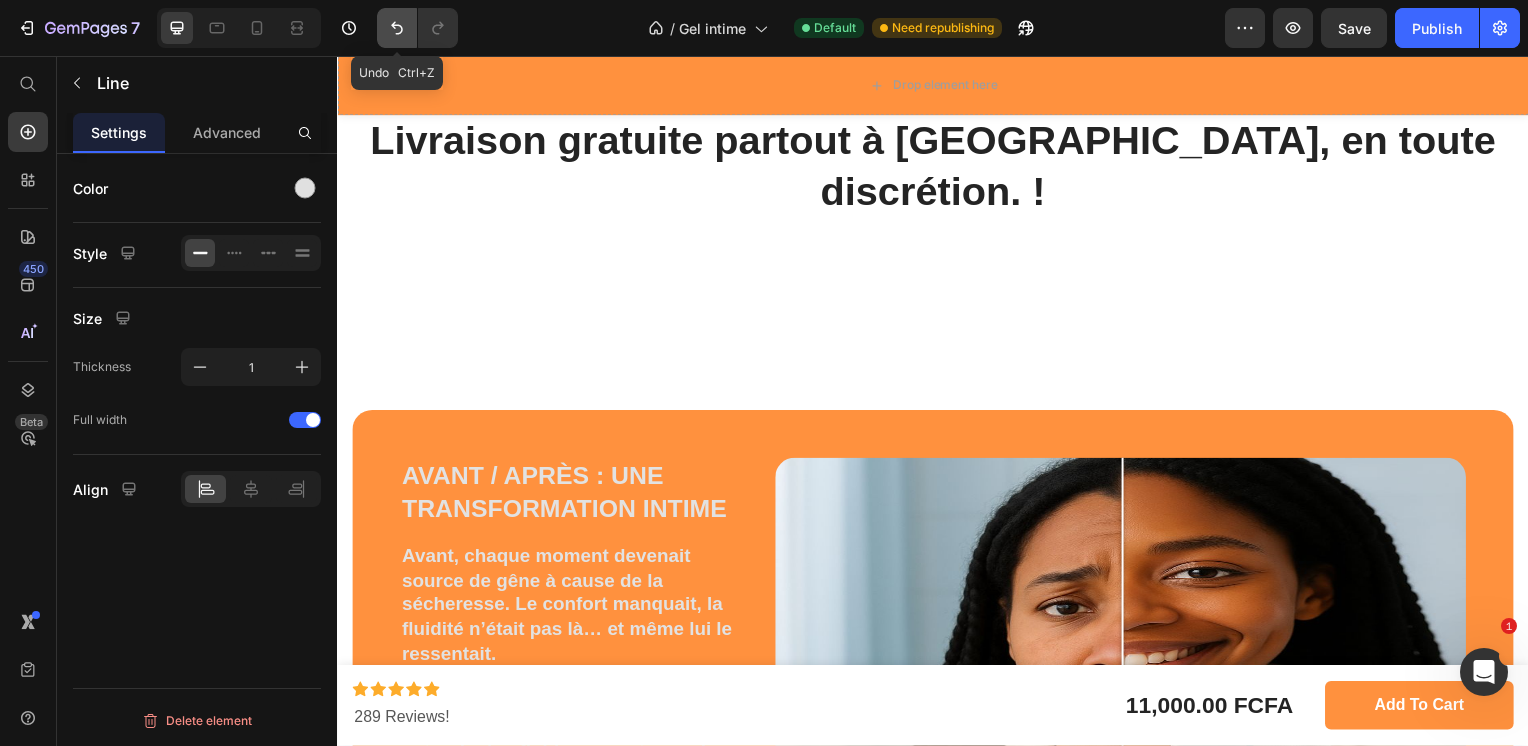 click 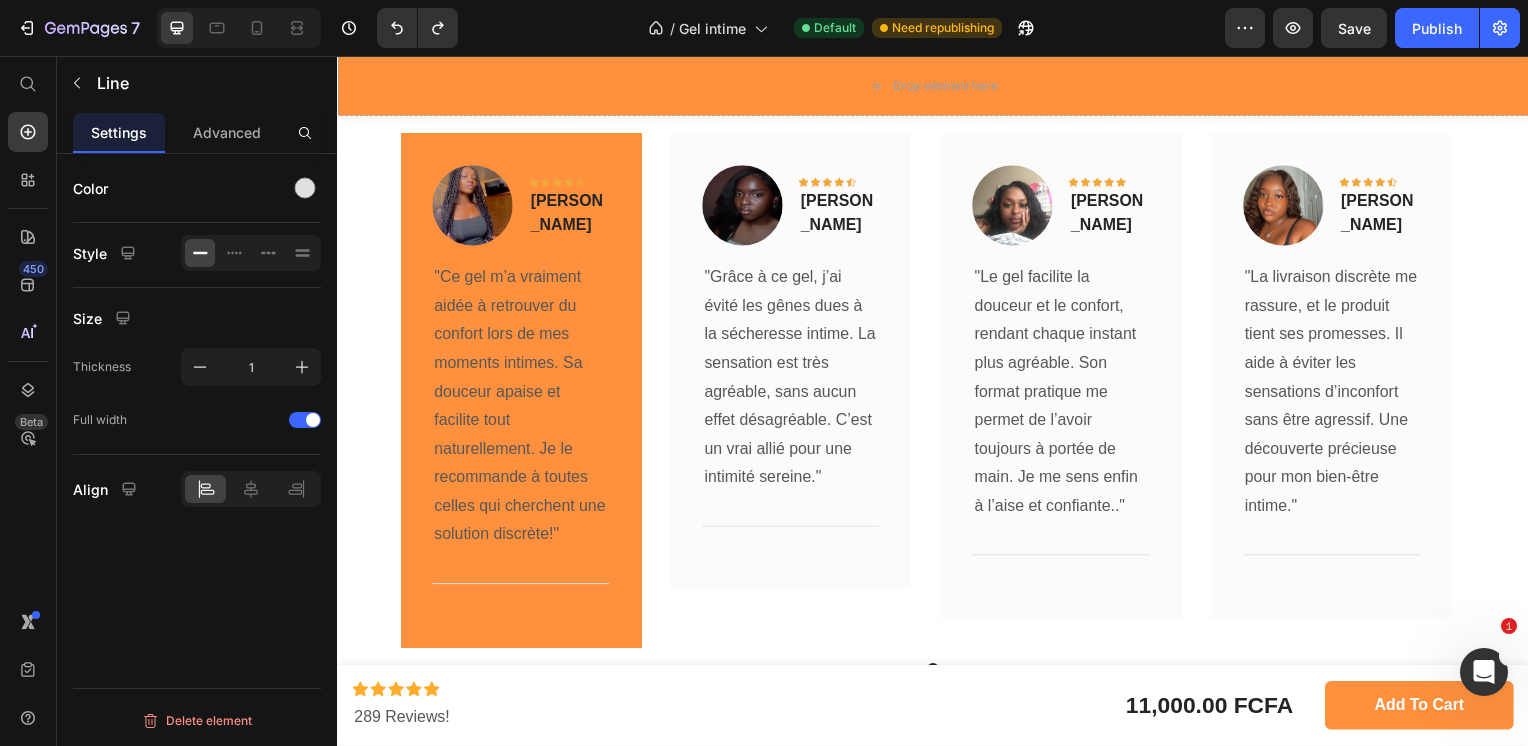 scroll, scrollTop: 4280, scrollLeft: 0, axis: vertical 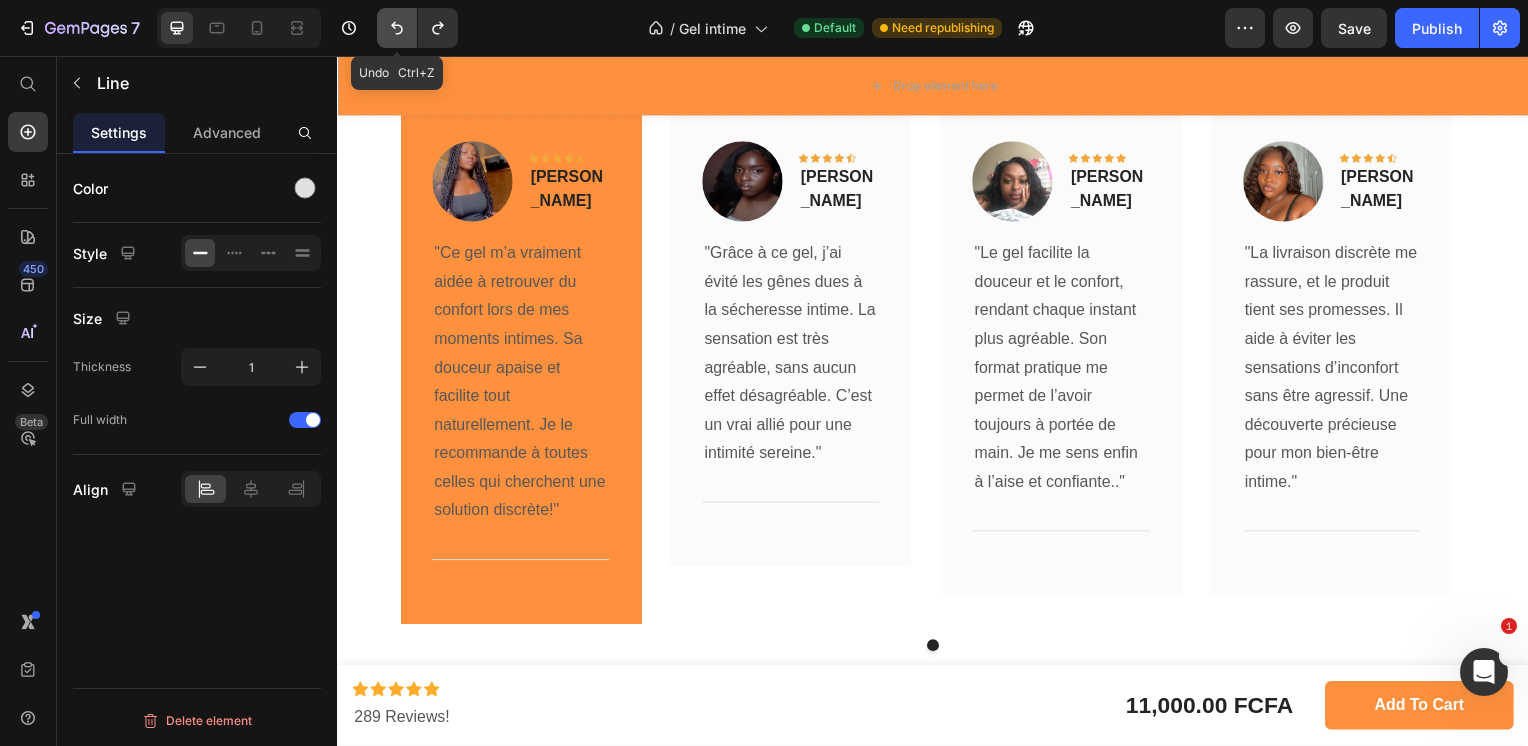 click 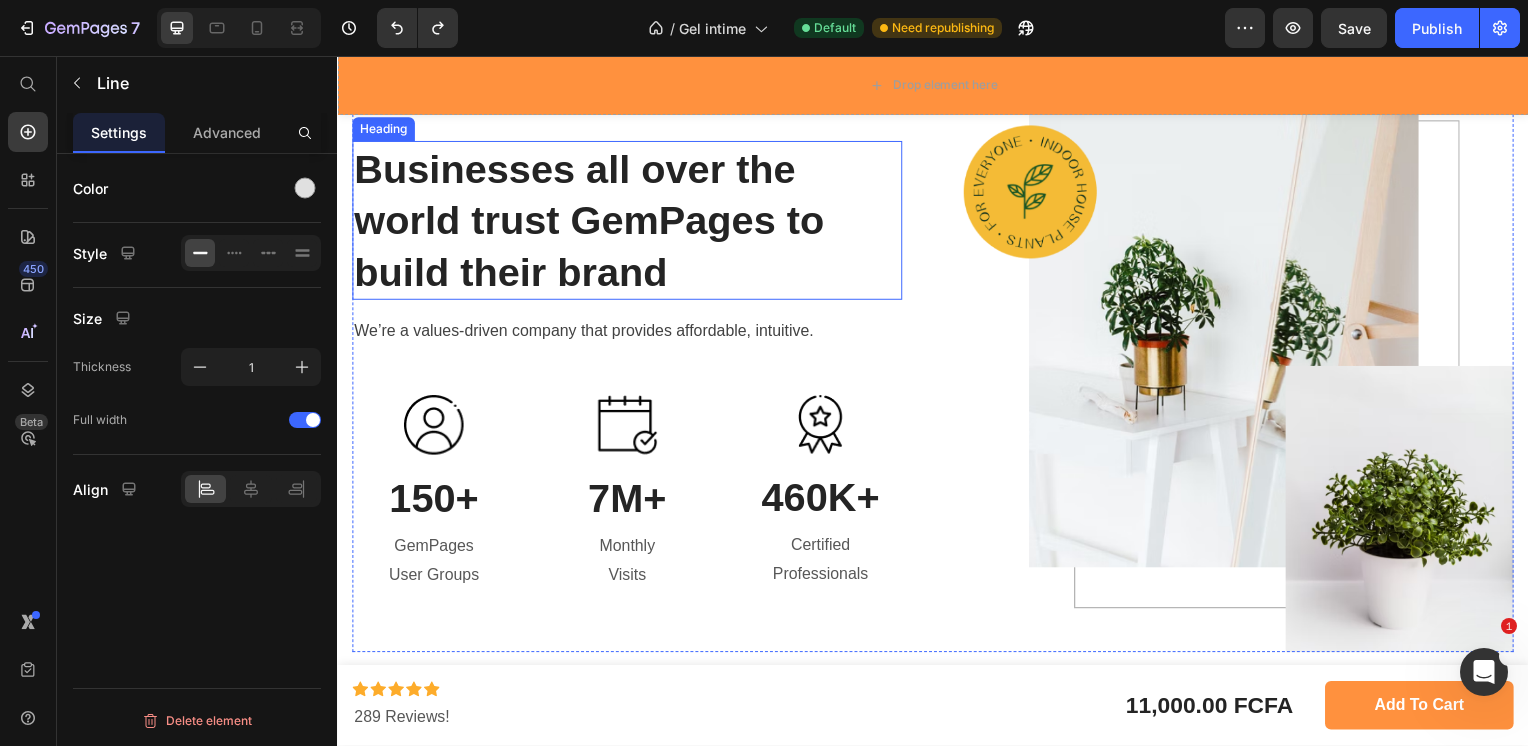 scroll, scrollTop: 6075, scrollLeft: 0, axis: vertical 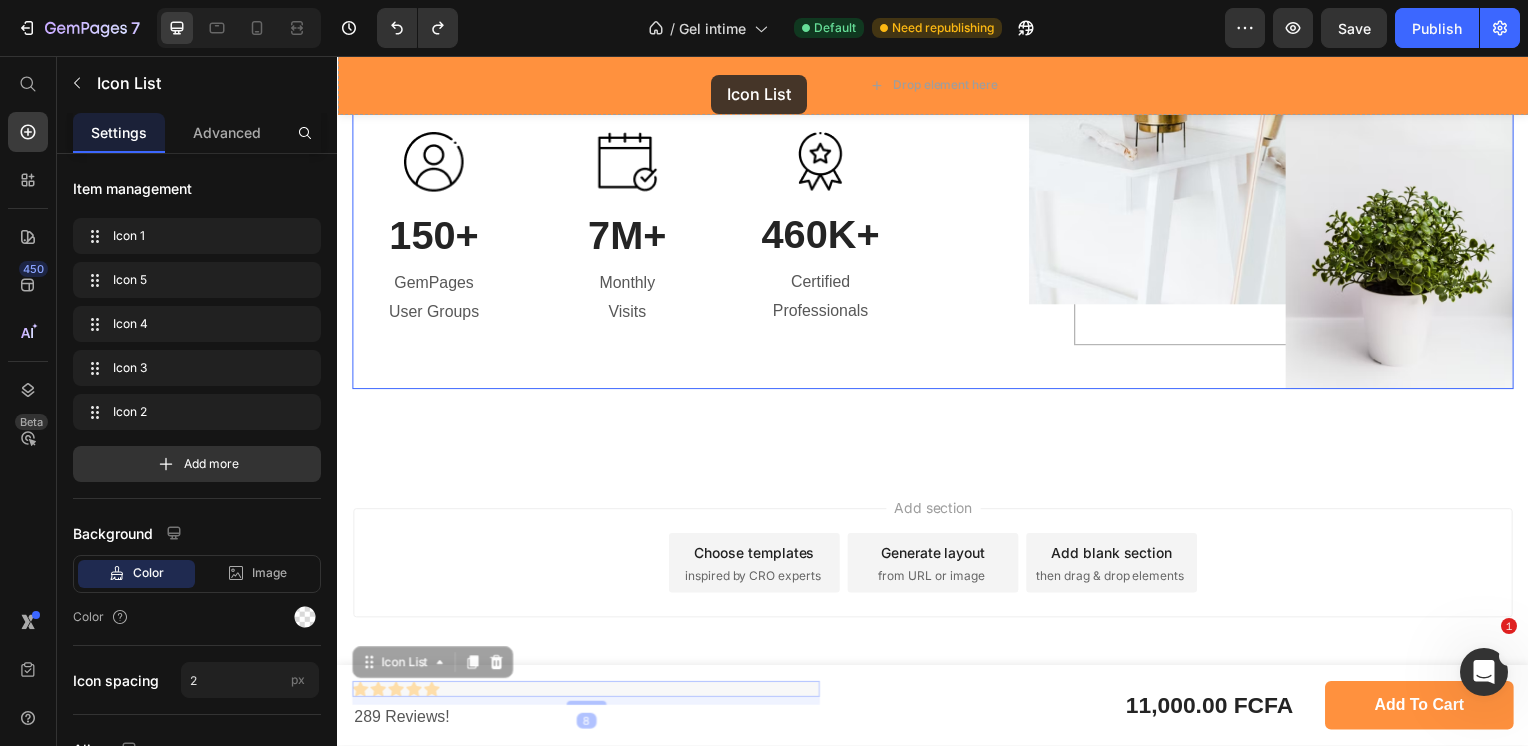 drag, startPoint x: 747, startPoint y: 686, endPoint x: 714, endPoint y: 75, distance: 611.8905 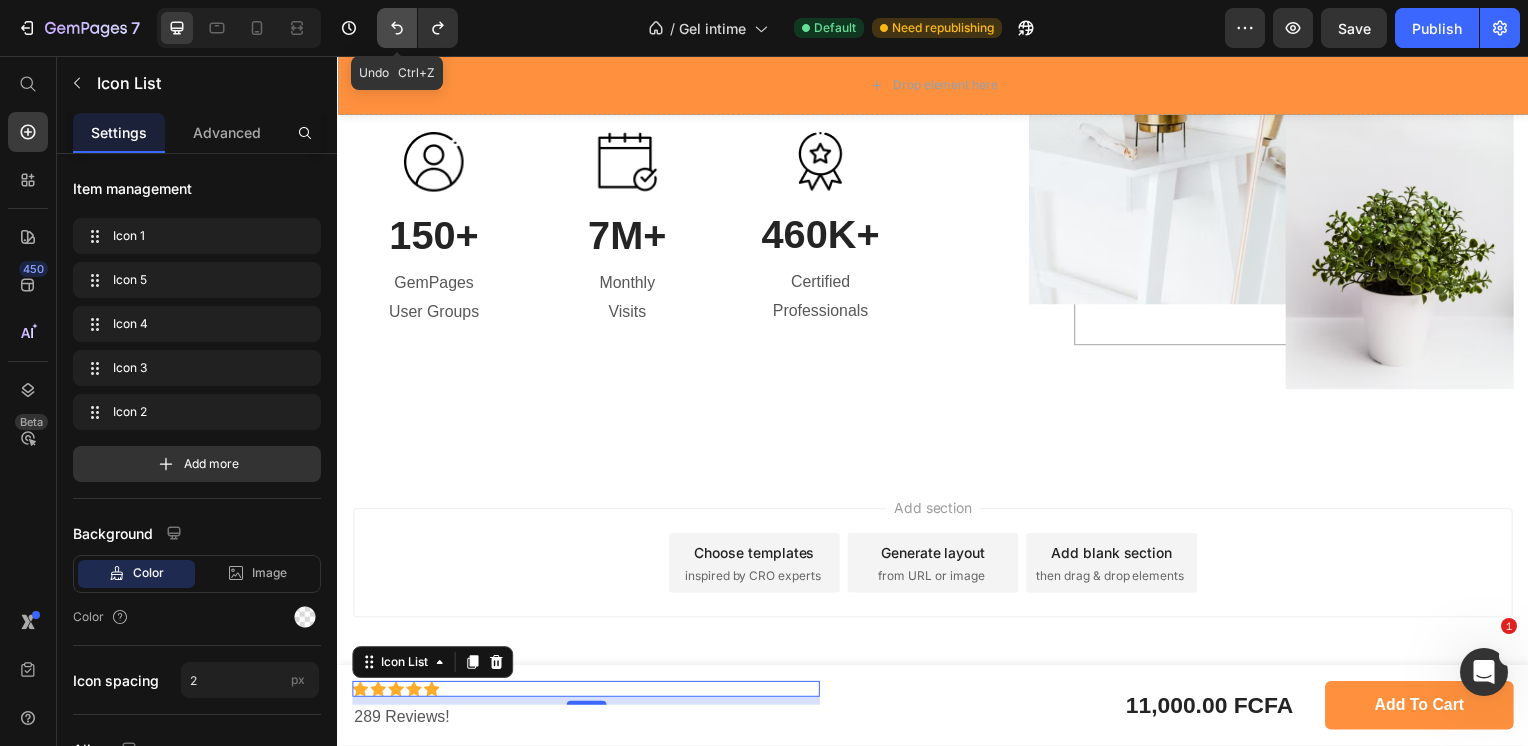 click 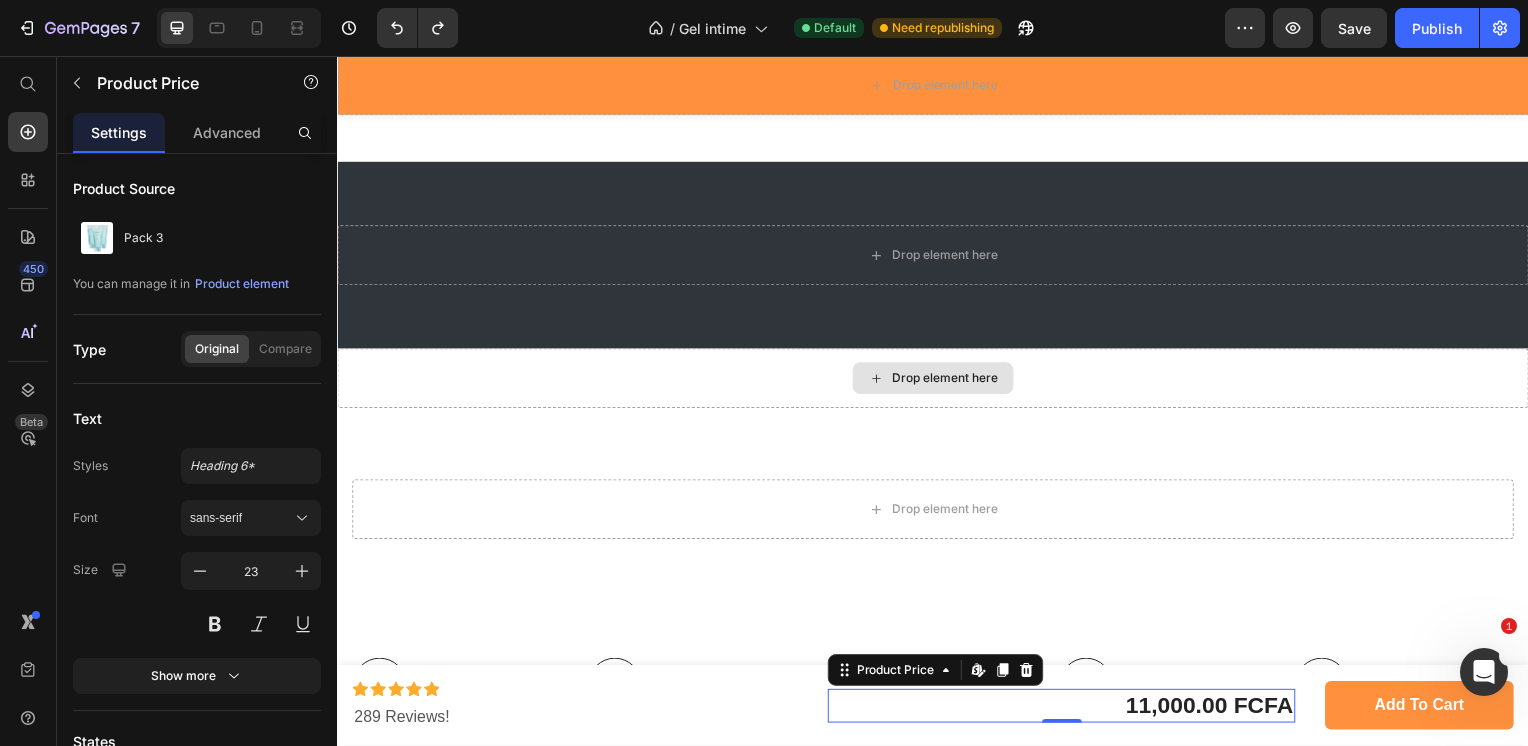 scroll, scrollTop: 5220, scrollLeft: 0, axis: vertical 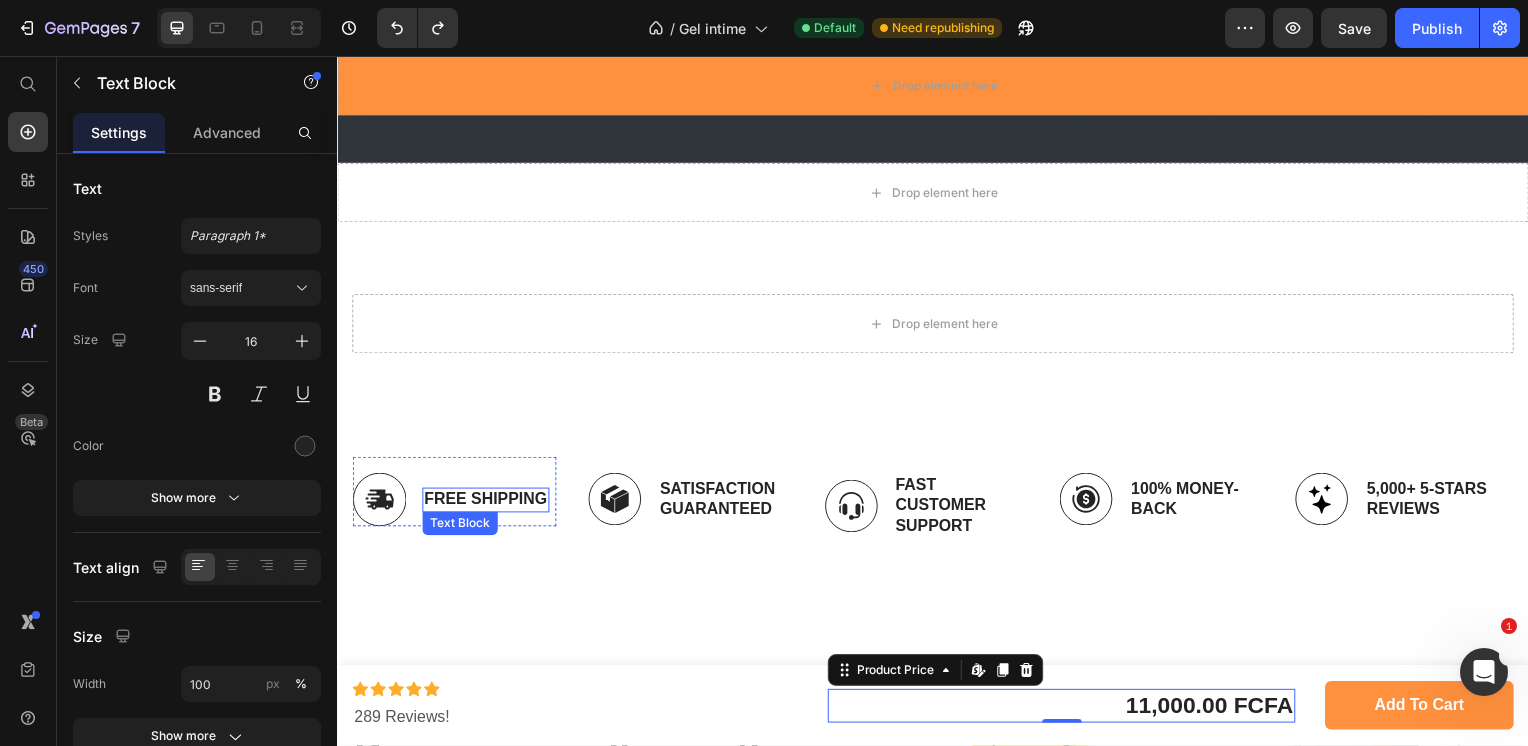 click on "Free Shipping" at bounding box center [486, 503] 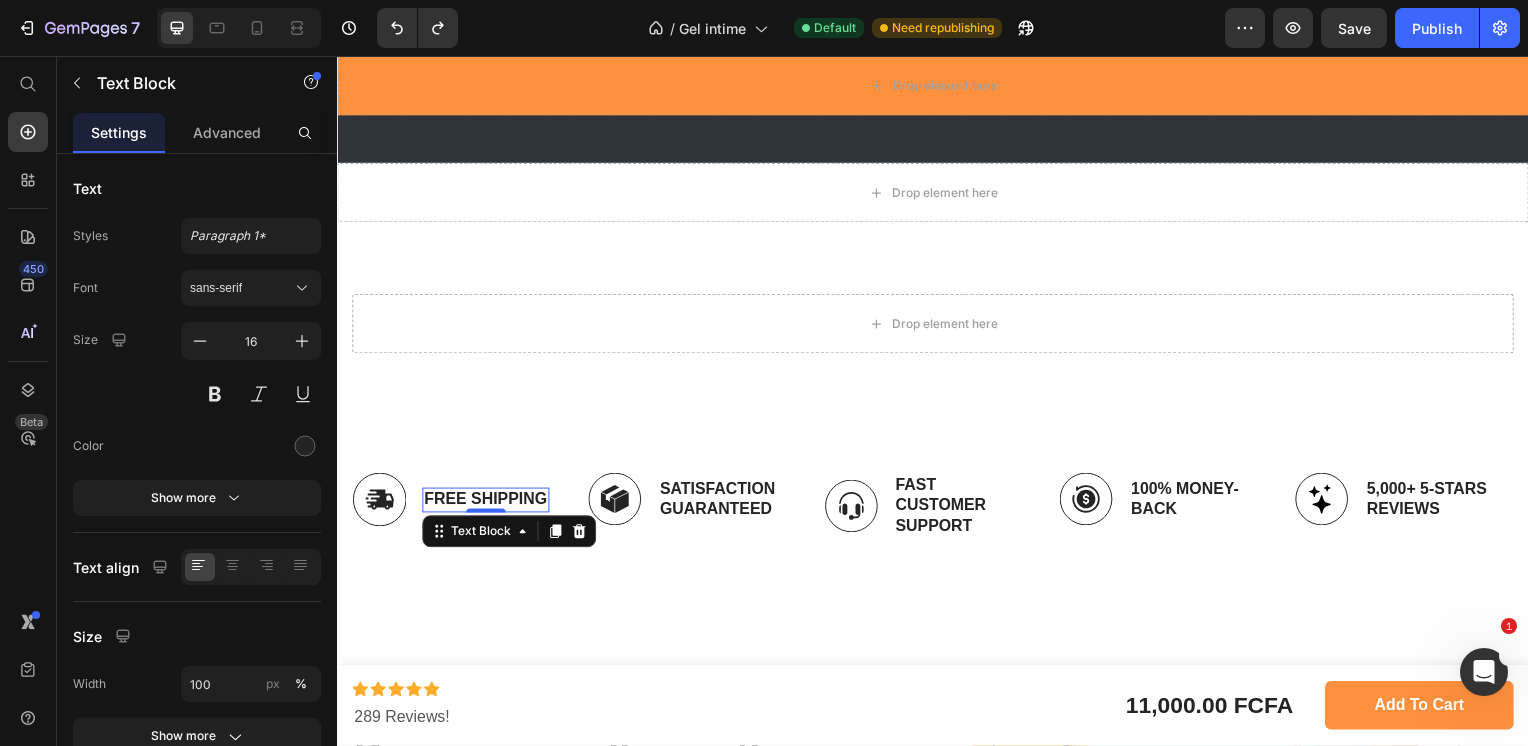 click on "Free Shipping" at bounding box center (486, 503) 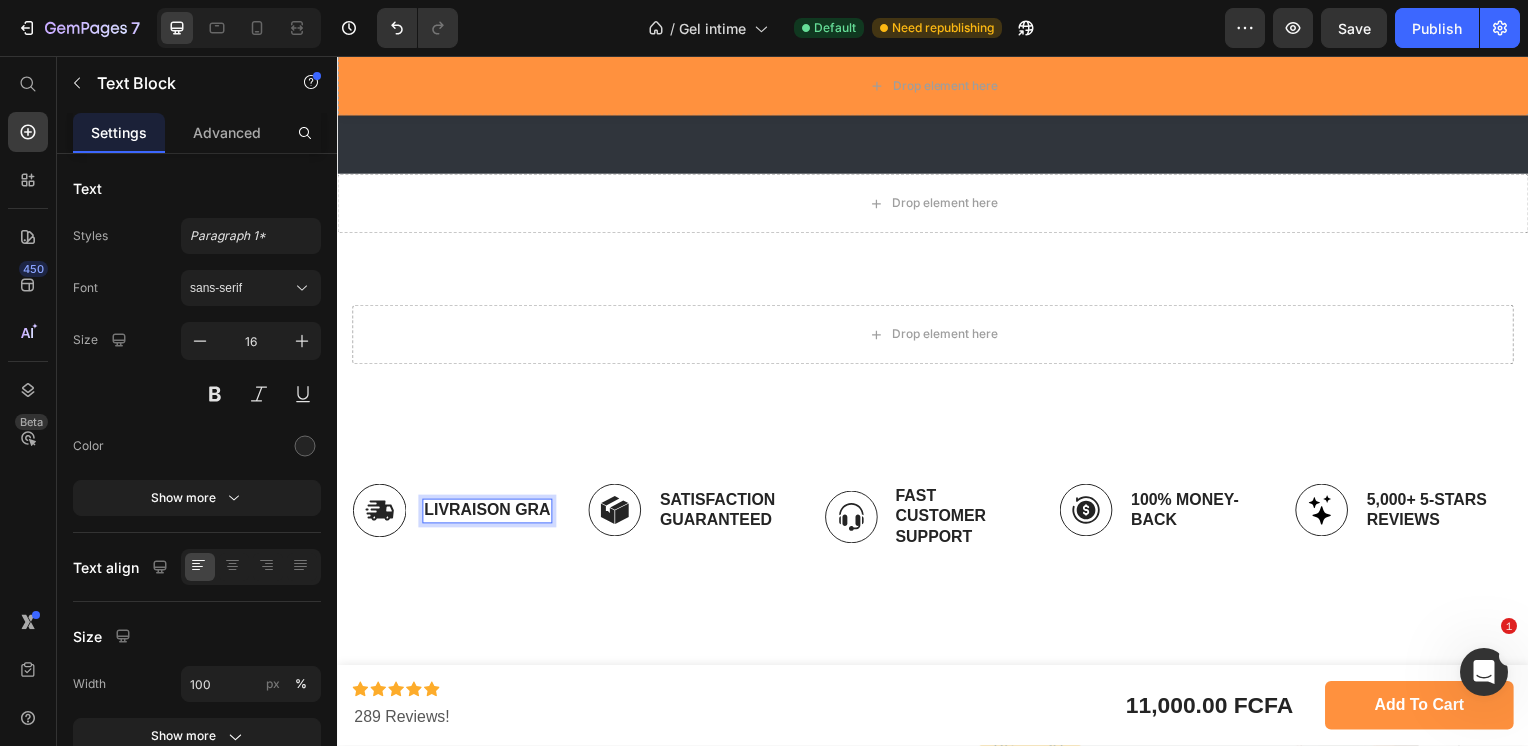 scroll, scrollTop: 5199, scrollLeft: 0, axis: vertical 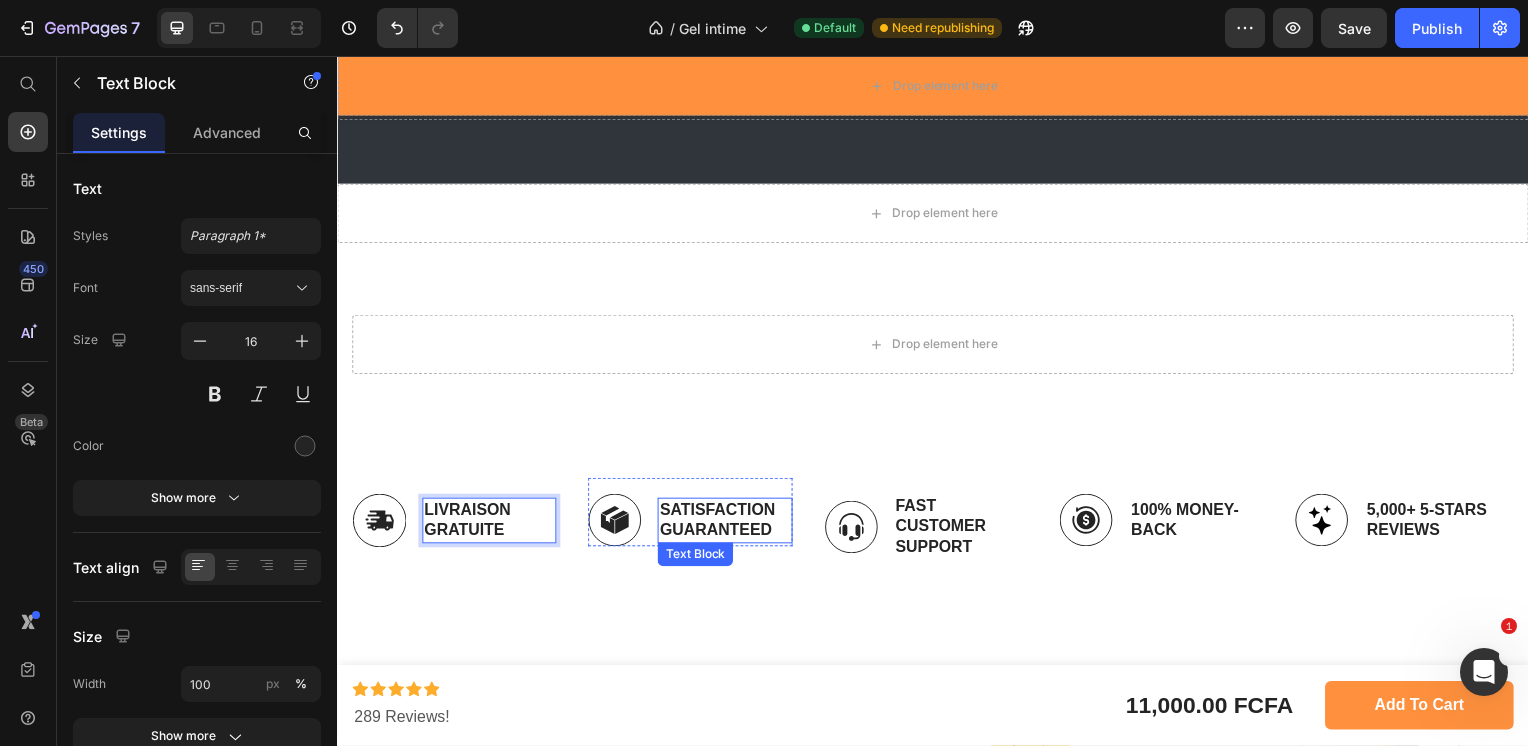 click on "Satisfaction Guaranteed" at bounding box center [726, 524] 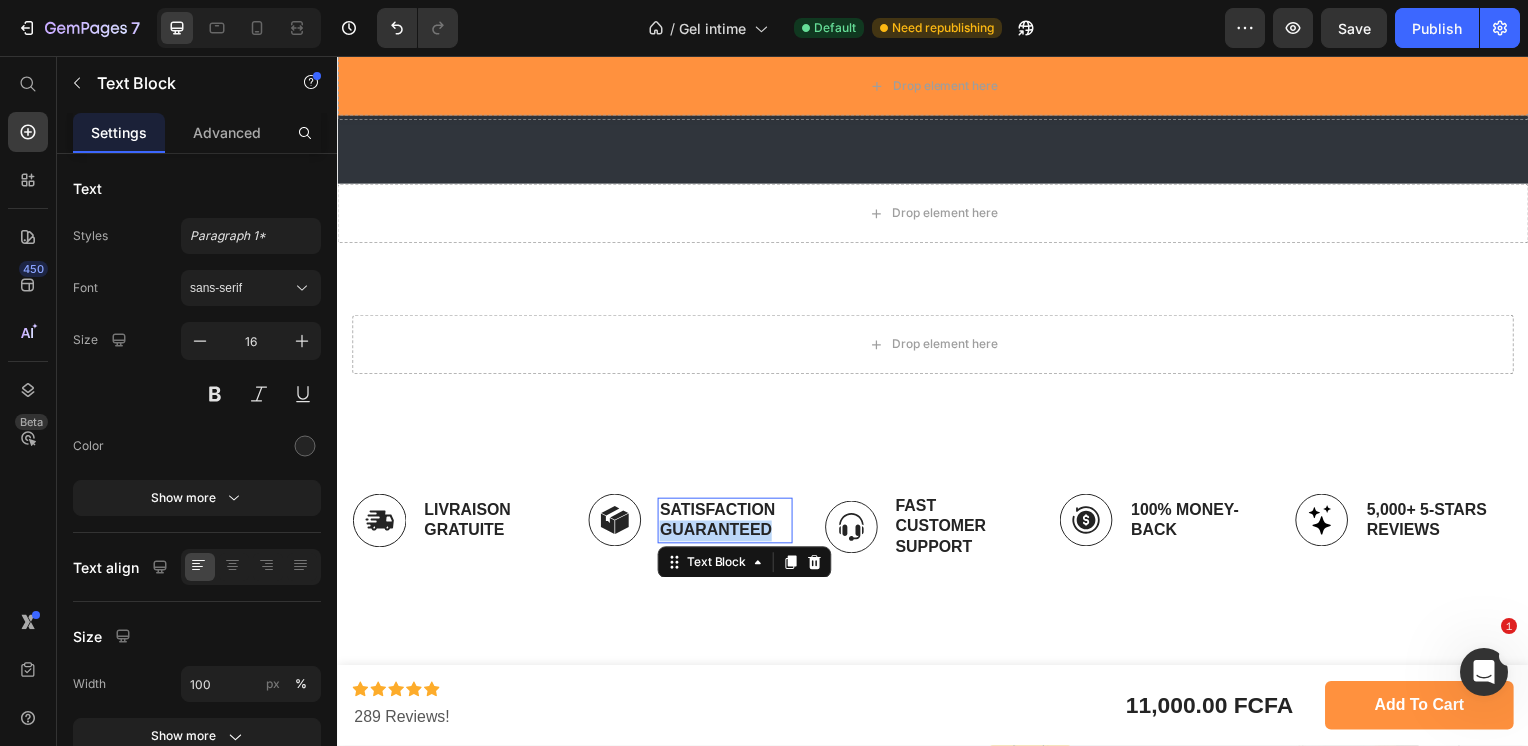 click on "Satisfaction Guaranteed" at bounding box center (726, 524) 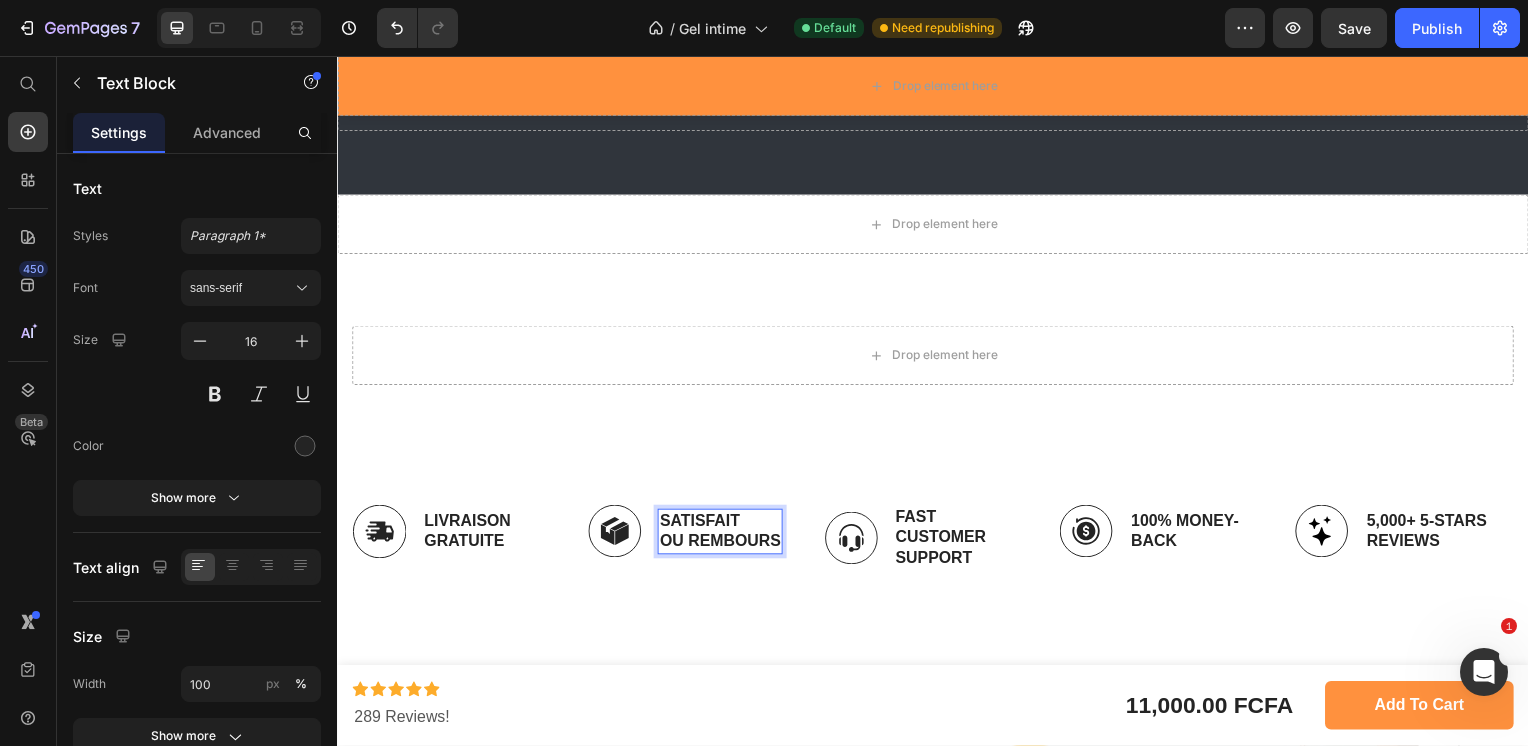 scroll, scrollTop: 5184, scrollLeft: 0, axis: vertical 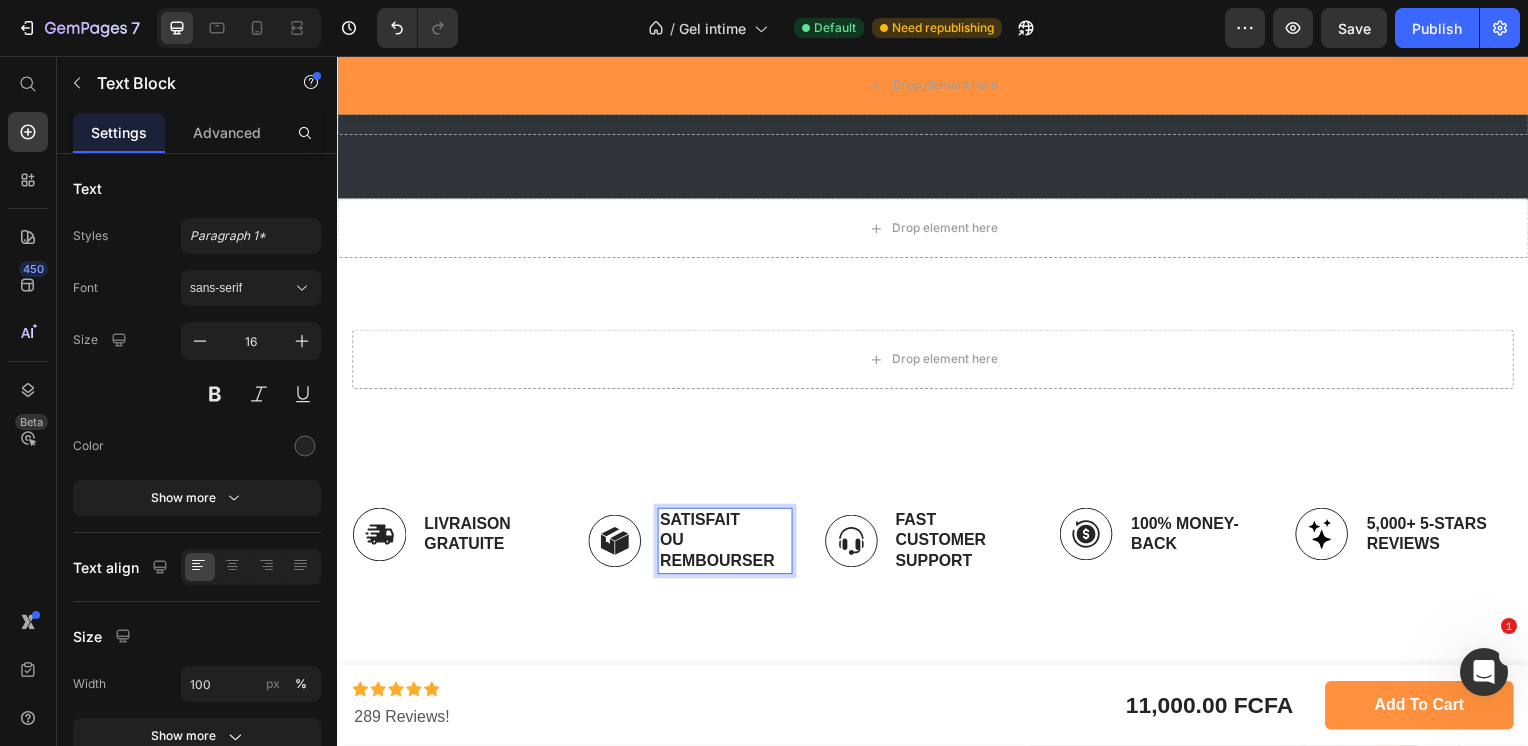 click on "ou rembourser" at bounding box center [726, 556] 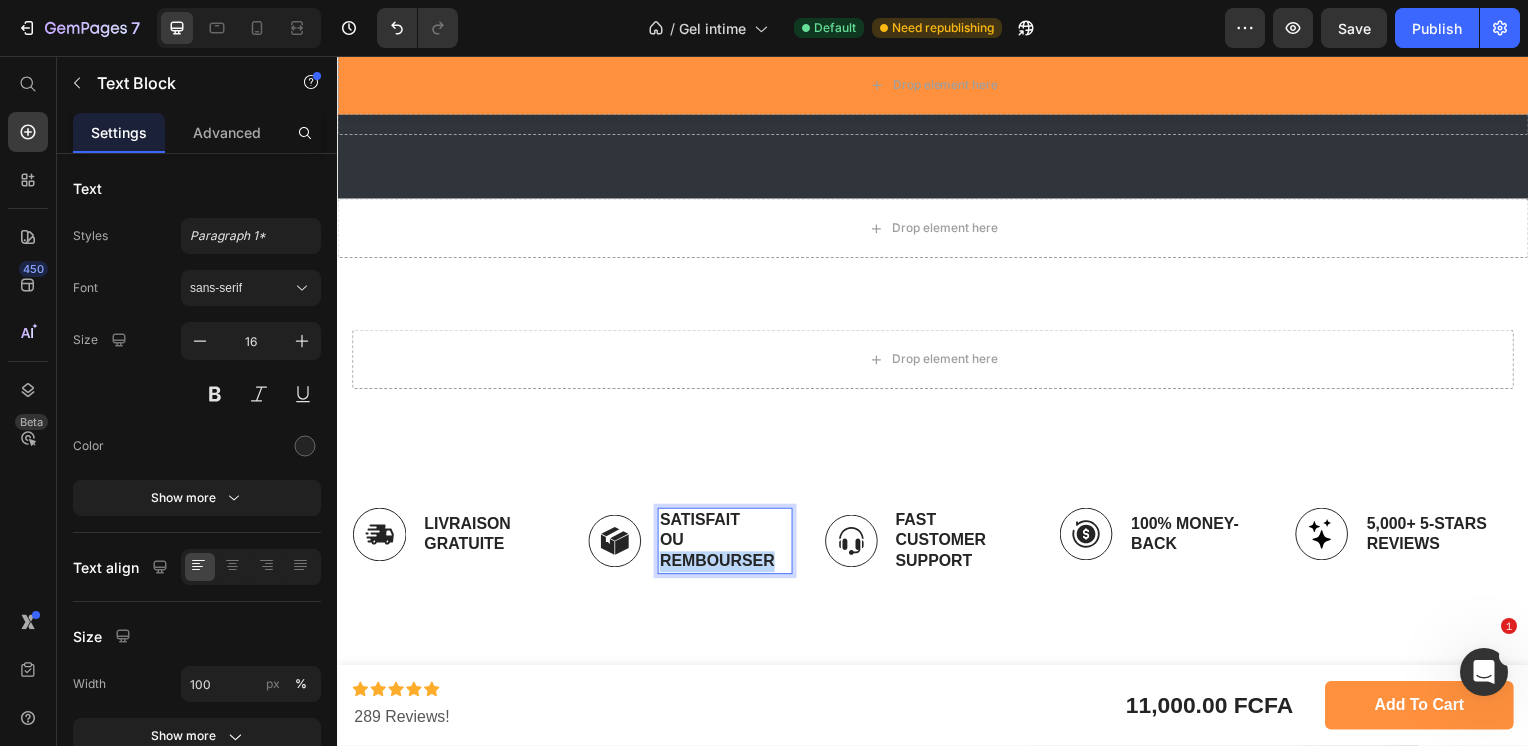 click on "ou rembourser" at bounding box center (726, 556) 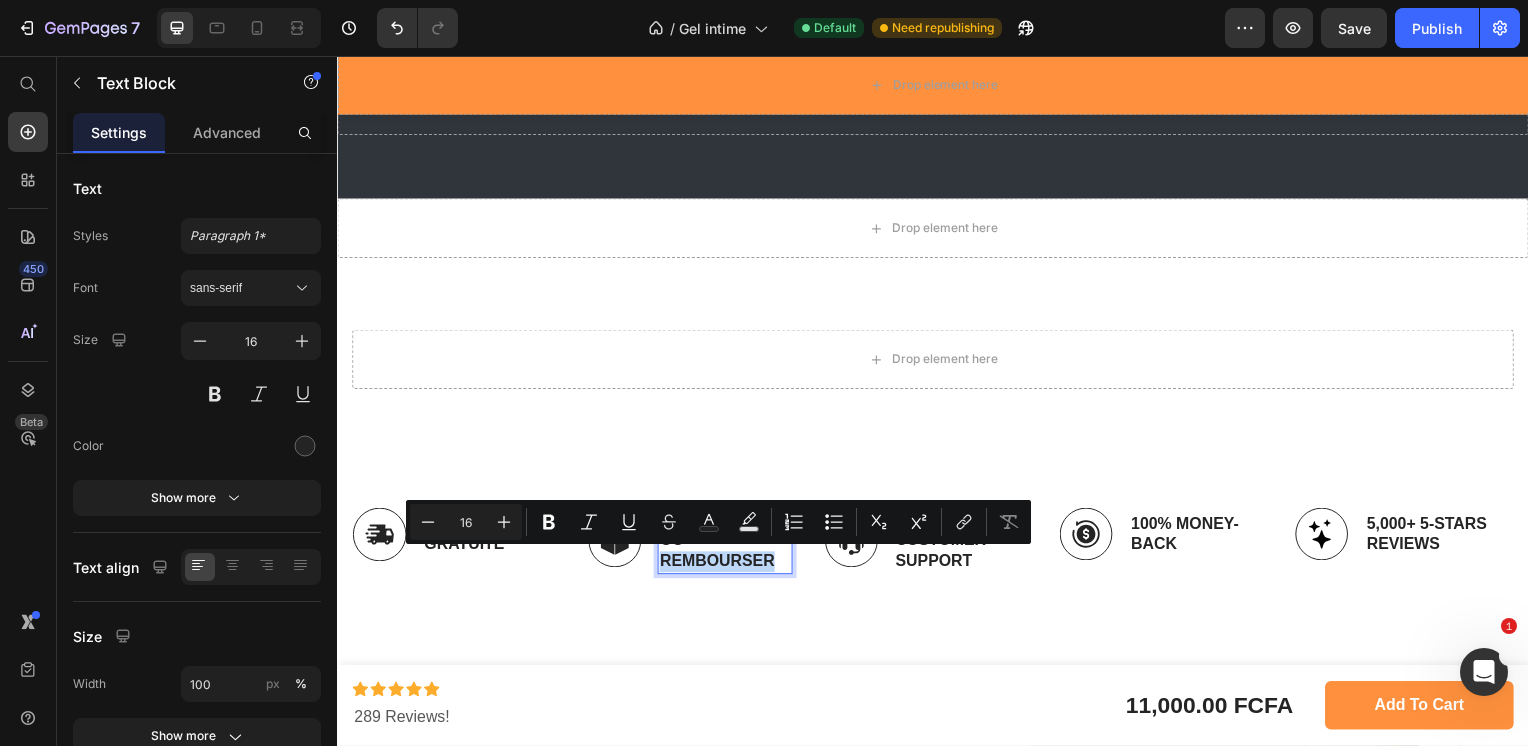 click on "ou rembourser" at bounding box center (726, 556) 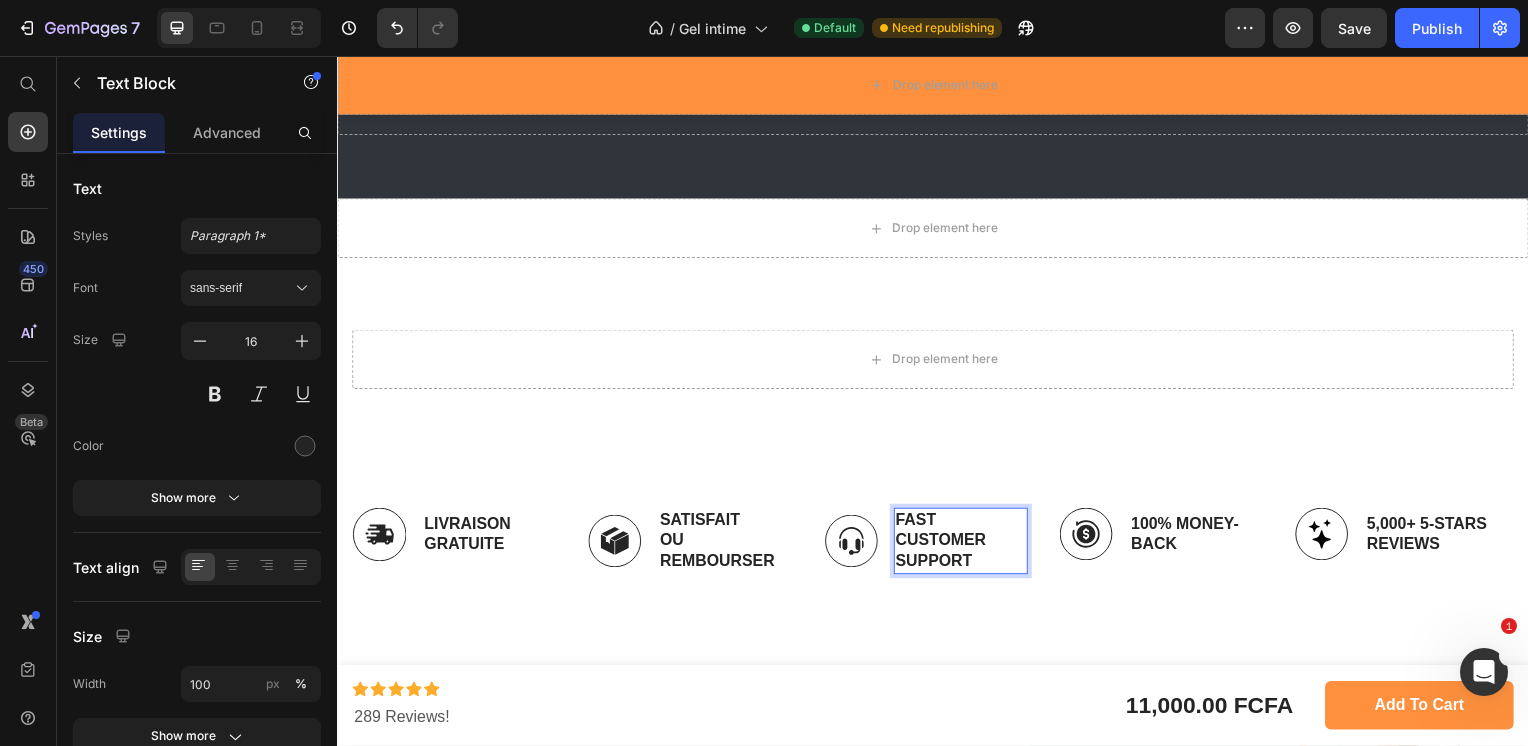 click on "Fast Customer Support" at bounding box center [964, 545] 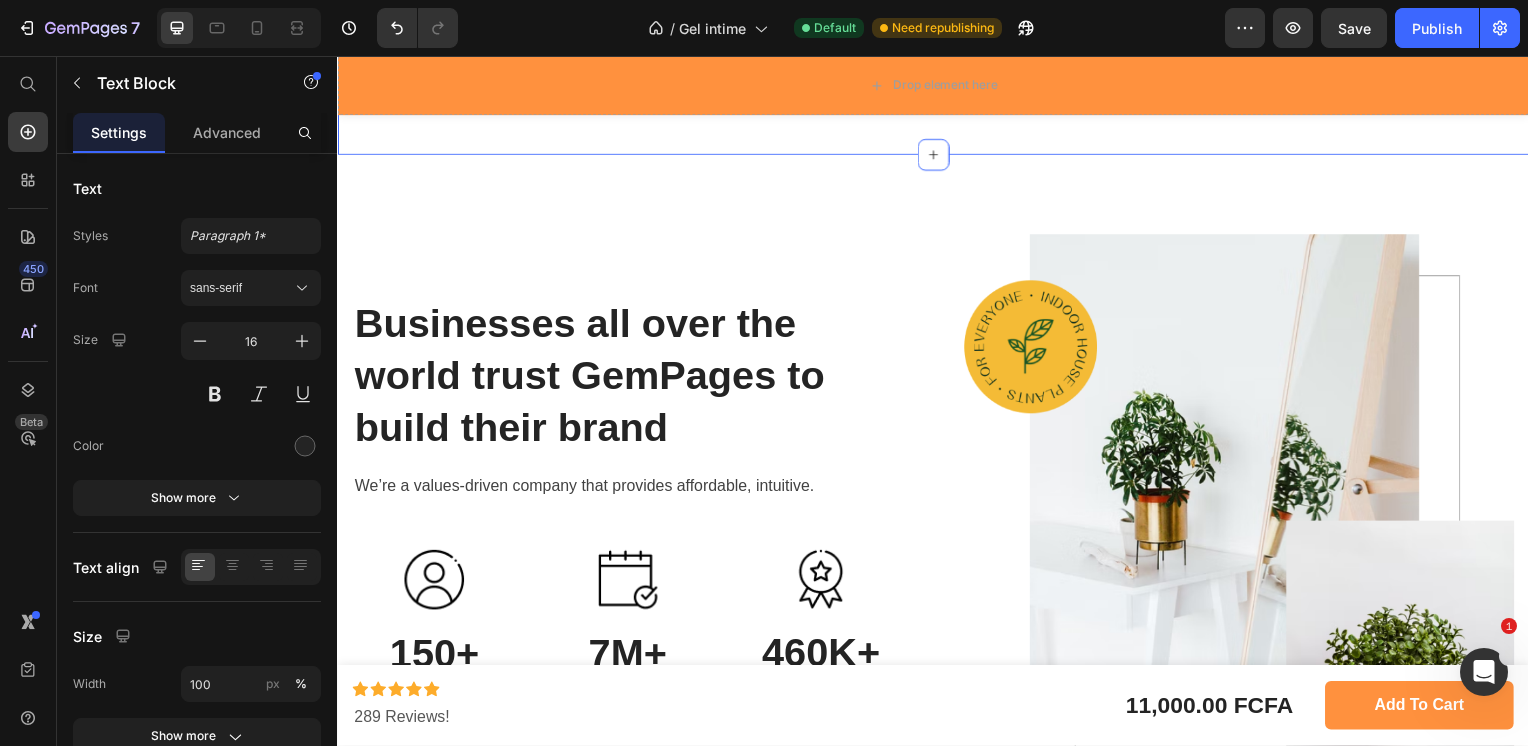 scroll, scrollTop: 6075, scrollLeft: 0, axis: vertical 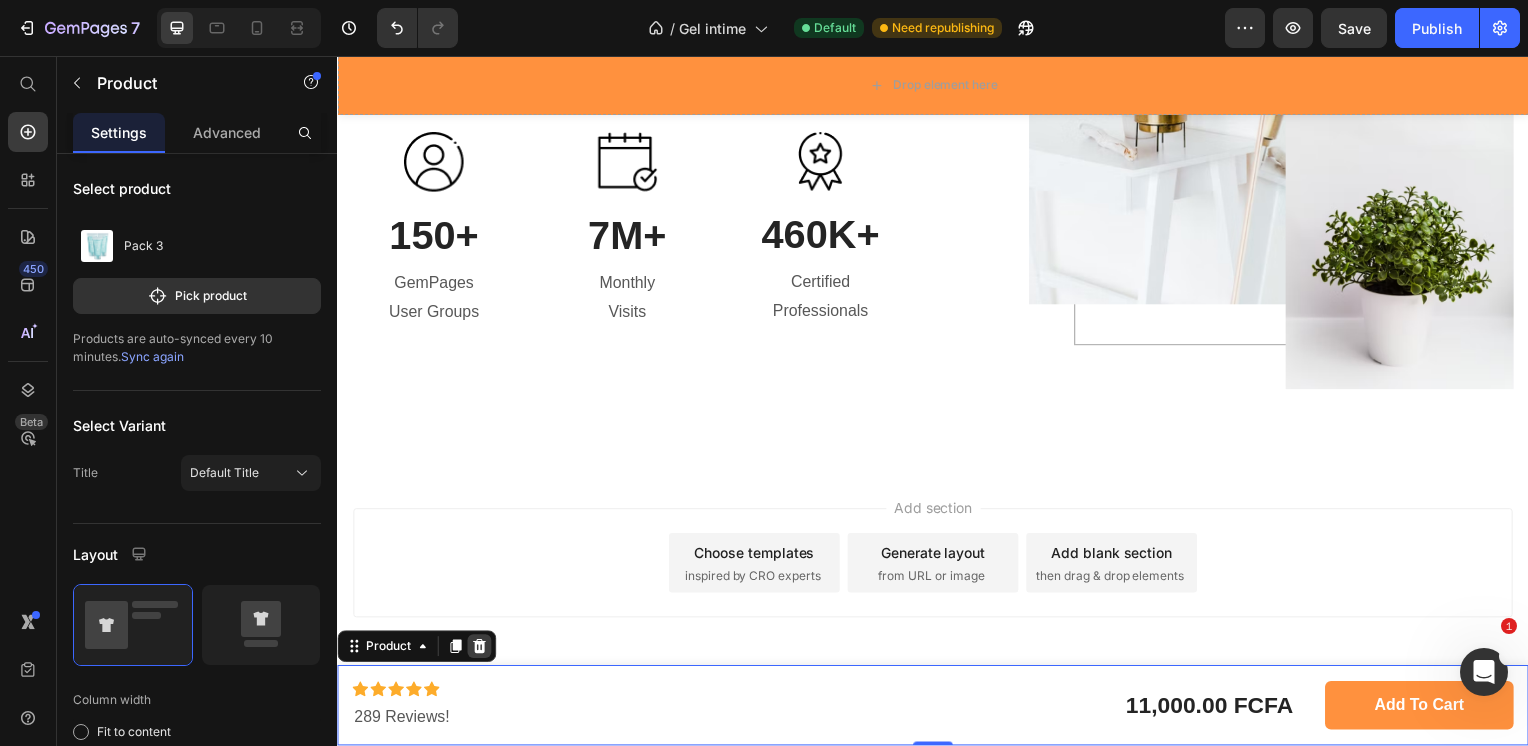 click 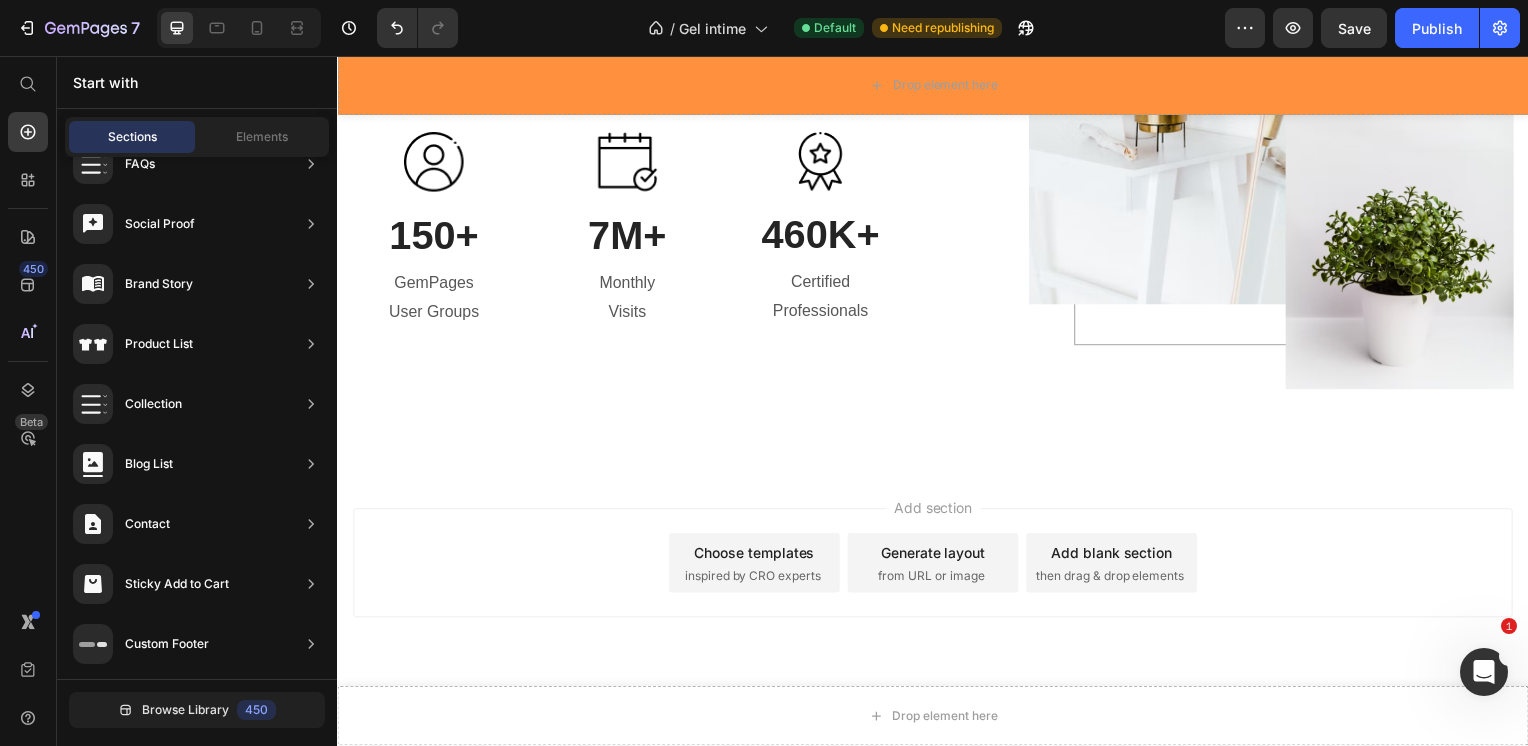 click 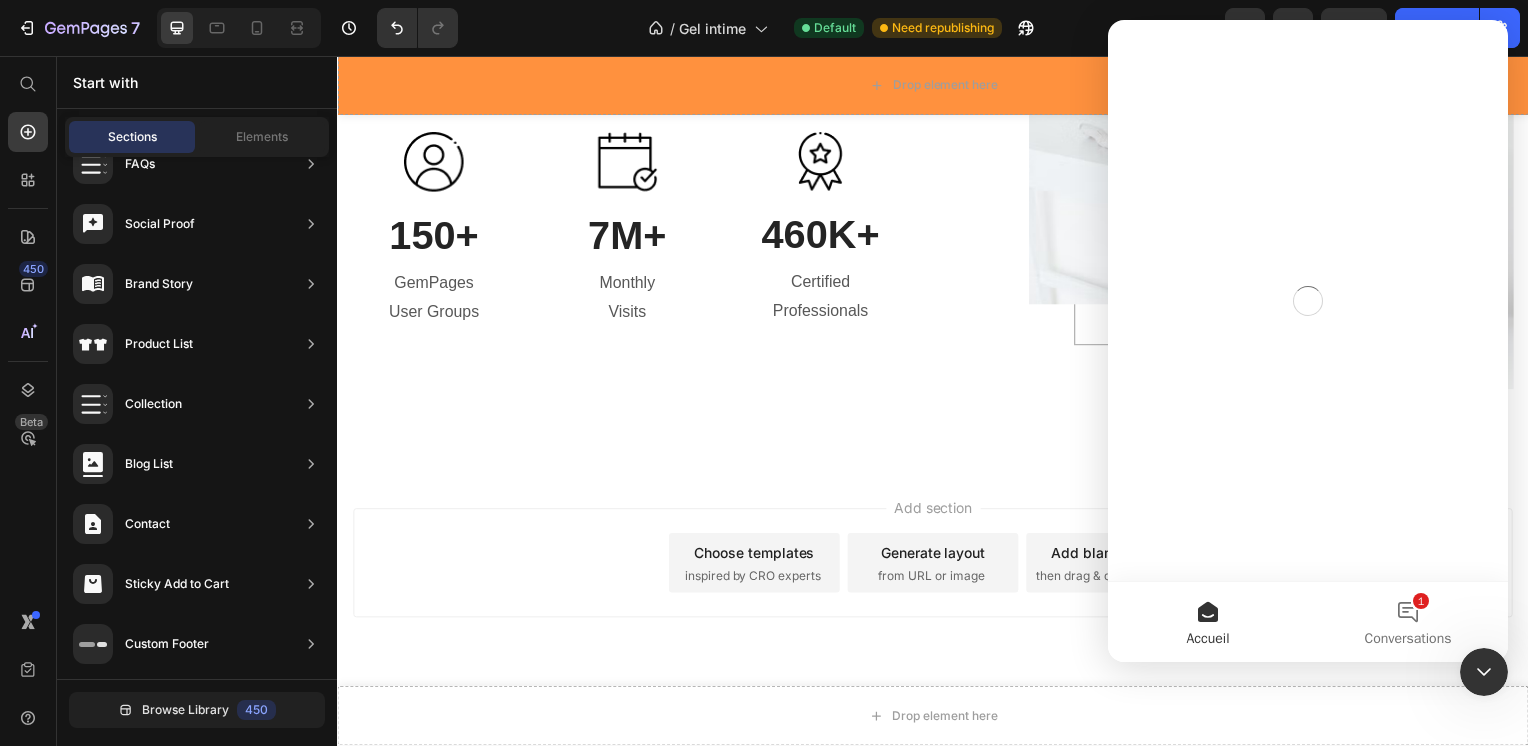 scroll, scrollTop: 0, scrollLeft: 0, axis: both 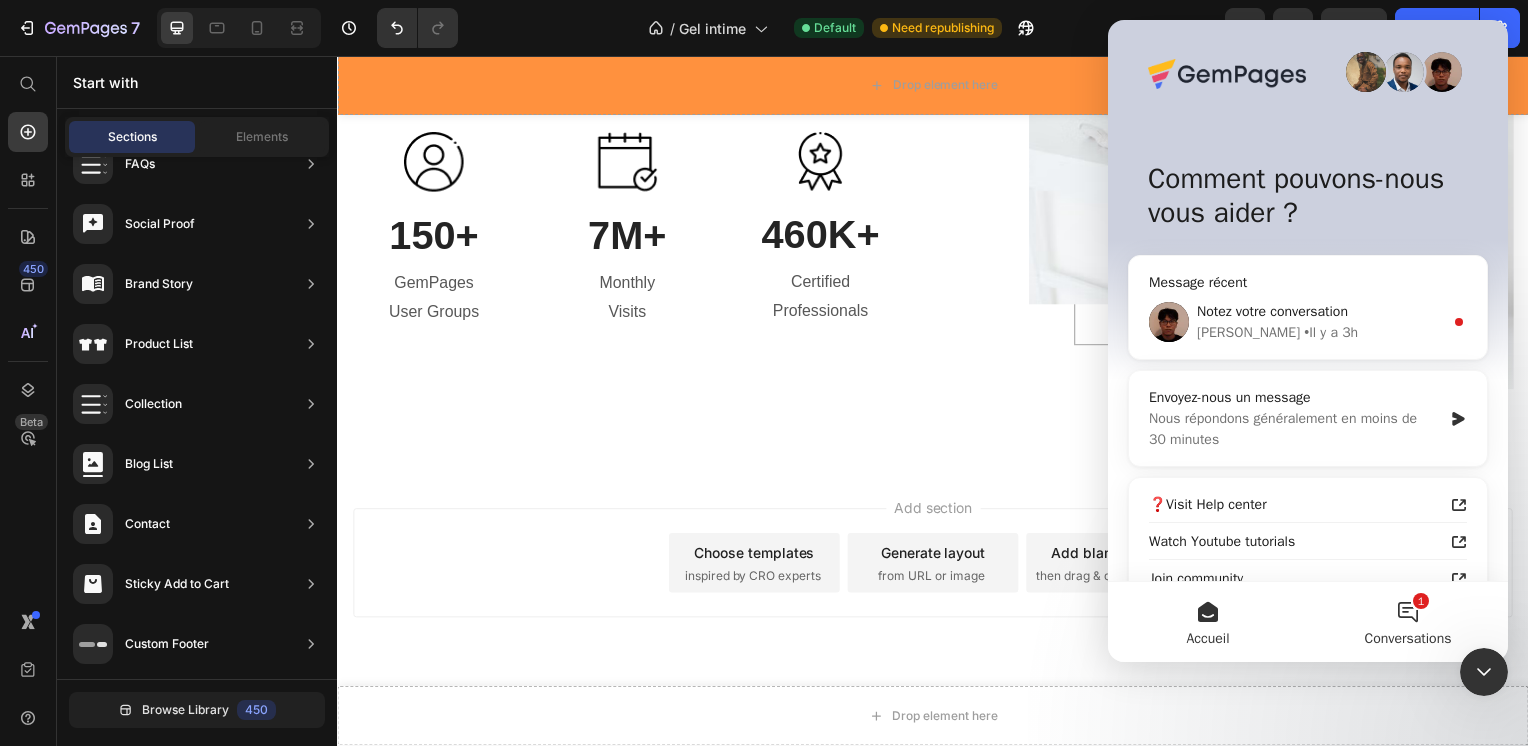 click on "1 Conversations" at bounding box center [1408, 622] 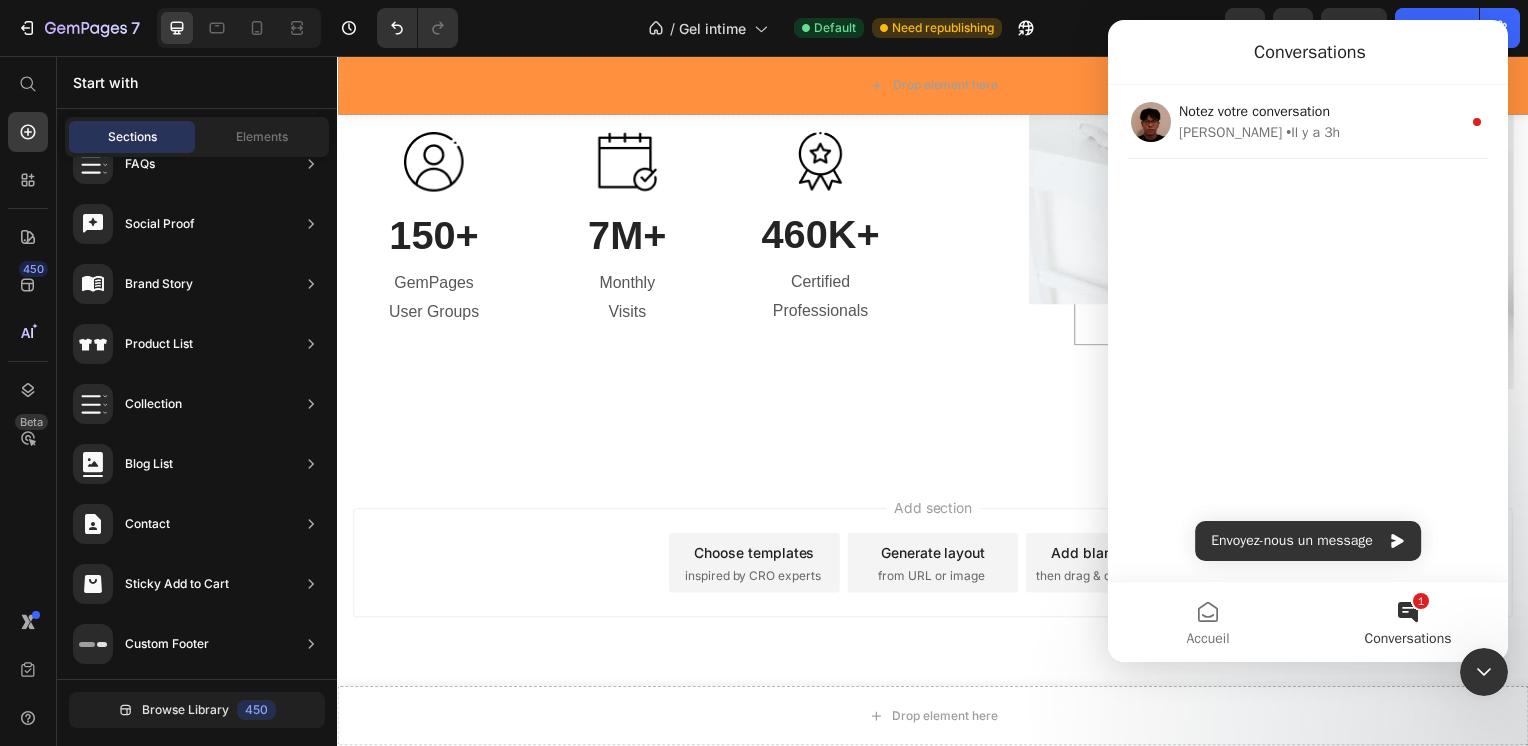 click 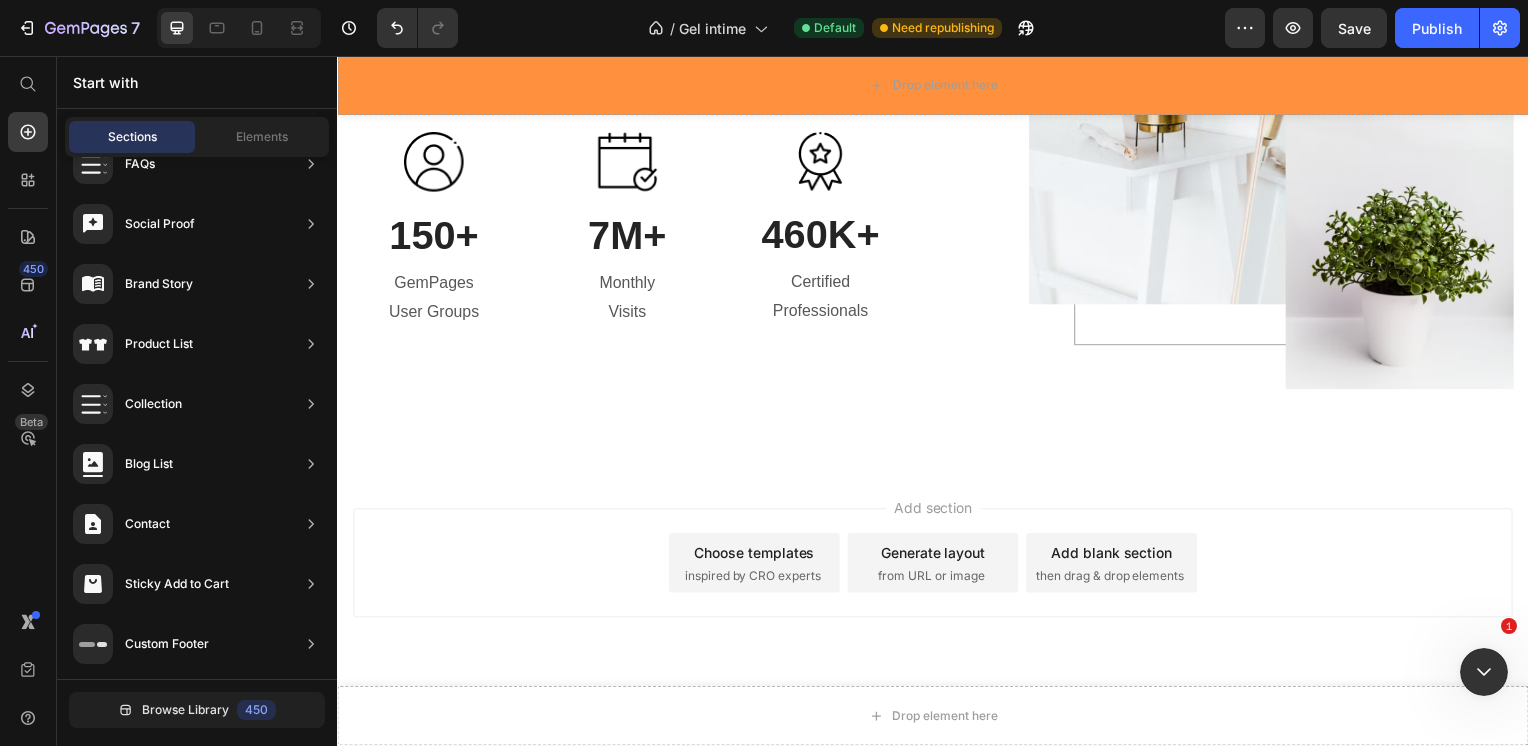 scroll, scrollTop: 0, scrollLeft: 0, axis: both 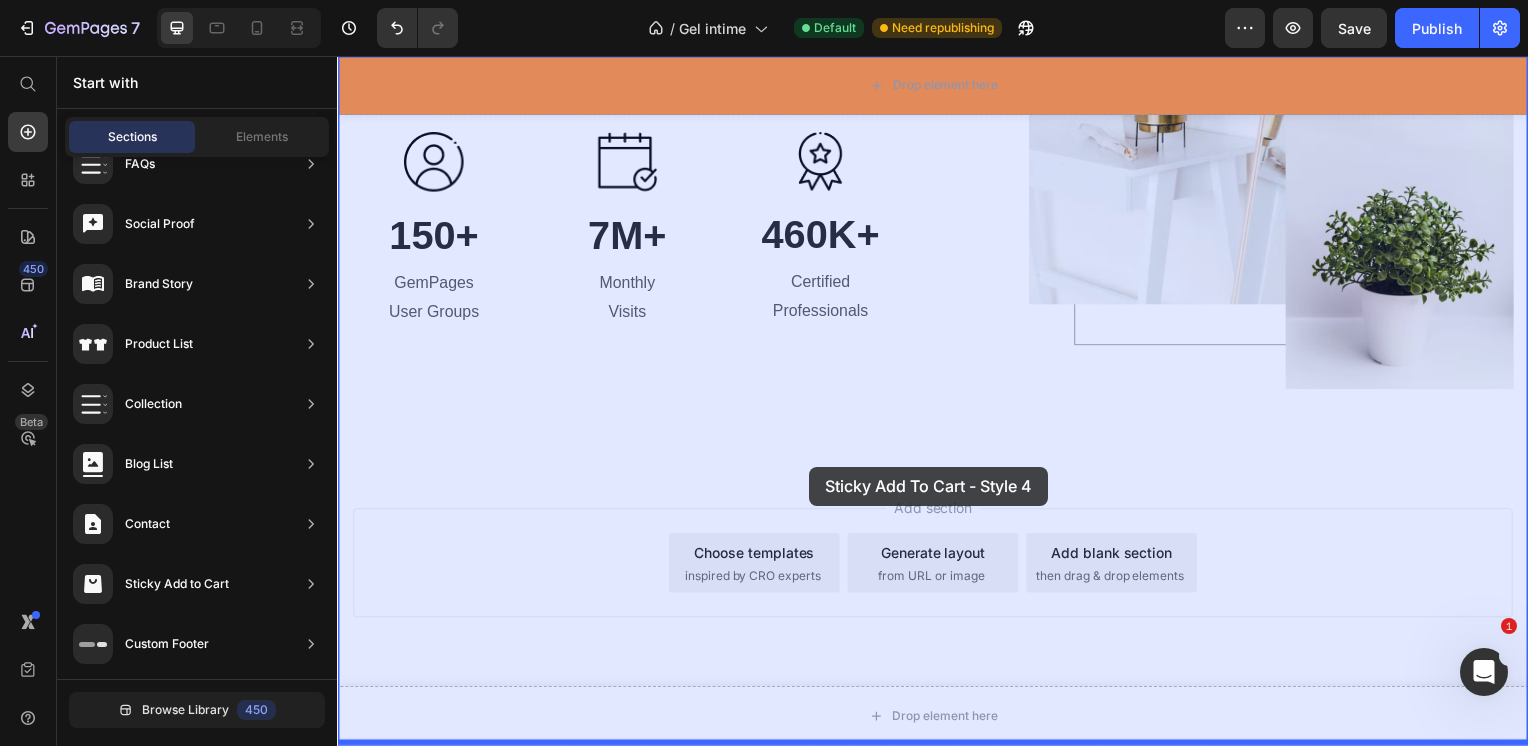 drag, startPoint x: 830, startPoint y: 395, endPoint x: 813, endPoint y: 470, distance: 76.902534 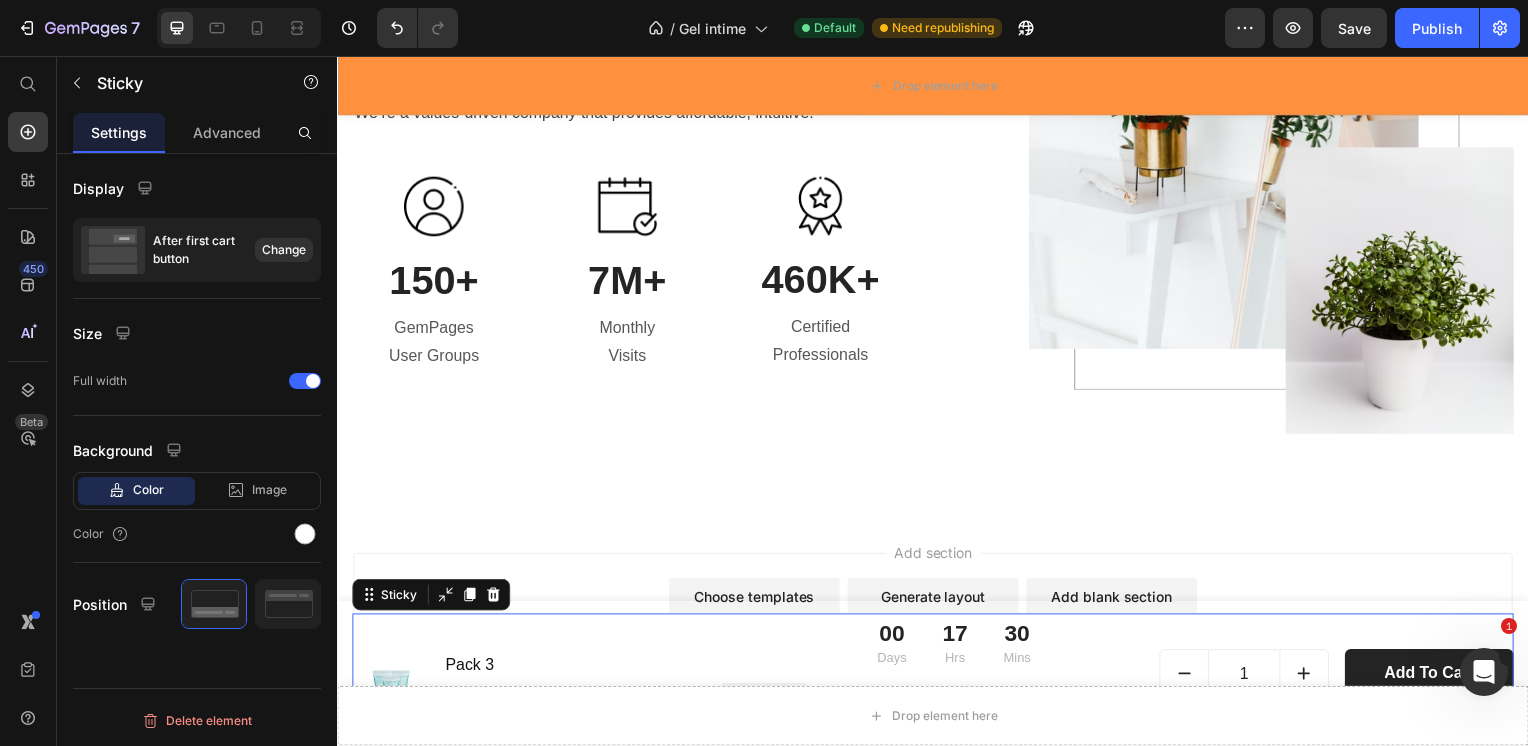 scroll, scrollTop: 6024, scrollLeft: 0, axis: vertical 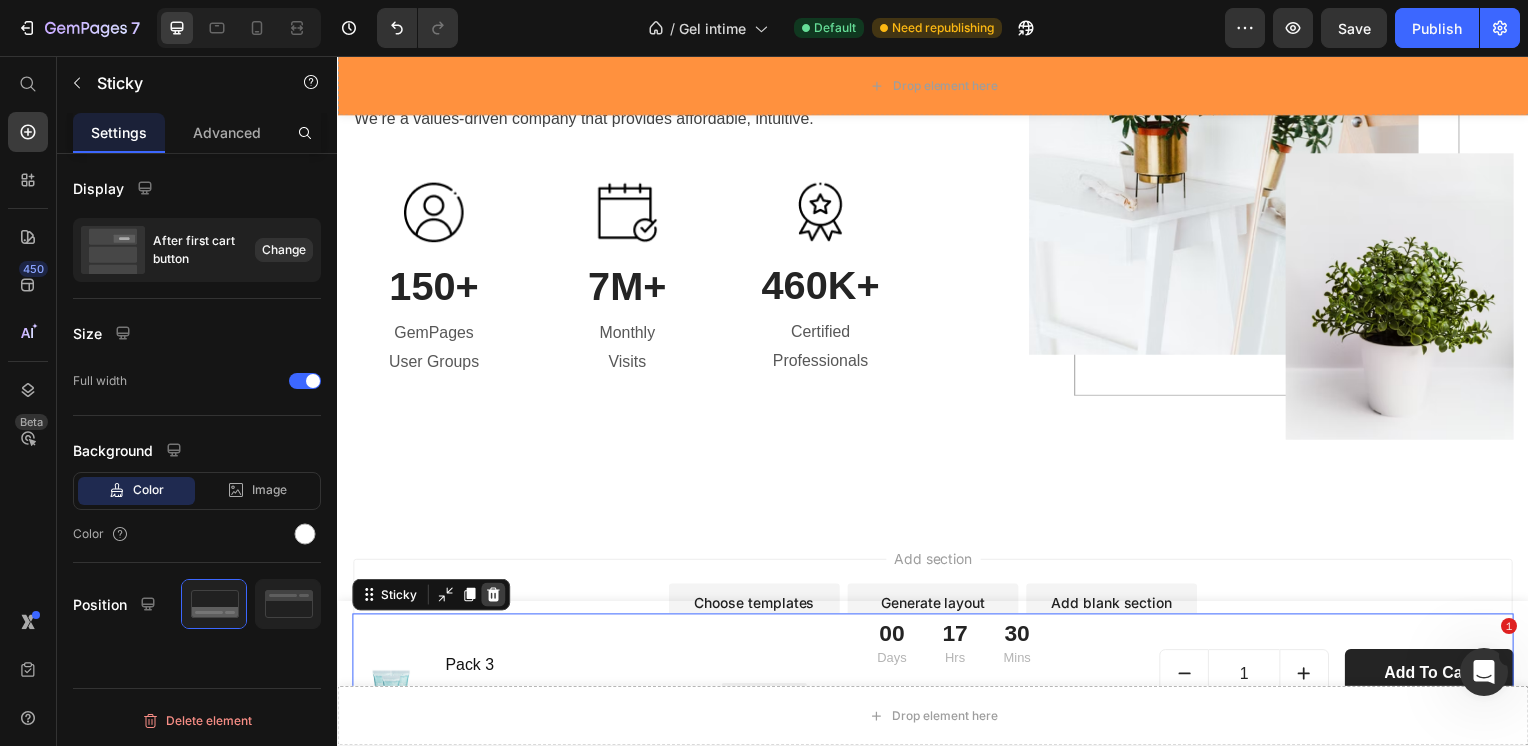 click at bounding box center [494, 599] 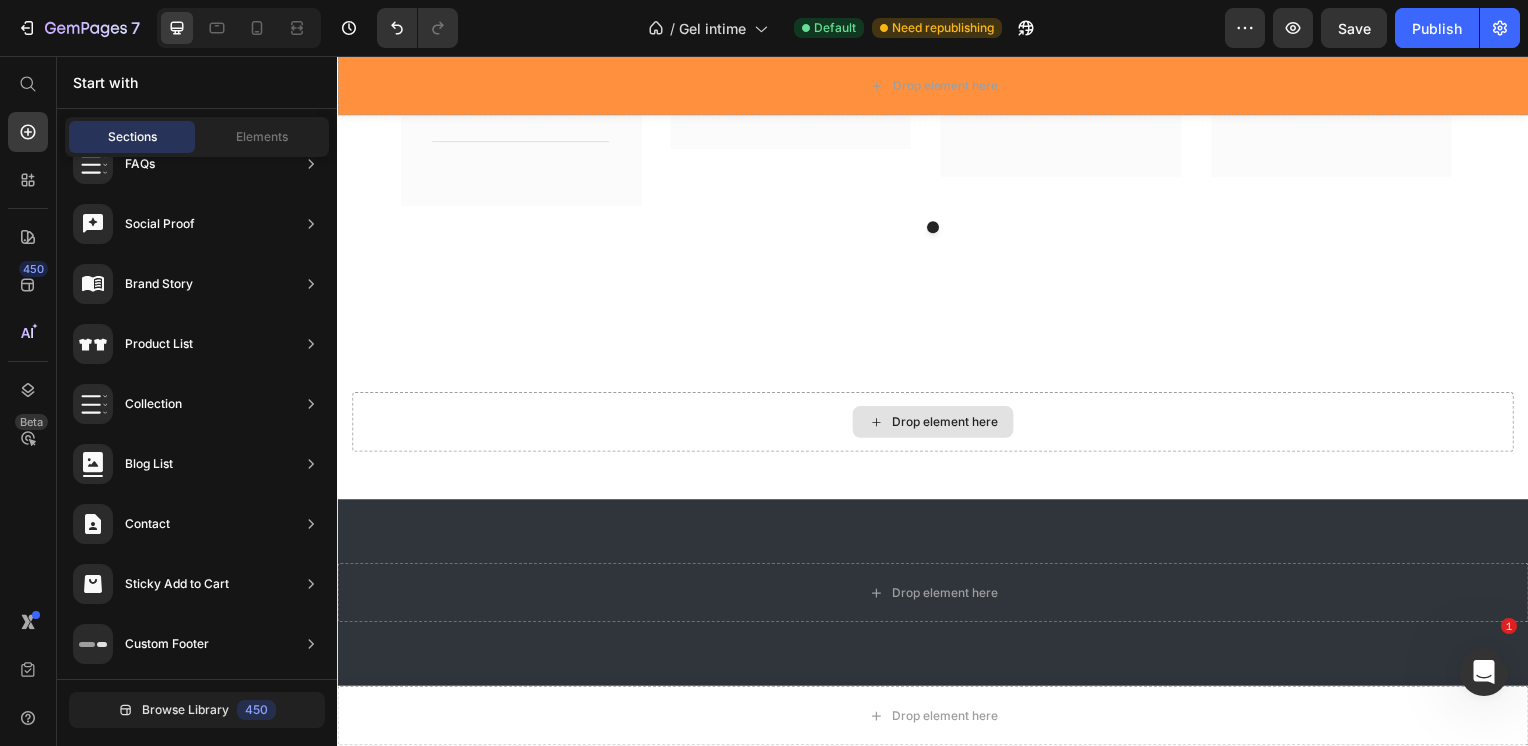 scroll, scrollTop: 4571, scrollLeft: 0, axis: vertical 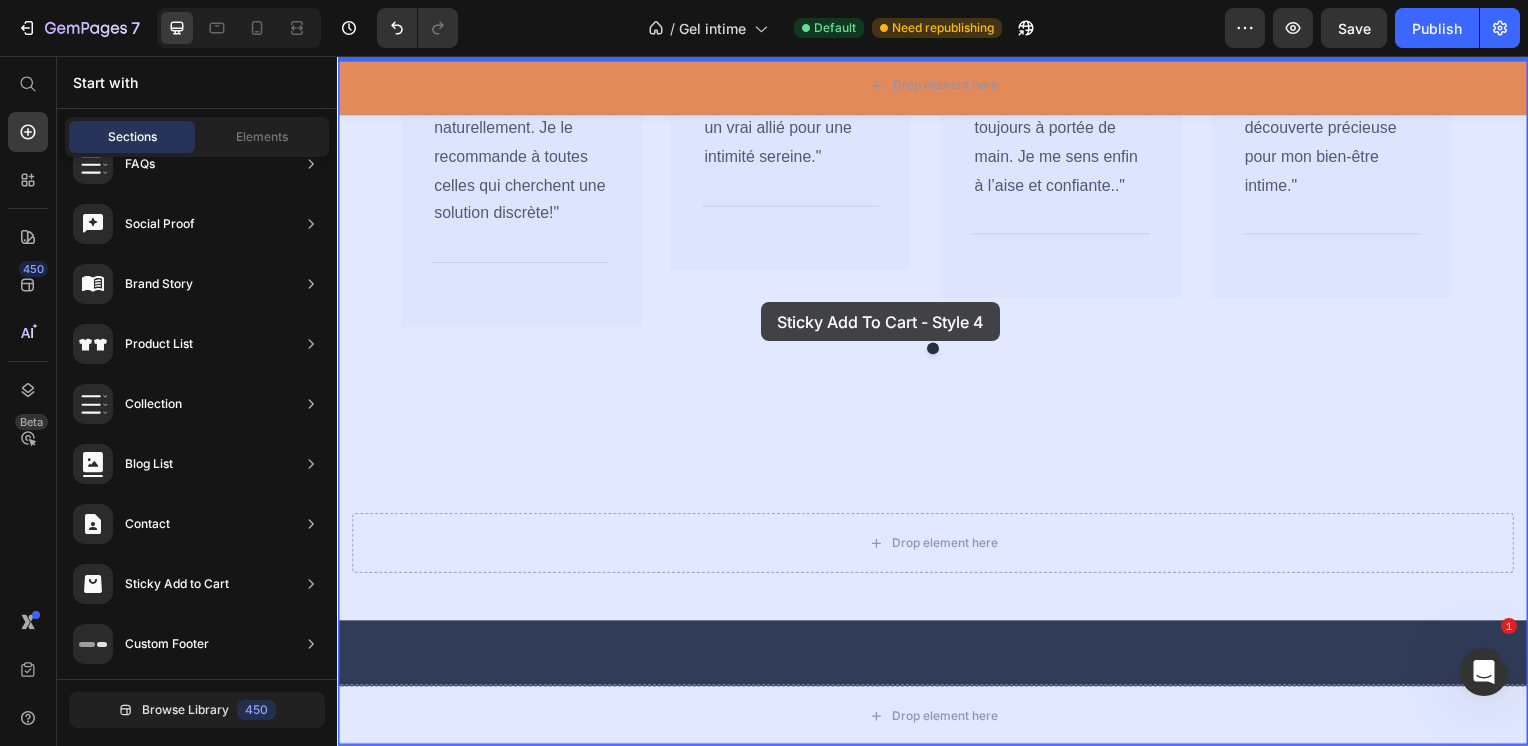 drag, startPoint x: 791, startPoint y: 327, endPoint x: 762, endPoint y: 303, distance: 37.64306 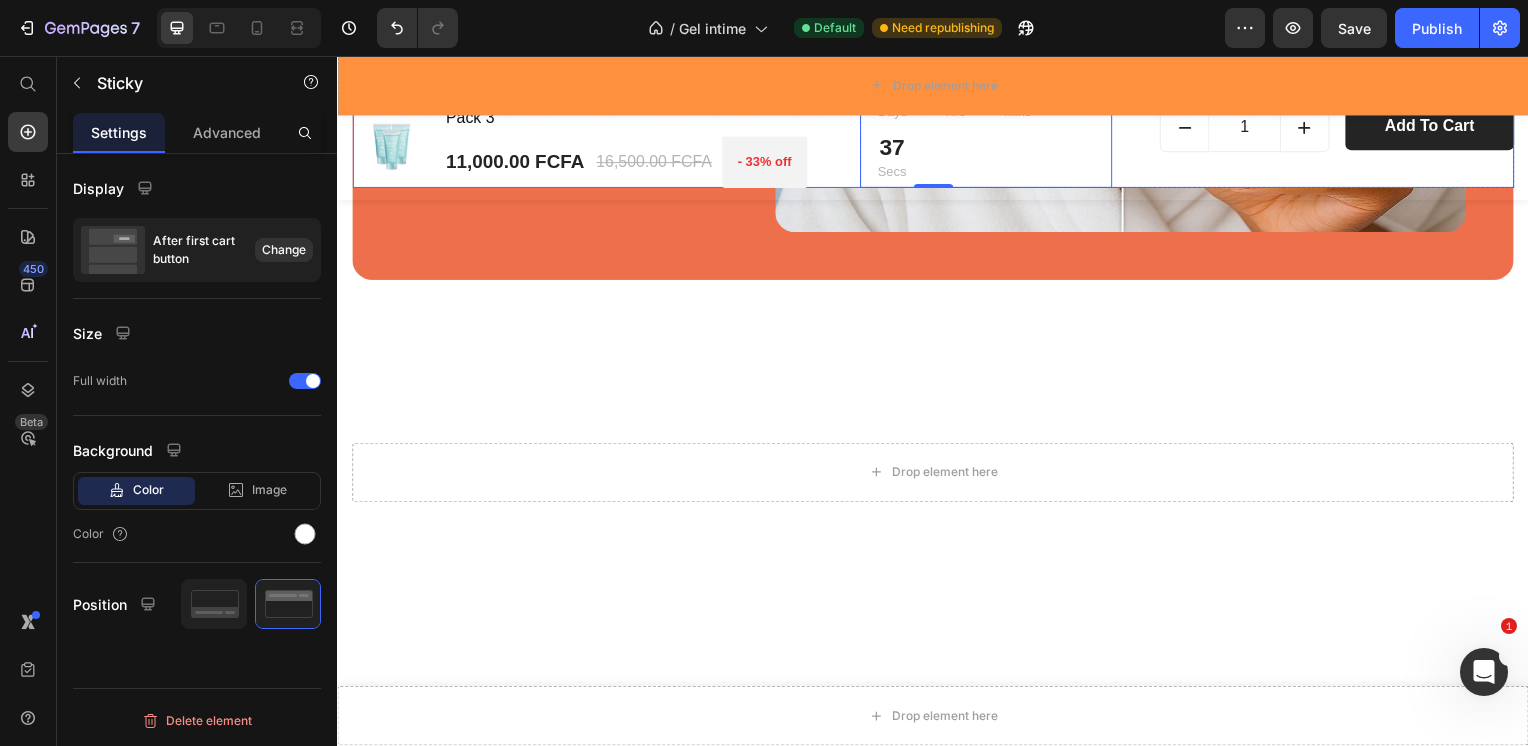 scroll, scrollTop: 3683, scrollLeft: 0, axis: vertical 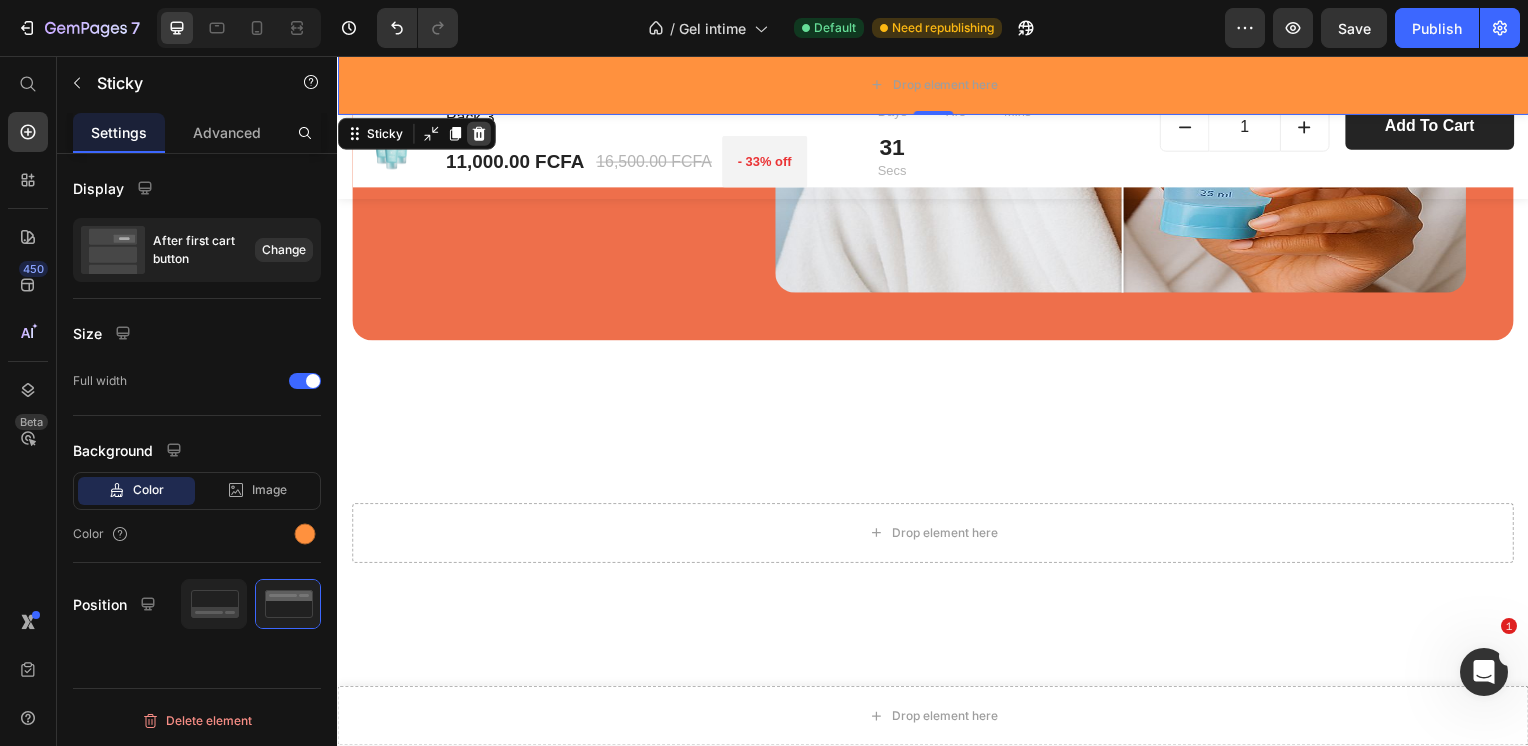 click 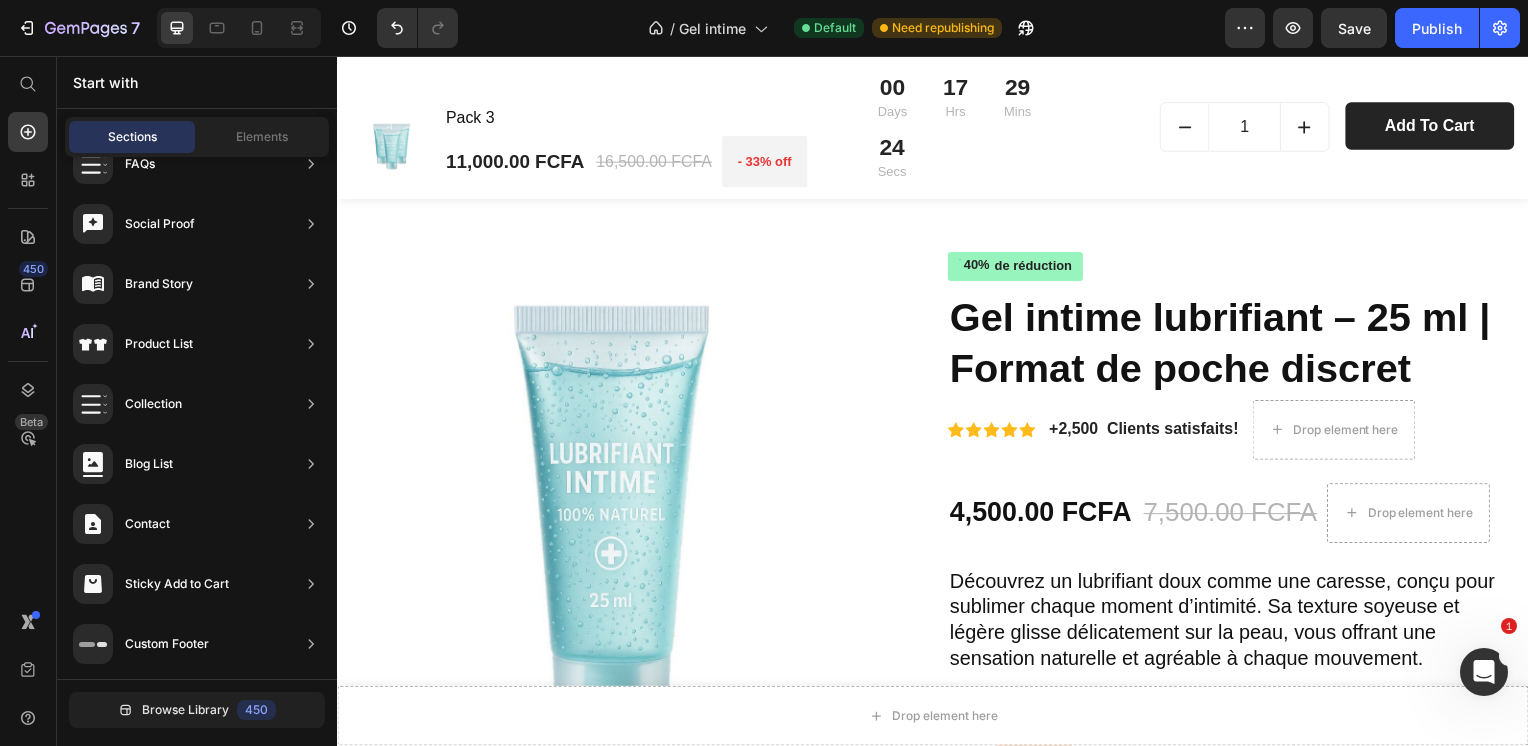 scroll, scrollTop: 0, scrollLeft: 0, axis: both 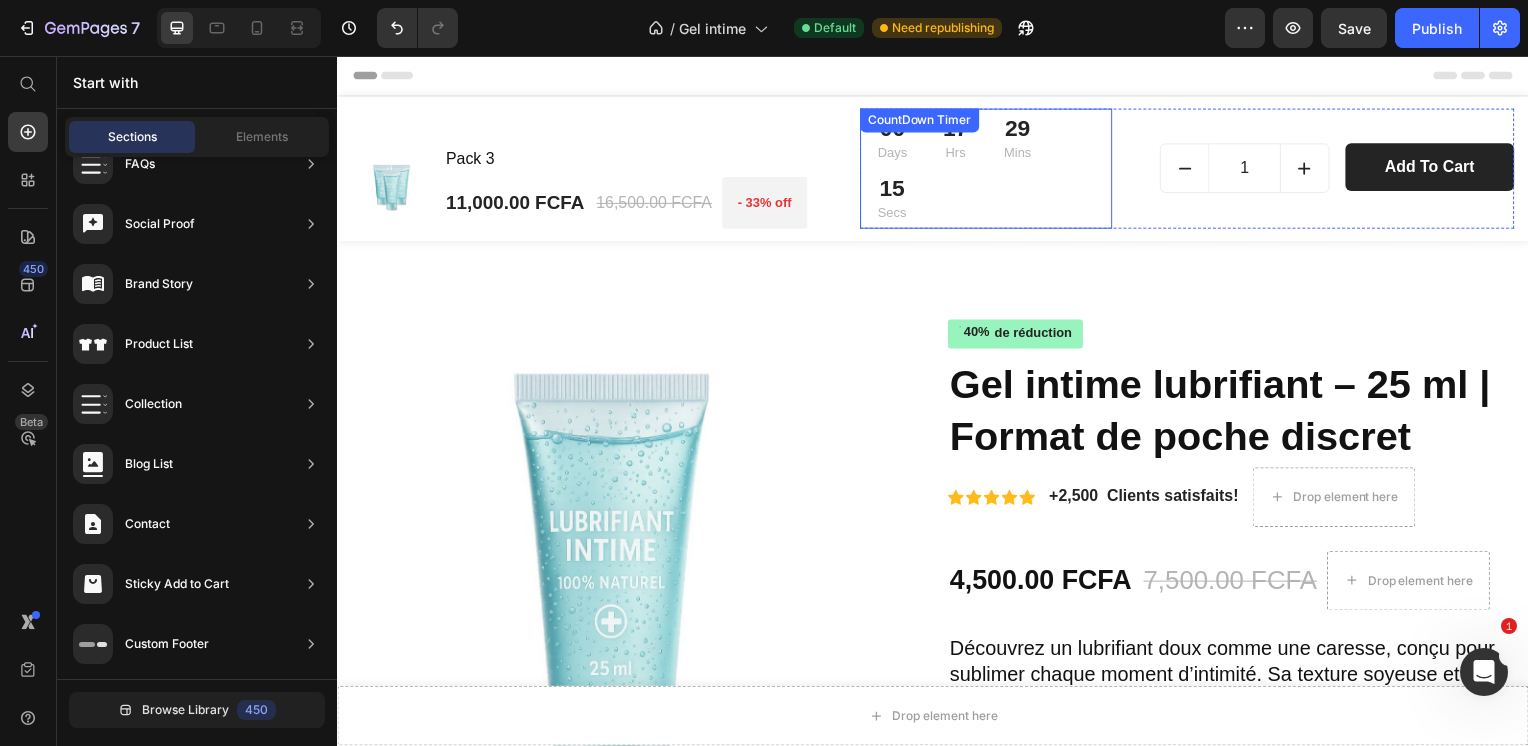 click on "00 Days 17 Hrs 29 Mins 15 Secs" at bounding box center (990, 169) 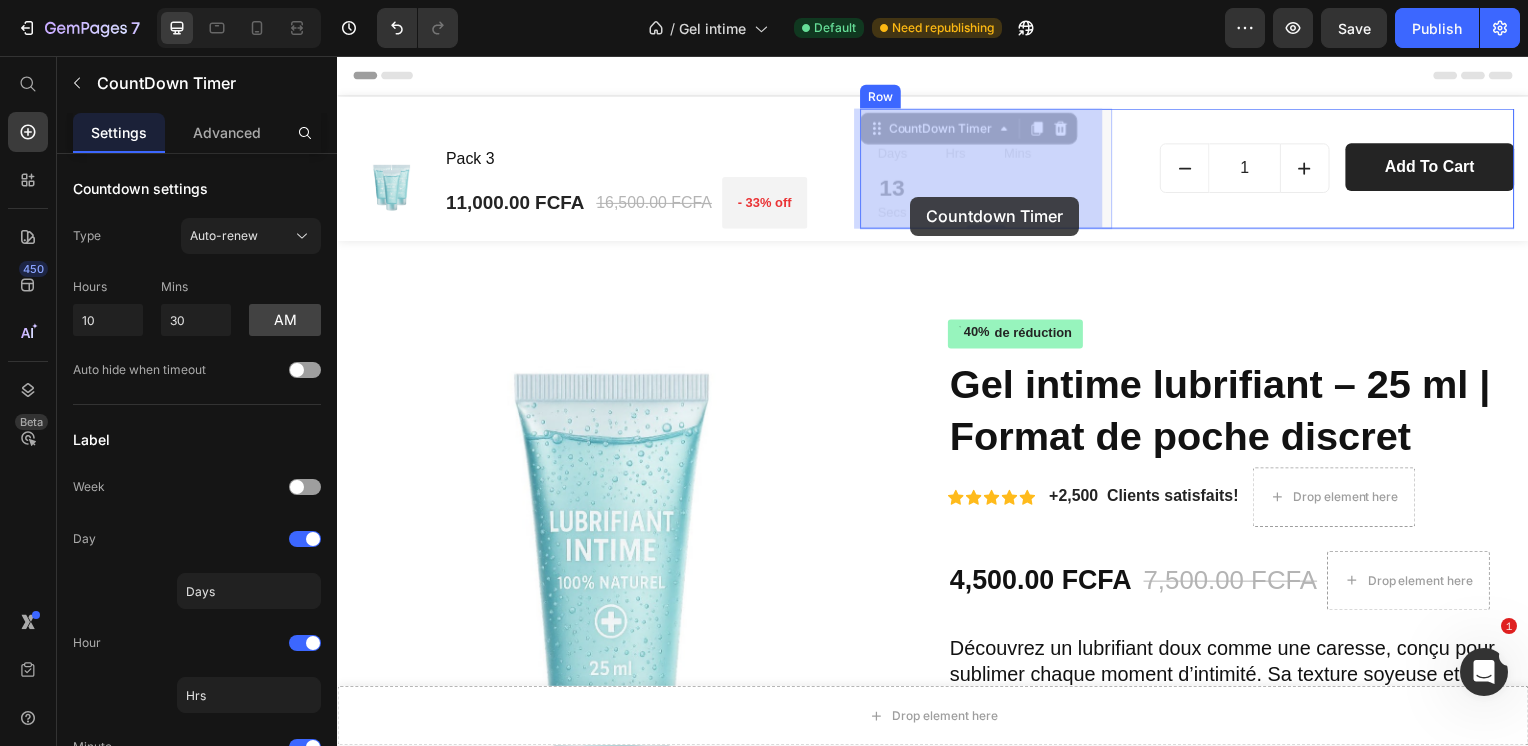 drag, startPoint x: 884, startPoint y: 204, endPoint x: 908, endPoint y: 200, distance: 24.33105 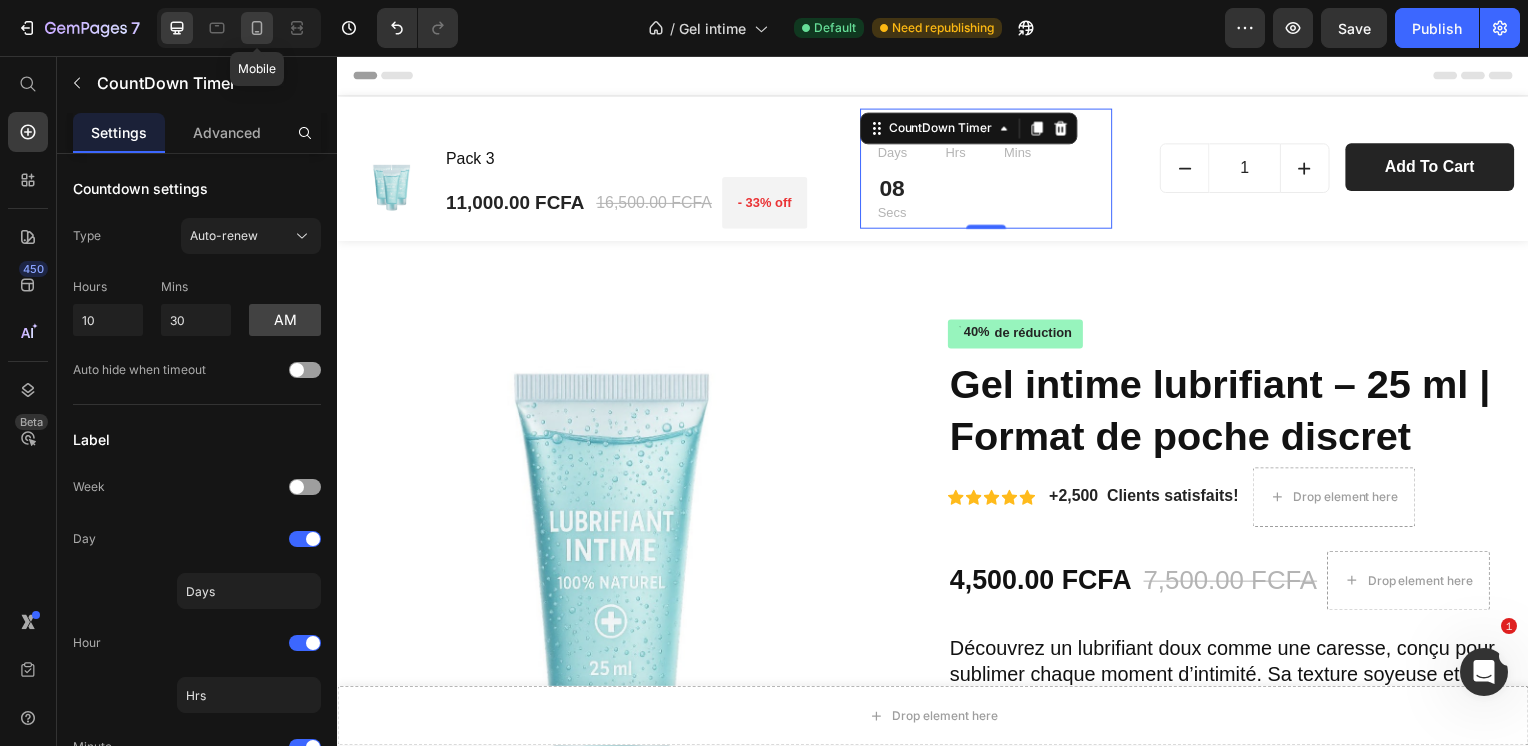 click 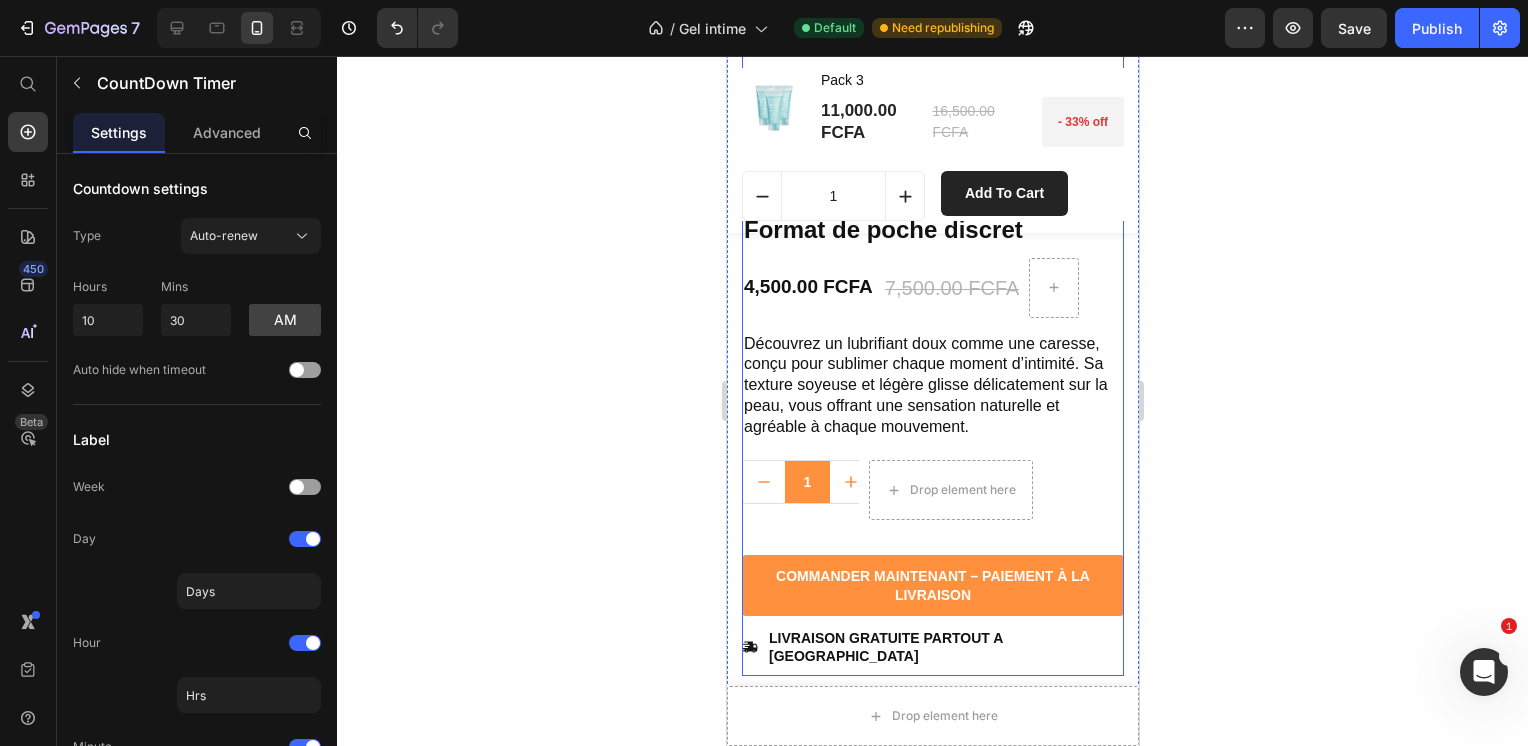 scroll, scrollTop: 556, scrollLeft: 0, axis: vertical 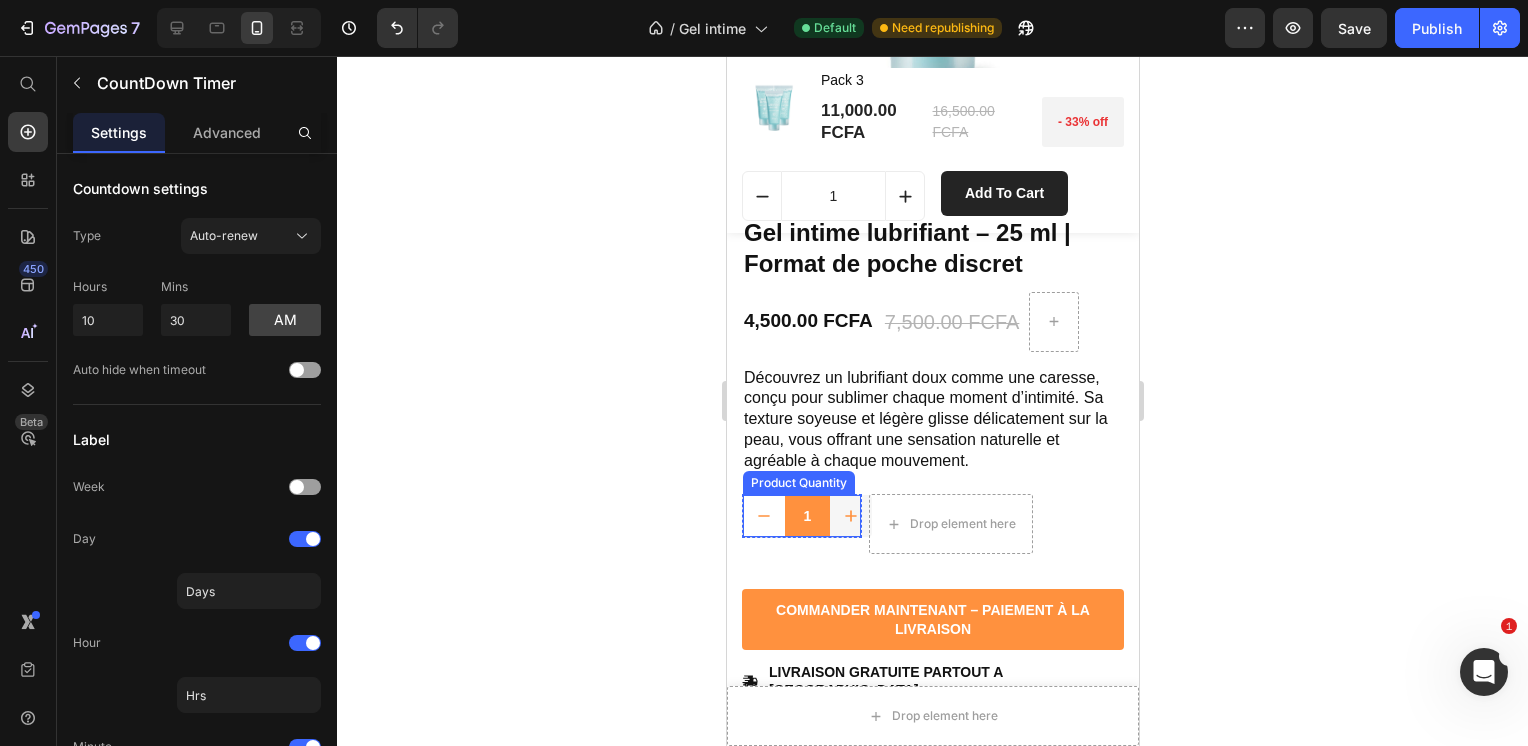 click at bounding box center (850, 516) 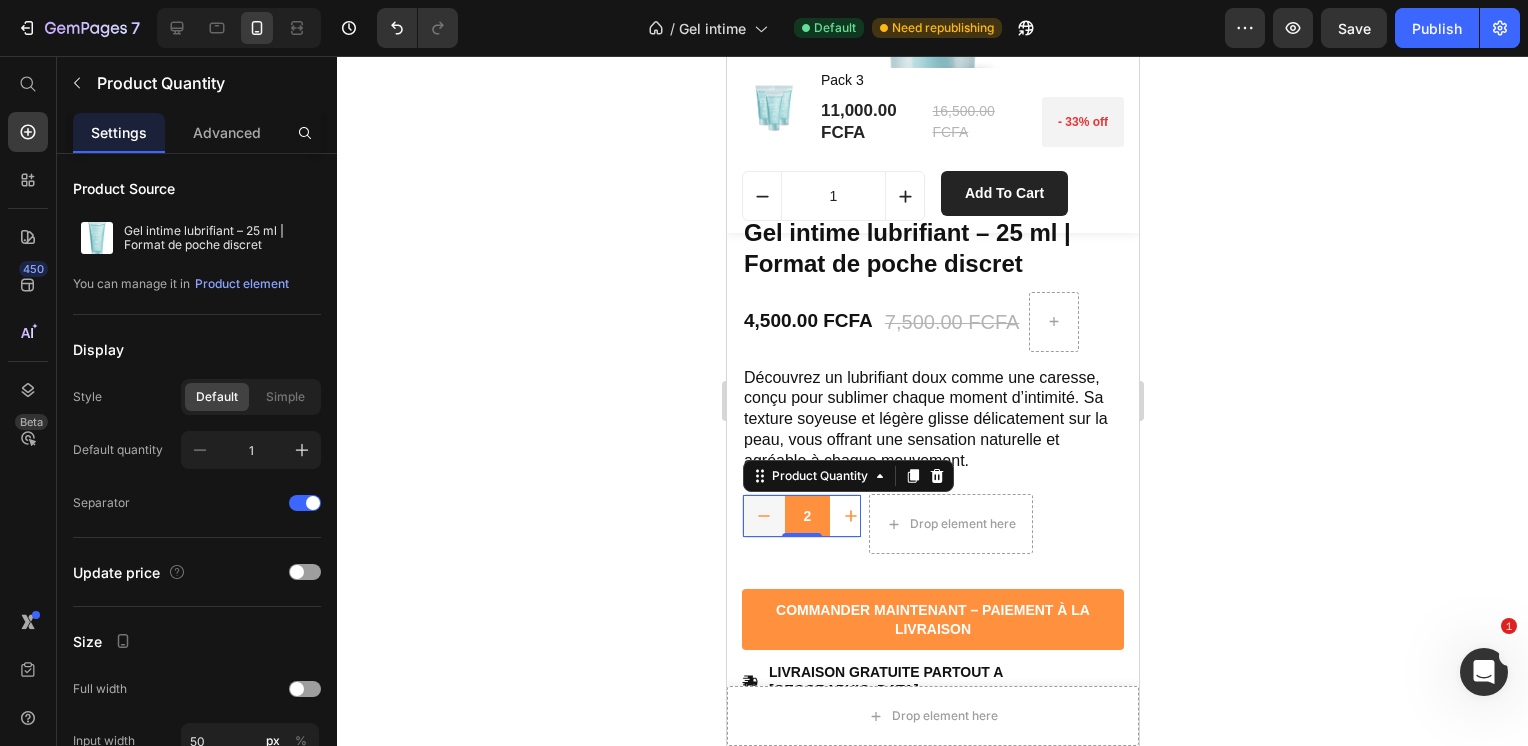 click 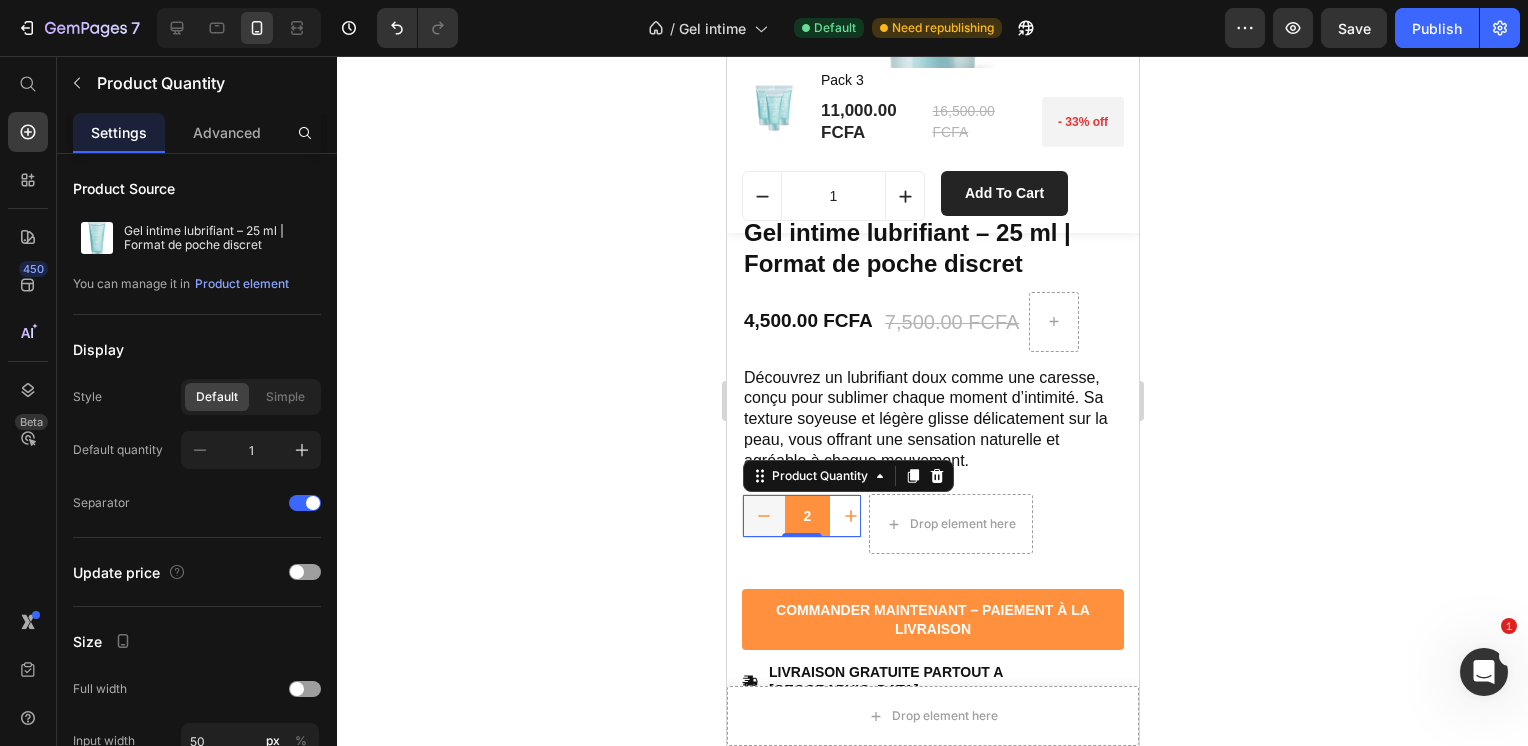 type on "1" 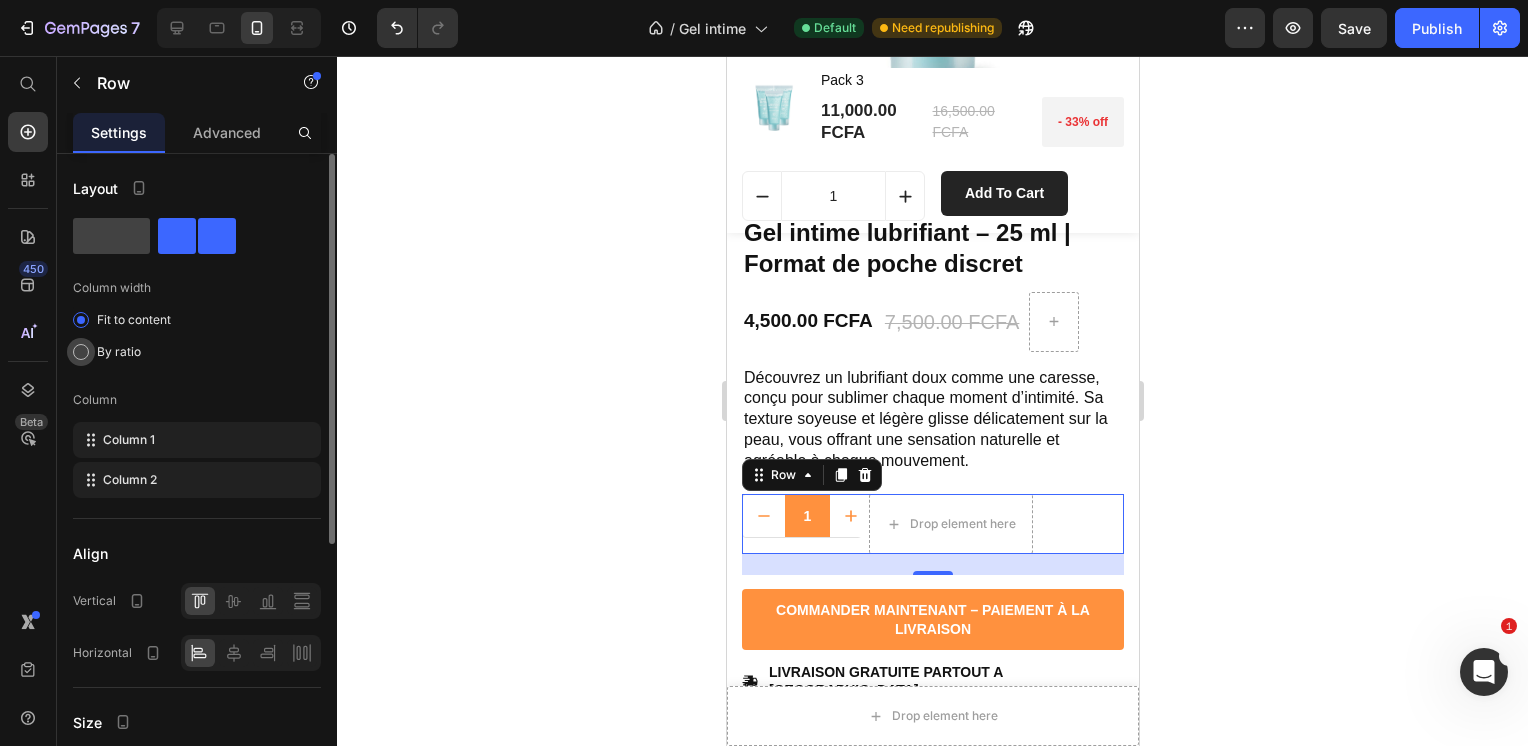 click on "By ratio" 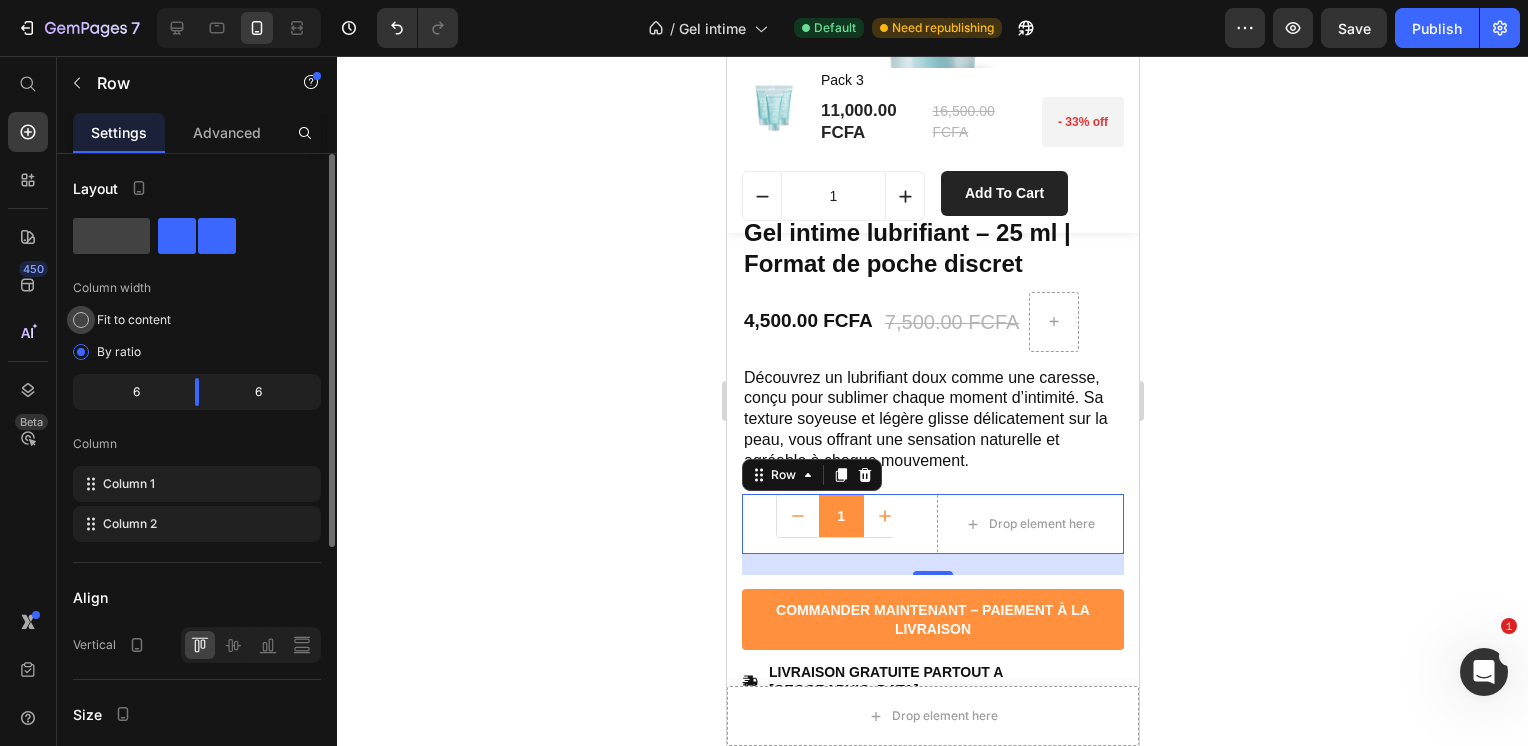 click at bounding box center (81, 320) 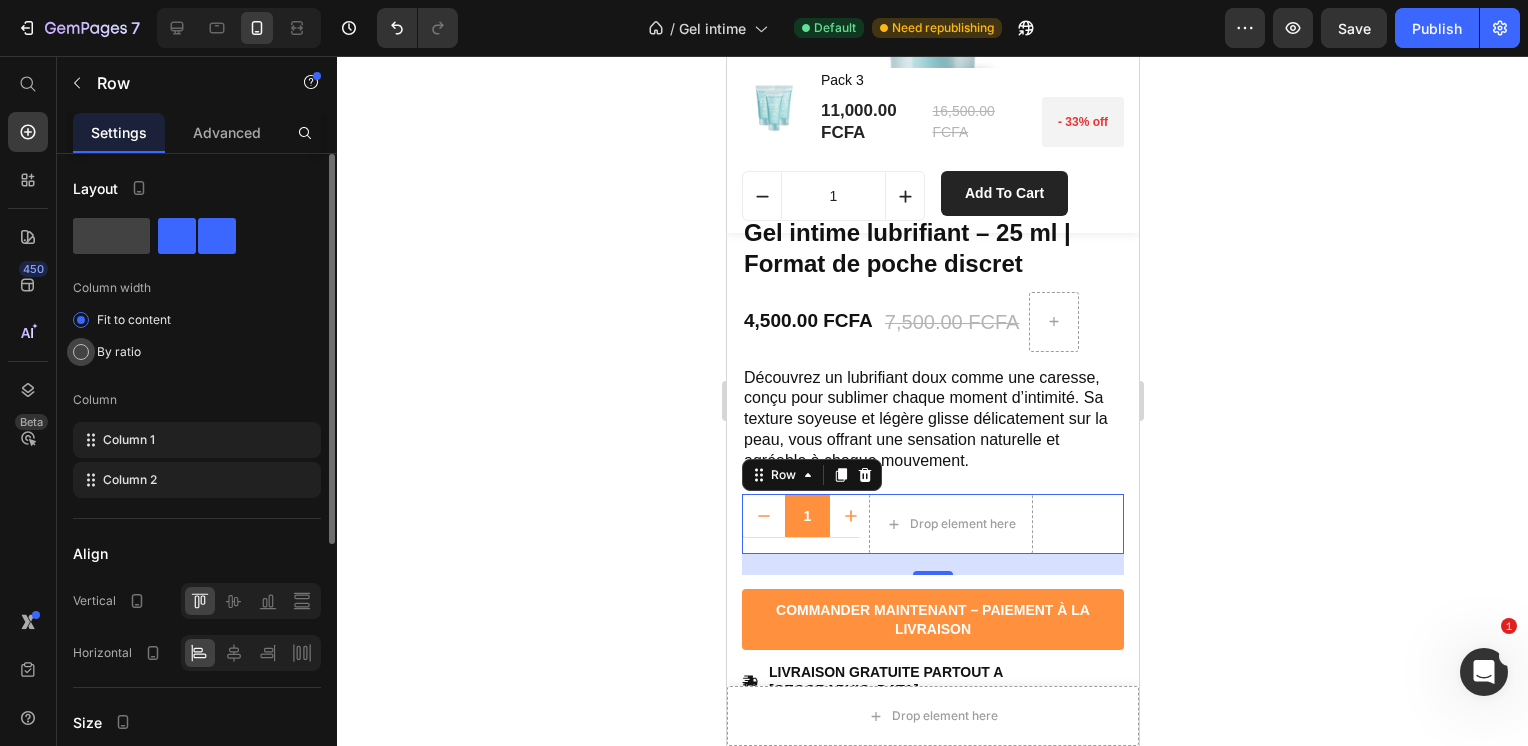 click at bounding box center (81, 352) 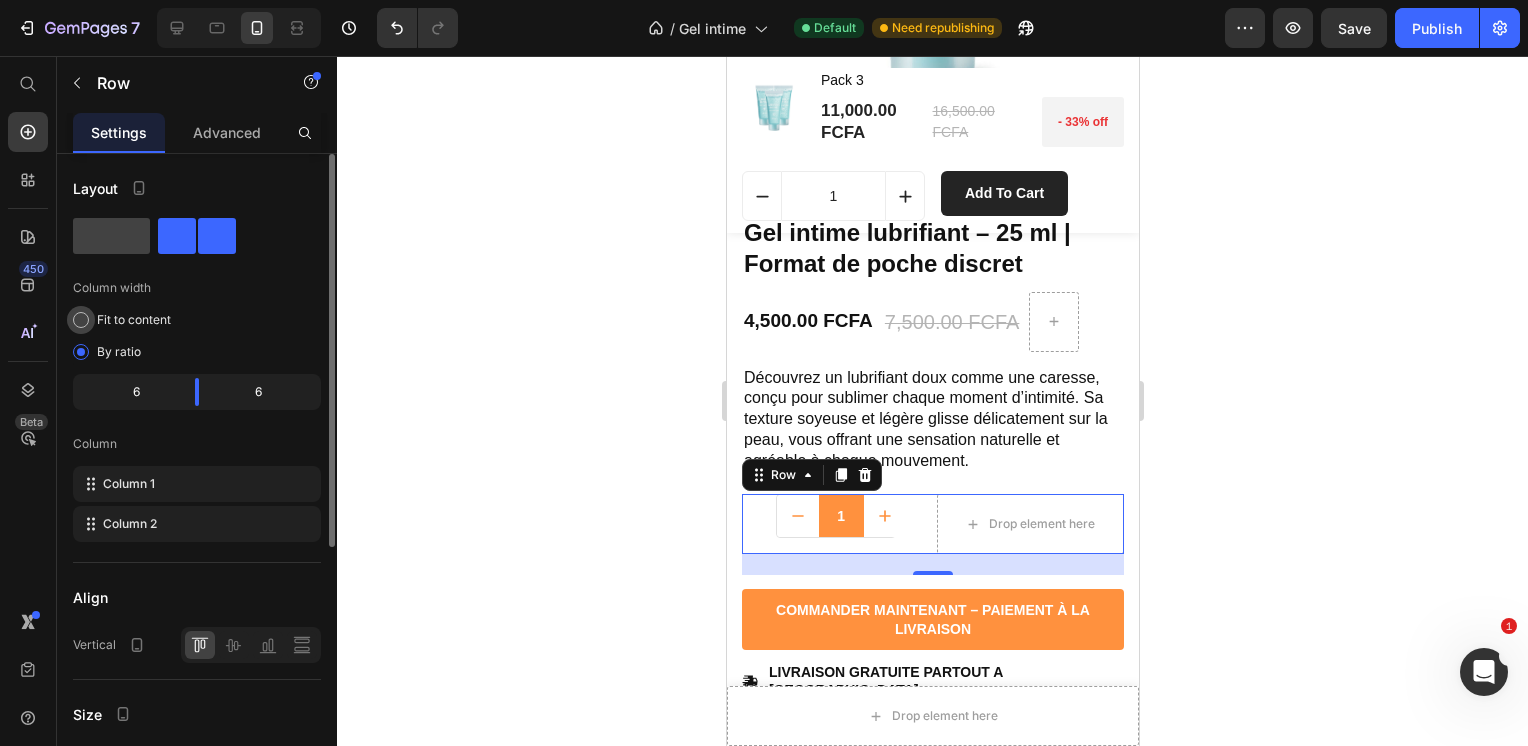 click at bounding box center (81, 320) 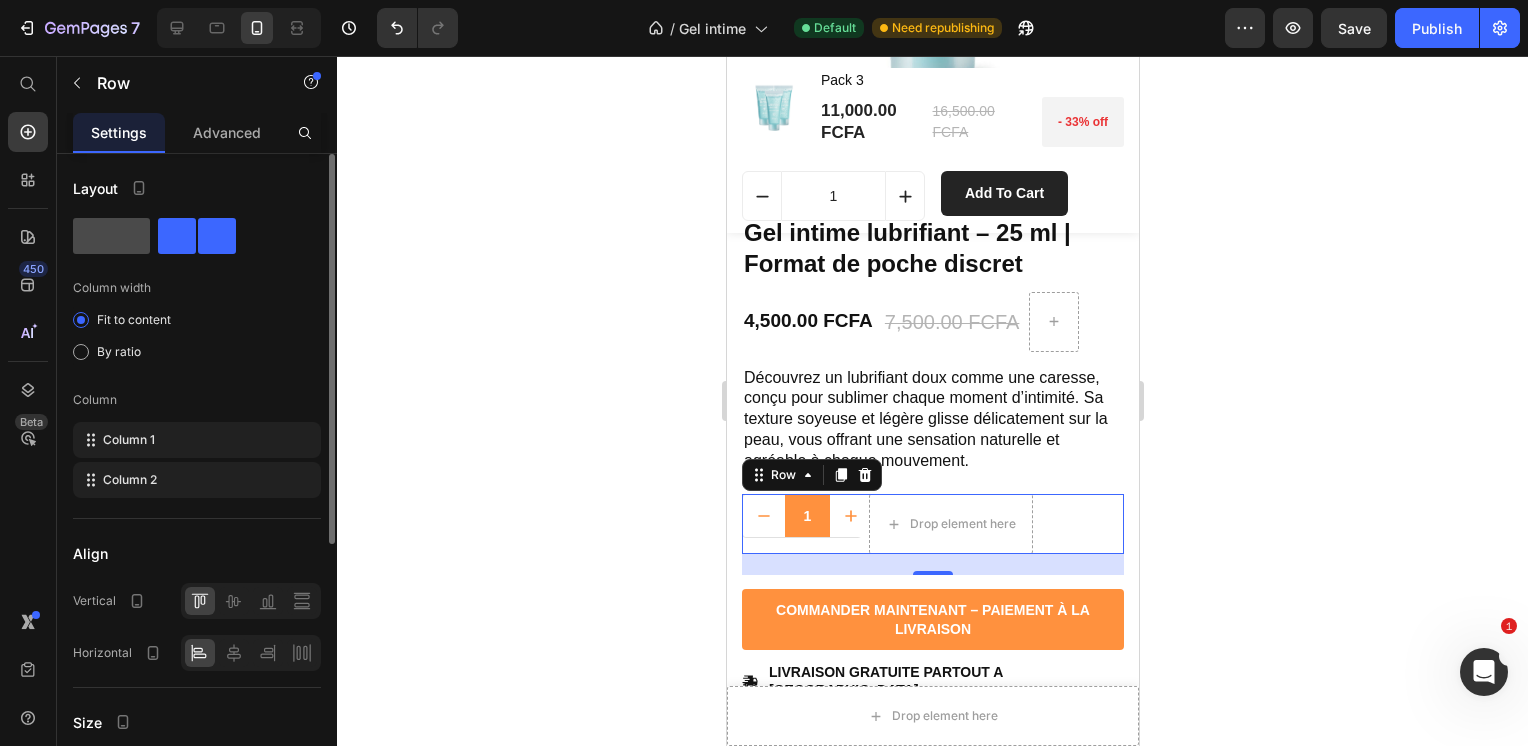 click 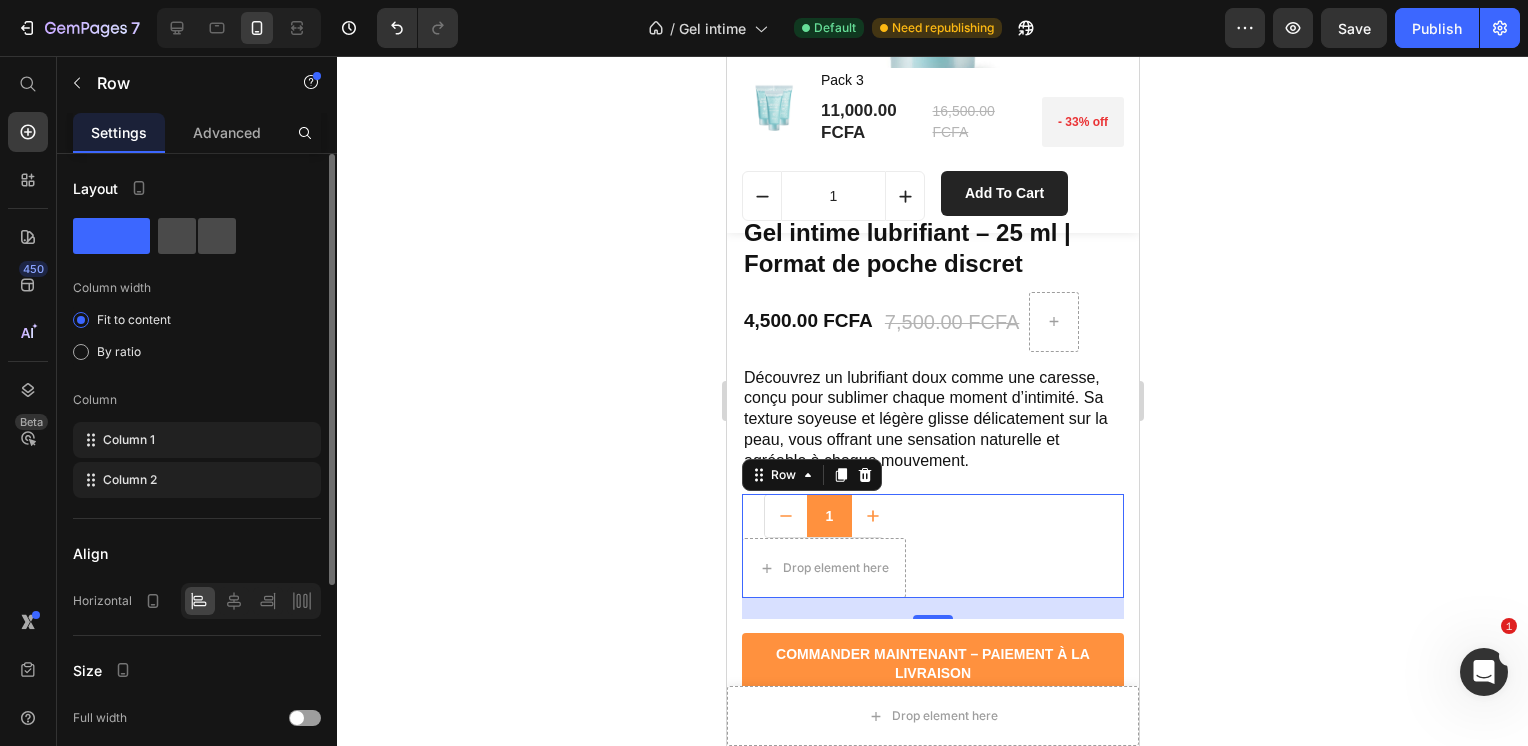 click 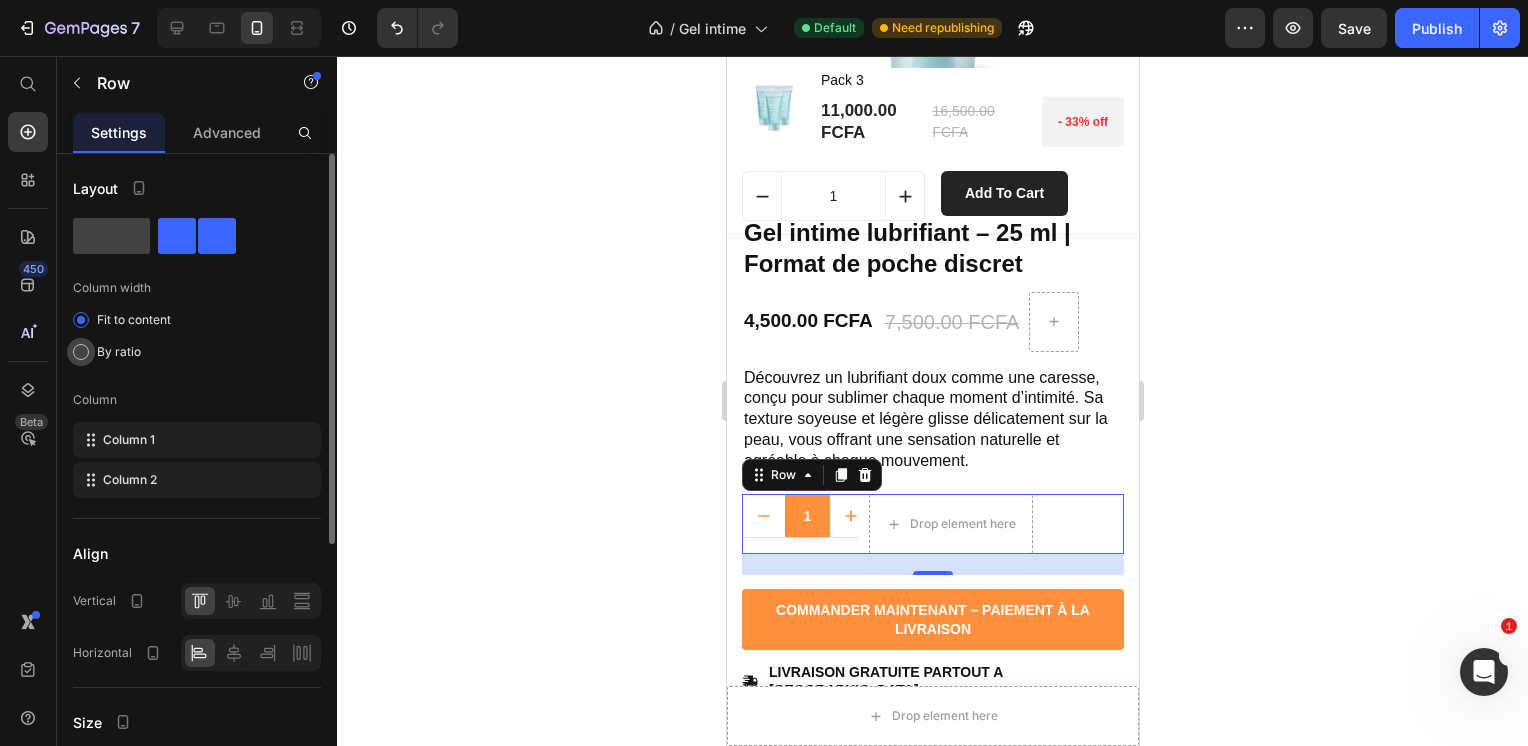 click at bounding box center [81, 352] 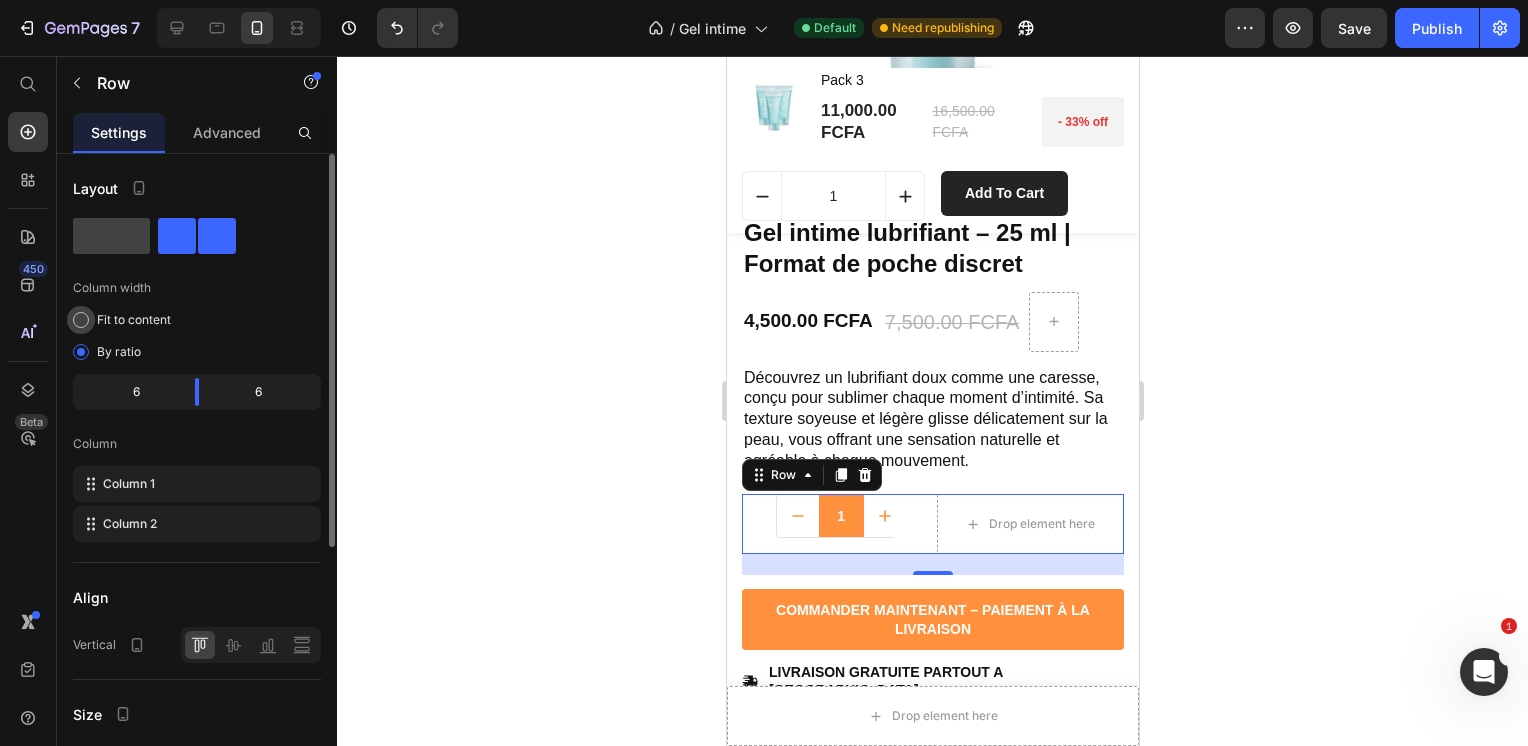 click at bounding box center [81, 320] 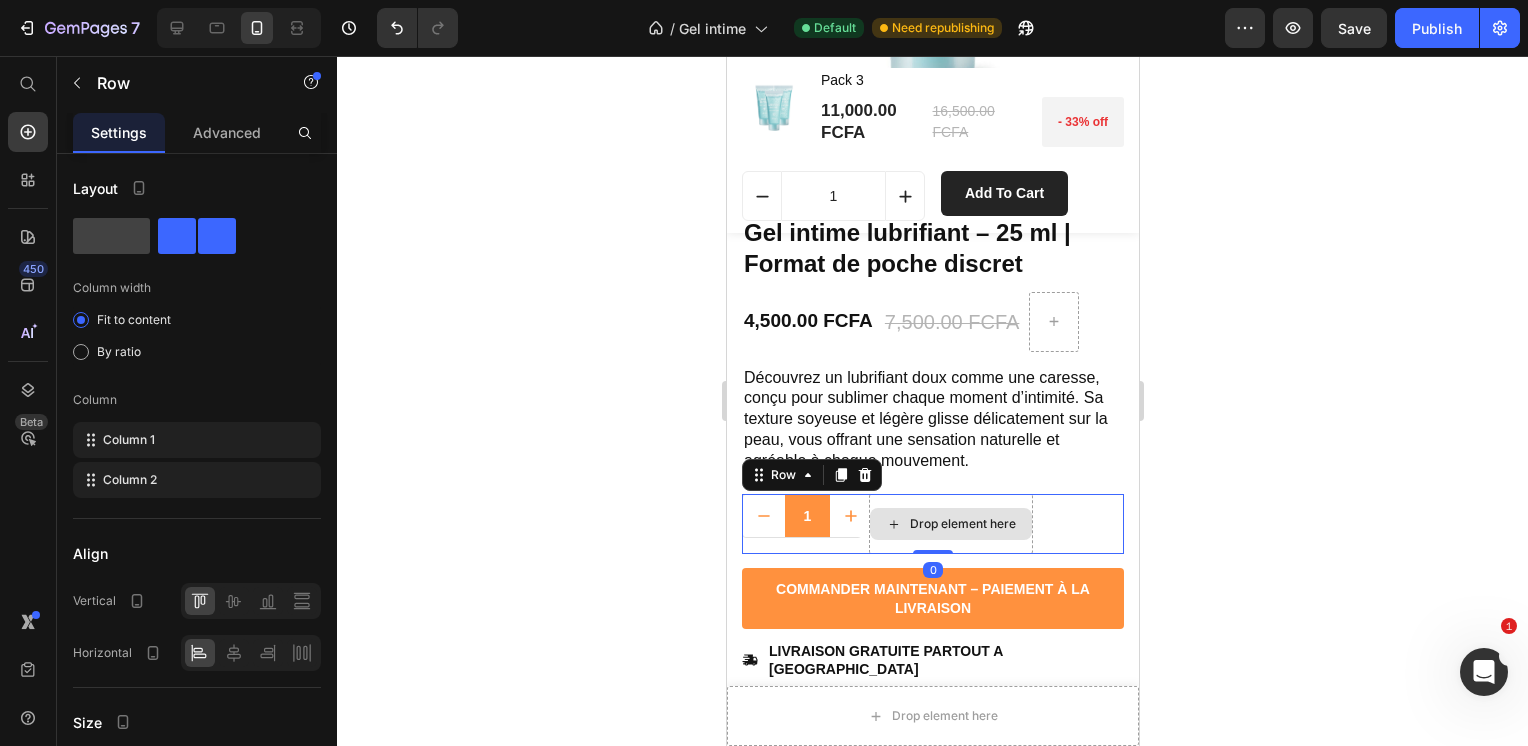 drag, startPoint x: 925, startPoint y: 558, endPoint x: 930, endPoint y: 525, distance: 33.37664 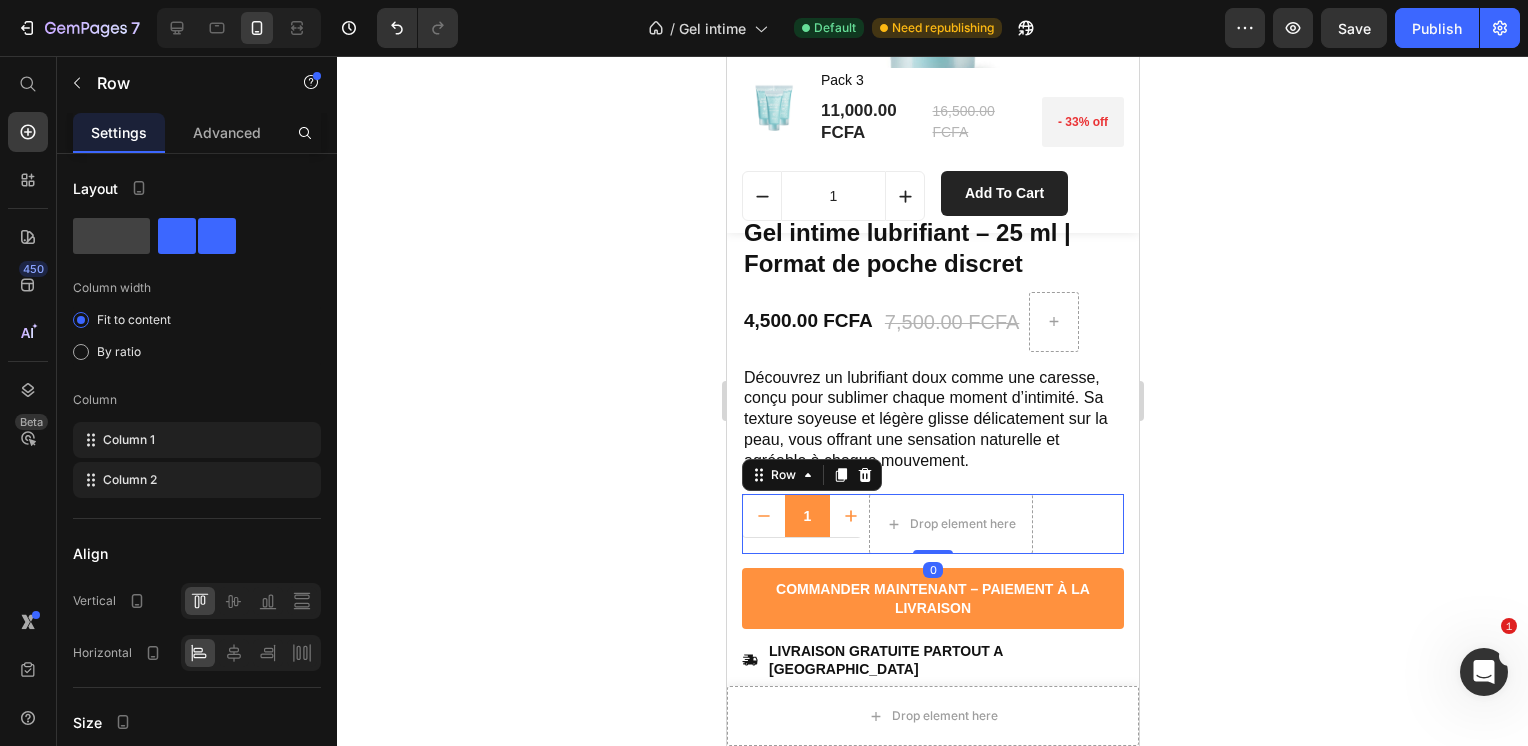 click 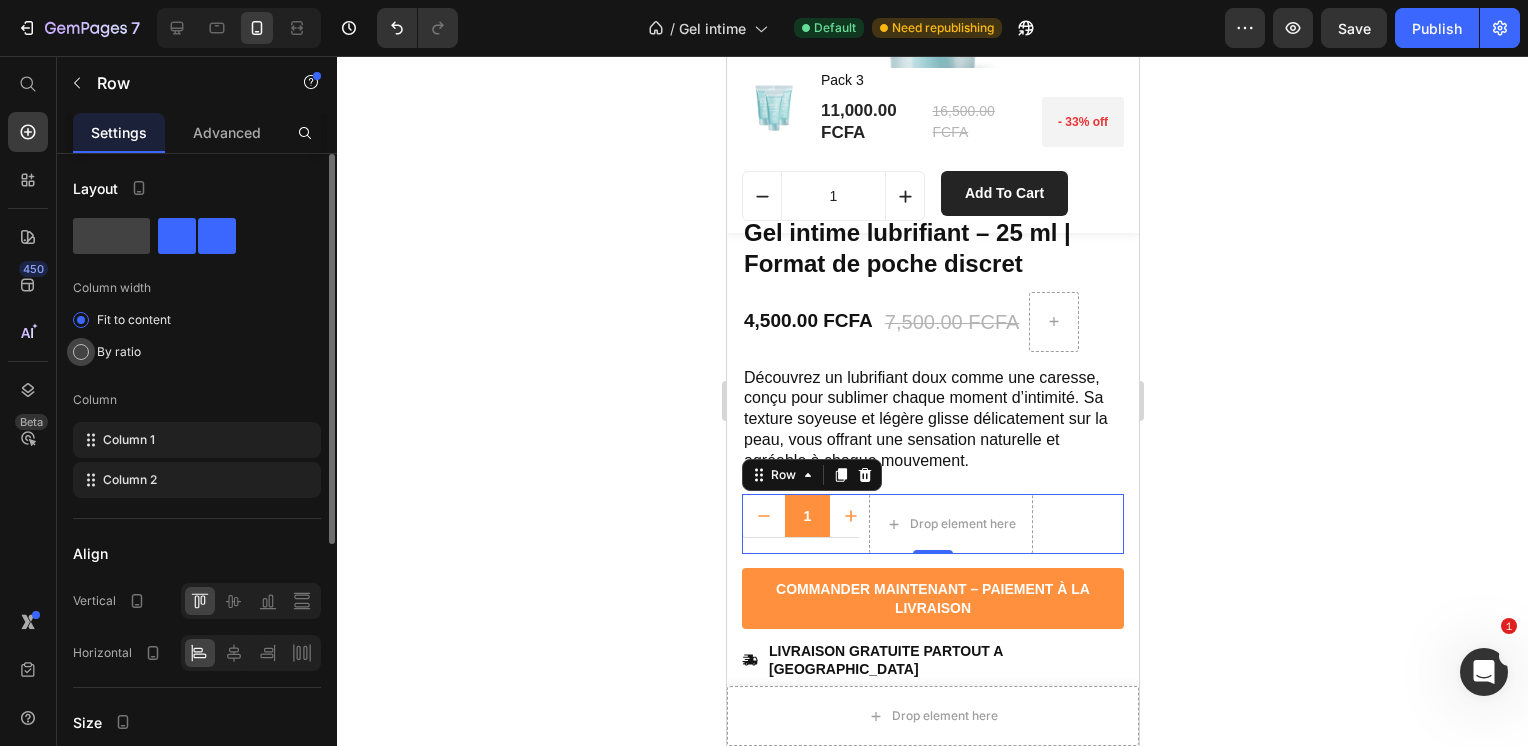 click at bounding box center (81, 352) 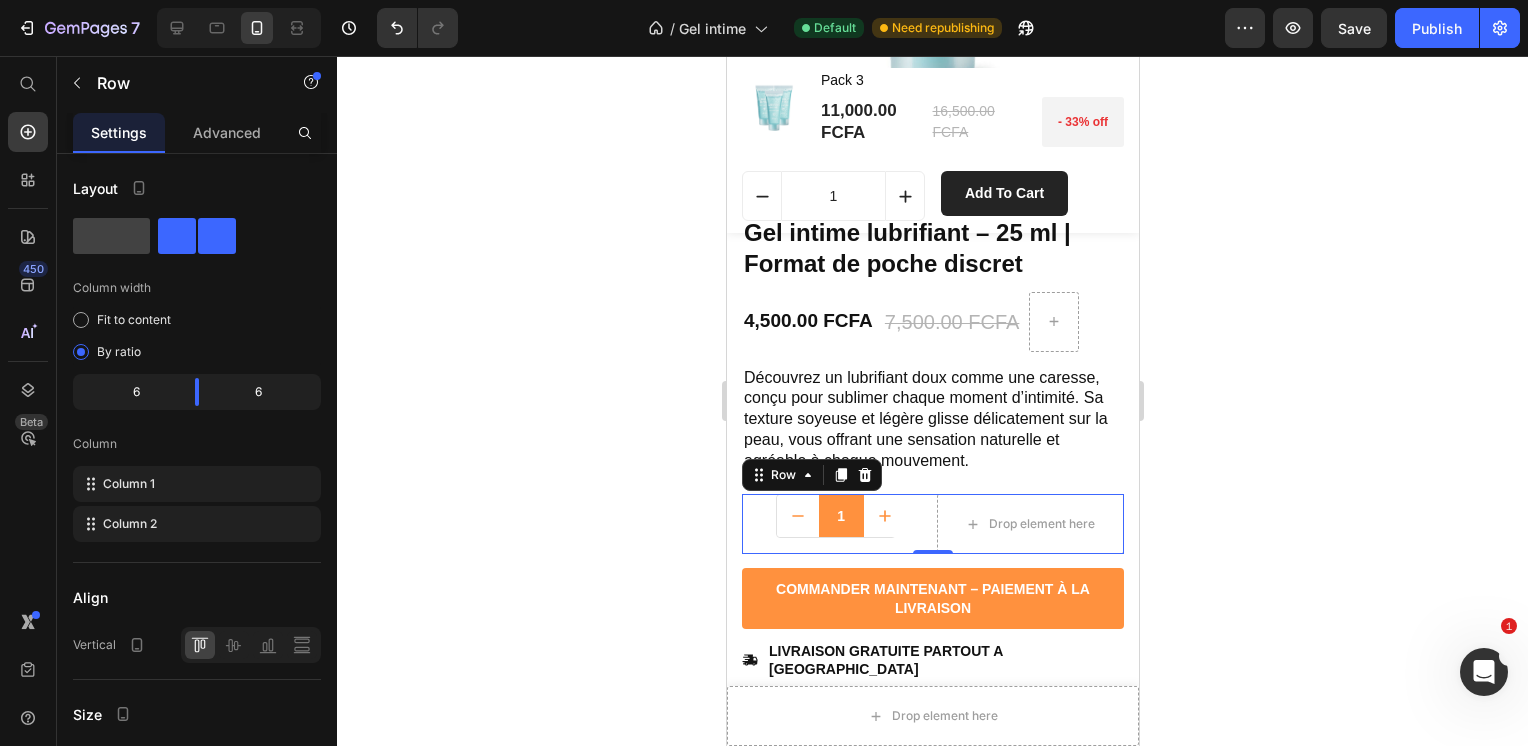 click 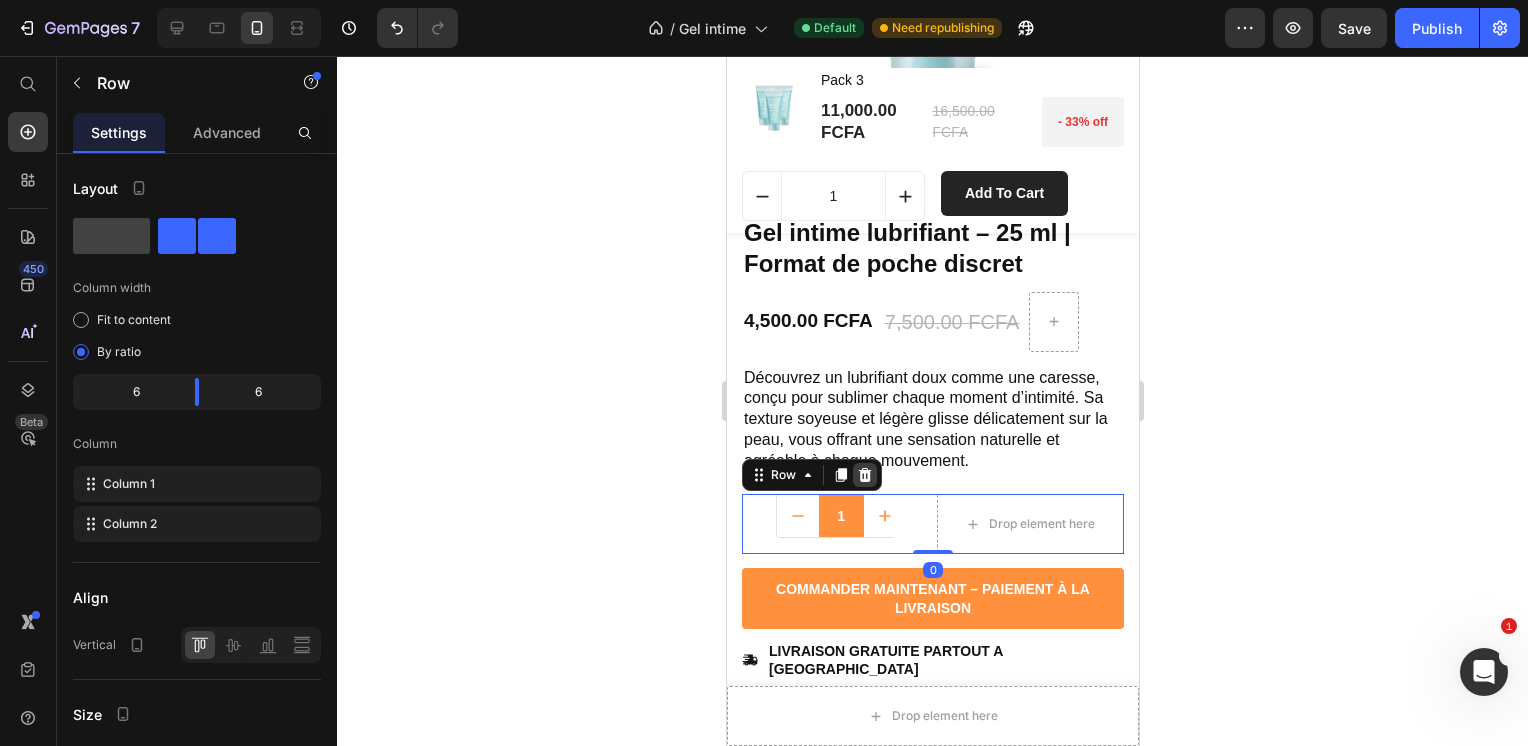 click 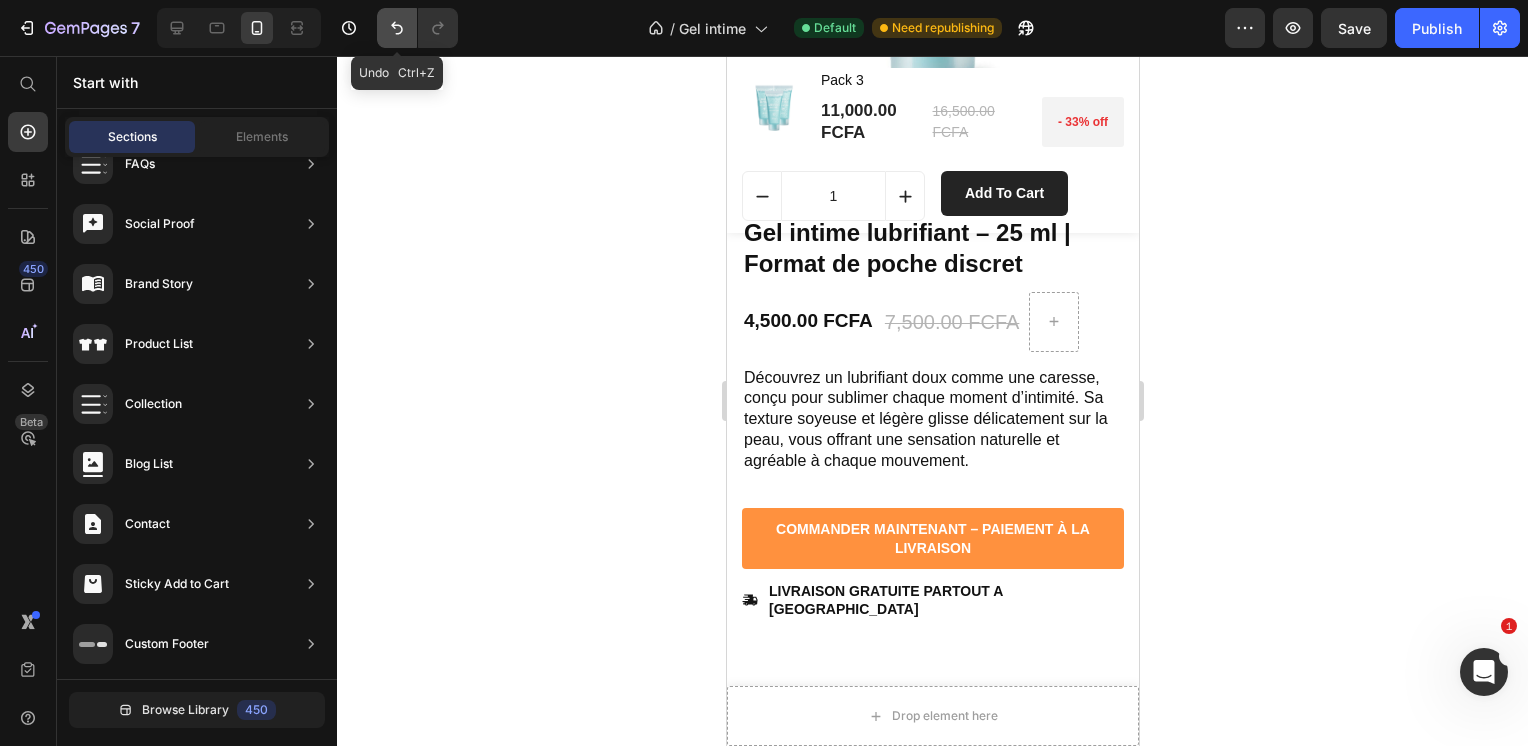 click 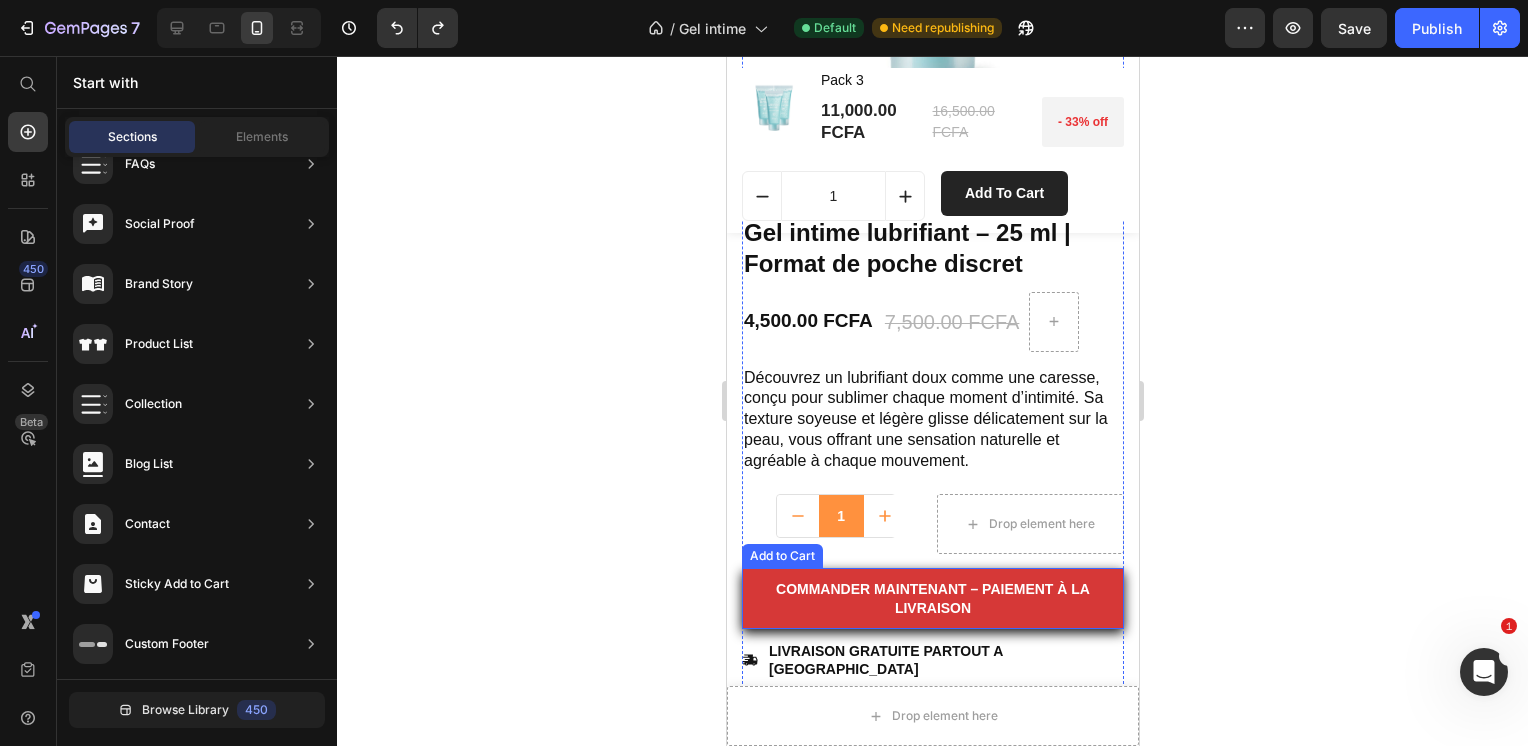 click on "Commander maintenant – Paiement à la livraison" at bounding box center (932, 598) 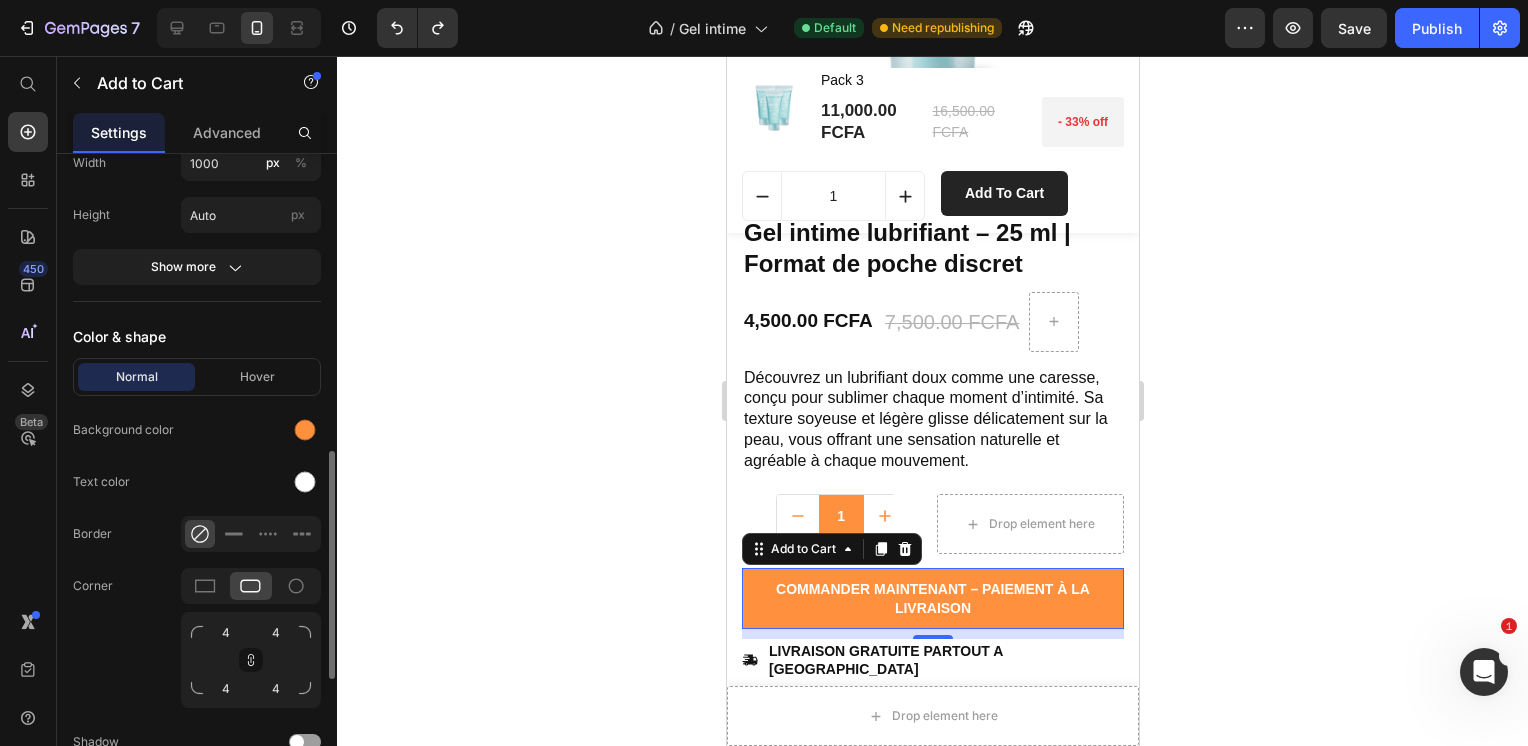 scroll, scrollTop: 871, scrollLeft: 0, axis: vertical 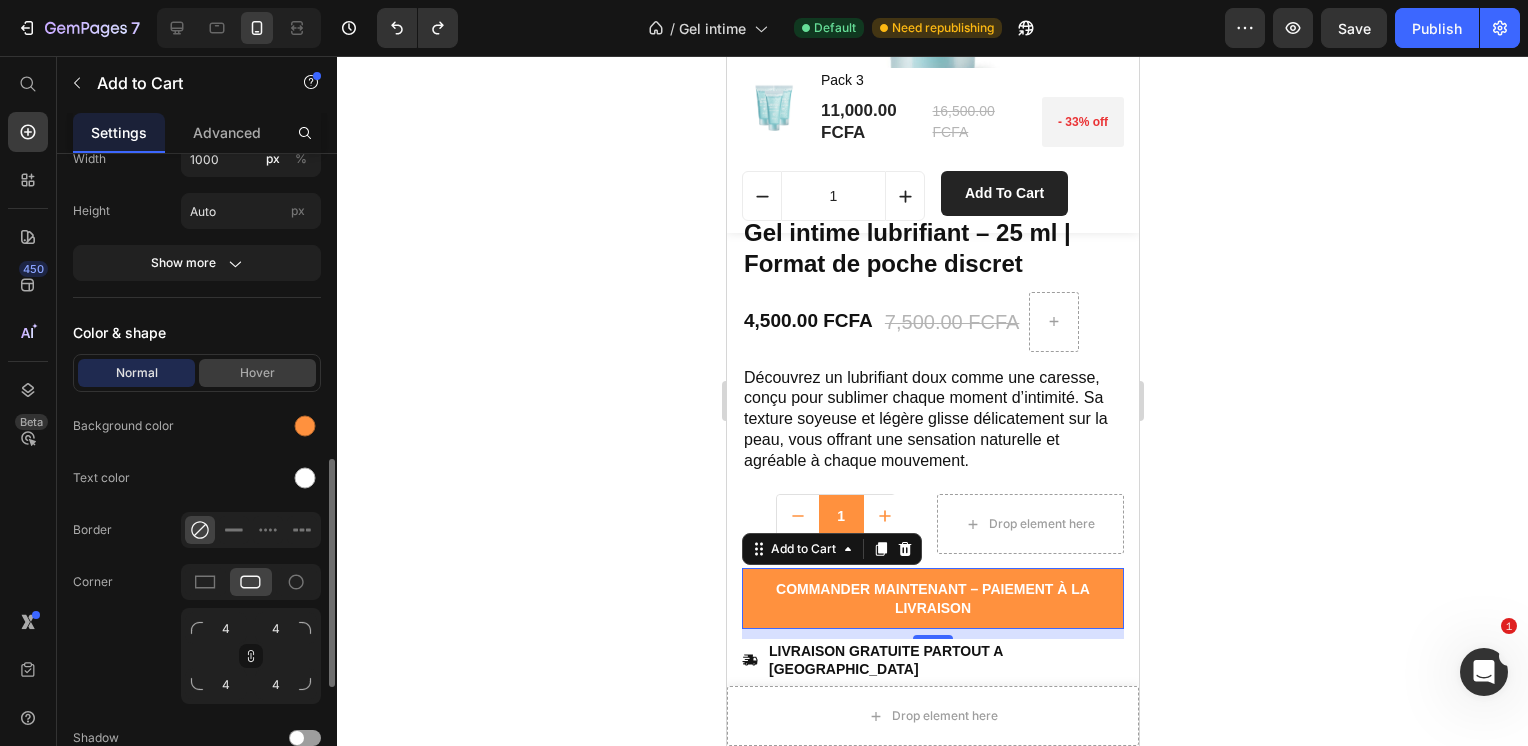 click on "Hover" at bounding box center (257, 373) 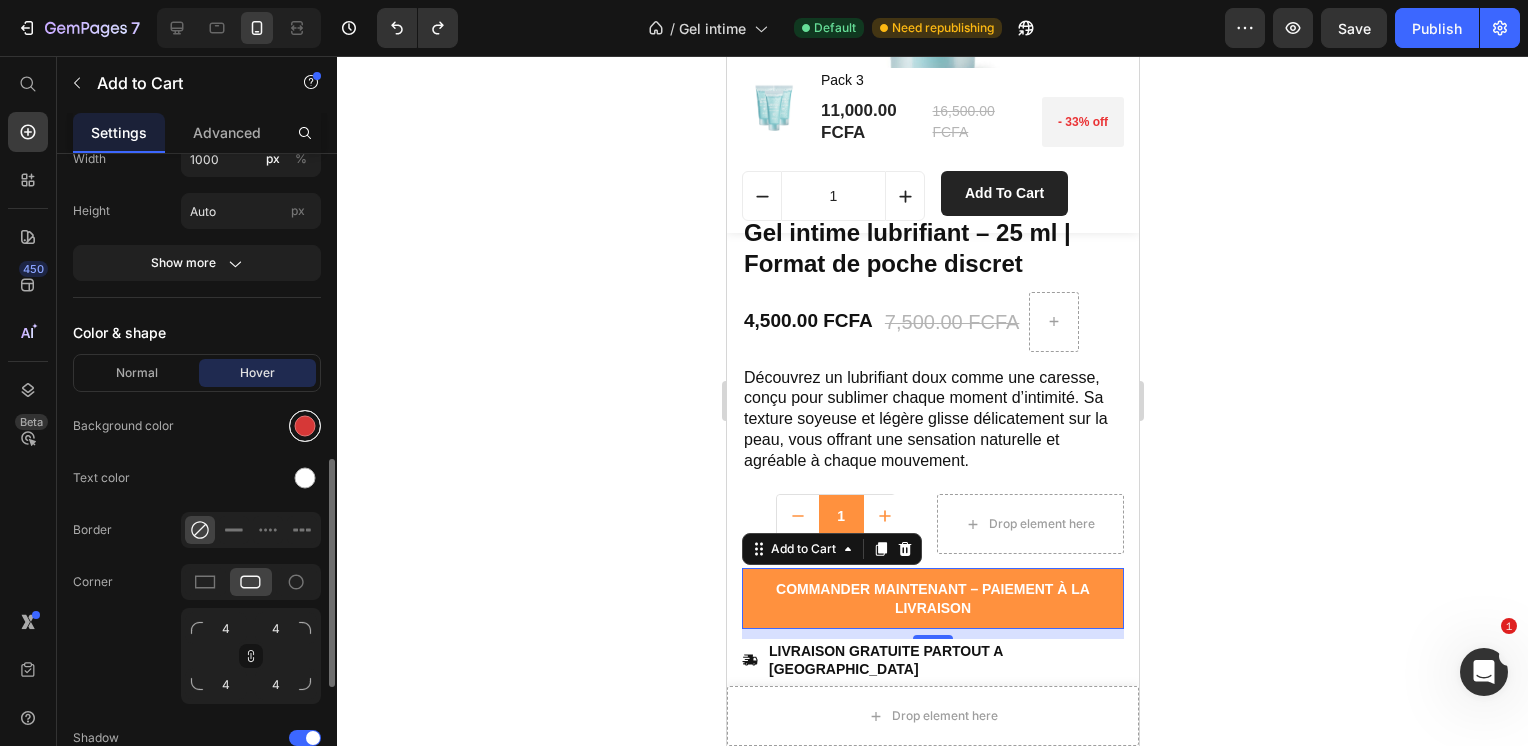 click at bounding box center [305, 426] 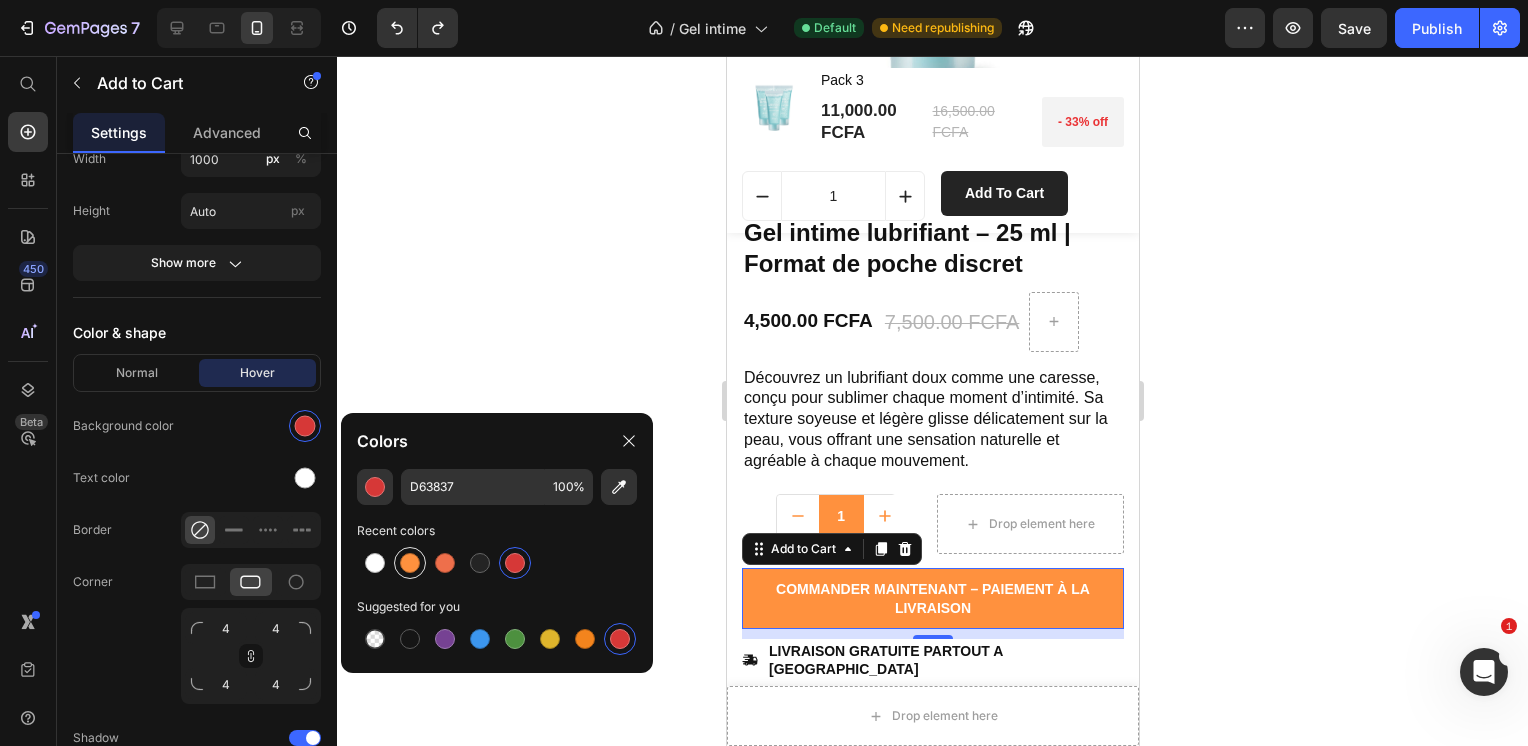 click at bounding box center (410, 563) 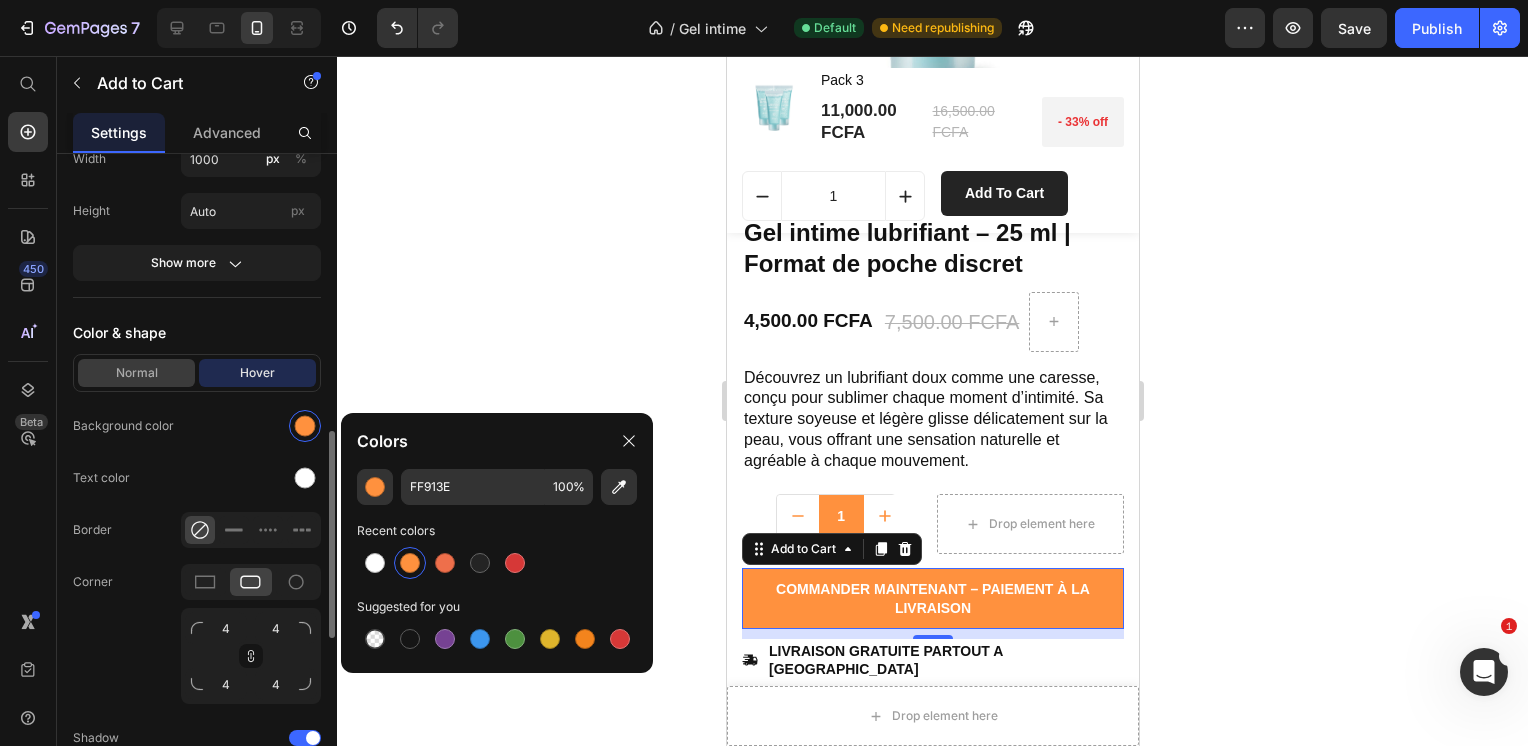 click on "Normal" at bounding box center (136, 373) 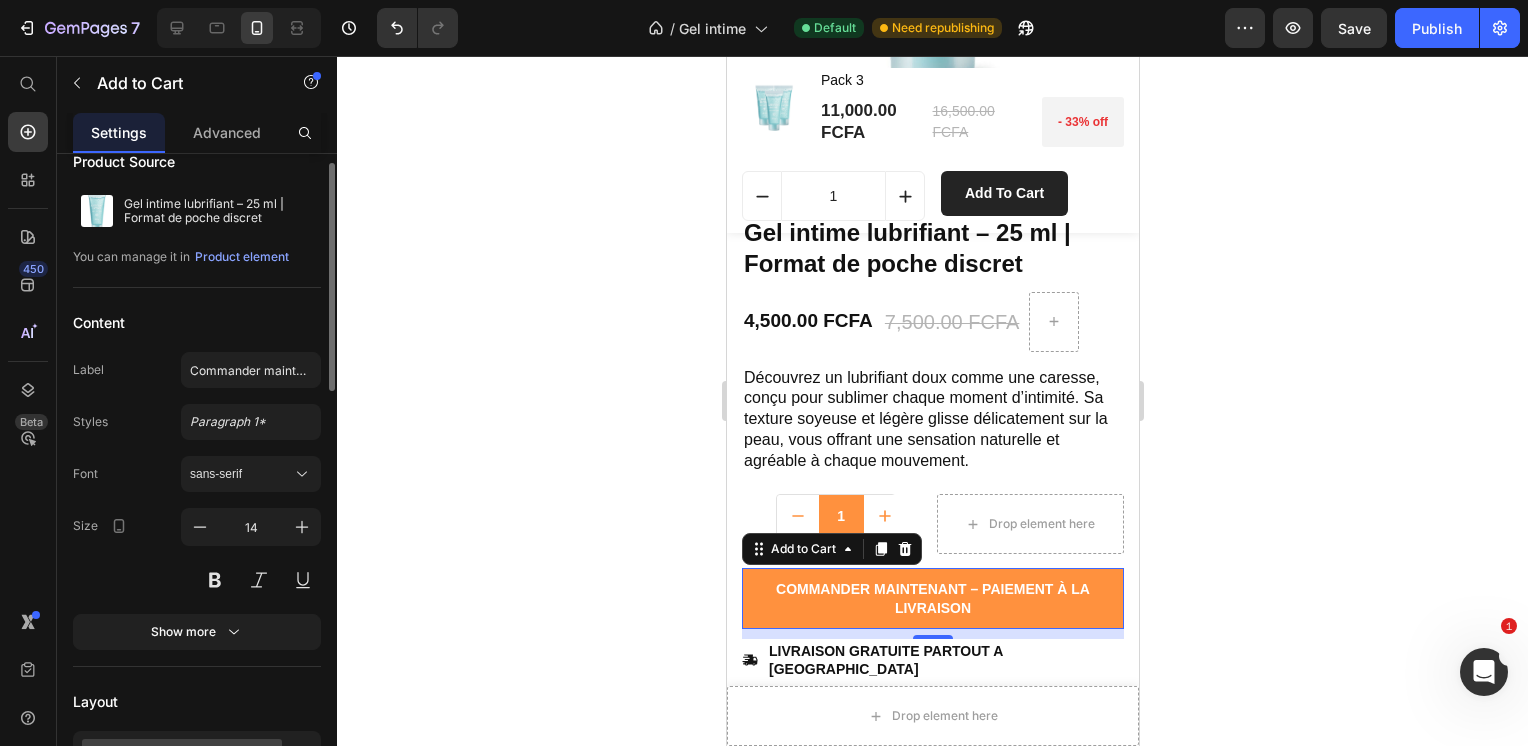 scroll, scrollTop: 0, scrollLeft: 0, axis: both 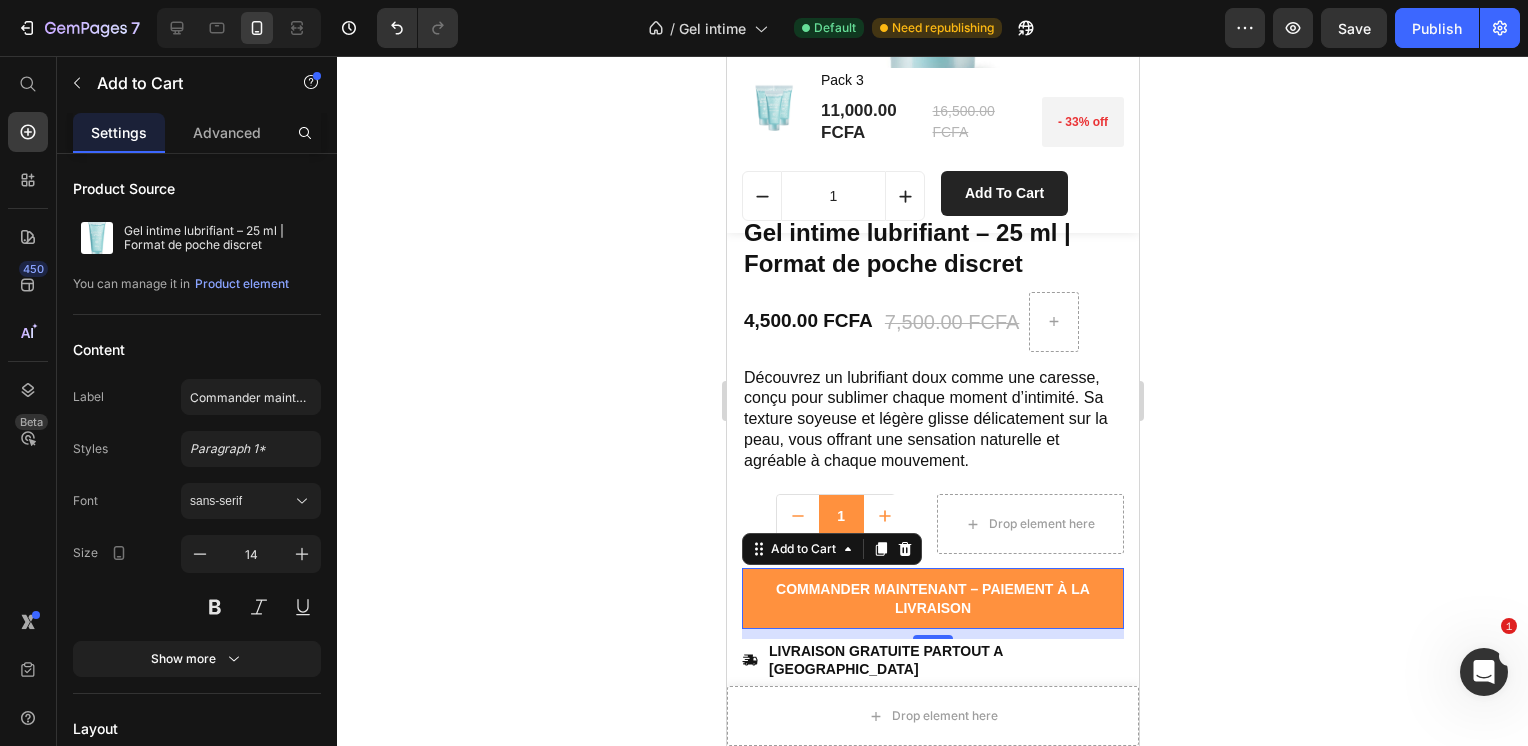 click 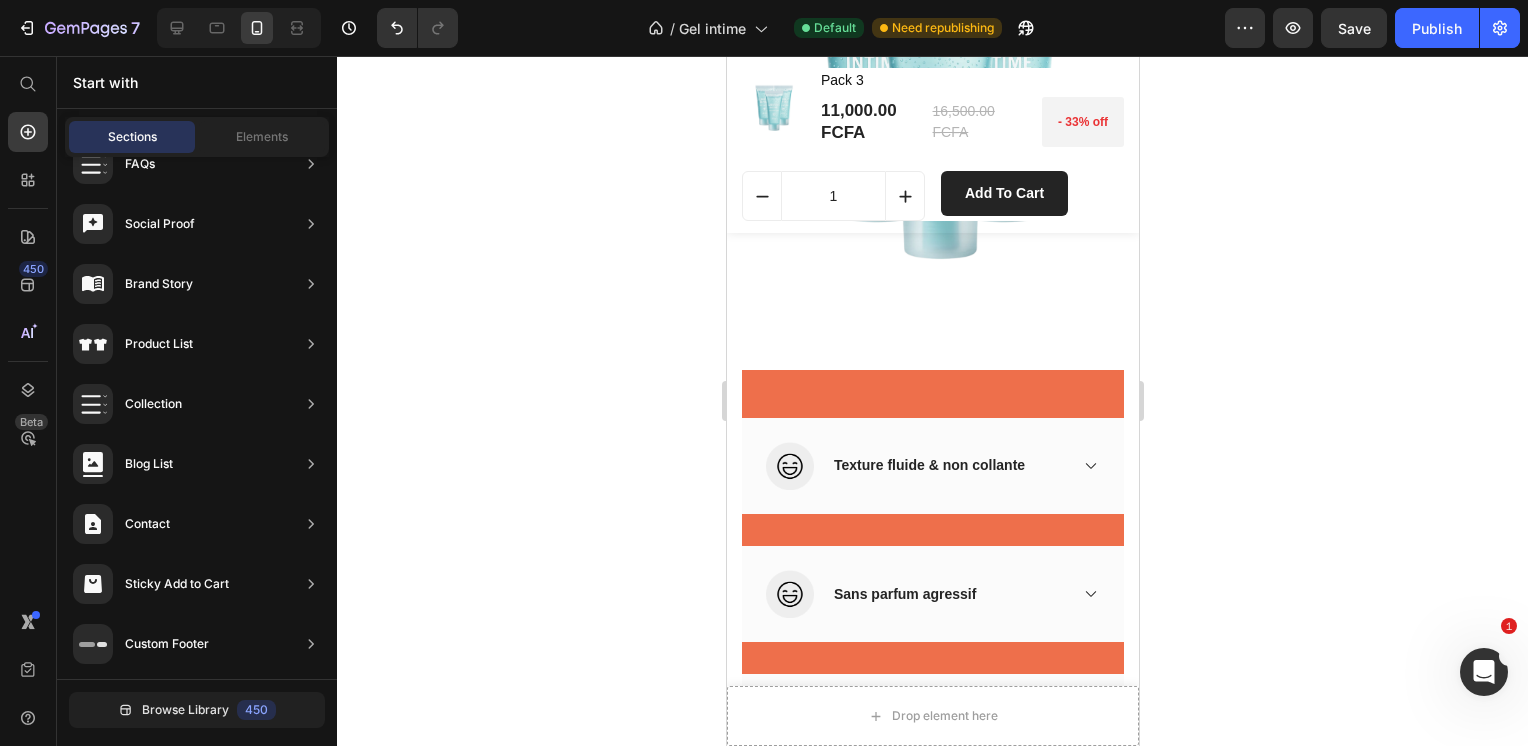 scroll, scrollTop: 1642, scrollLeft: 0, axis: vertical 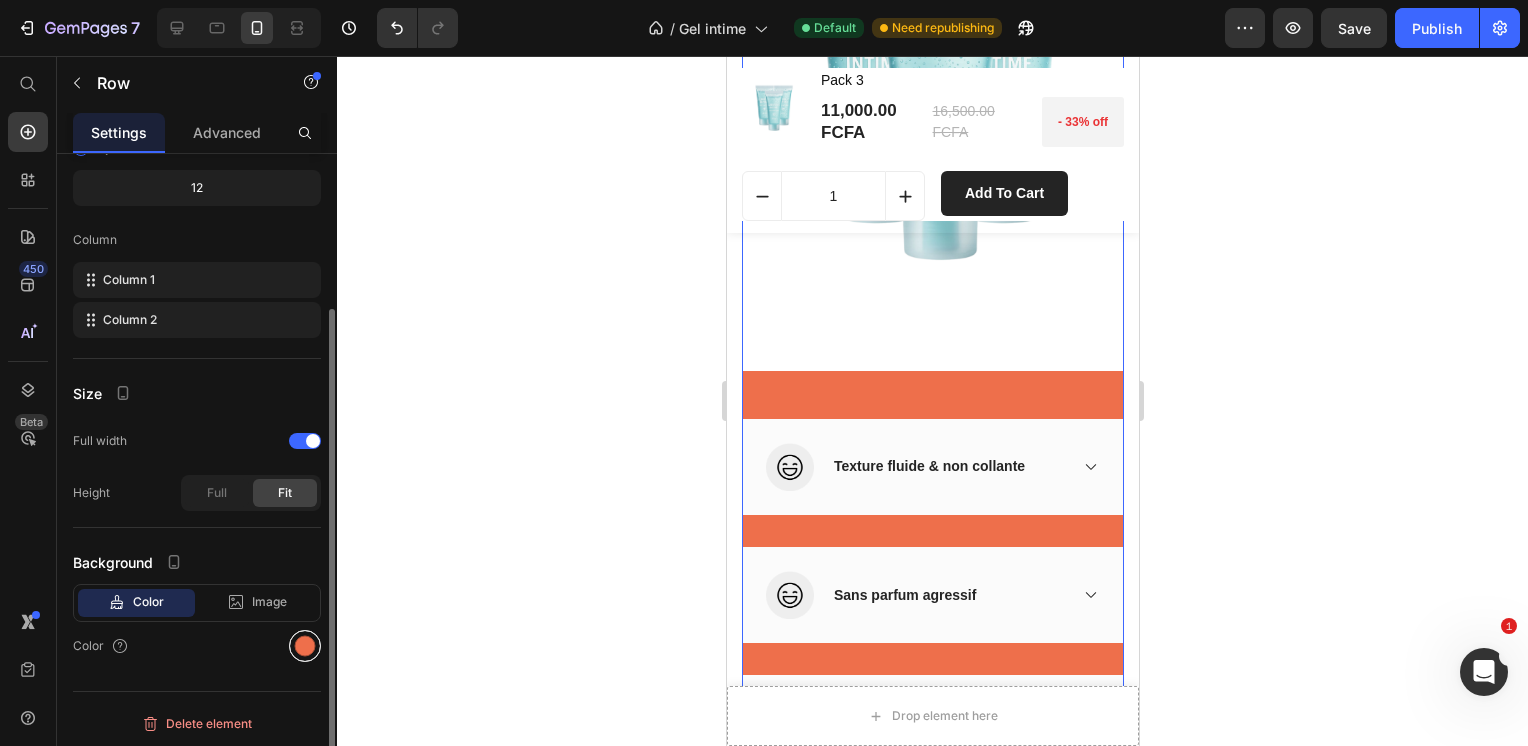 click at bounding box center (305, 646) 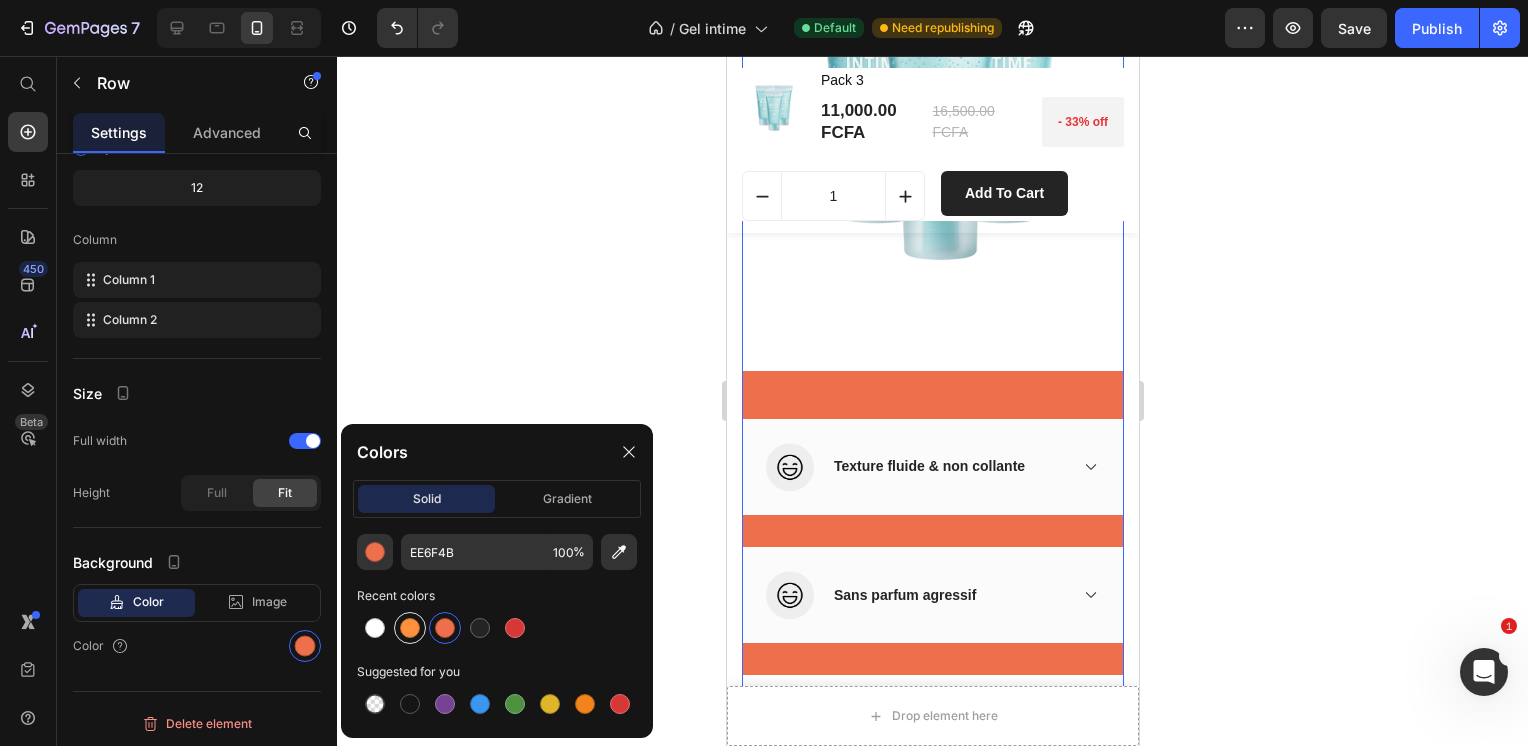 click at bounding box center [410, 628] 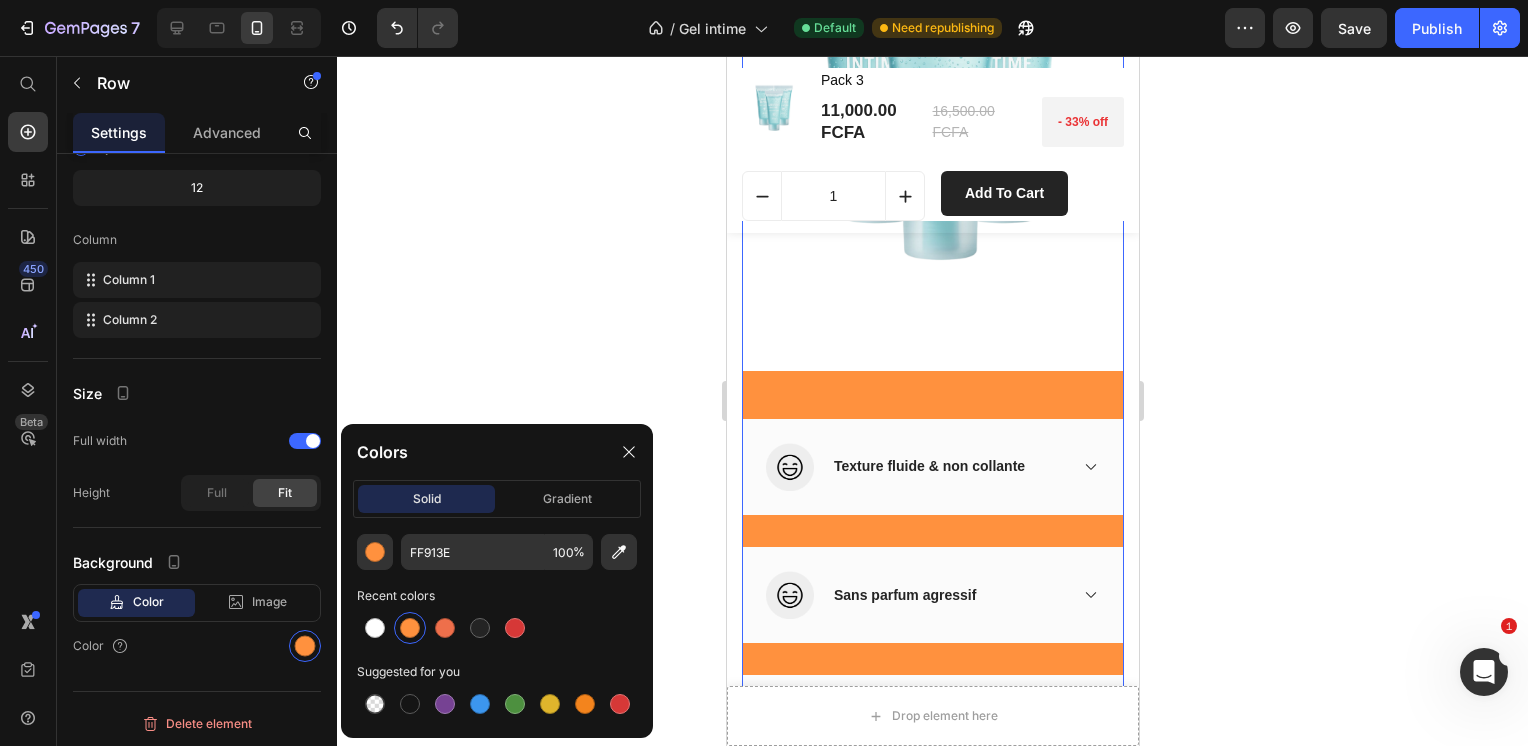 click 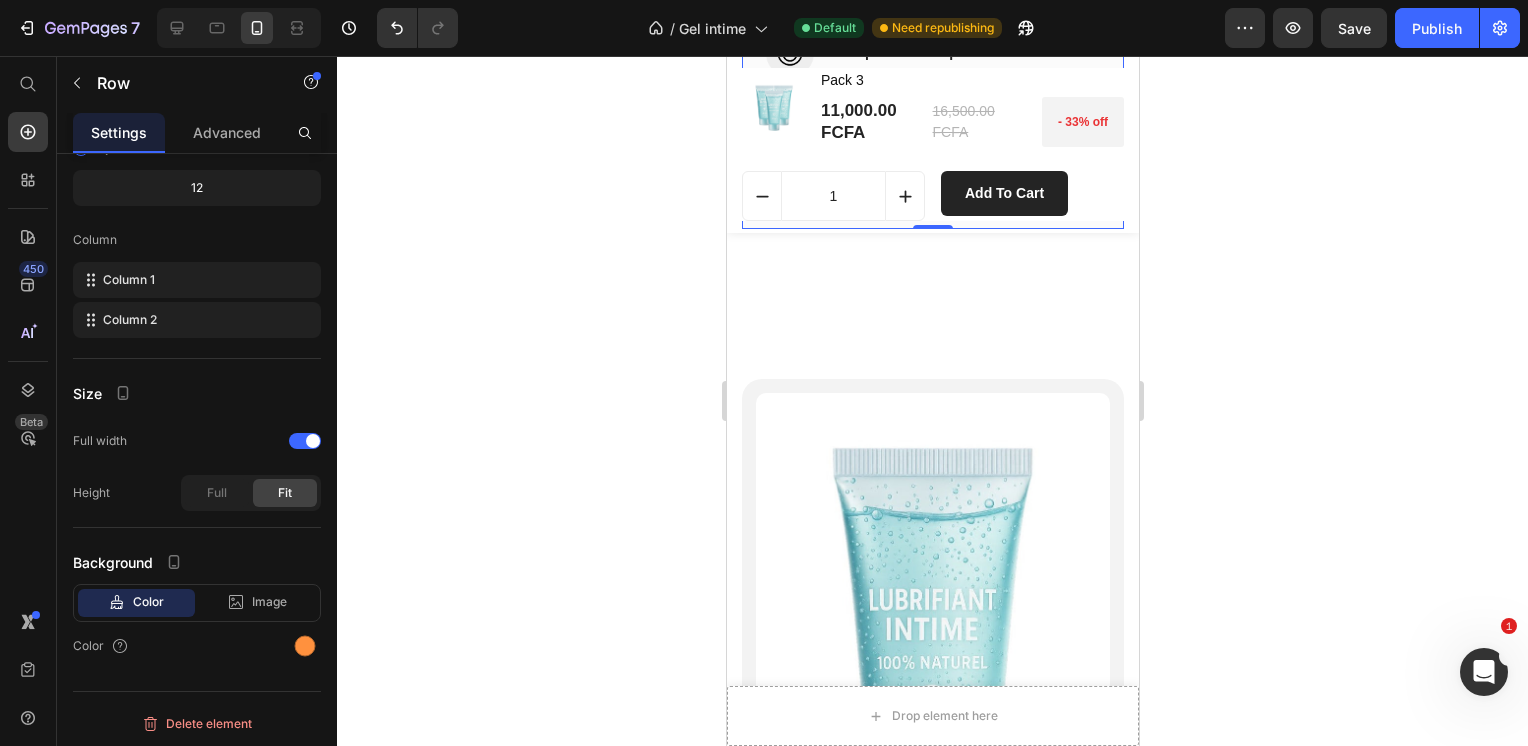 scroll, scrollTop: 2482, scrollLeft: 0, axis: vertical 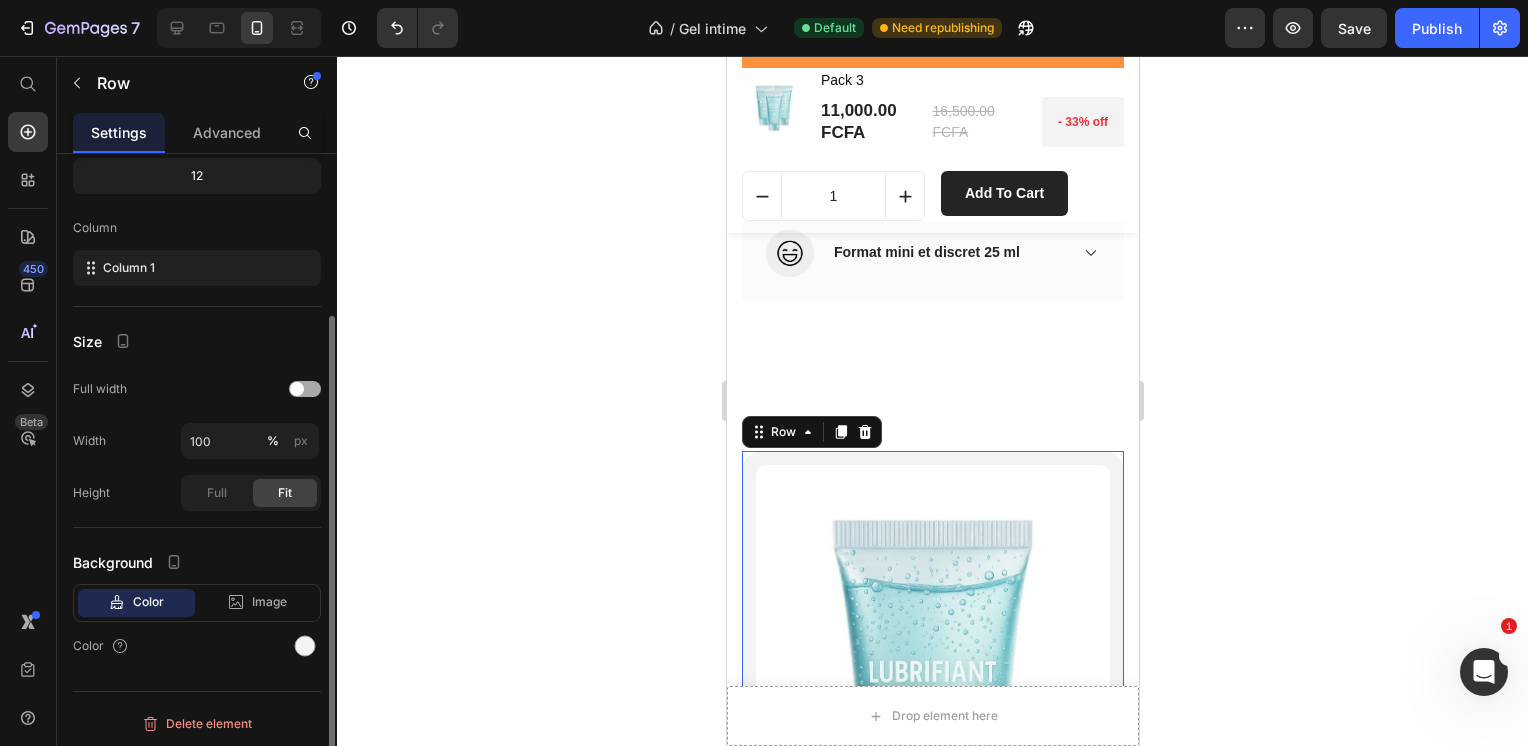 click at bounding box center [305, 389] 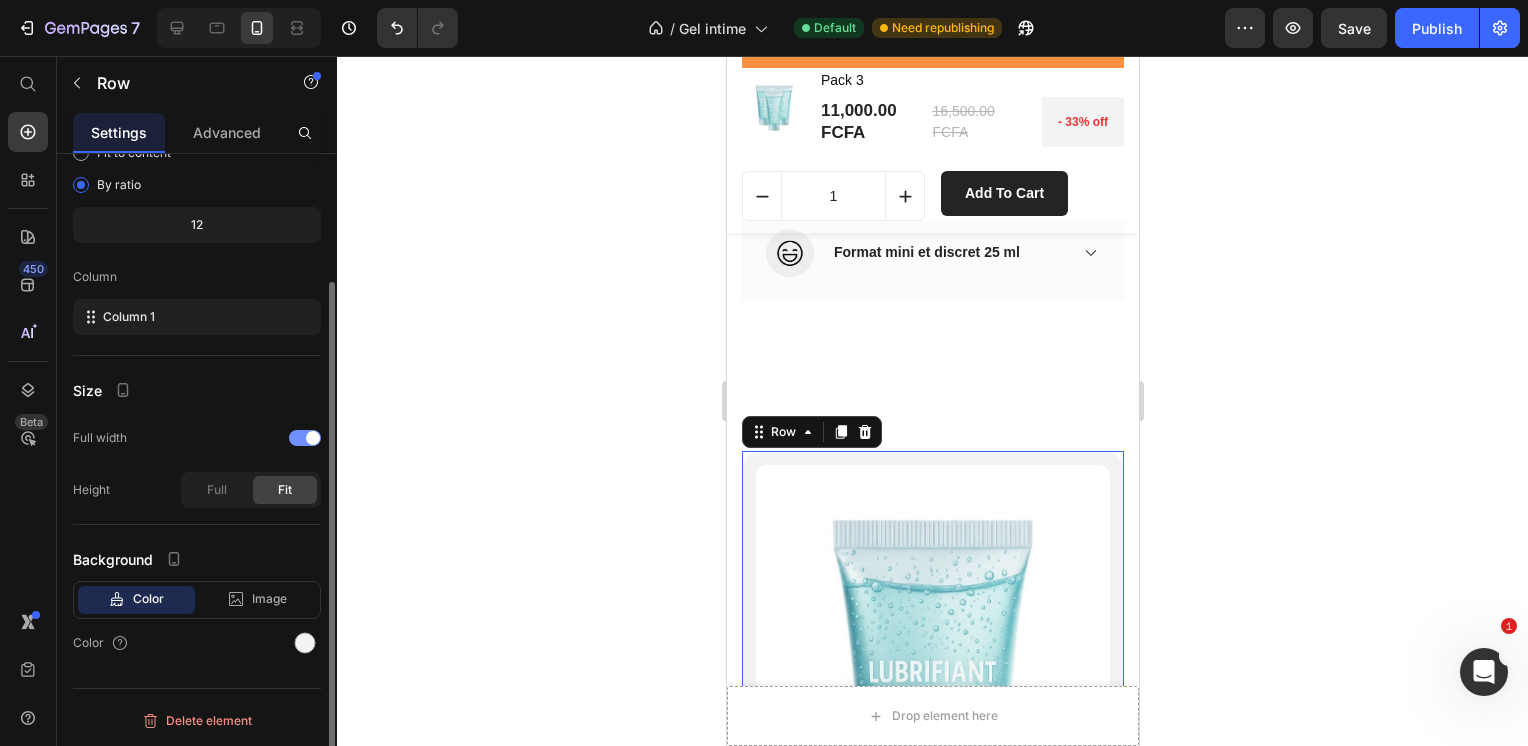 scroll, scrollTop: 164, scrollLeft: 0, axis: vertical 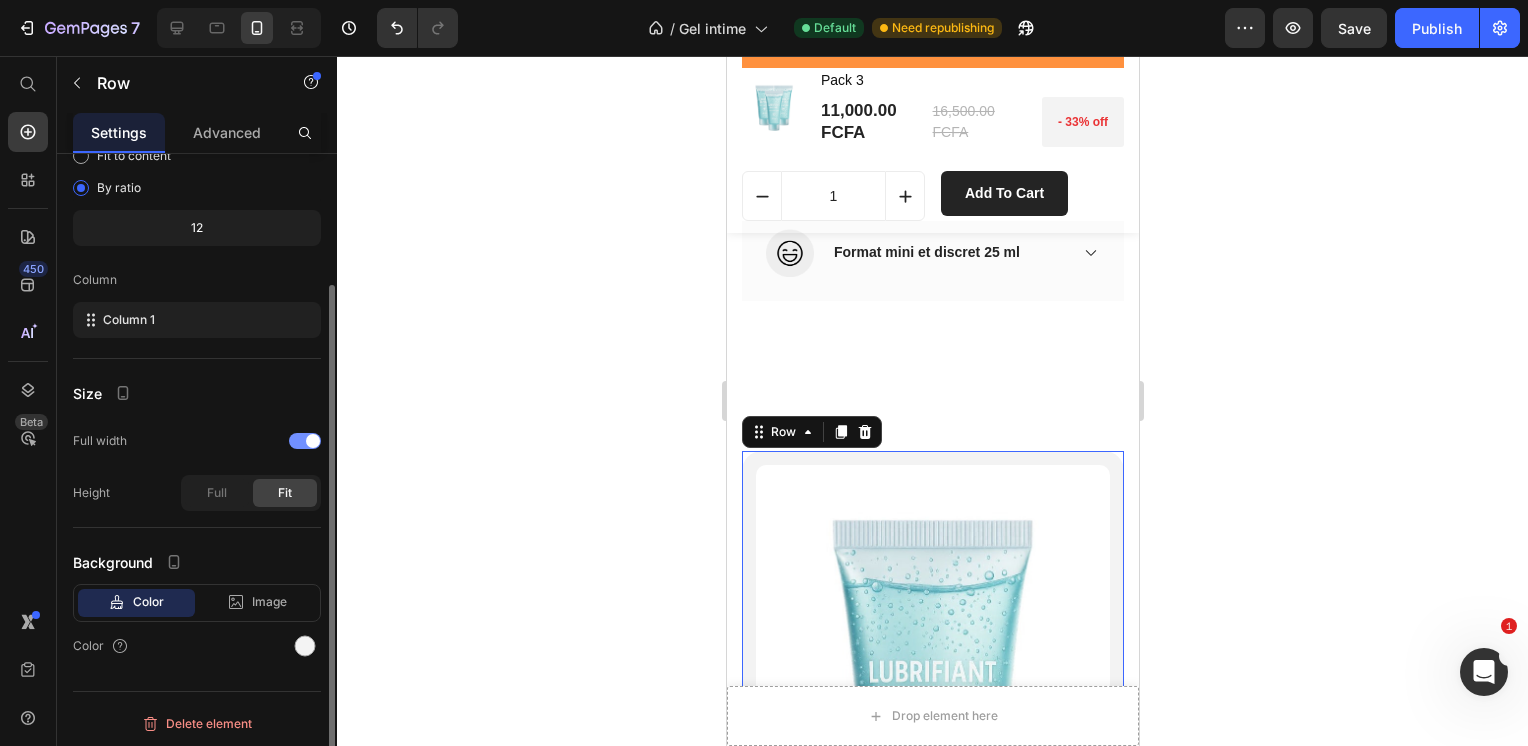 click at bounding box center (305, 441) 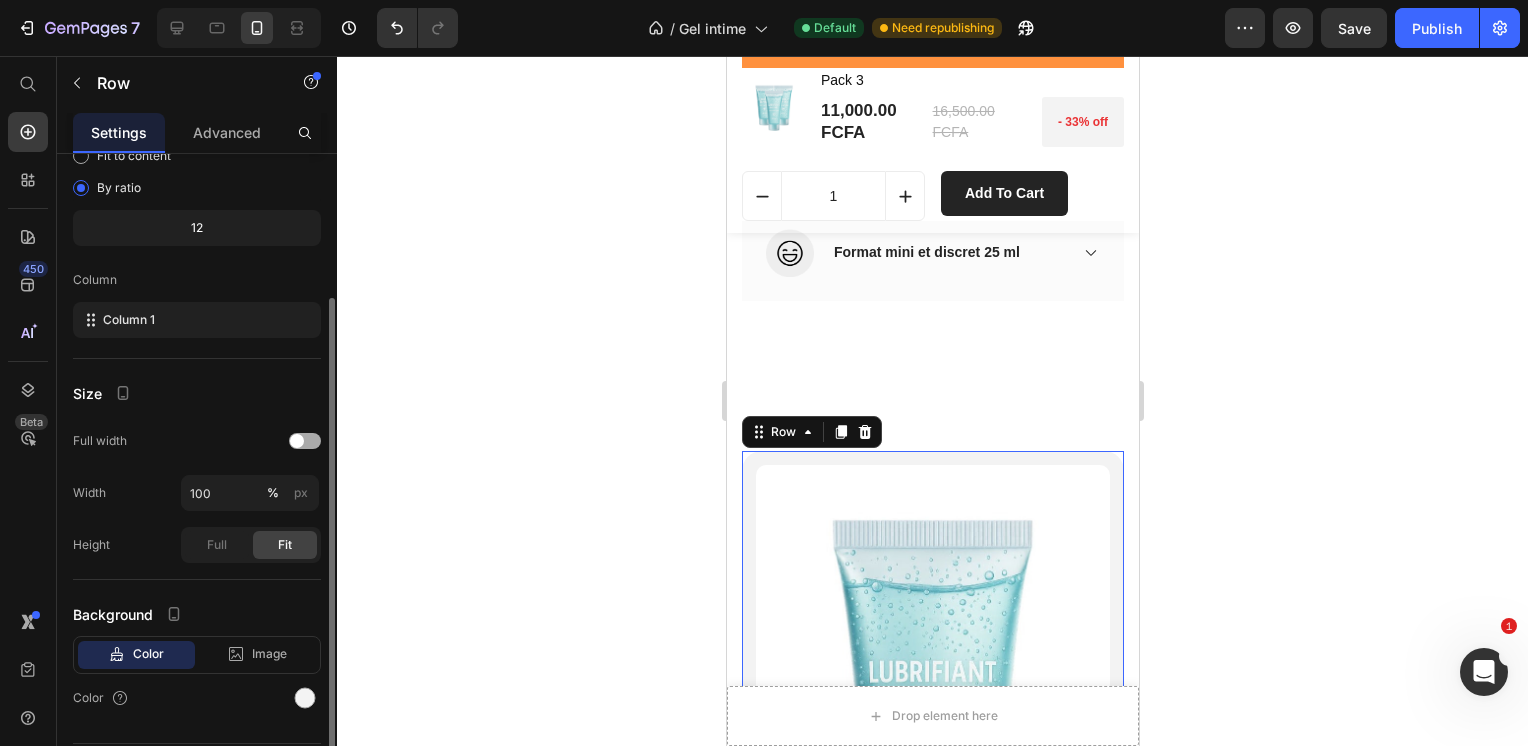 scroll, scrollTop: 216, scrollLeft: 0, axis: vertical 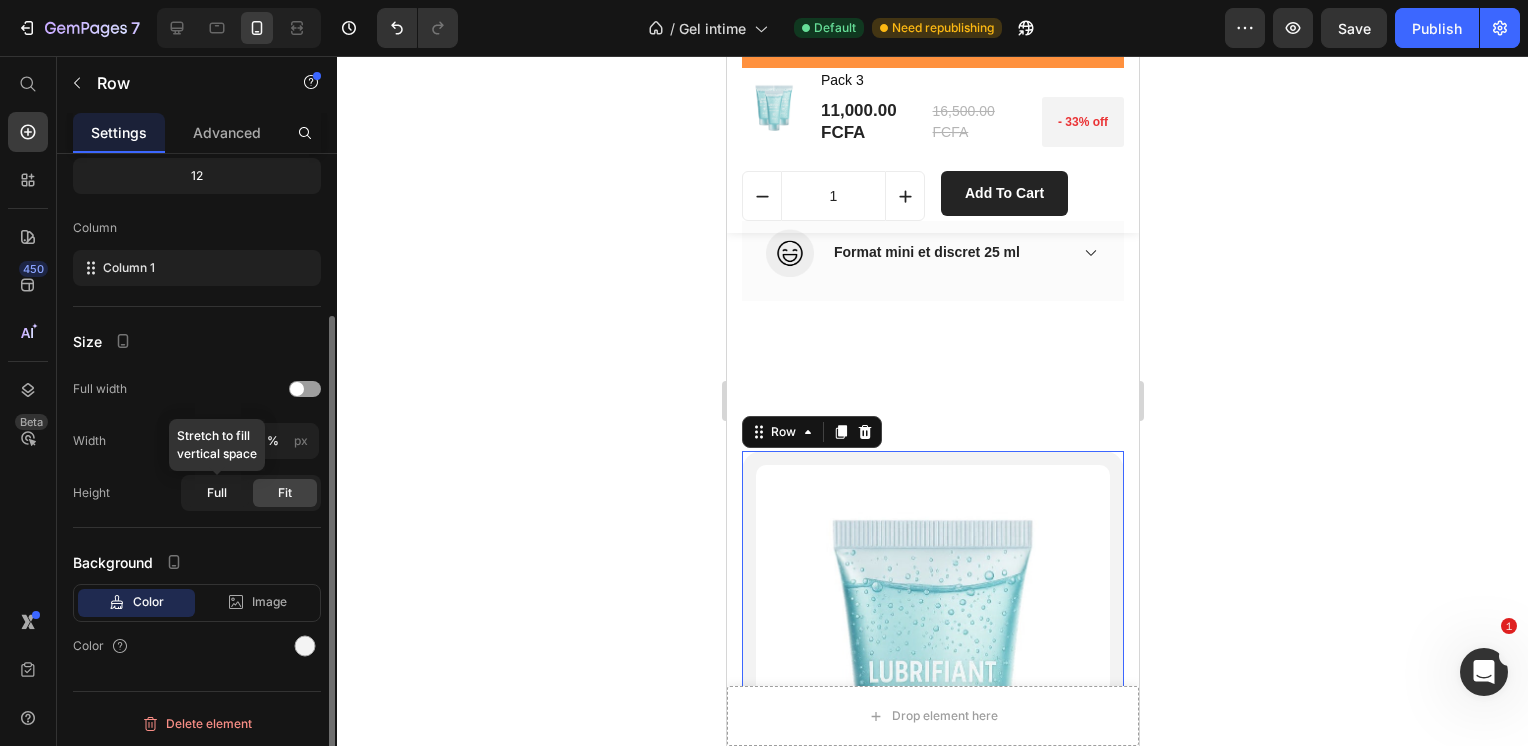 click on "Full" 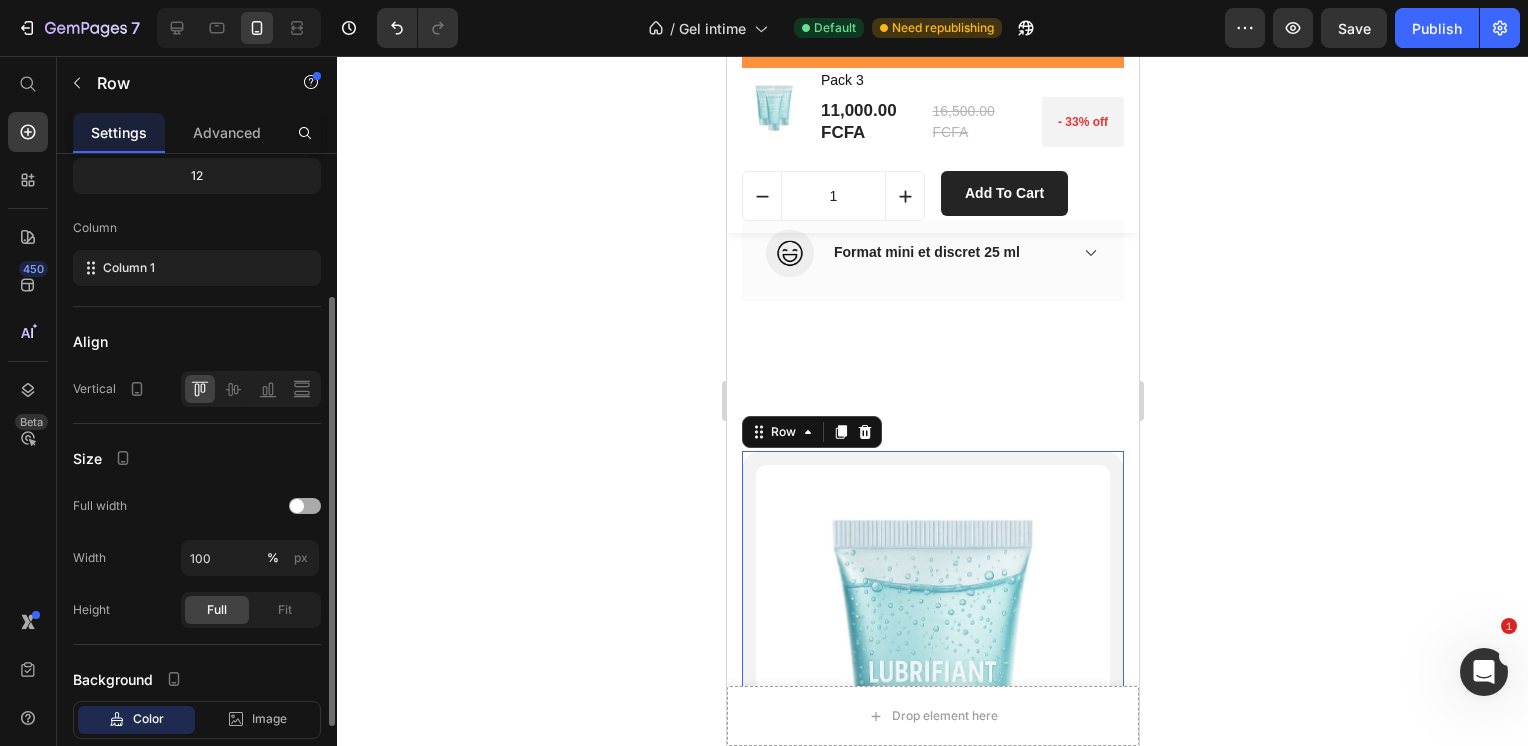 click at bounding box center (297, 506) 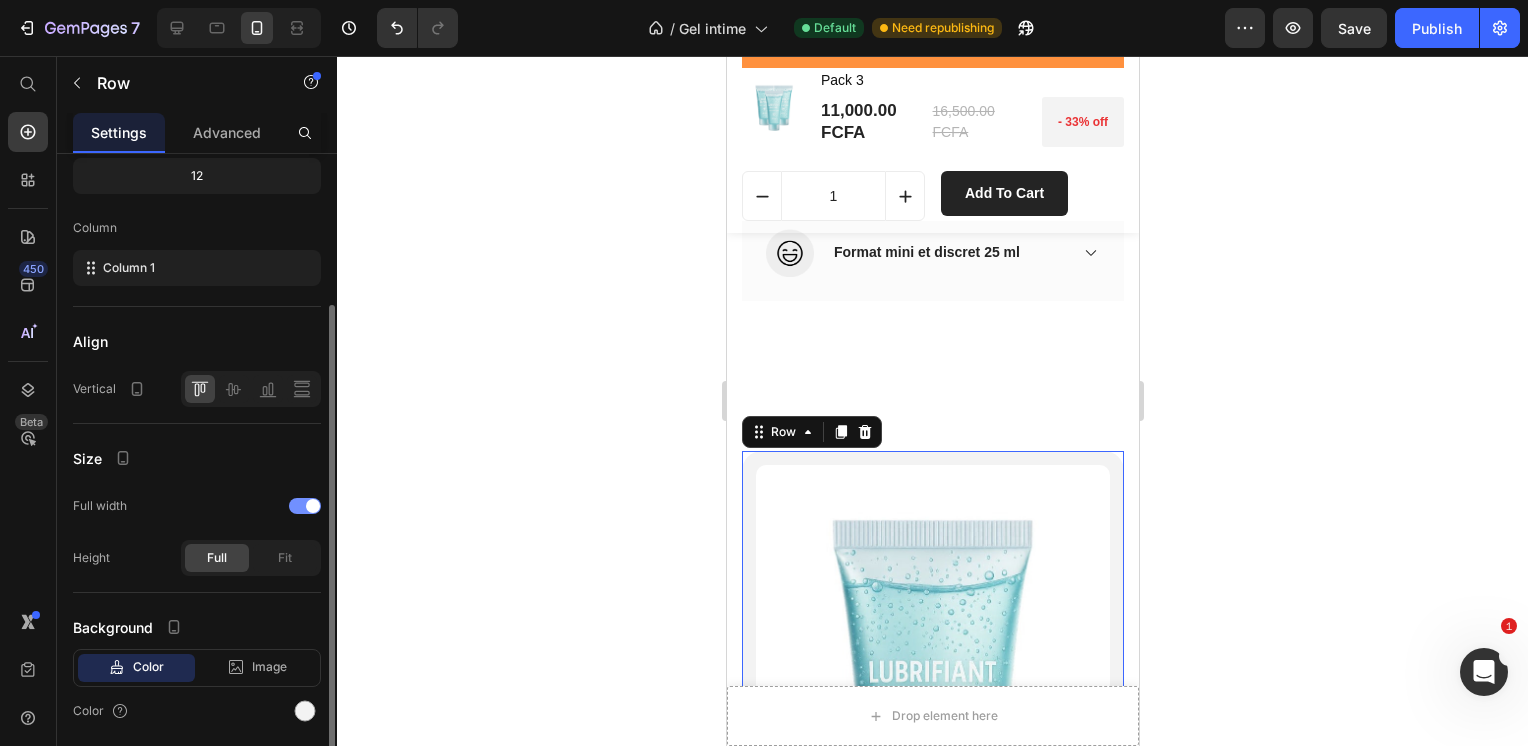 click at bounding box center [305, 506] 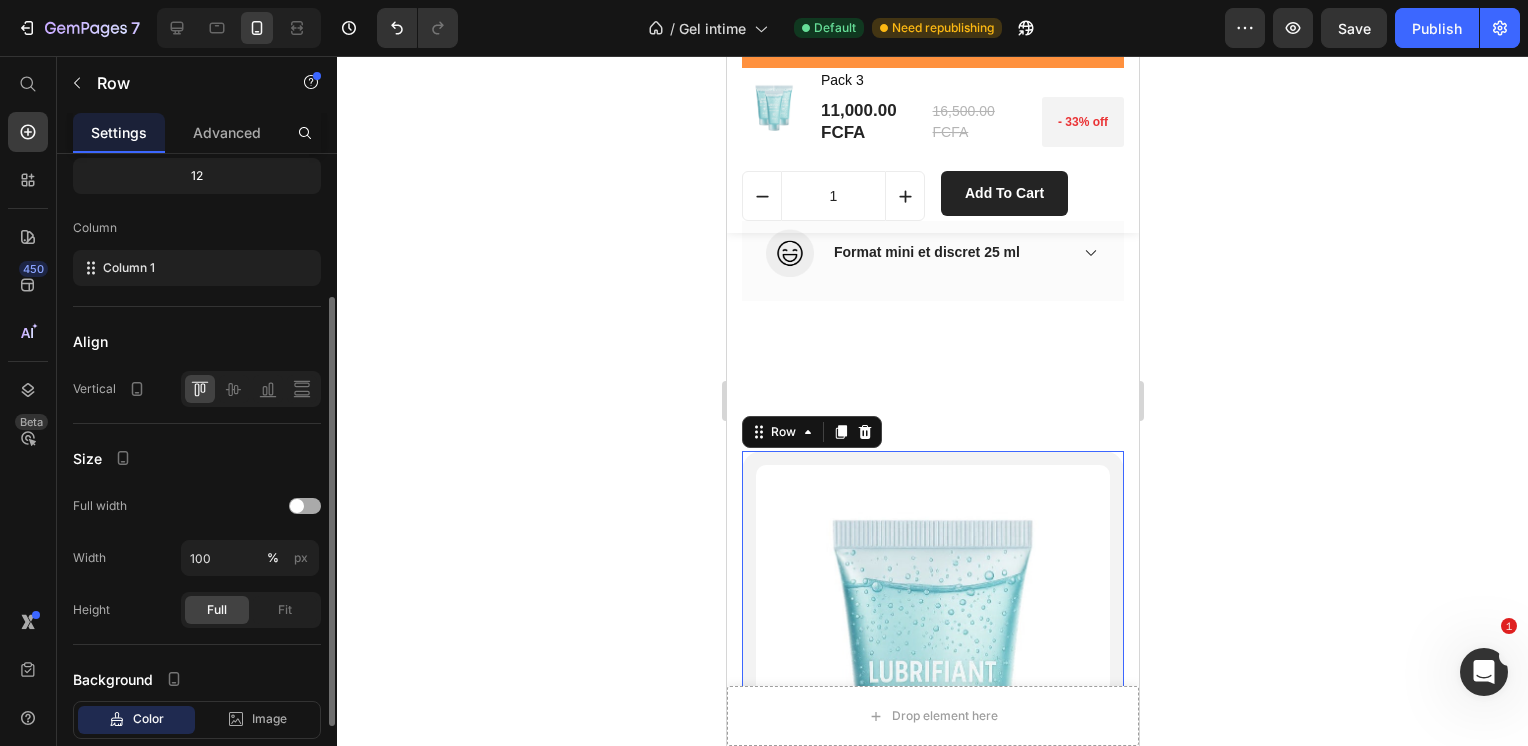 click at bounding box center [297, 506] 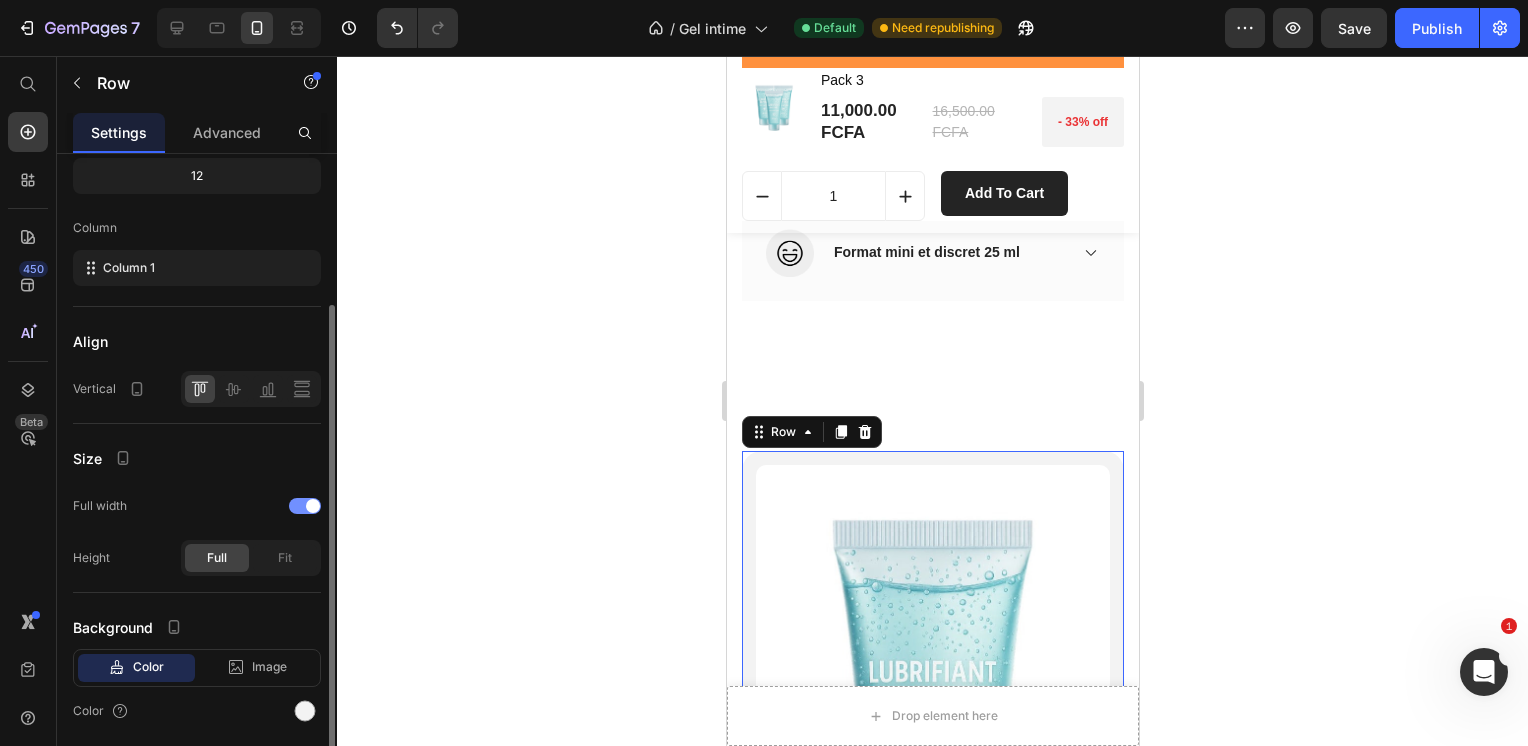click at bounding box center (305, 506) 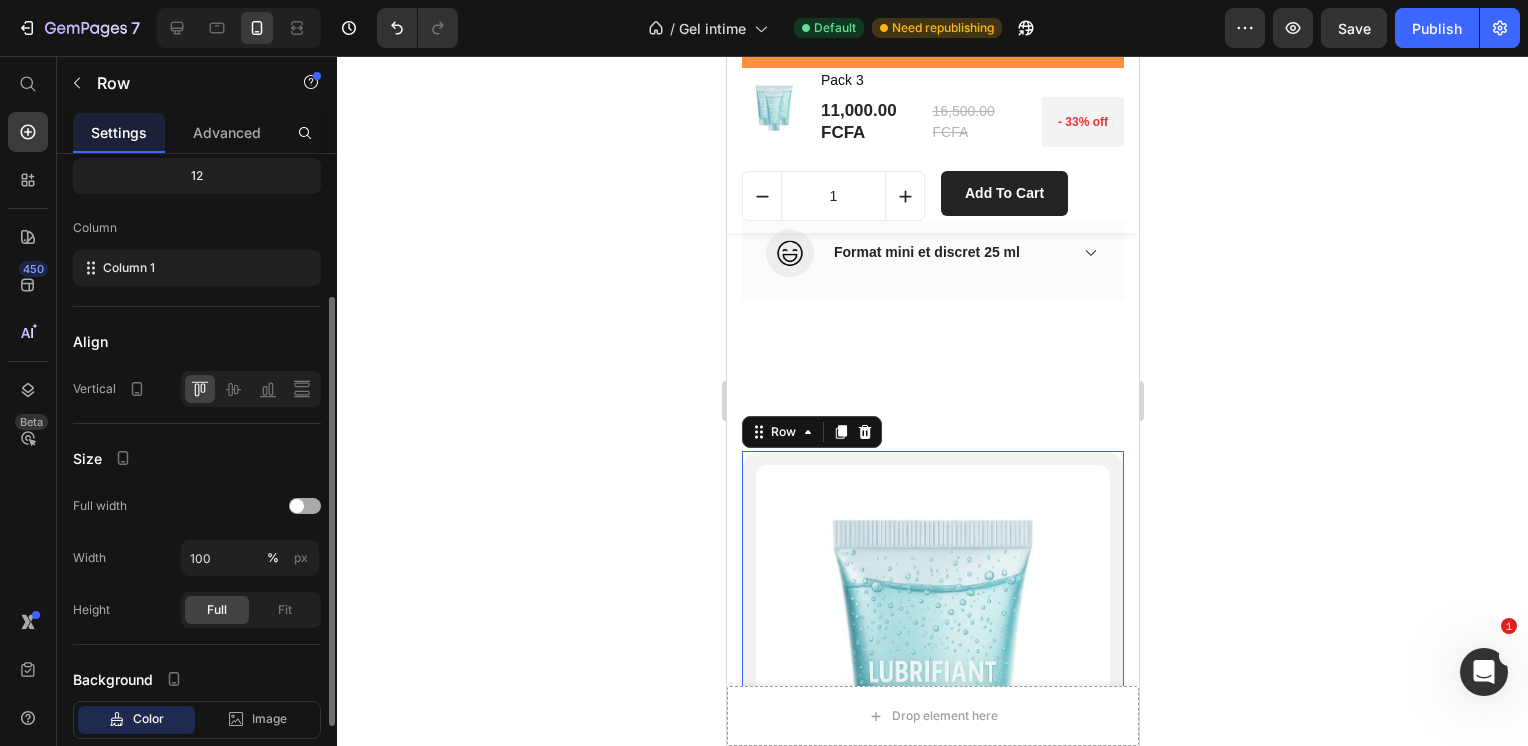 click at bounding box center (305, 506) 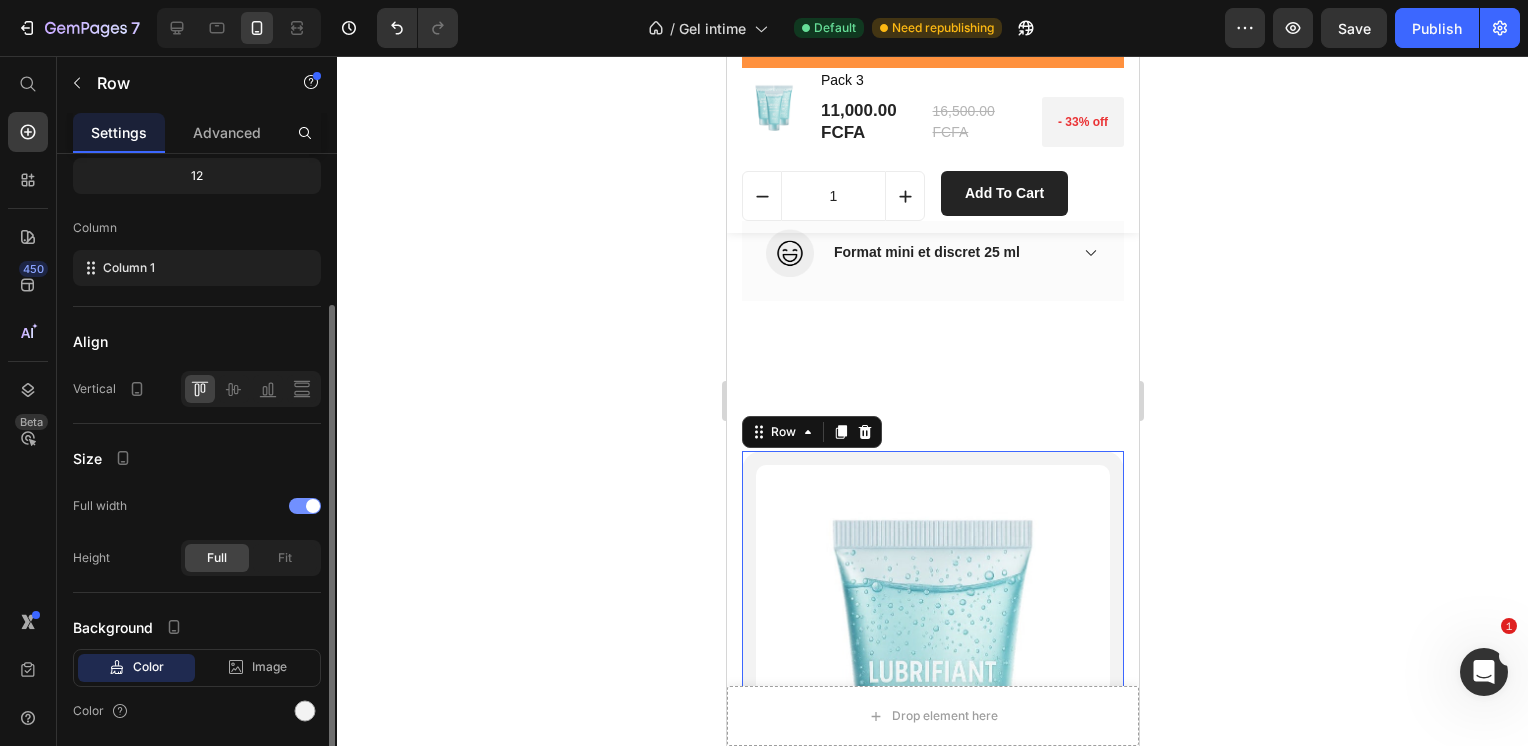 click at bounding box center (305, 506) 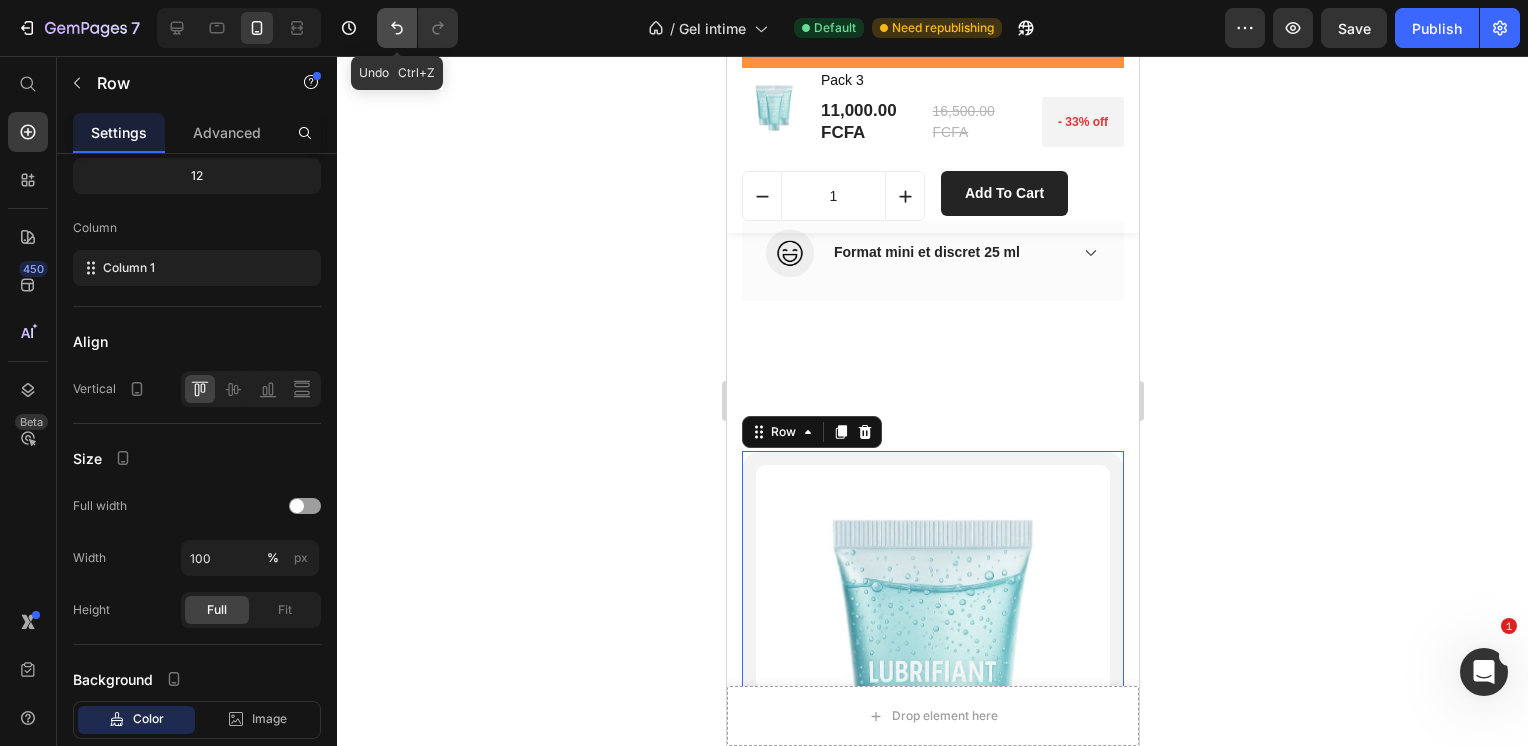 click 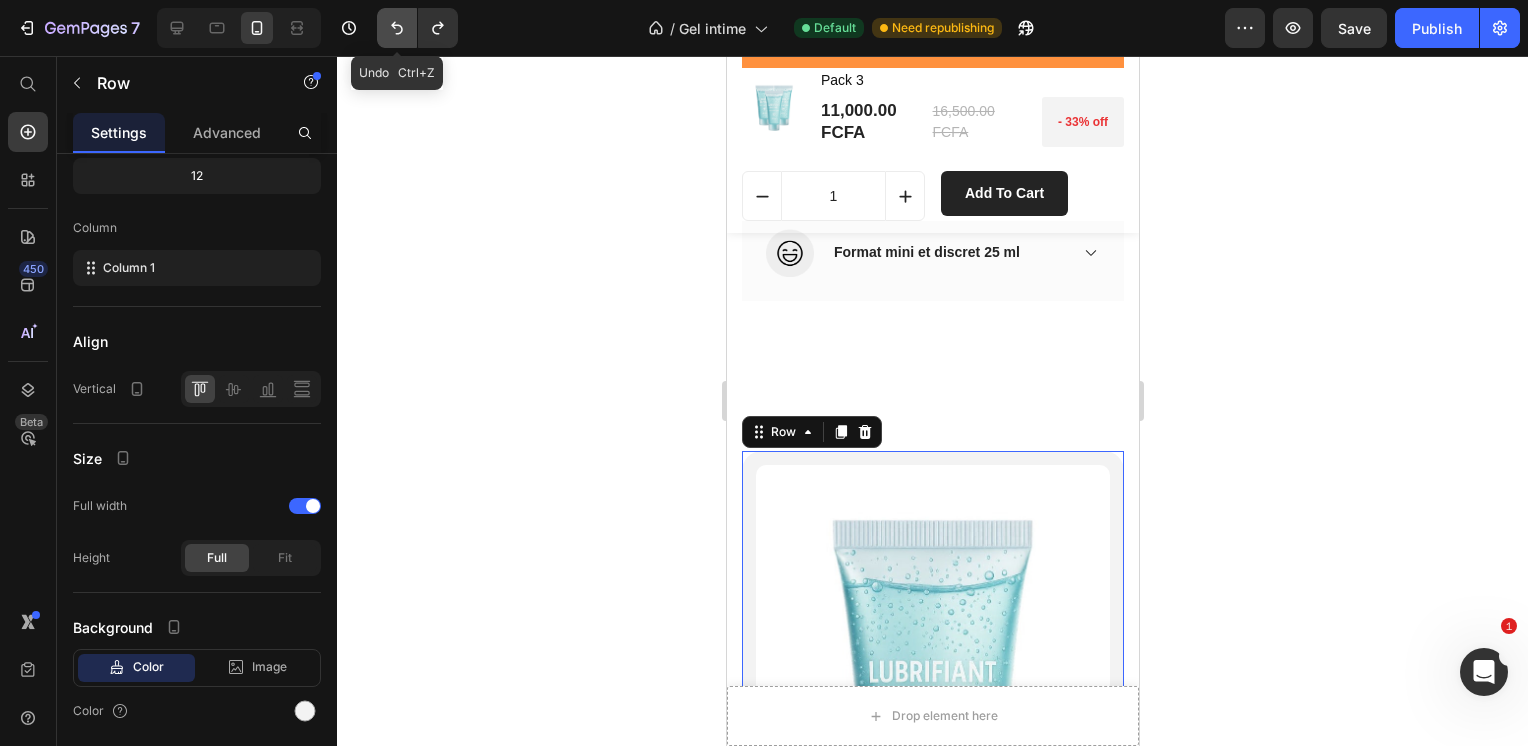 click 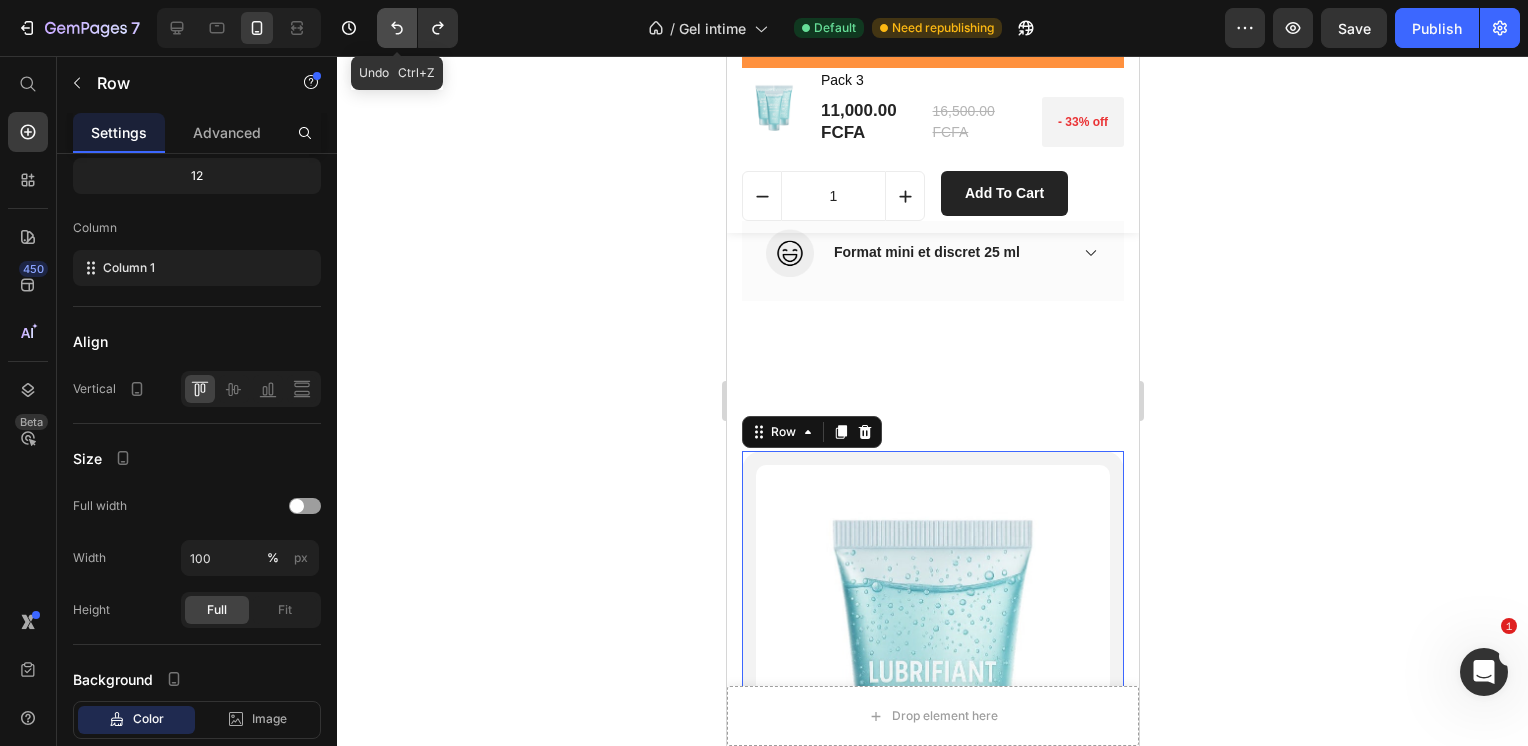 click 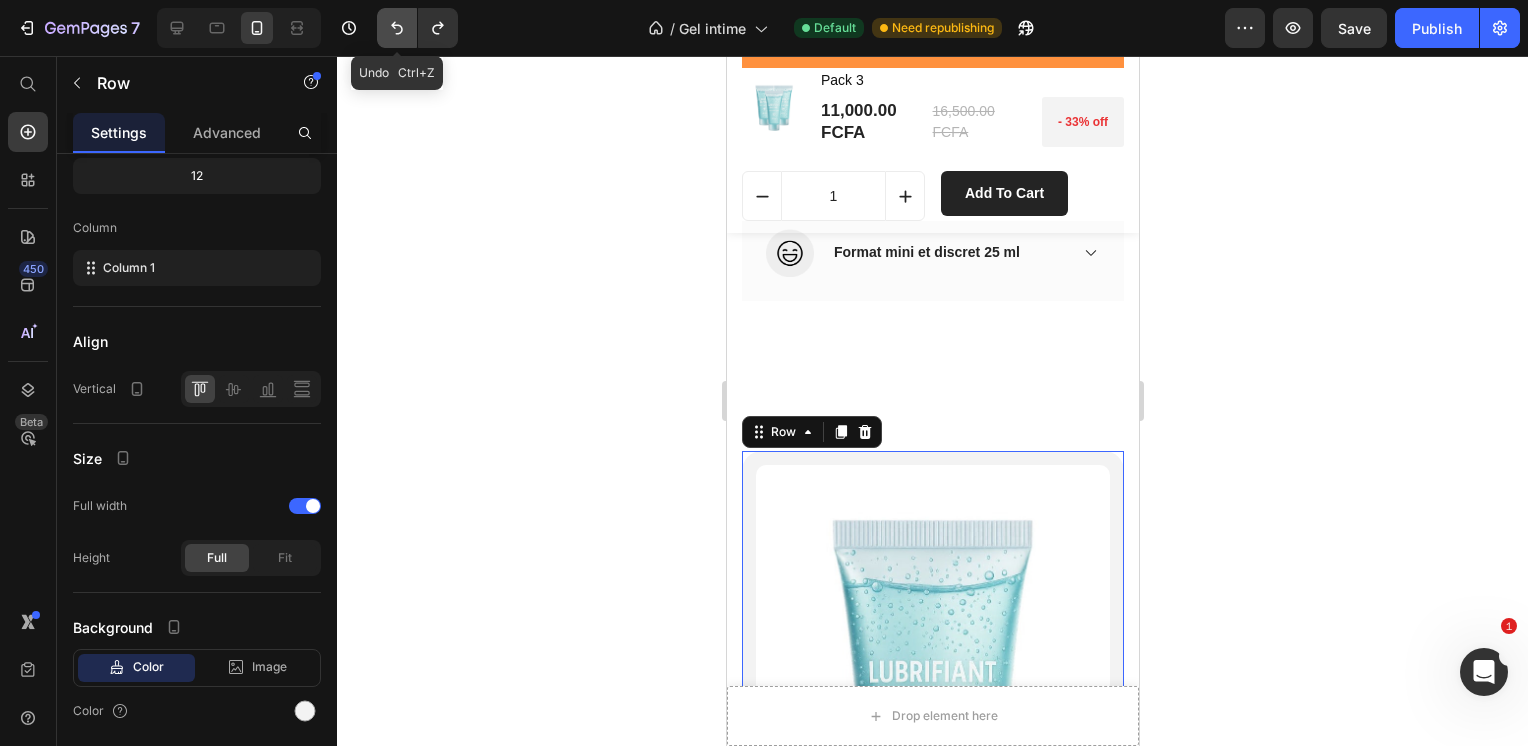 click 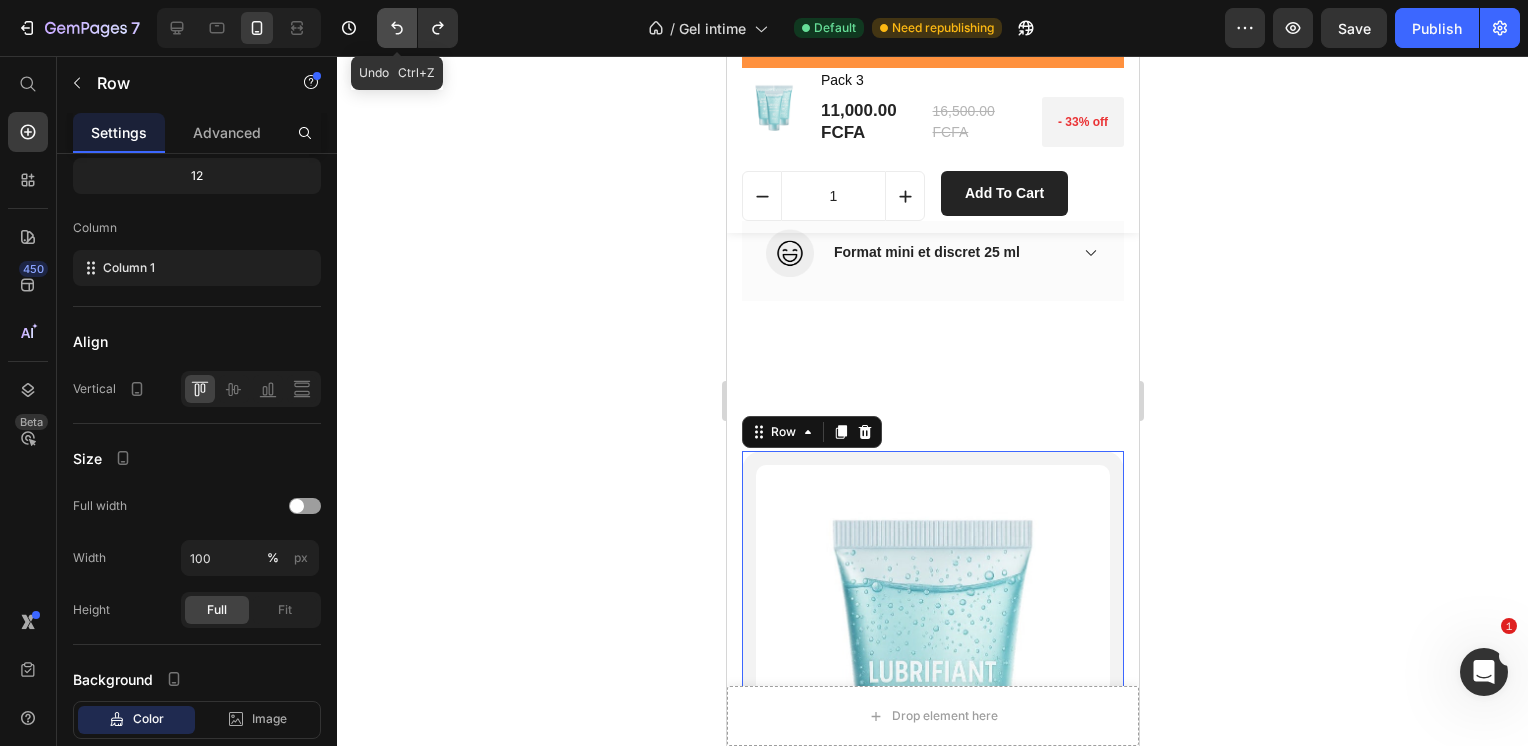 click 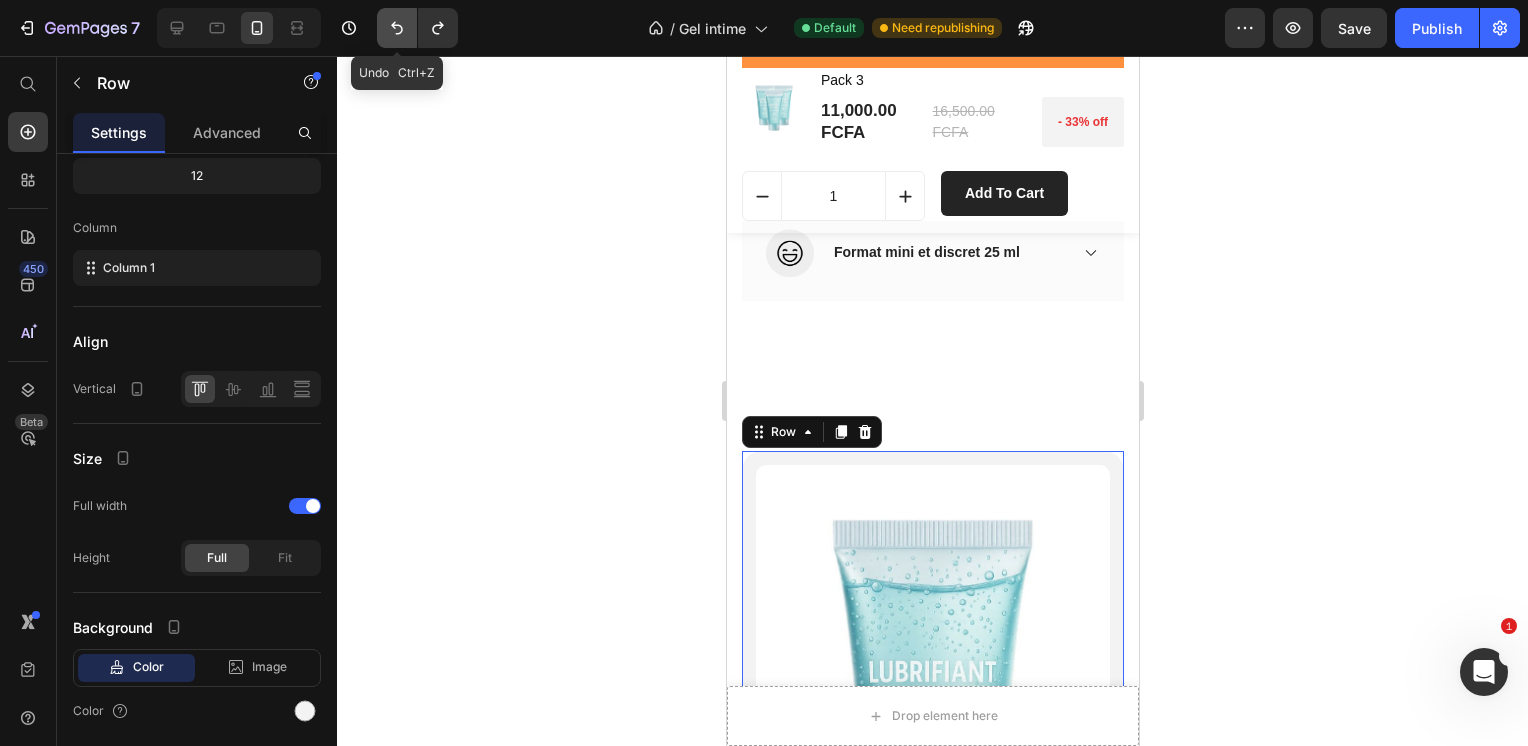 click 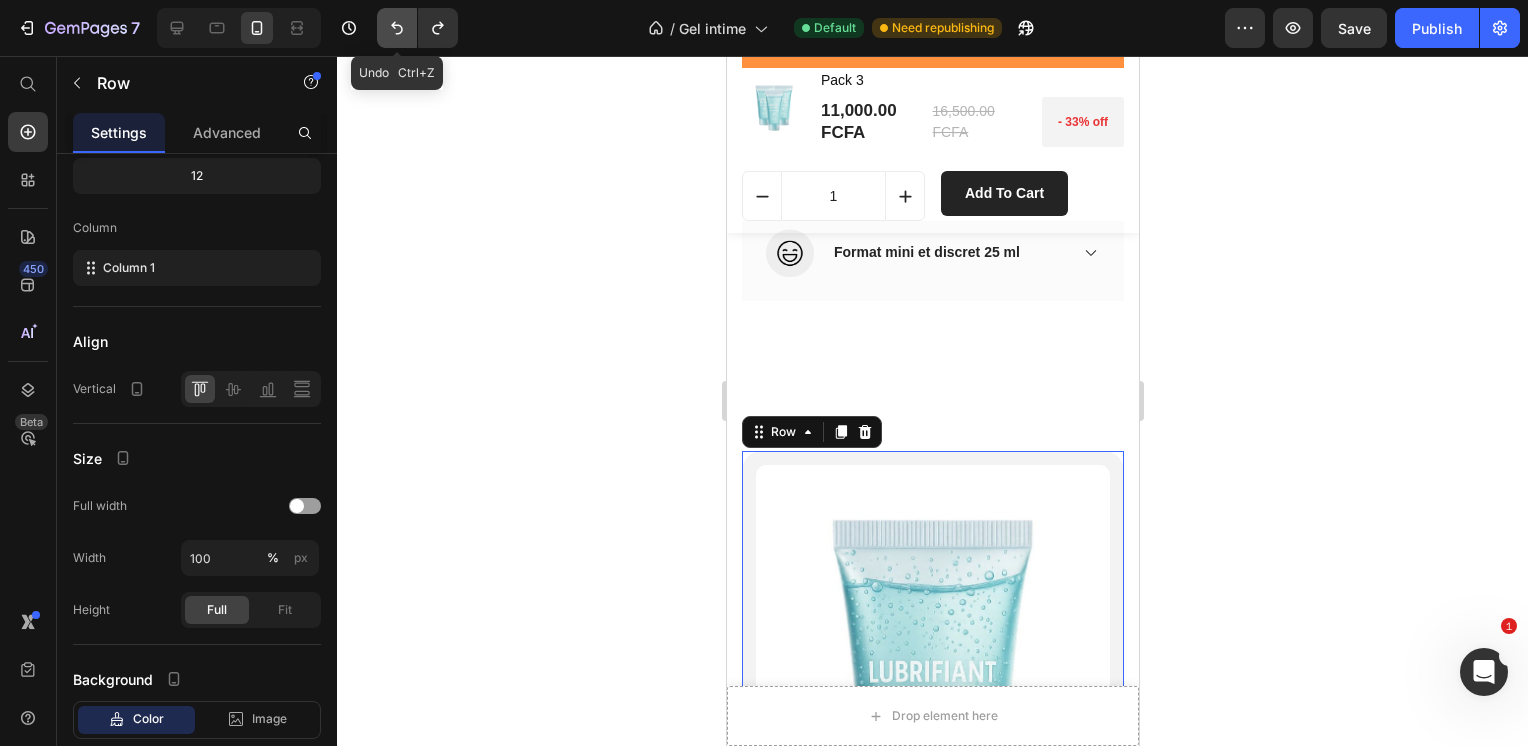 click 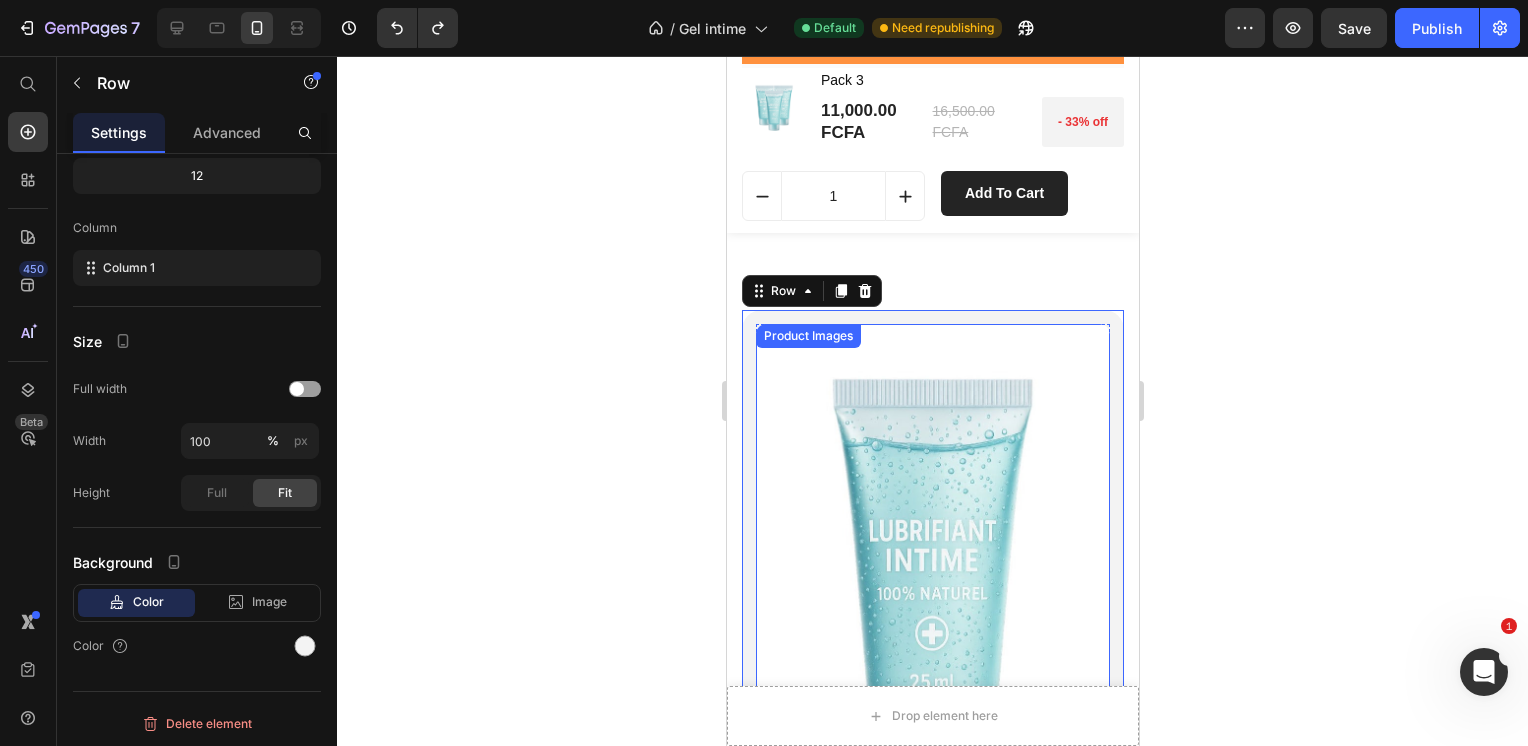 scroll, scrollTop: 2268, scrollLeft: 0, axis: vertical 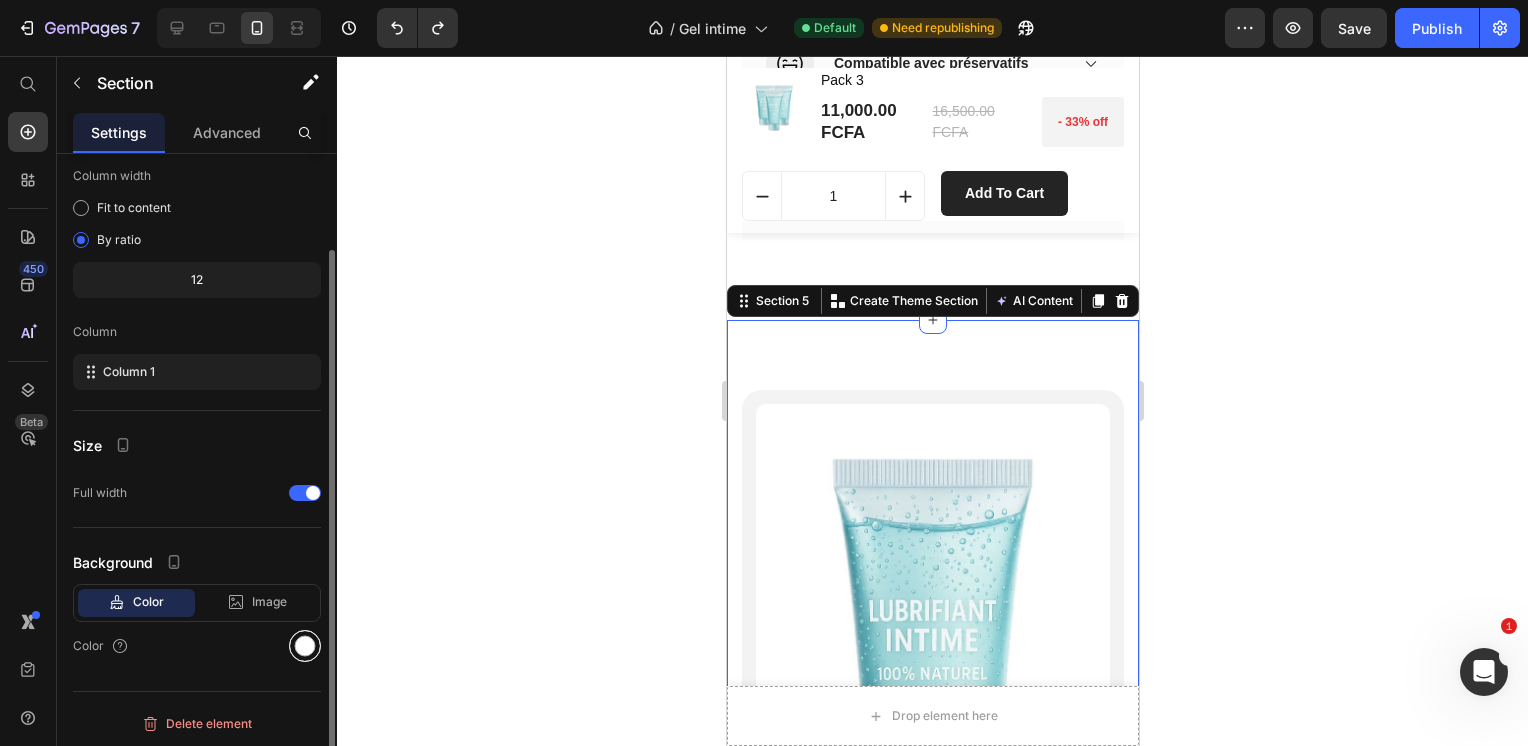 click at bounding box center (305, 646) 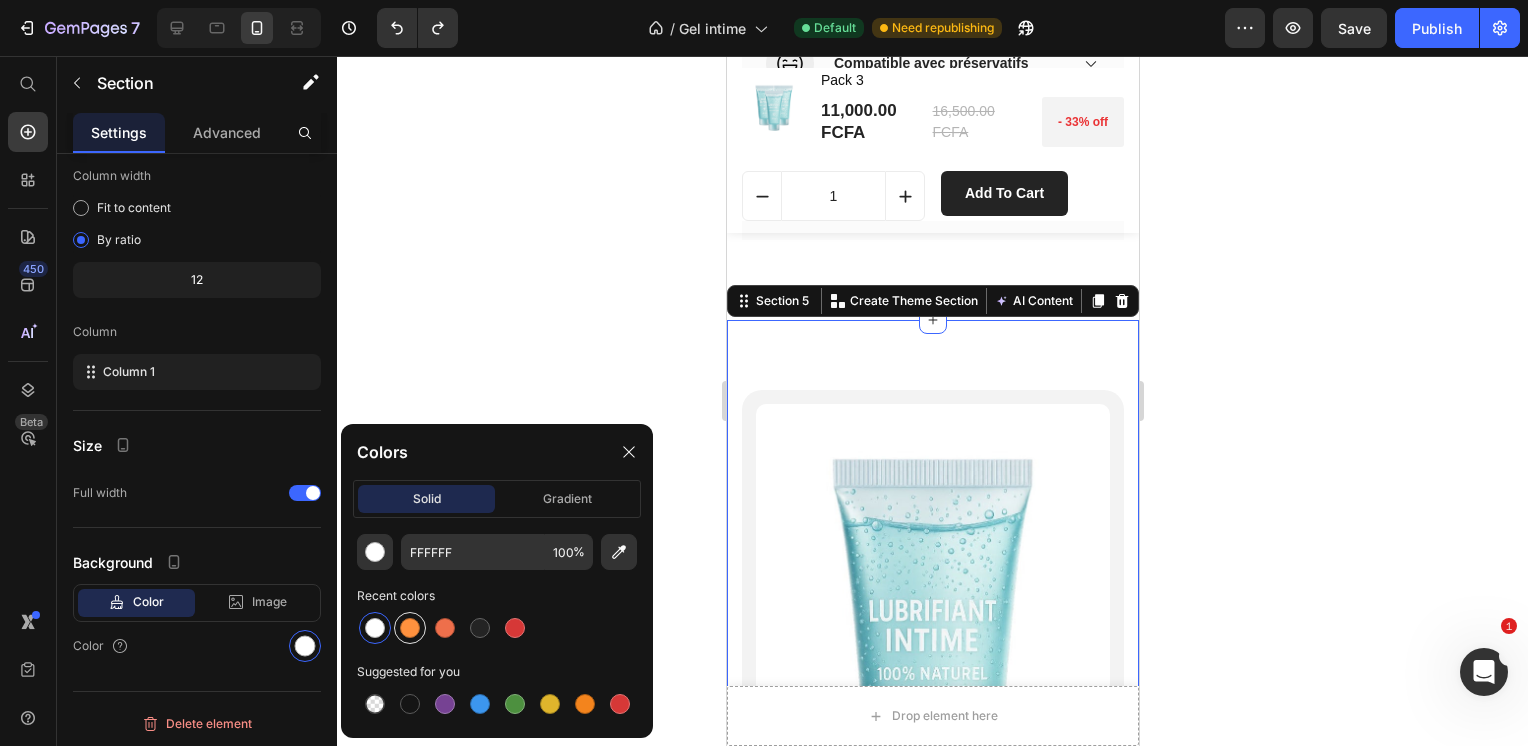 click at bounding box center [410, 628] 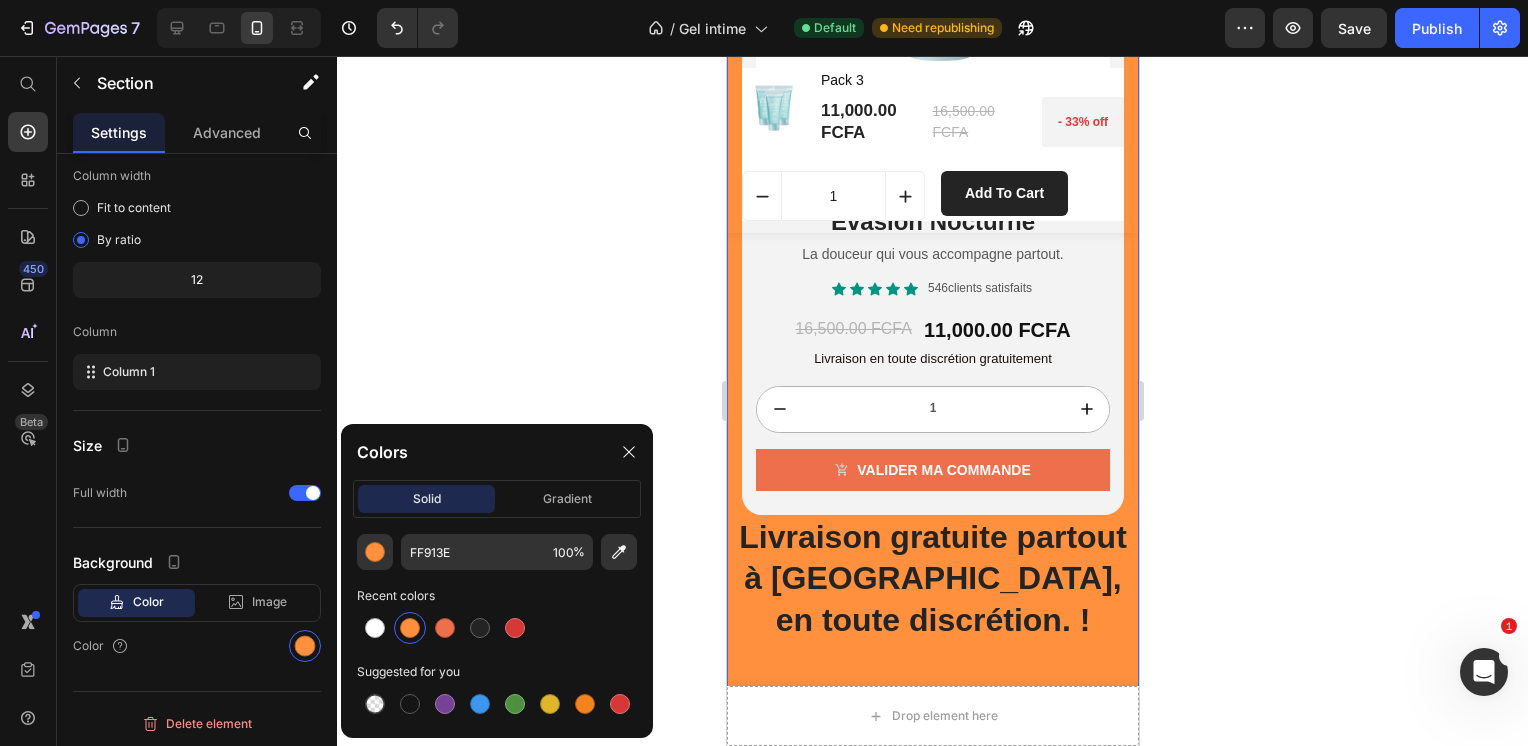 scroll, scrollTop: 4832, scrollLeft: 0, axis: vertical 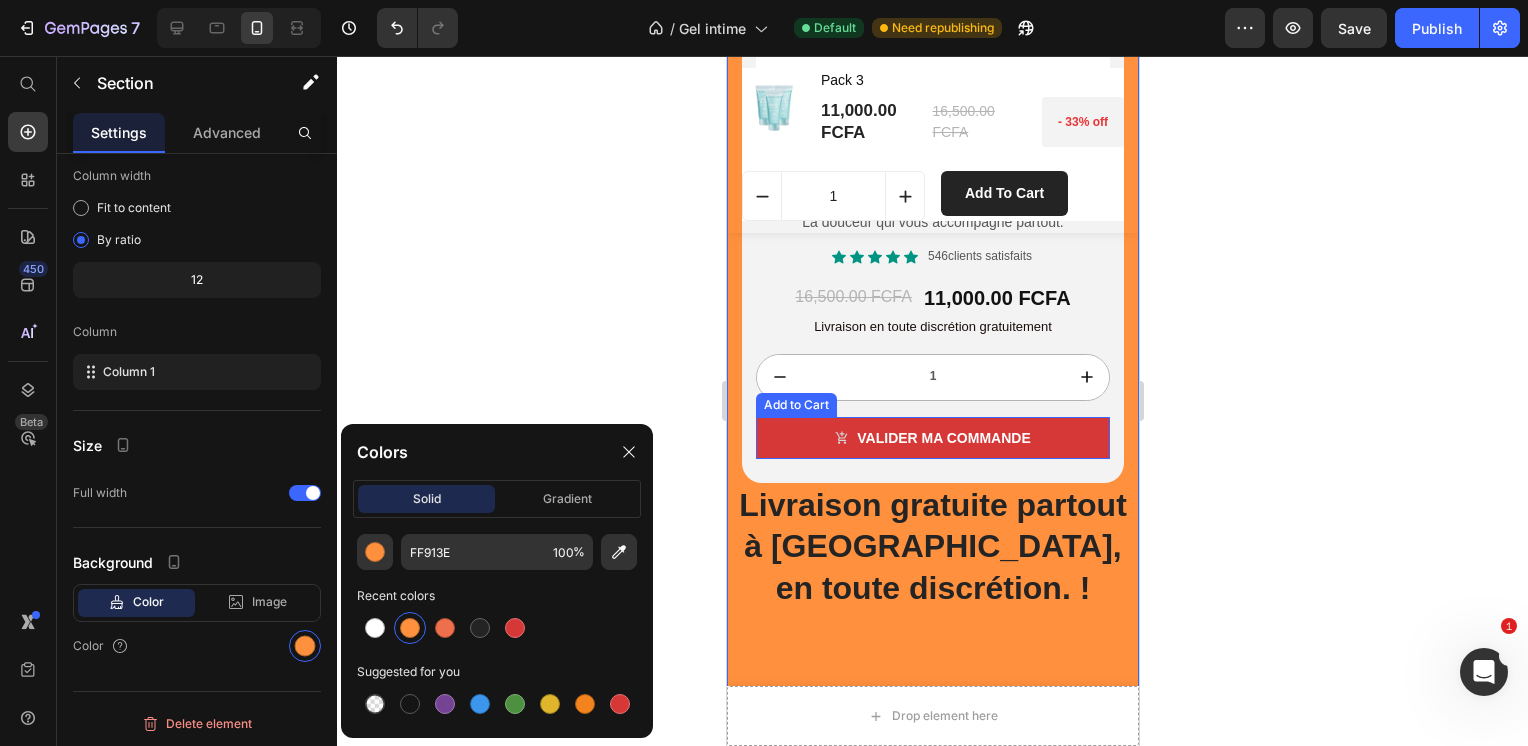 click on "VALIDER MA COMMANDE" at bounding box center [932, 438] 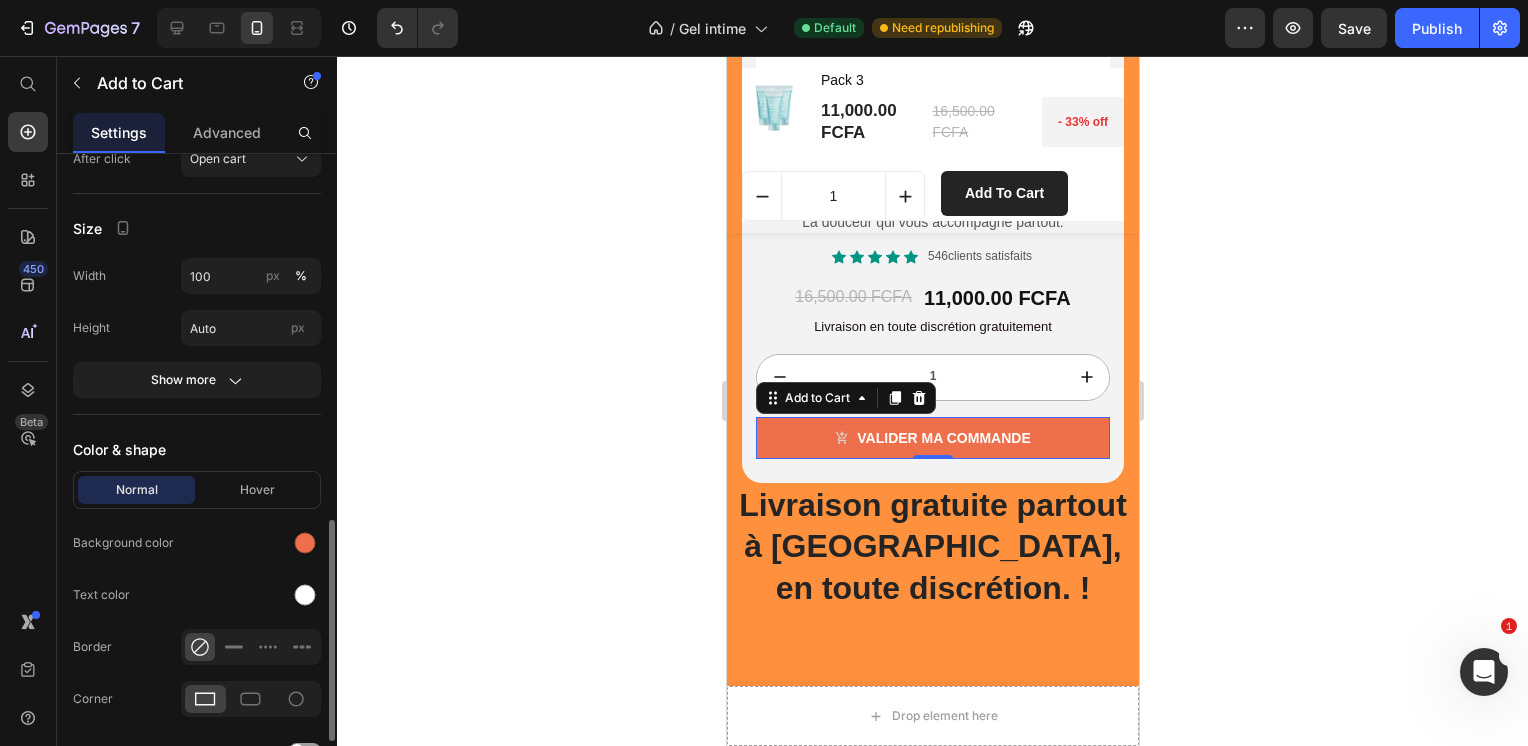 scroll, scrollTop: 1016, scrollLeft: 0, axis: vertical 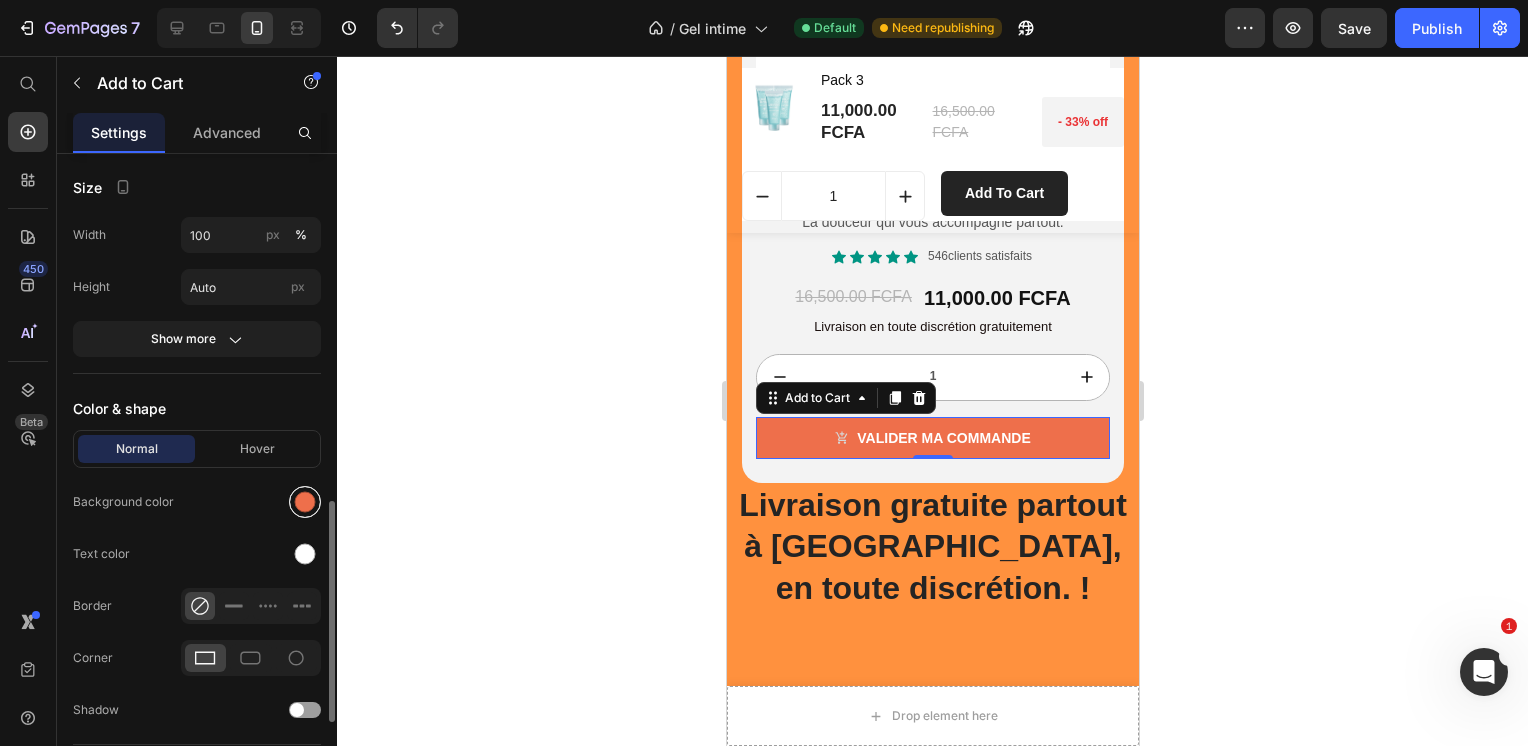 click at bounding box center [305, 502] 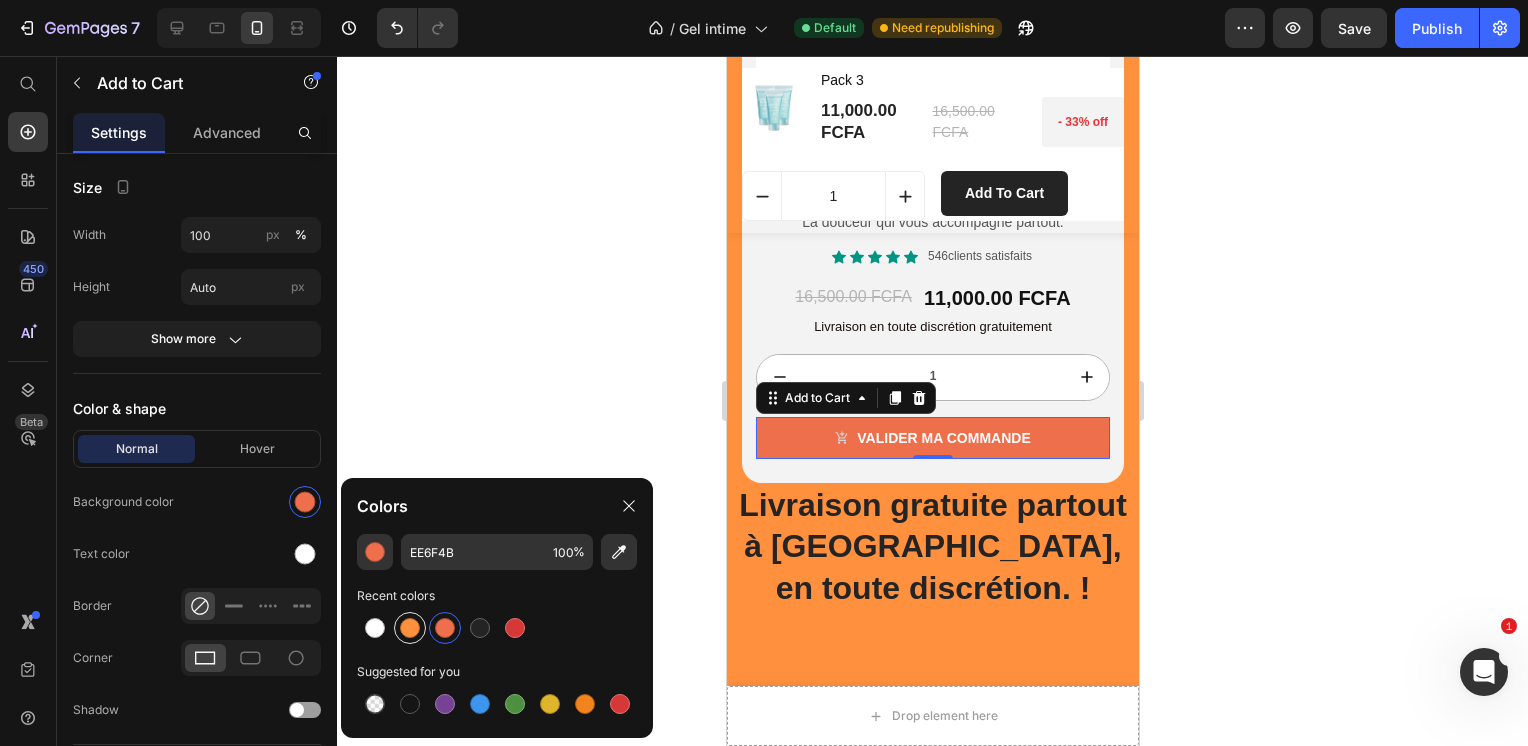 click at bounding box center (410, 628) 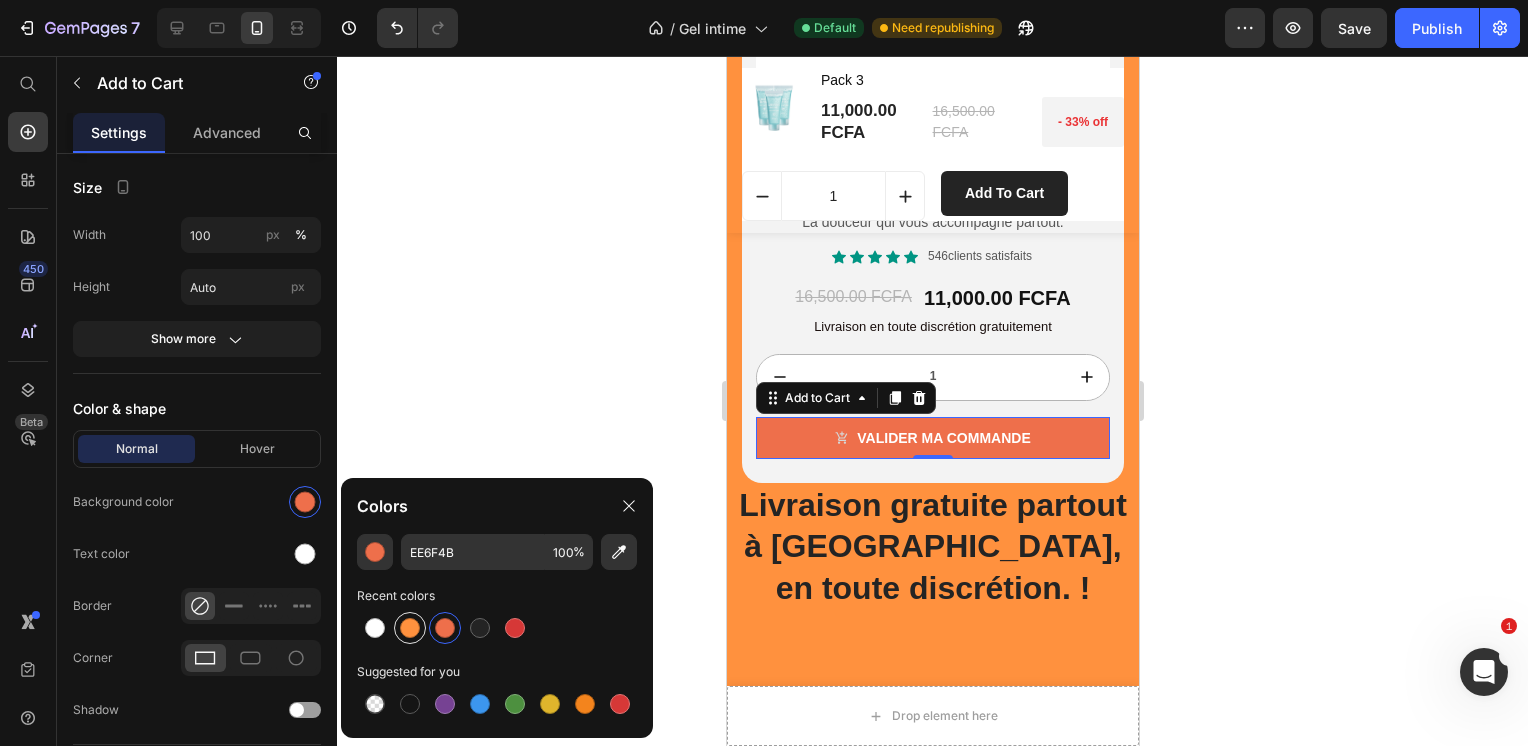 type on "FF913E" 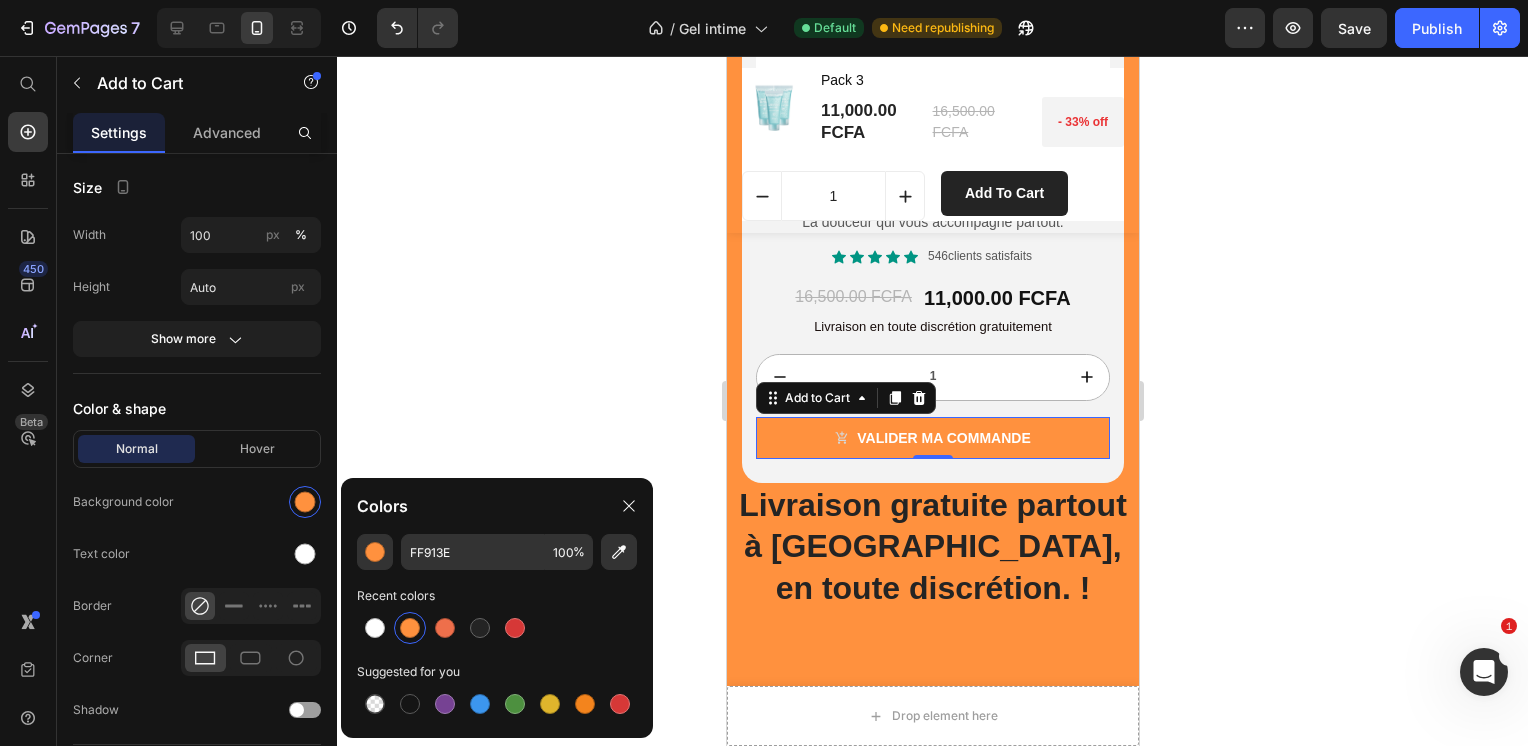 click 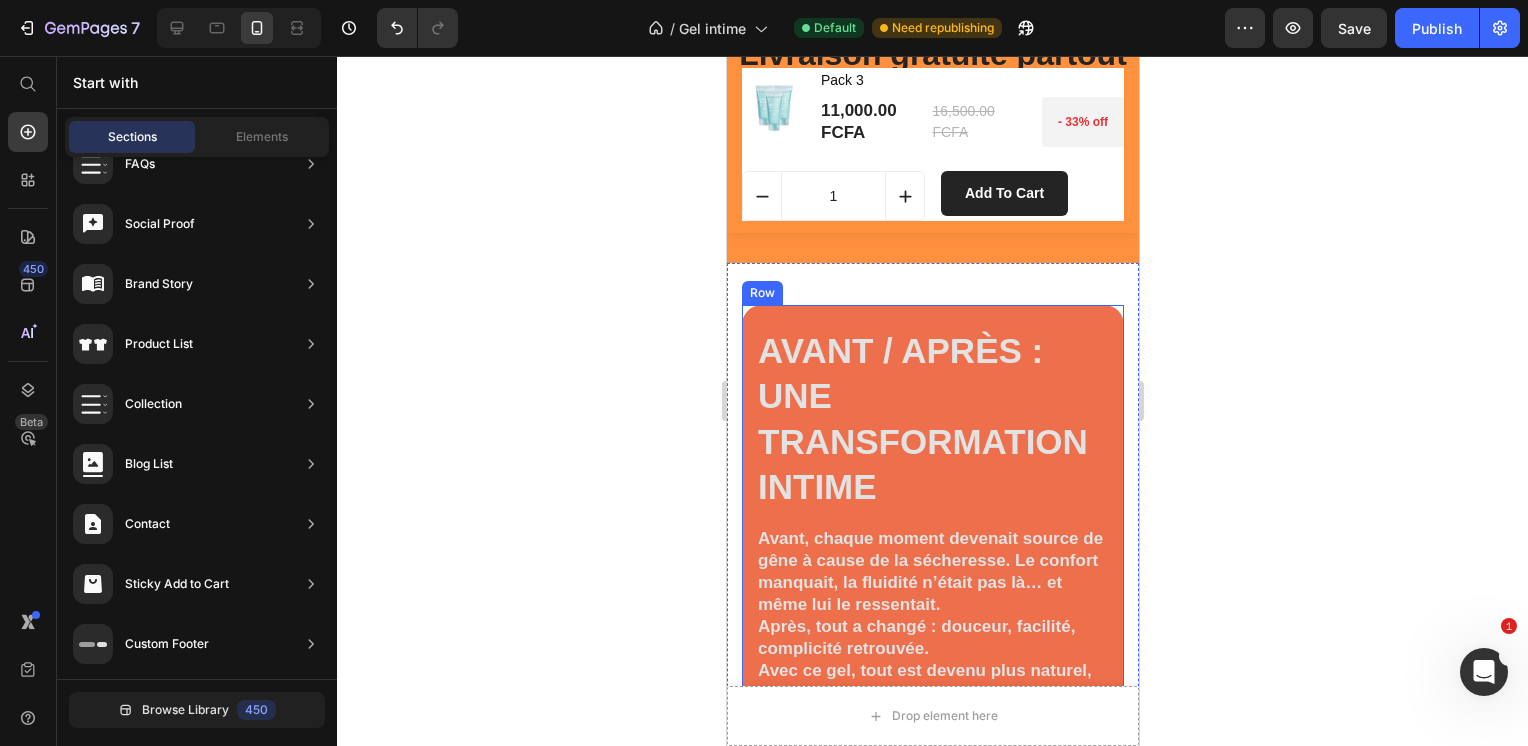 scroll, scrollTop: 5392, scrollLeft: 0, axis: vertical 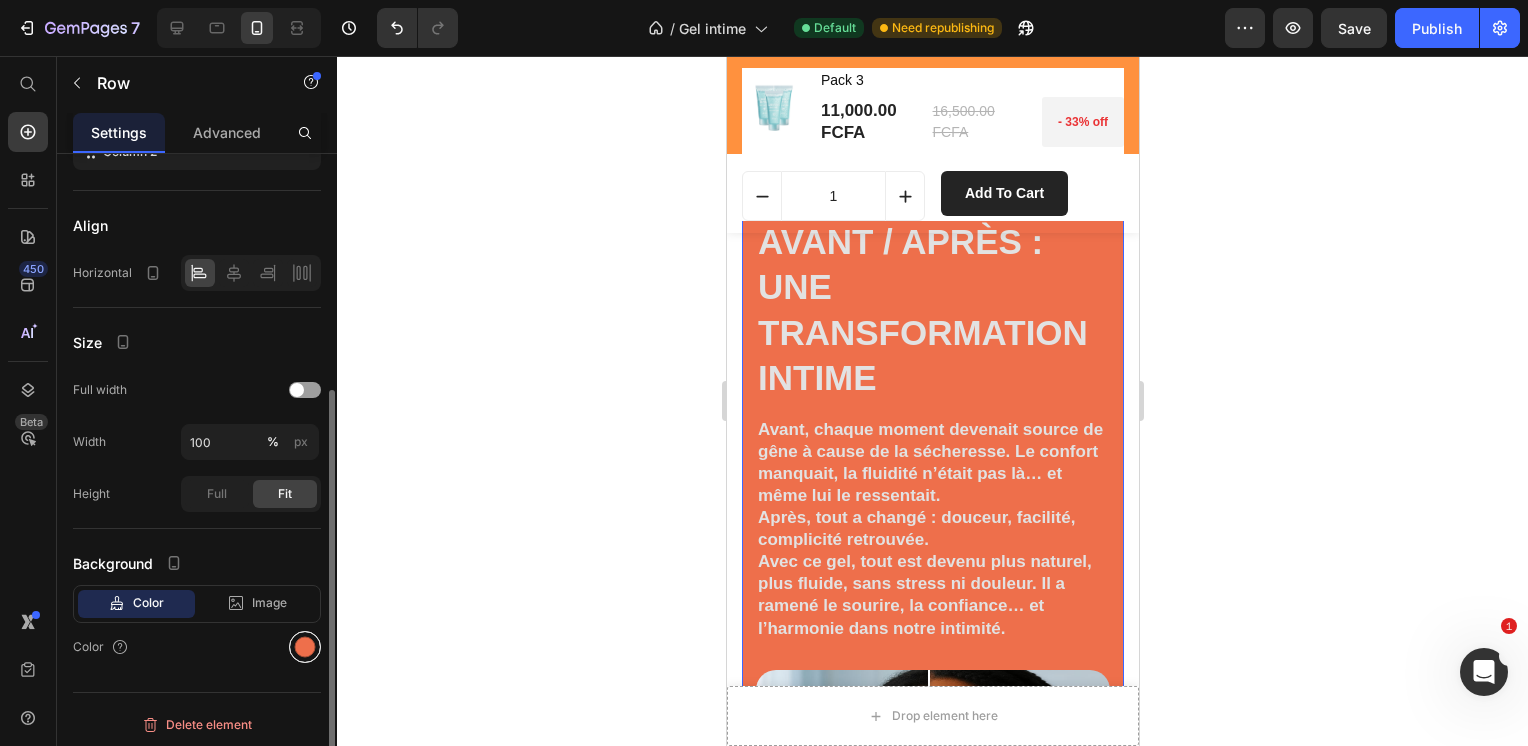 click at bounding box center [305, 647] 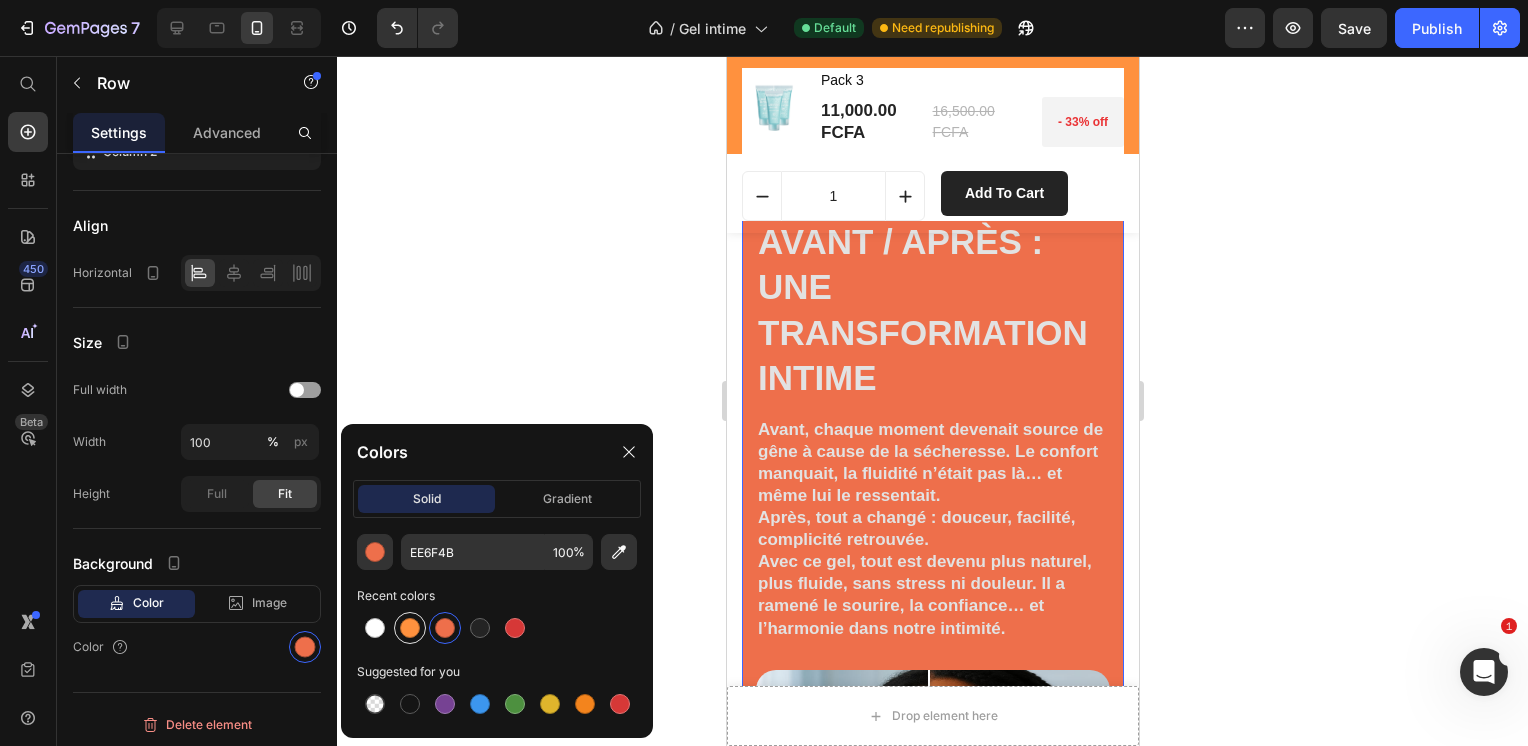 click at bounding box center [410, 628] 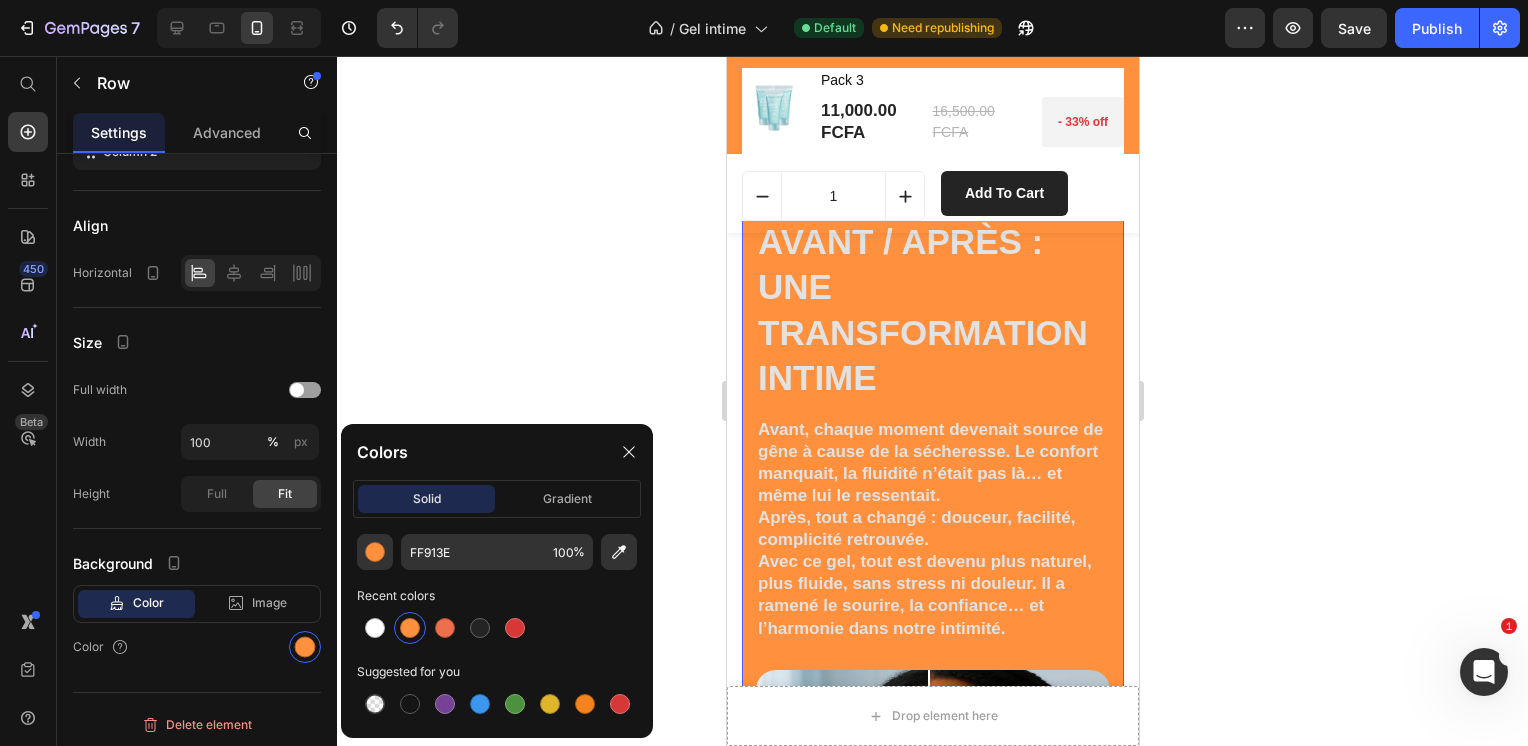 click 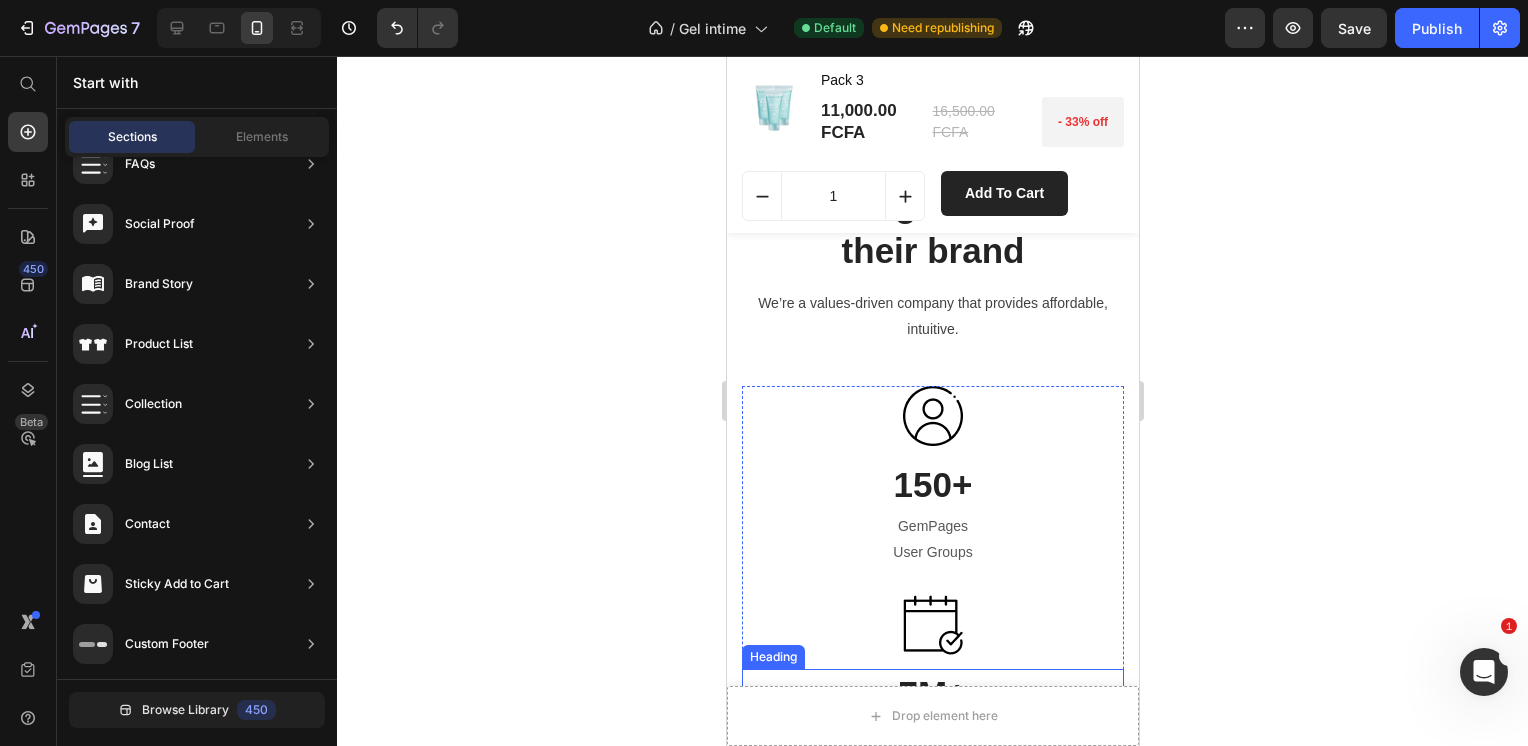scroll, scrollTop: 7996, scrollLeft: 0, axis: vertical 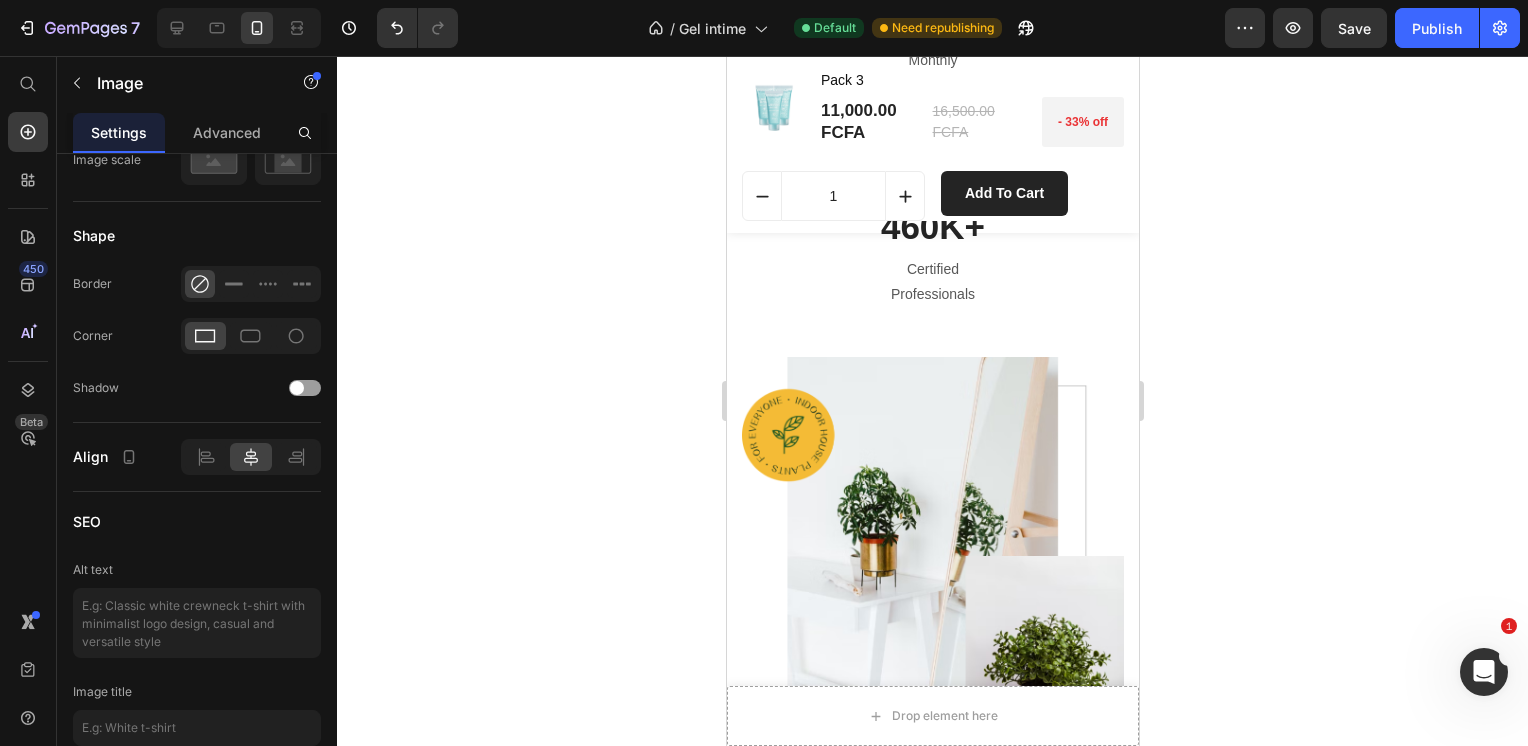 click 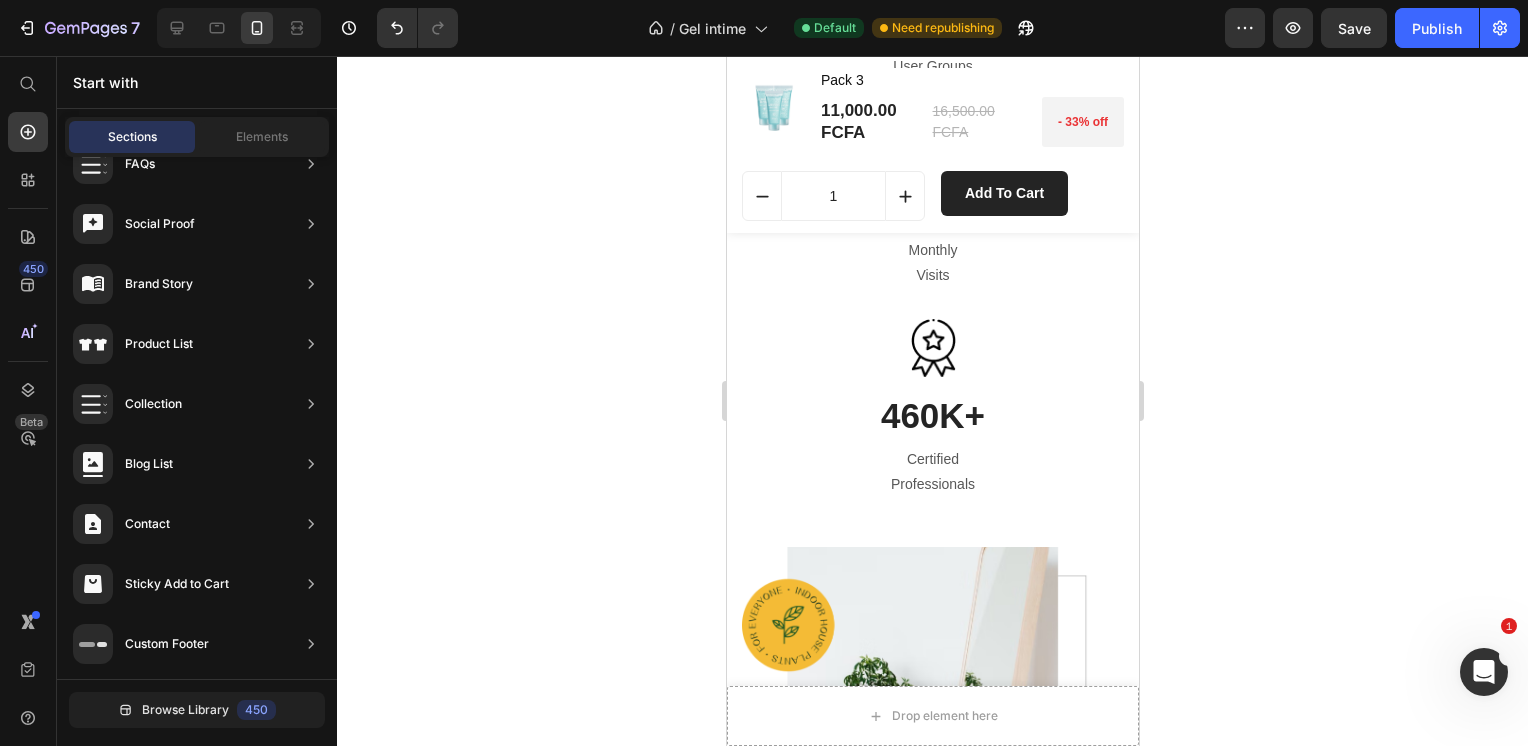 scroll, scrollTop: 8478, scrollLeft: 0, axis: vertical 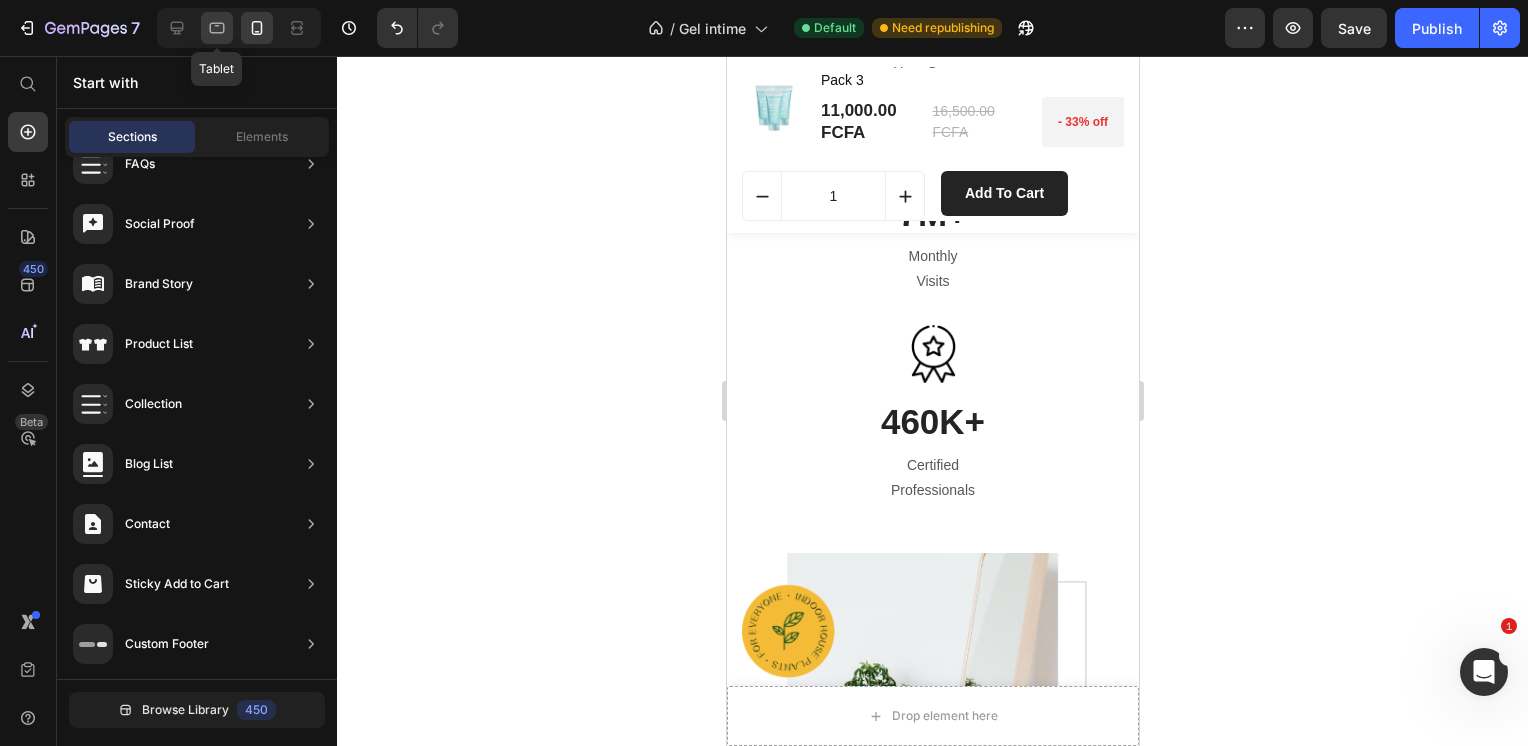click 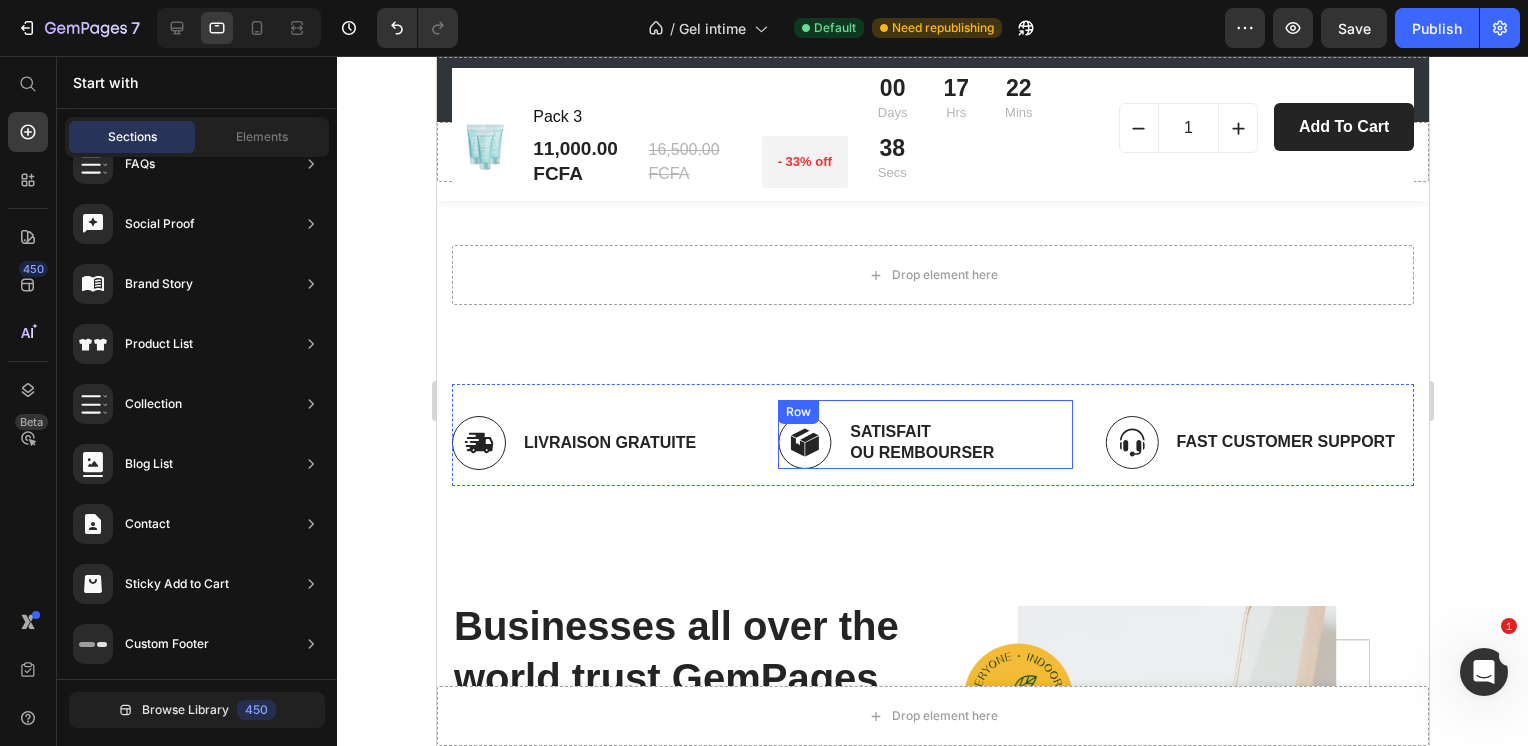 scroll, scrollTop: 7540, scrollLeft: 0, axis: vertical 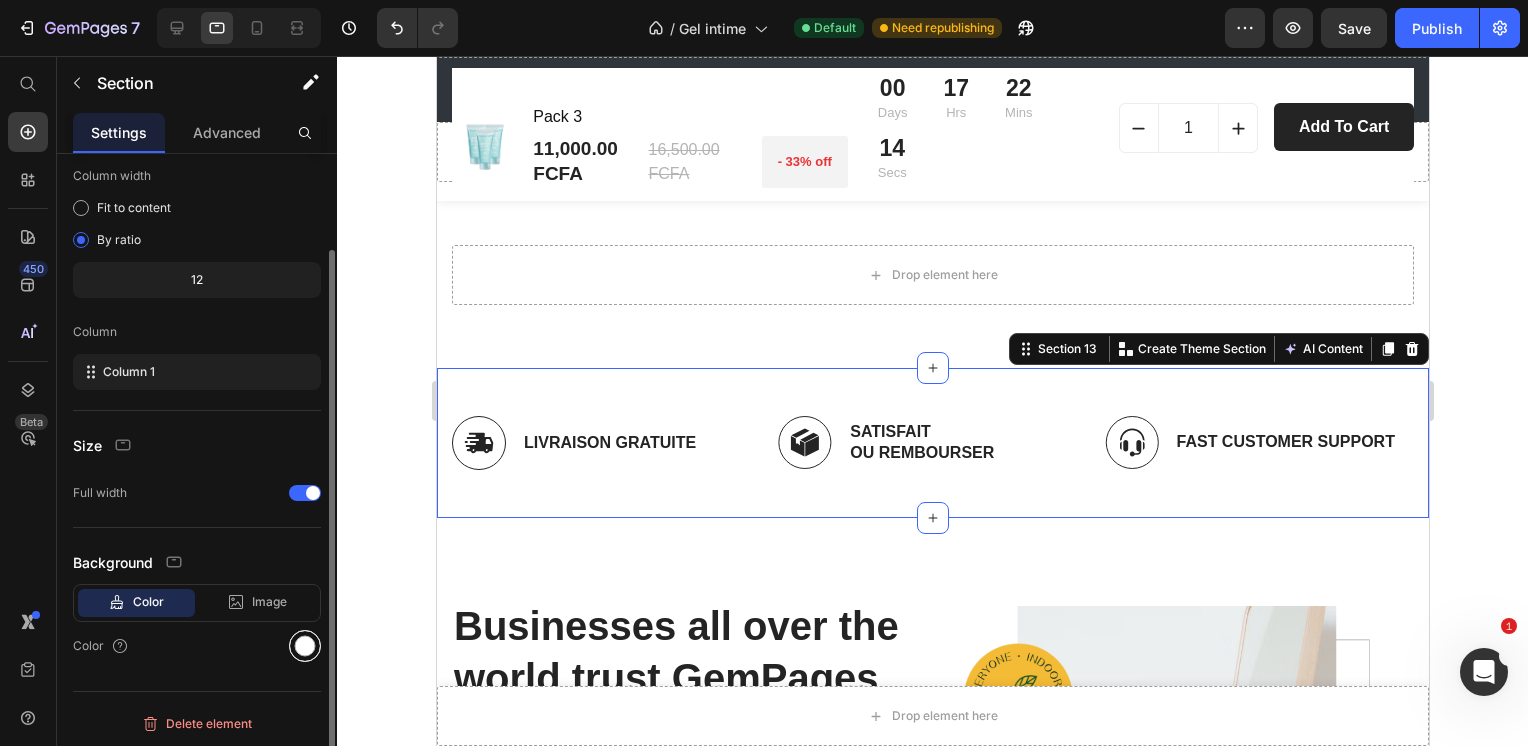click at bounding box center [305, 646] 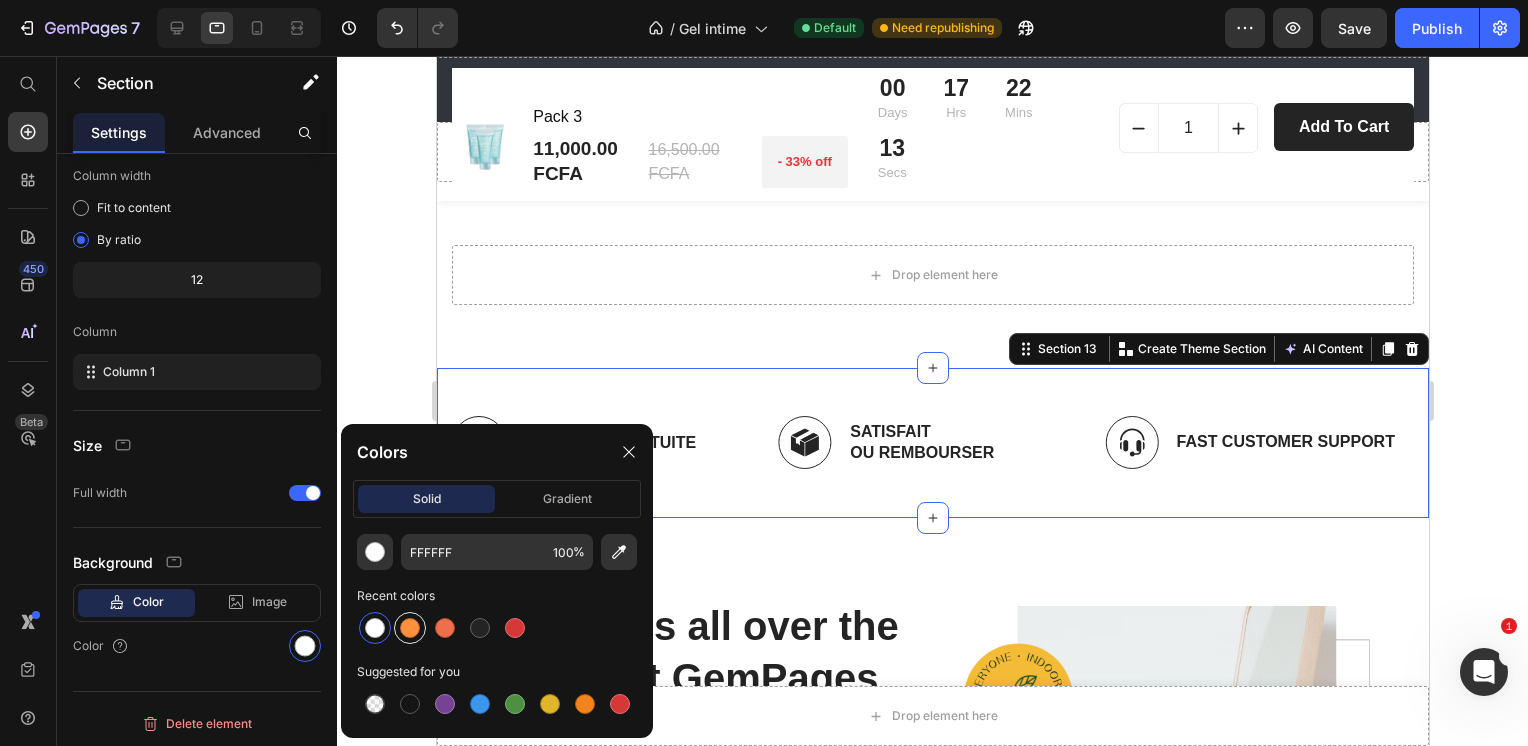 click at bounding box center (410, 628) 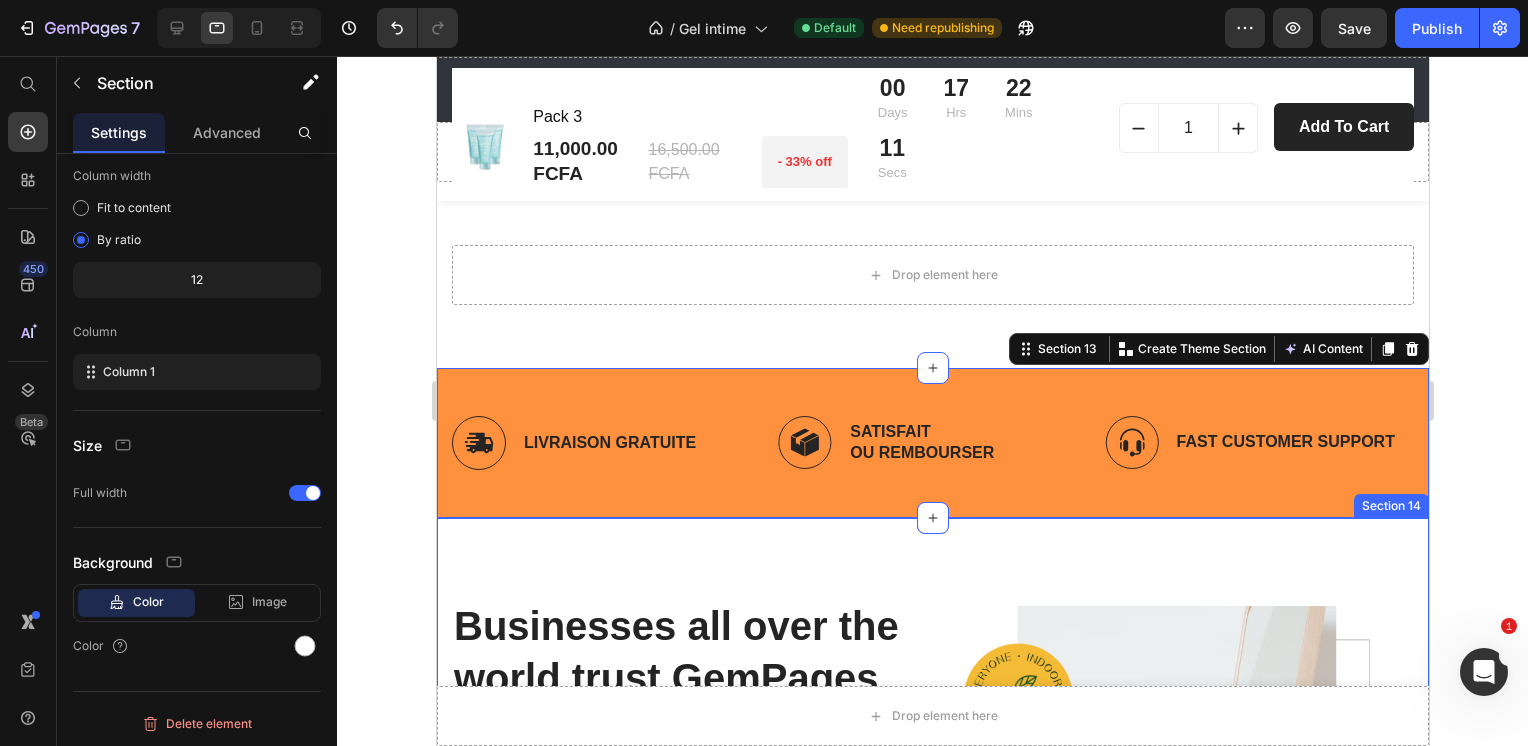 scroll, scrollTop: 112, scrollLeft: 0, axis: vertical 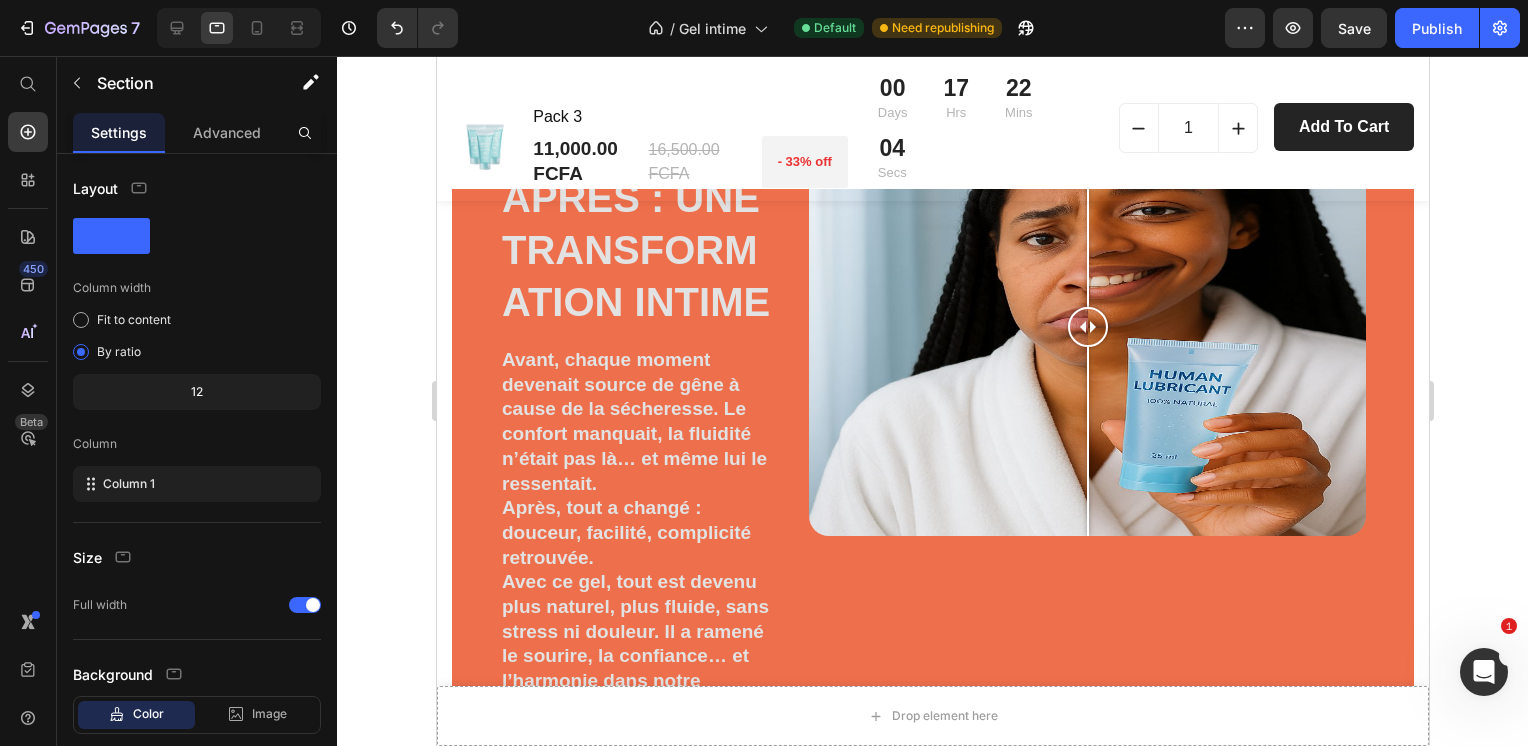 click at bounding box center [1086, 327] 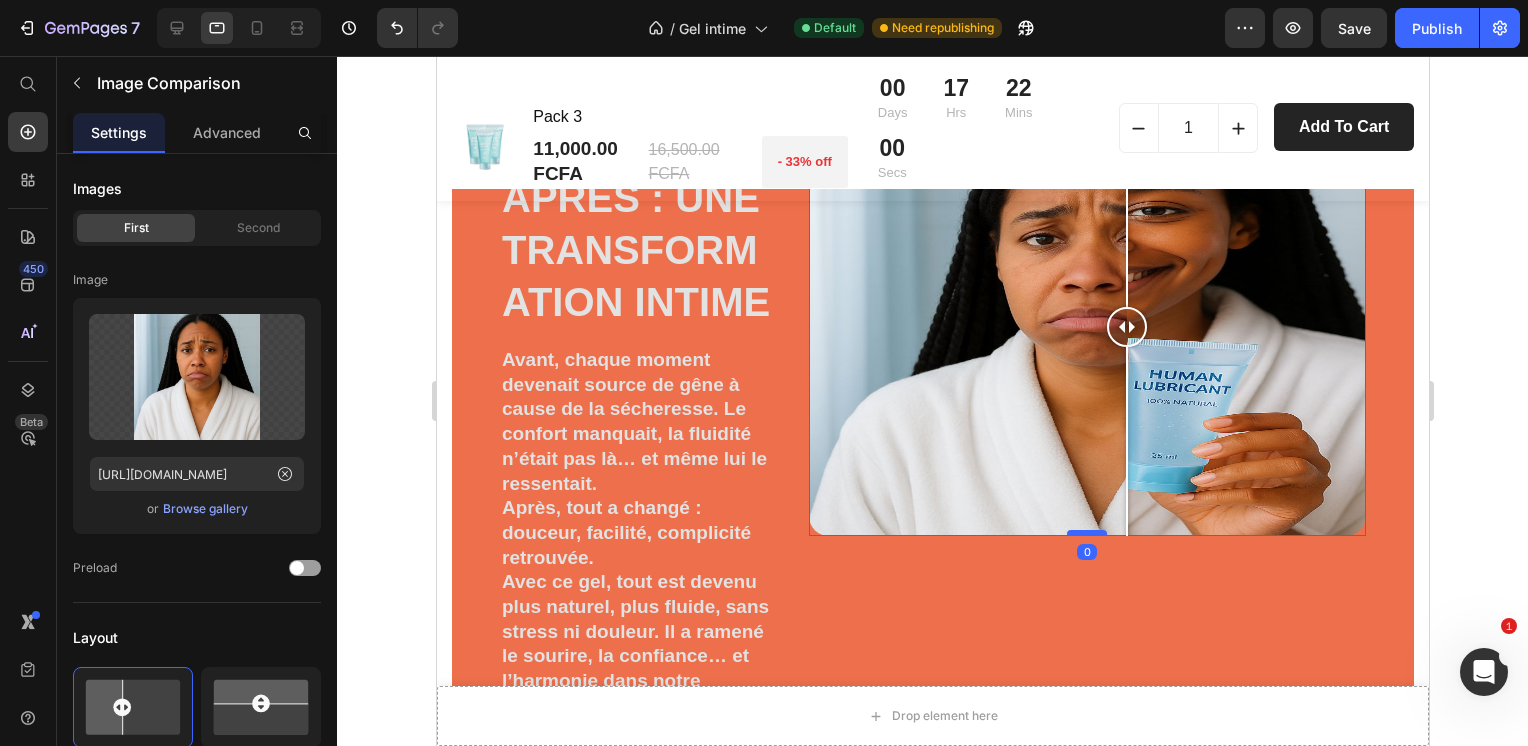 drag, startPoint x: 1080, startPoint y: 532, endPoint x: 1081, endPoint y: 516, distance: 16.03122 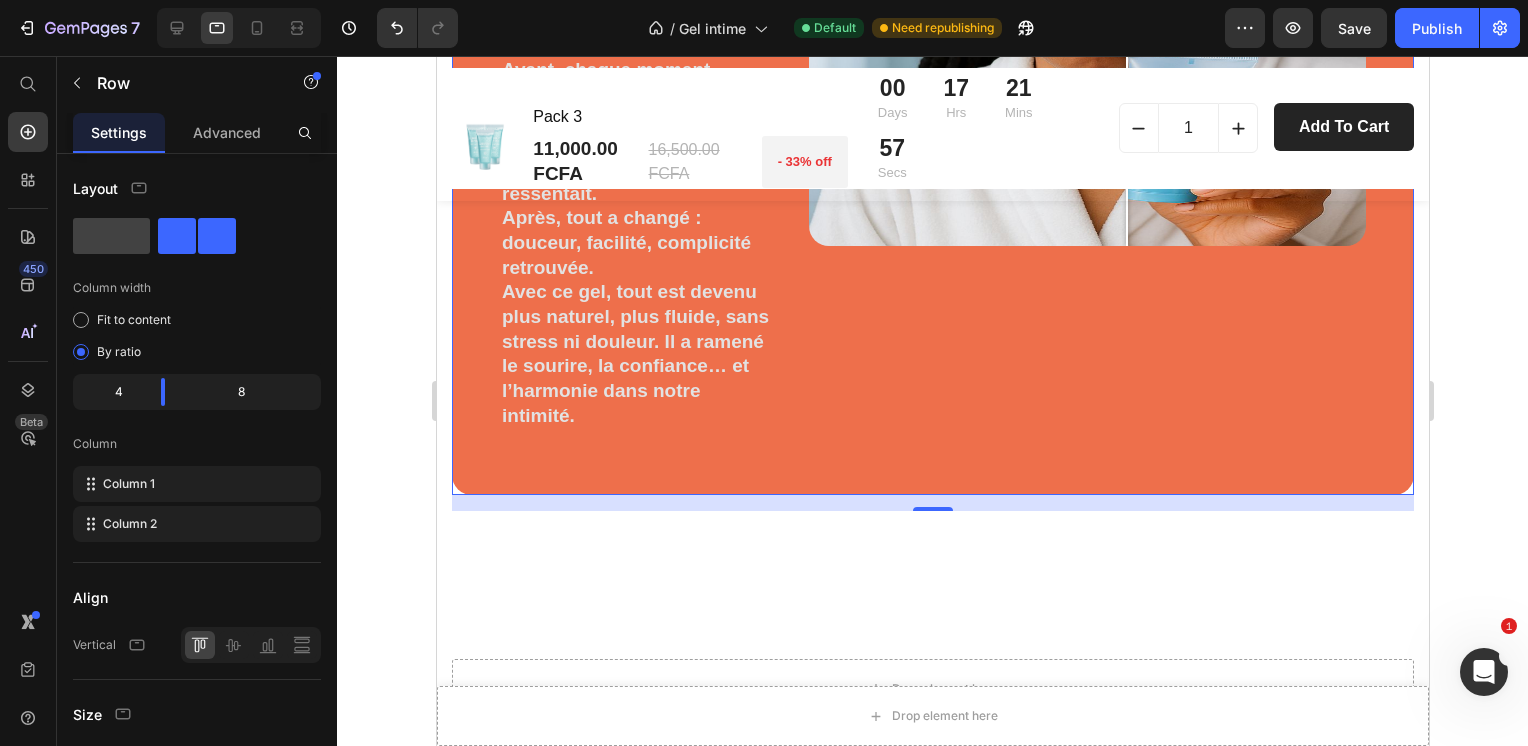 scroll, scrollTop: 3902, scrollLeft: 0, axis: vertical 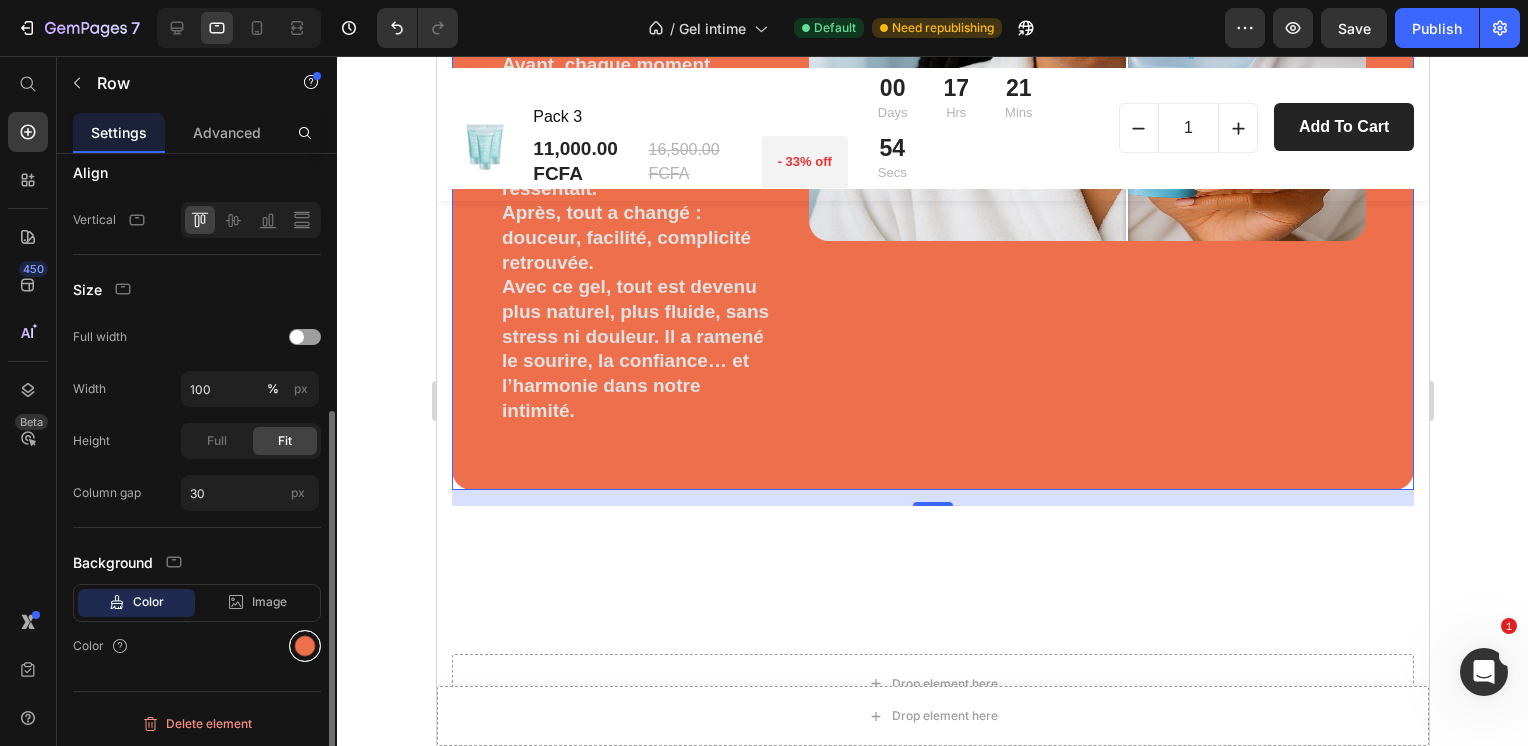 click at bounding box center [305, 646] 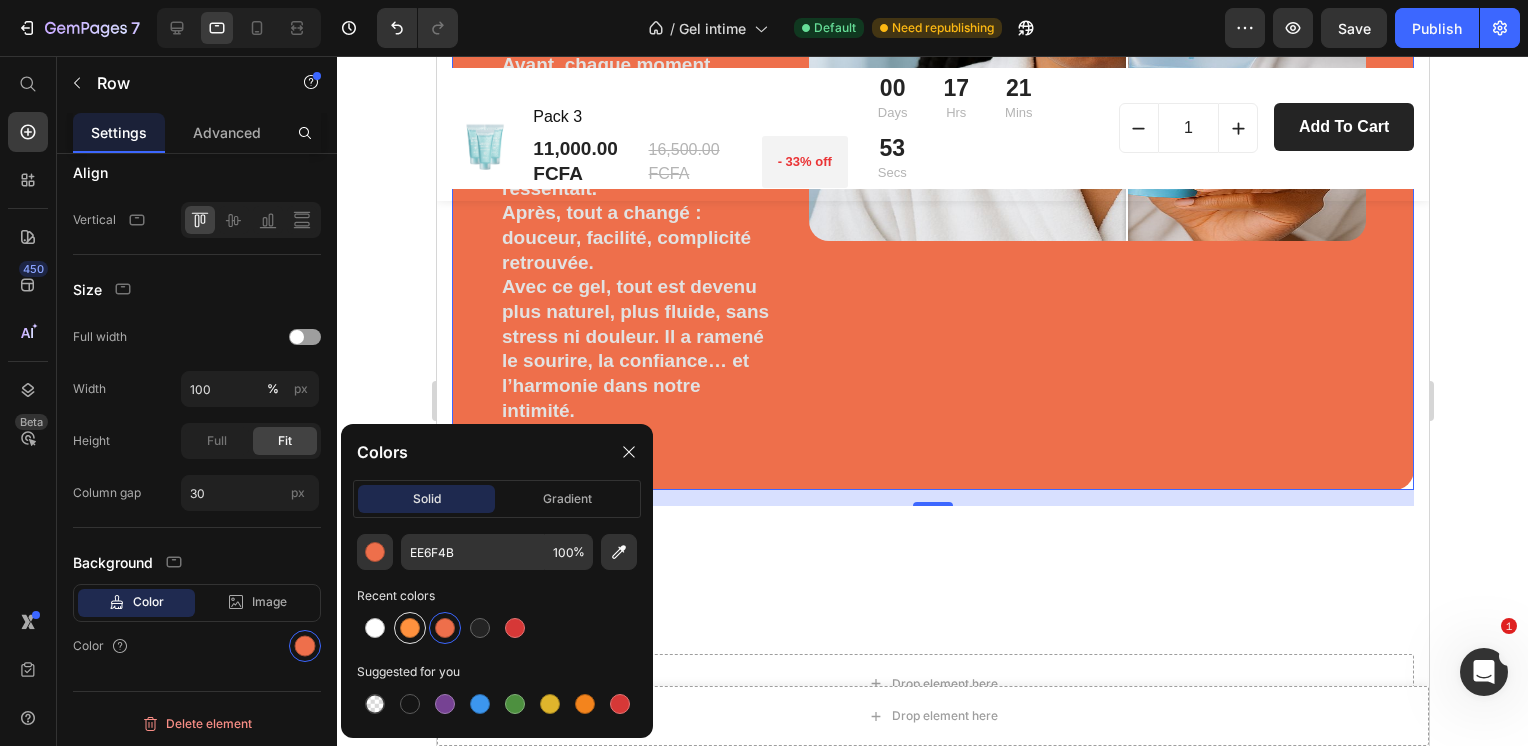 click at bounding box center (410, 628) 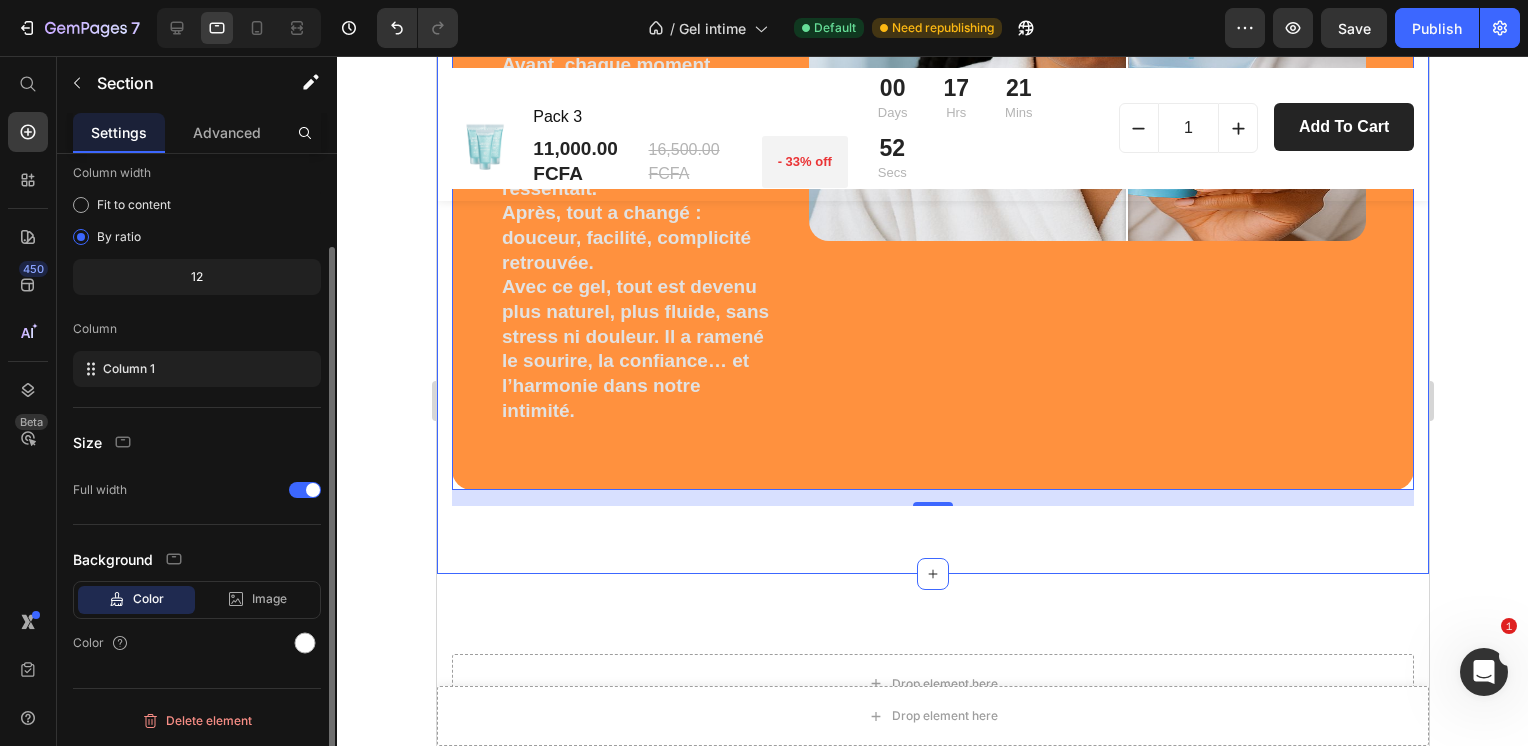 scroll, scrollTop: 0, scrollLeft: 0, axis: both 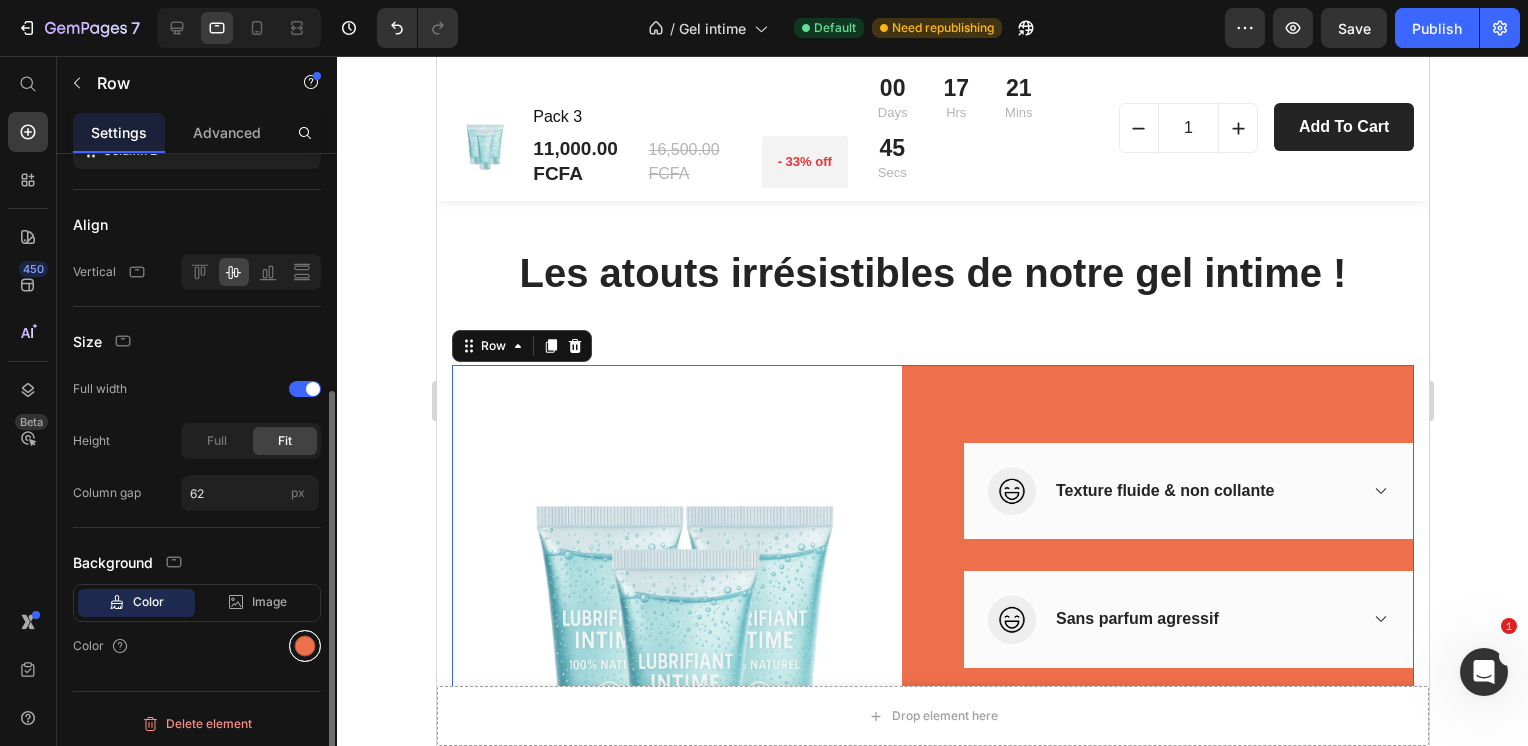 click at bounding box center (305, 646) 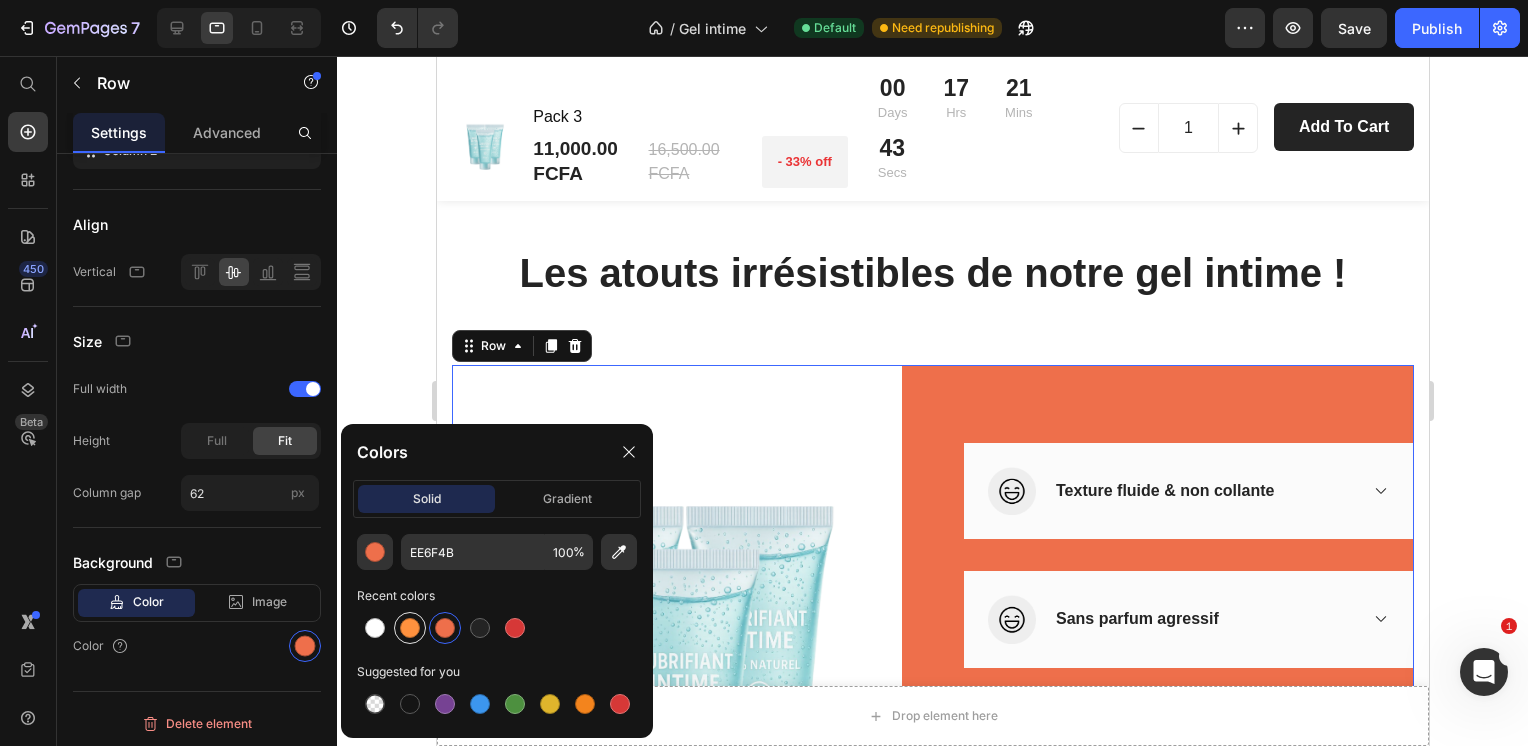 click at bounding box center [410, 628] 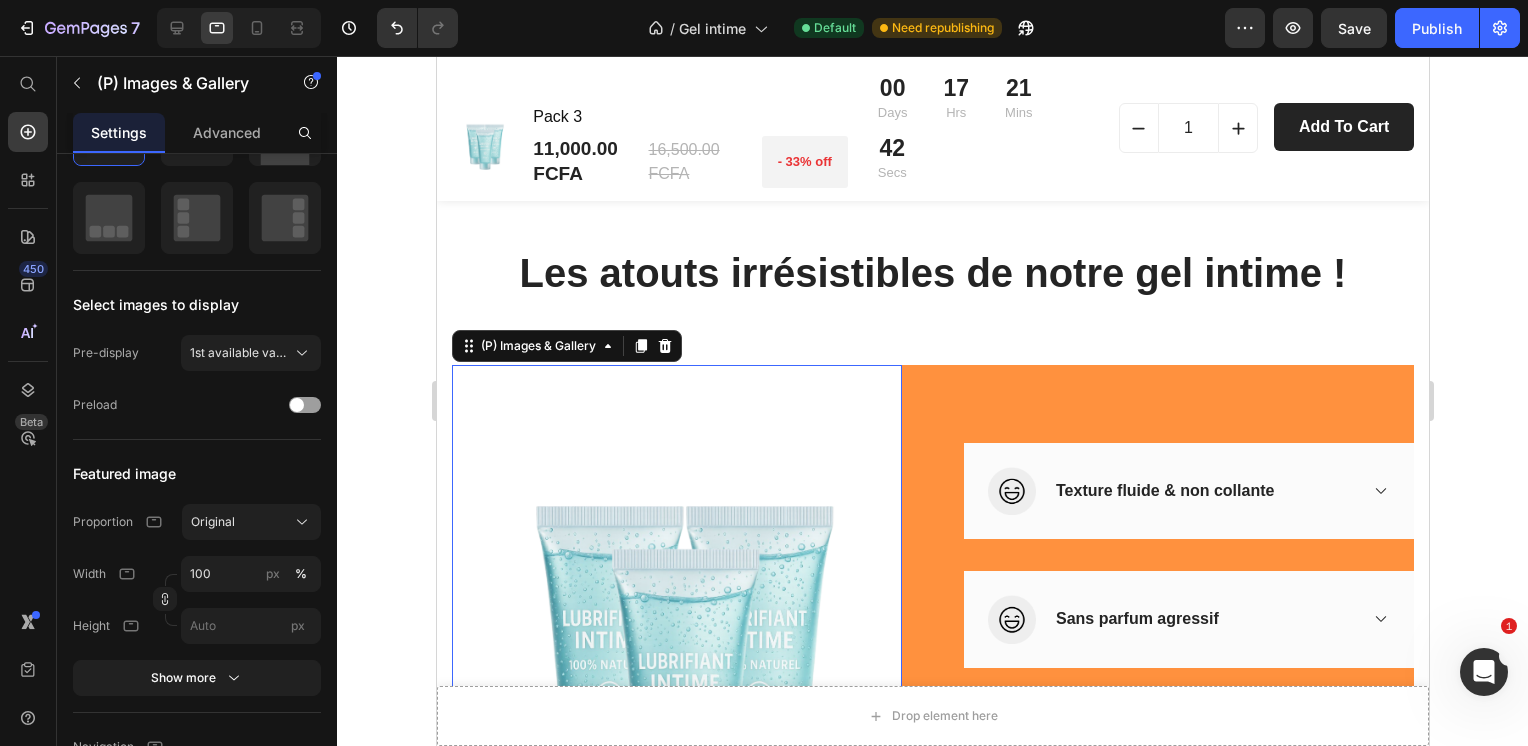 scroll, scrollTop: 0, scrollLeft: 0, axis: both 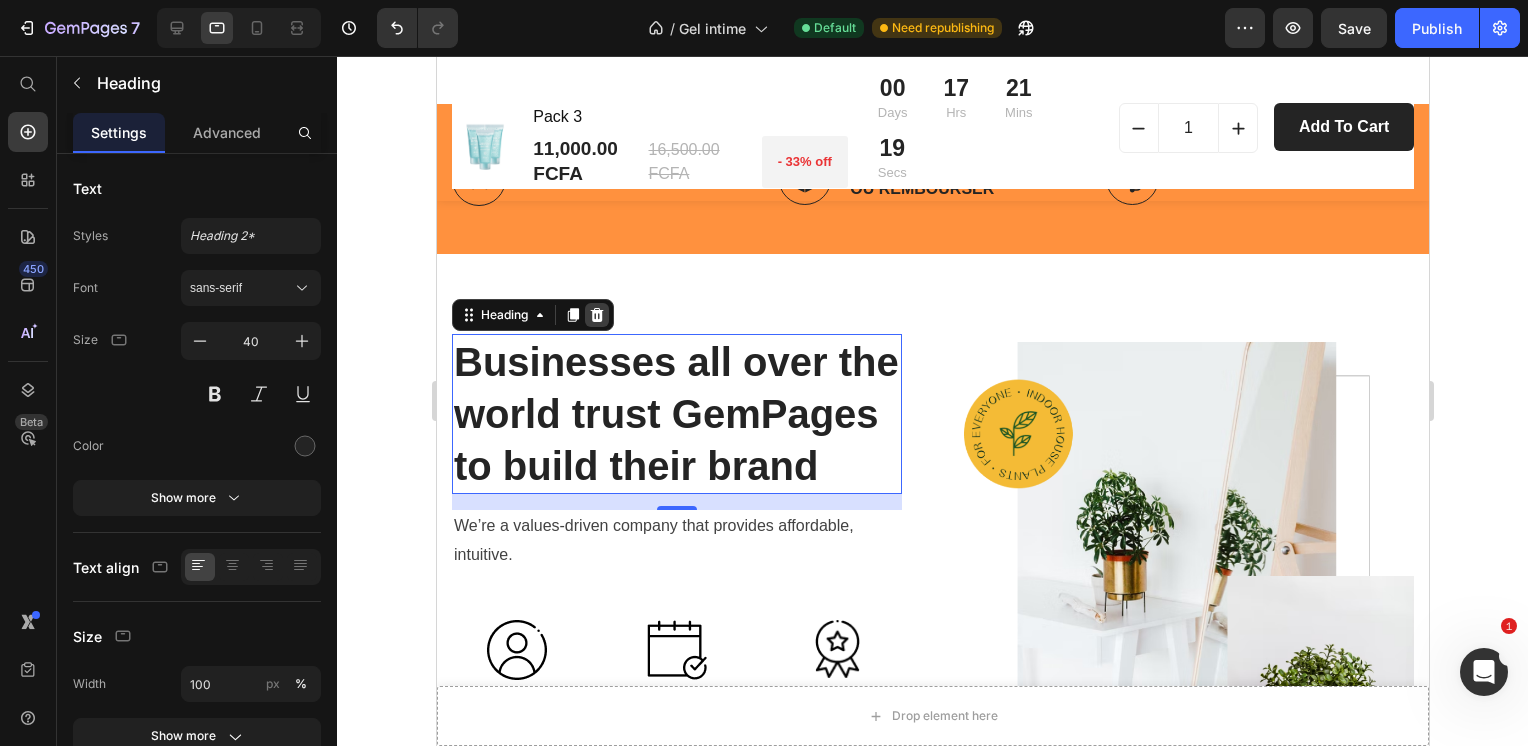 click 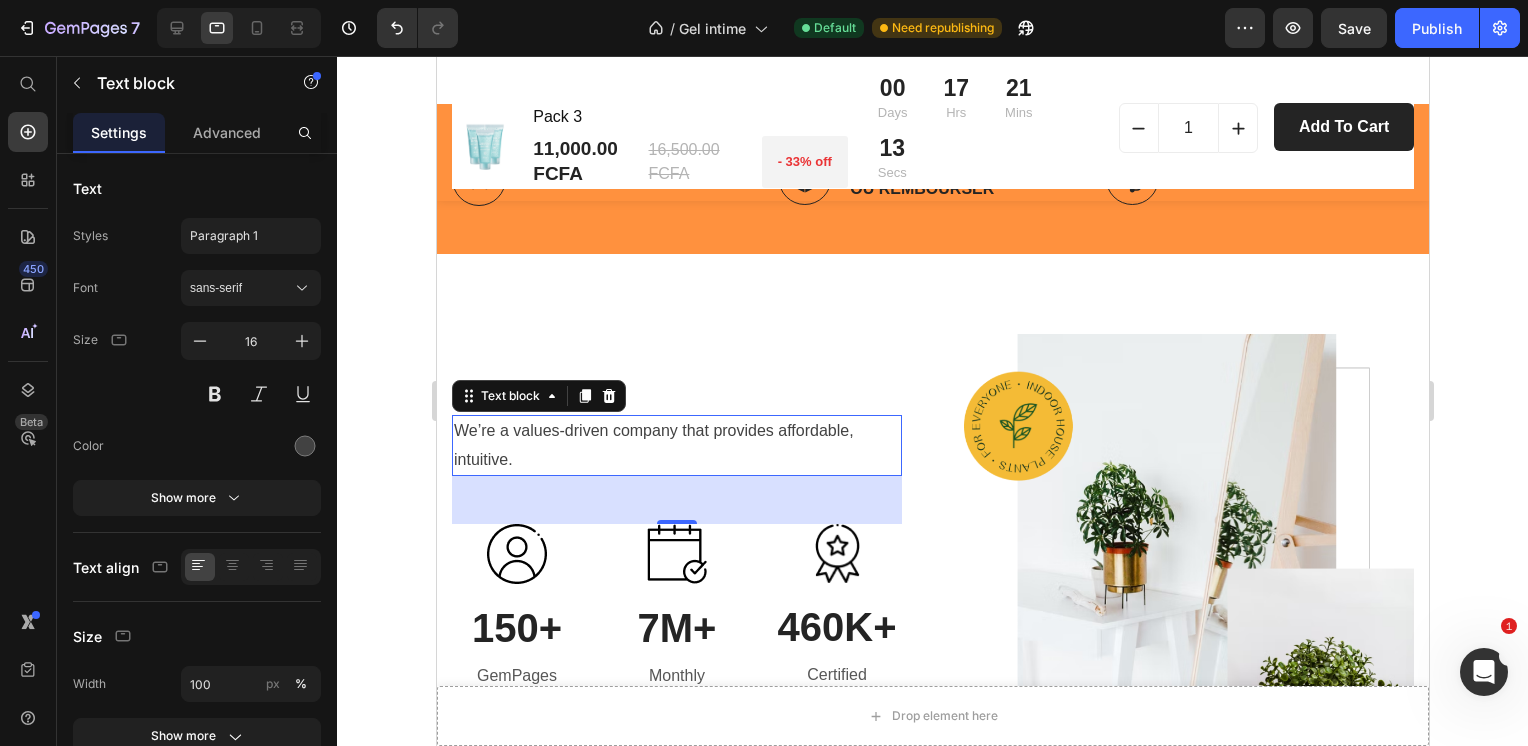 click on "We’re a values-driven company that provides affordable, intuitive." at bounding box center (676, 446) 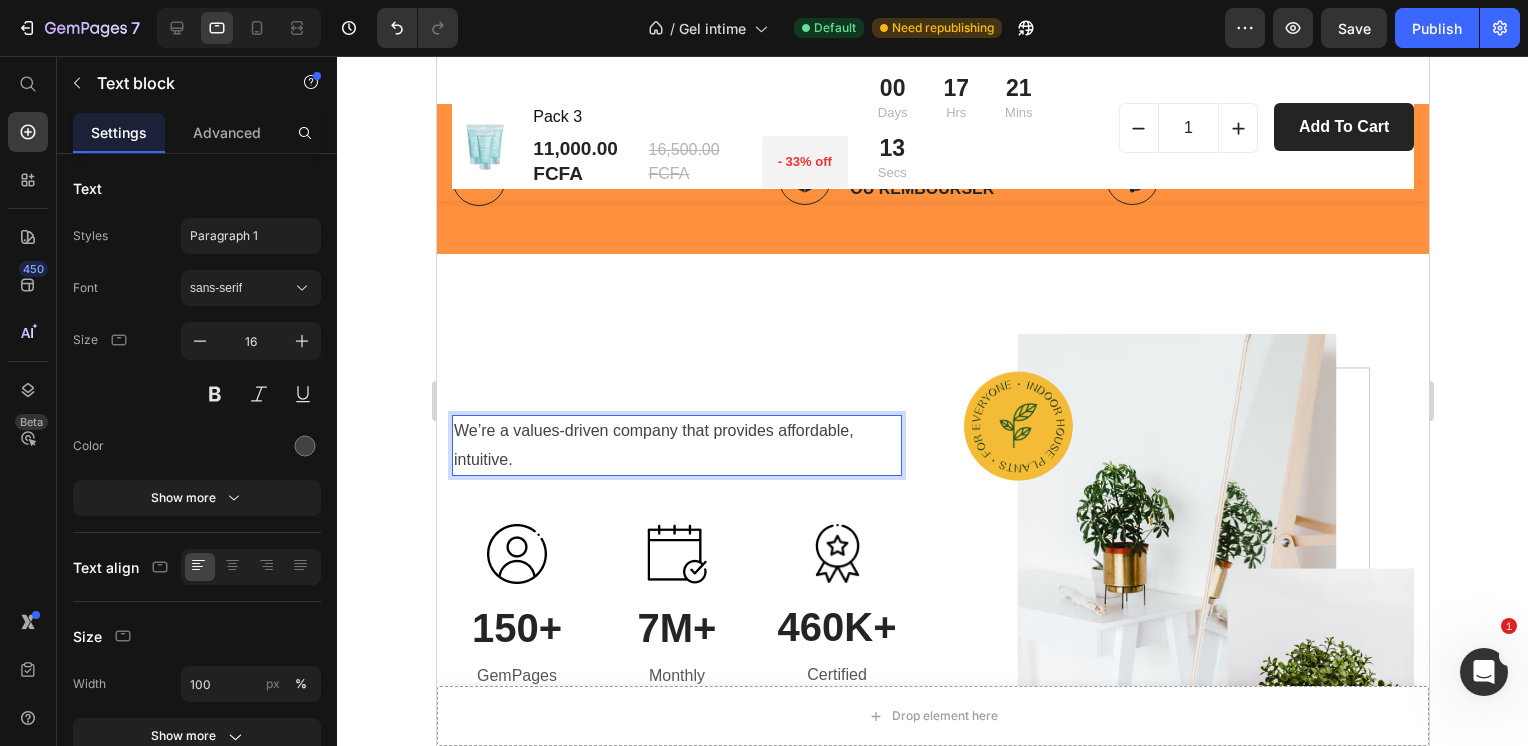 click on "We’re a values-driven company that provides affordable, intuitive." at bounding box center [676, 446] 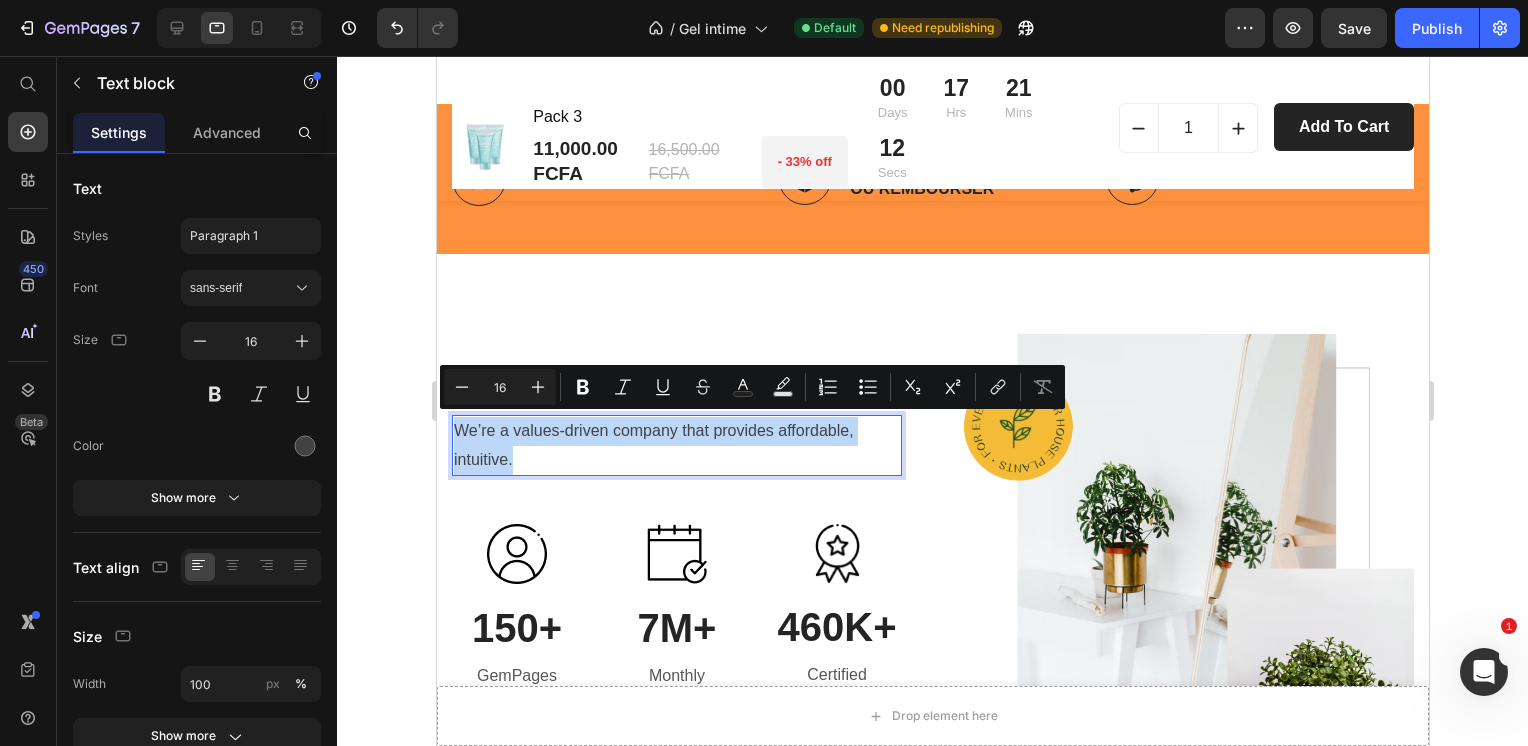 drag, startPoint x: 509, startPoint y: 451, endPoint x: 455, endPoint y: 419, distance: 62.76942 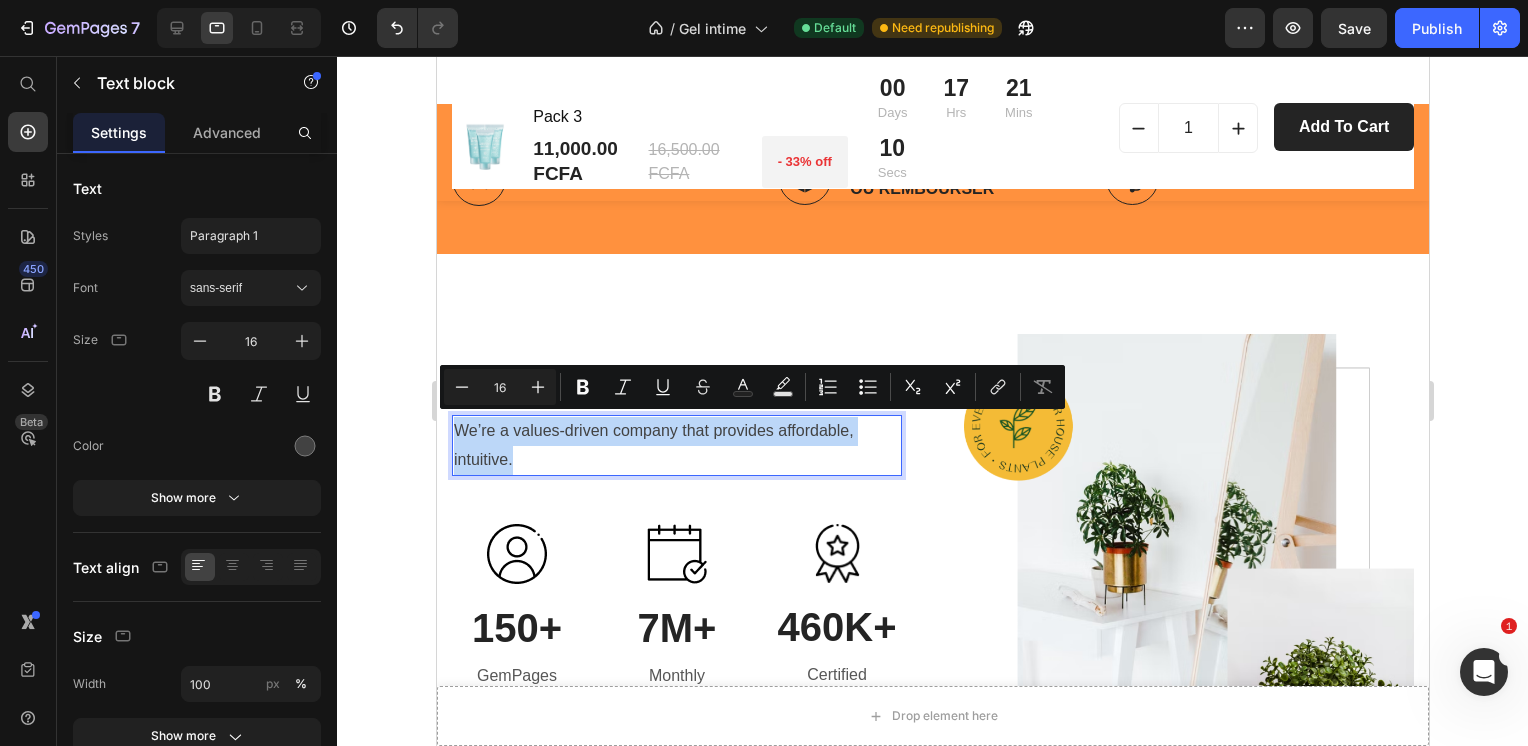 copy on "We’re a values-driven company that provides affordable, intuitive." 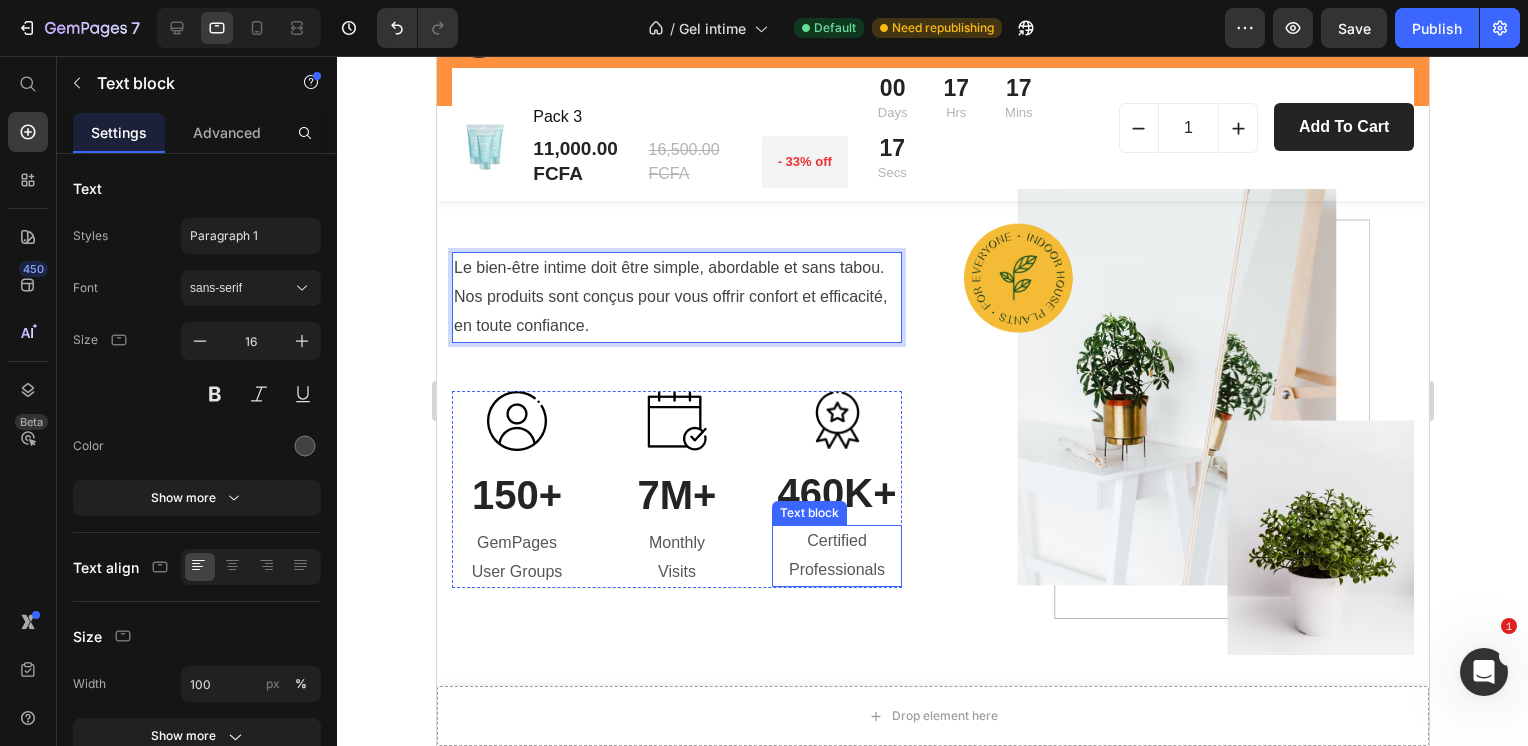 scroll, scrollTop: 6010, scrollLeft: 0, axis: vertical 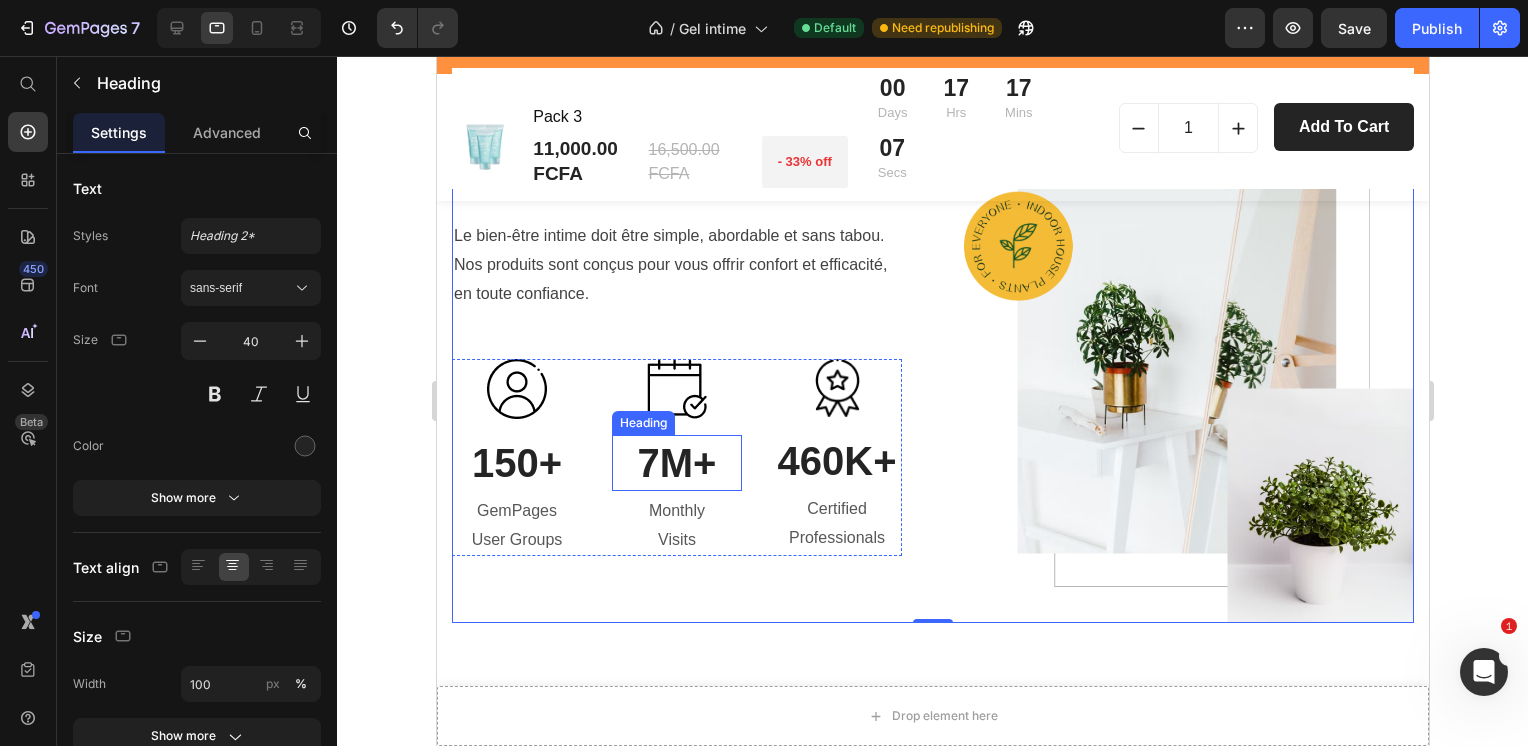 click on "7M+" at bounding box center (676, 463) 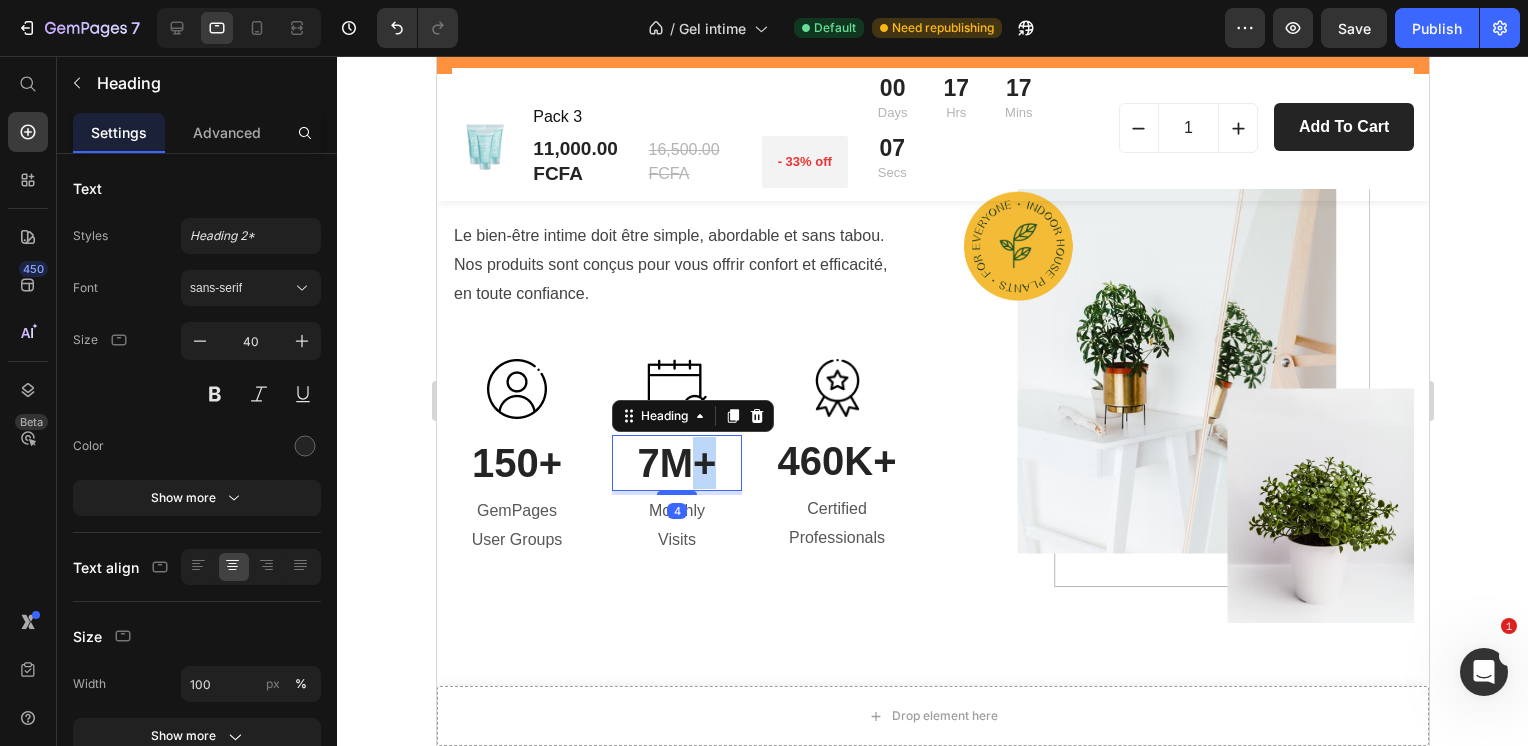 scroll, scrollTop: 6119, scrollLeft: 0, axis: vertical 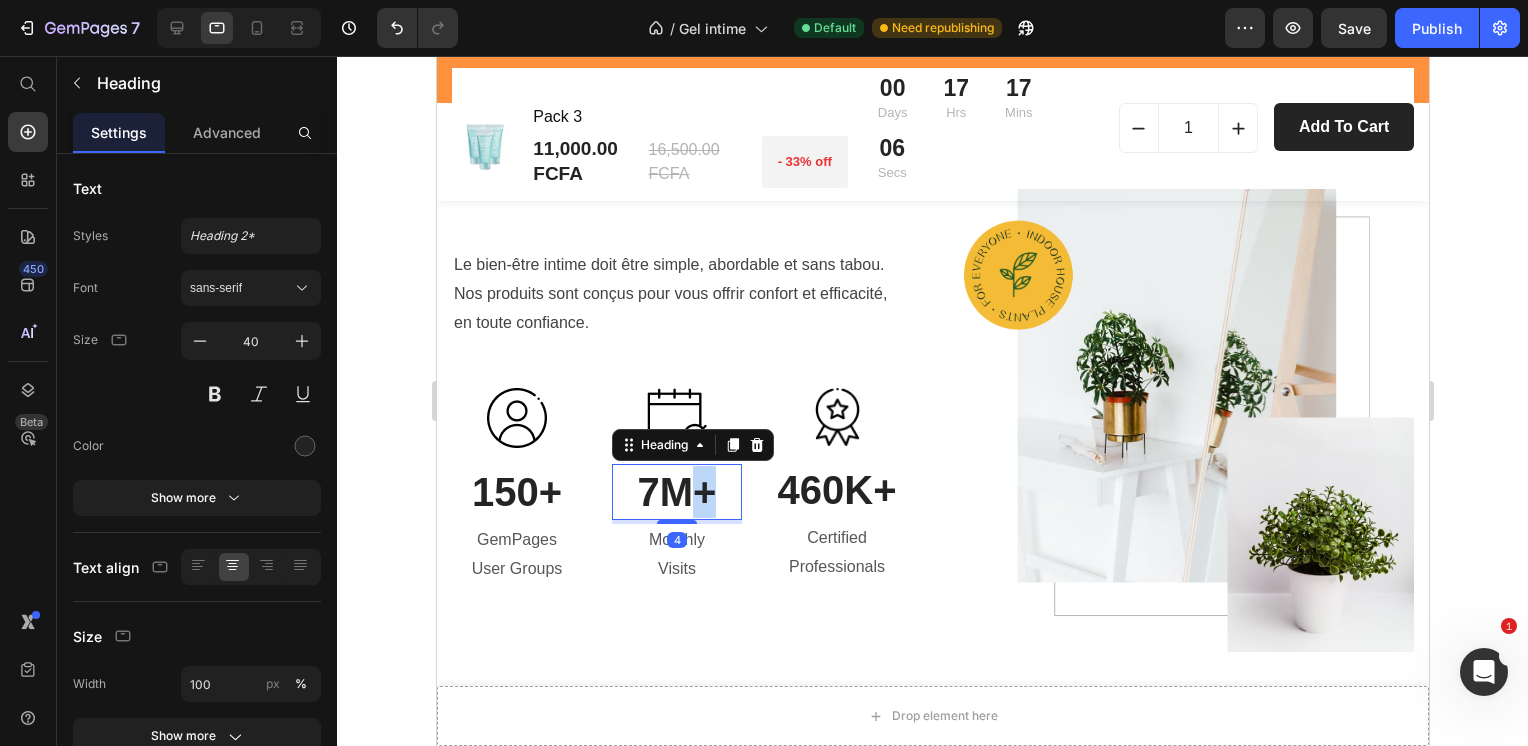 click on "7M+" at bounding box center (676, 492) 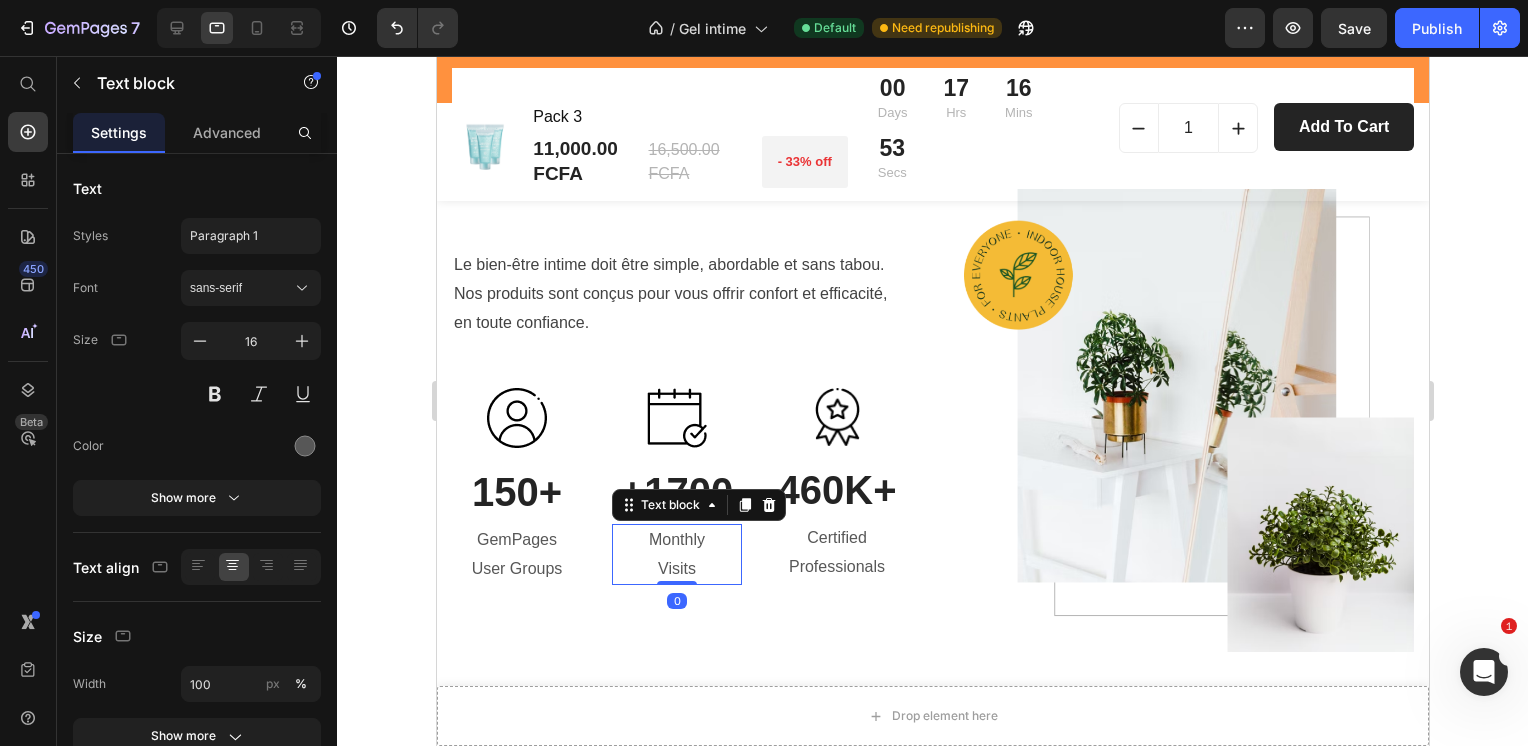 click on "Monthly Visits" at bounding box center [676, 555] 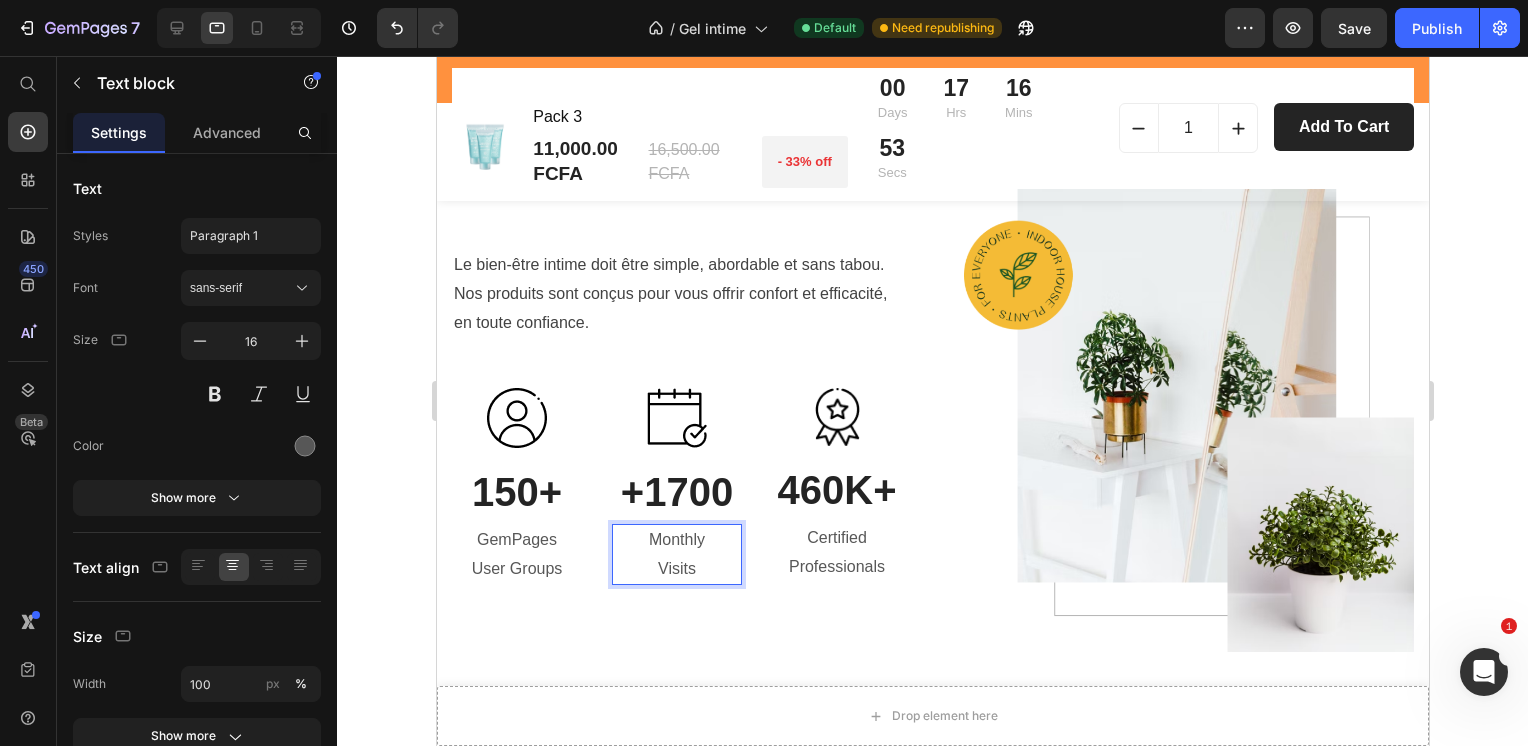 click on "Monthly Visits" at bounding box center [676, 555] 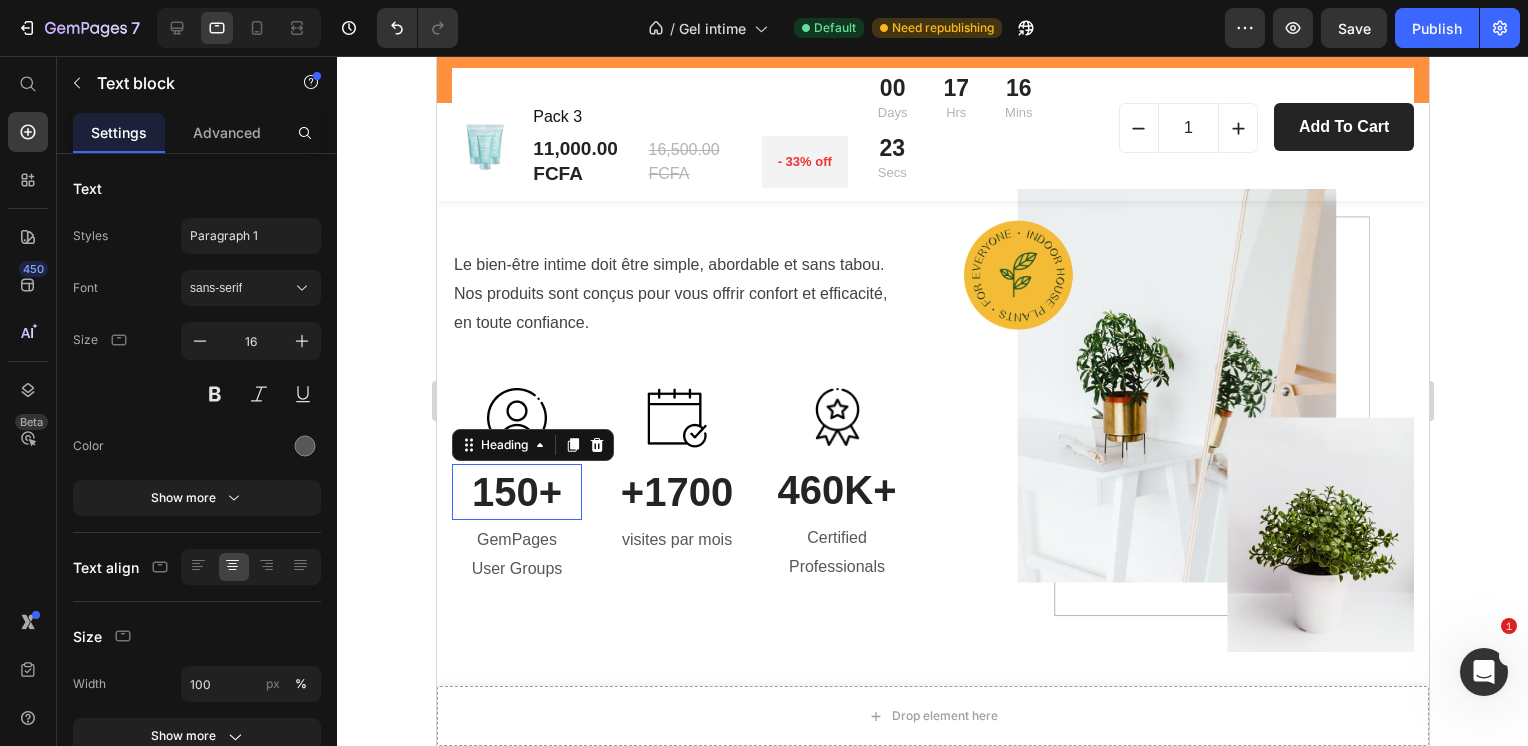 click on "150+" at bounding box center [516, 492] 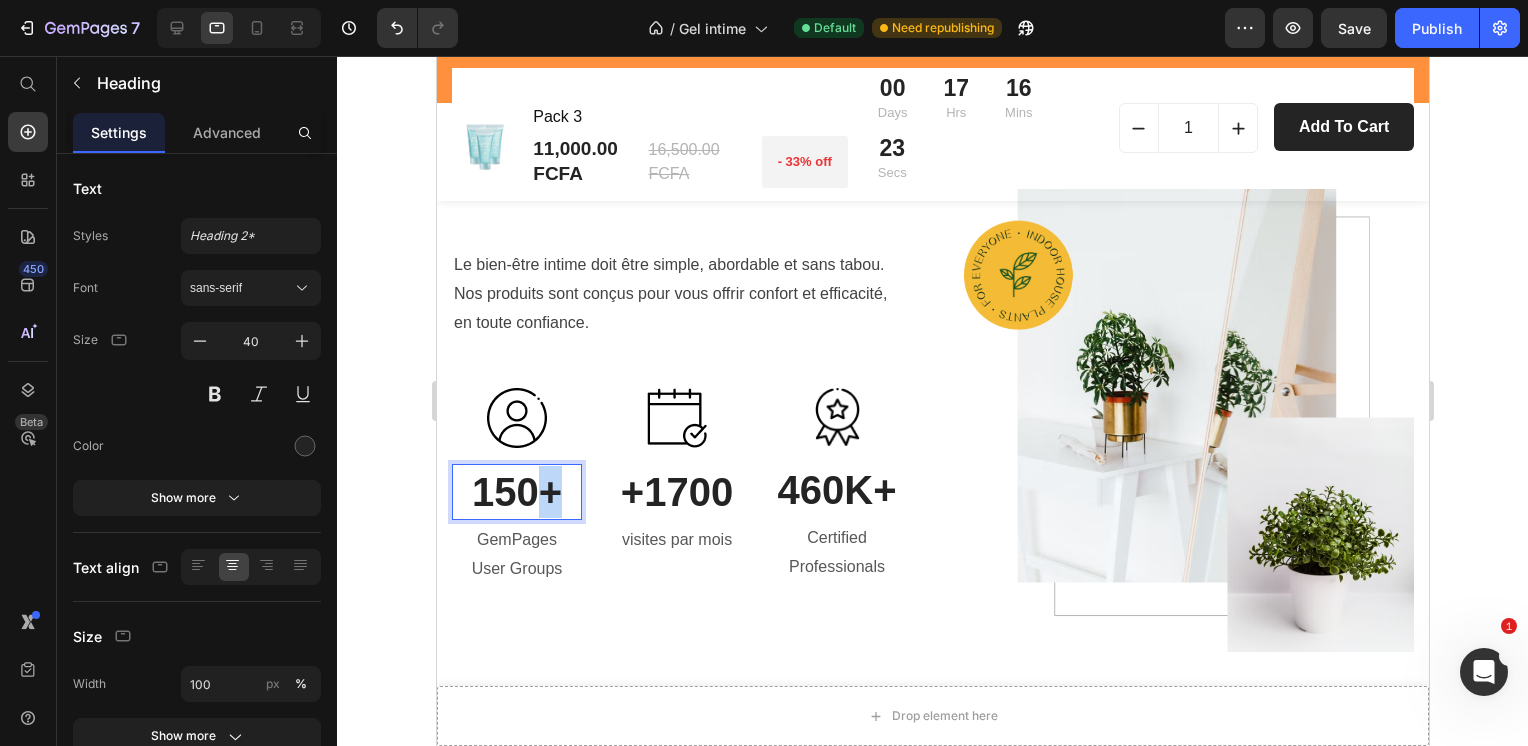 click on "Image 150+ Heading   4 GemPages  User Groups Text block" at bounding box center (516, 487) 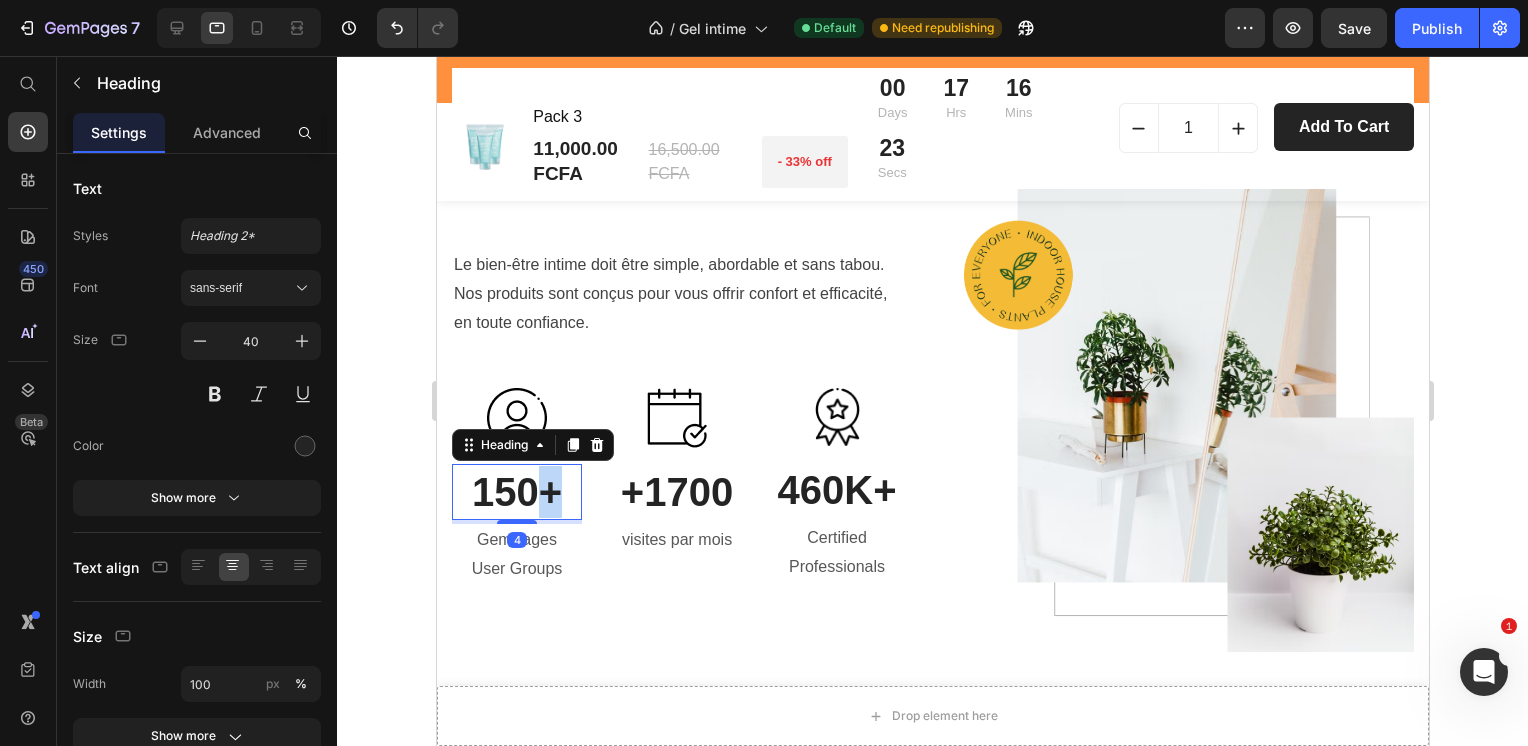 scroll, scrollTop: 6089, scrollLeft: 0, axis: vertical 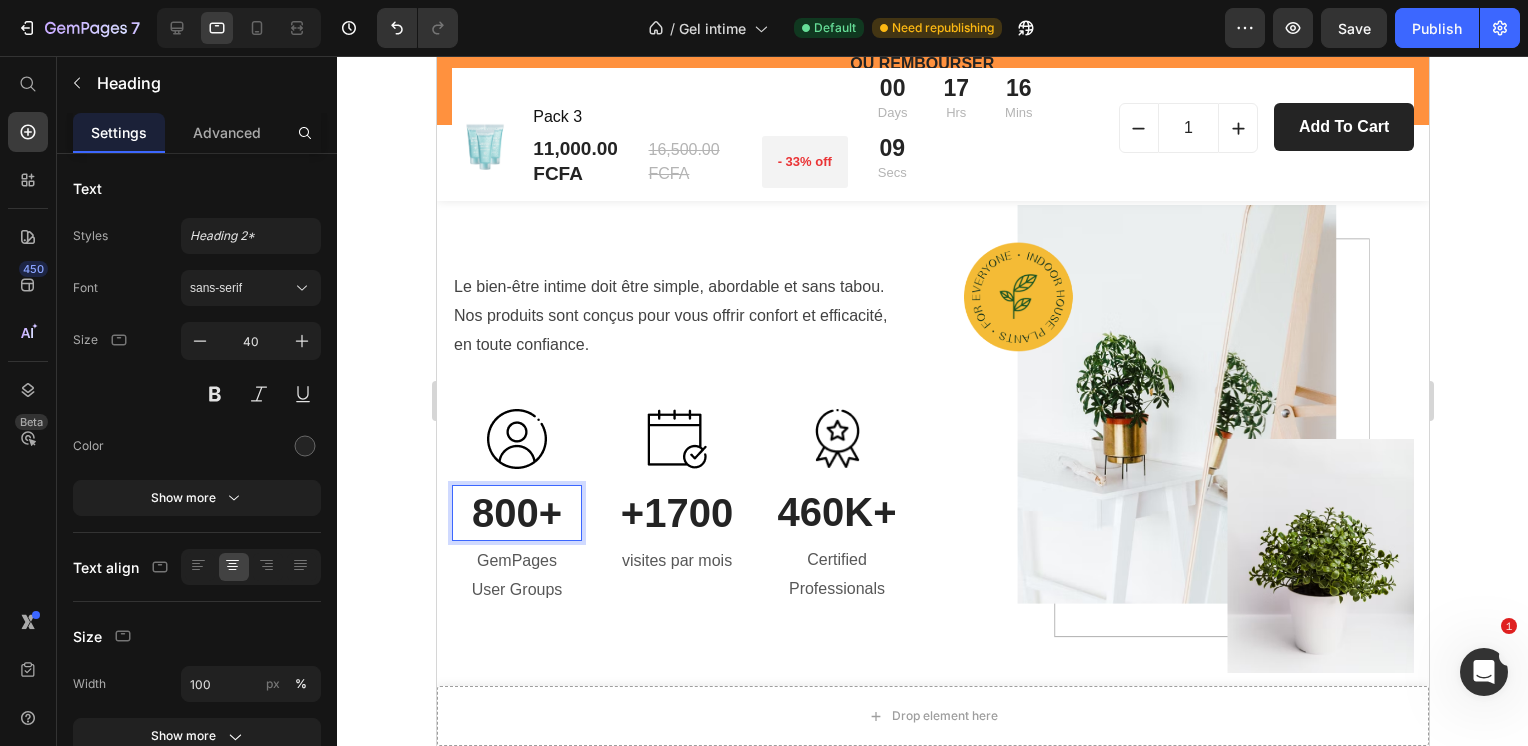click on "800+" at bounding box center (516, 513) 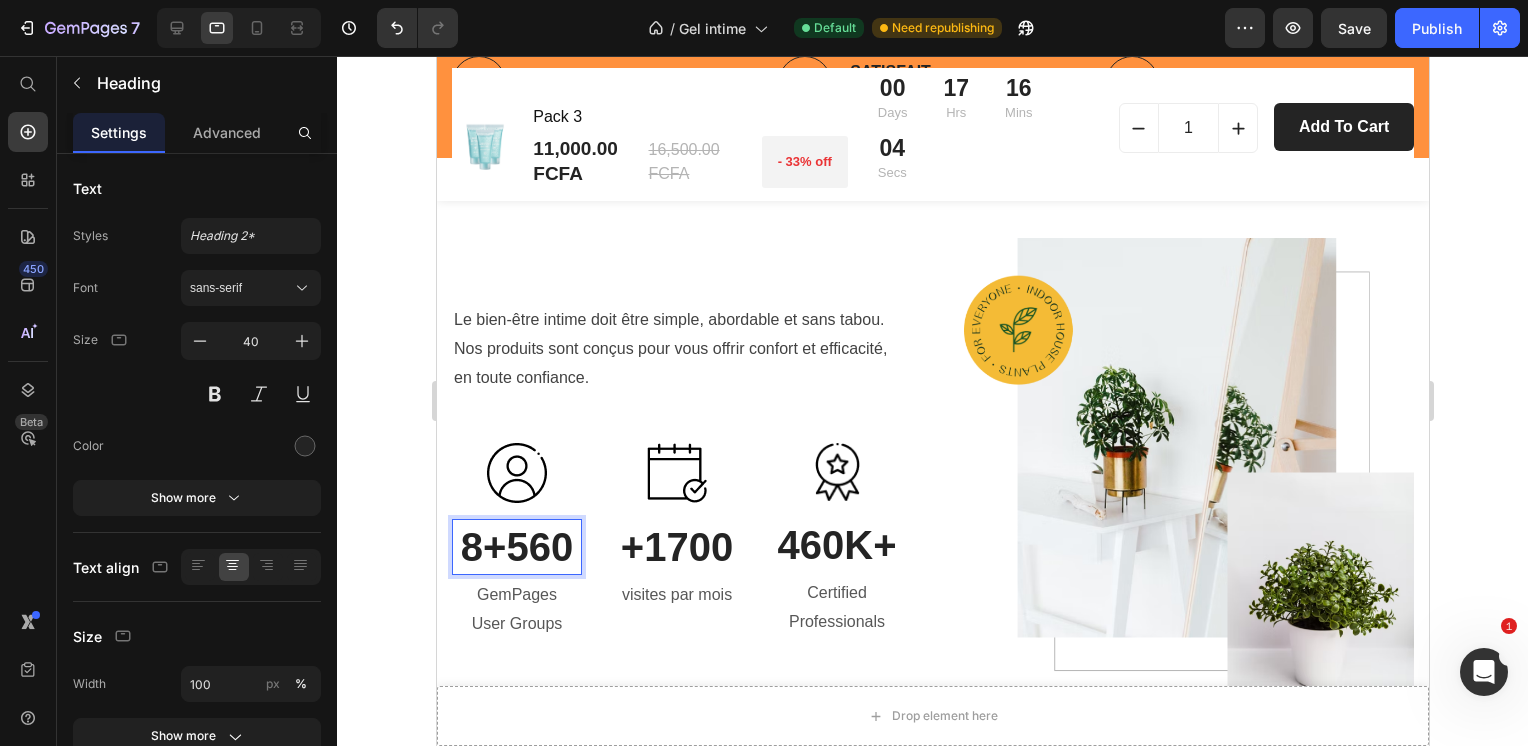 scroll, scrollTop: 6089, scrollLeft: 0, axis: vertical 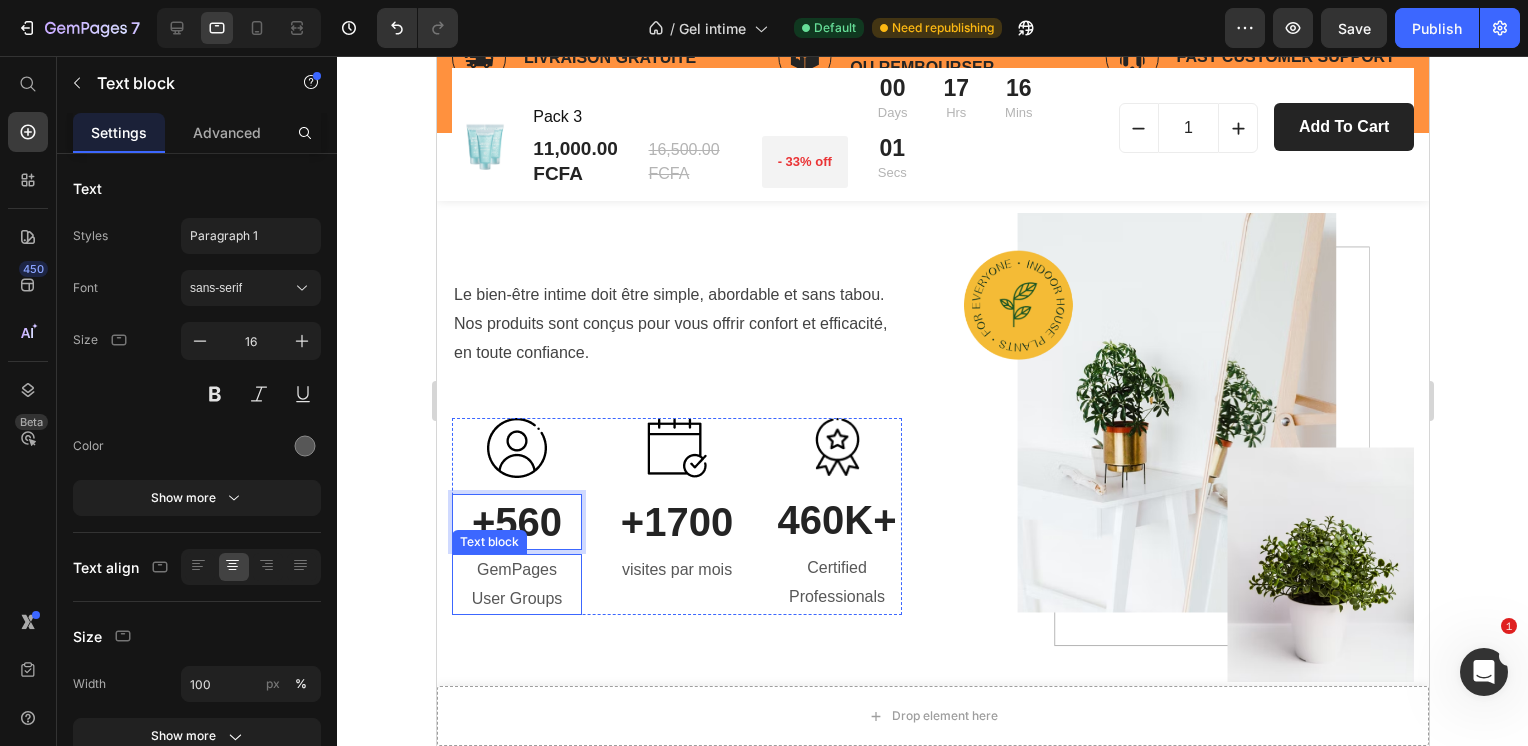 click on "User Groups" at bounding box center [516, 599] 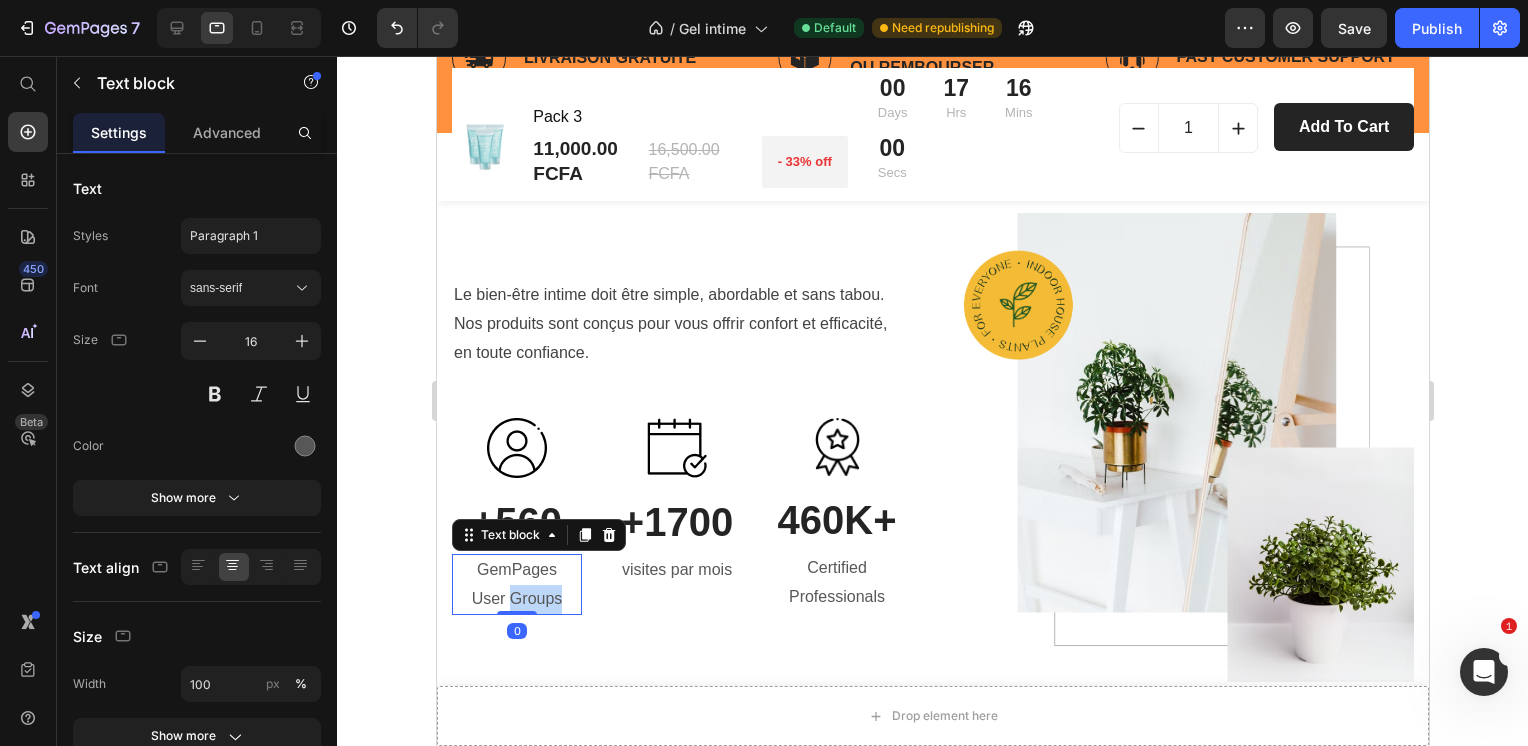 scroll, scrollTop: 6059, scrollLeft: 0, axis: vertical 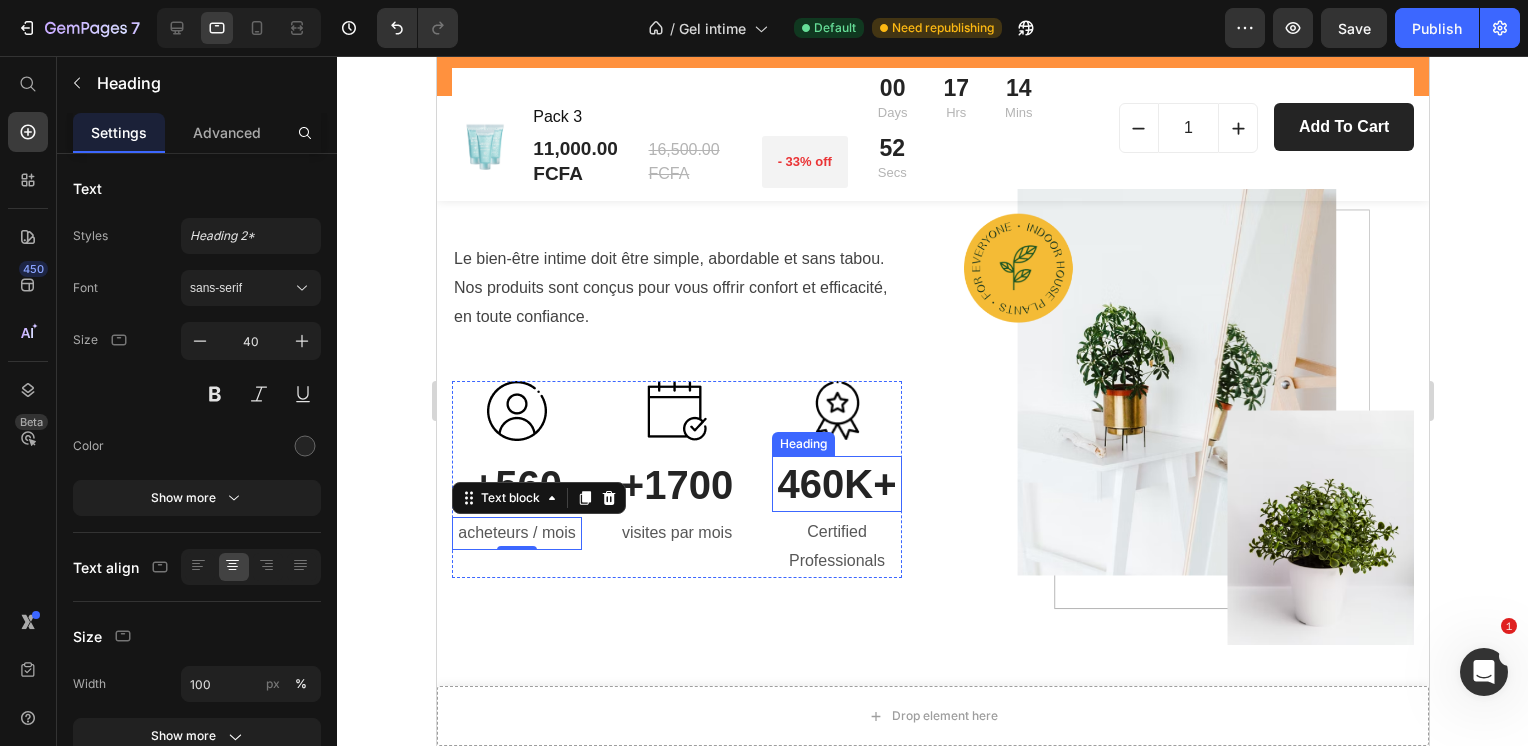 click on "460K+" at bounding box center [836, 484] 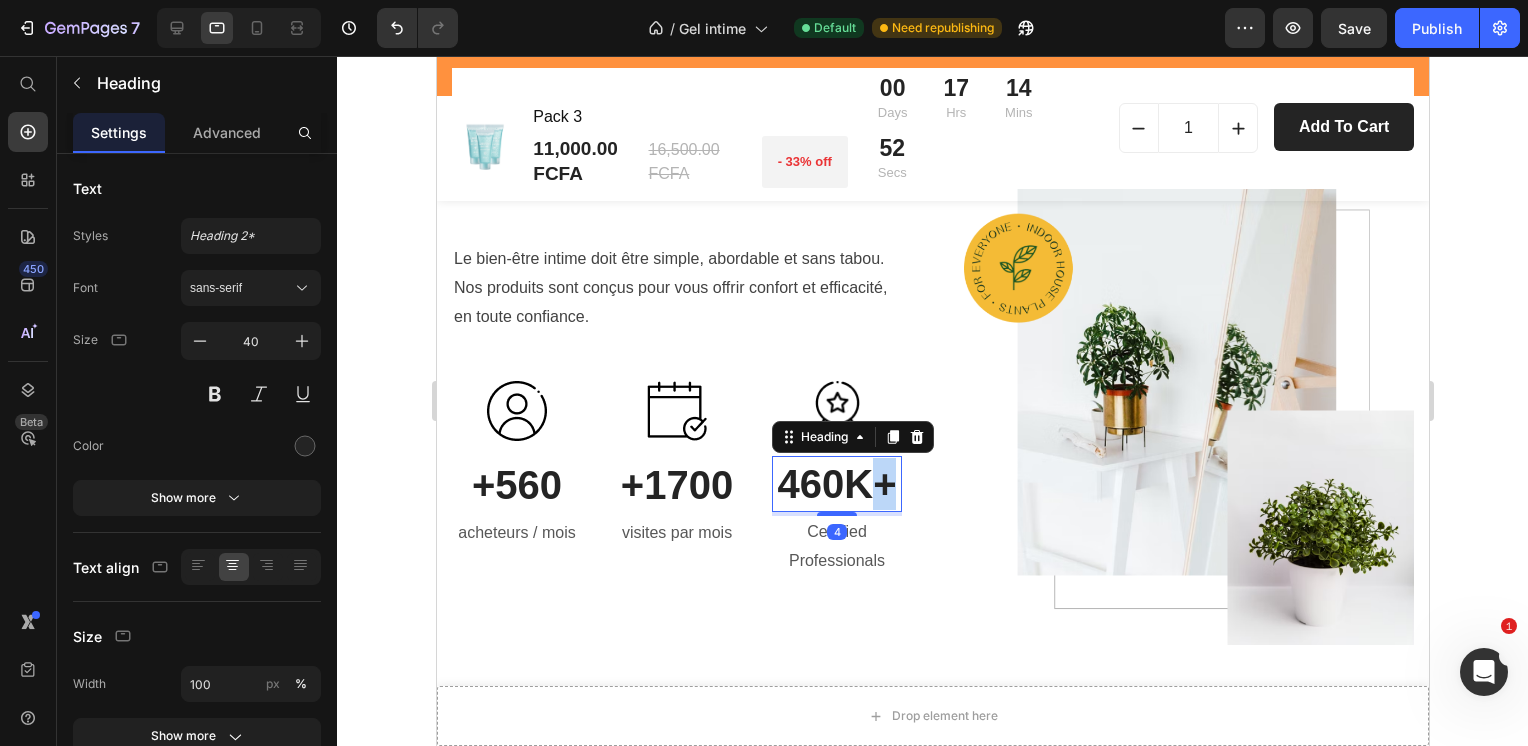 scroll, scrollTop: 6096, scrollLeft: 0, axis: vertical 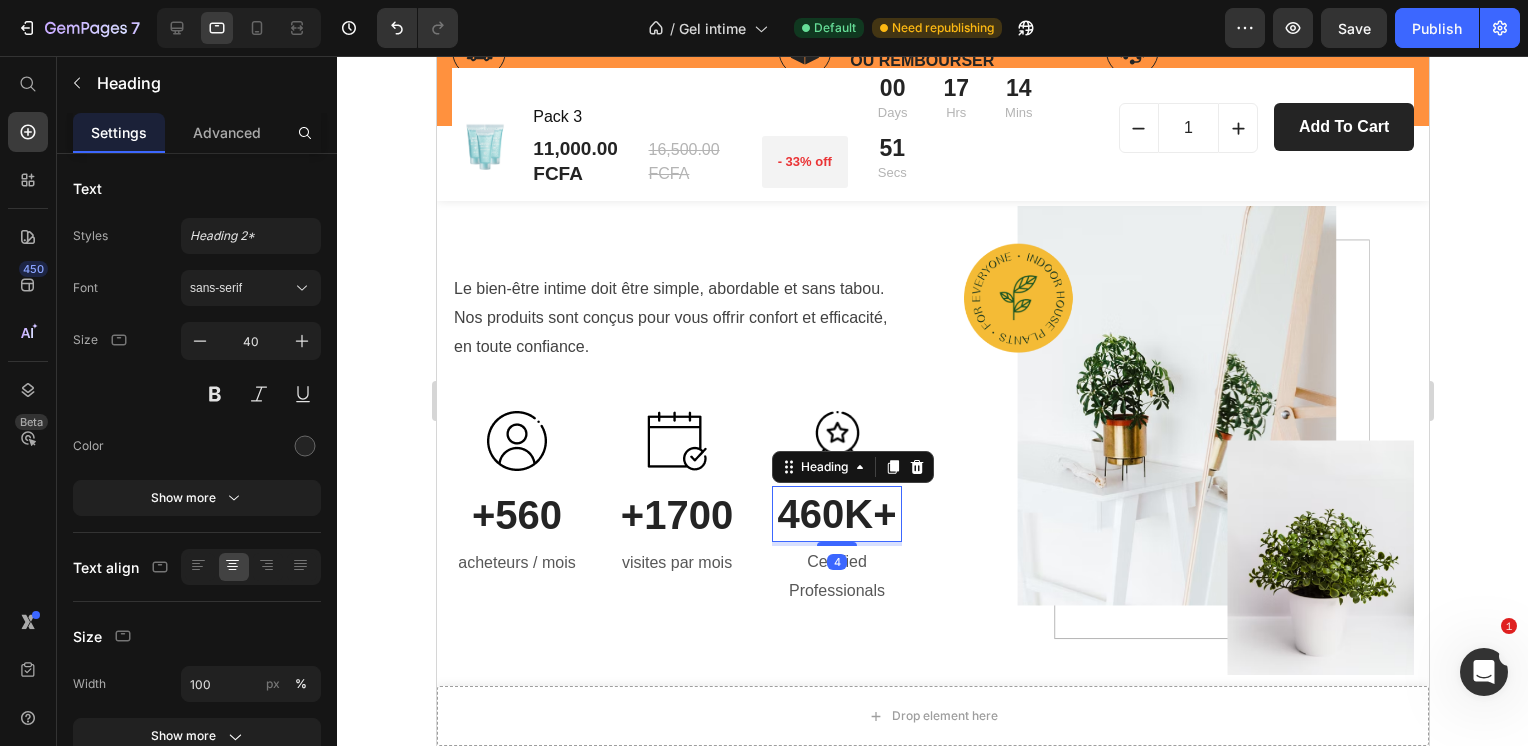click on "Heading" at bounding box center [852, 467] 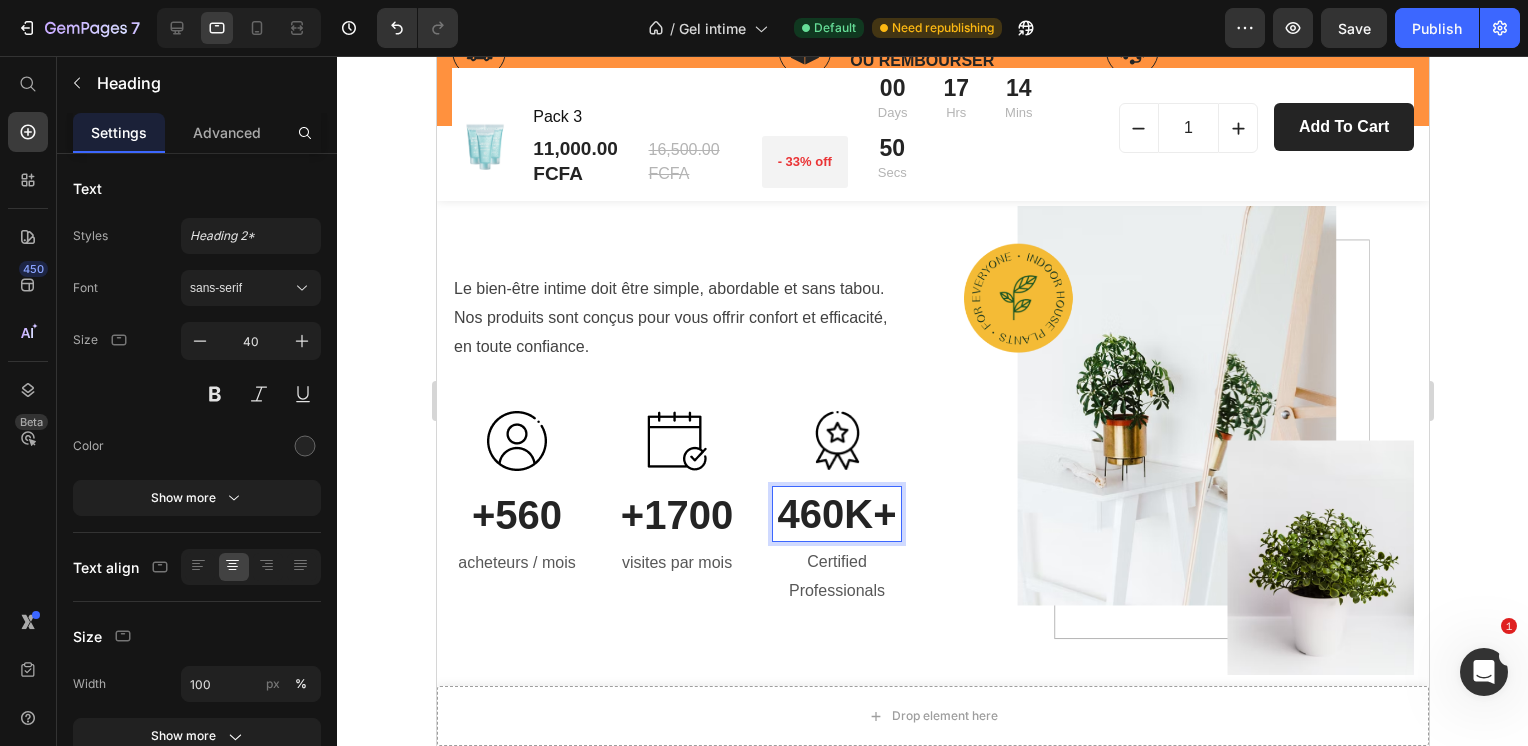 click on "460K+" at bounding box center (836, 514) 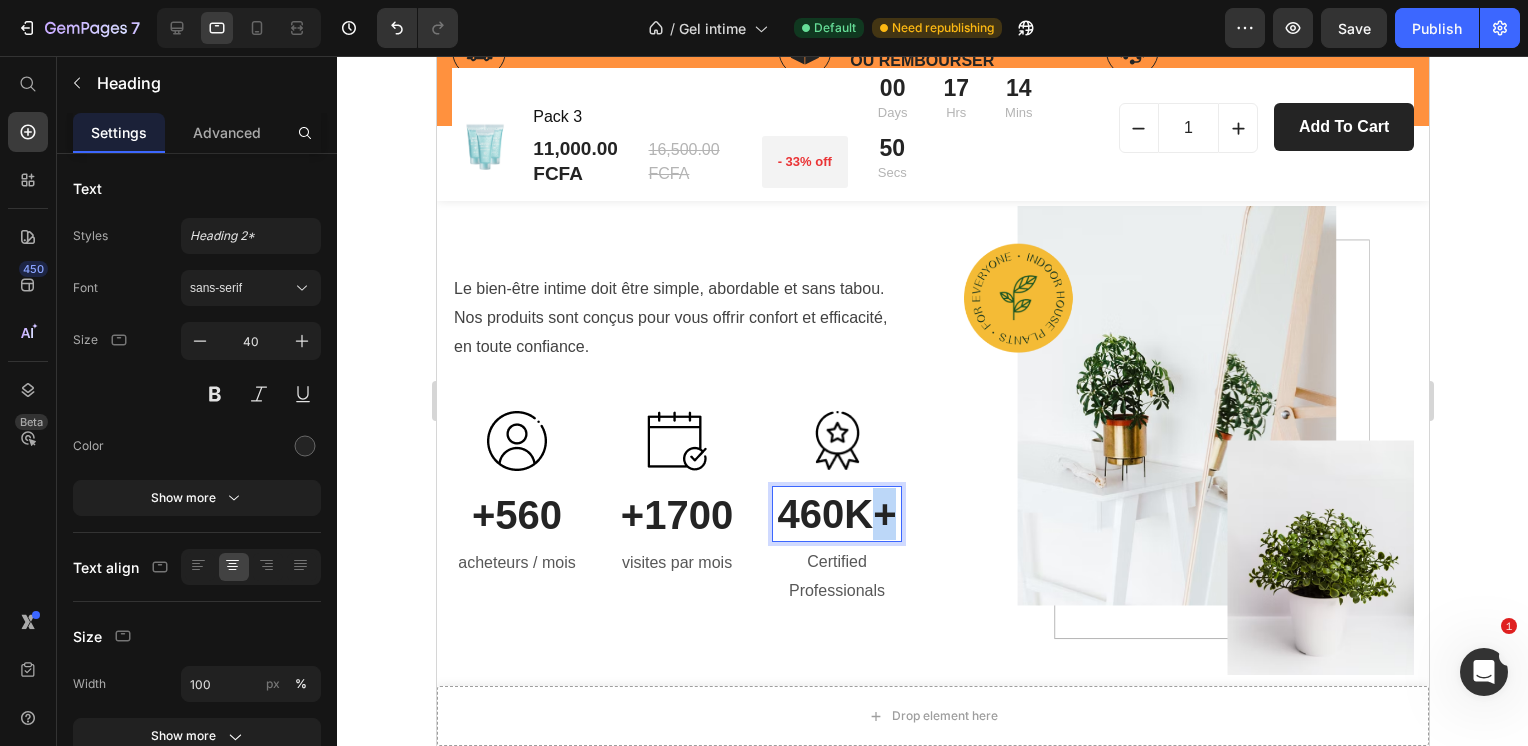 click on "460K+" at bounding box center (836, 514) 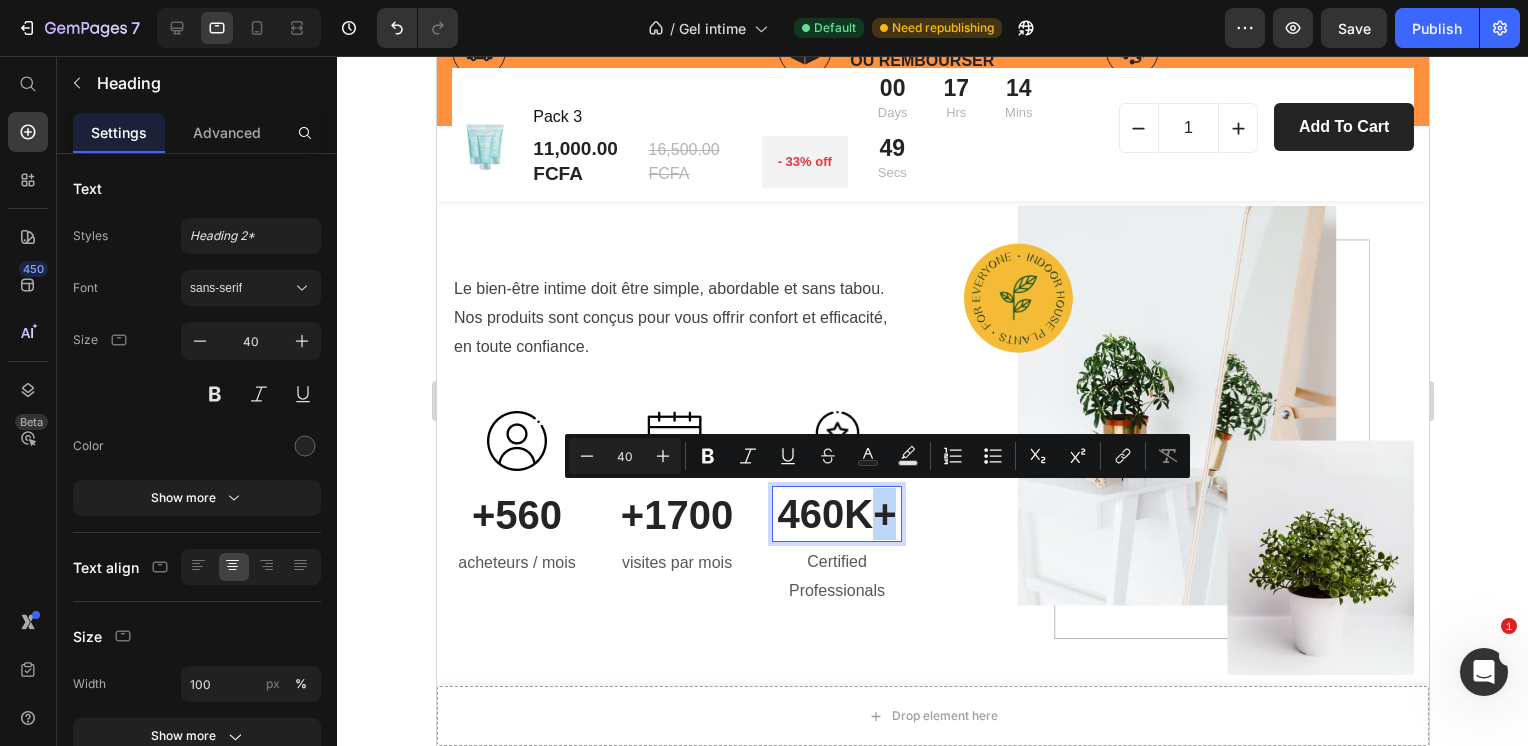 click on "460K+" at bounding box center (836, 514) 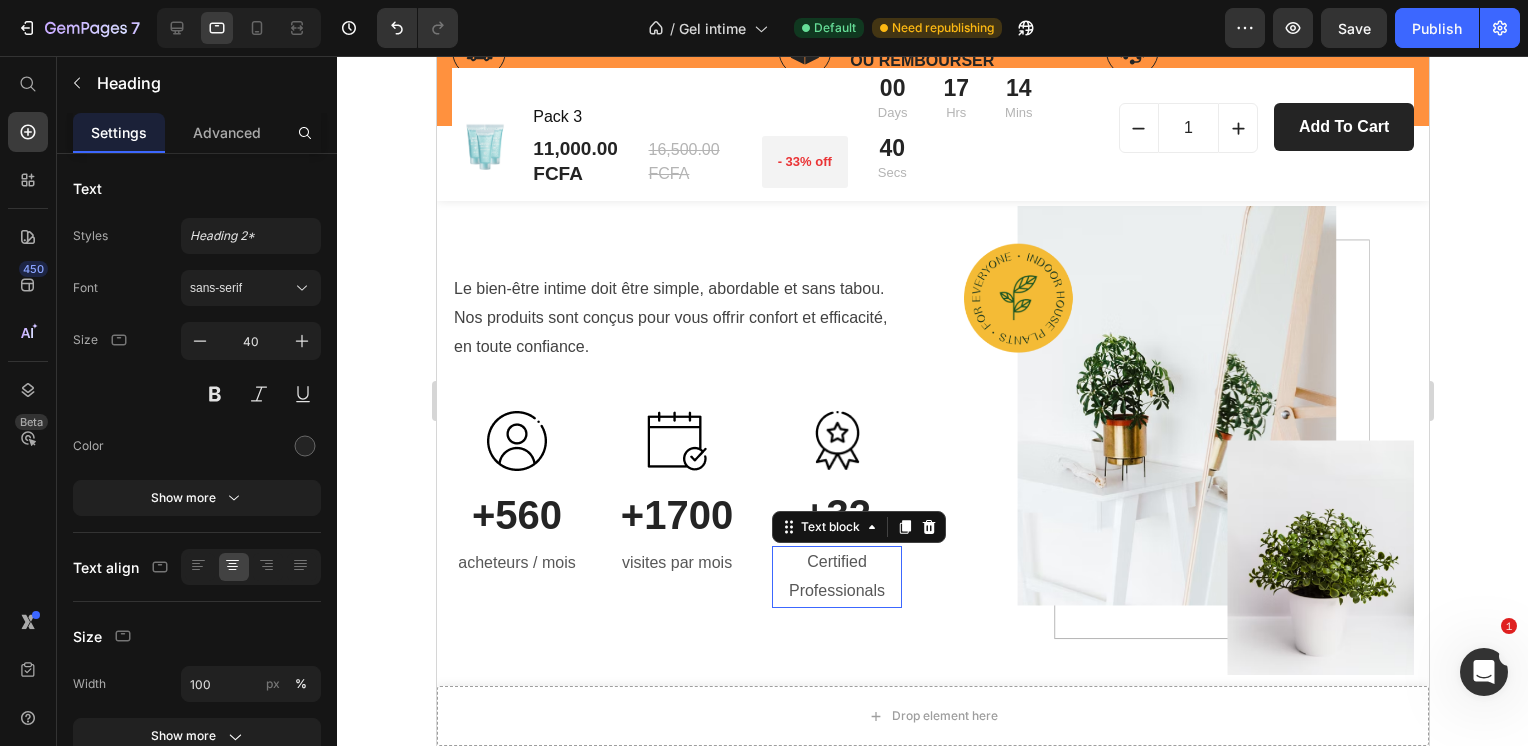 click on "Certified Professionals" at bounding box center (836, 577) 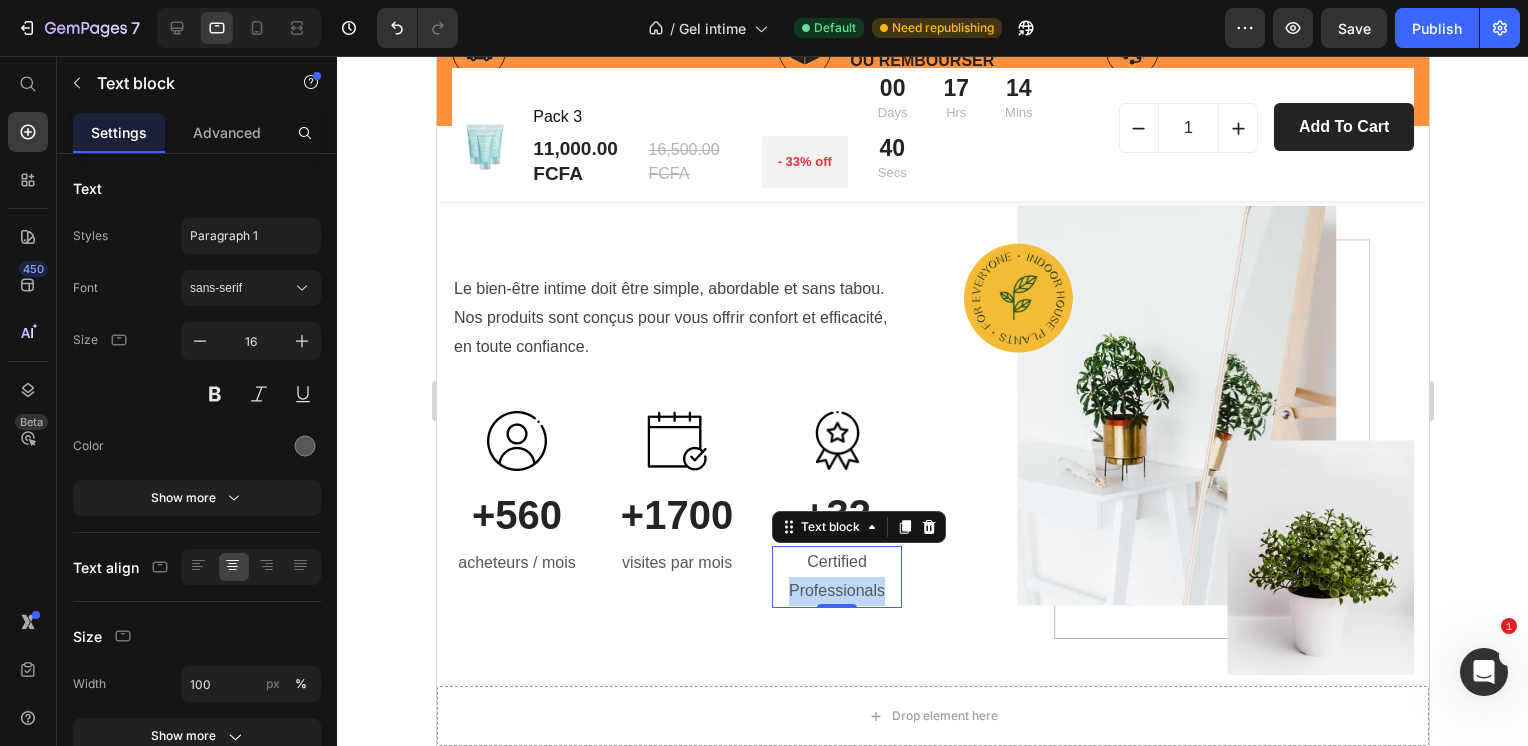 click on "Certified Professionals" at bounding box center [836, 577] 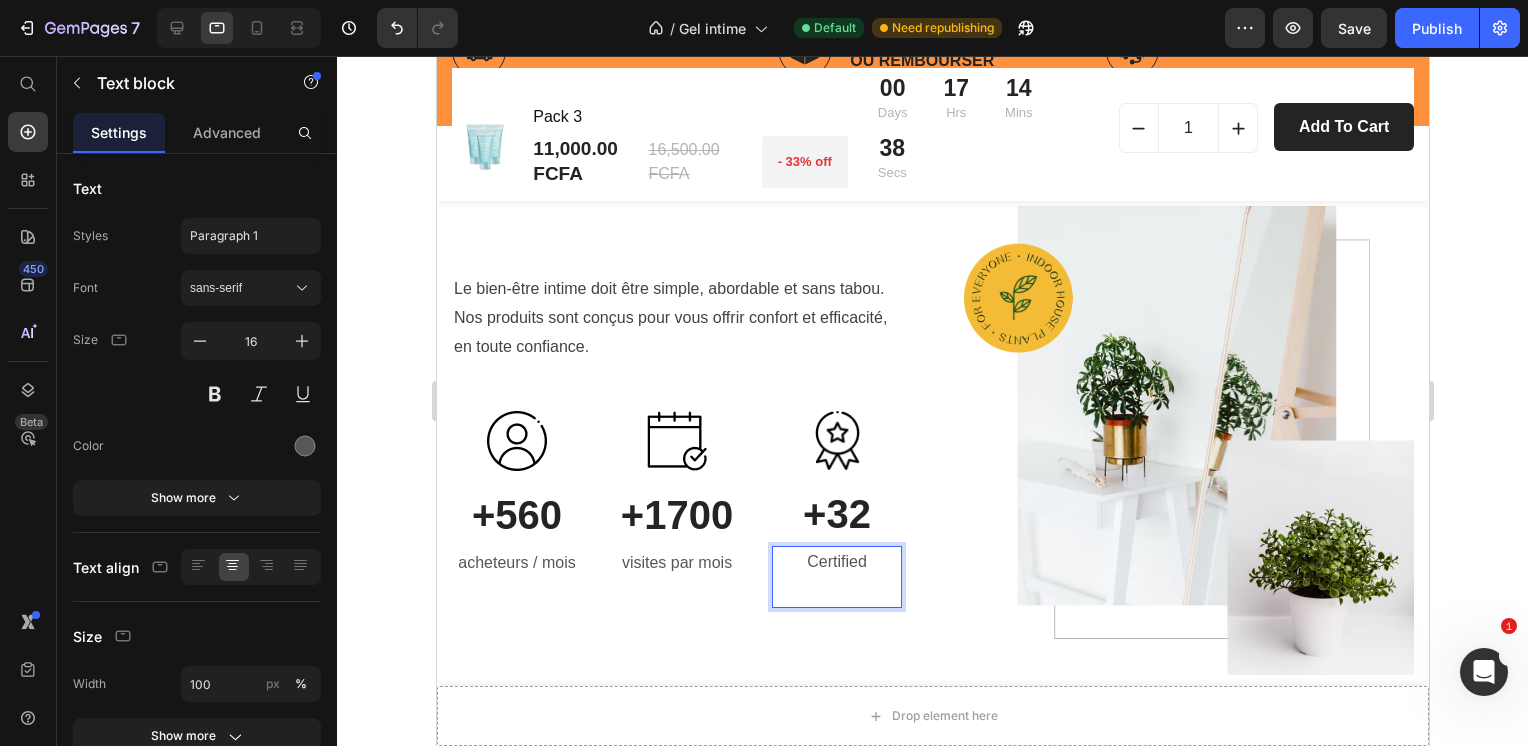 scroll, scrollTop: 6111, scrollLeft: 0, axis: vertical 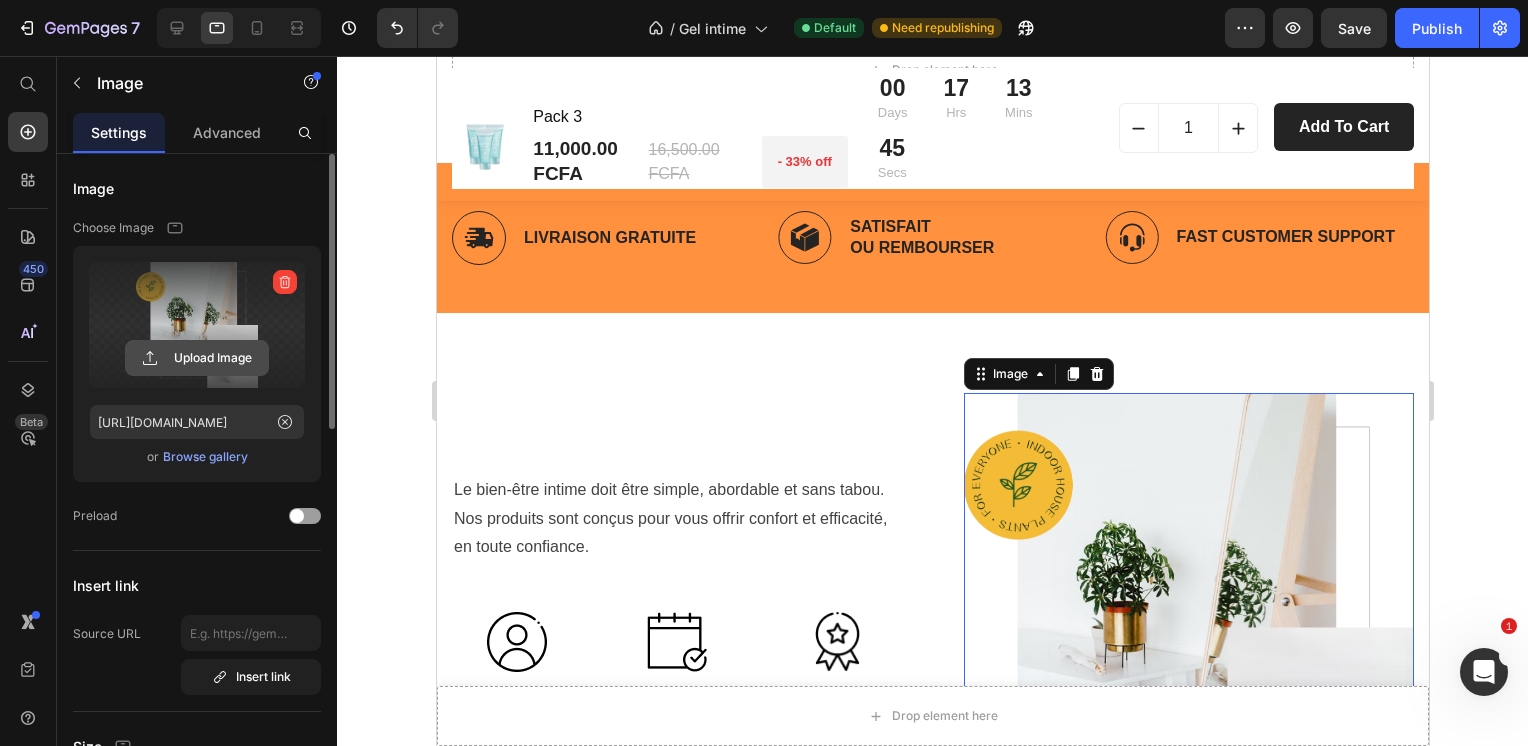 click 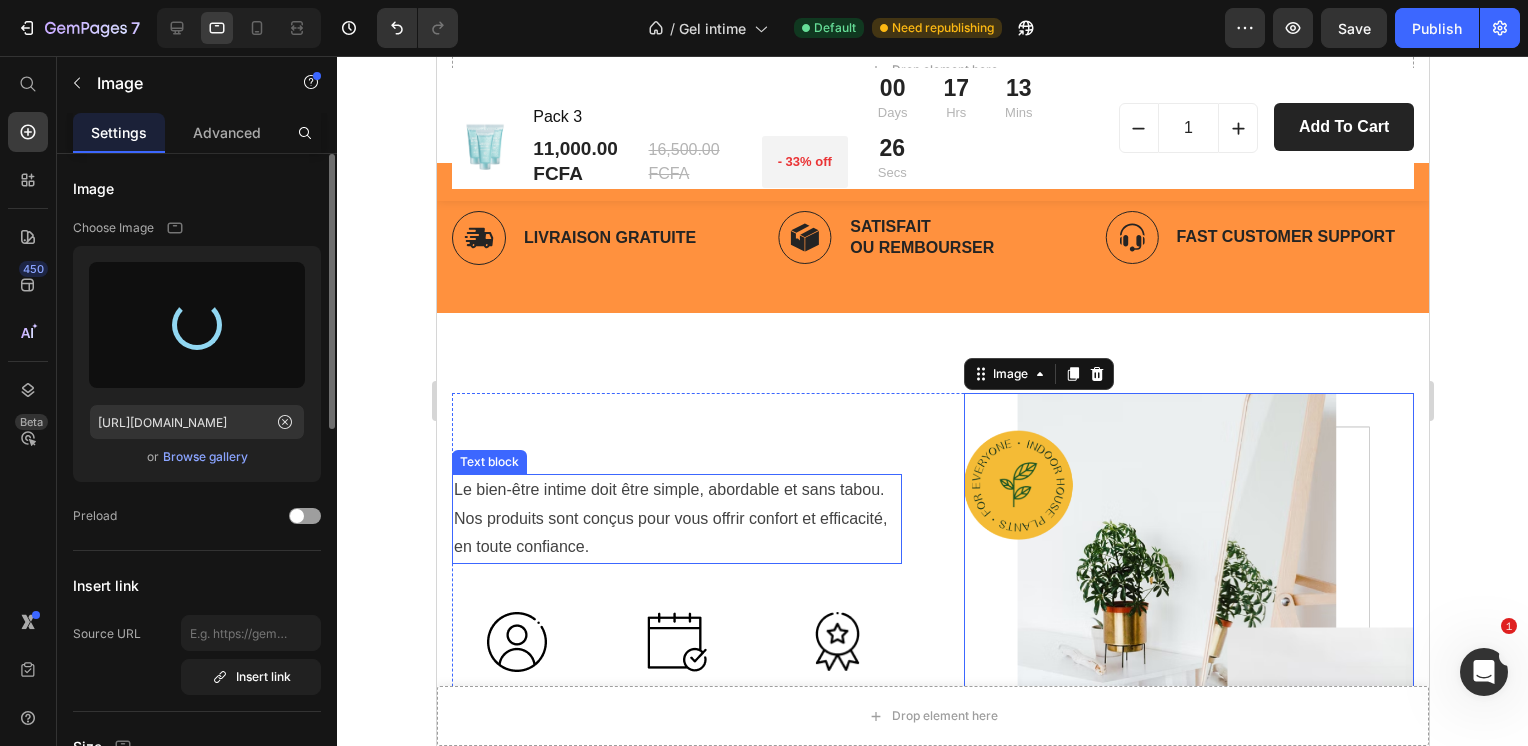 type on "[URL][DOMAIN_NAME]" 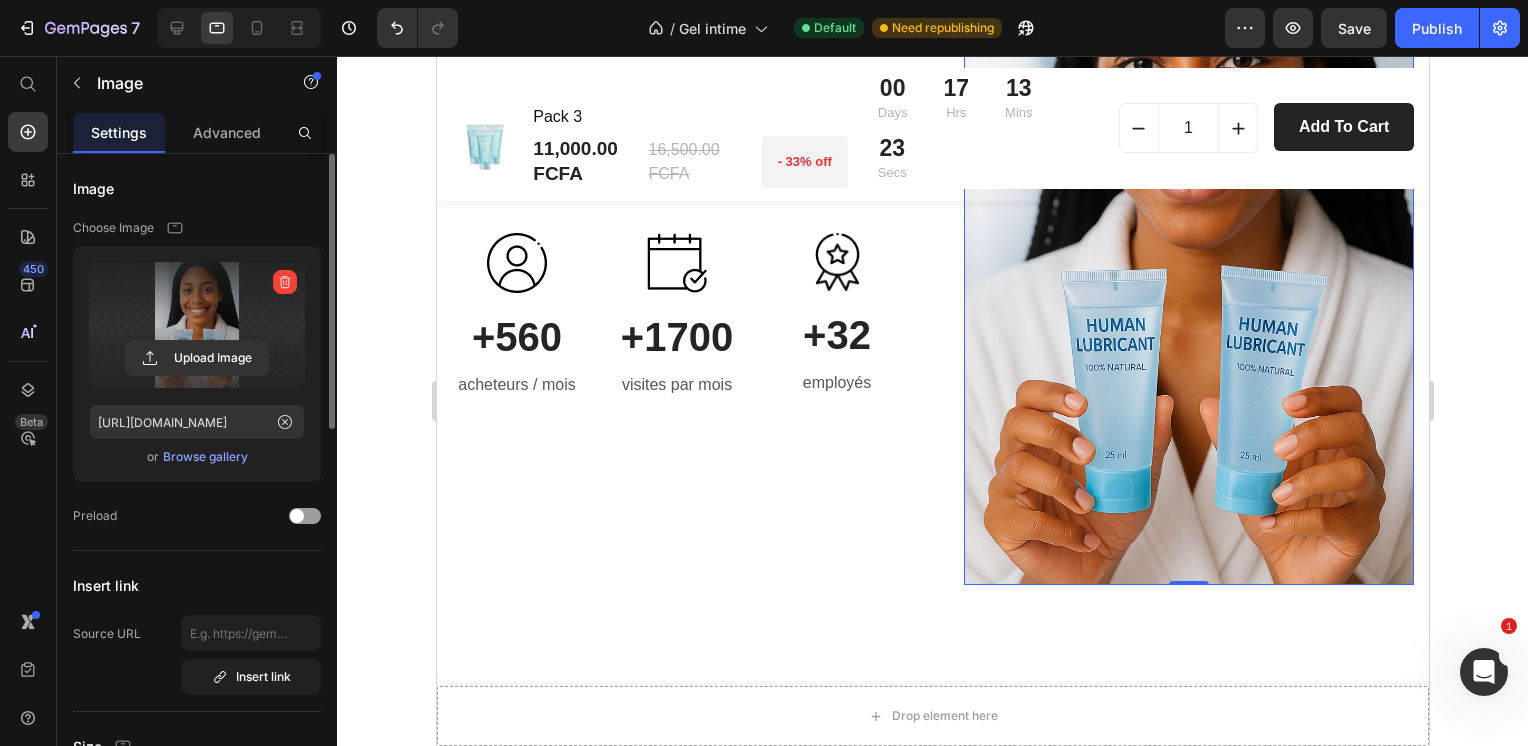 scroll, scrollTop: 6395, scrollLeft: 0, axis: vertical 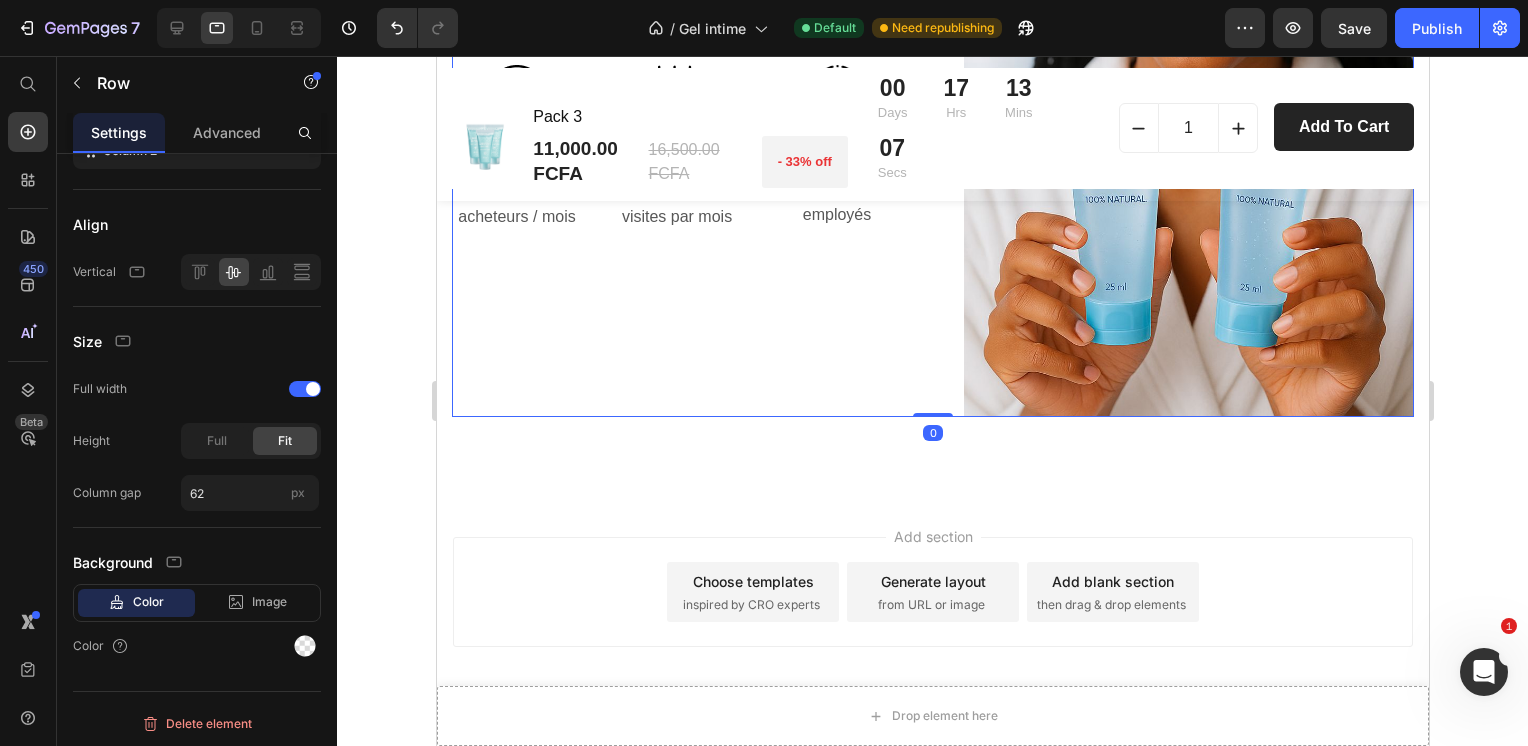drag, startPoint x: 927, startPoint y: 403, endPoint x: 925, endPoint y: 355, distance: 48.04165 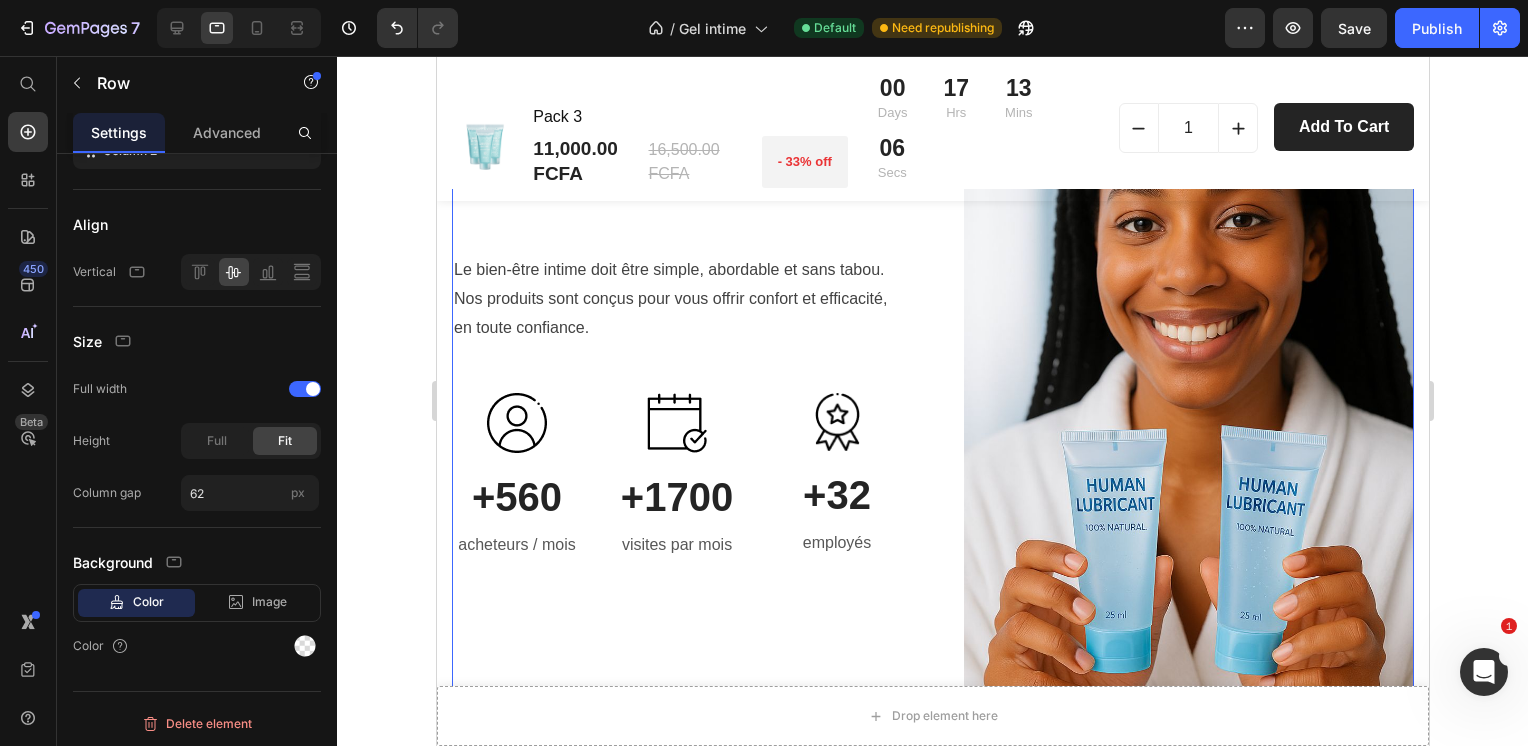 scroll, scrollTop: 6051, scrollLeft: 0, axis: vertical 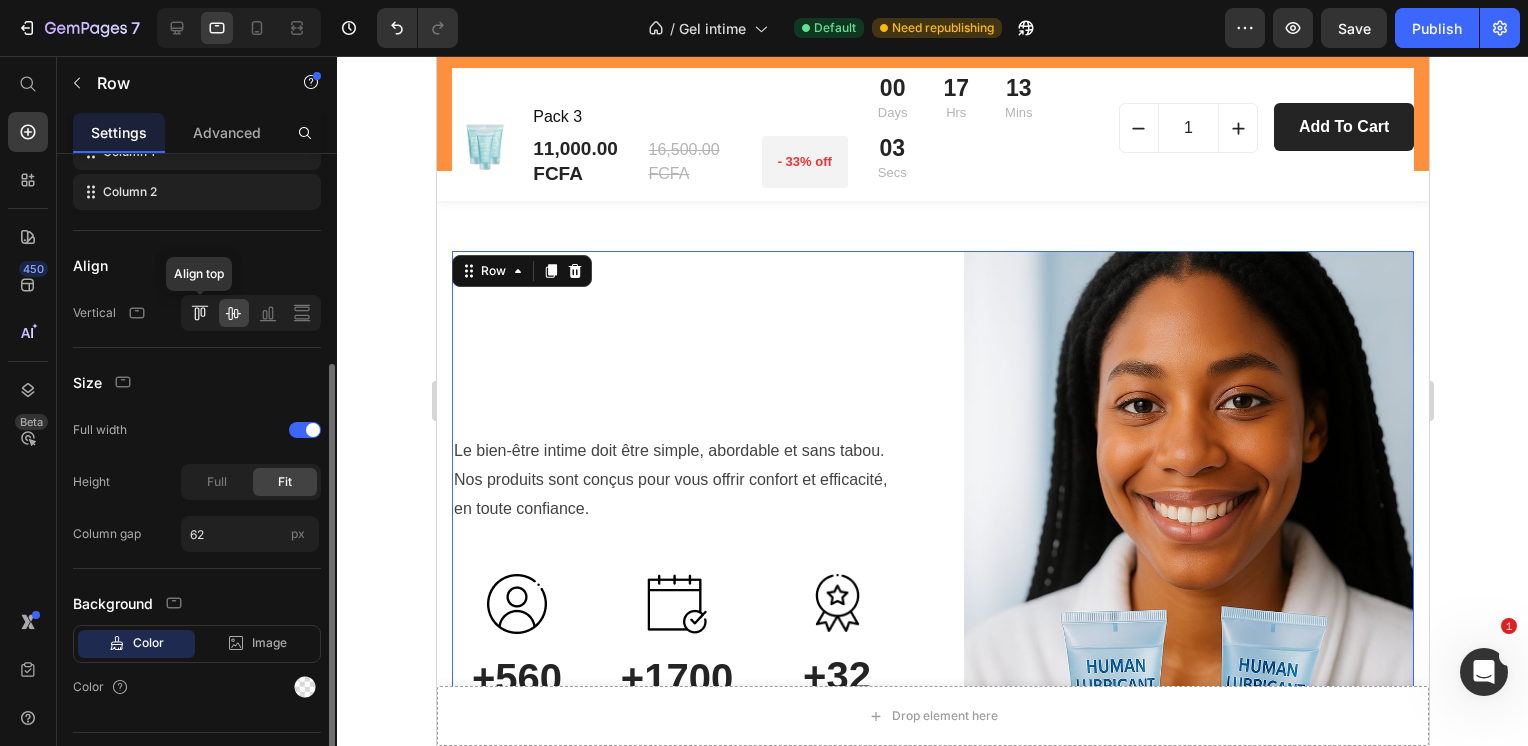 click 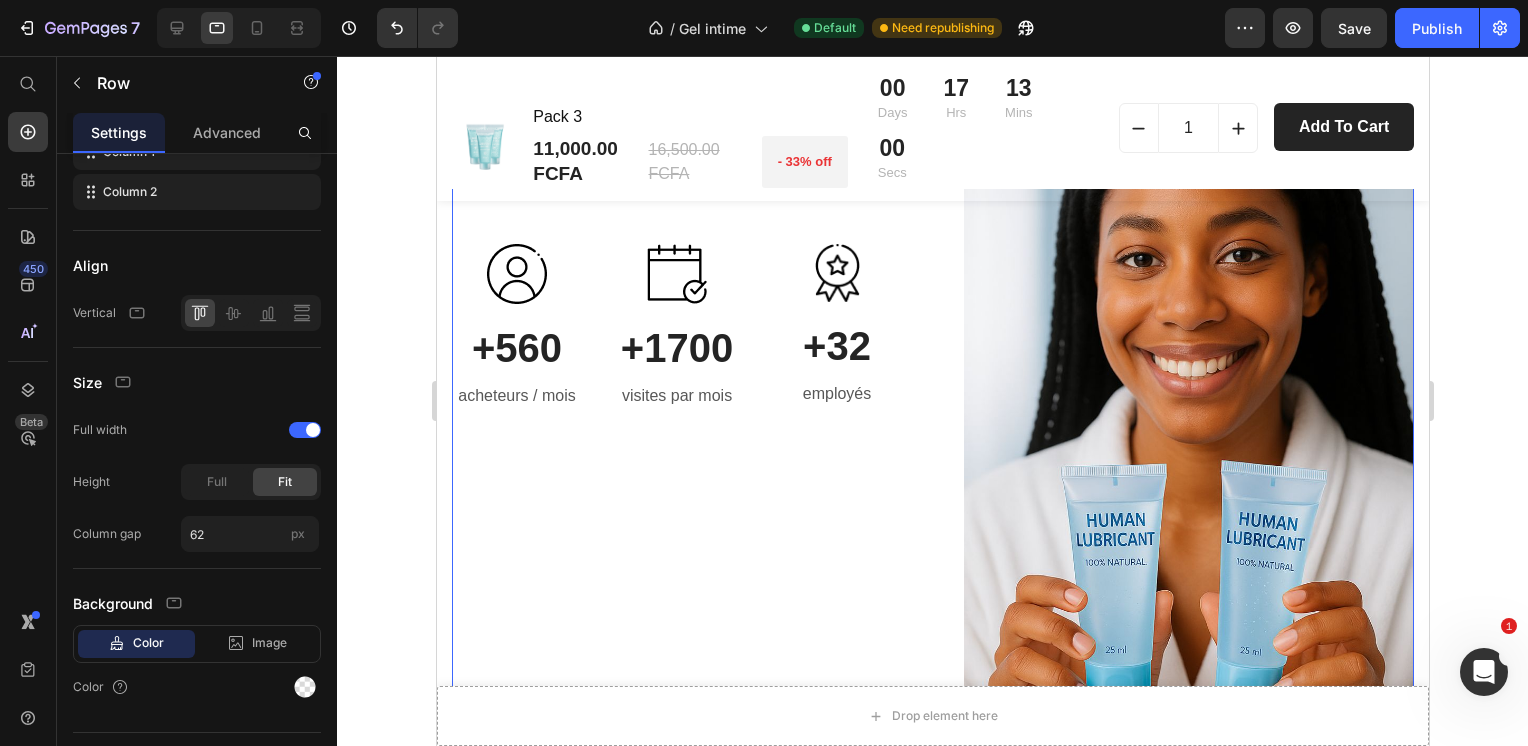 scroll, scrollTop: 6352, scrollLeft: 0, axis: vertical 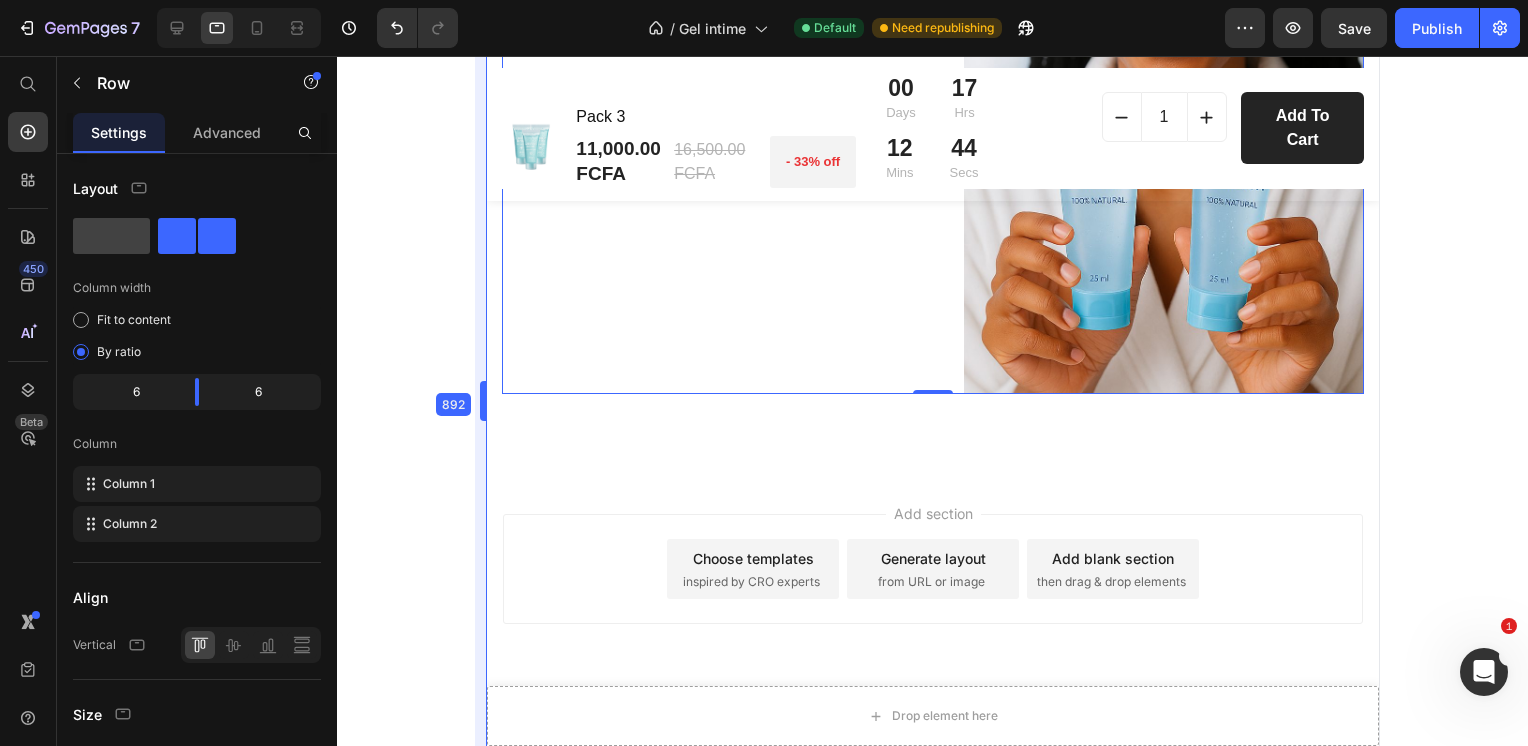 drag, startPoint x: 436, startPoint y: 402, endPoint x: 536, endPoint y: 402, distance: 100 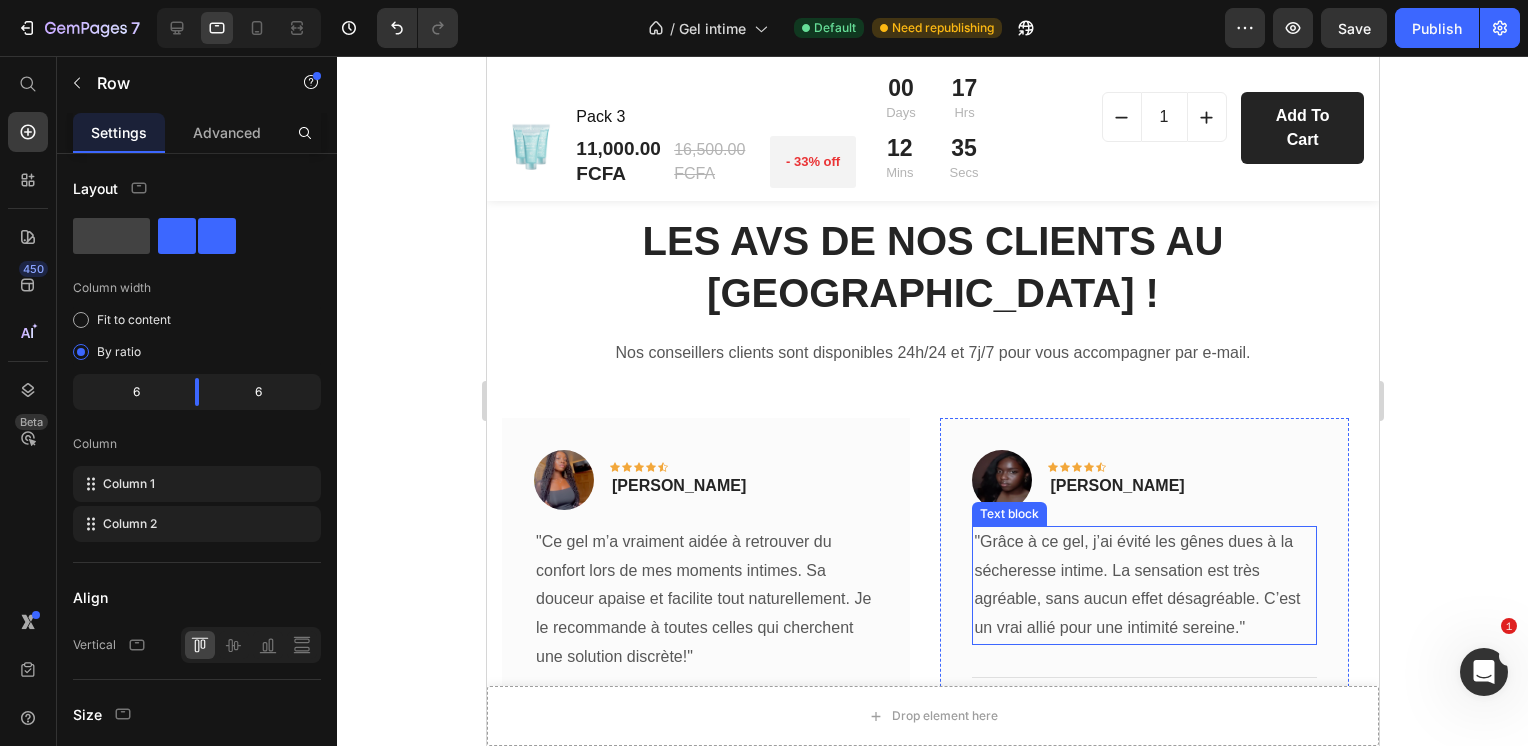 scroll, scrollTop: 4770, scrollLeft: 0, axis: vertical 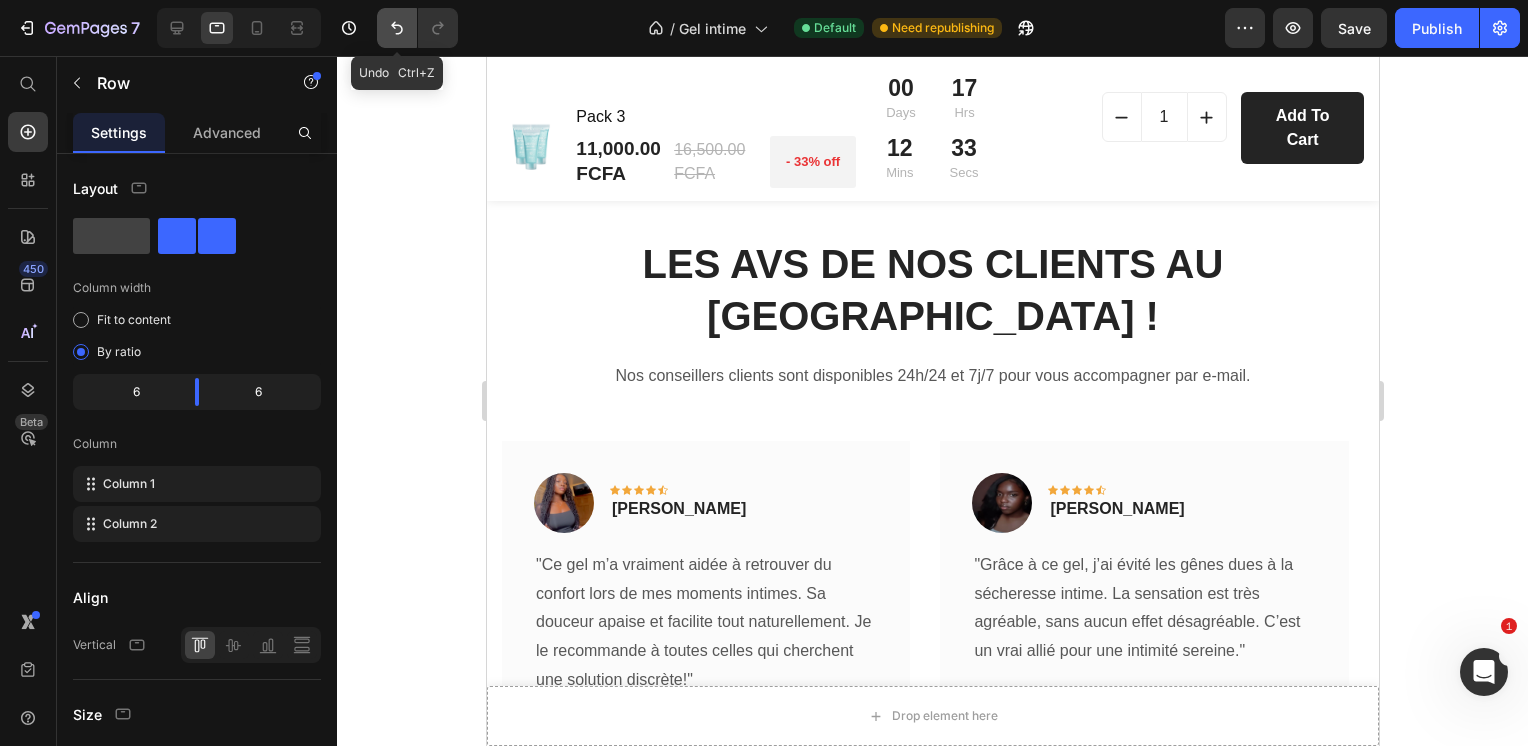 click 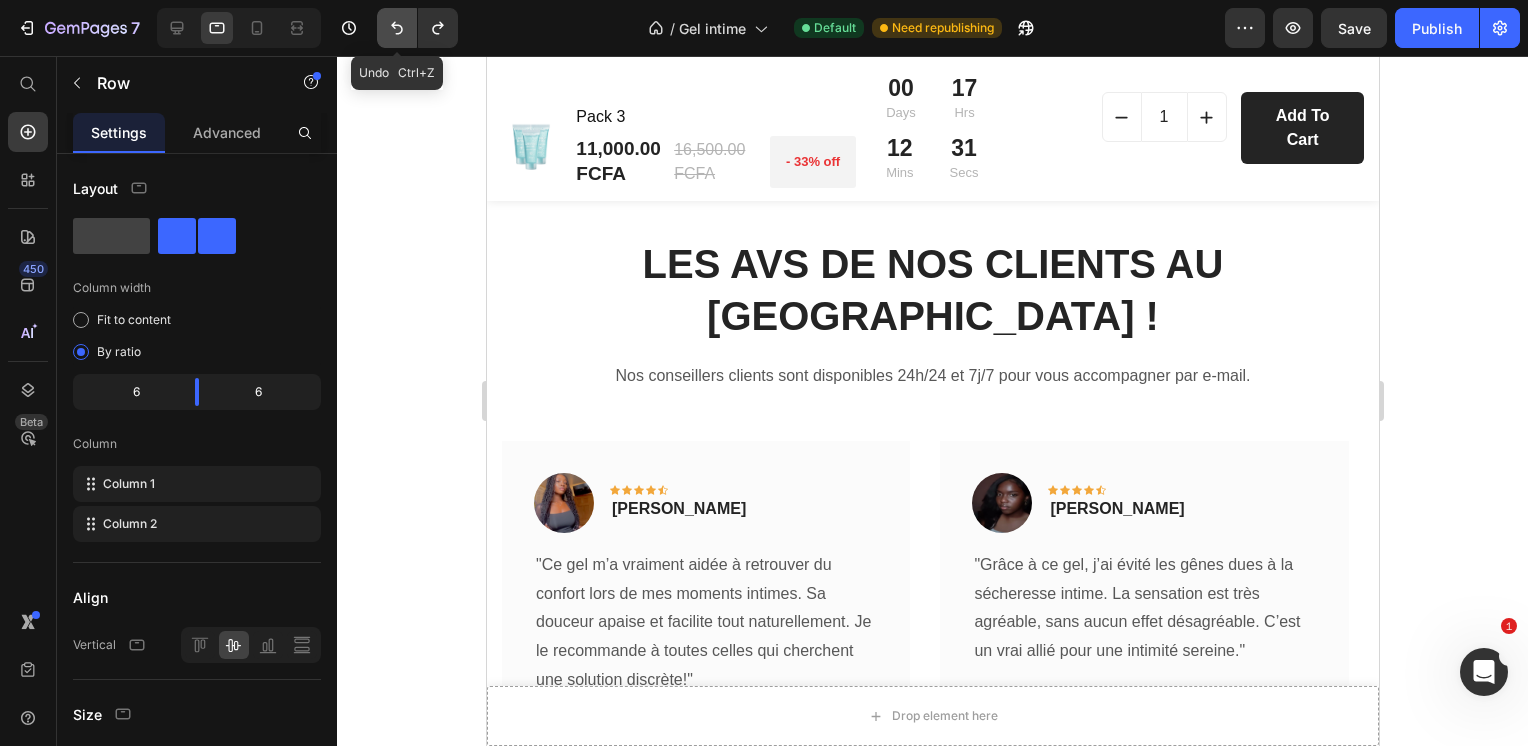 click 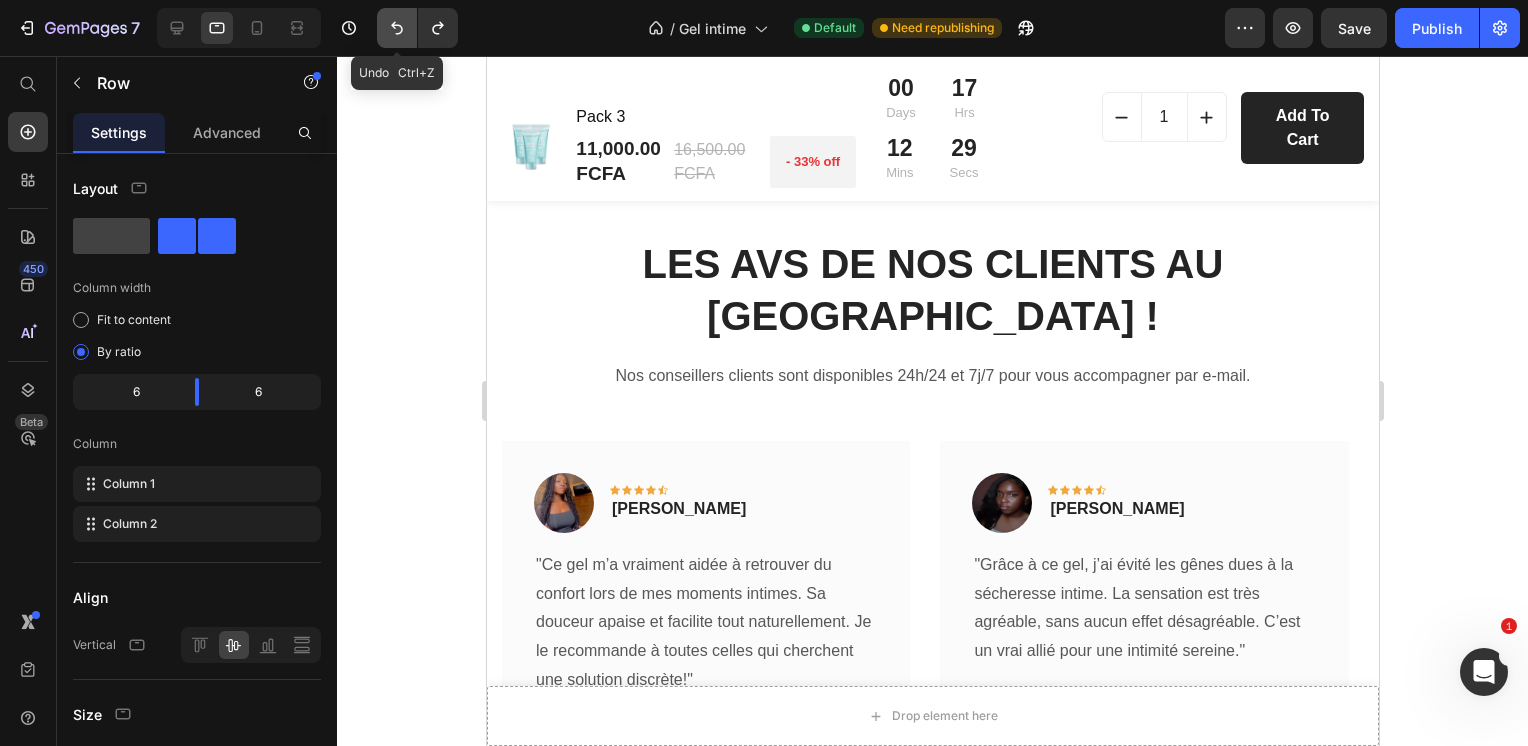 click 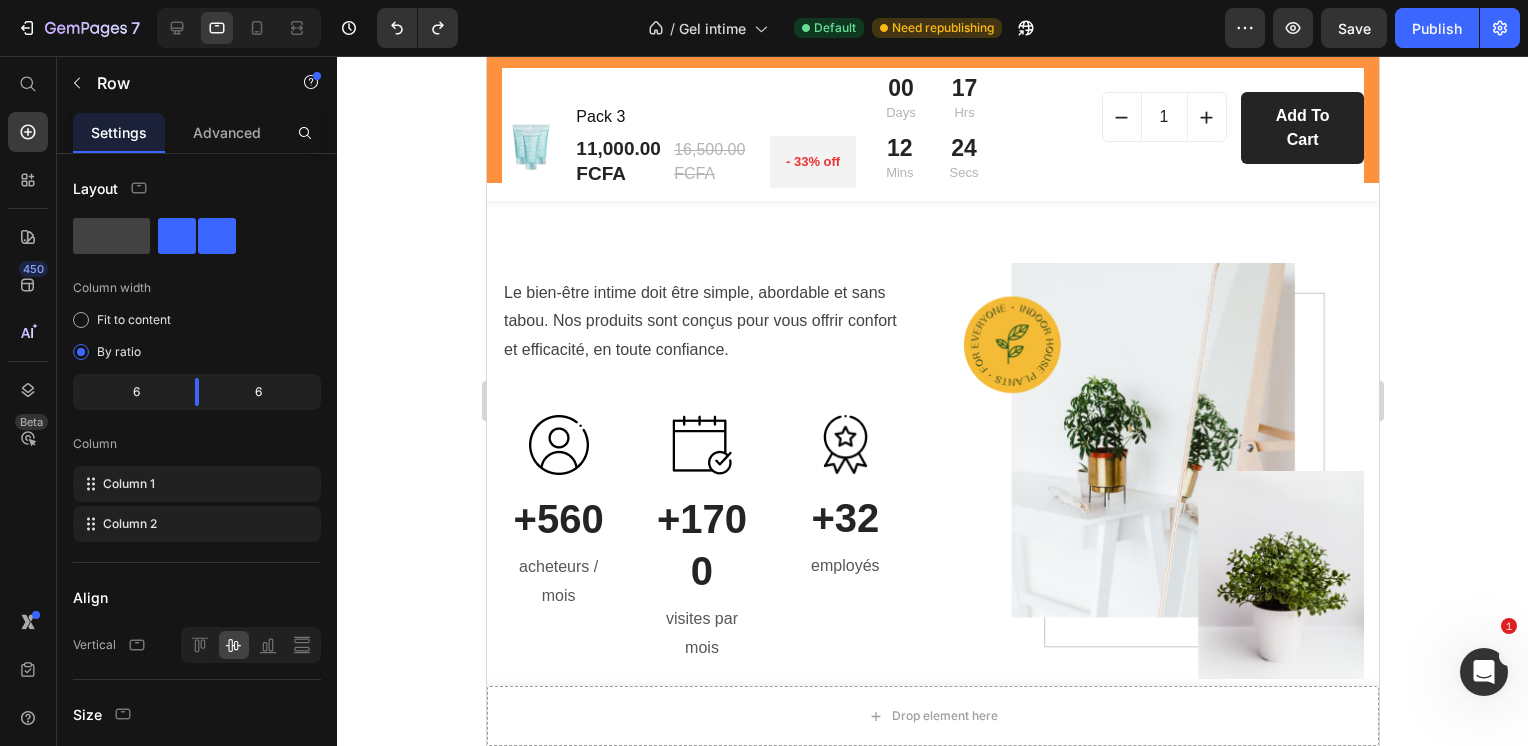 scroll, scrollTop: 6208, scrollLeft: 0, axis: vertical 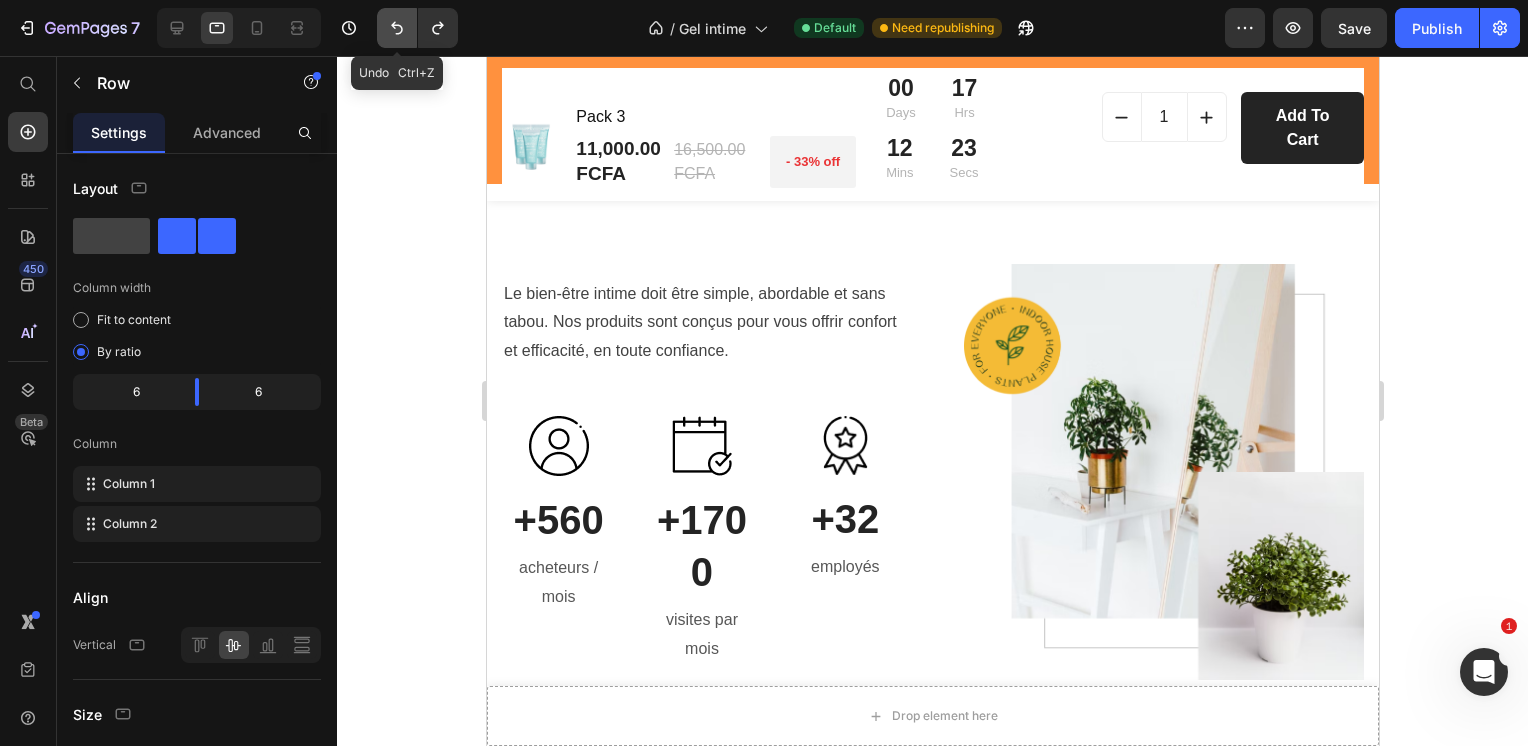 click 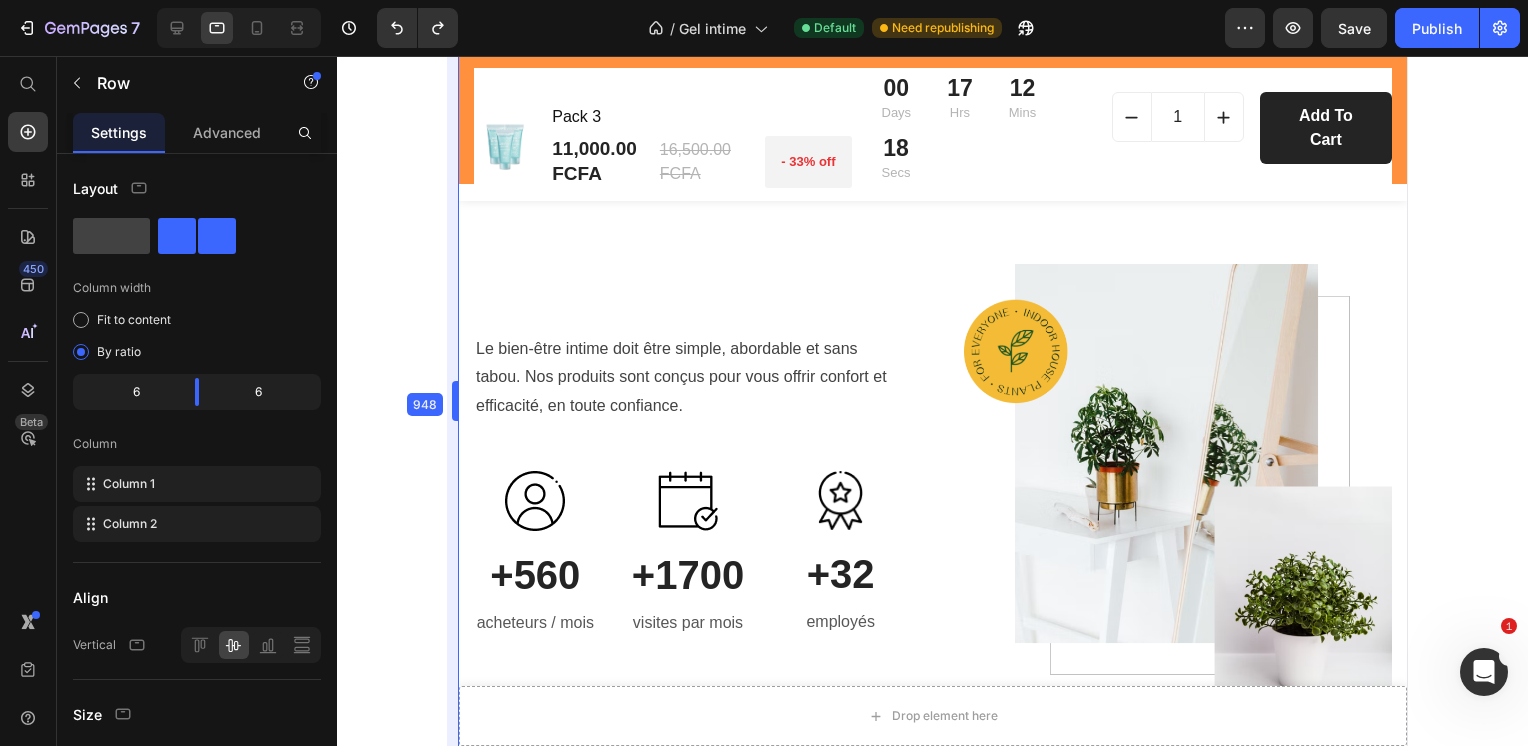 drag, startPoint x: 480, startPoint y: 405, endPoint x: 424, endPoint y: 419, distance: 57.72348 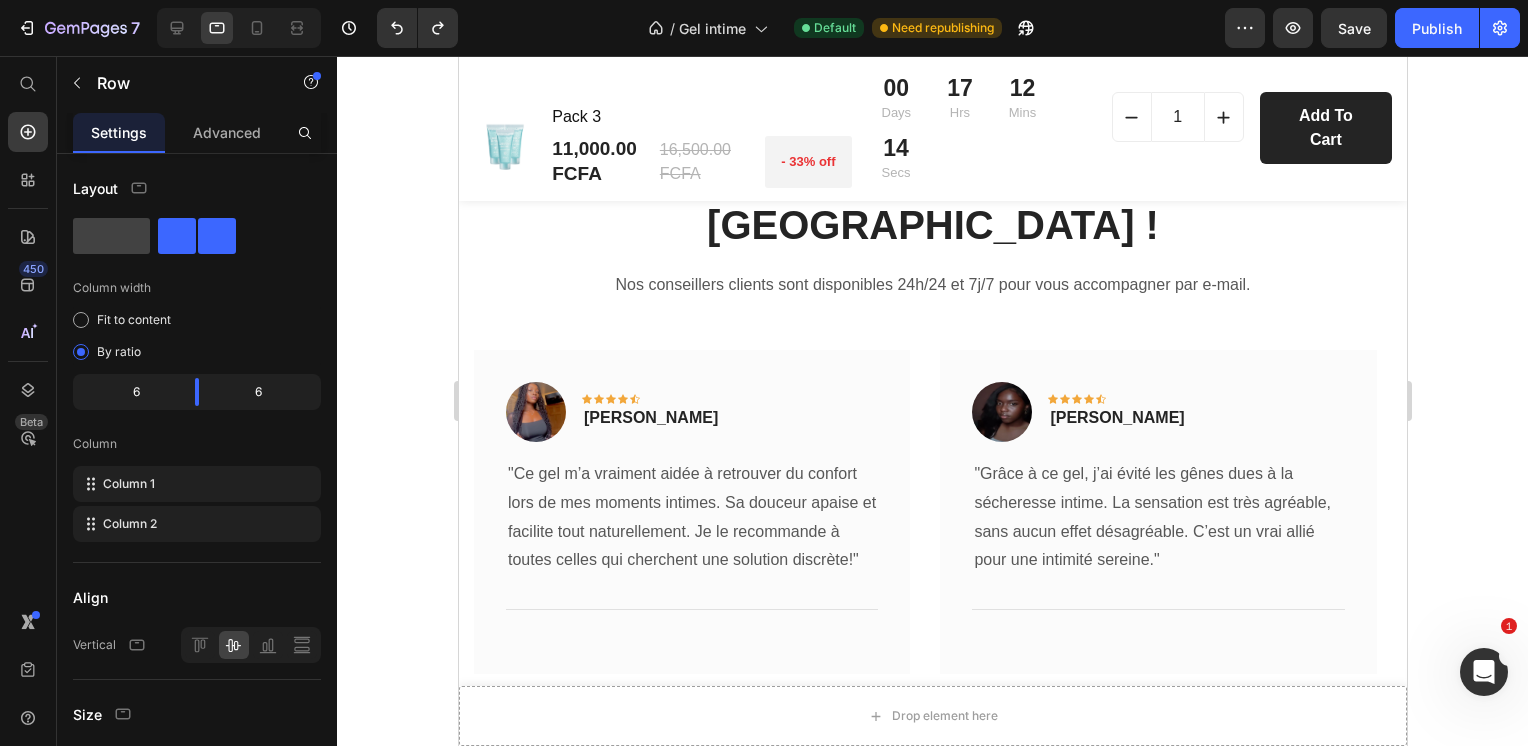 scroll, scrollTop: 4708, scrollLeft: 0, axis: vertical 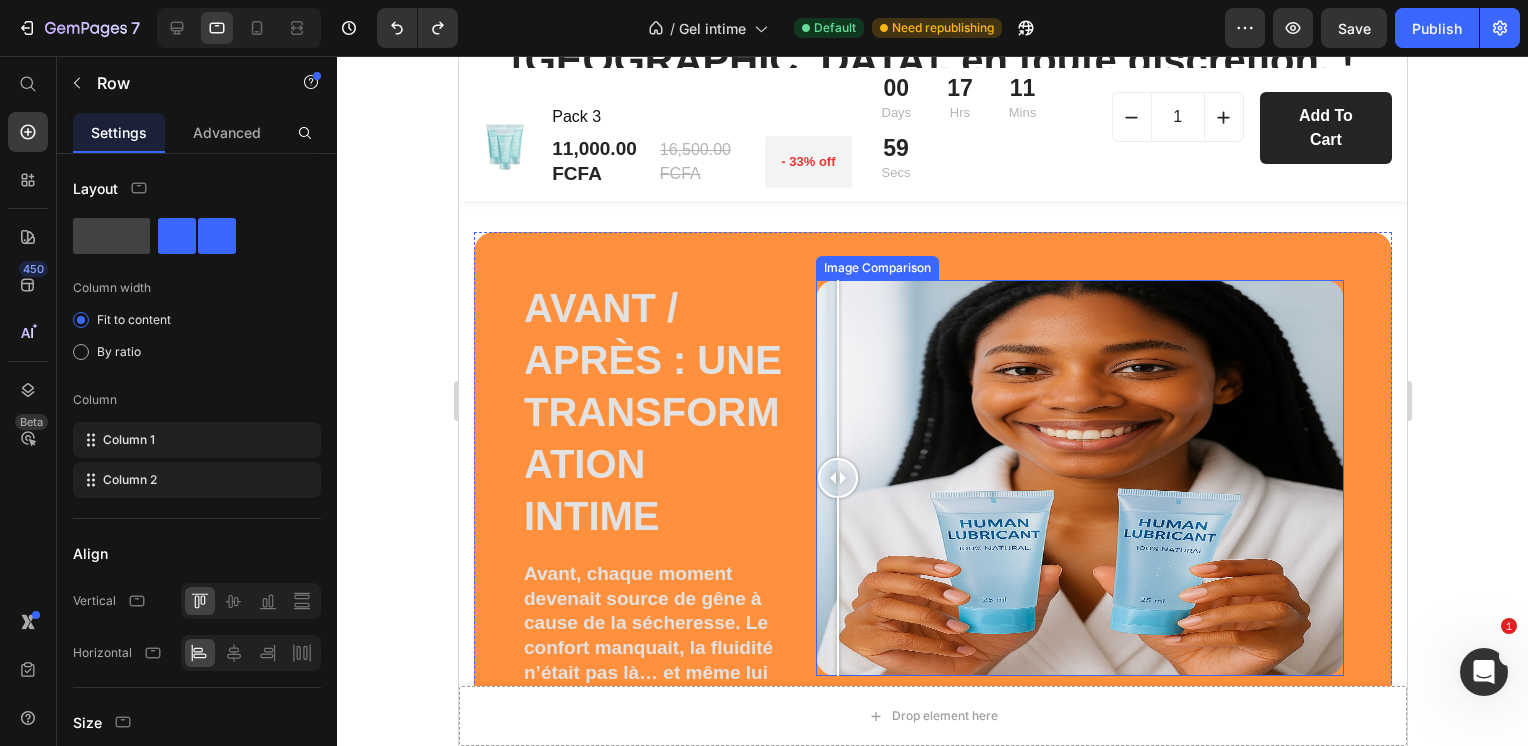 drag, startPoint x: 1066, startPoint y: 466, endPoint x: 813, endPoint y: 450, distance: 253.50542 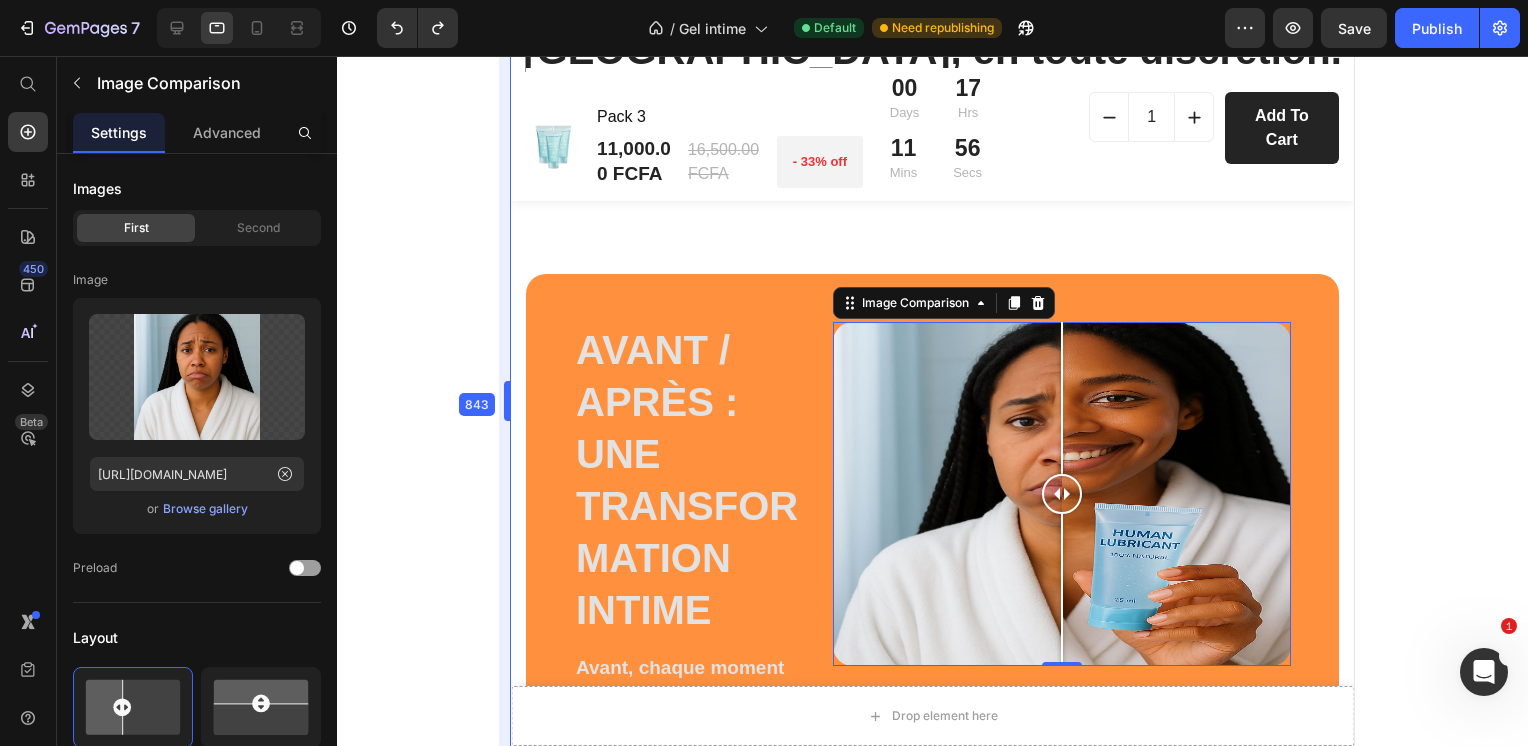 scroll, scrollTop: 3509, scrollLeft: 0, axis: vertical 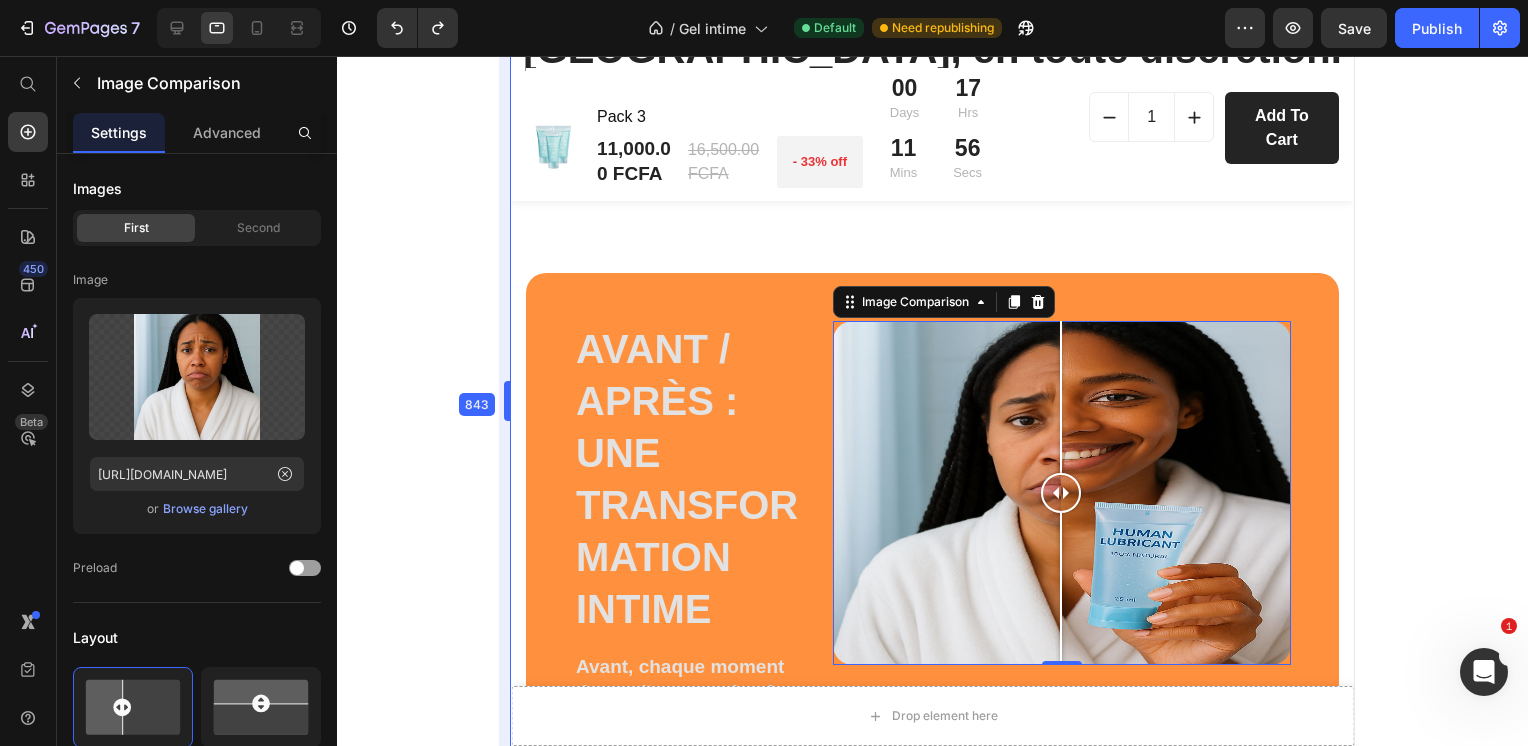 drag, startPoint x: 452, startPoint y: 412, endPoint x: 557, endPoint y: 431, distance: 106.7052 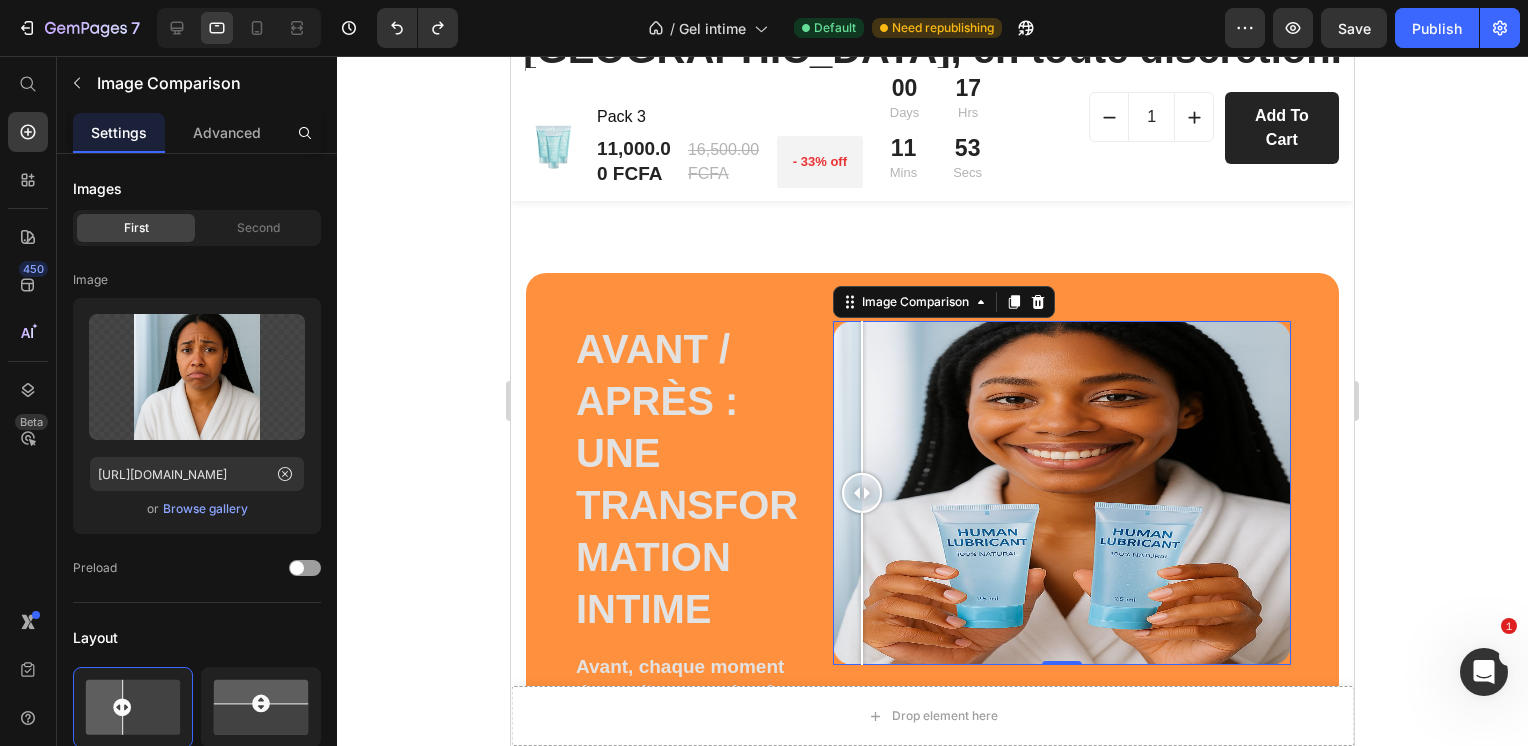 drag, startPoint x: 1056, startPoint y: 434, endPoint x: 857, endPoint y: 419, distance: 199.56453 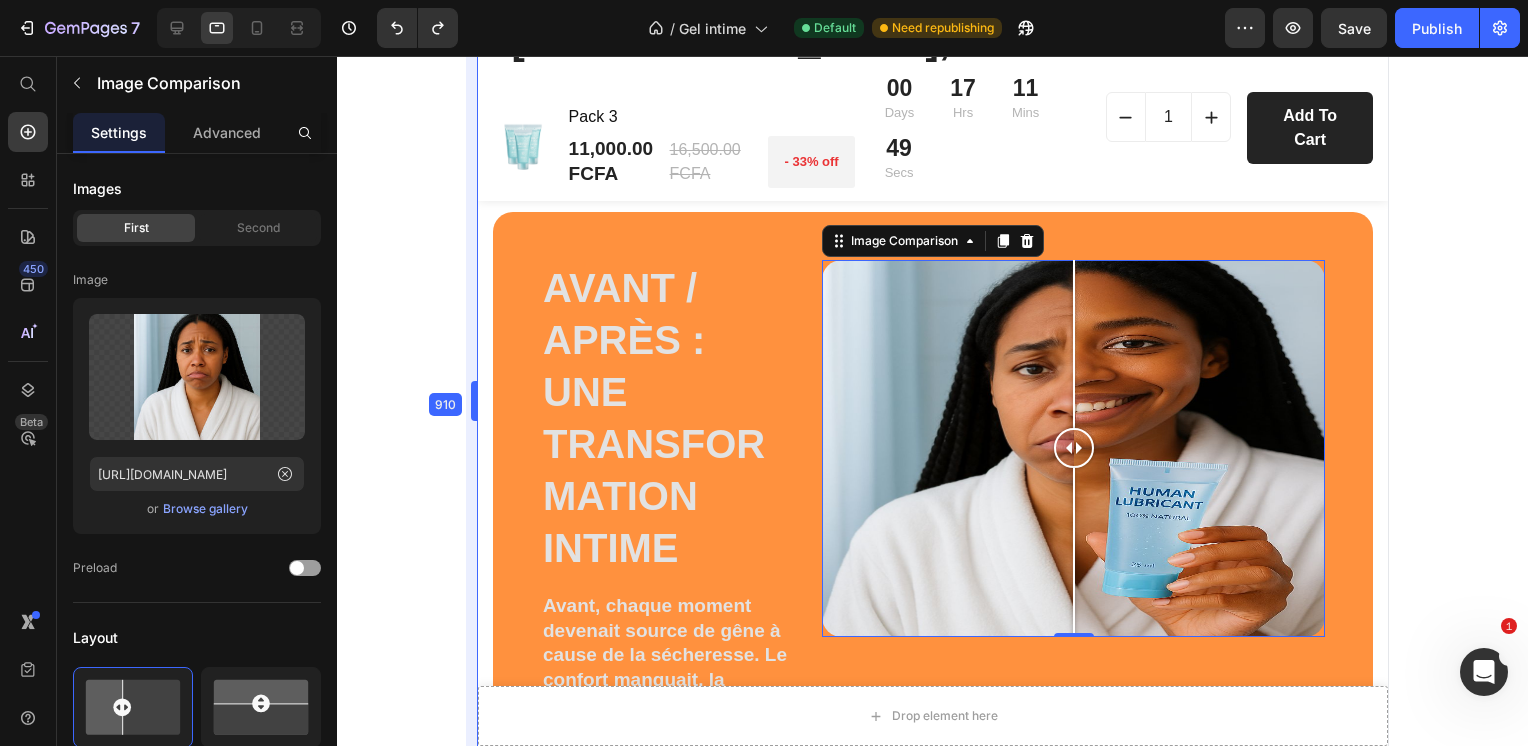 scroll, scrollTop: 3536, scrollLeft: 0, axis: vertical 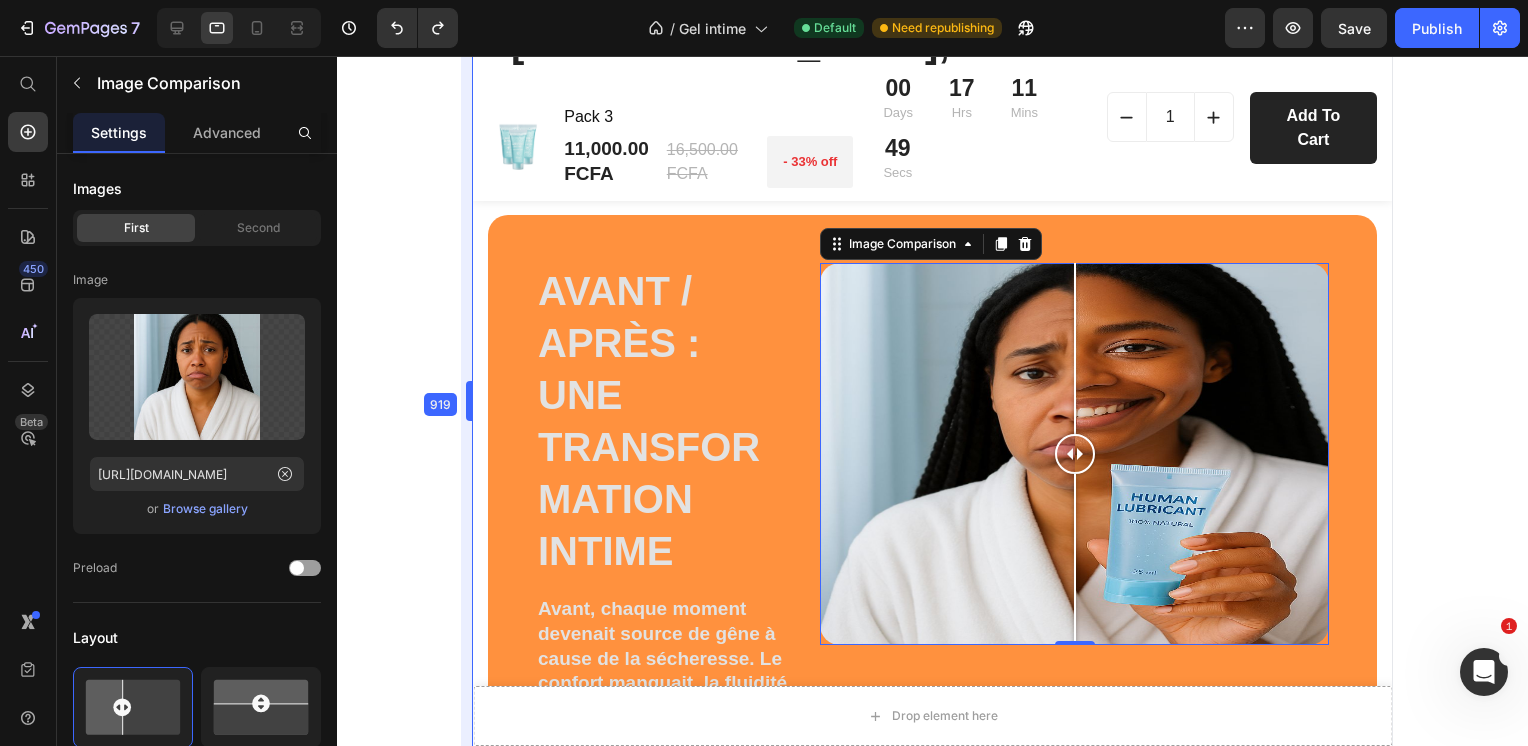 drag, startPoint x: 507, startPoint y: 397, endPoint x: 431, endPoint y: 398, distance: 76.00658 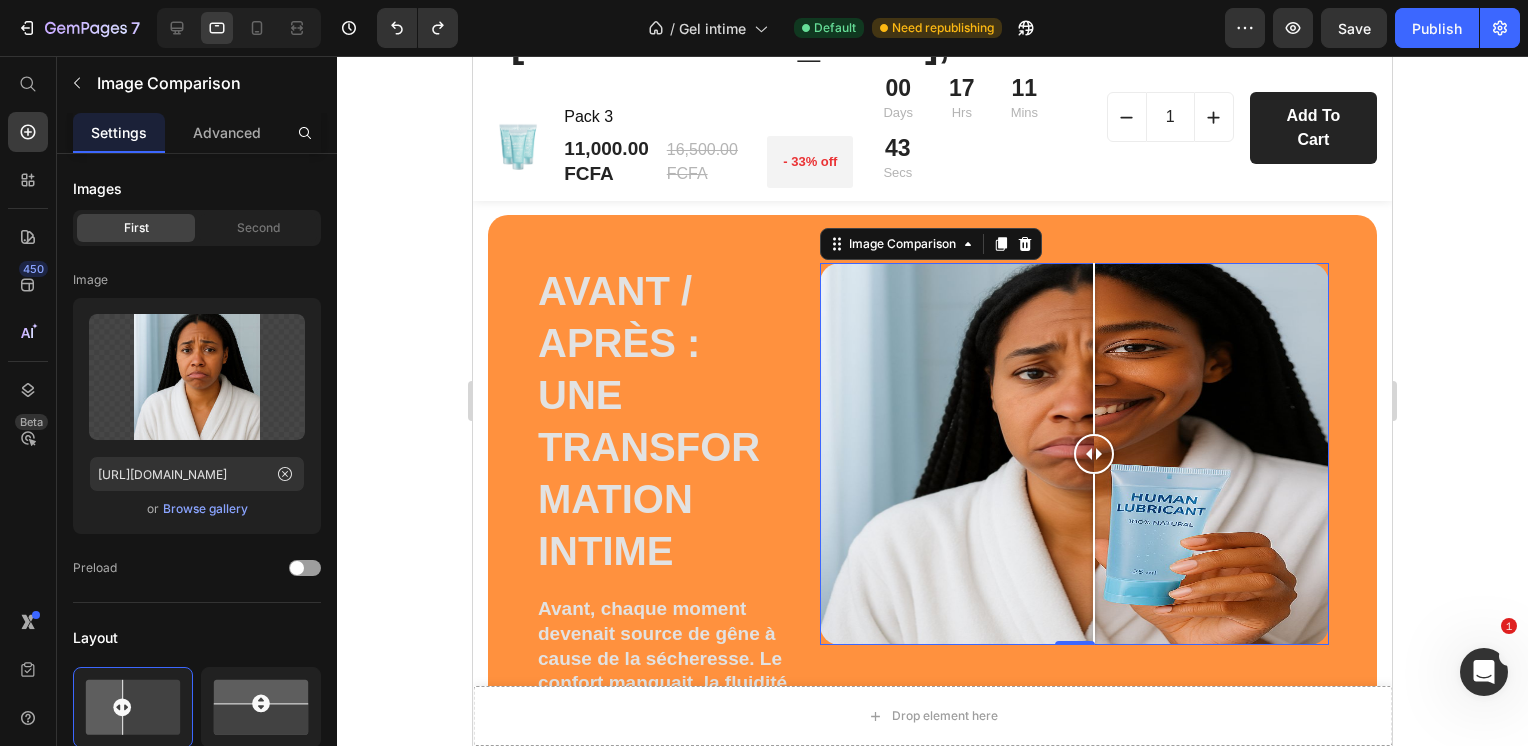 drag, startPoint x: 1071, startPoint y: 457, endPoint x: 1089, endPoint y: 463, distance: 18.973665 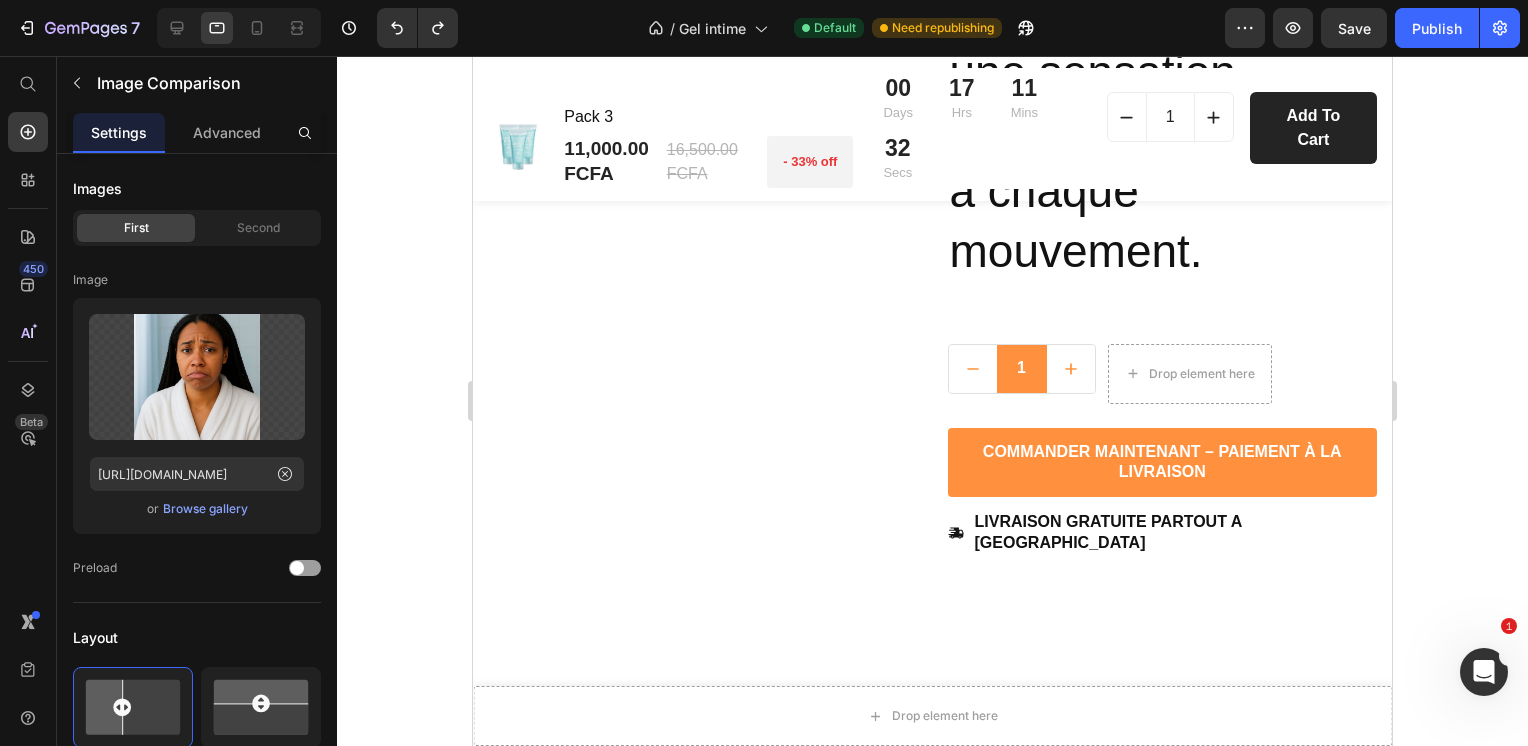 scroll, scrollTop: 1234, scrollLeft: 0, axis: vertical 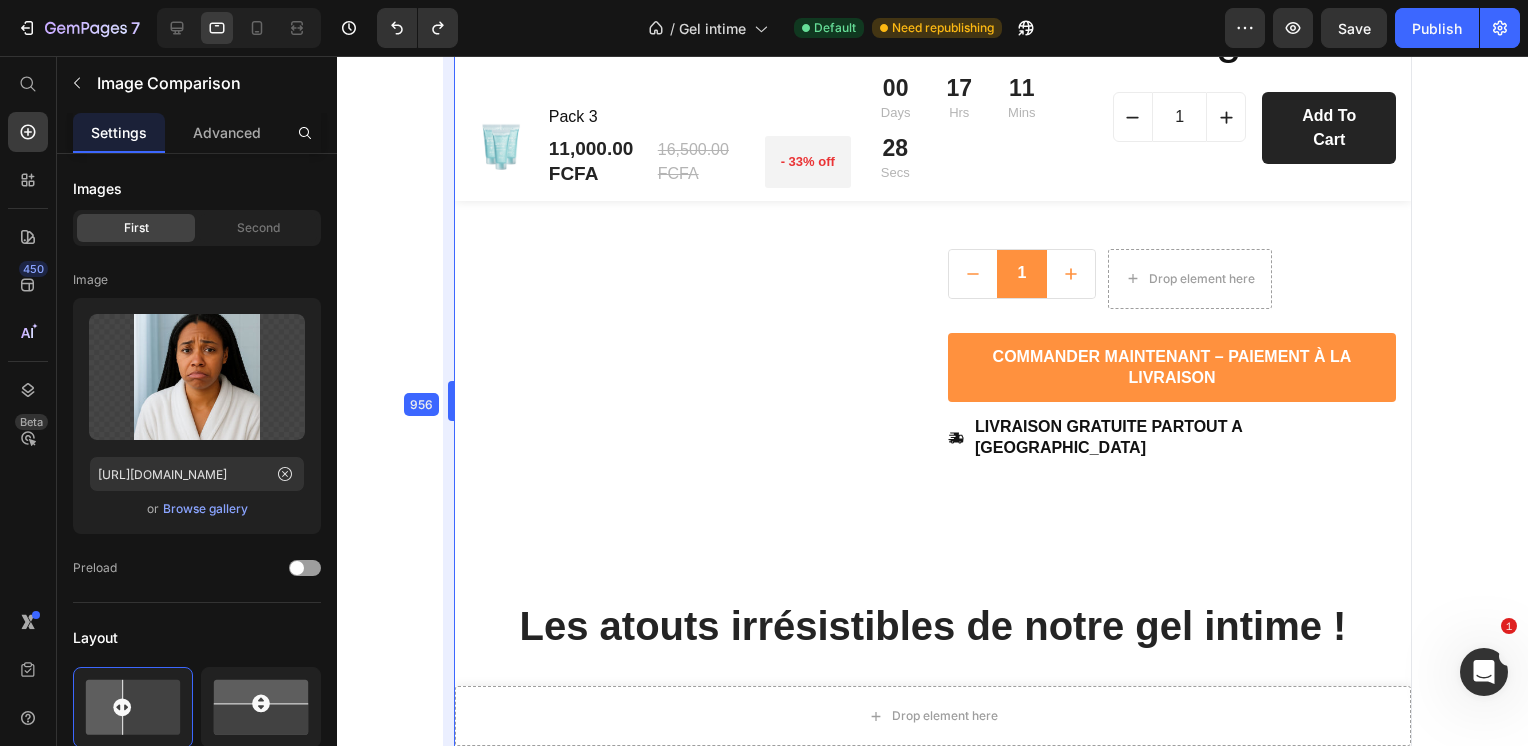 drag, startPoint x: 470, startPoint y: 402, endPoint x: 433, endPoint y: 406, distance: 37.215588 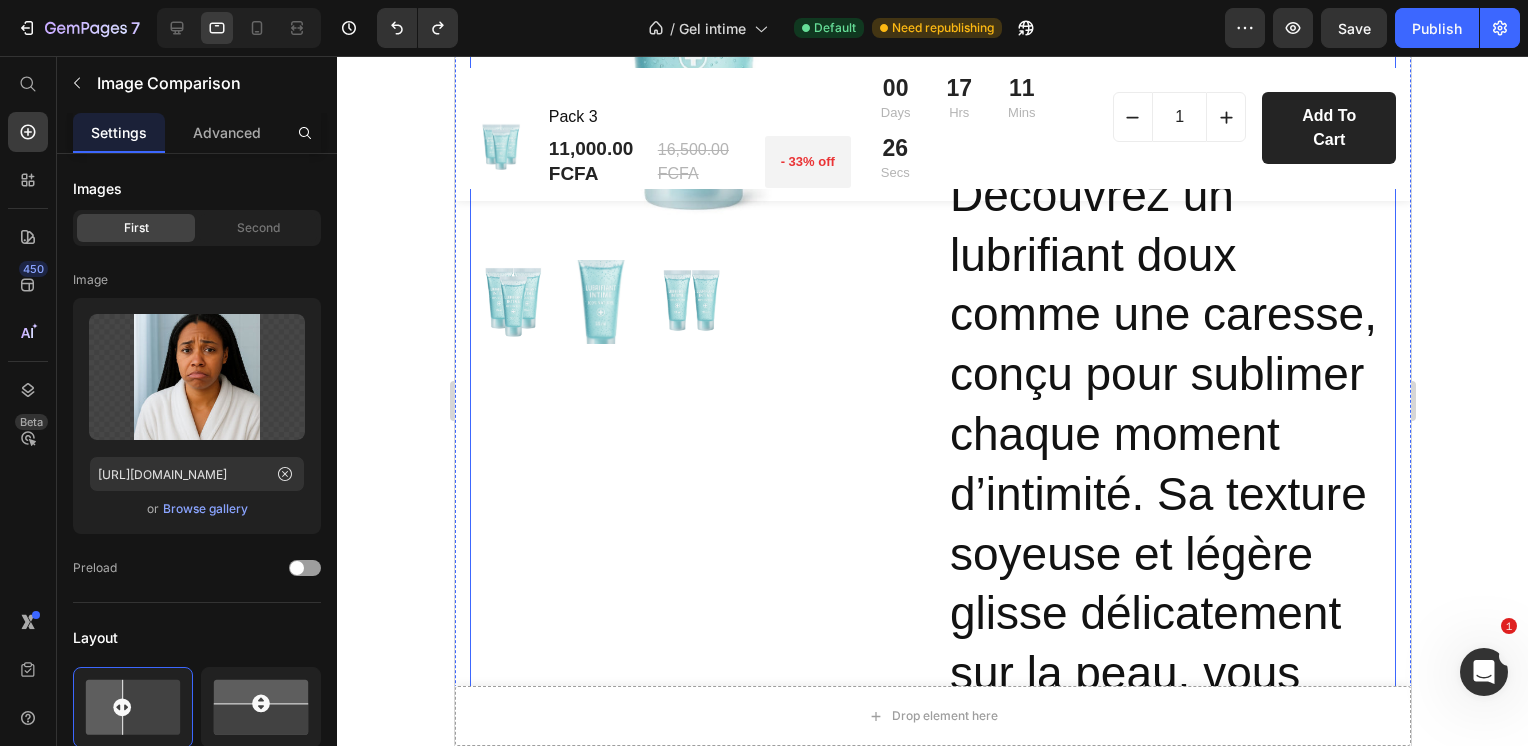 scroll, scrollTop: 461, scrollLeft: 0, axis: vertical 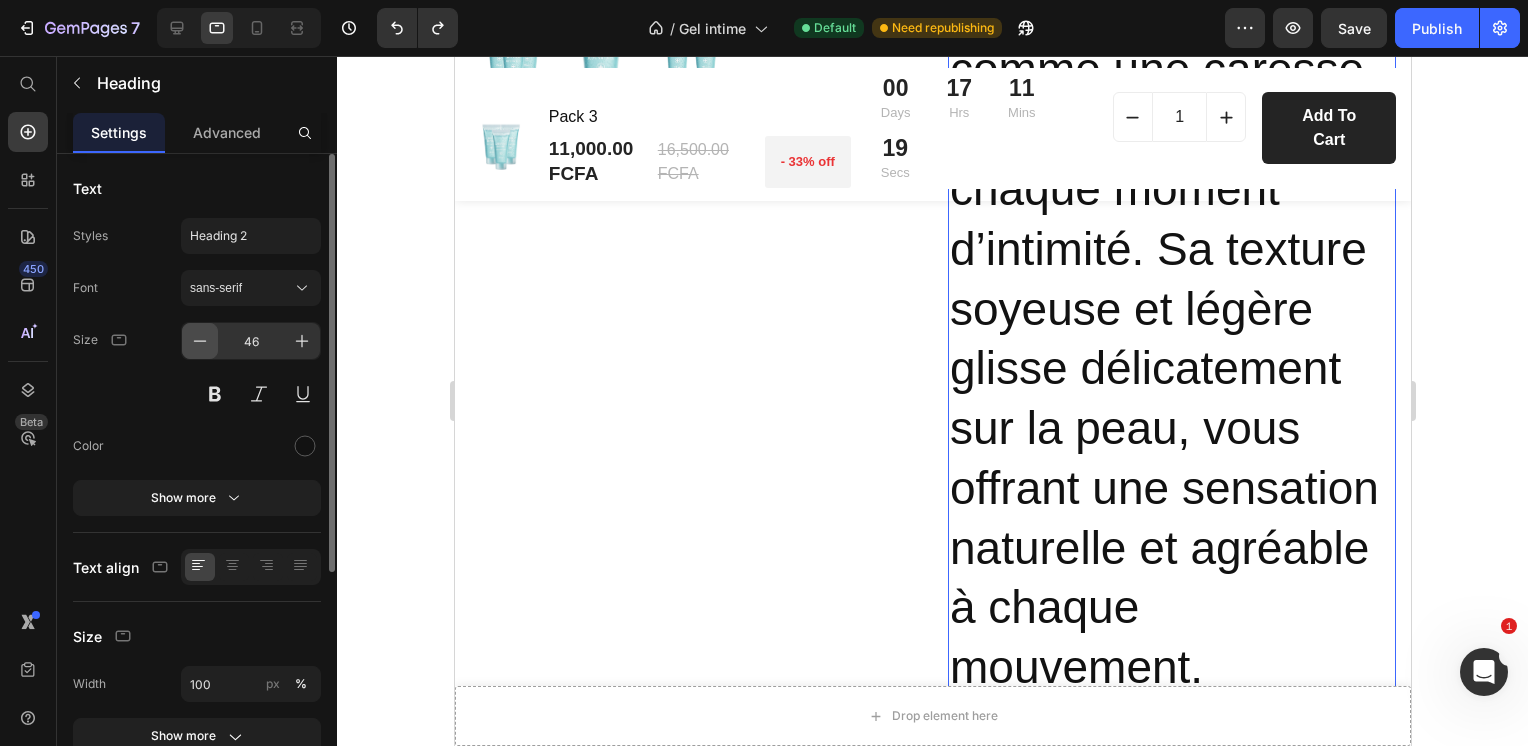 click 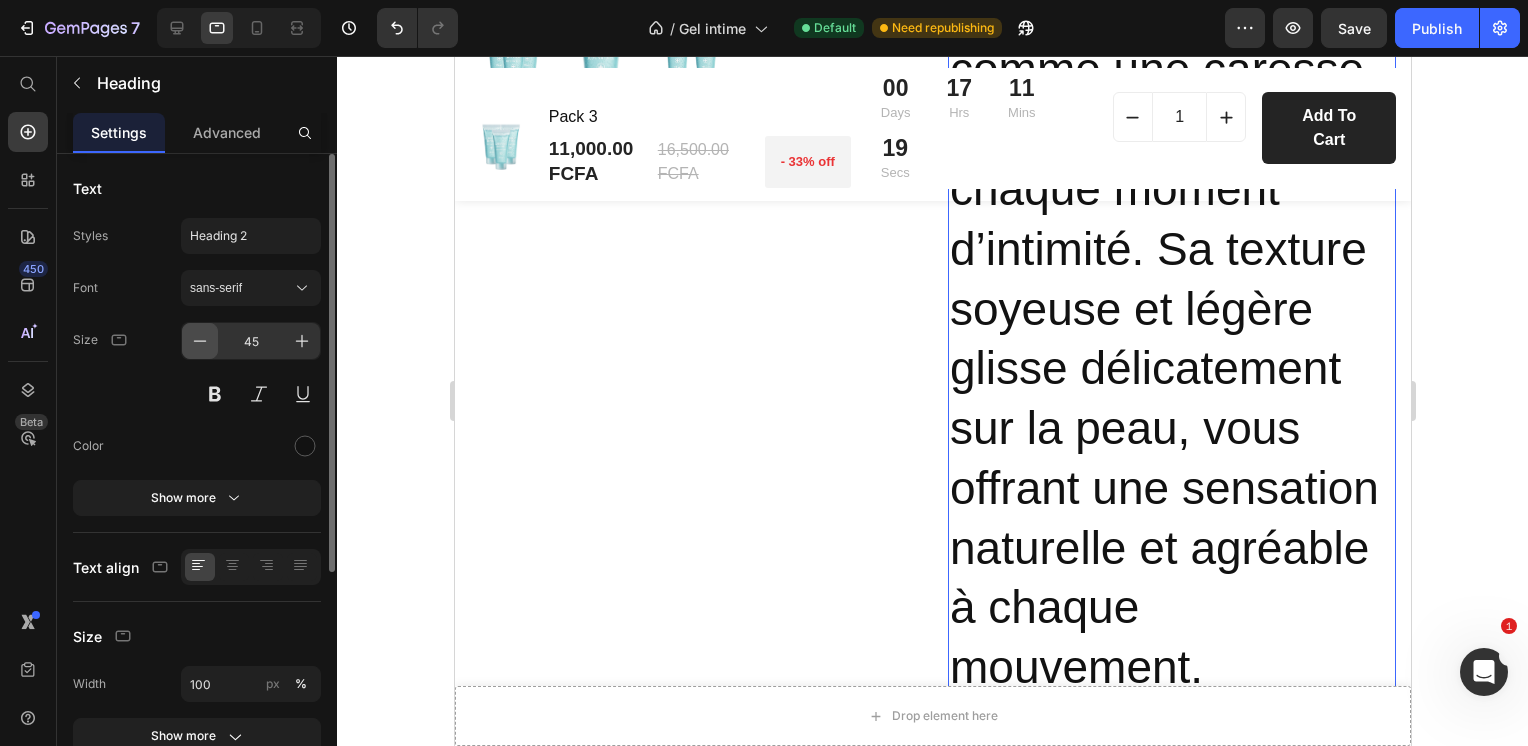 click 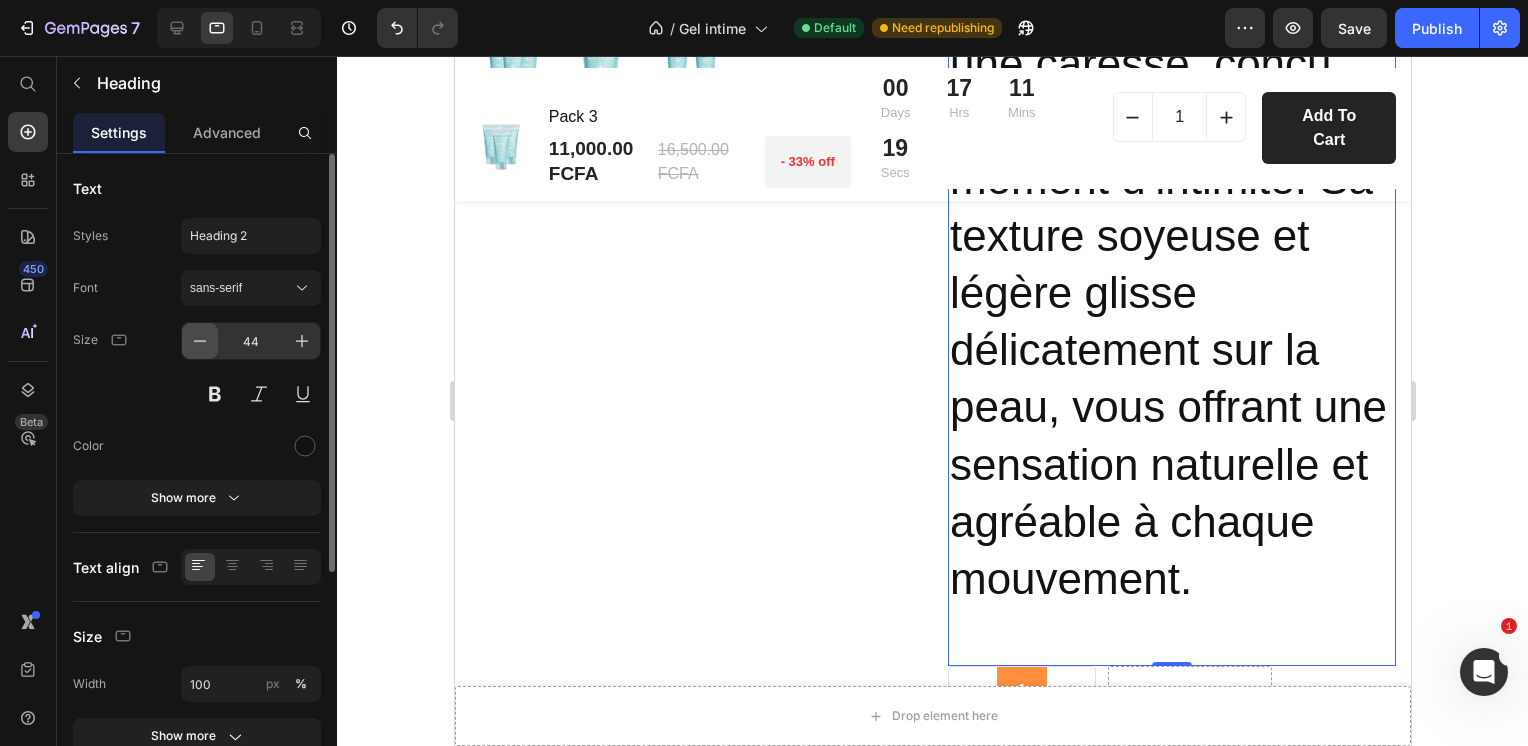 click 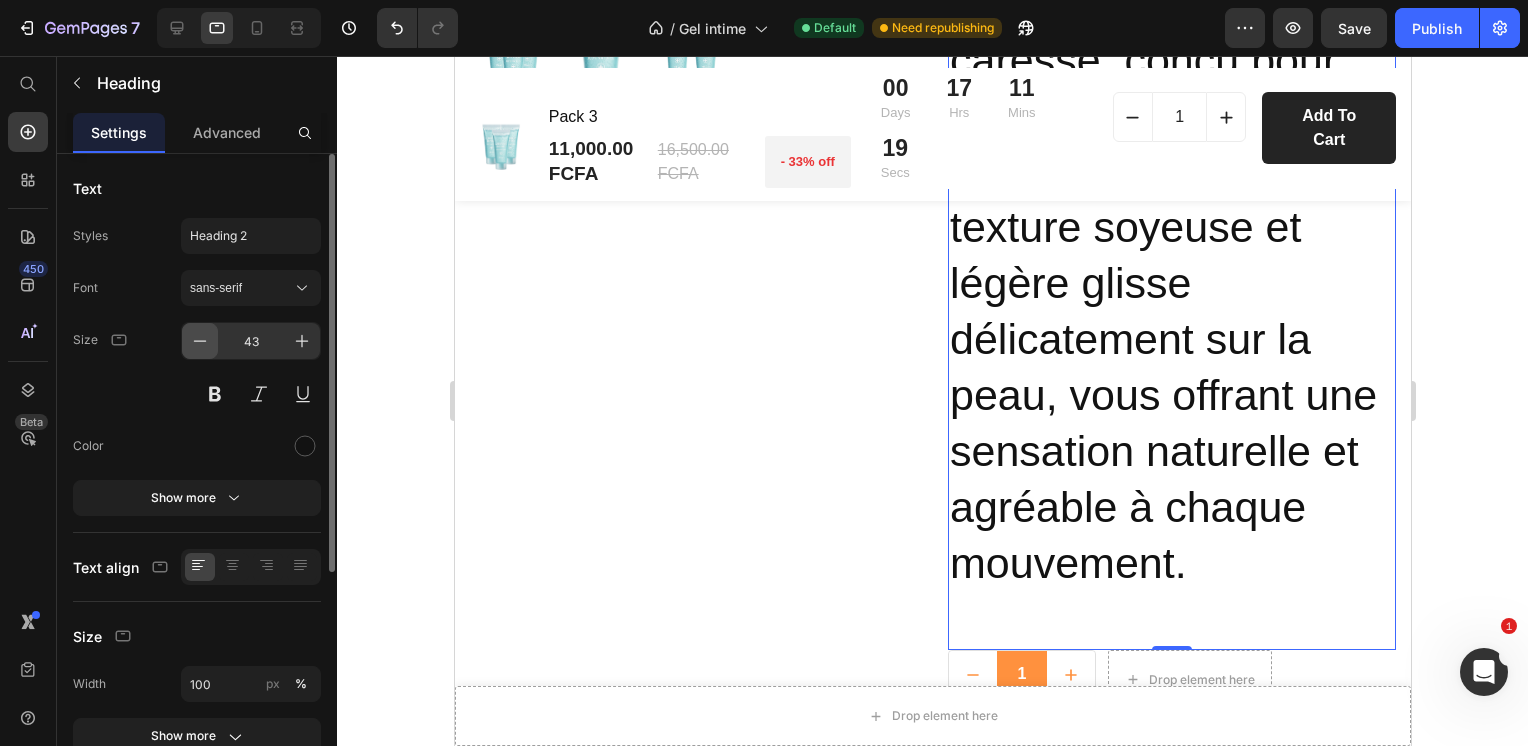 click 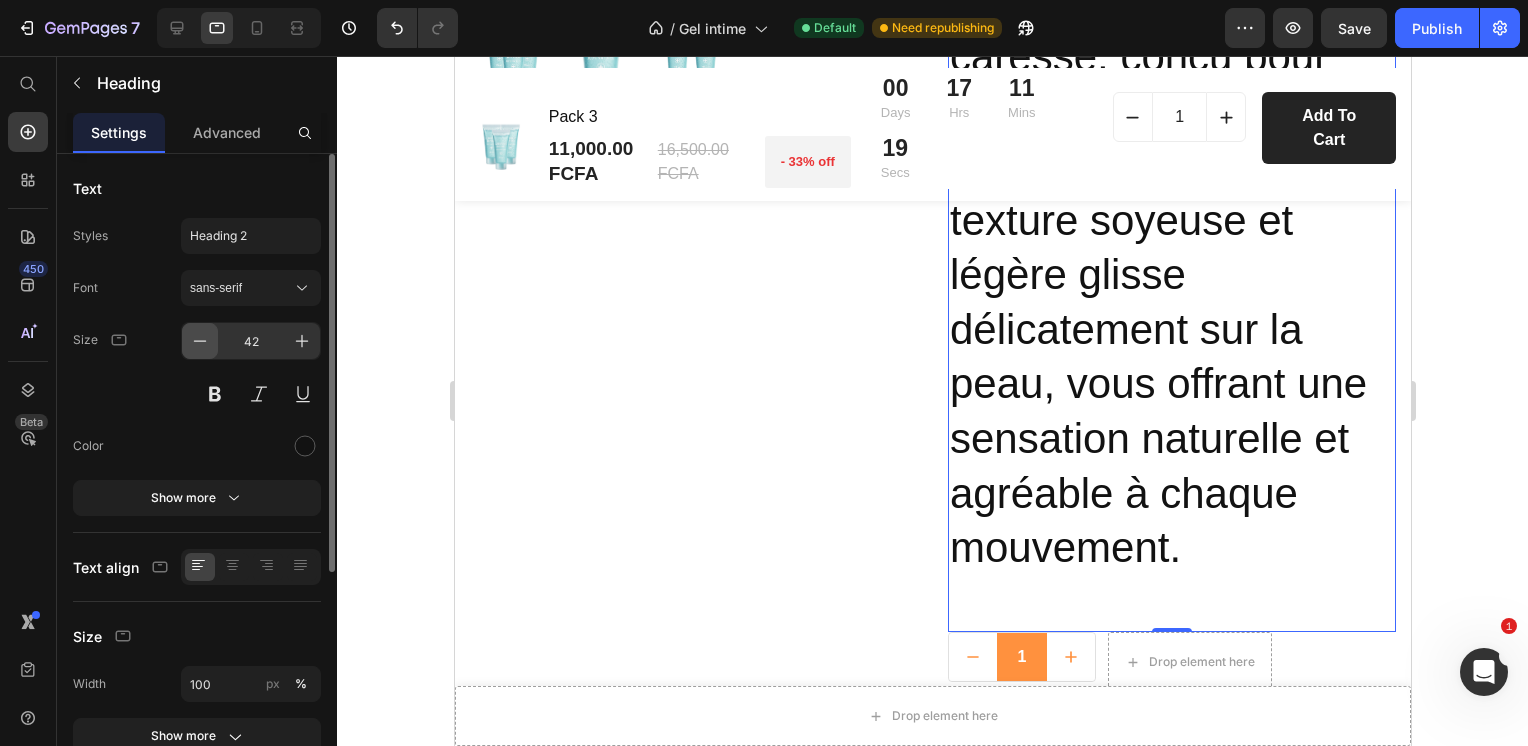click 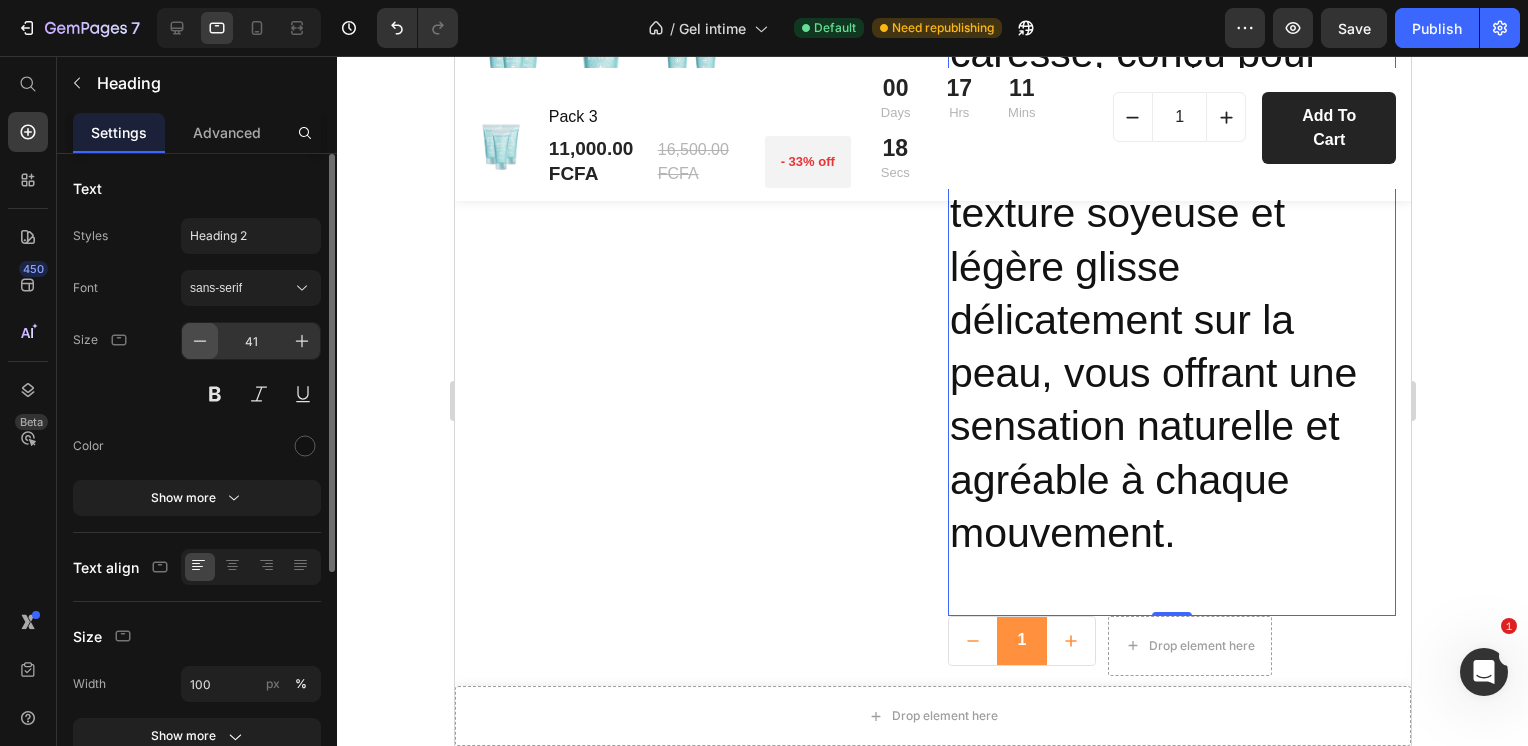 click 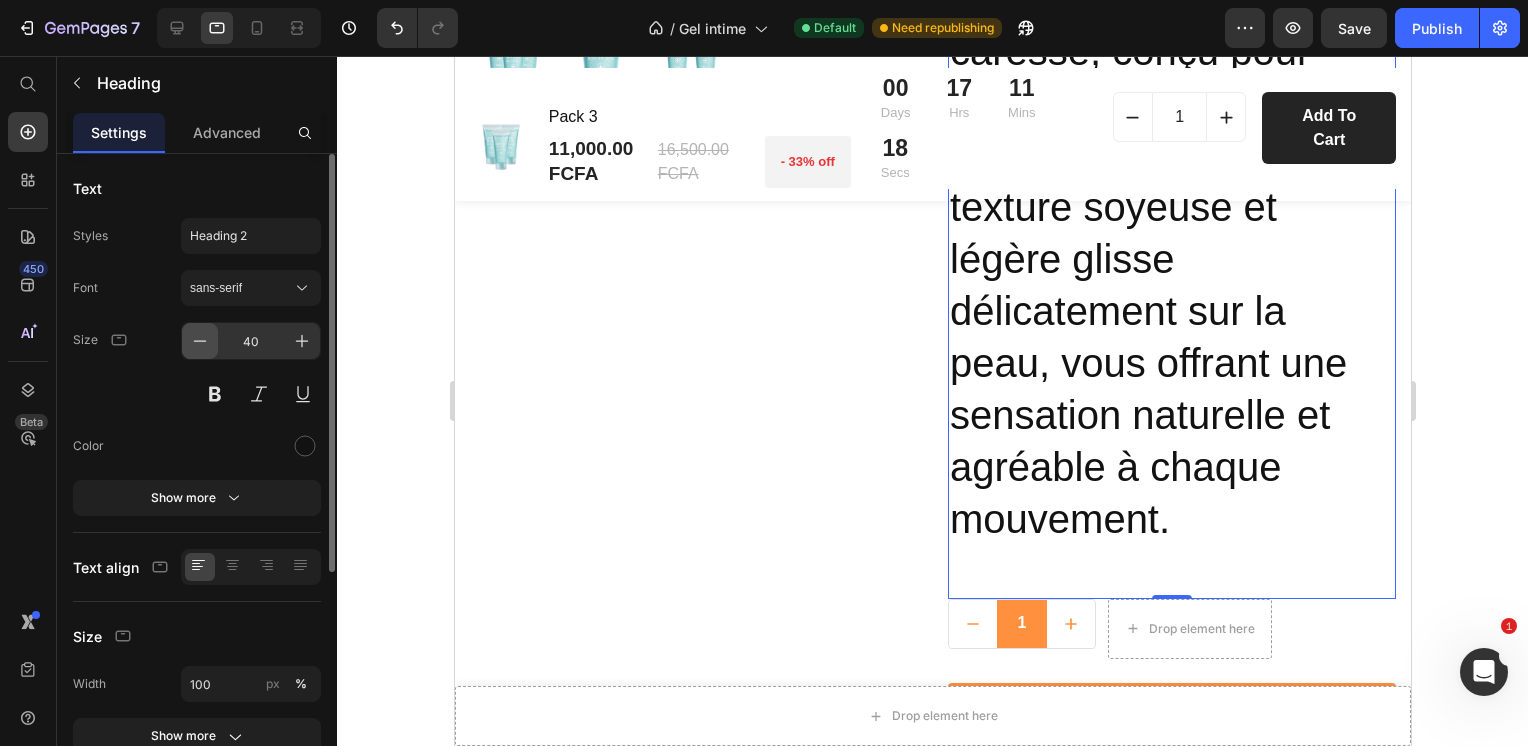 click 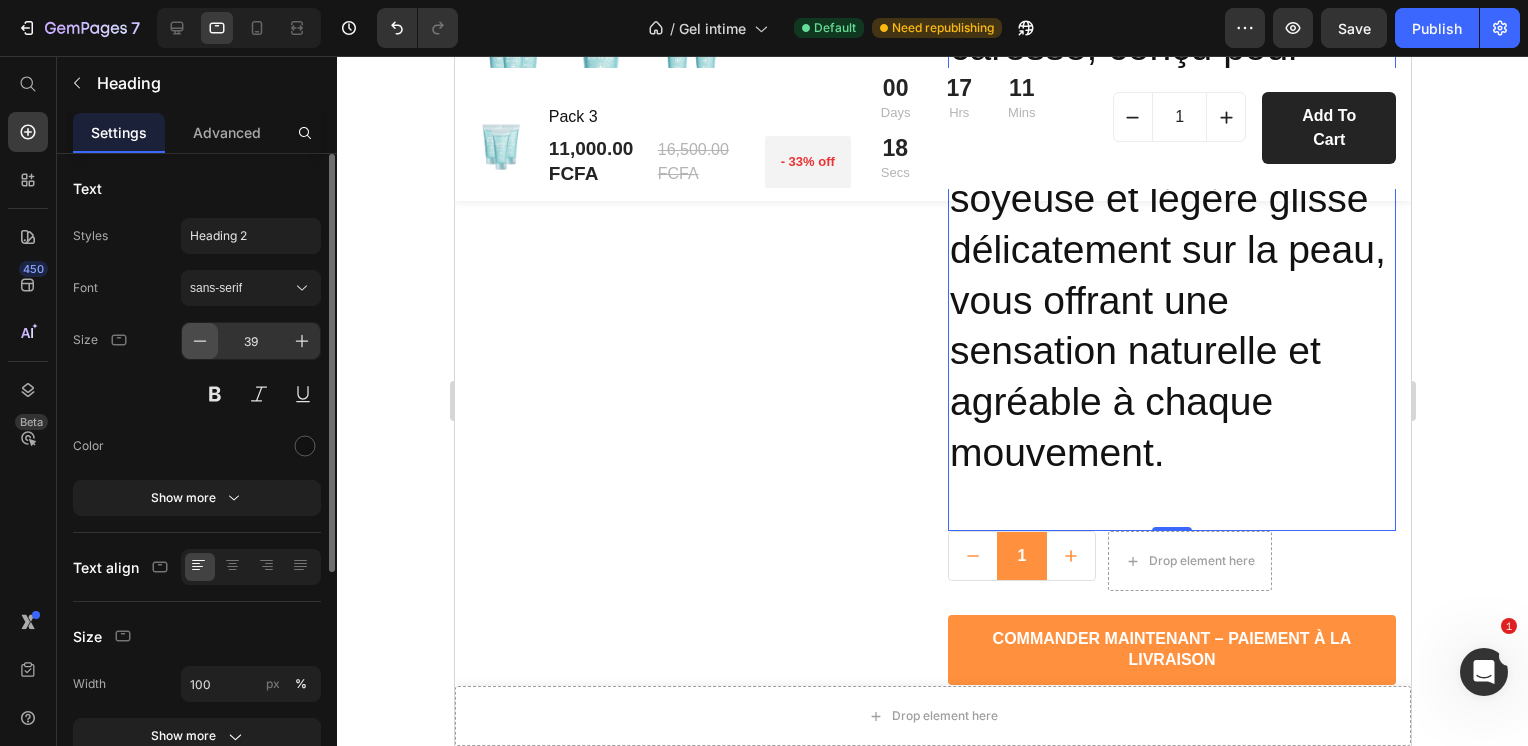 click 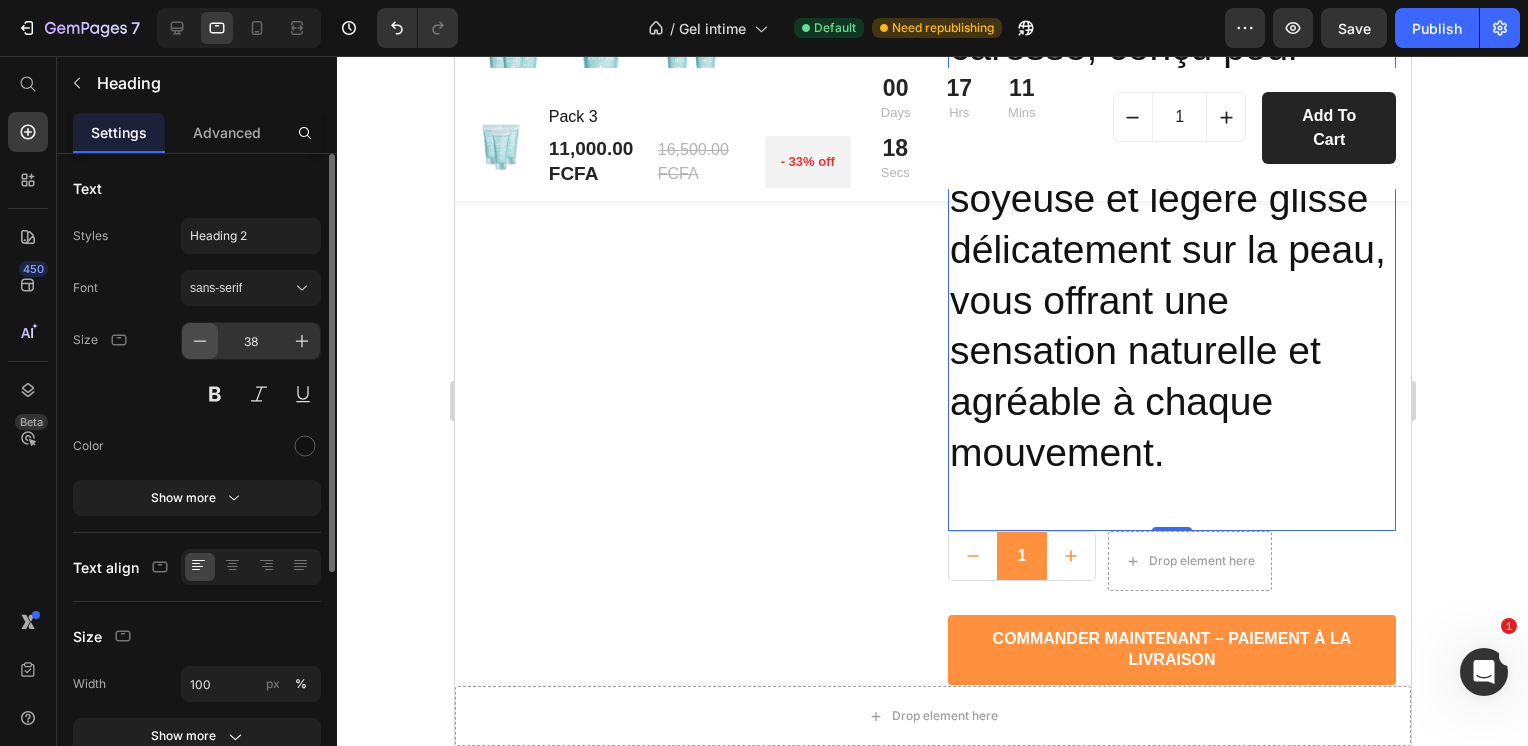 click 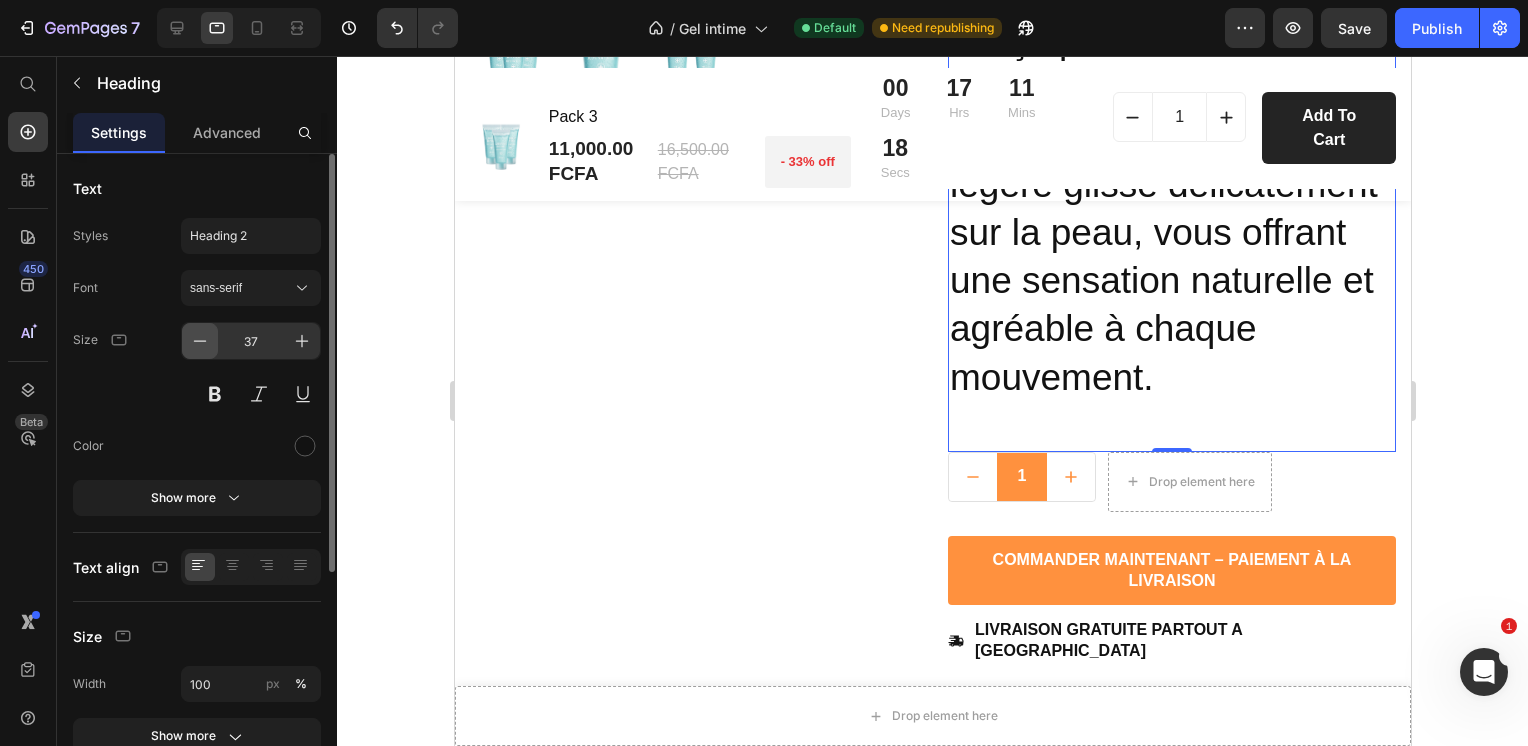 click 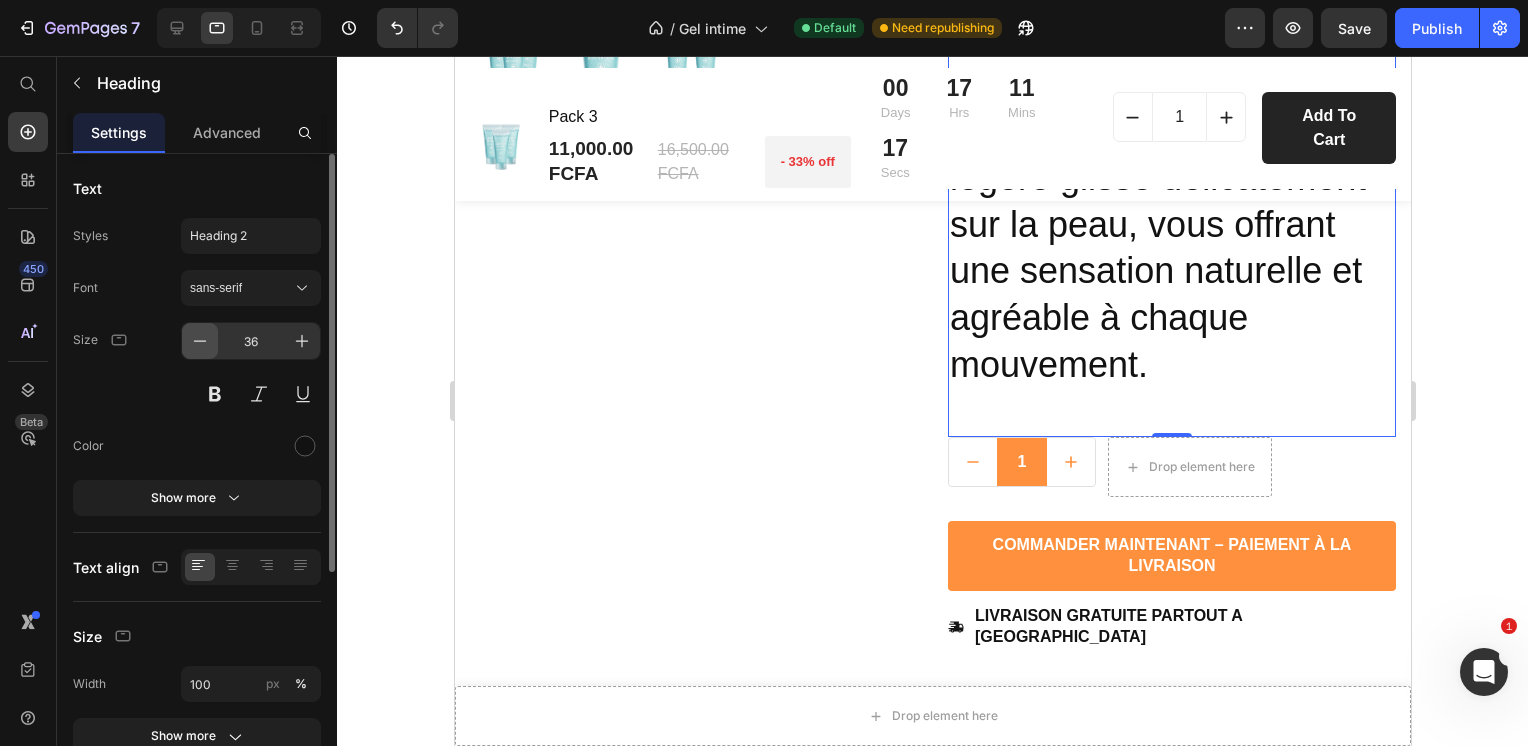 click 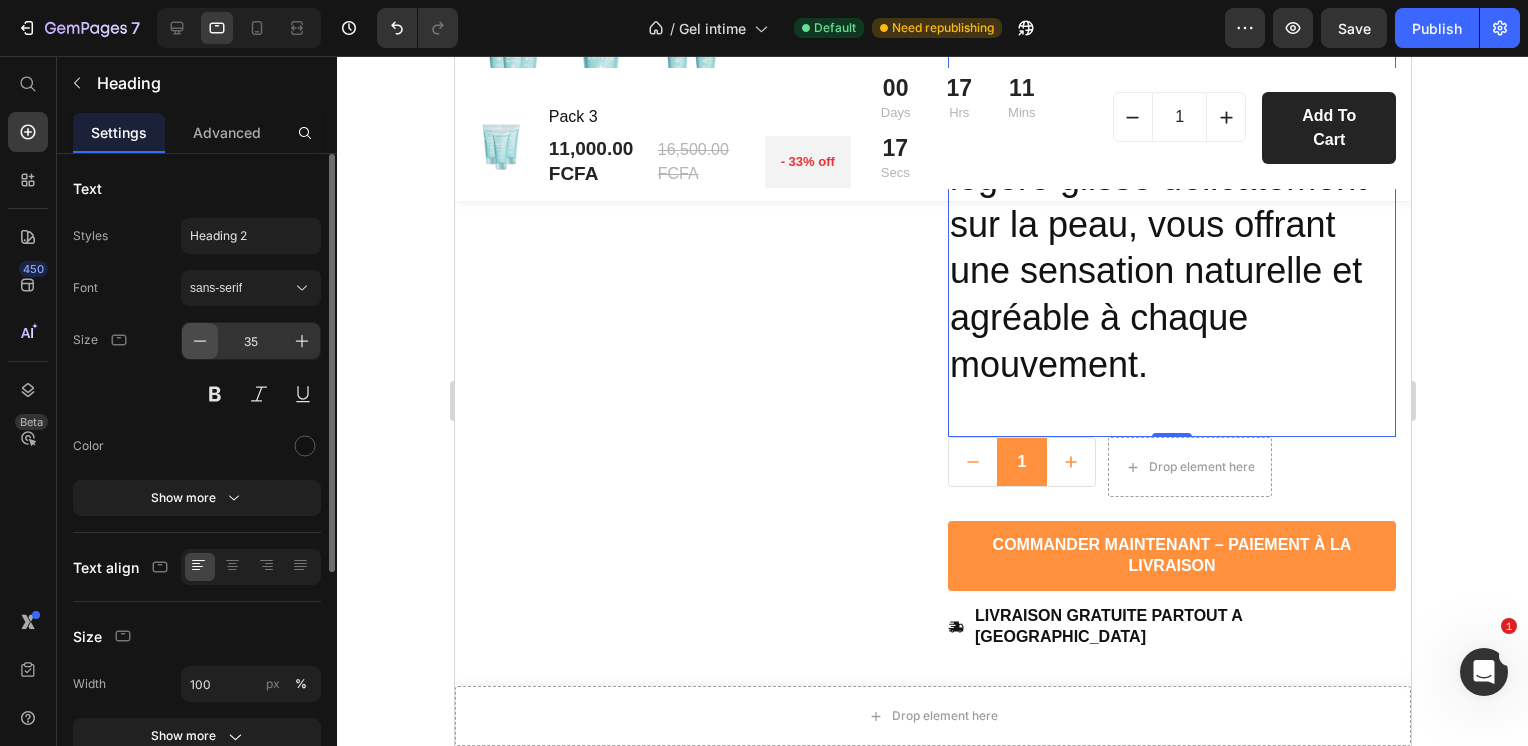 click 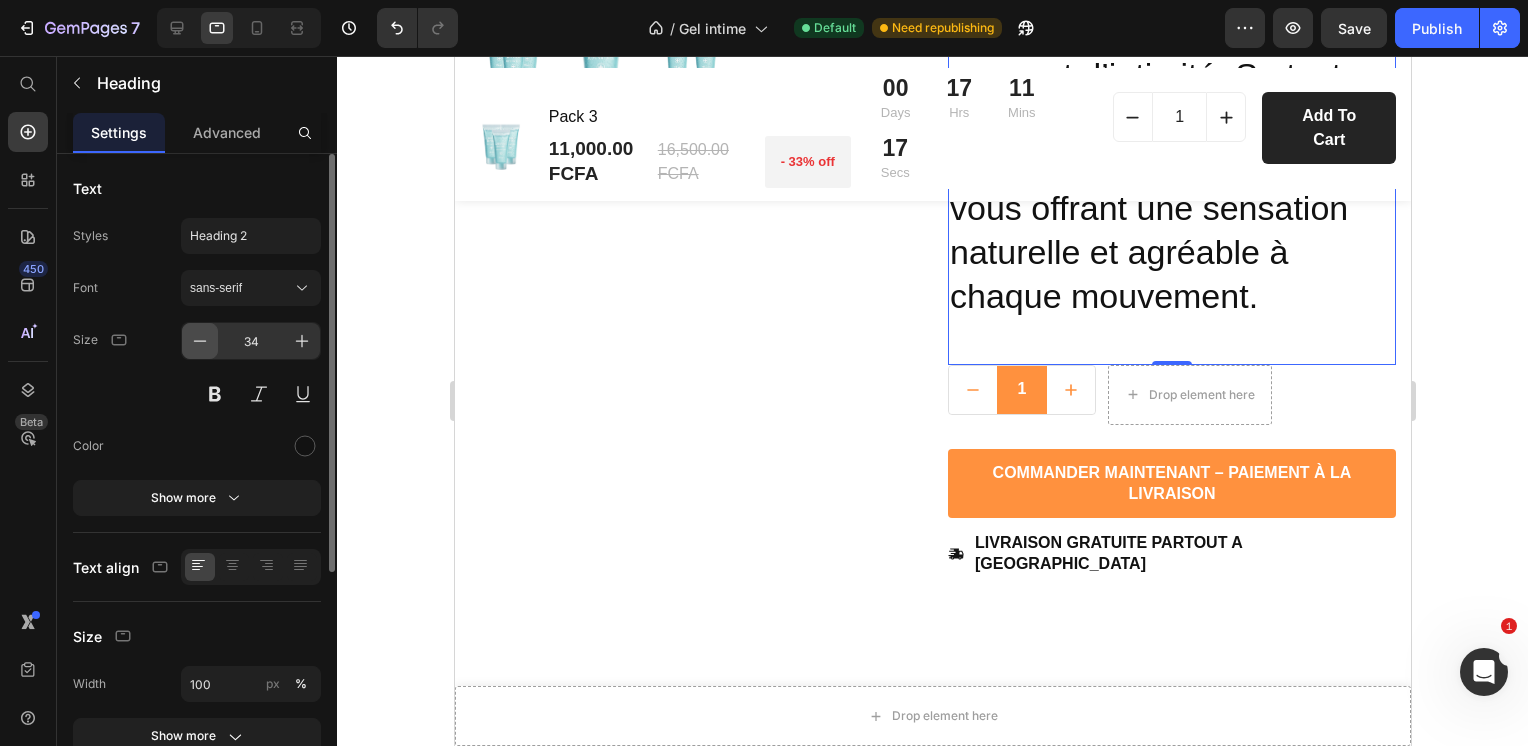 click 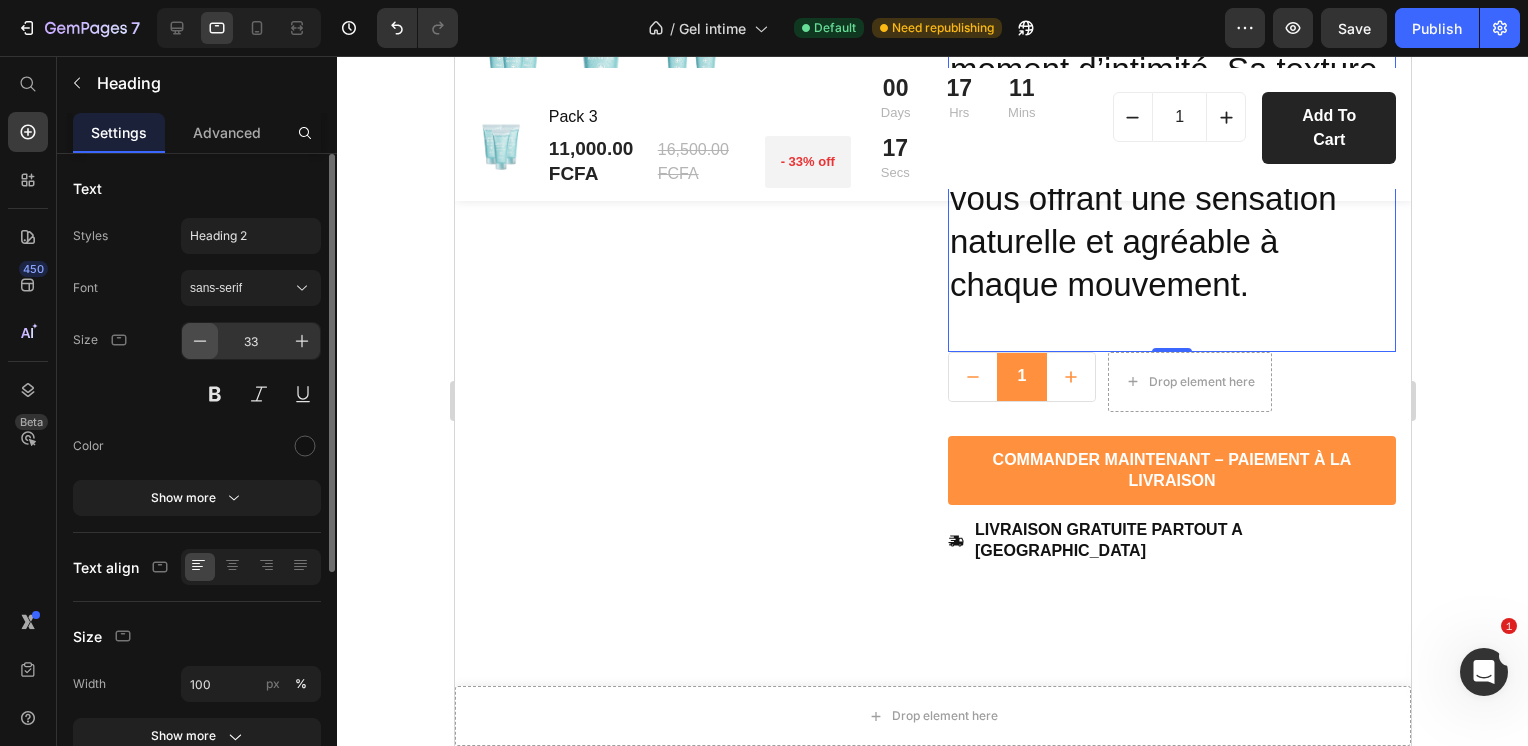click 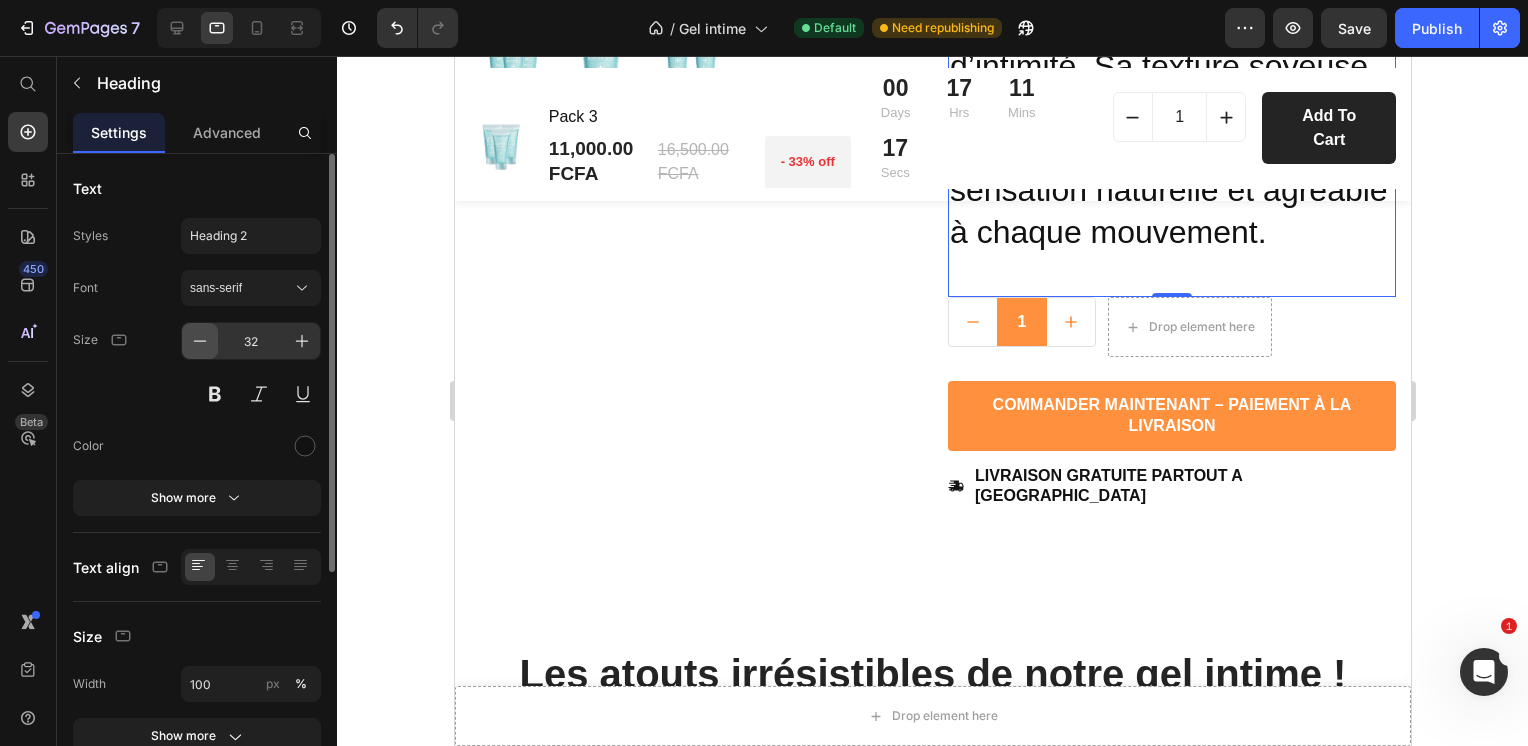 click 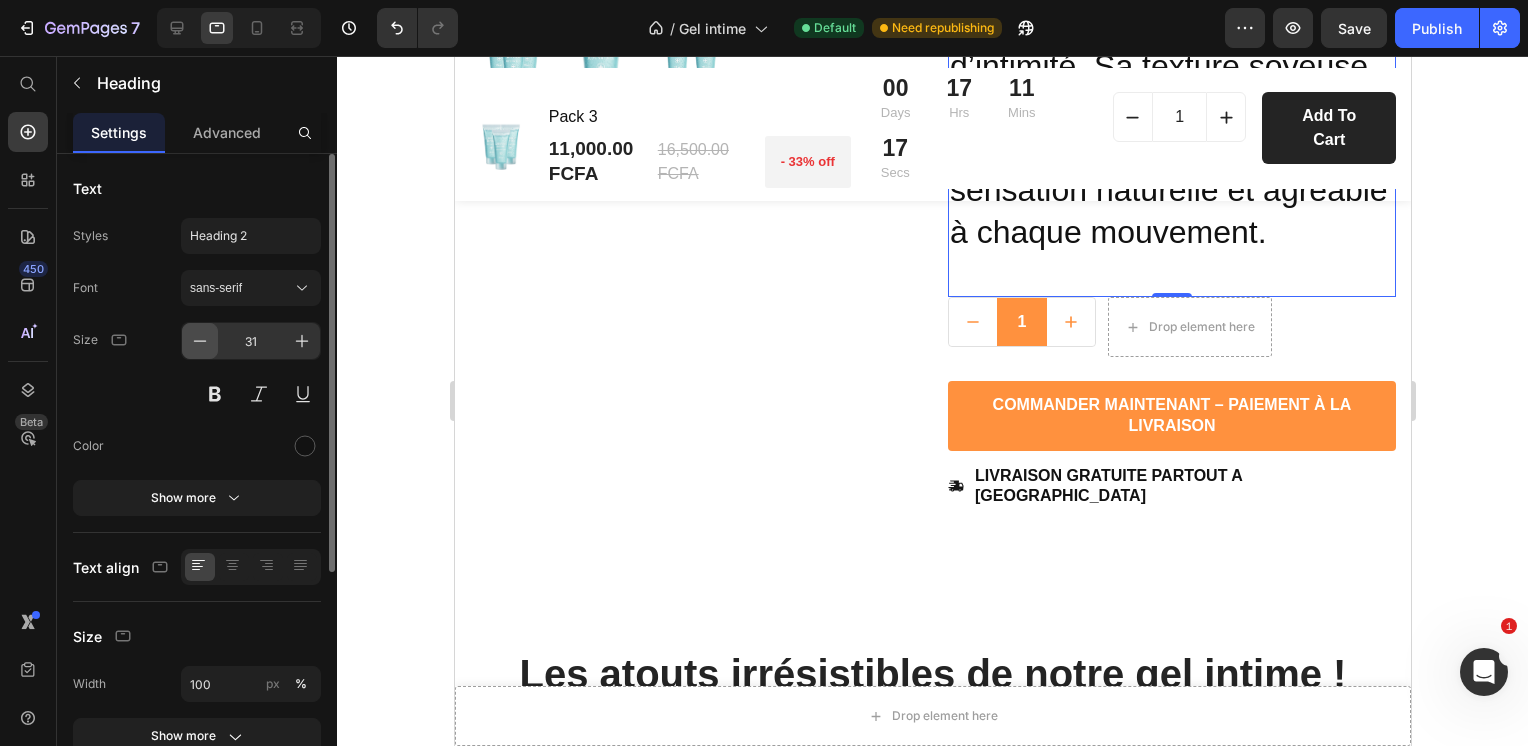 click 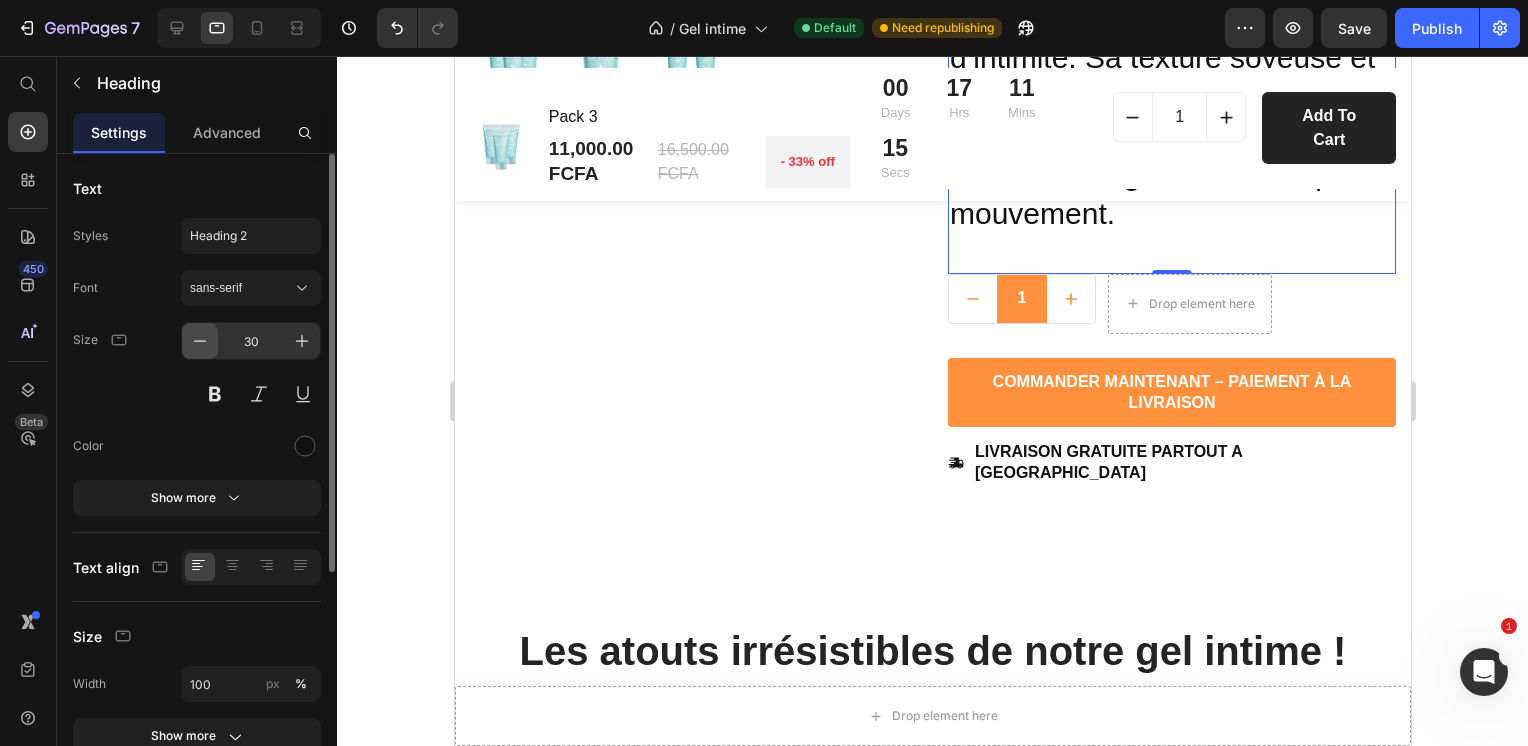 click 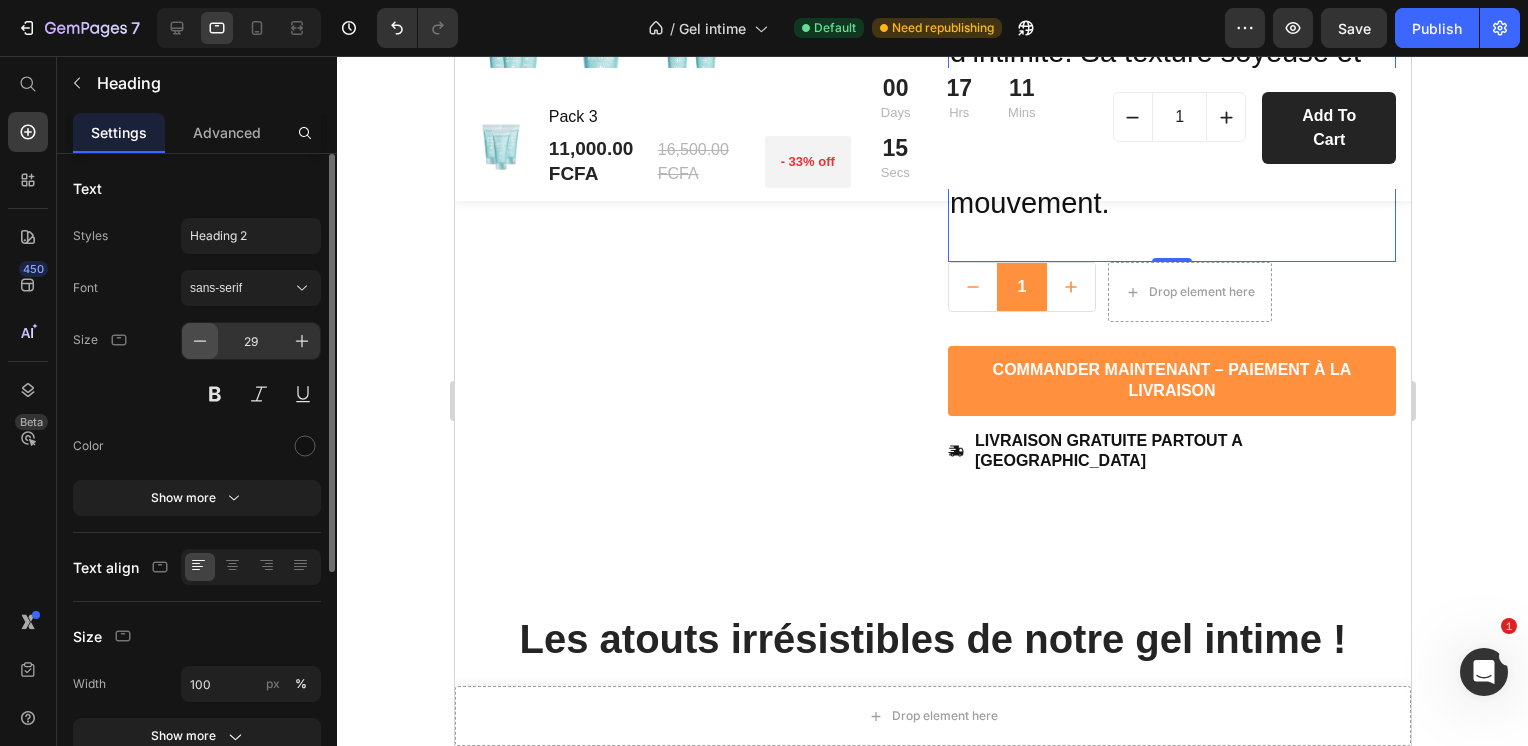 click 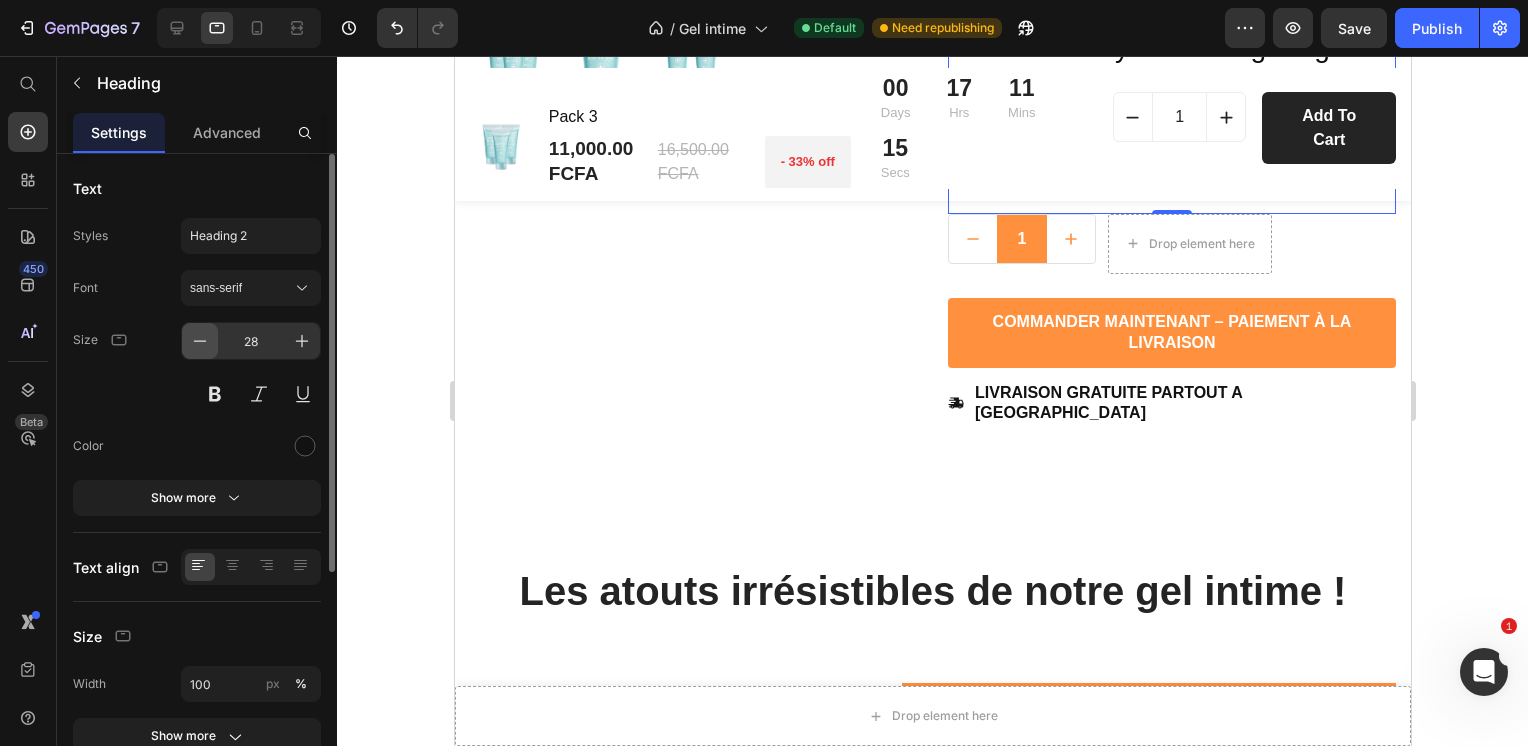 click 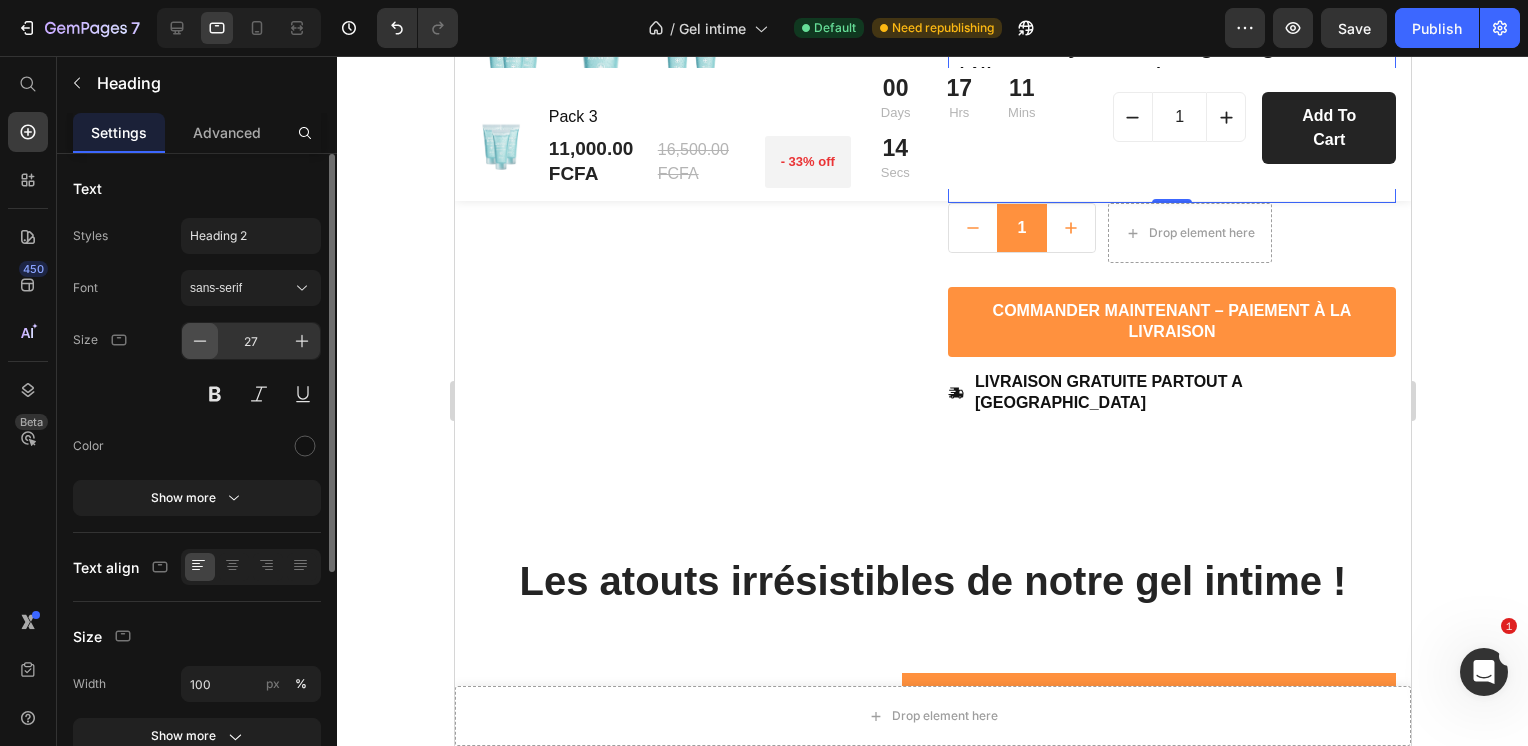 click 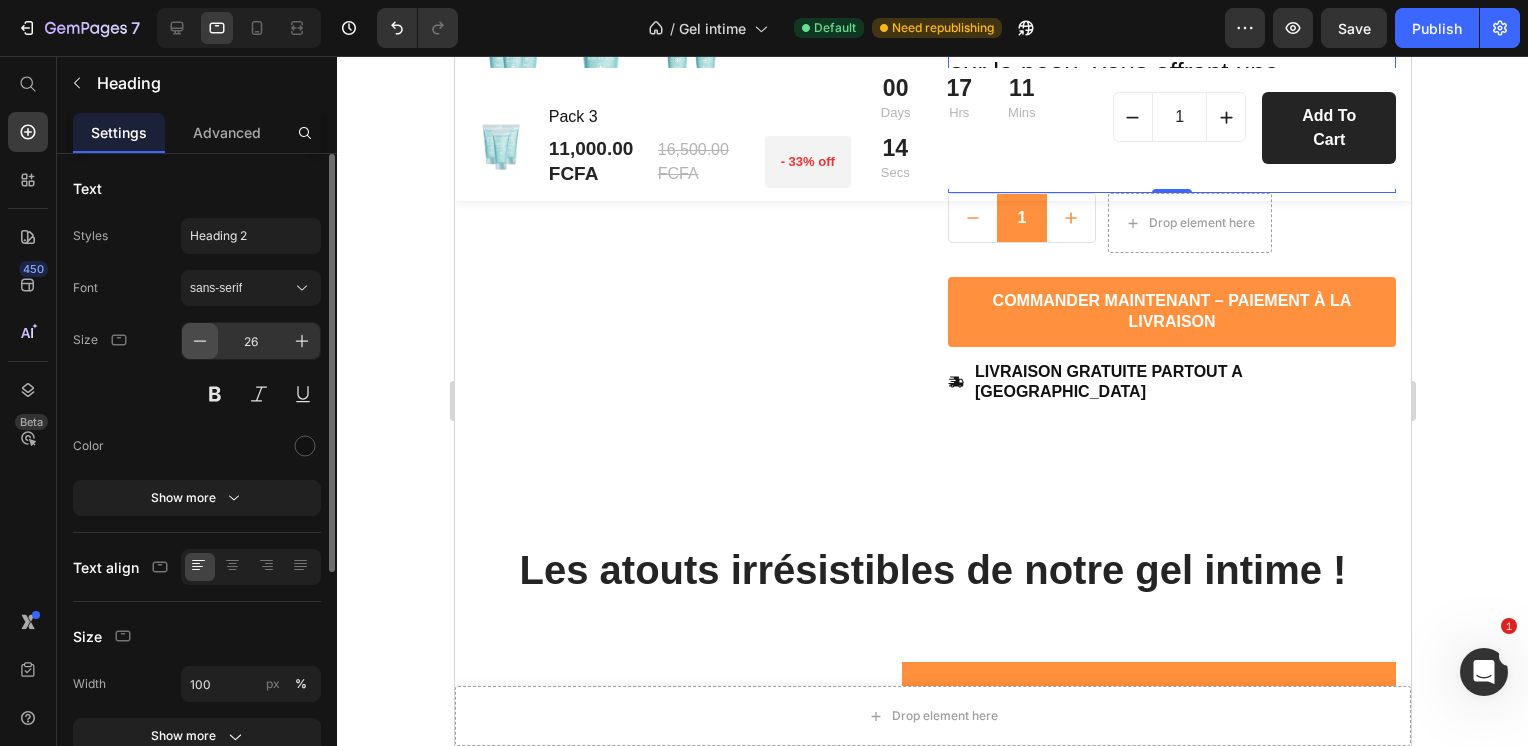 click 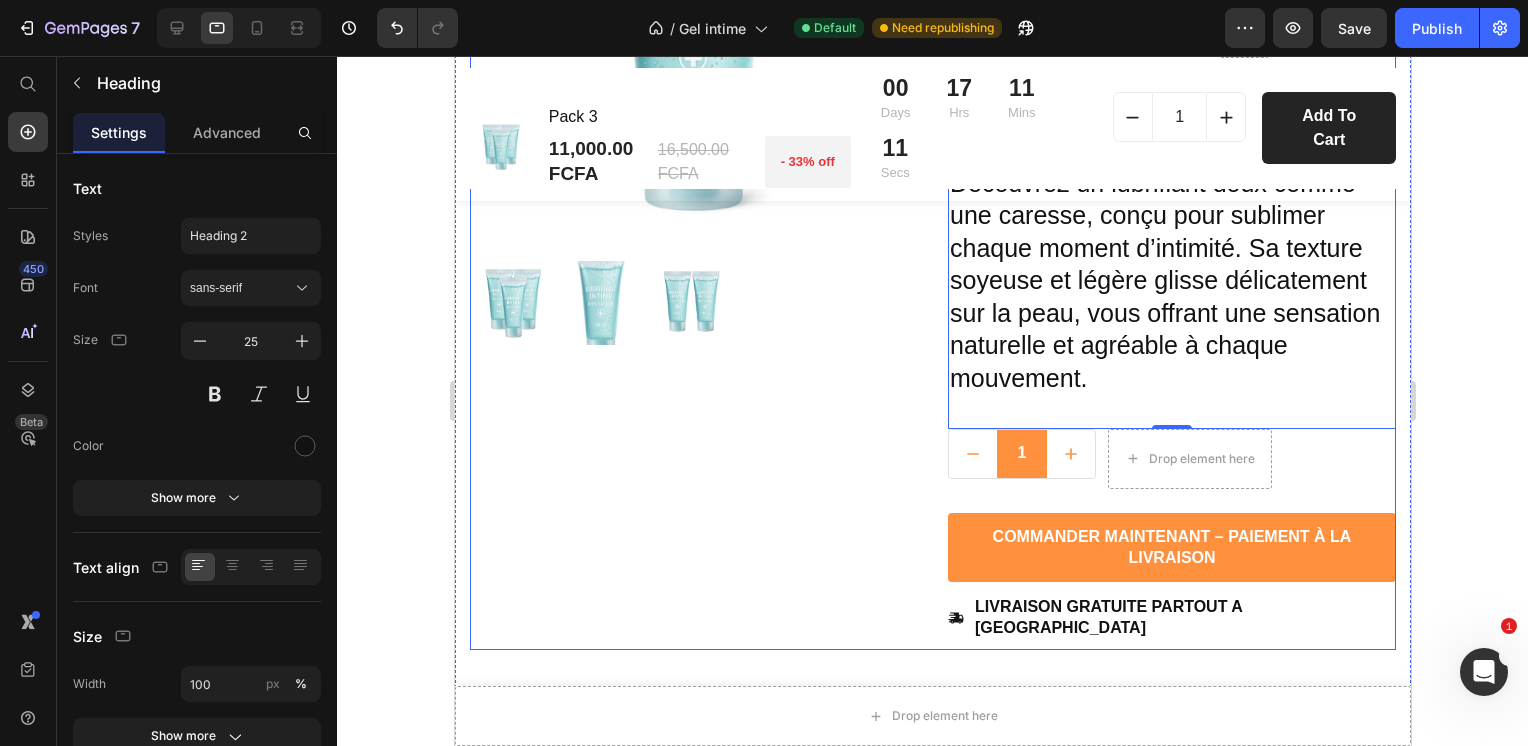 scroll, scrollTop: 478, scrollLeft: 0, axis: vertical 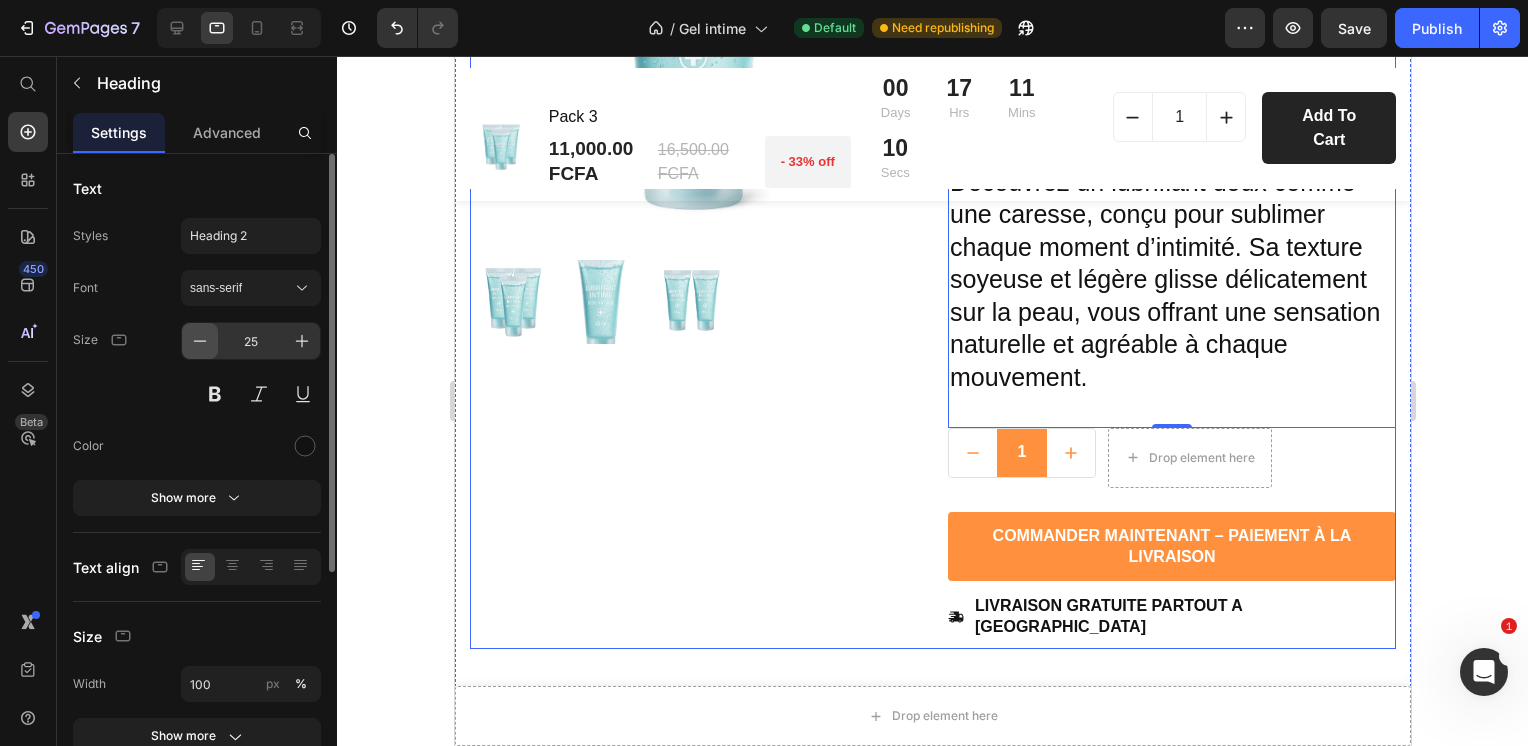 click 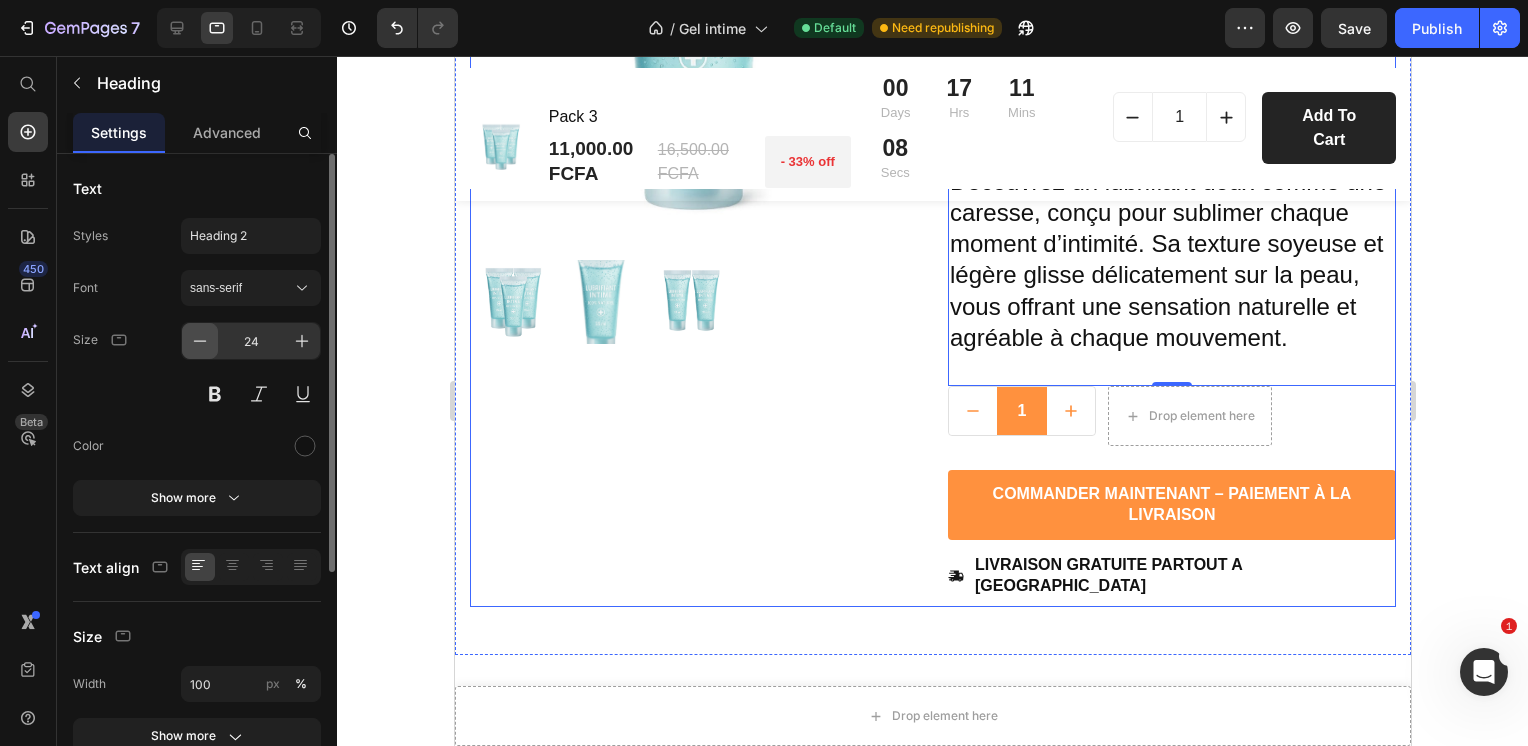 click 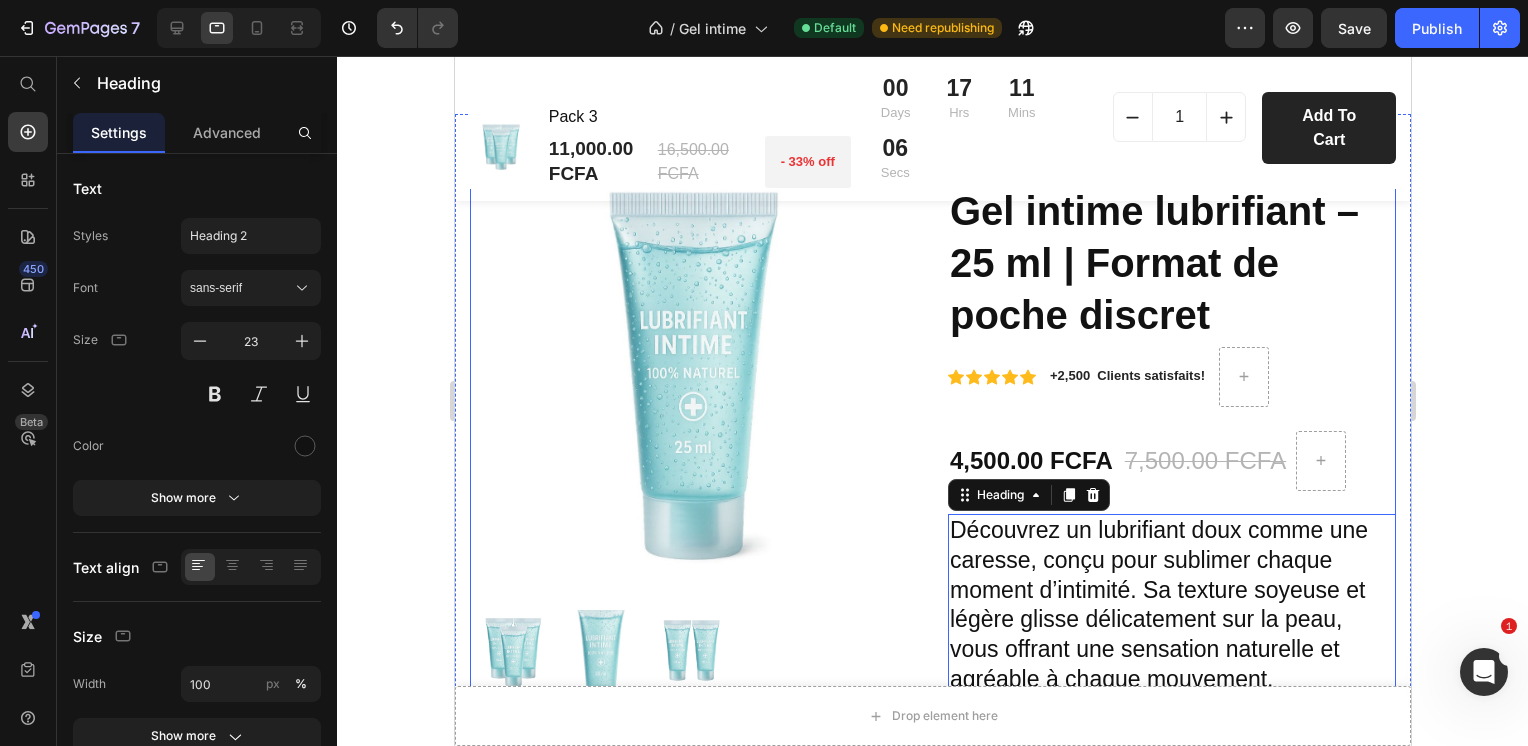 scroll, scrollTop: 127, scrollLeft: 0, axis: vertical 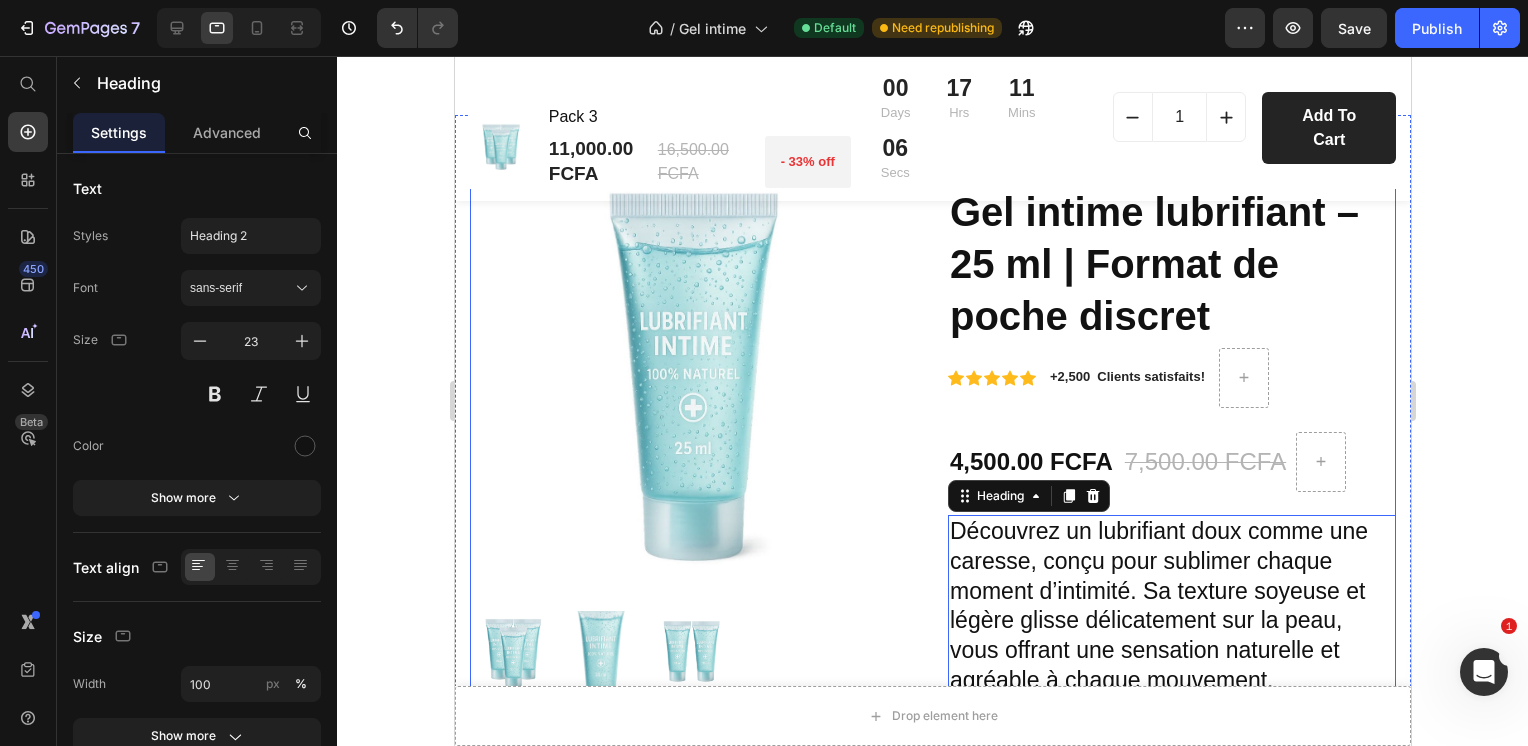 type 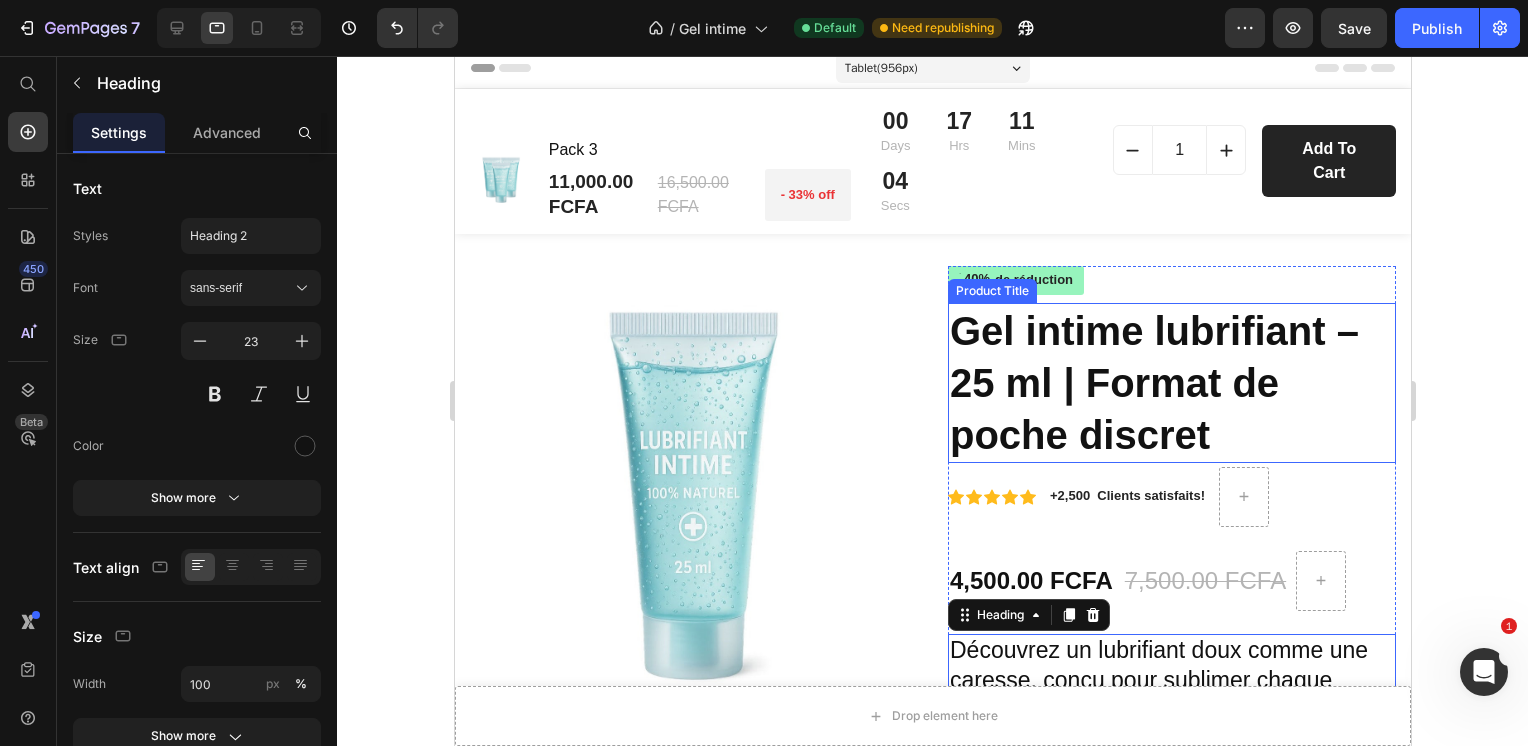 scroll, scrollTop: 7, scrollLeft: 0, axis: vertical 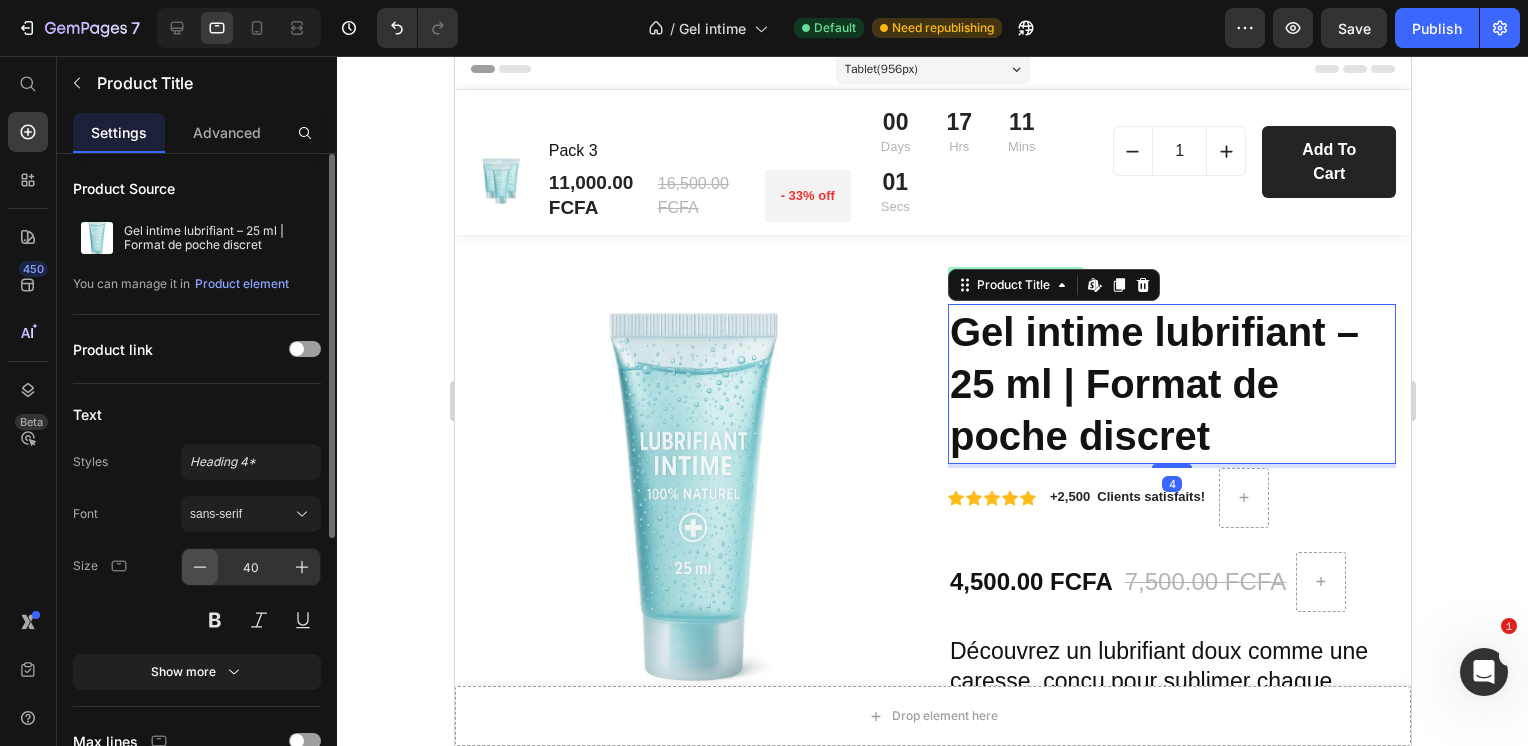 click 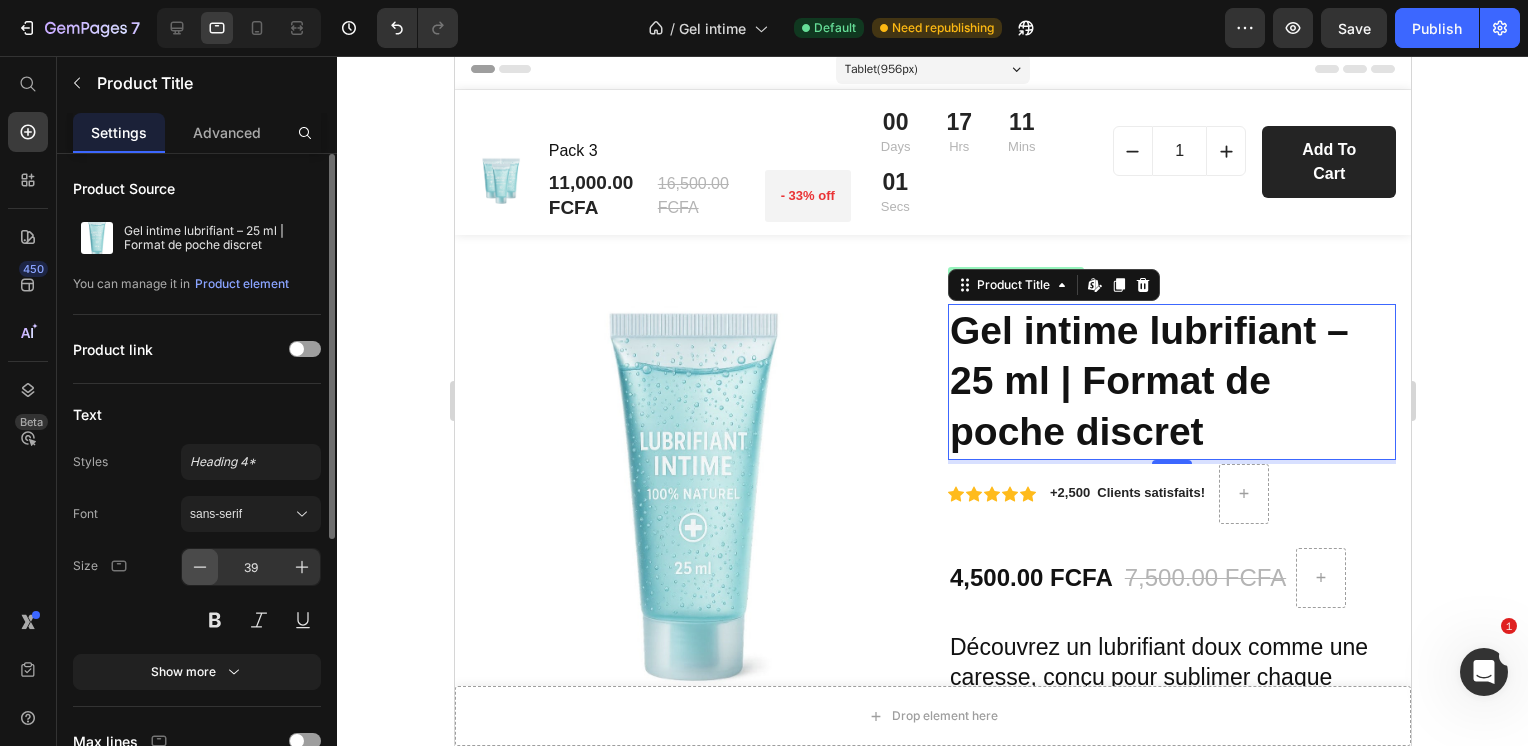 click 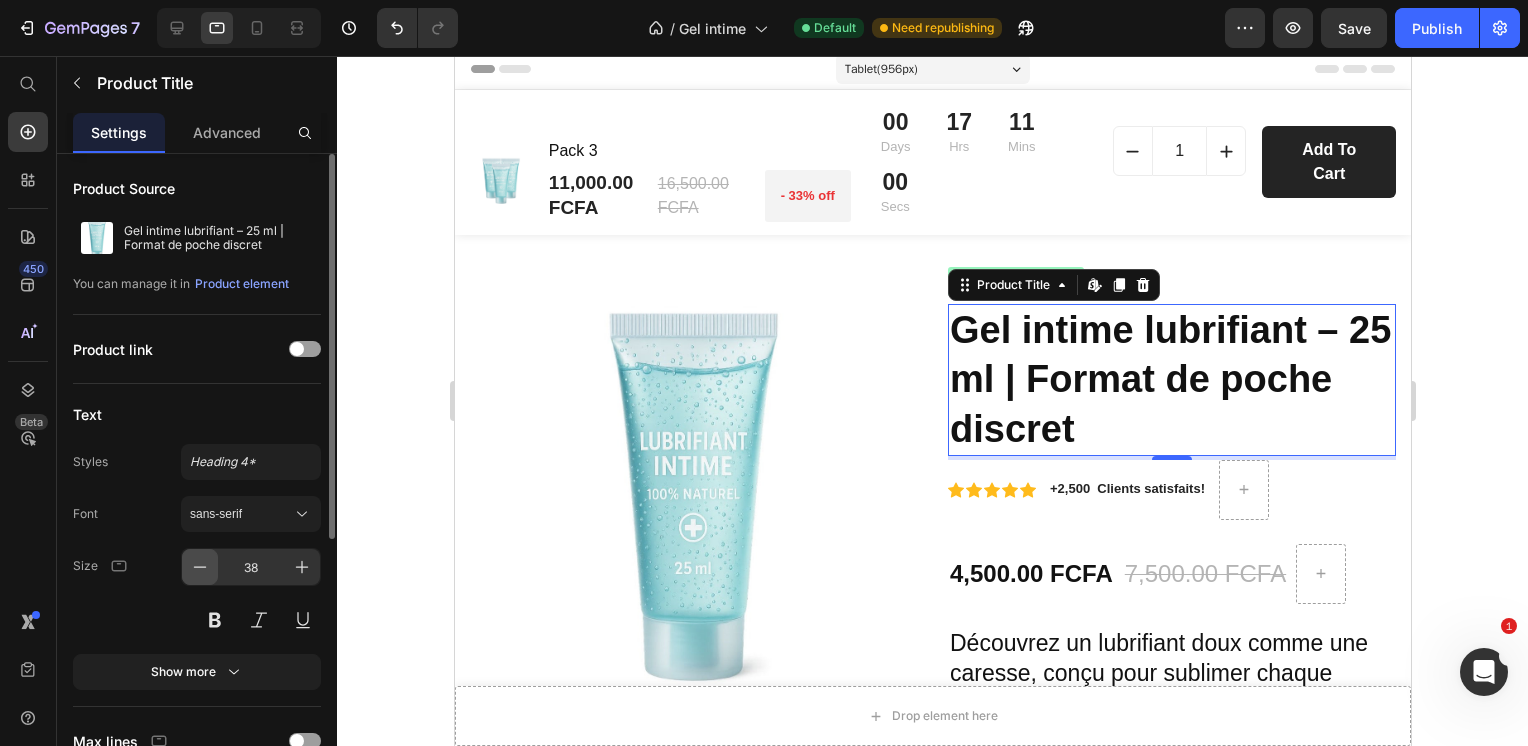 click 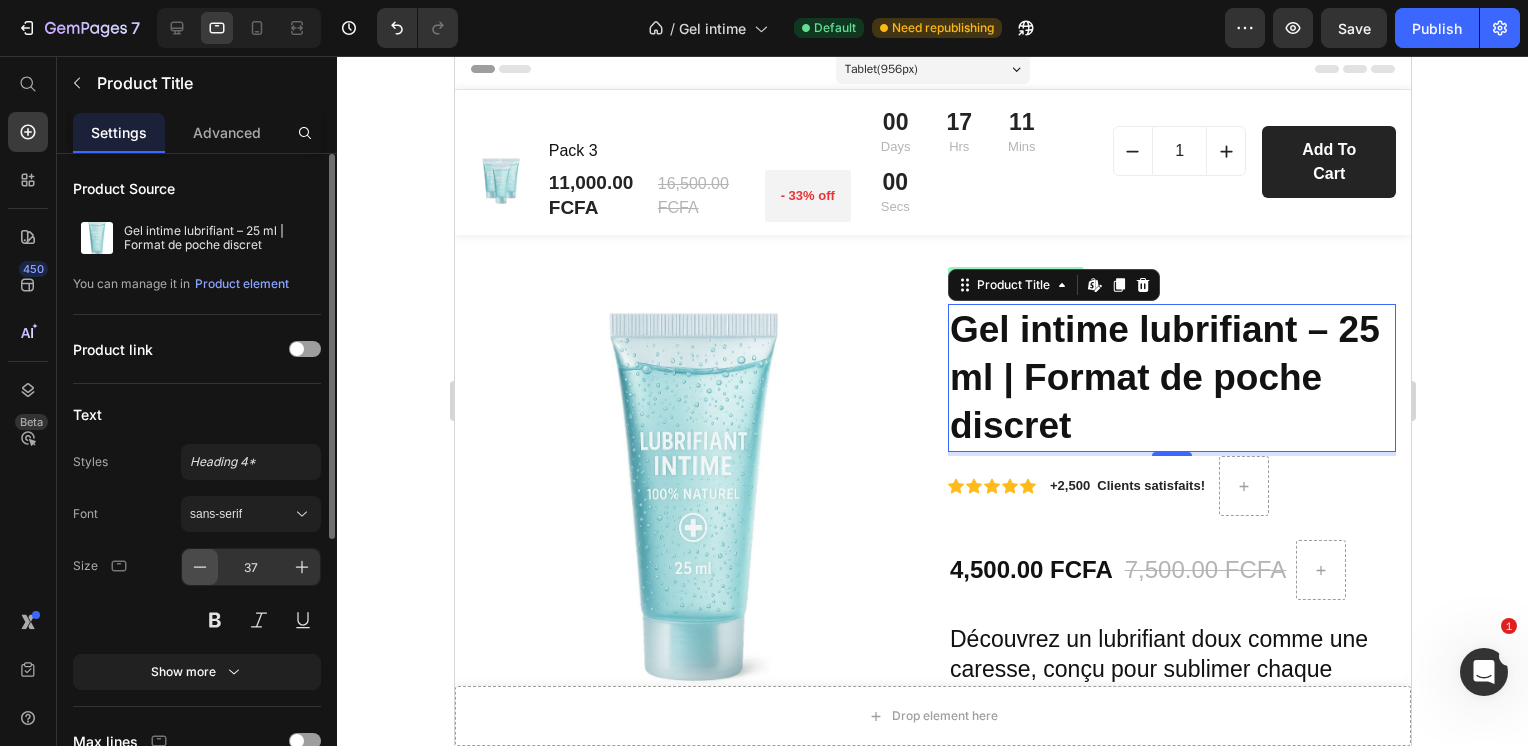 click 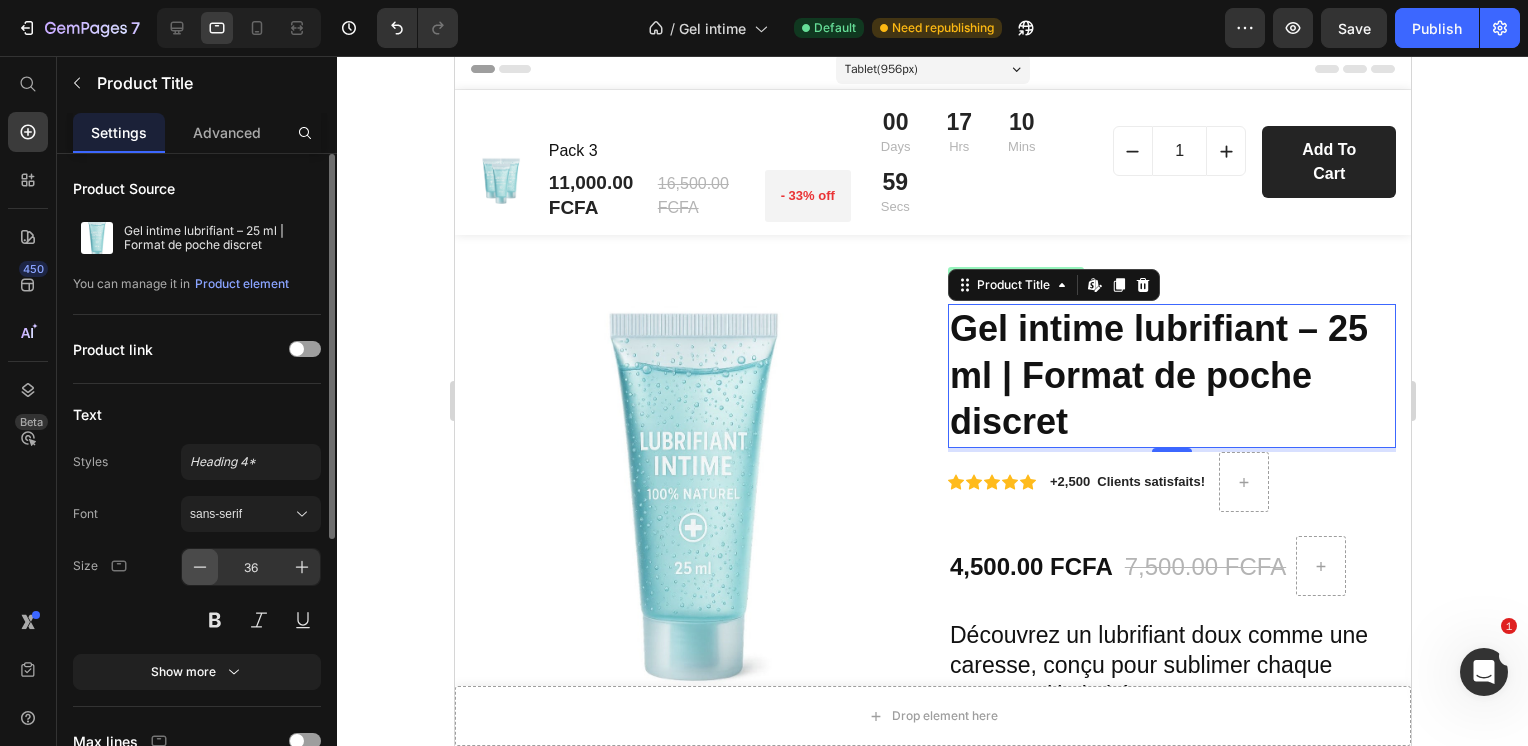 click 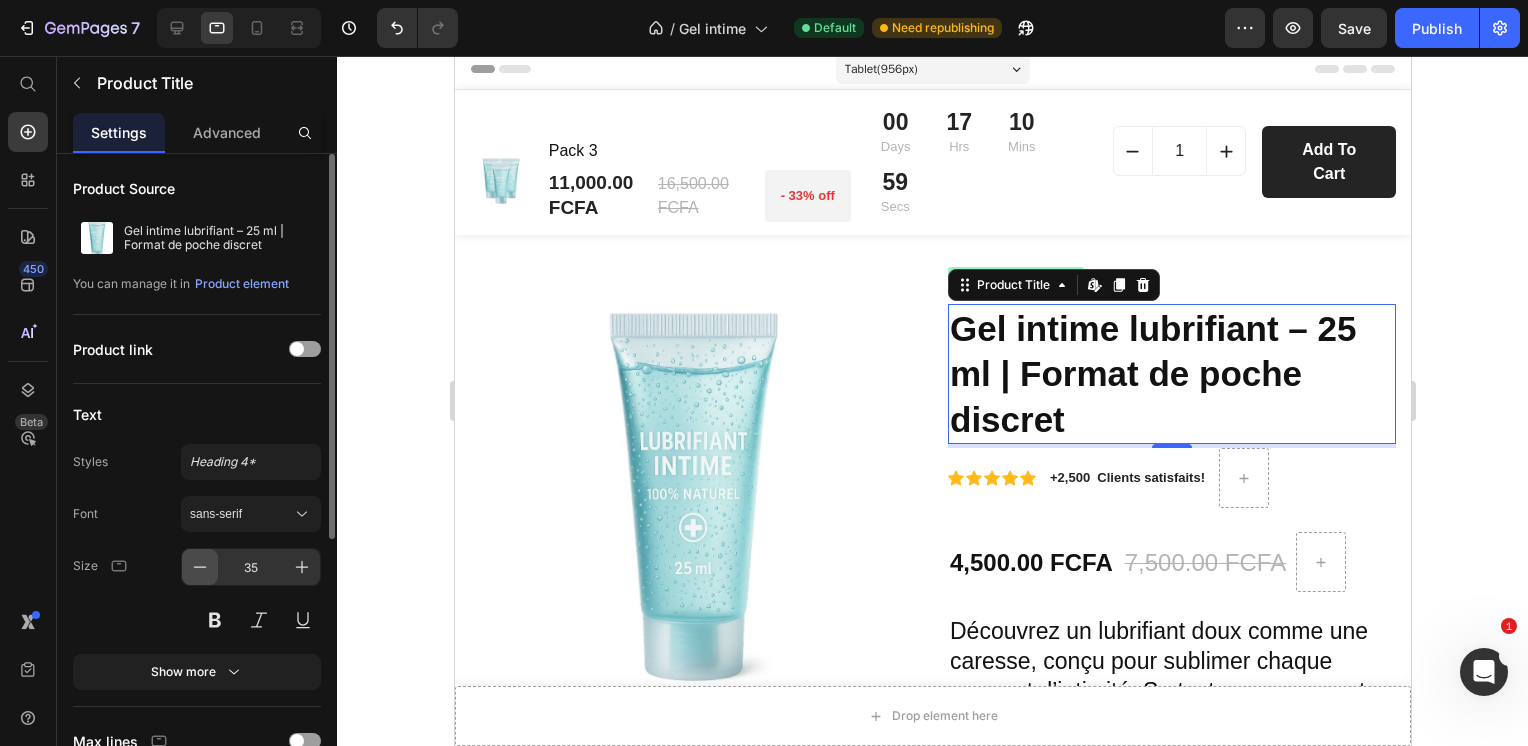click 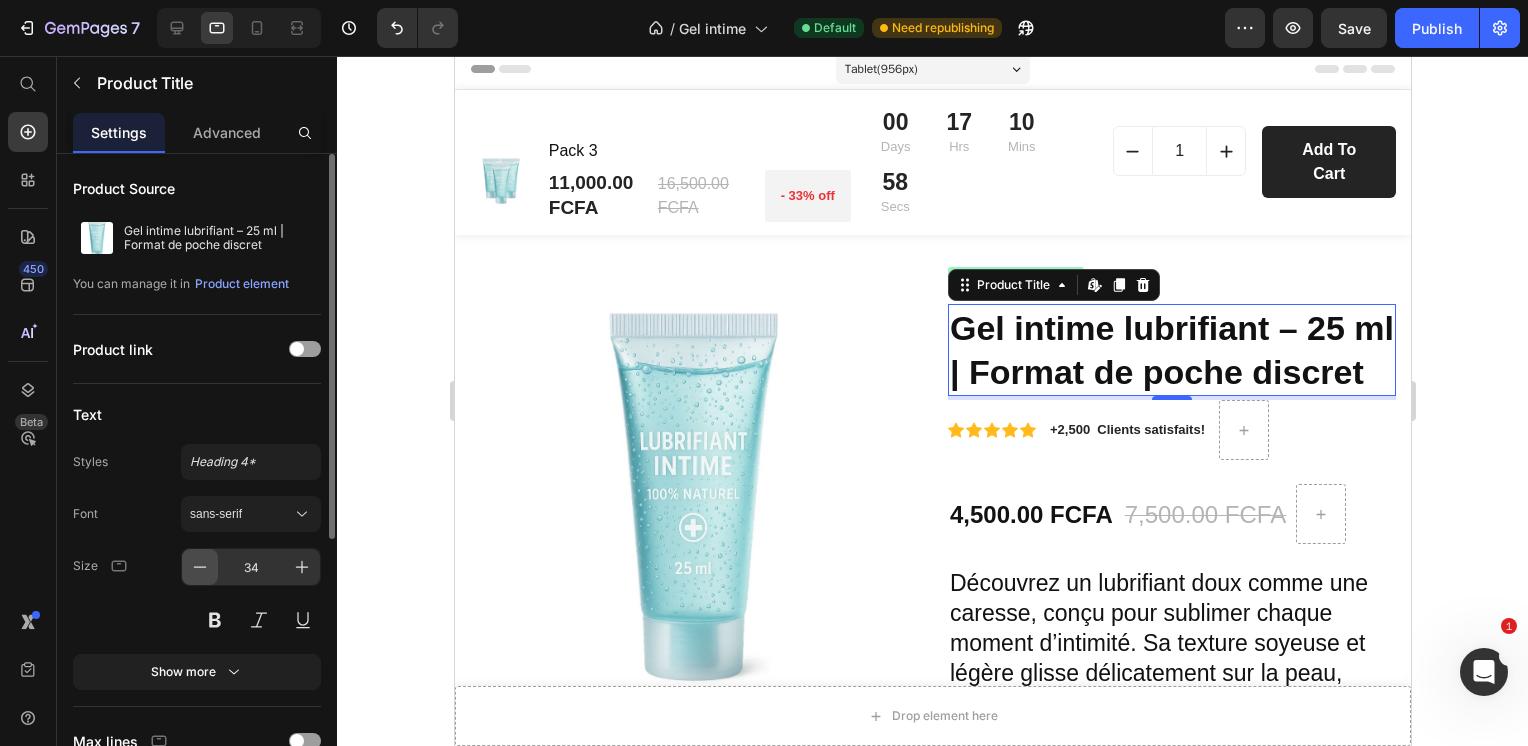 click 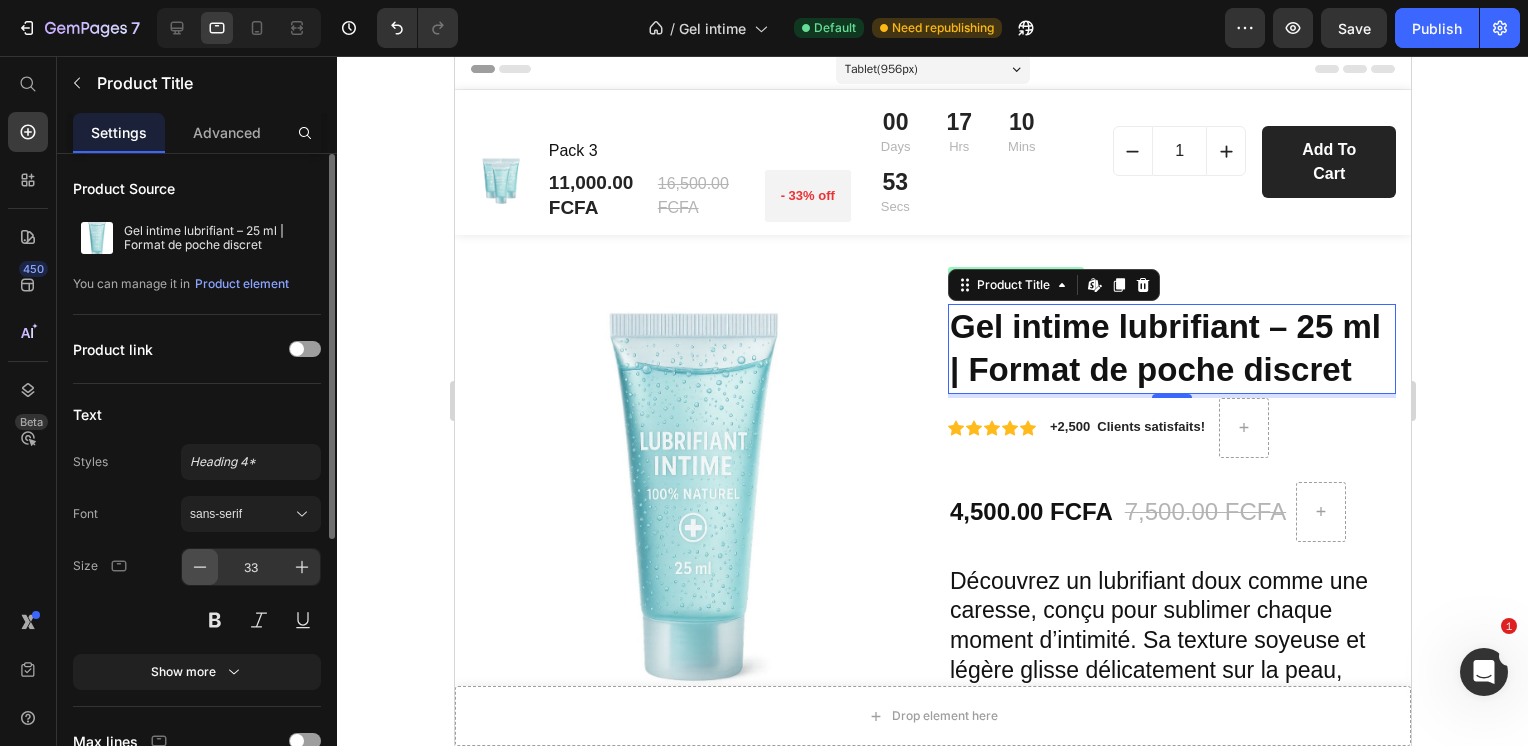 click 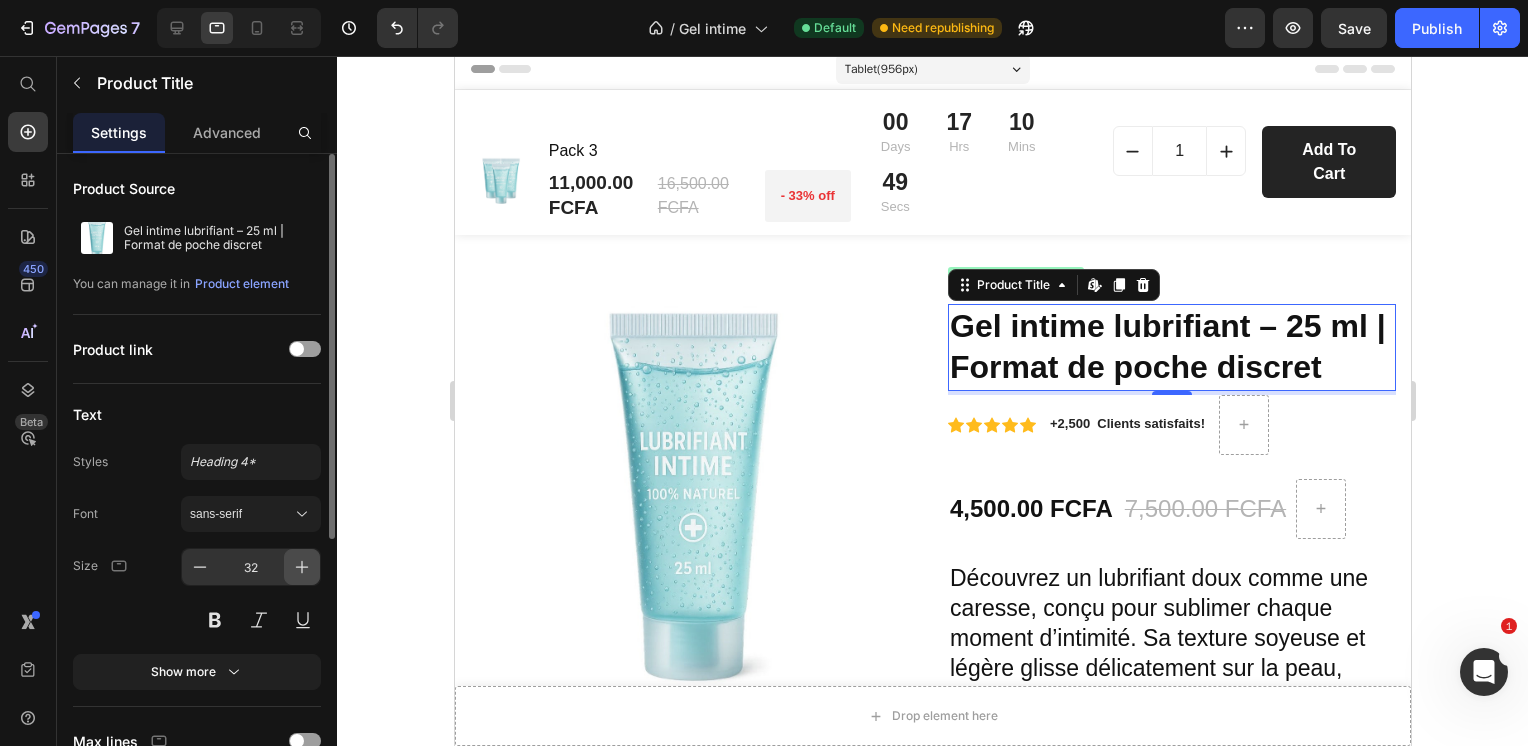 click at bounding box center [302, 567] 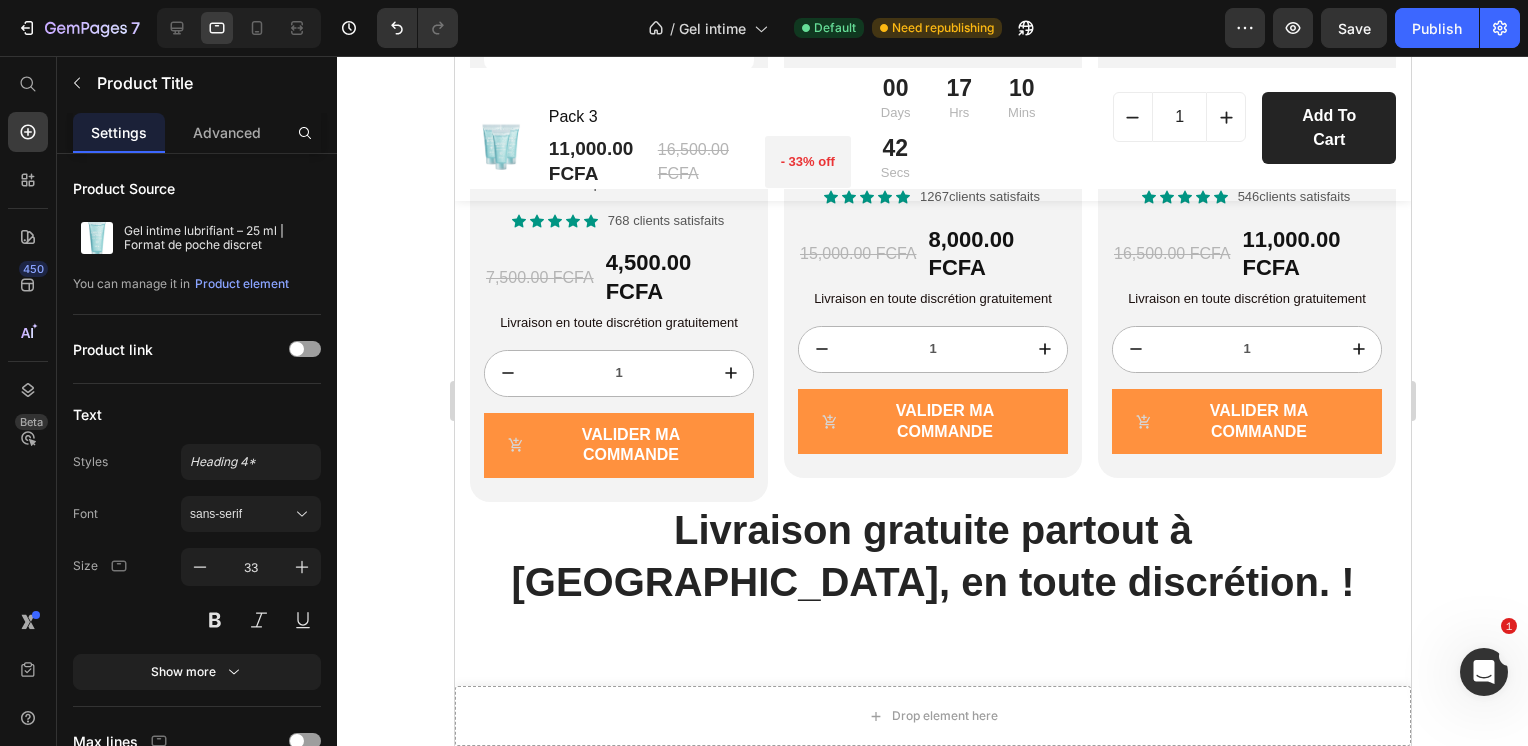 scroll, scrollTop: 2304, scrollLeft: 0, axis: vertical 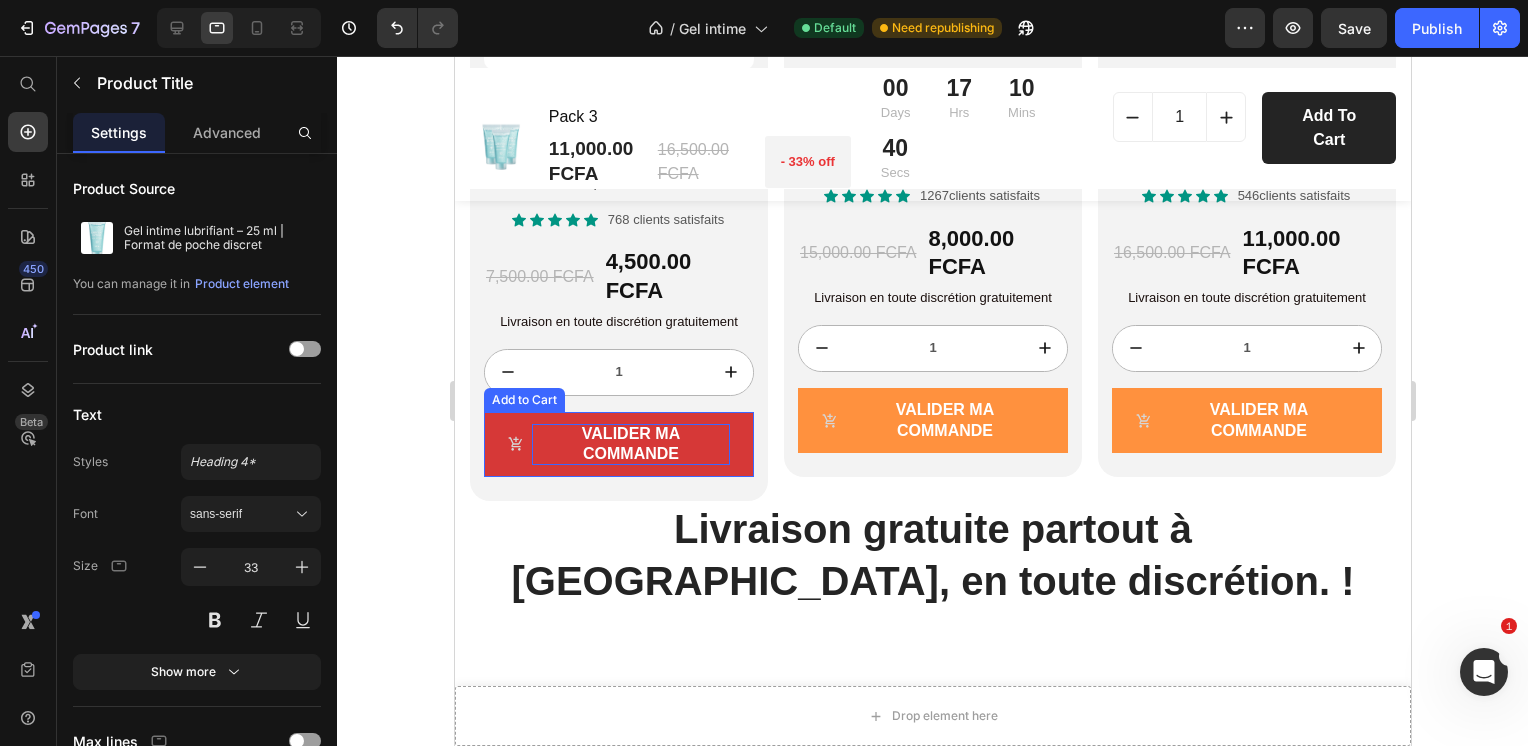 click on "VALIDER MA COMMANDE" at bounding box center (618, 445) 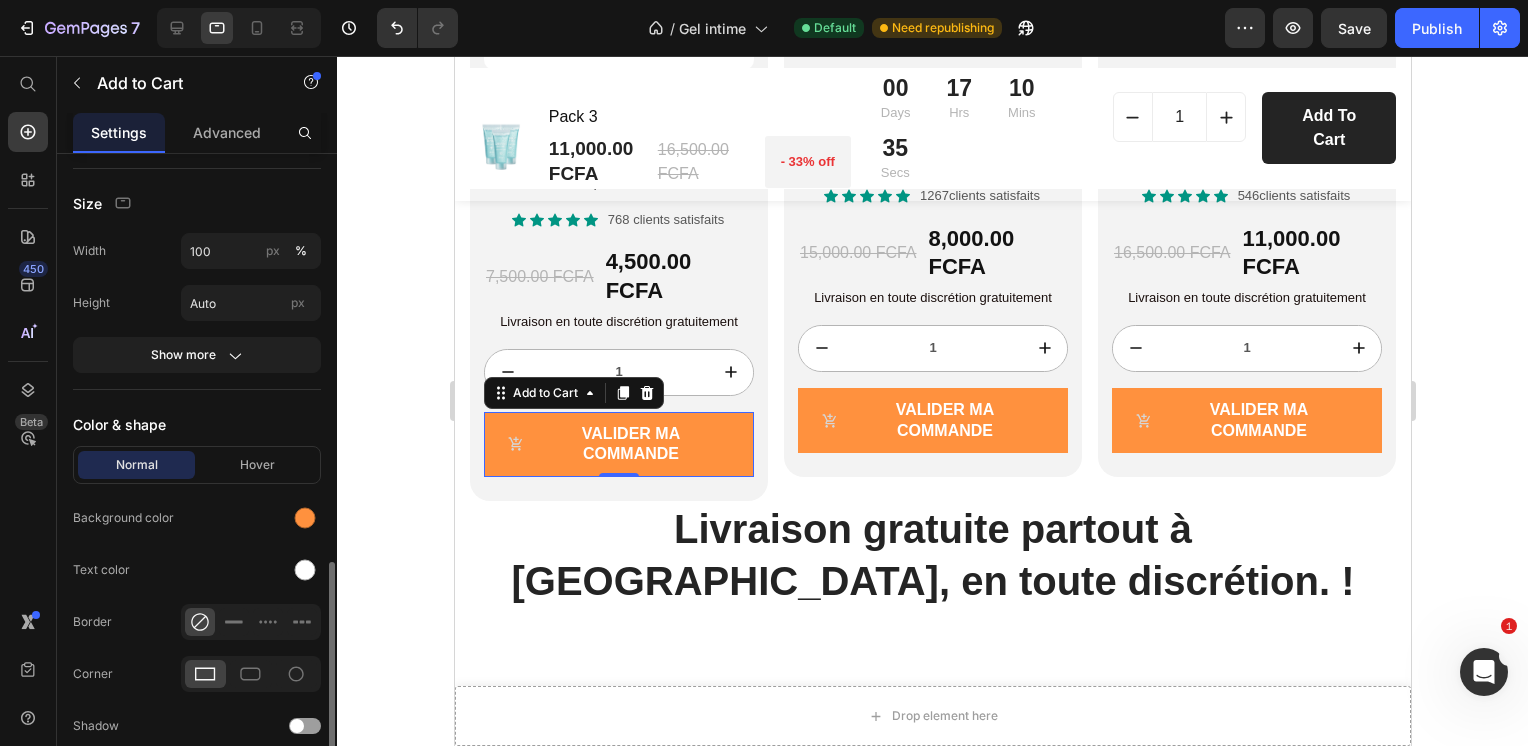 scroll, scrollTop: 992, scrollLeft: 0, axis: vertical 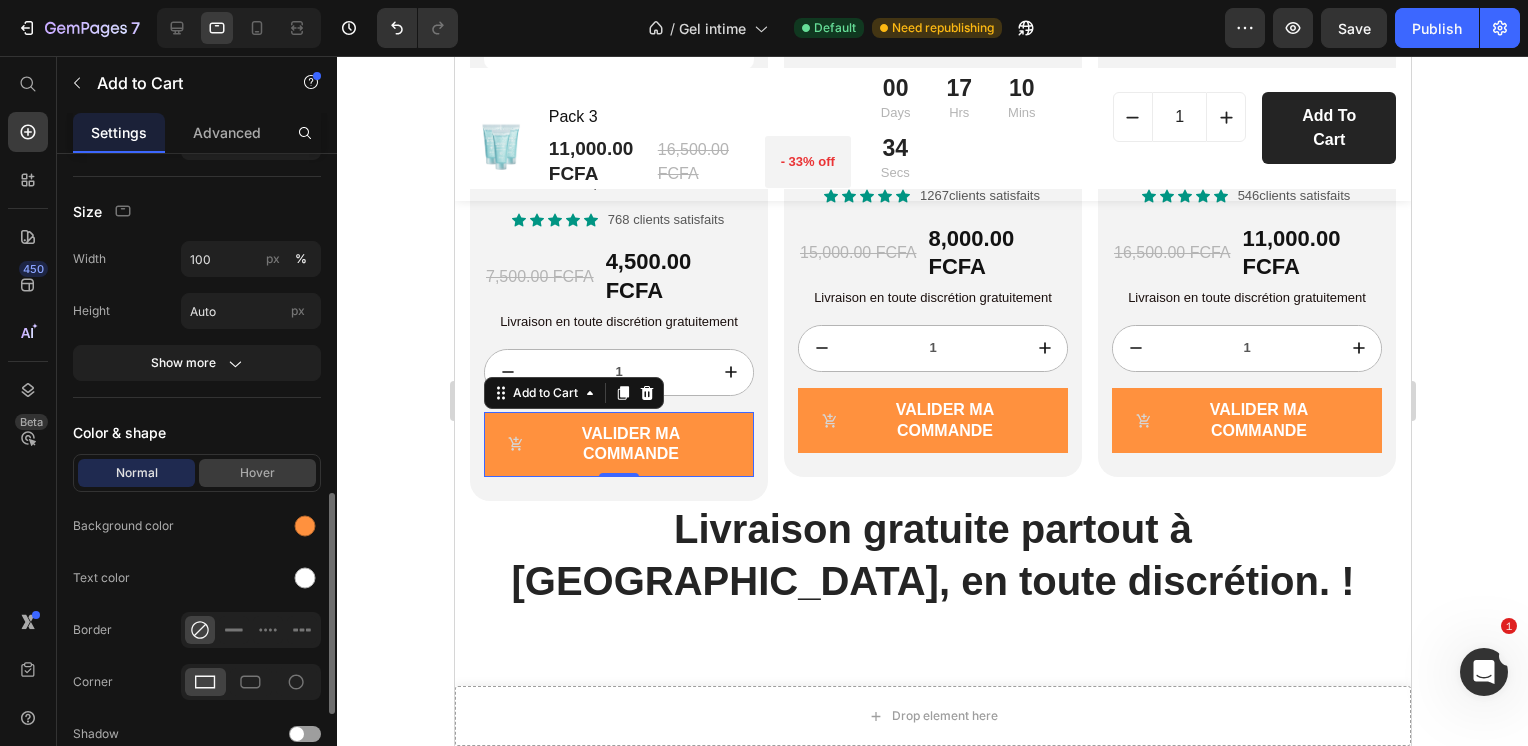 click on "Hover" at bounding box center [257, 473] 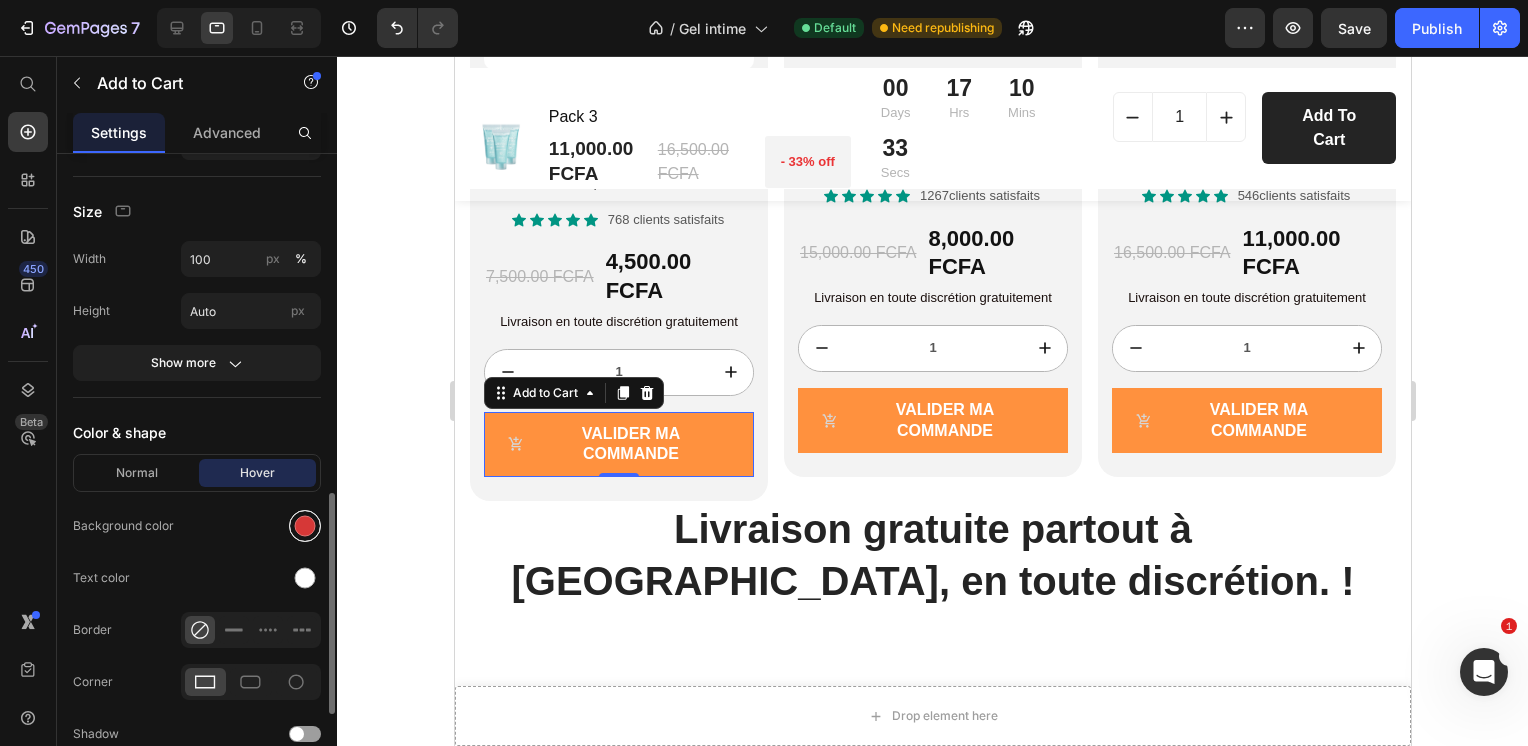 click at bounding box center [305, 526] 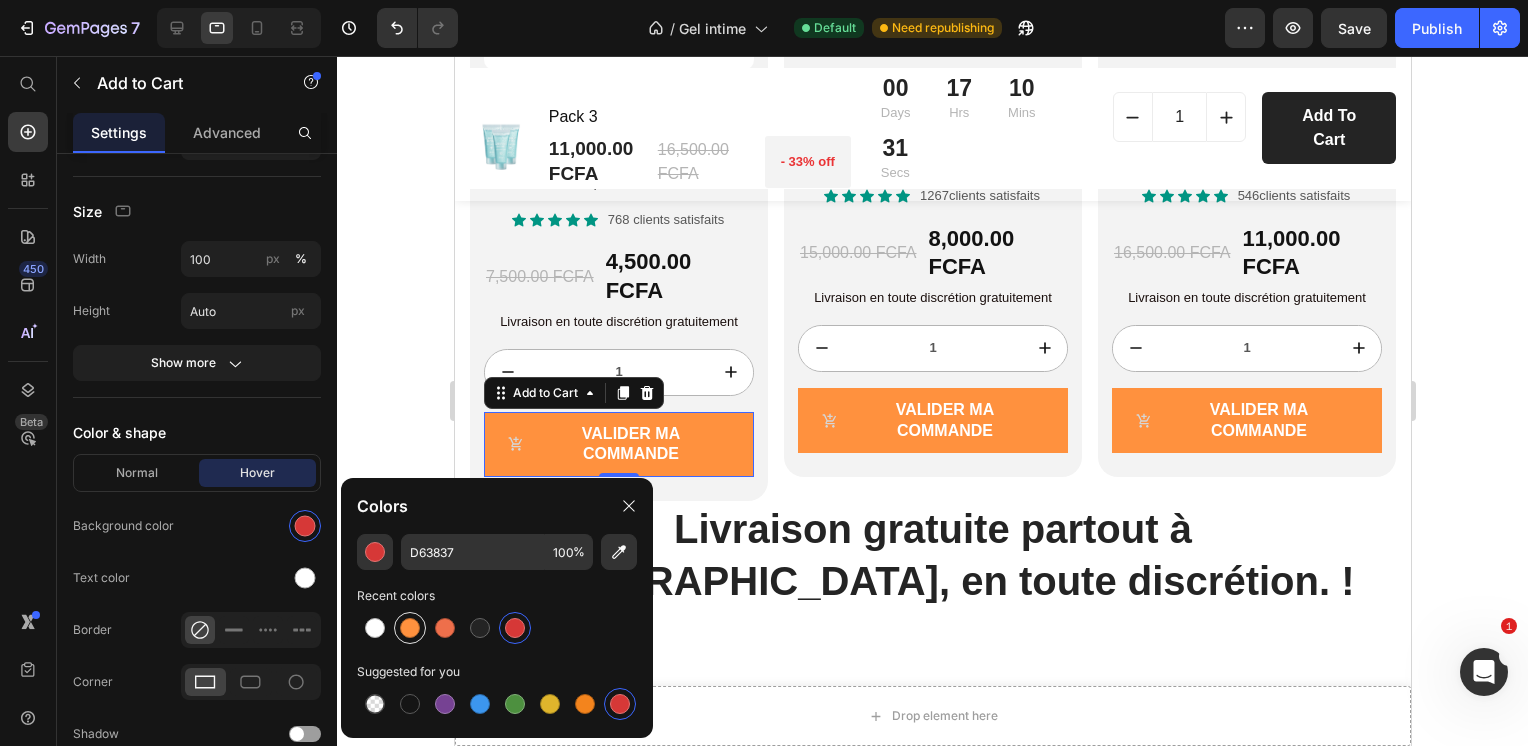 click at bounding box center (410, 628) 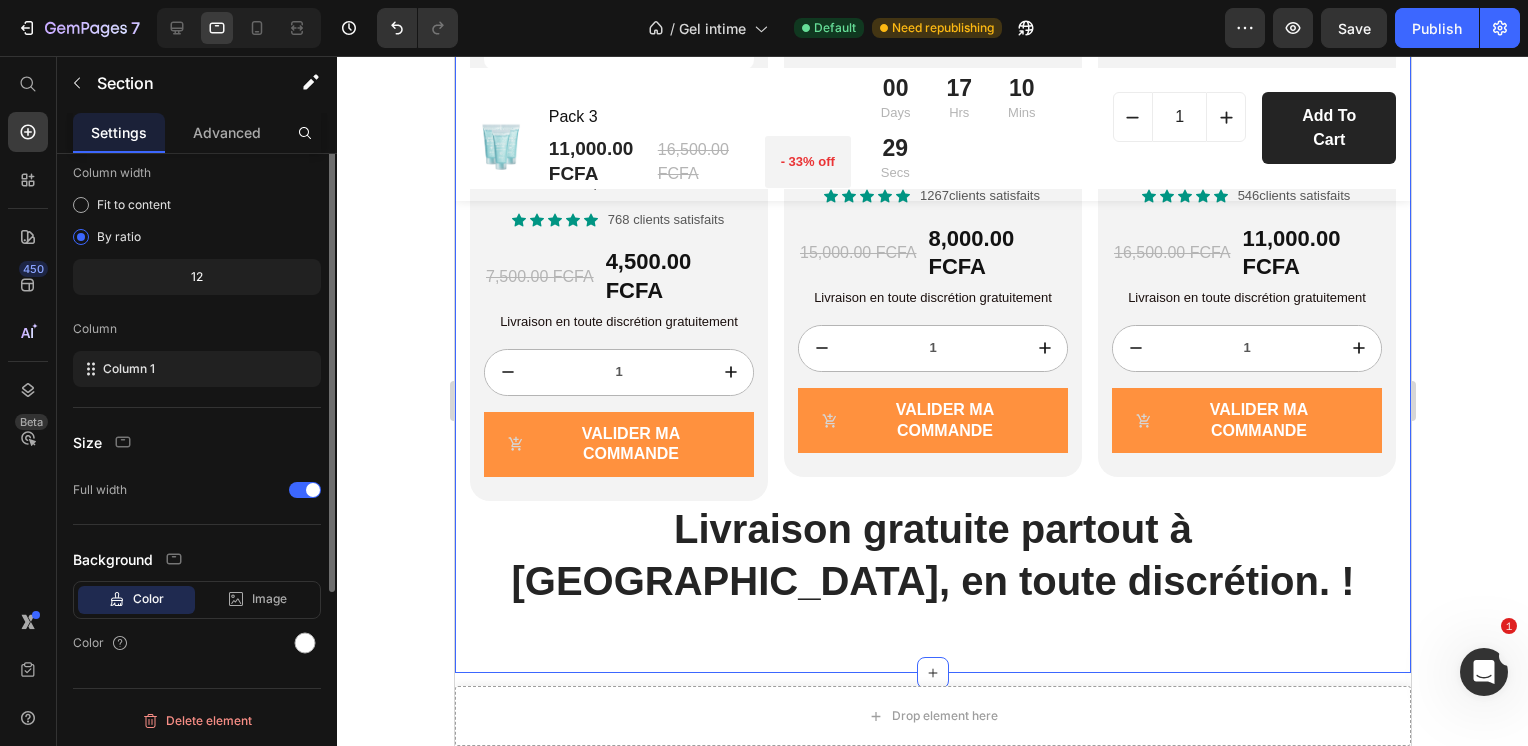 scroll, scrollTop: 0, scrollLeft: 0, axis: both 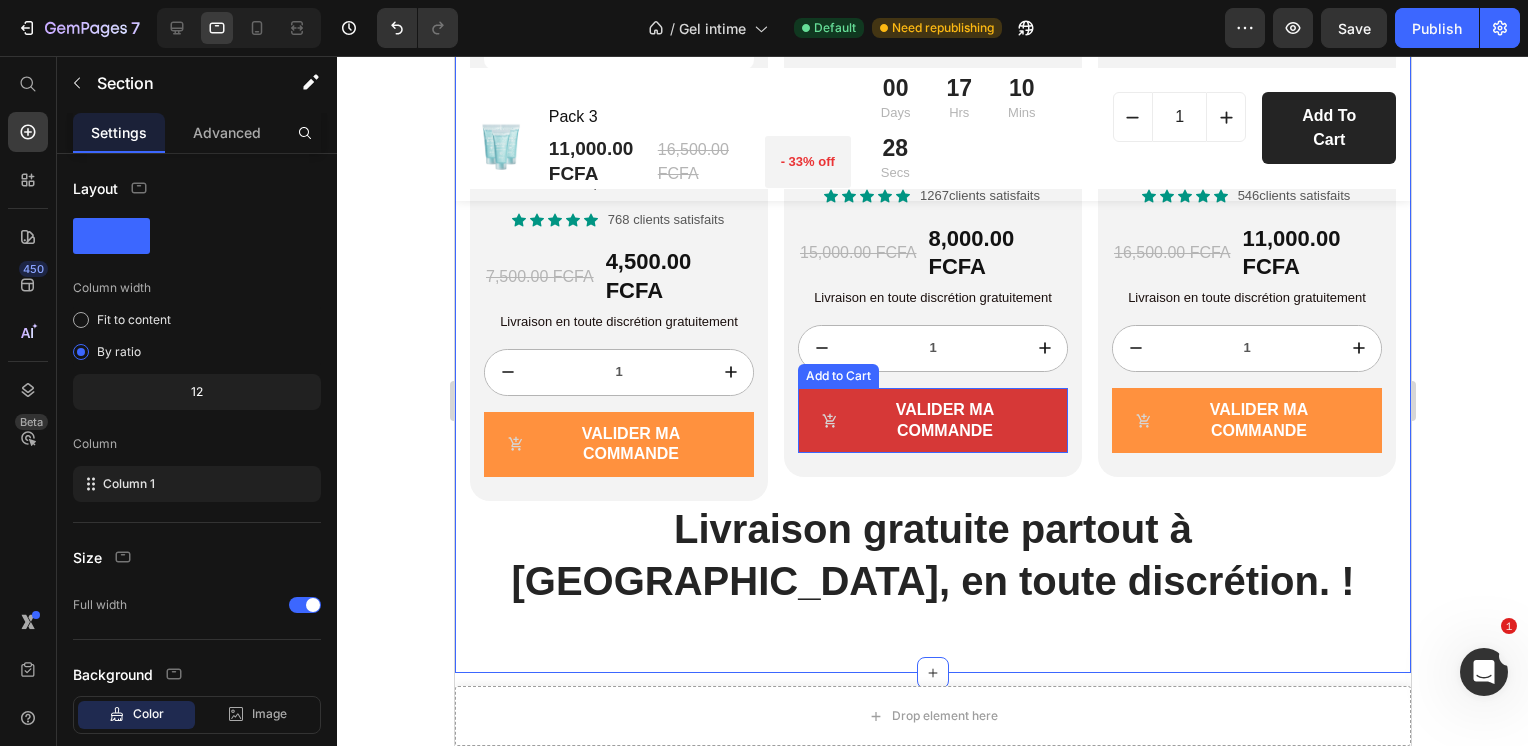 click on "VALIDER MA COMMANDE" at bounding box center (932, 421) 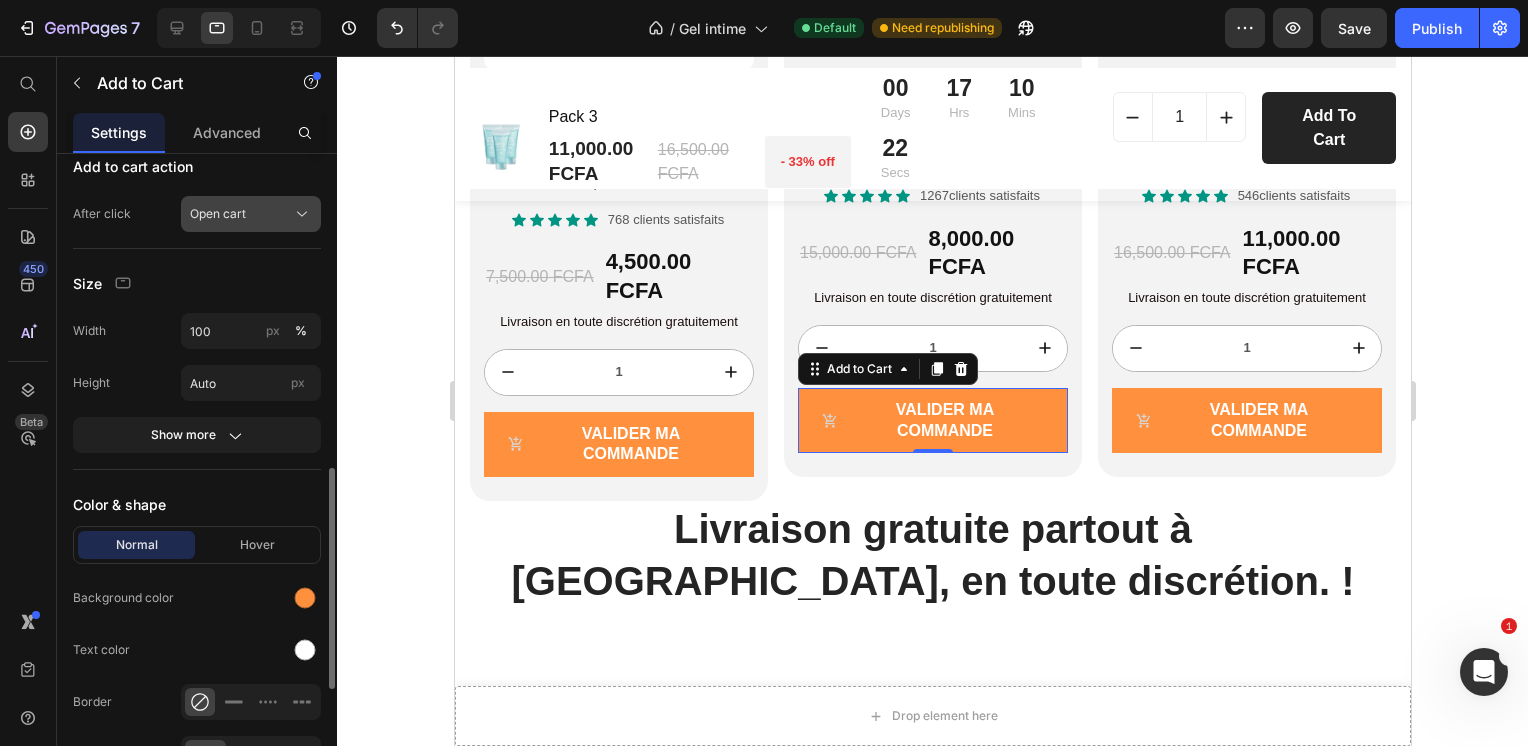 scroll, scrollTop: 930, scrollLeft: 0, axis: vertical 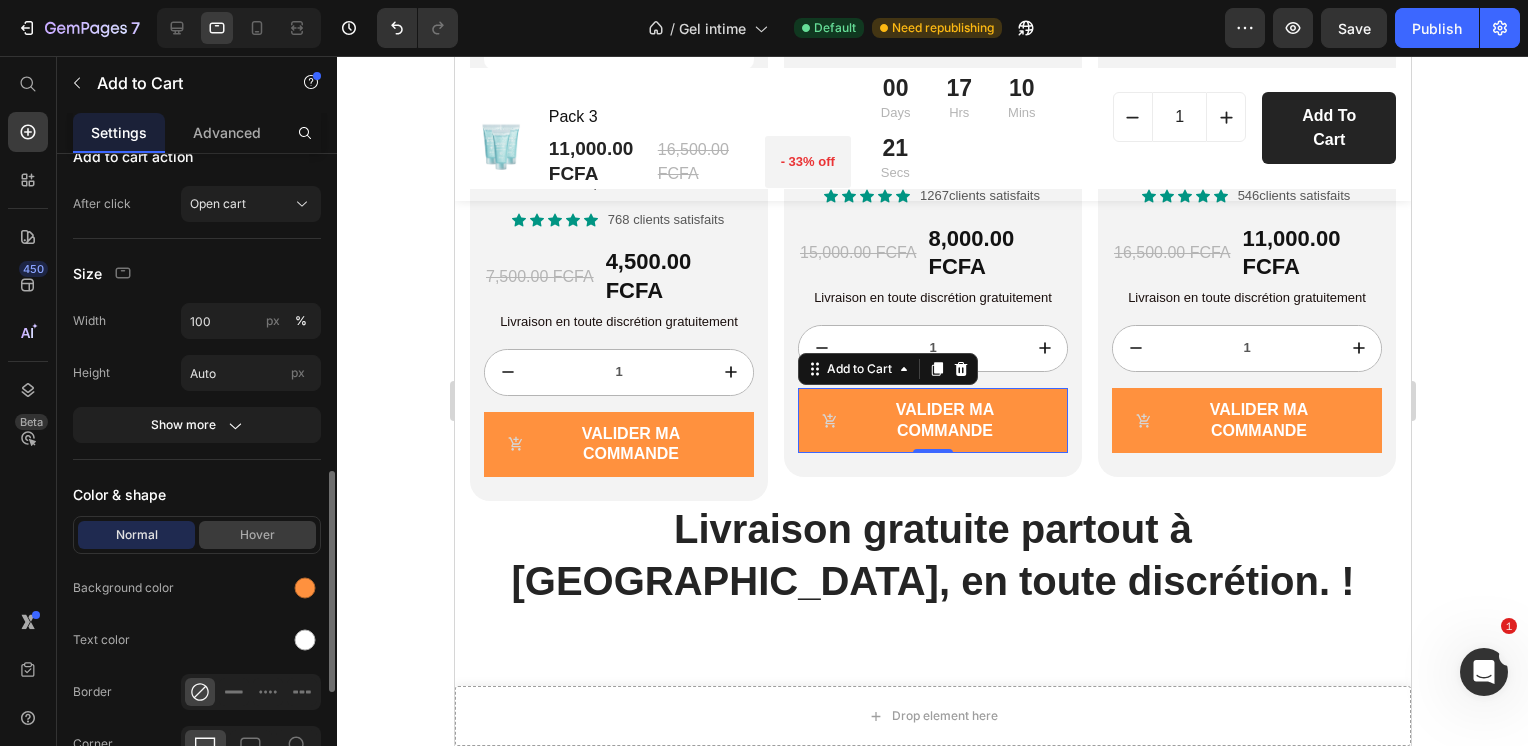 click on "Hover" at bounding box center [257, 535] 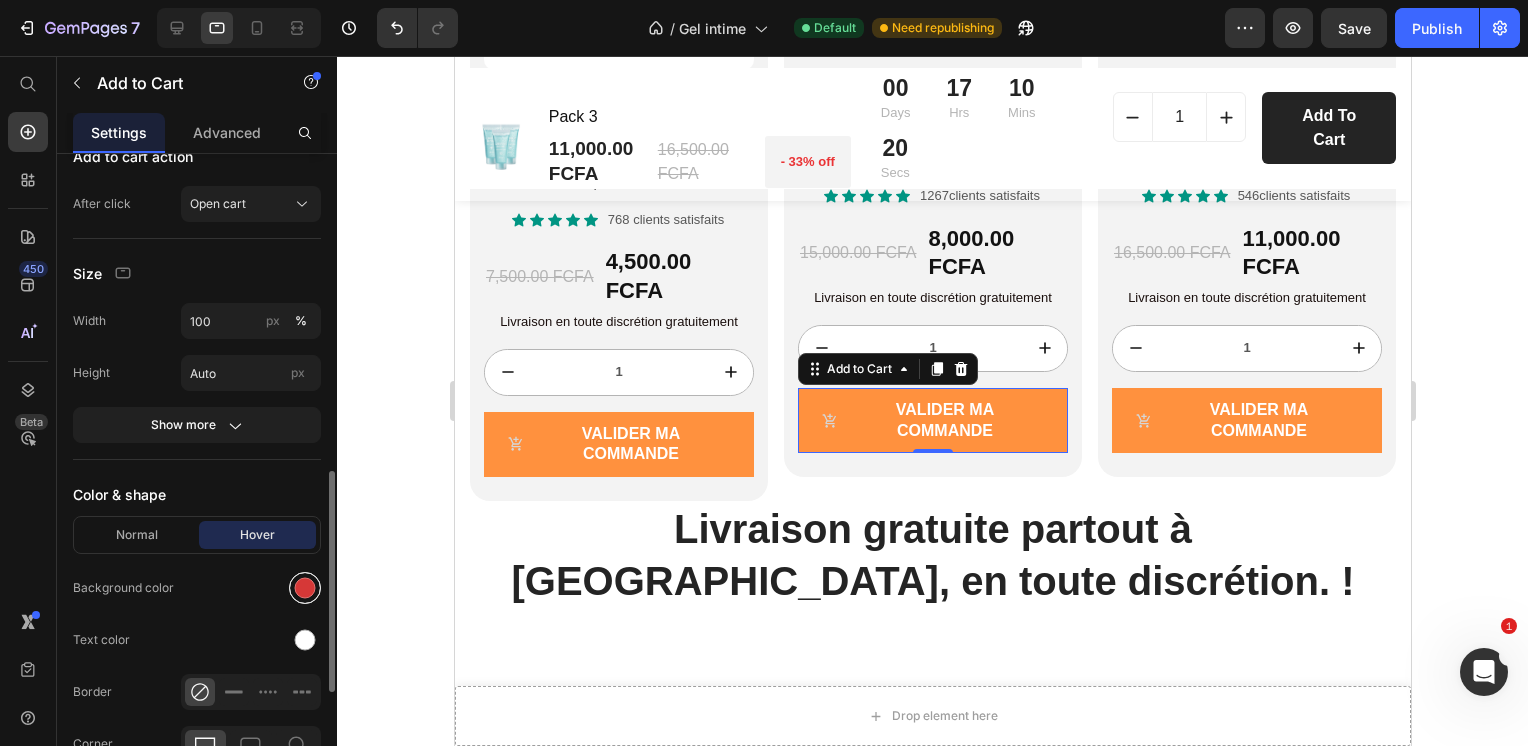 click at bounding box center [305, 588] 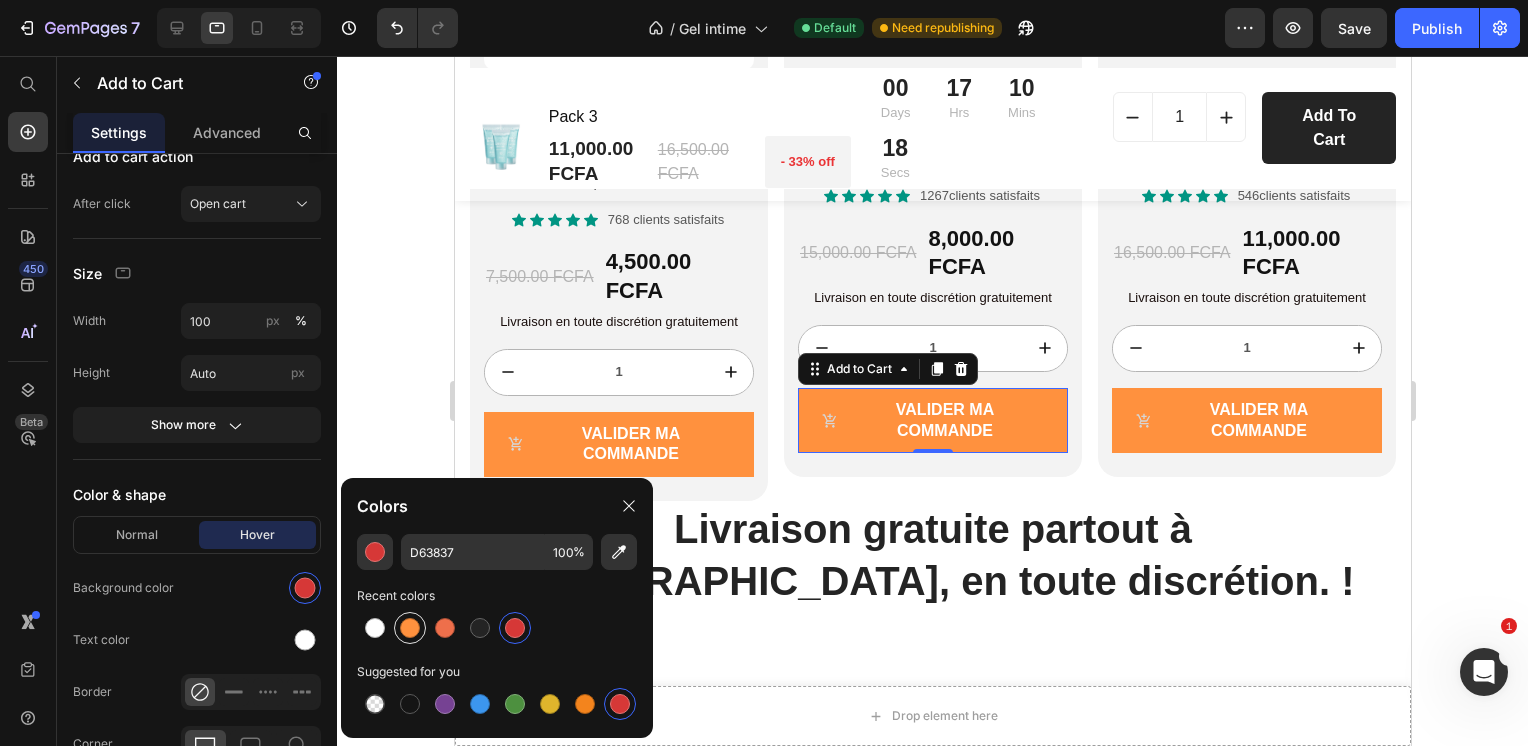 click at bounding box center (410, 628) 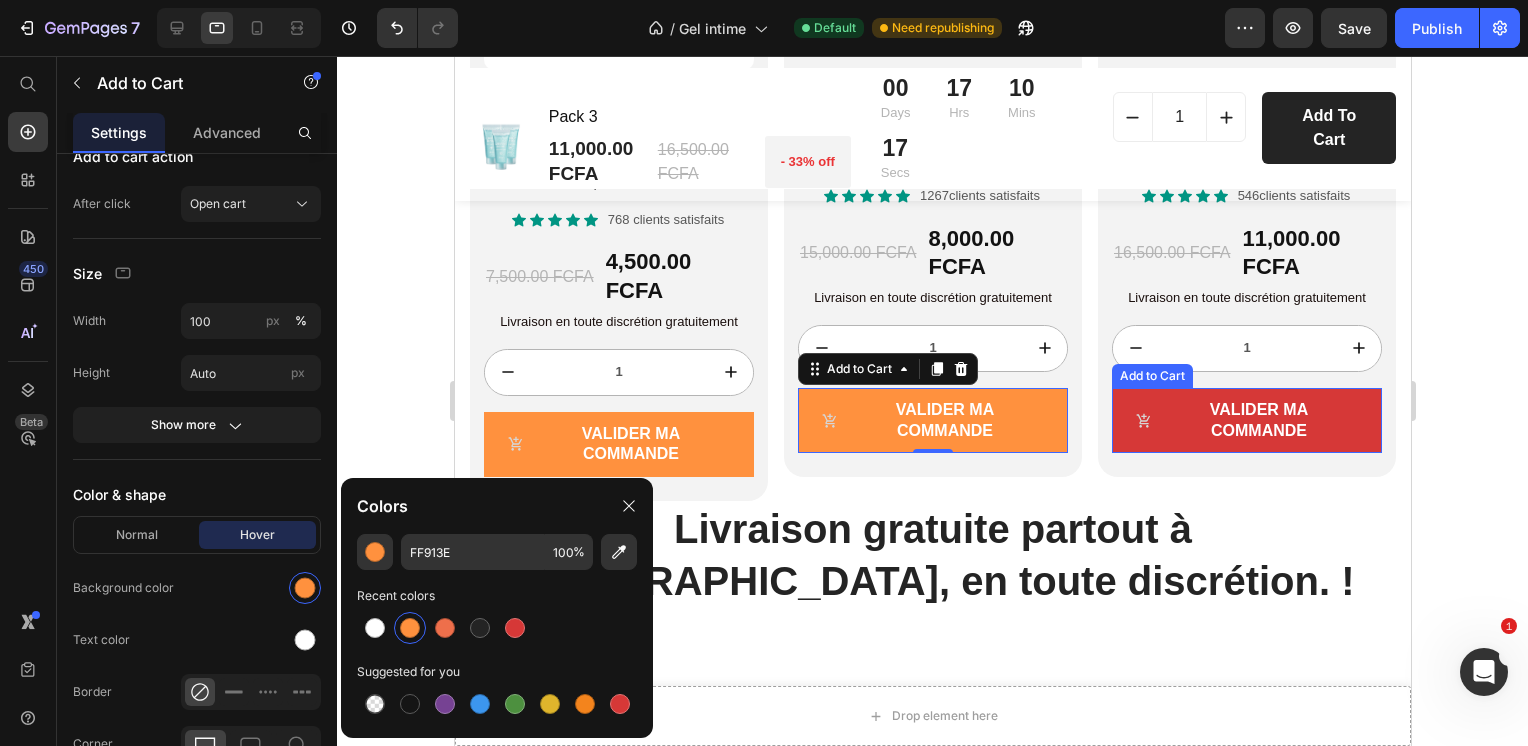 click on "VALIDER MA COMMANDE" at bounding box center [1246, 421] 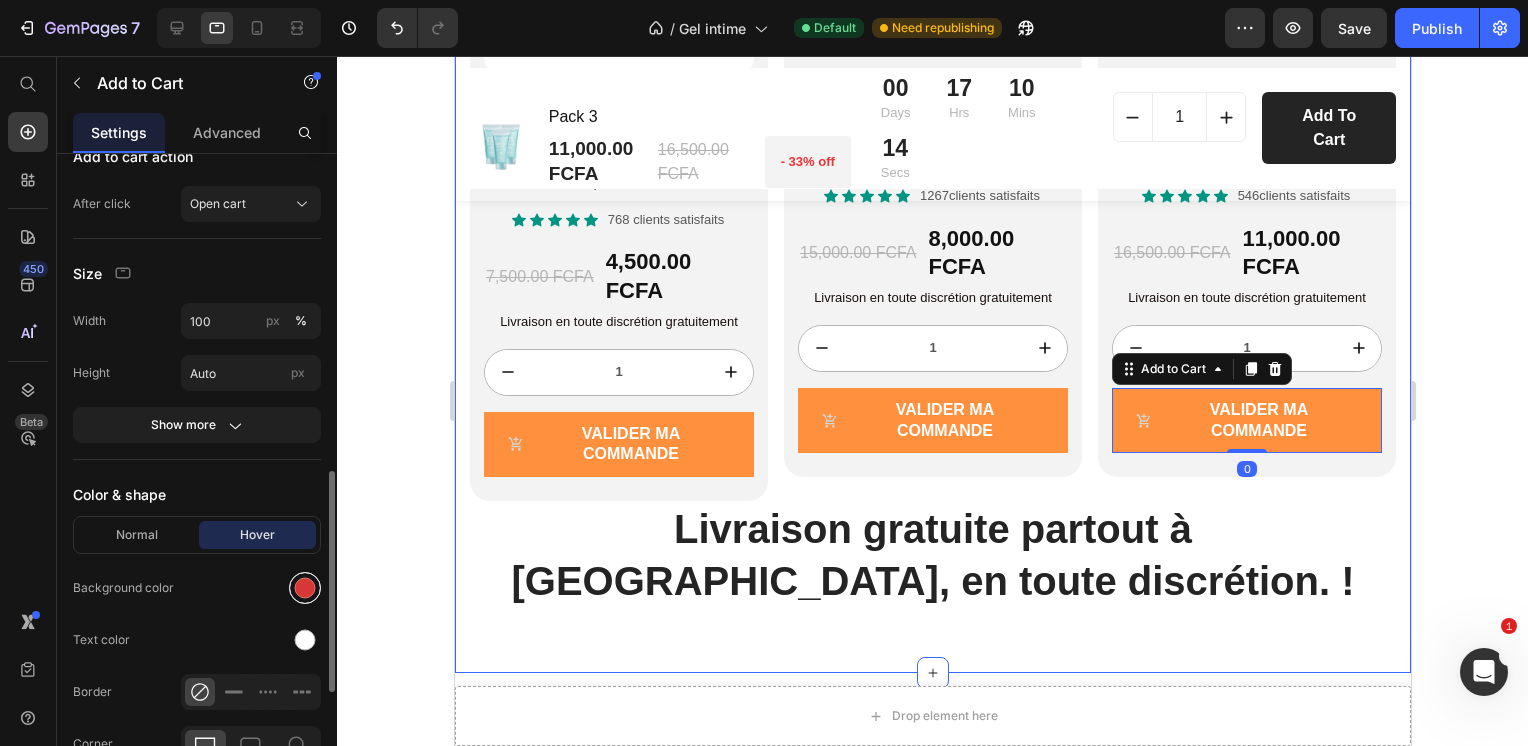click at bounding box center [305, 588] 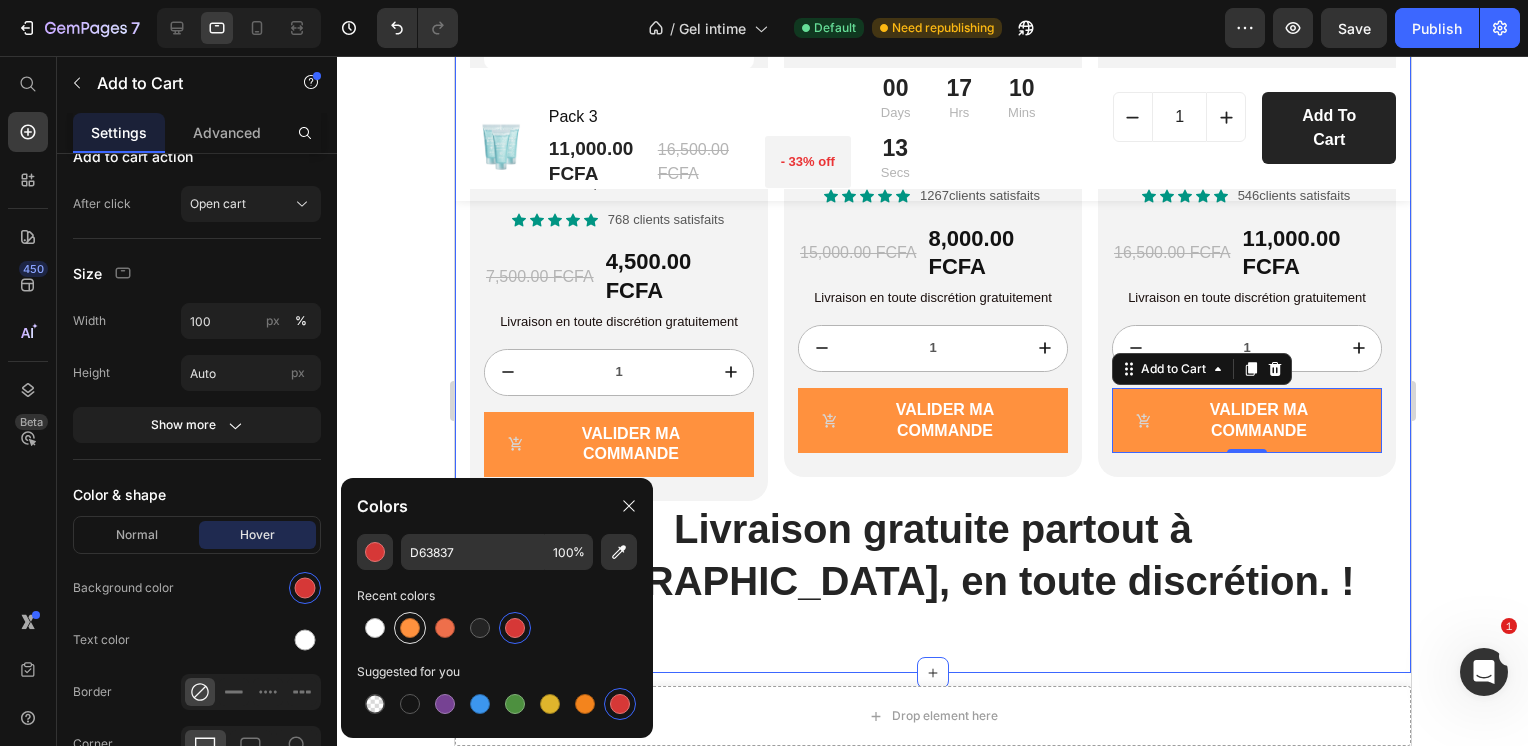 click at bounding box center (410, 628) 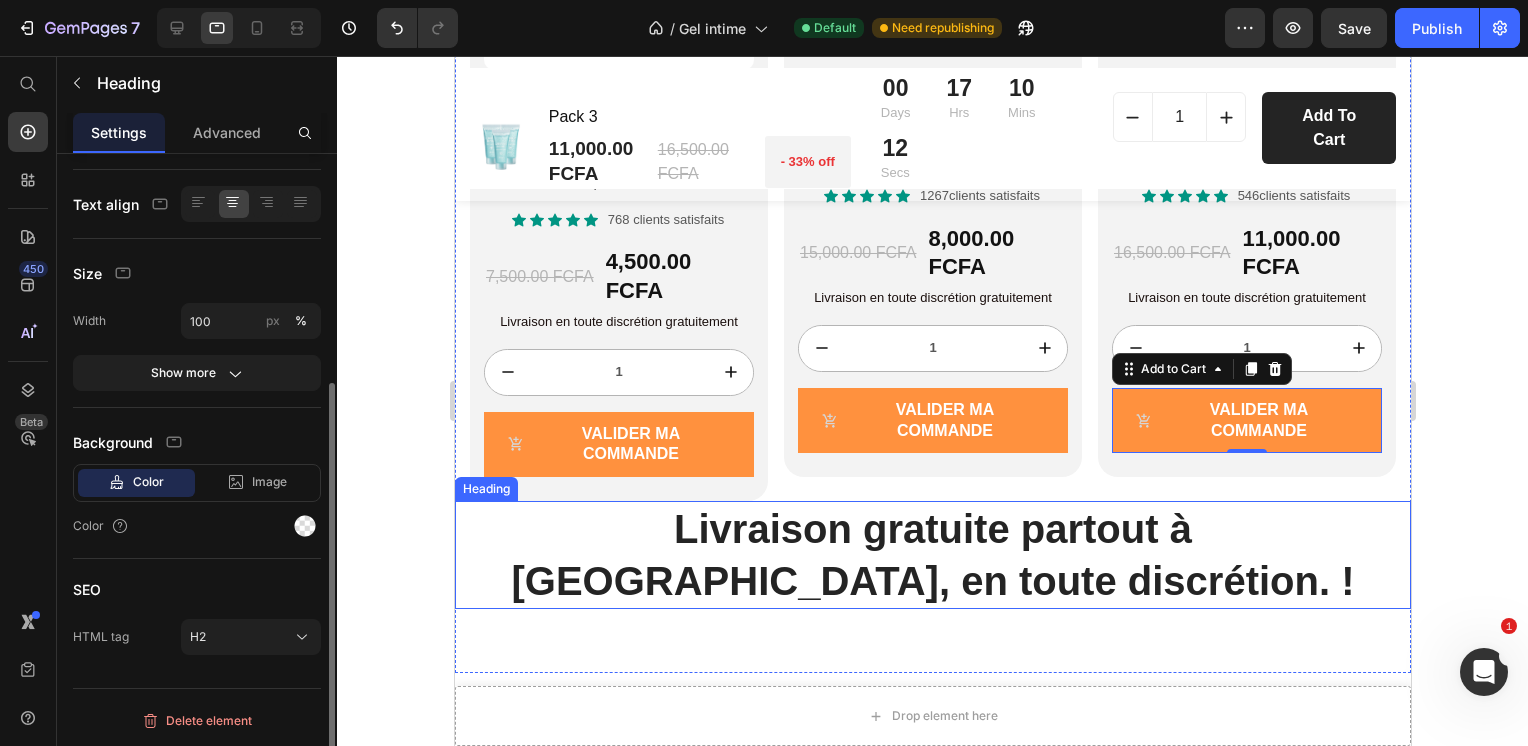click on "Livraison gratuite partout à [GEOGRAPHIC_DATA], en toute discrétion. !" at bounding box center (932, 555) 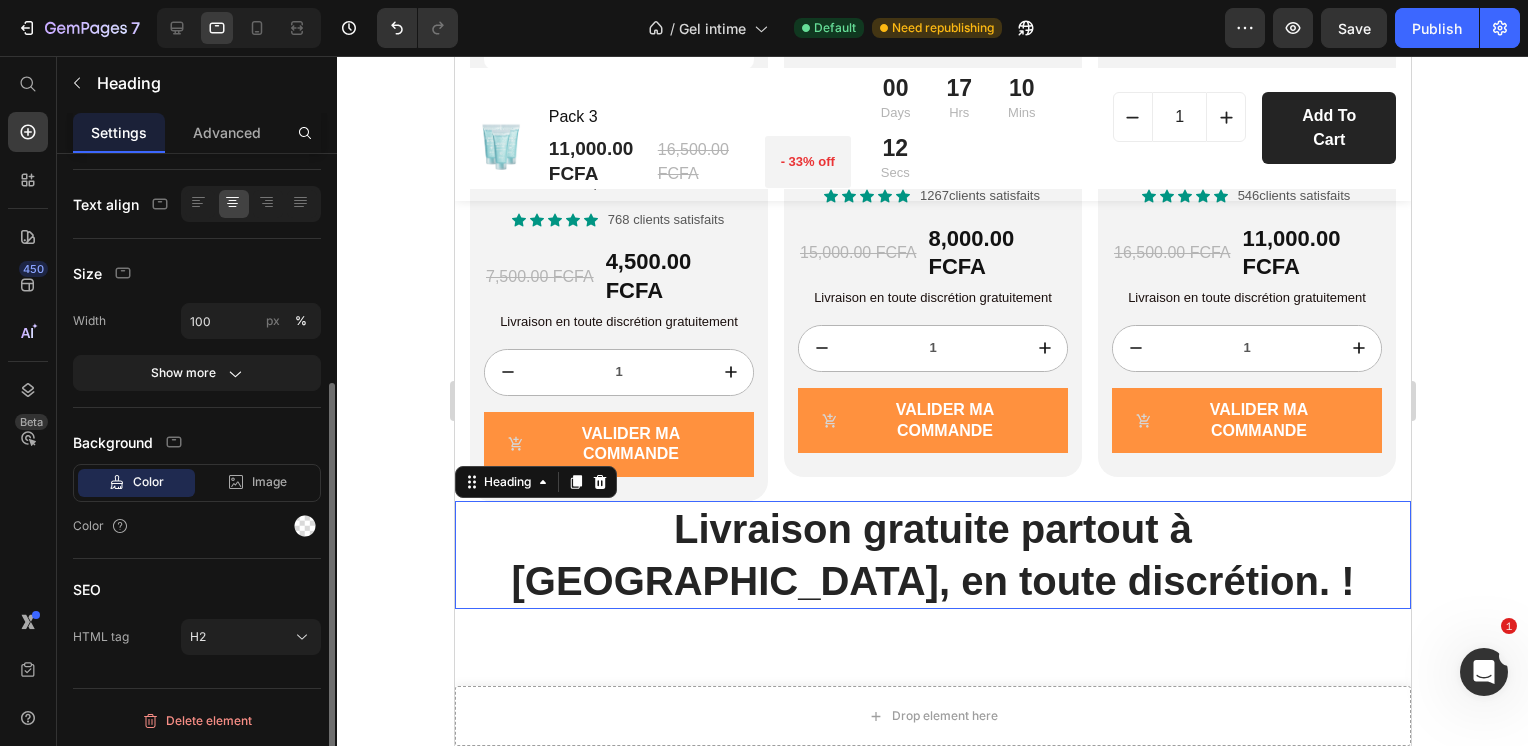 scroll, scrollTop: 0, scrollLeft: 0, axis: both 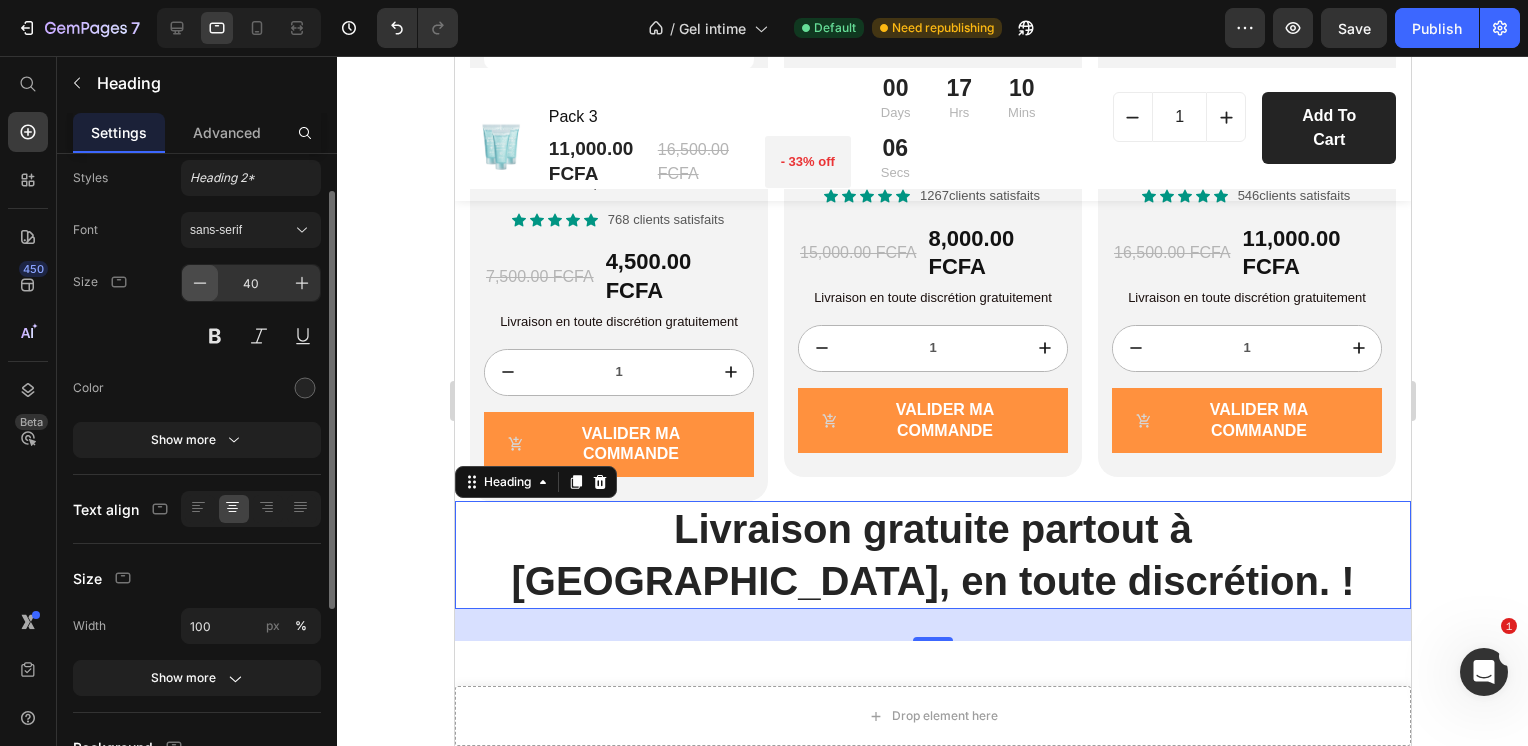 click 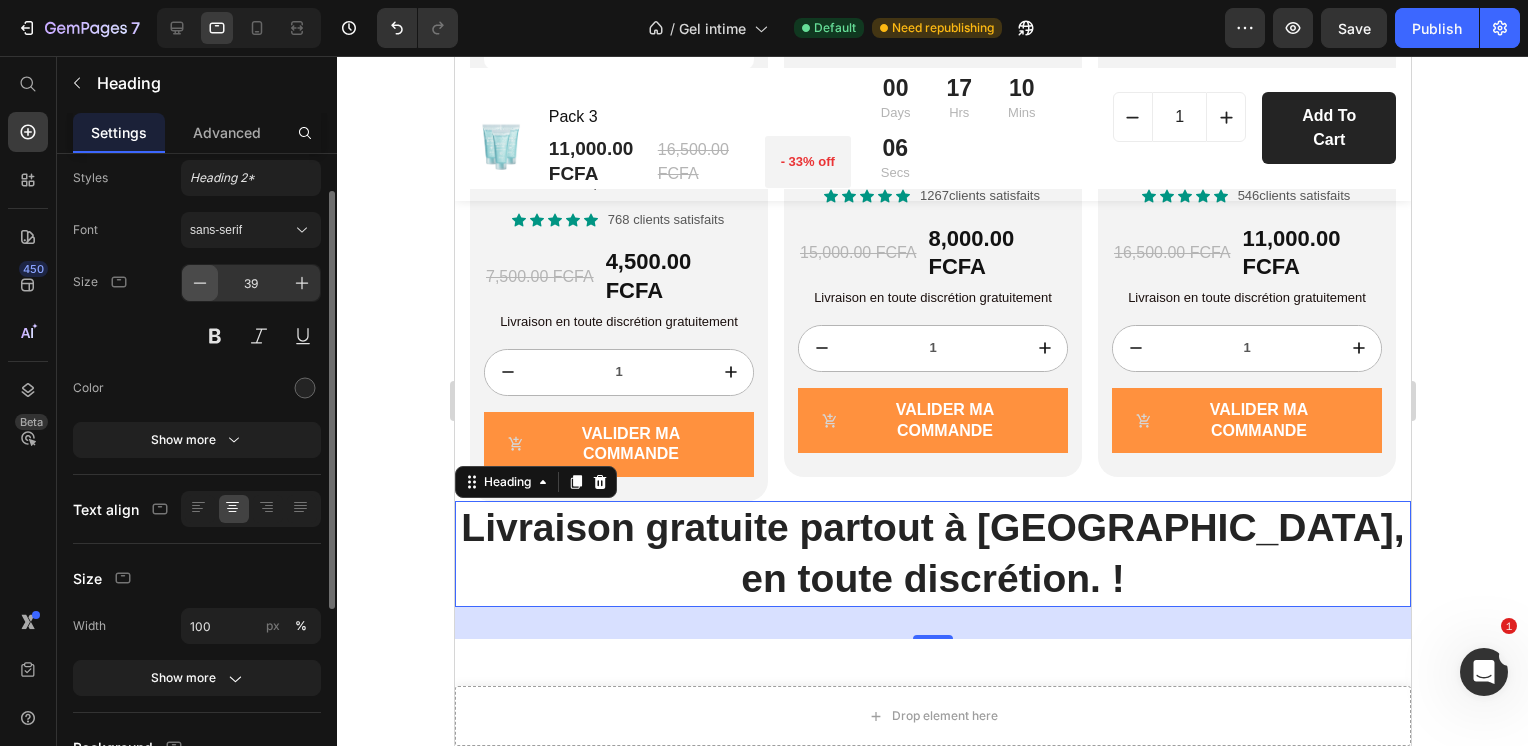 click 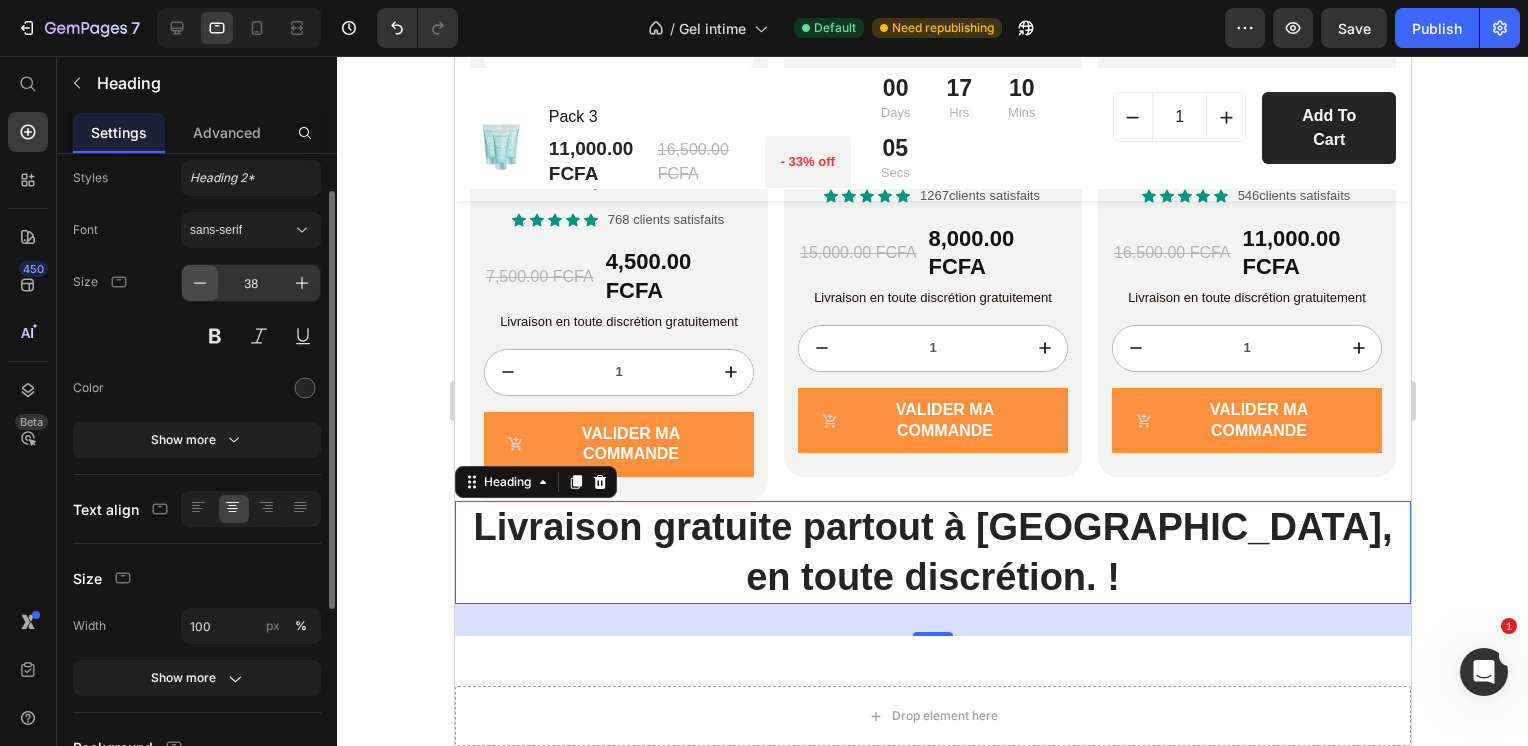 click 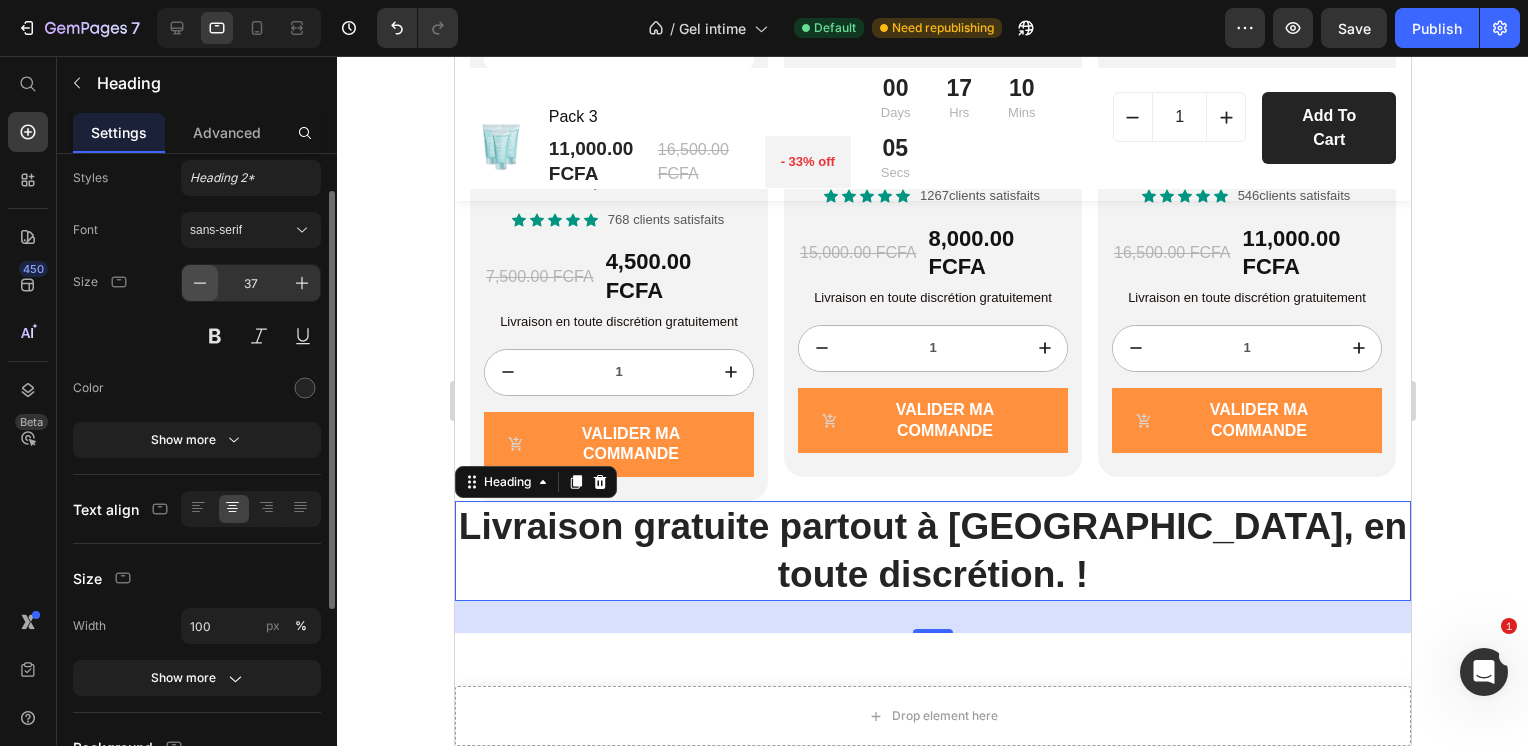 click 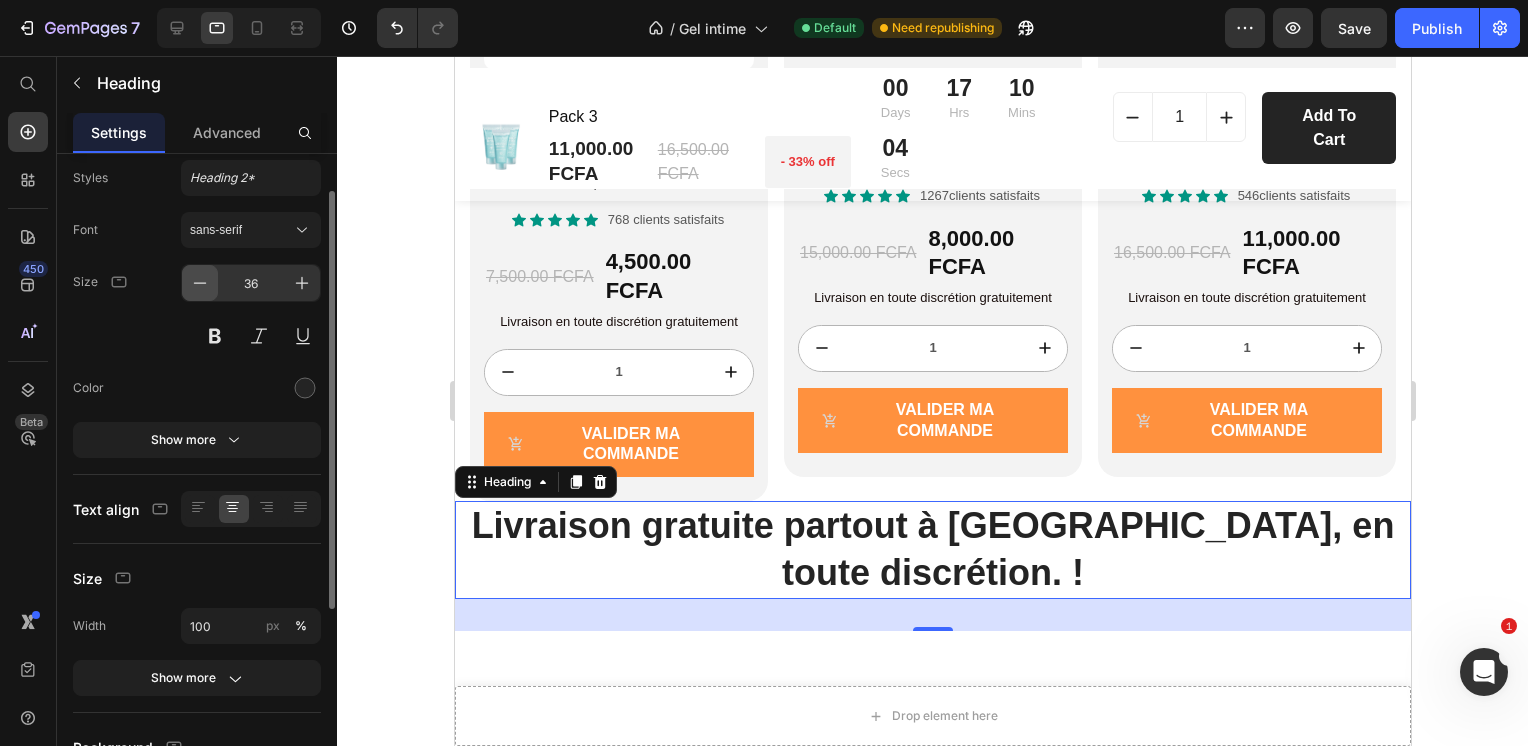 click 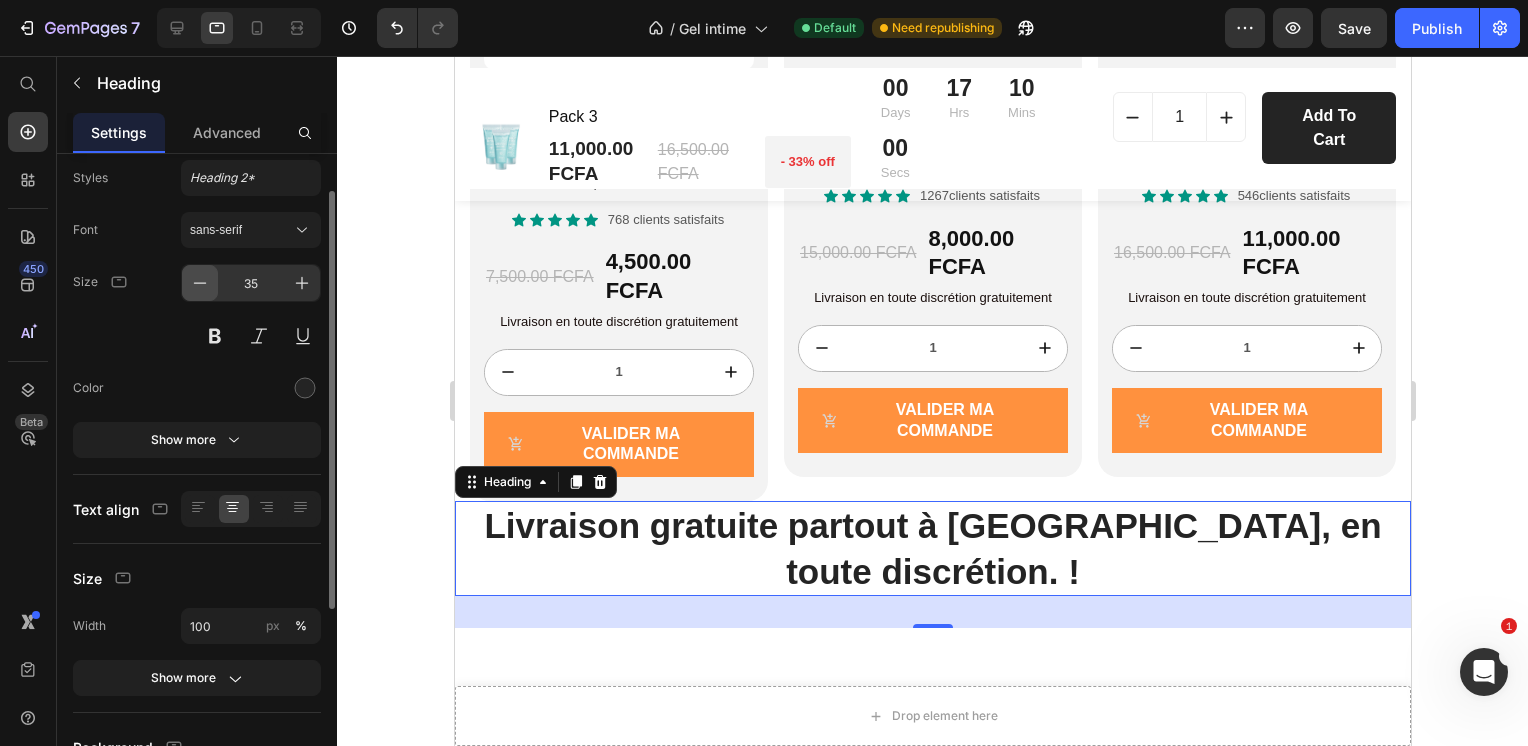 click 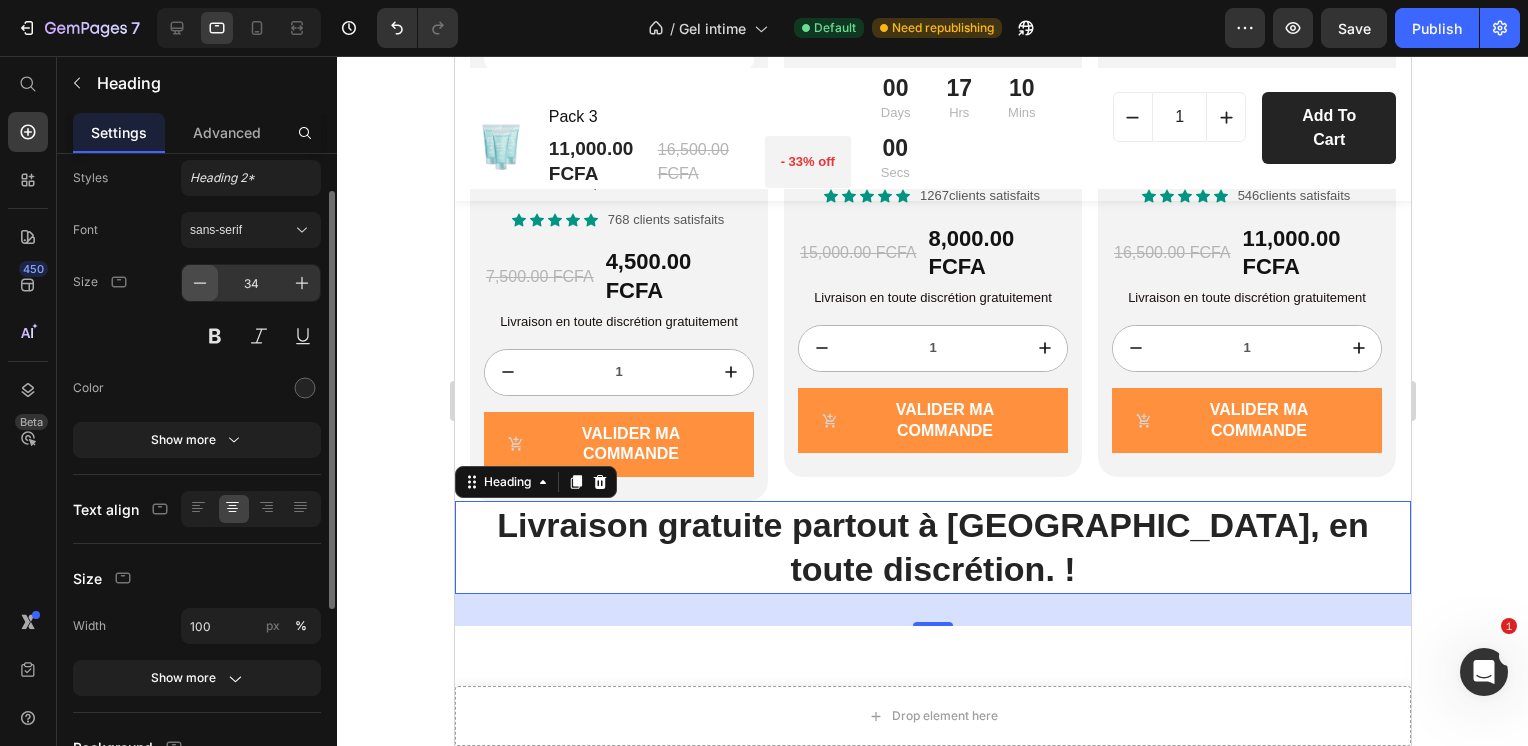 click 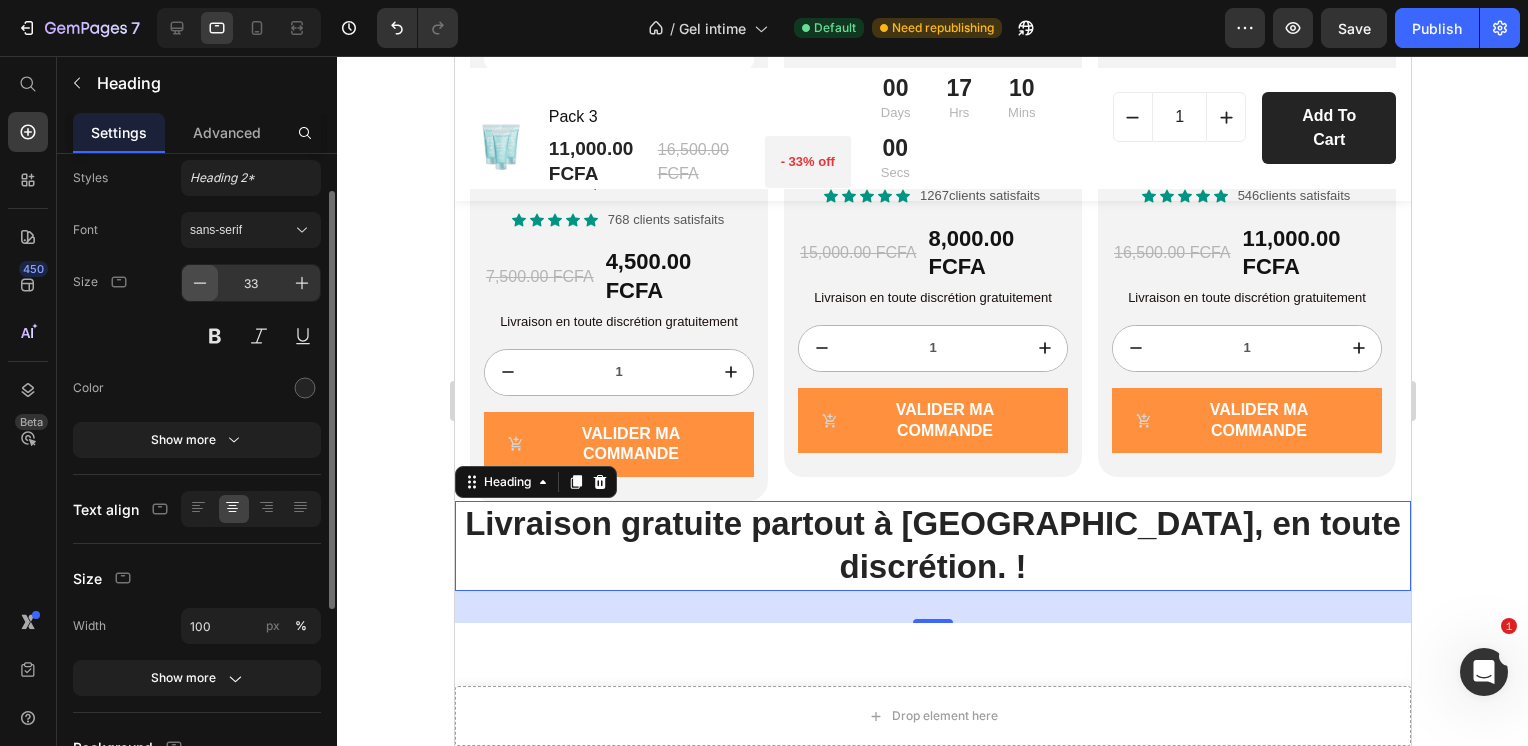 click 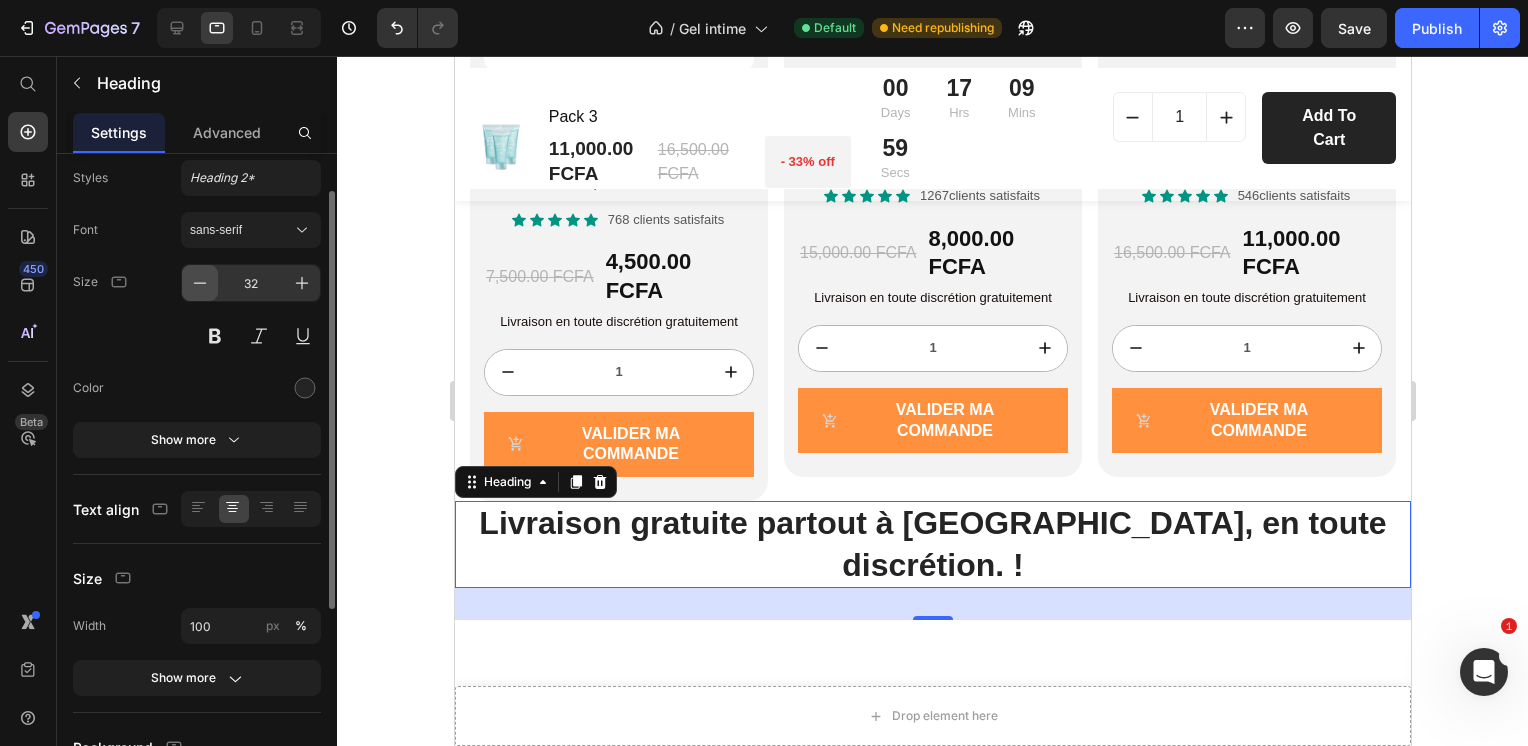 click 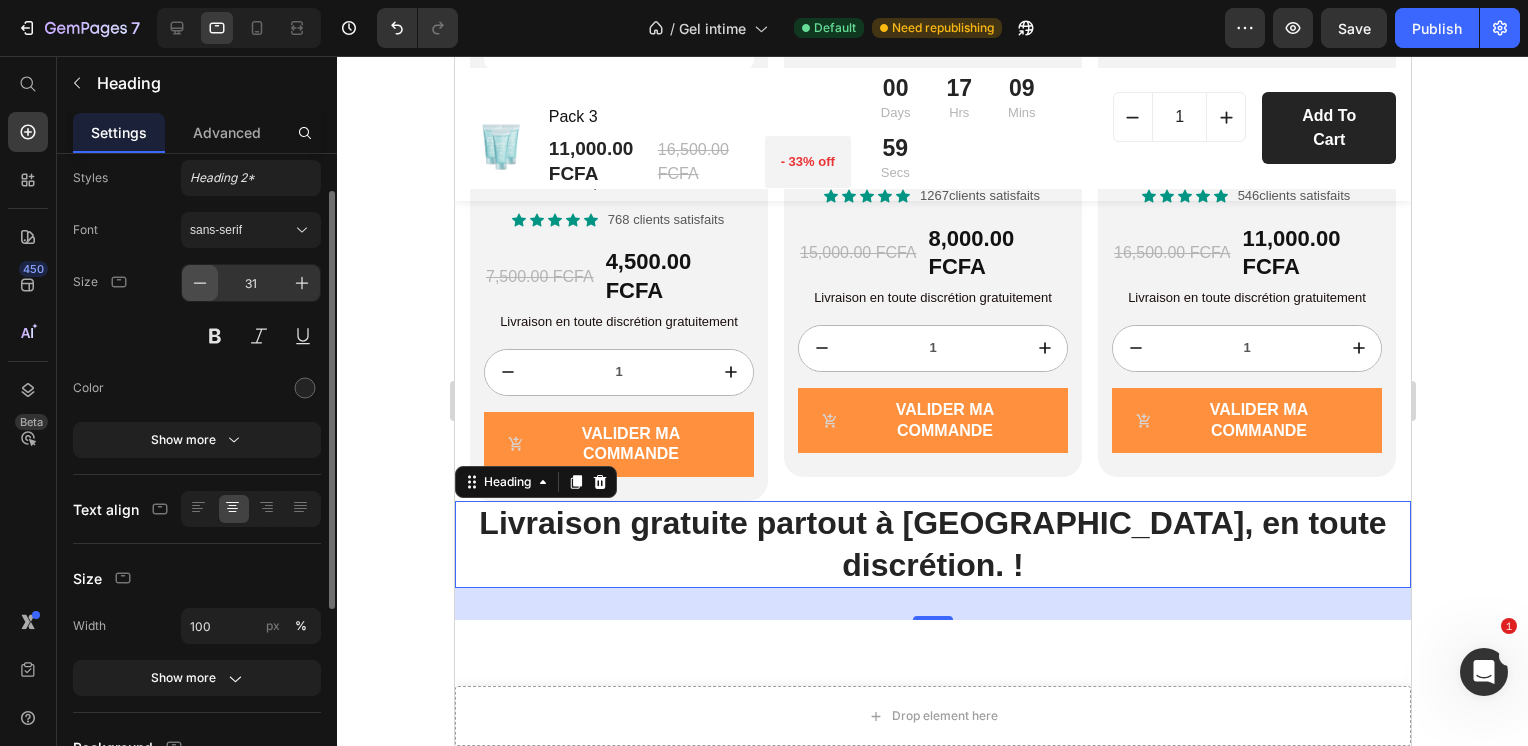 click 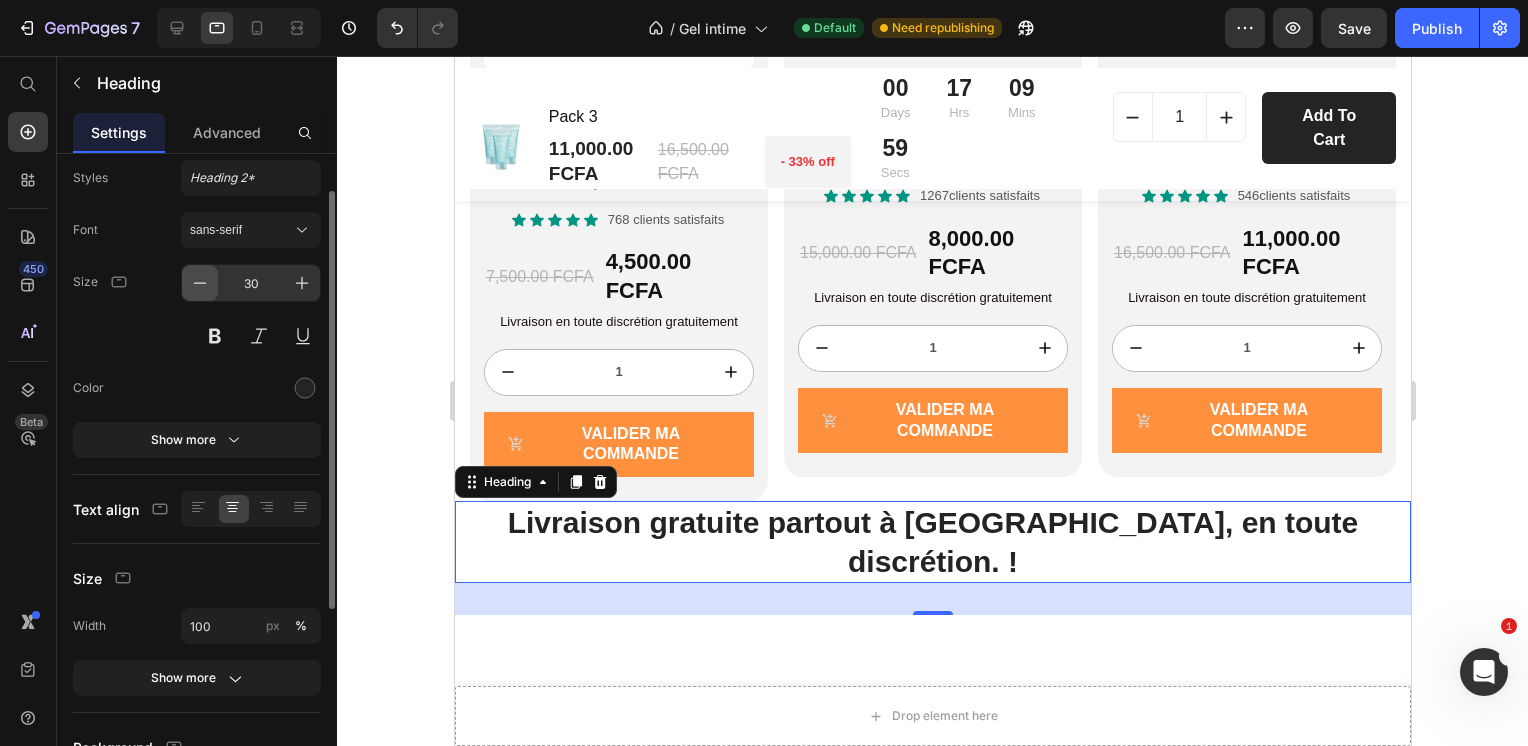 click 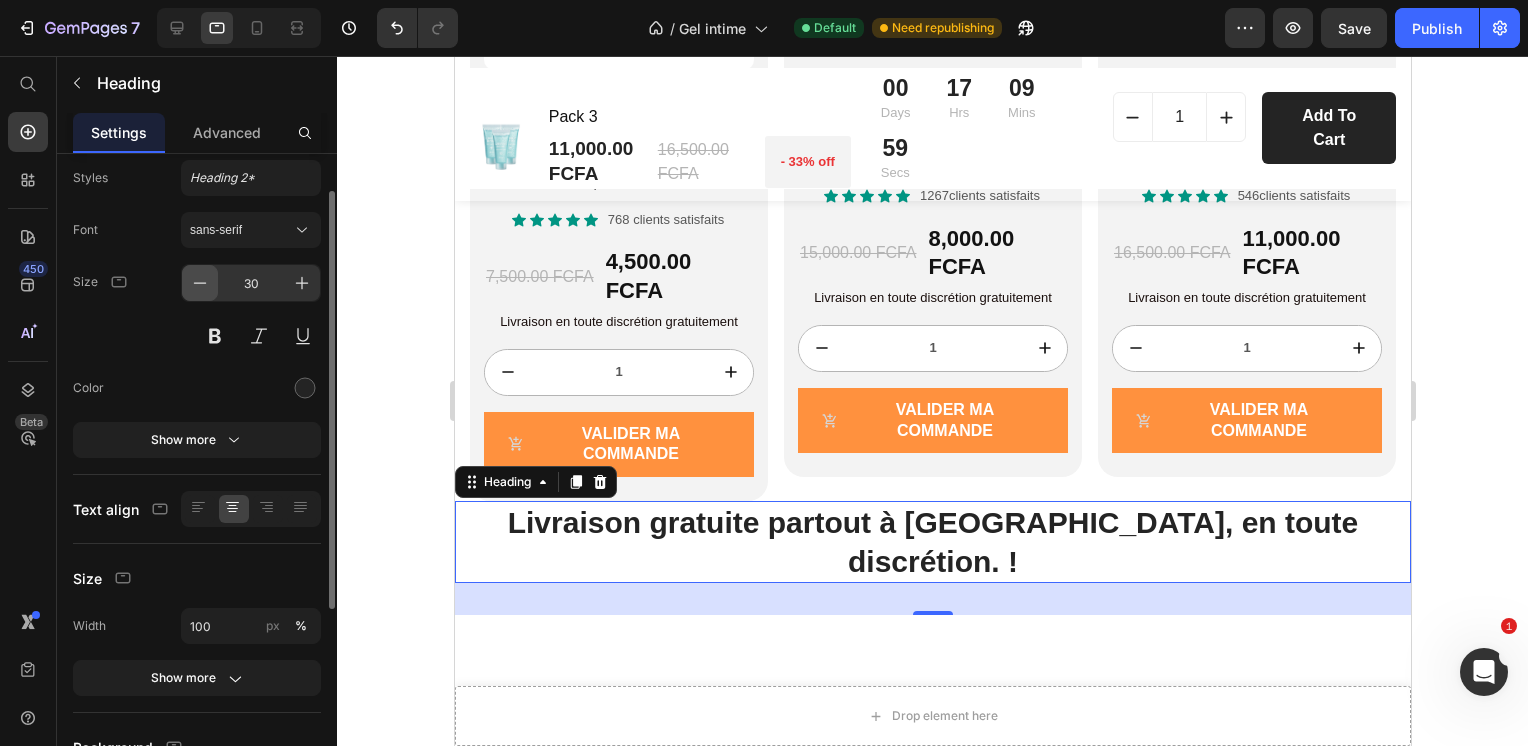 type on "29" 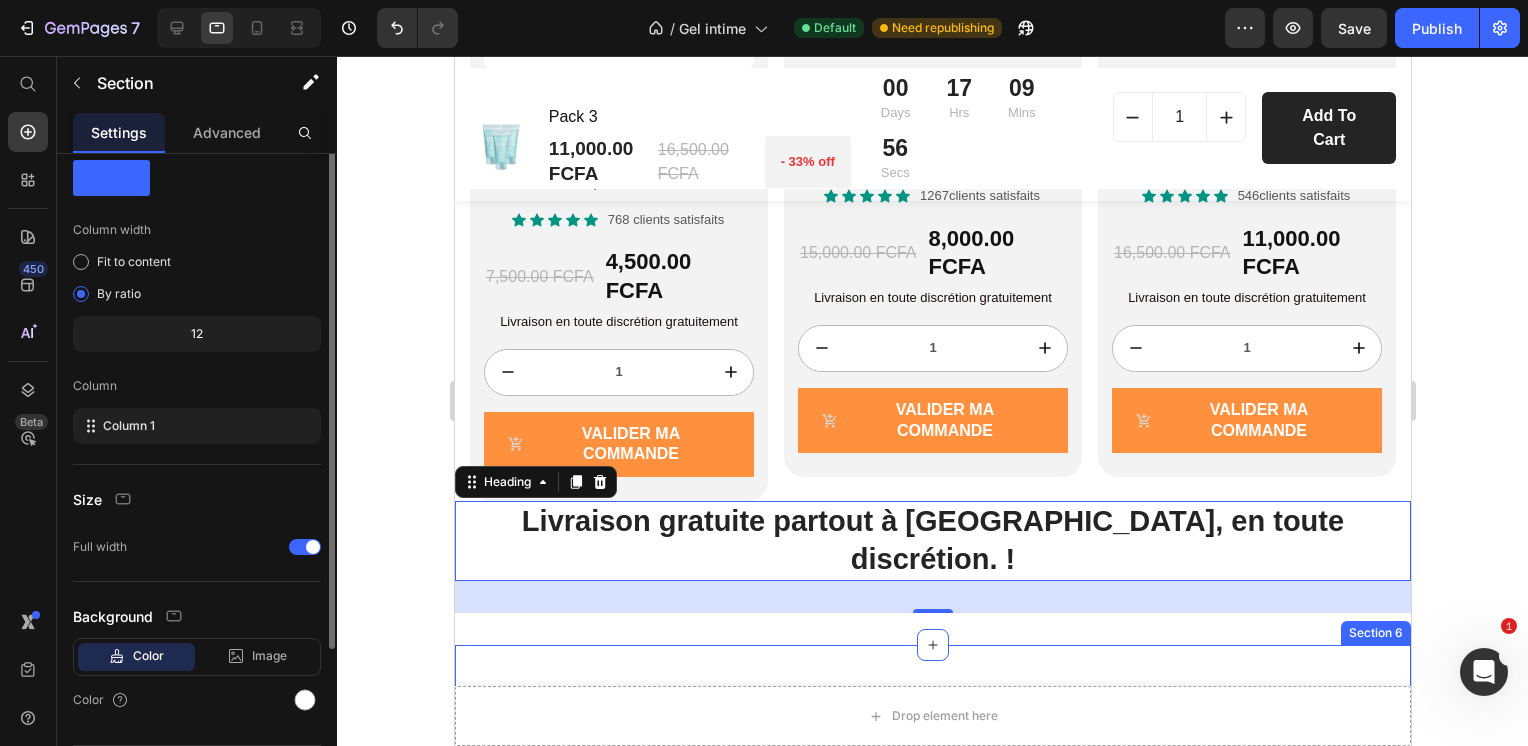 scroll, scrollTop: 0, scrollLeft: 0, axis: both 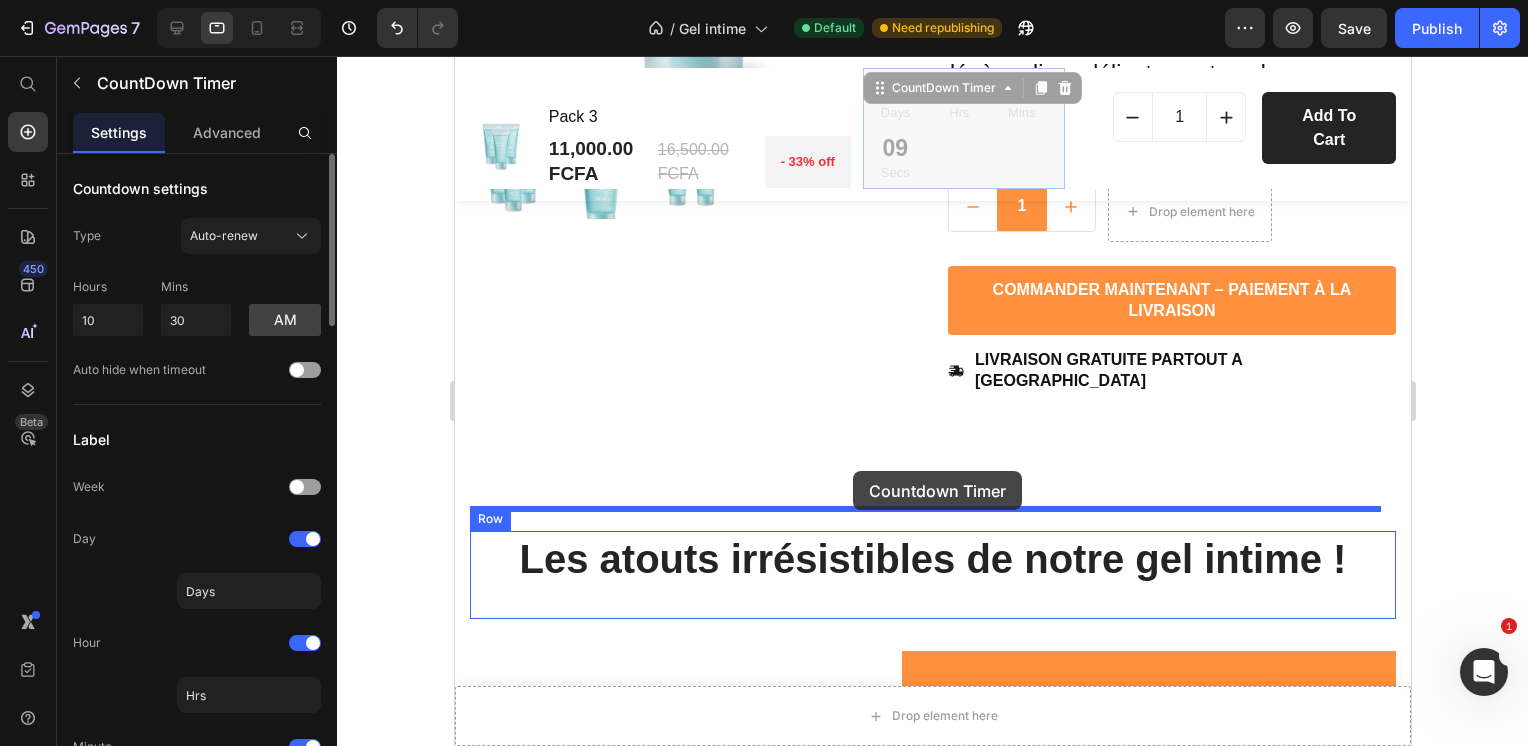 drag, startPoint x: 977, startPoint y: 207, endPoint x: 852, endPoint y: 471, distance: 292.0976 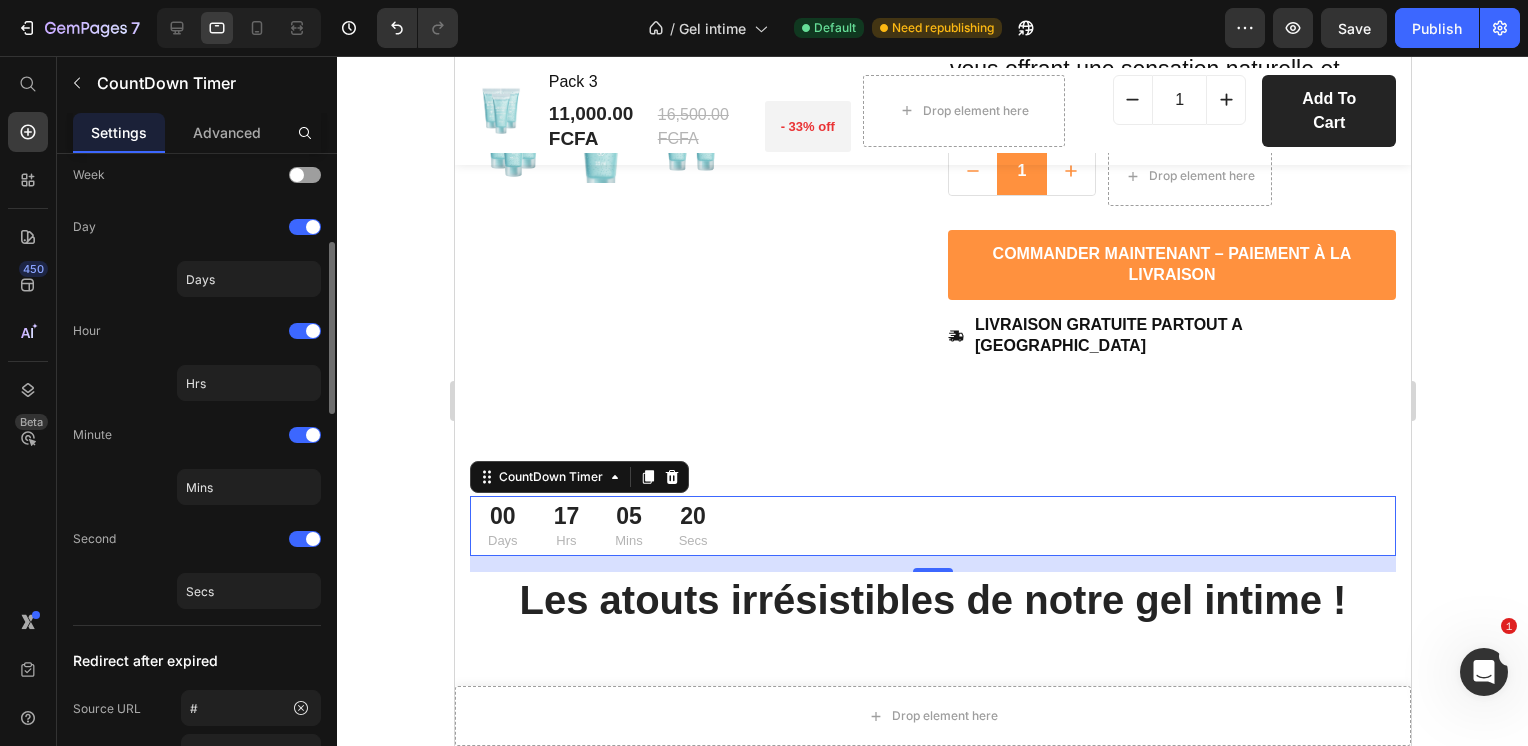 scroll, scrollTop: 318, scrollLeft: 0, axis: vertical 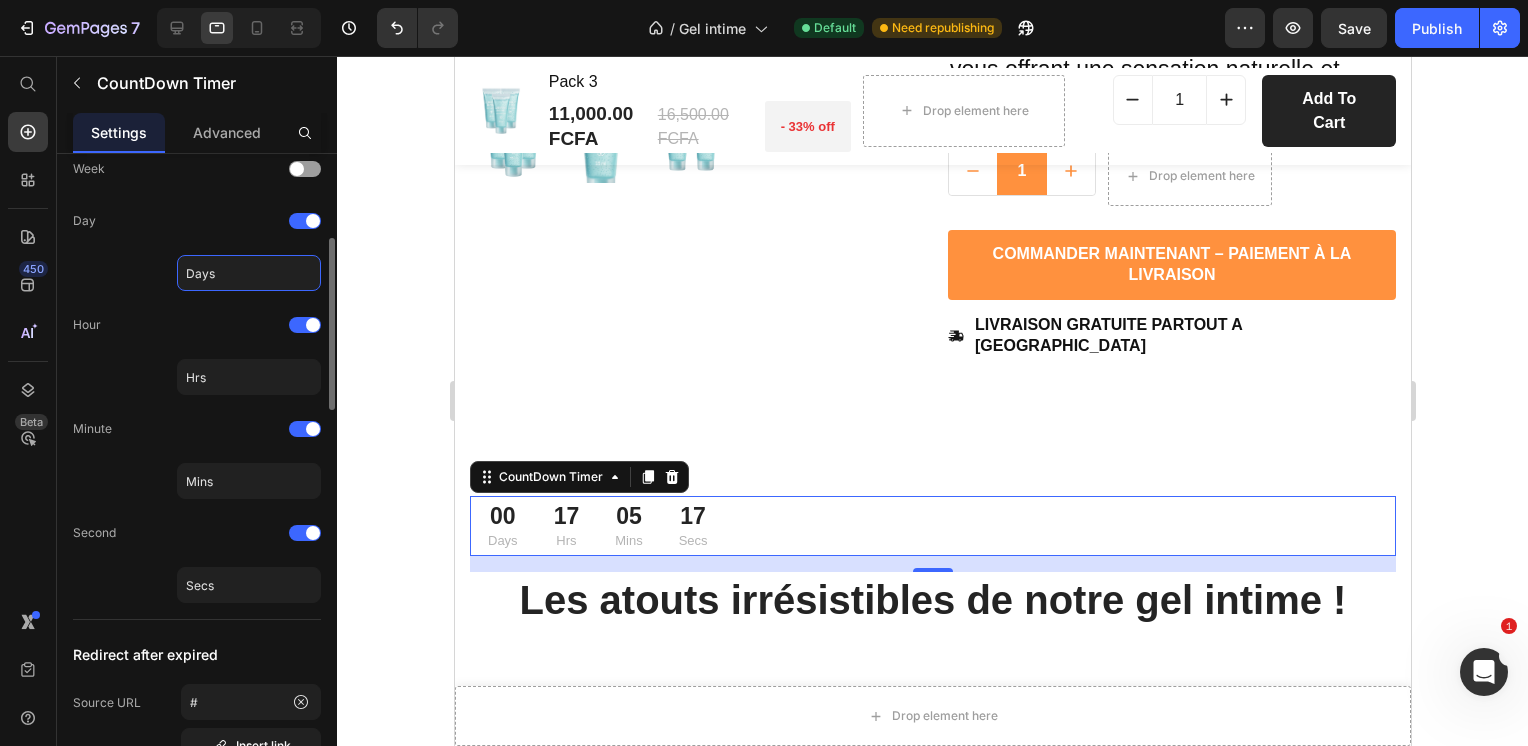 click on "Days" 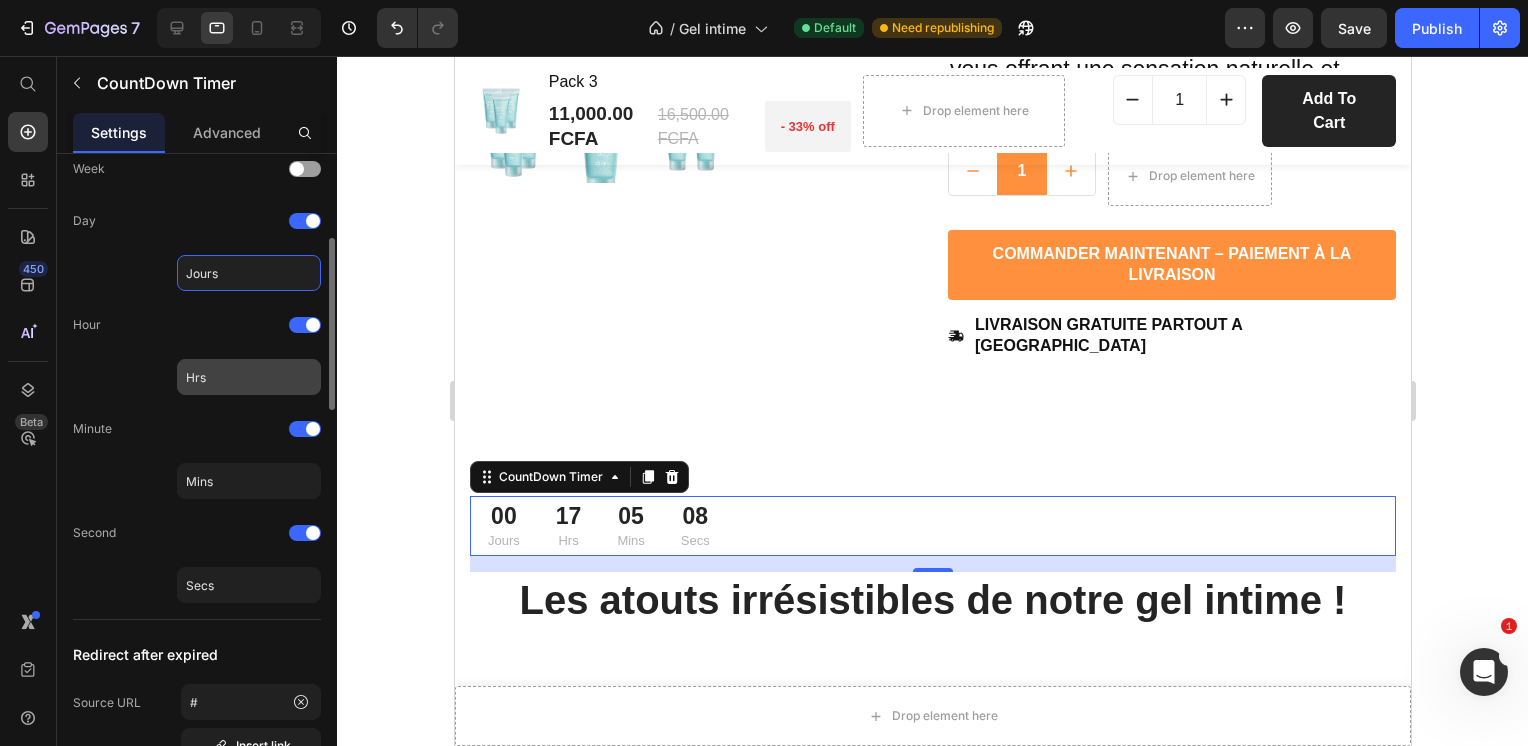 type on "Jours" 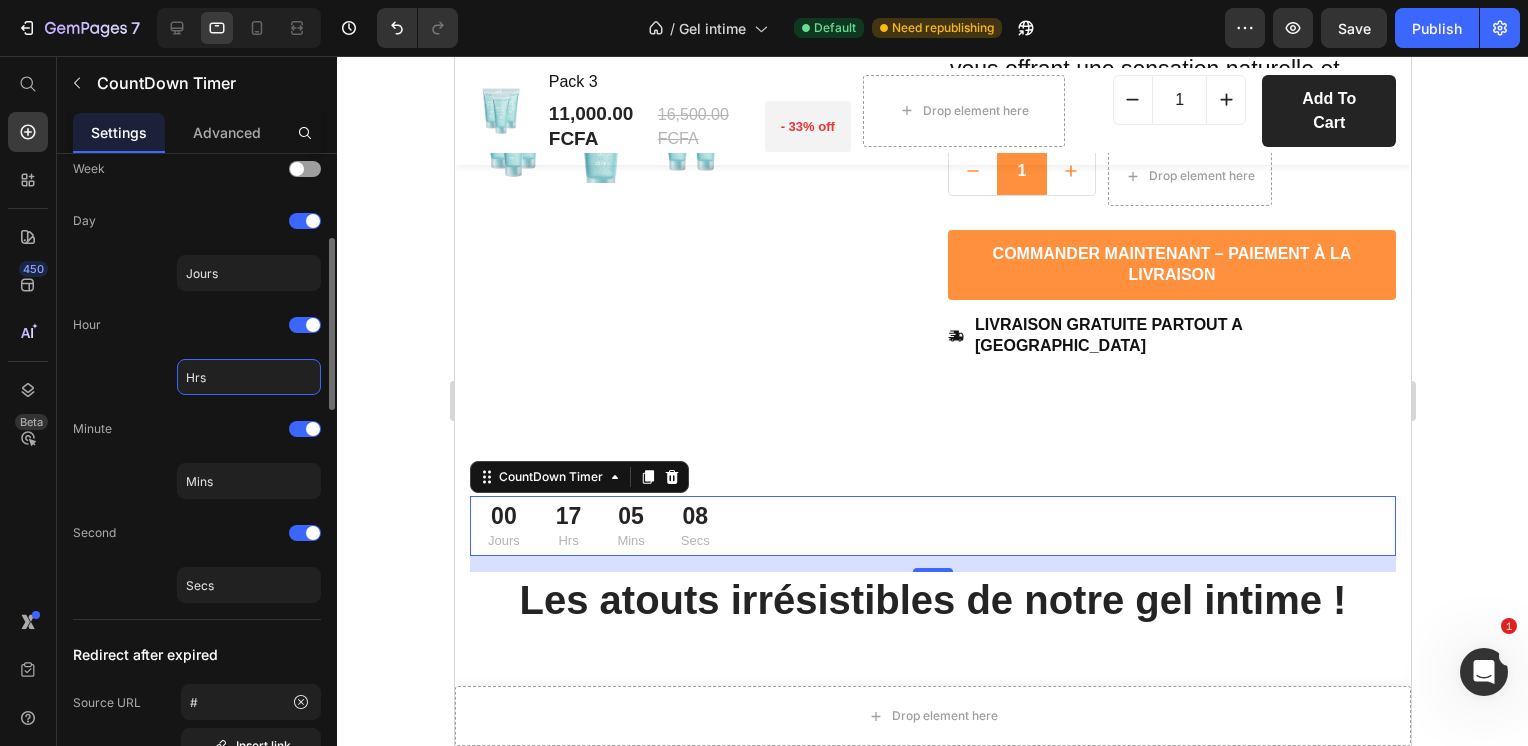 click on "Hrs" 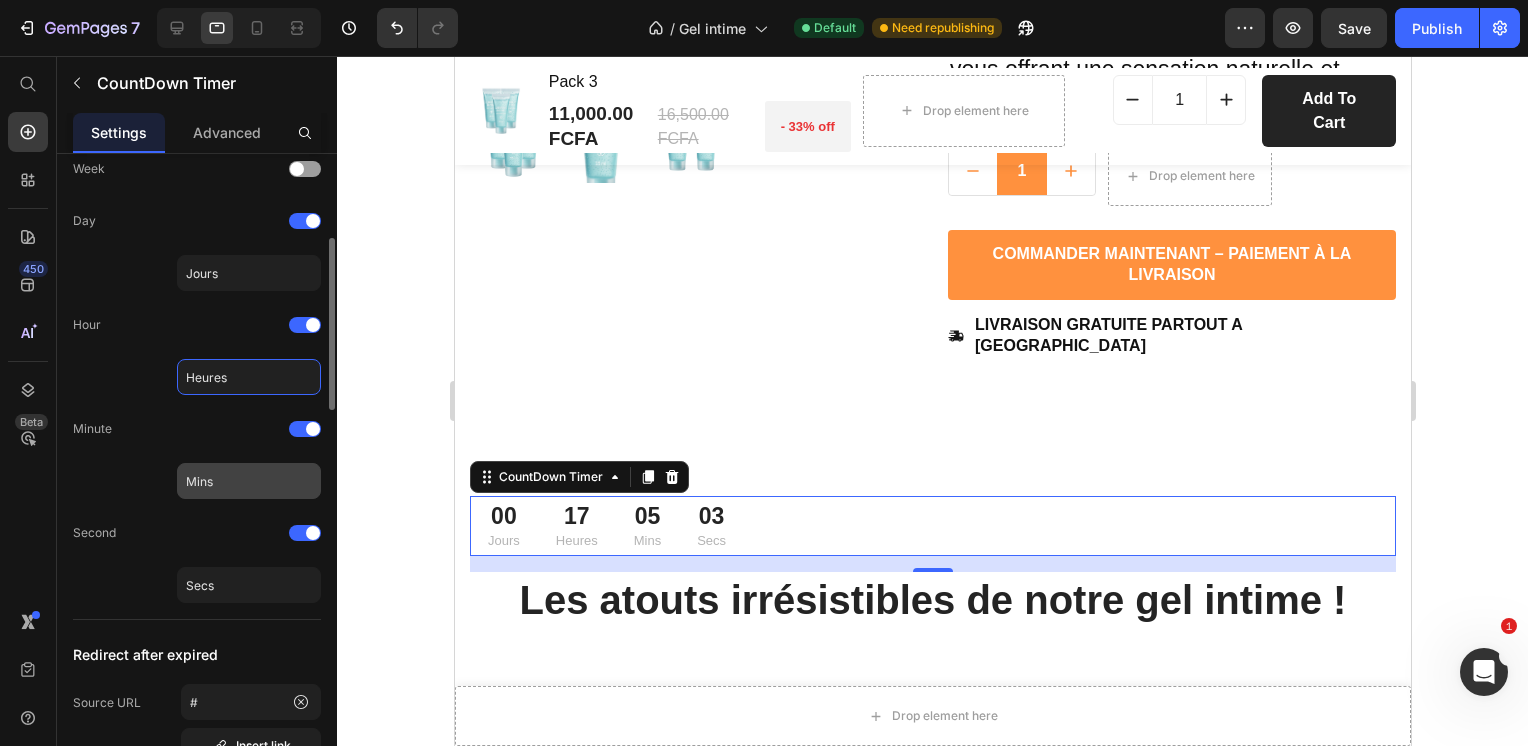 type on "Heures" 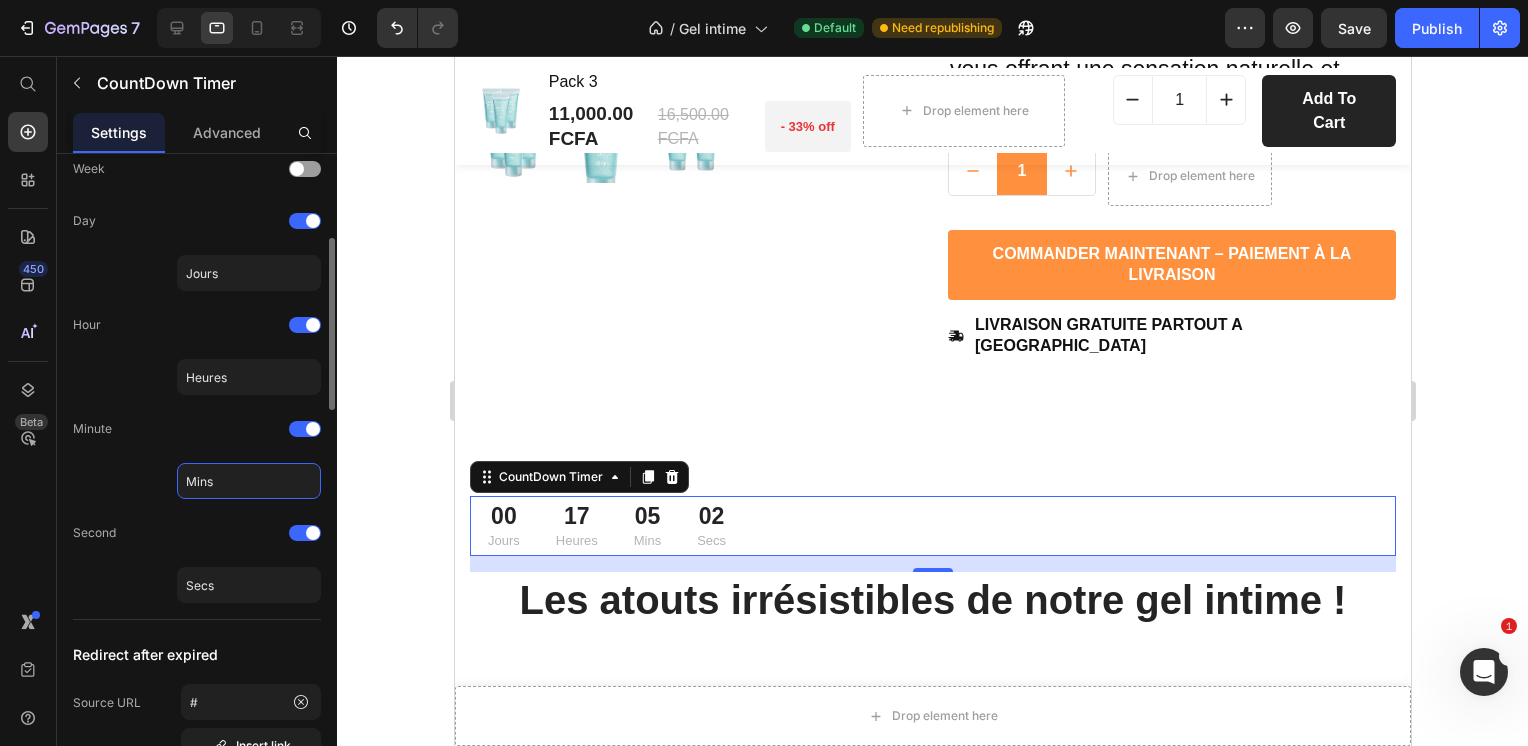 click on "Mins" 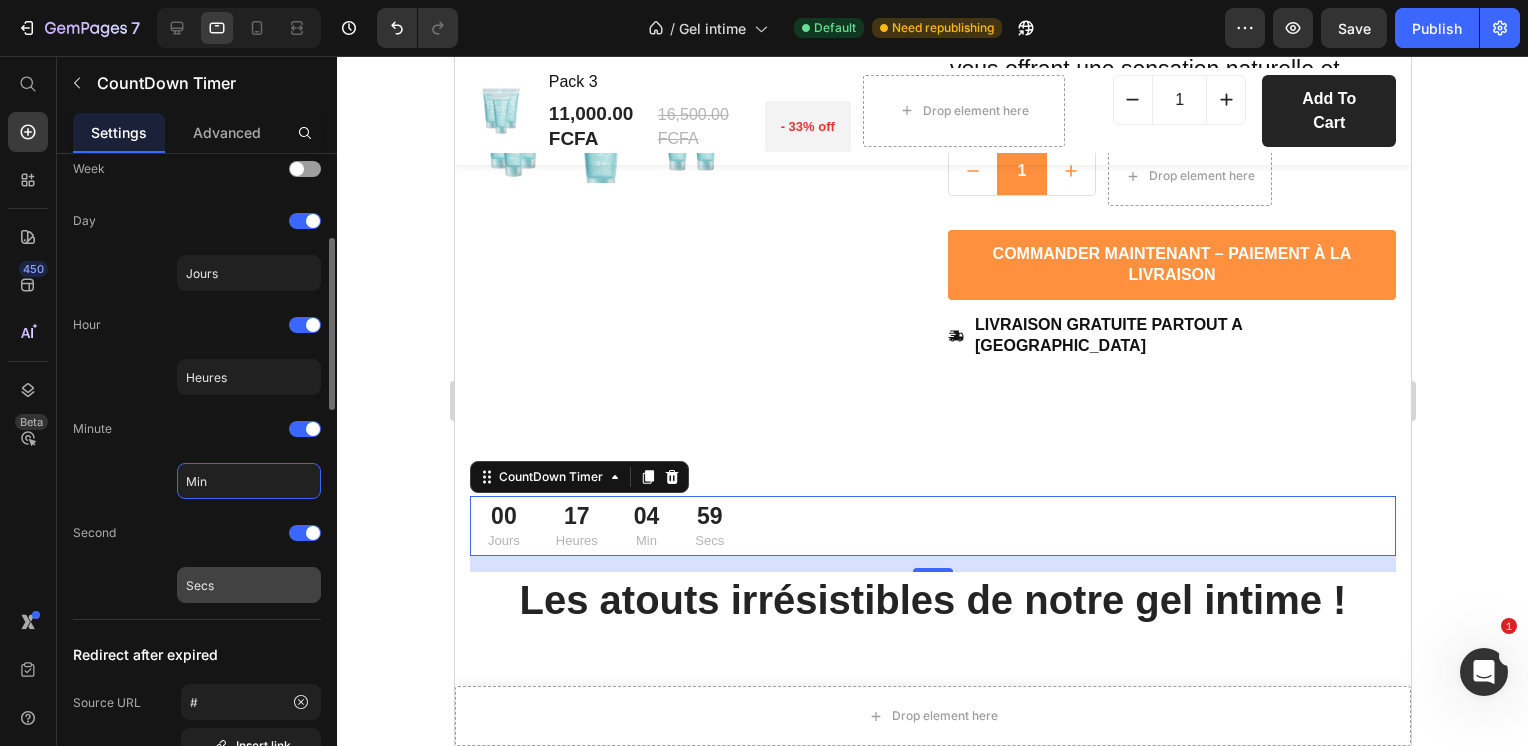 type on "Min" 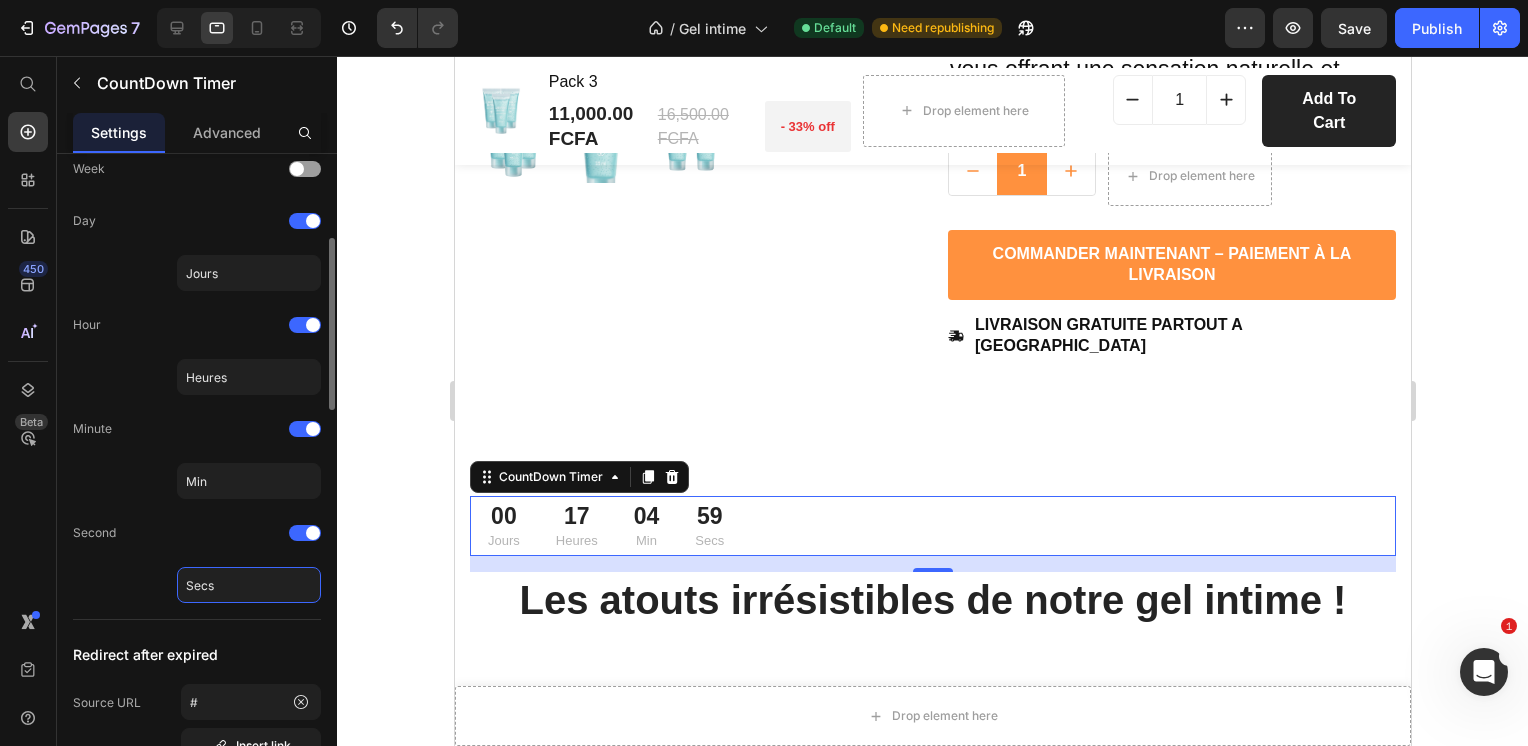 click on "Secs" 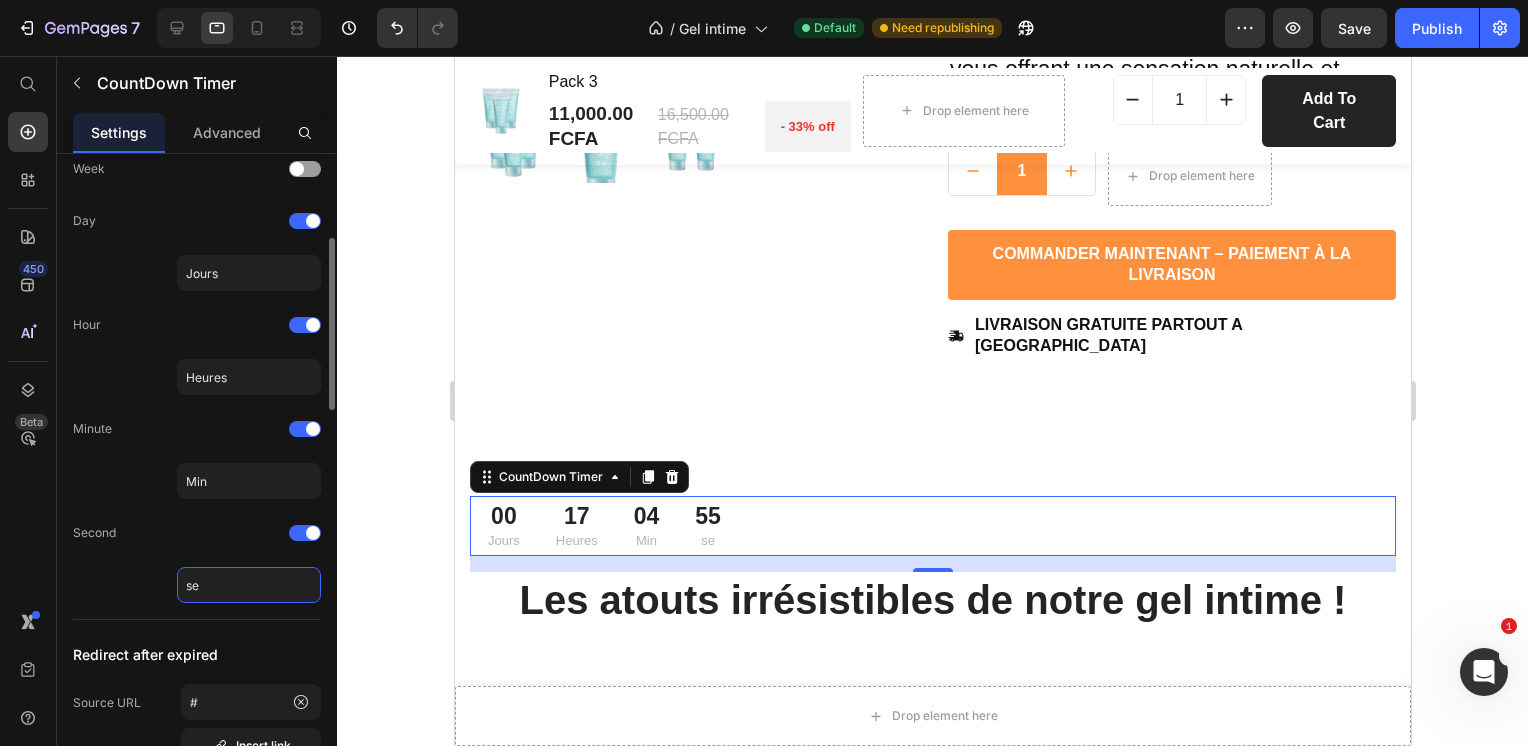 type on "sec" 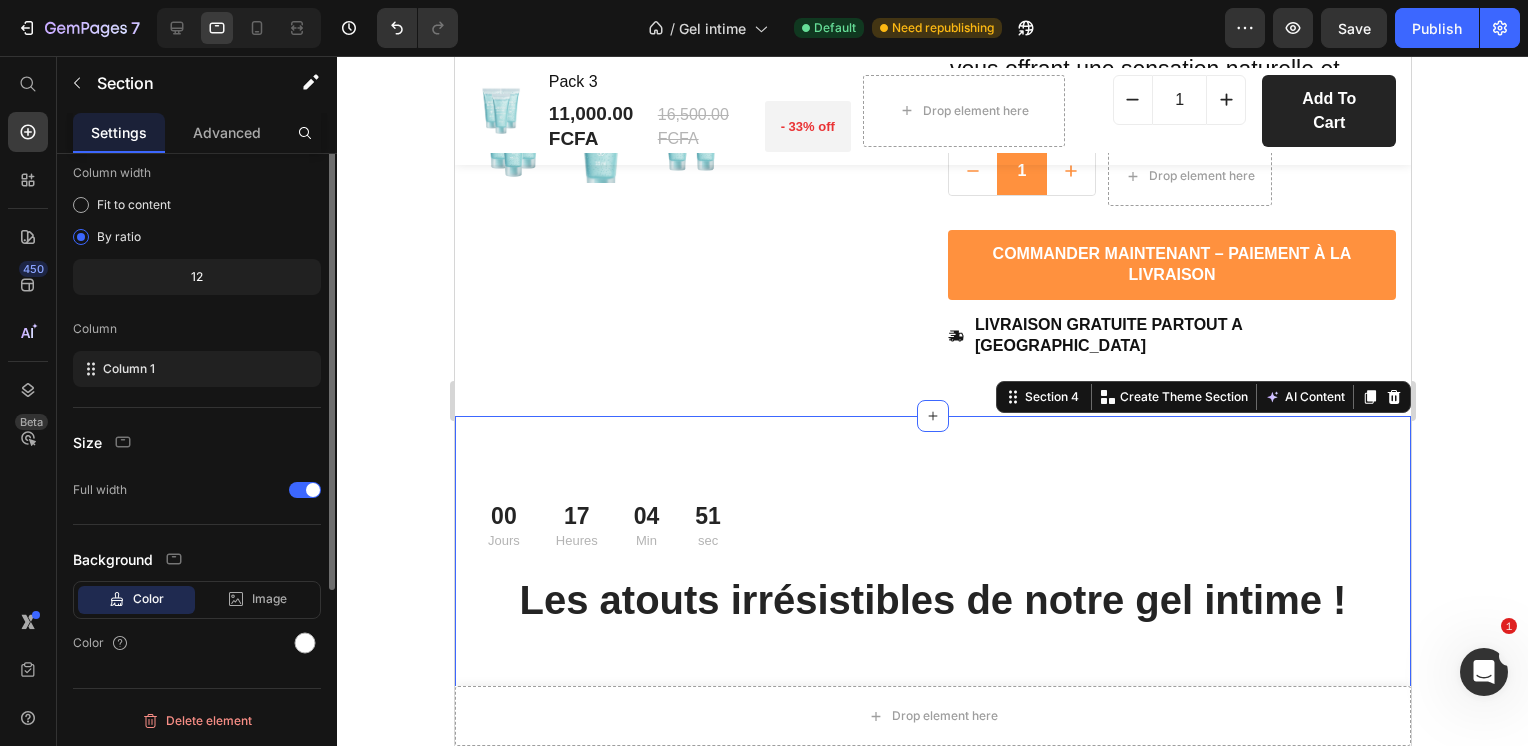 scroll, scrollTop: 0, scrollLeft: 0, axis: both 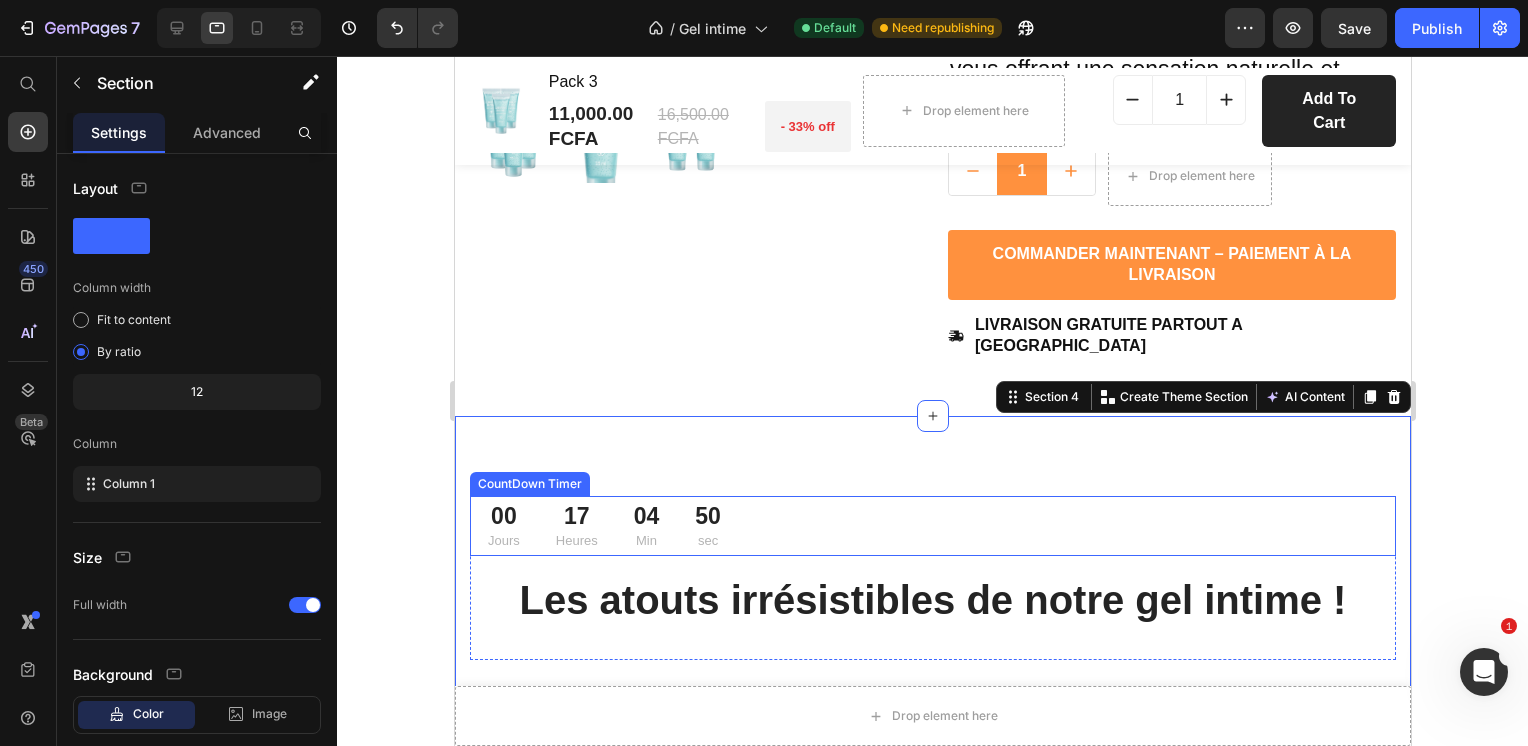click on "00 Jours 17 Heures 04 Min 50 sec" at bounding box center [932, 526] 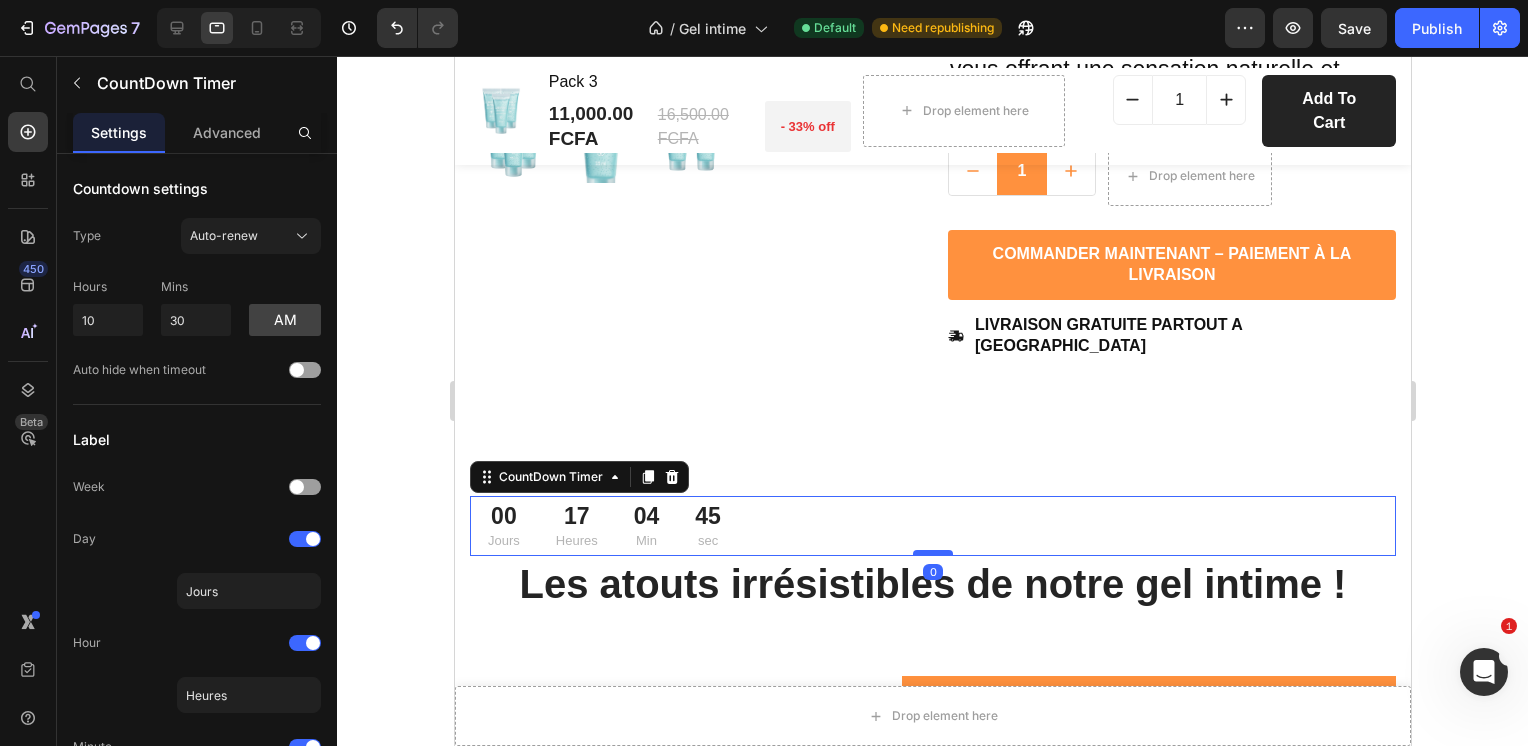 drag, startPoint x: 924, startPoint y: 549, endPoint x: 934, endPoint y: 529, distance: 22.36068 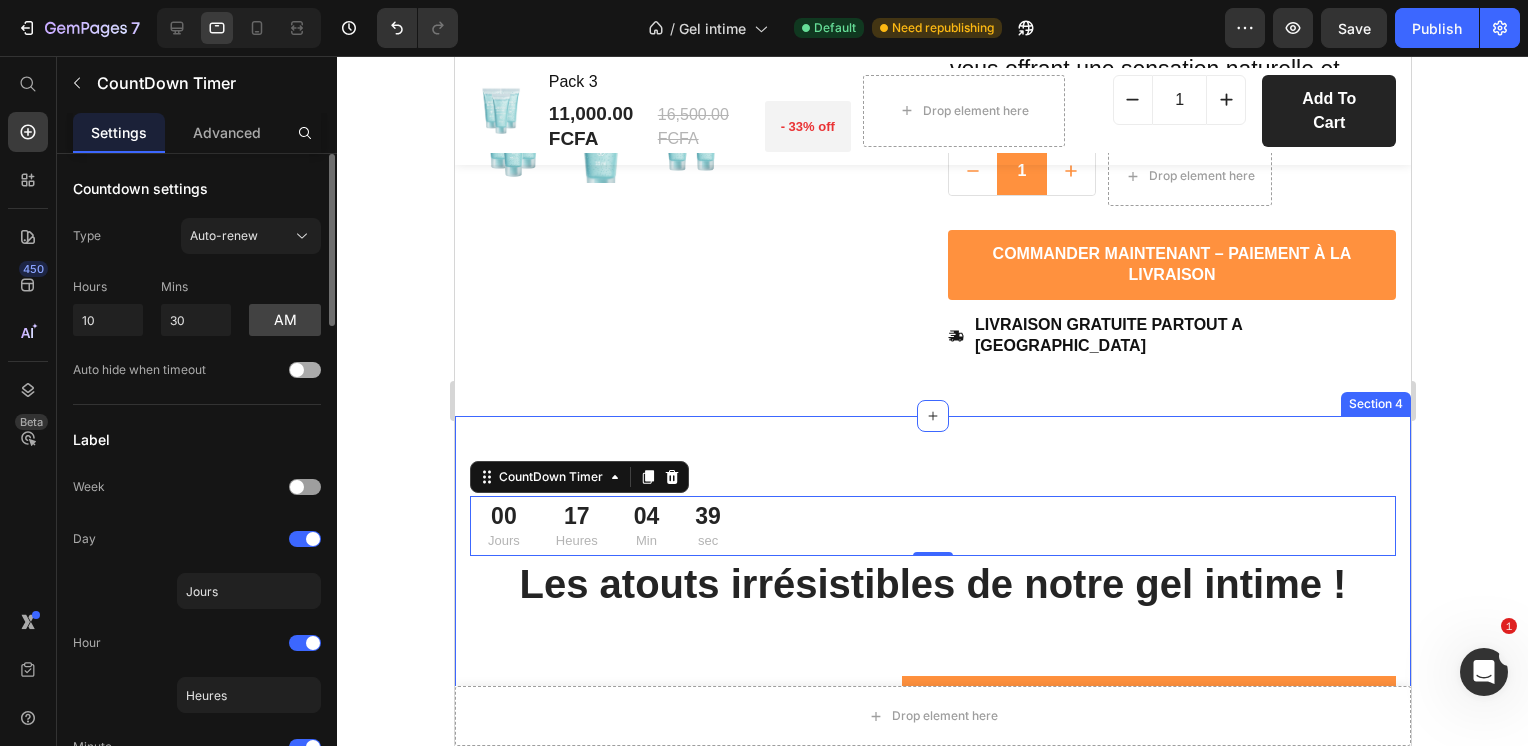 click at bounding box center (297, 370) 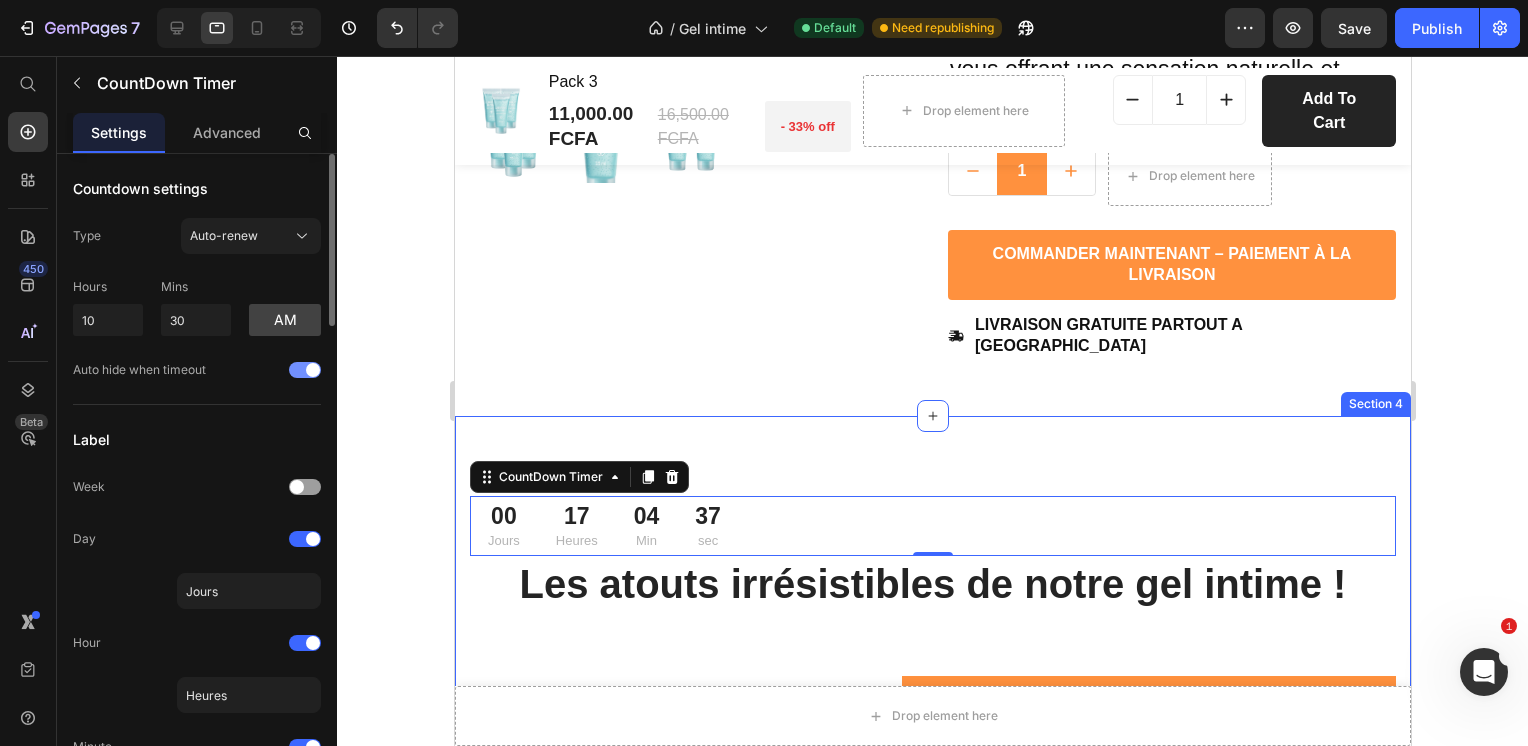 click at bounding box center (305, 370) 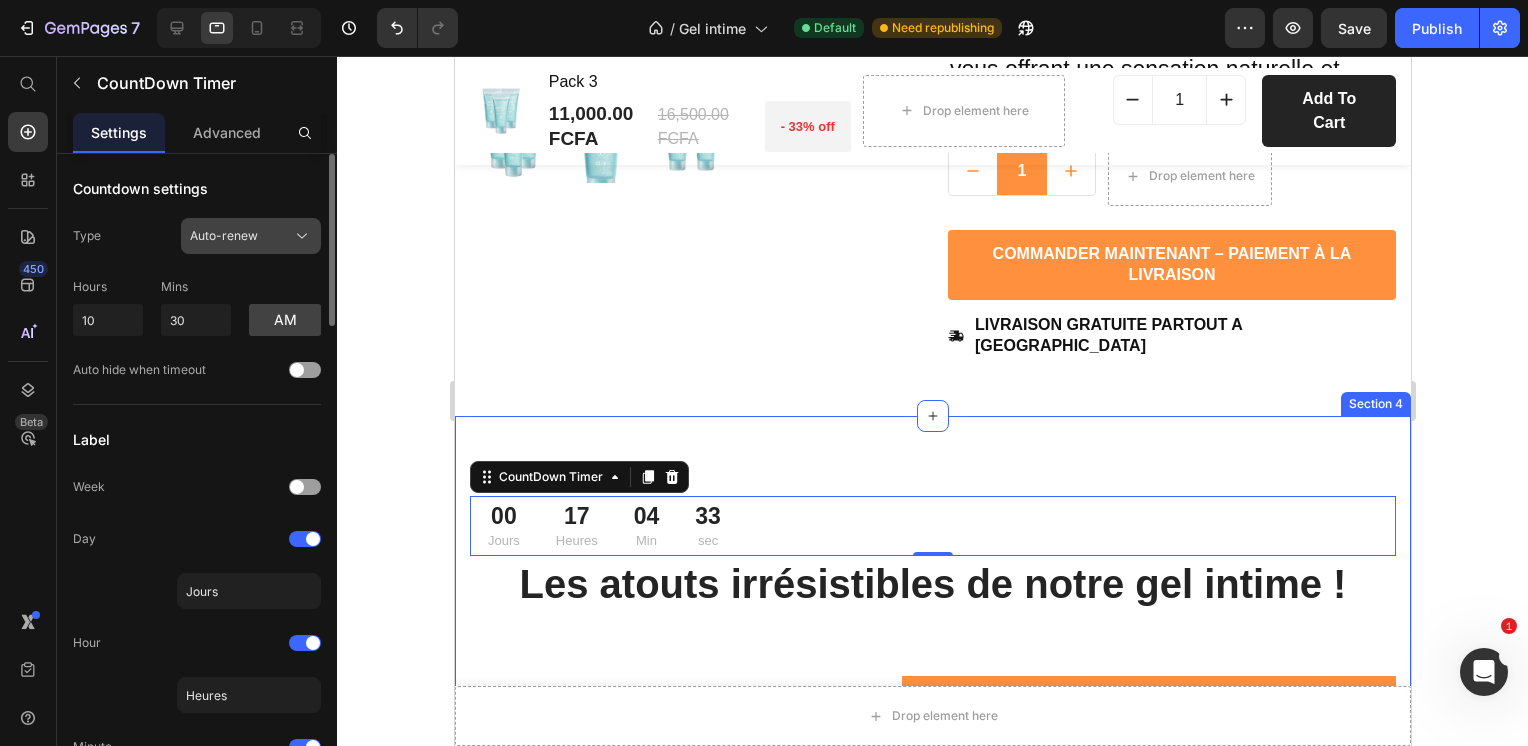 click on "Auto-renew" at bounding box center [251, 236] 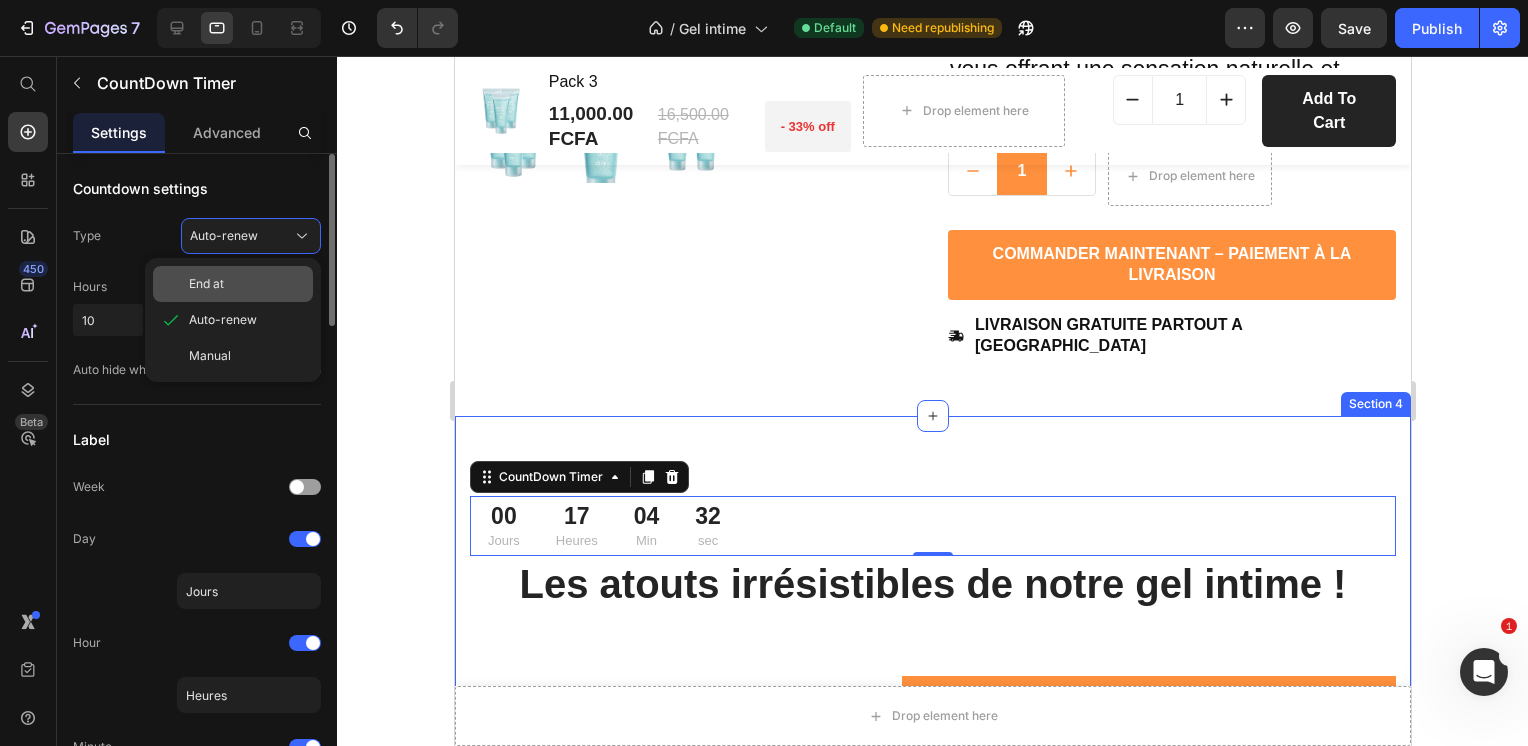 click on "End at" at bounding box center [247, 284] 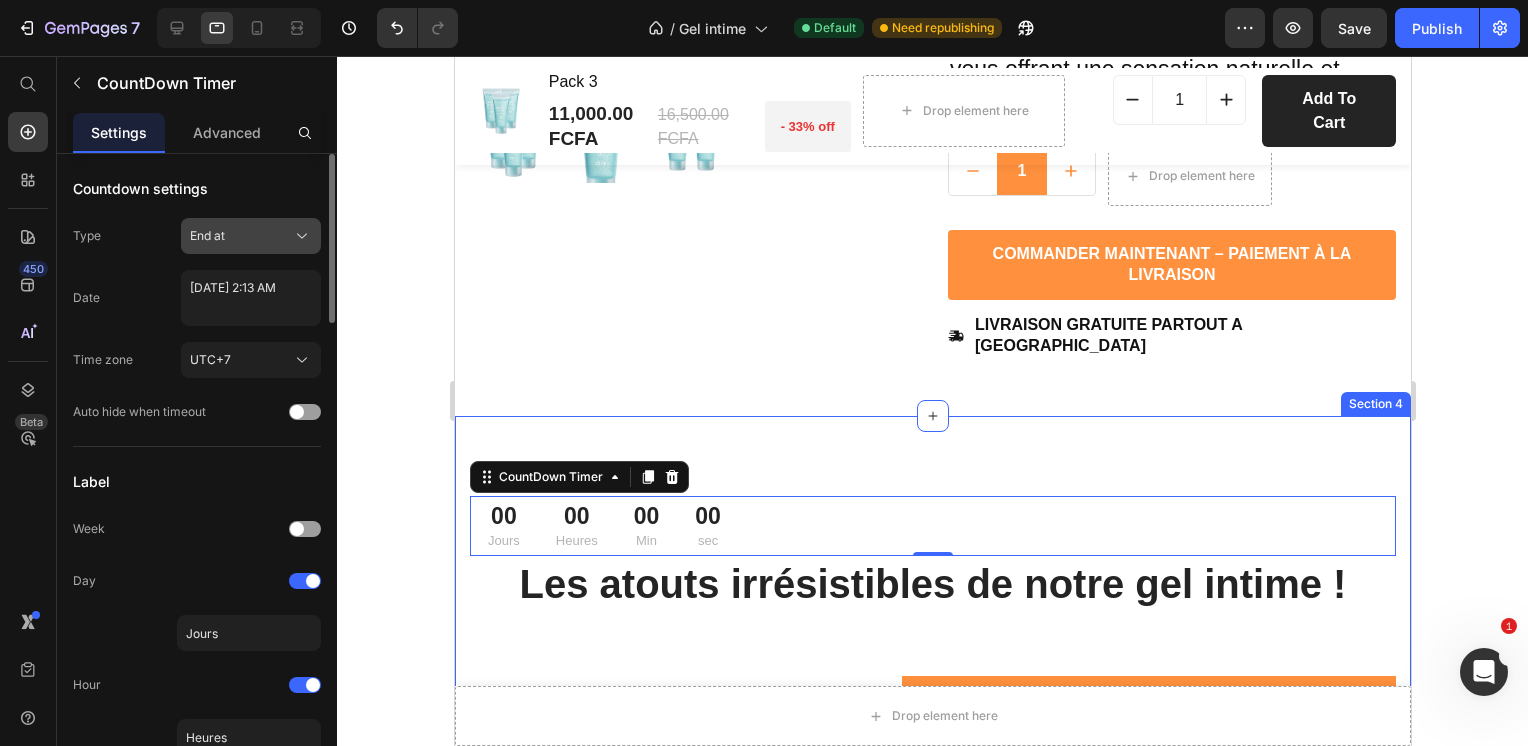 click on "End at" 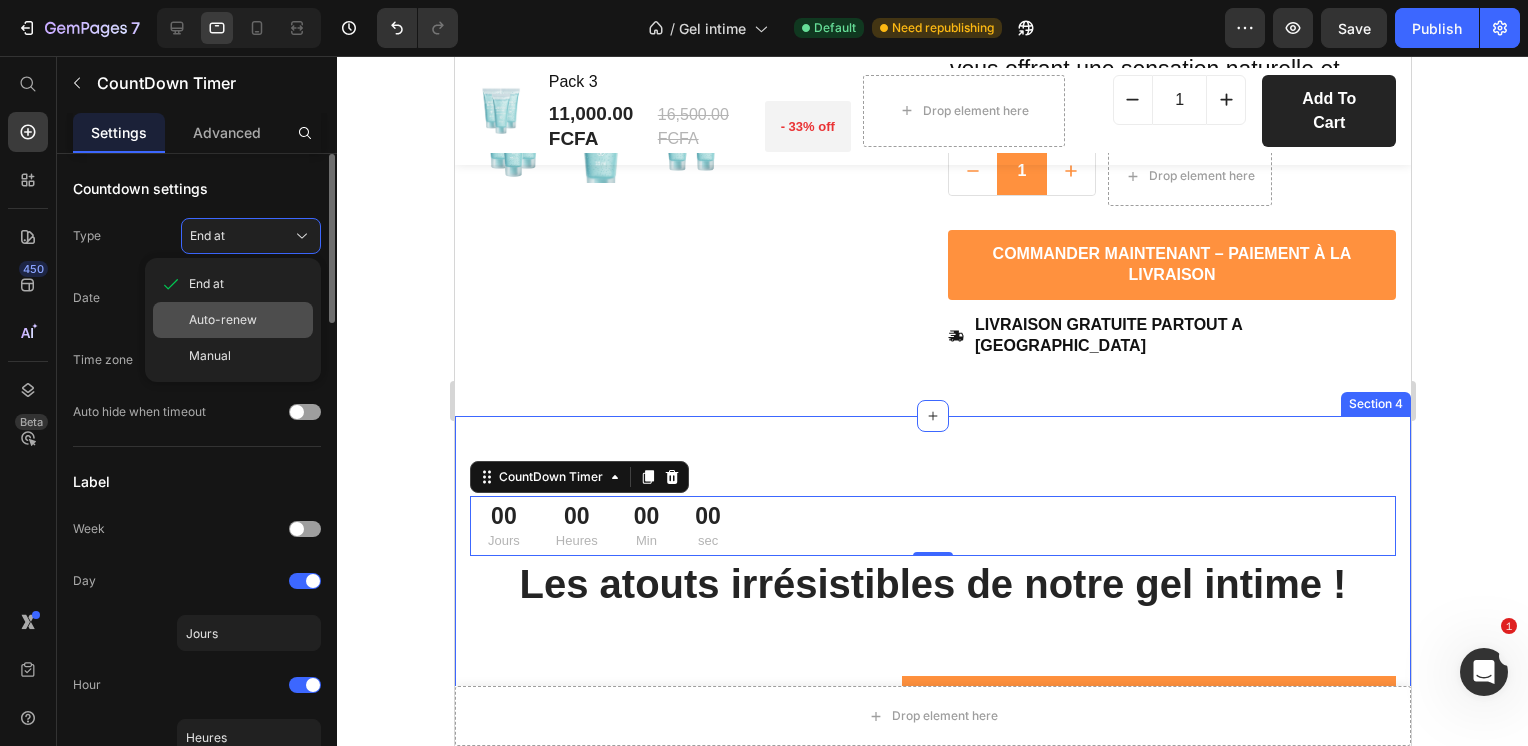 click on "Auto-renew" at bounding box center [223, 320] 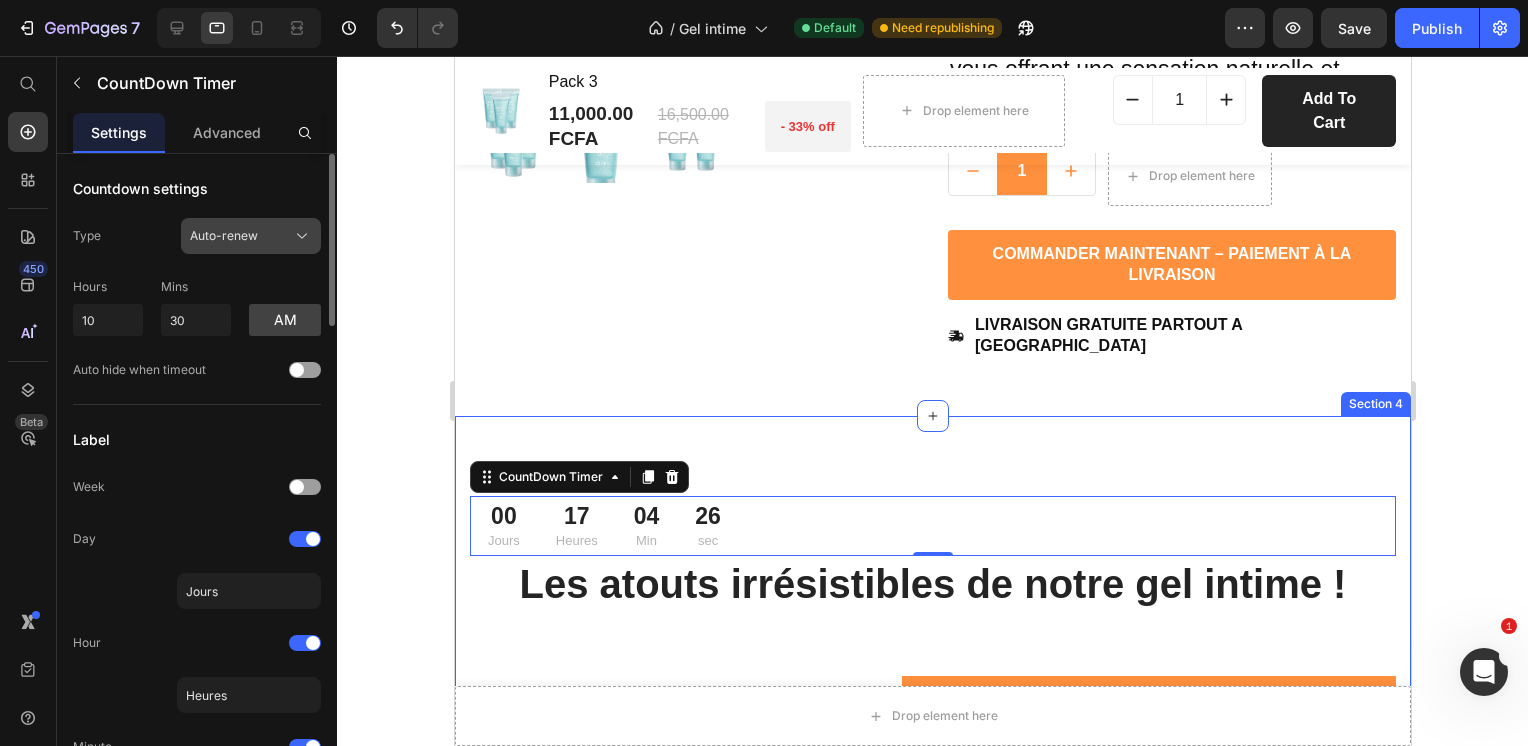 click on "Auto-renew" at bounding box center (251, 236) 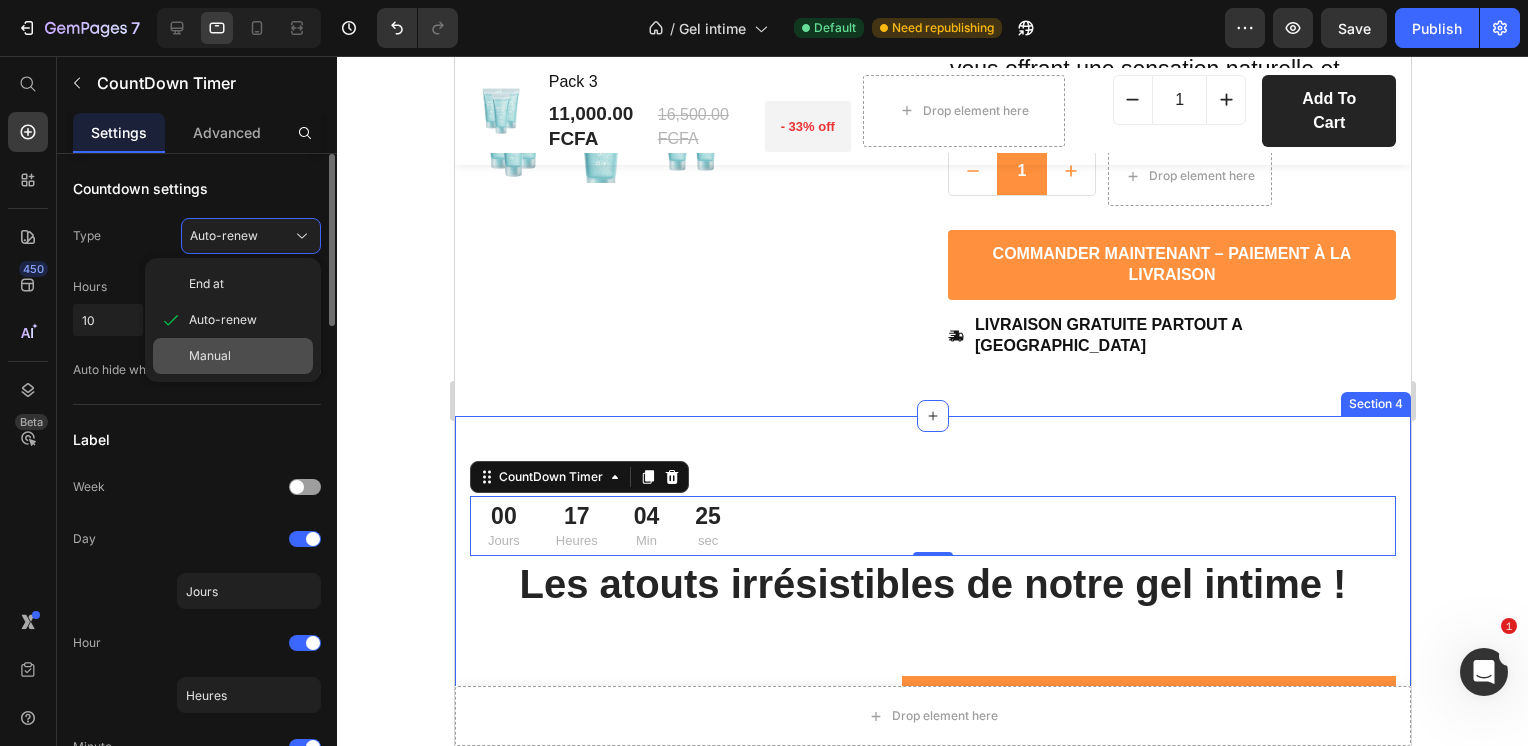 click on "Manual" at bounding box center (247, 356) 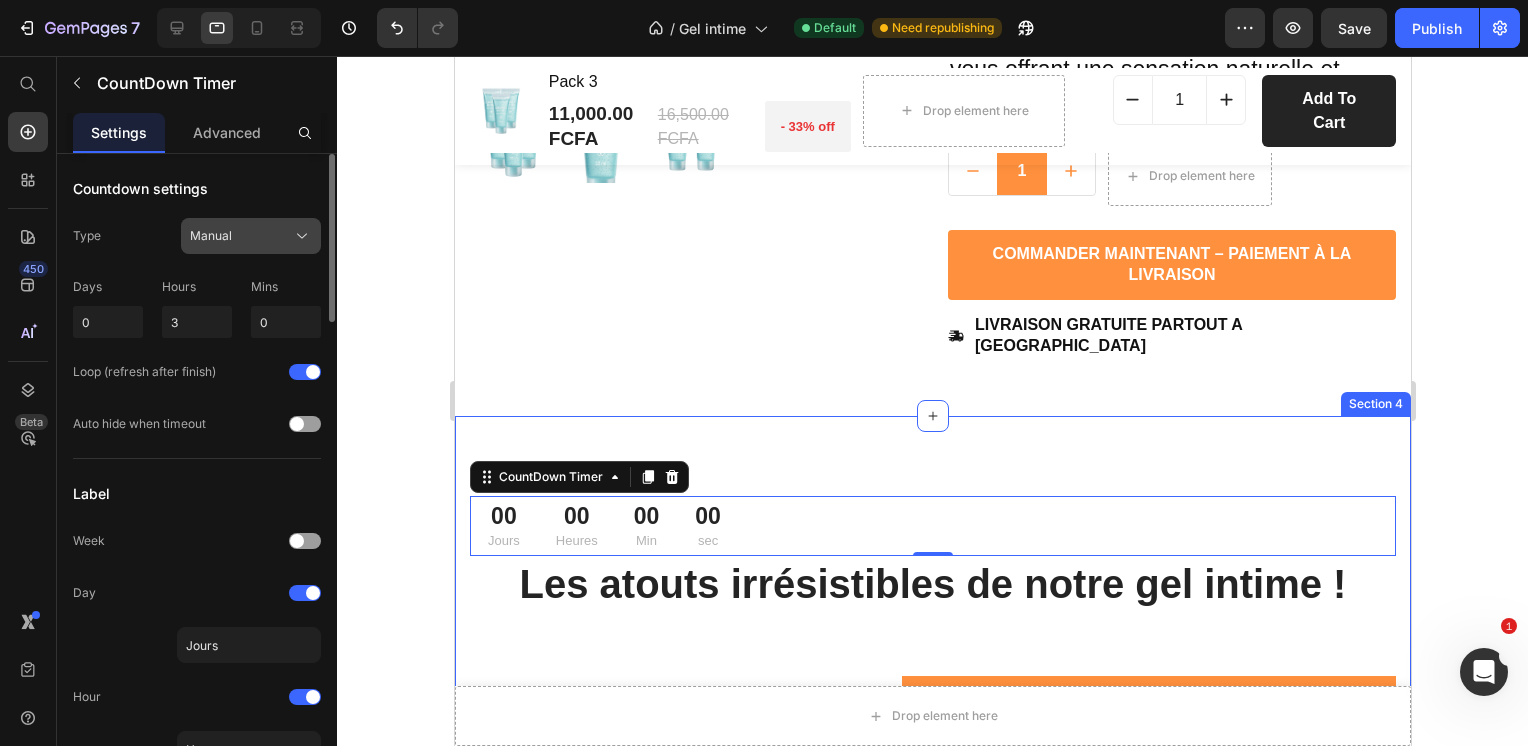 click on "Manual" at bounding box center (251, 236) 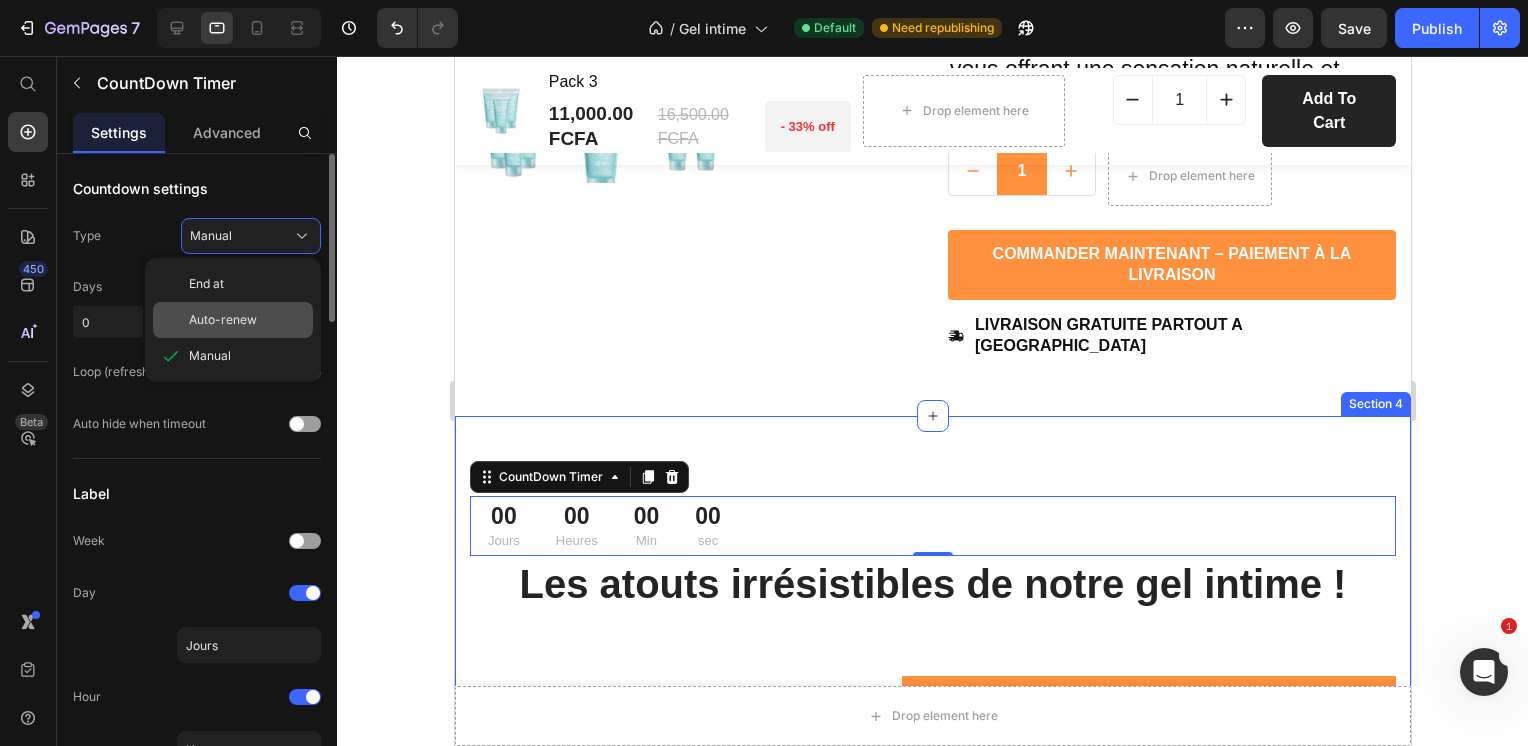 click on "Auto-renew" at bounding box center [223, 320] 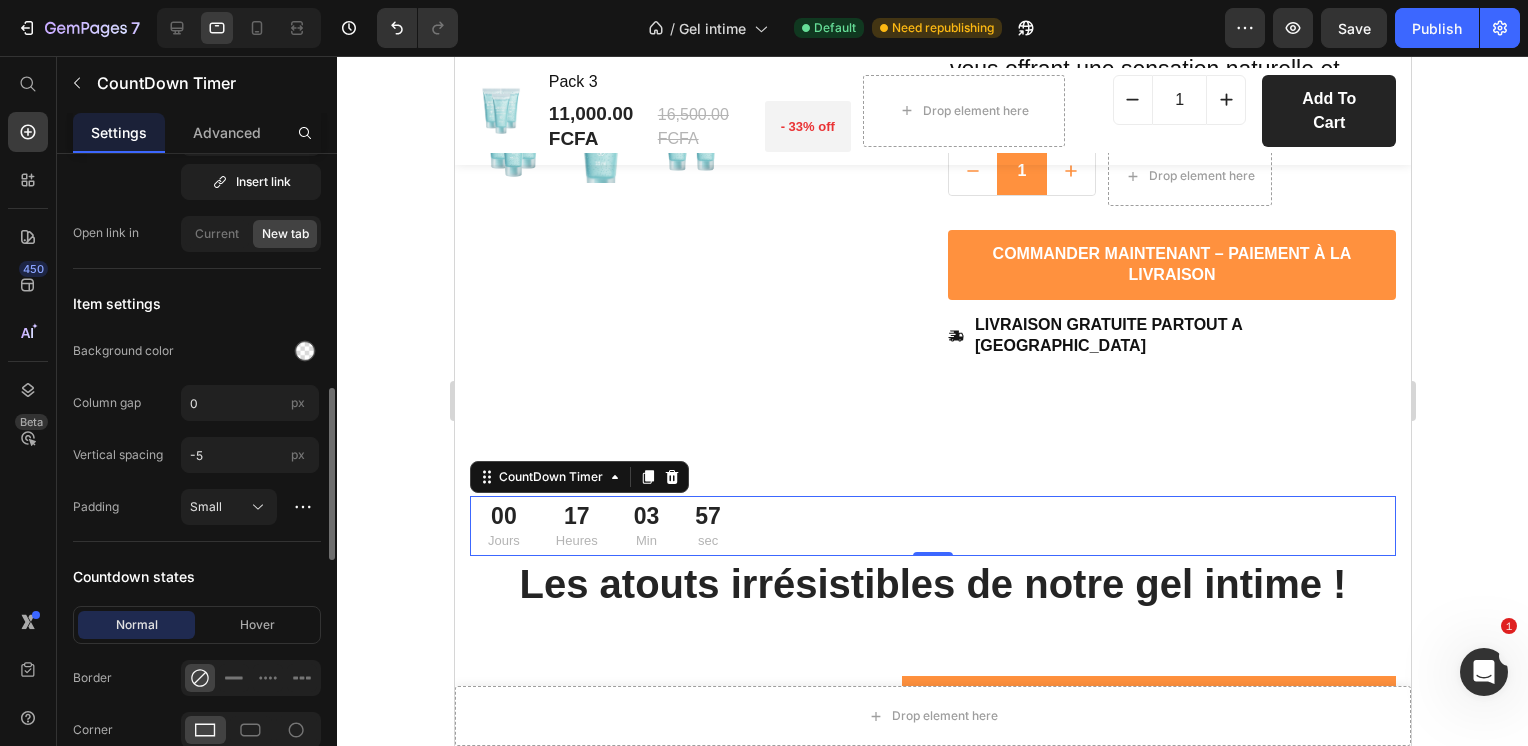 scroll, scrollTop: 883, scrollLeft: 0, axis: vertical 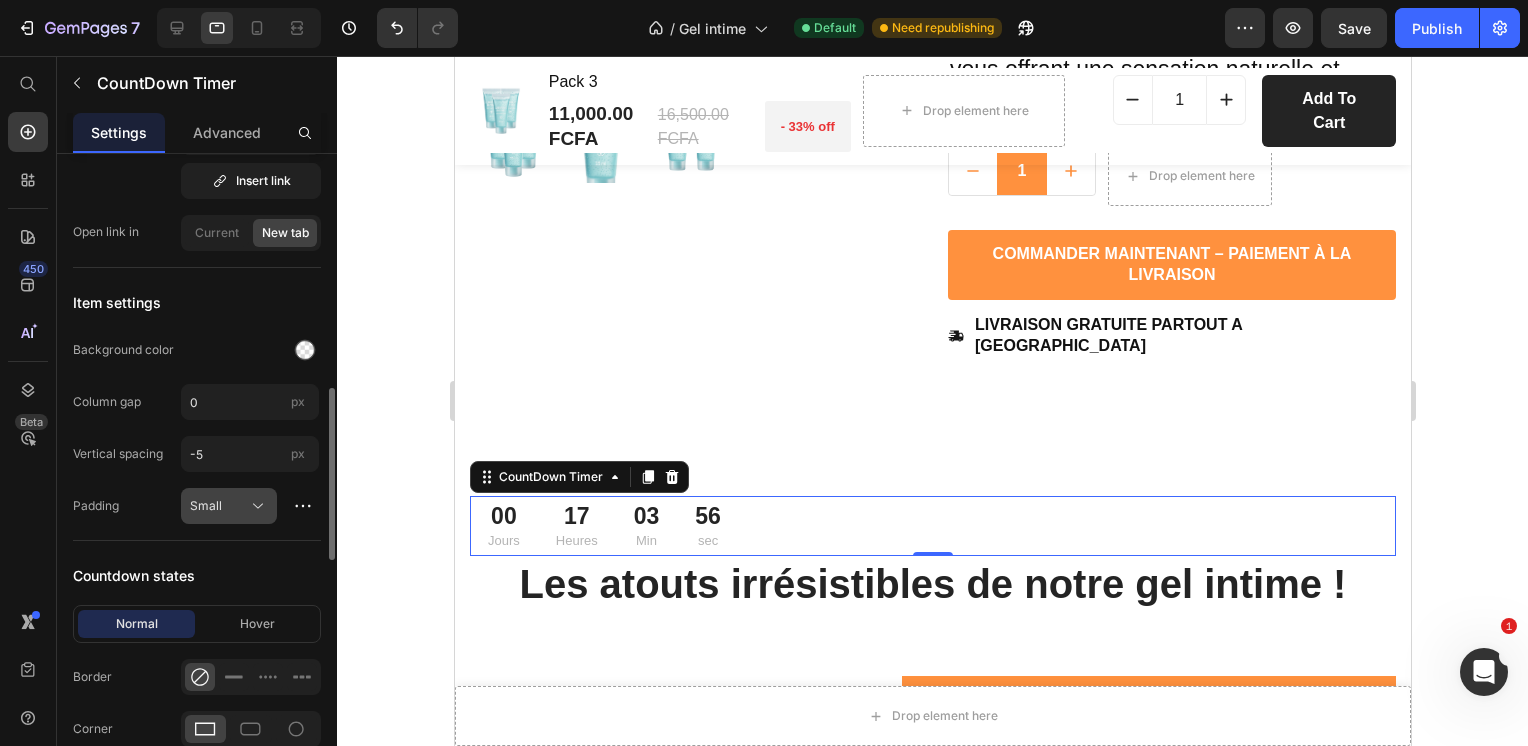 click 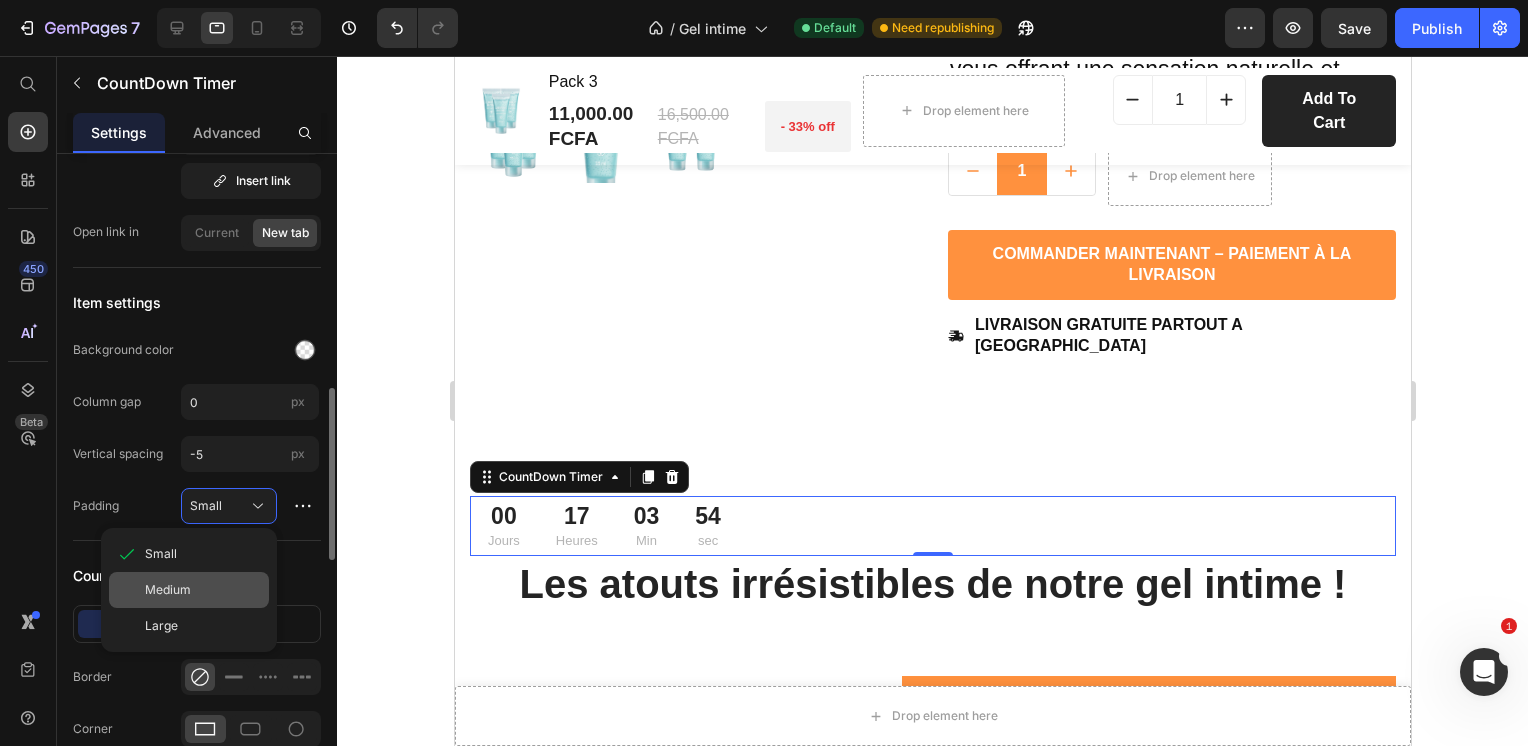 click on "Medium" at bounding box center [168, 590] 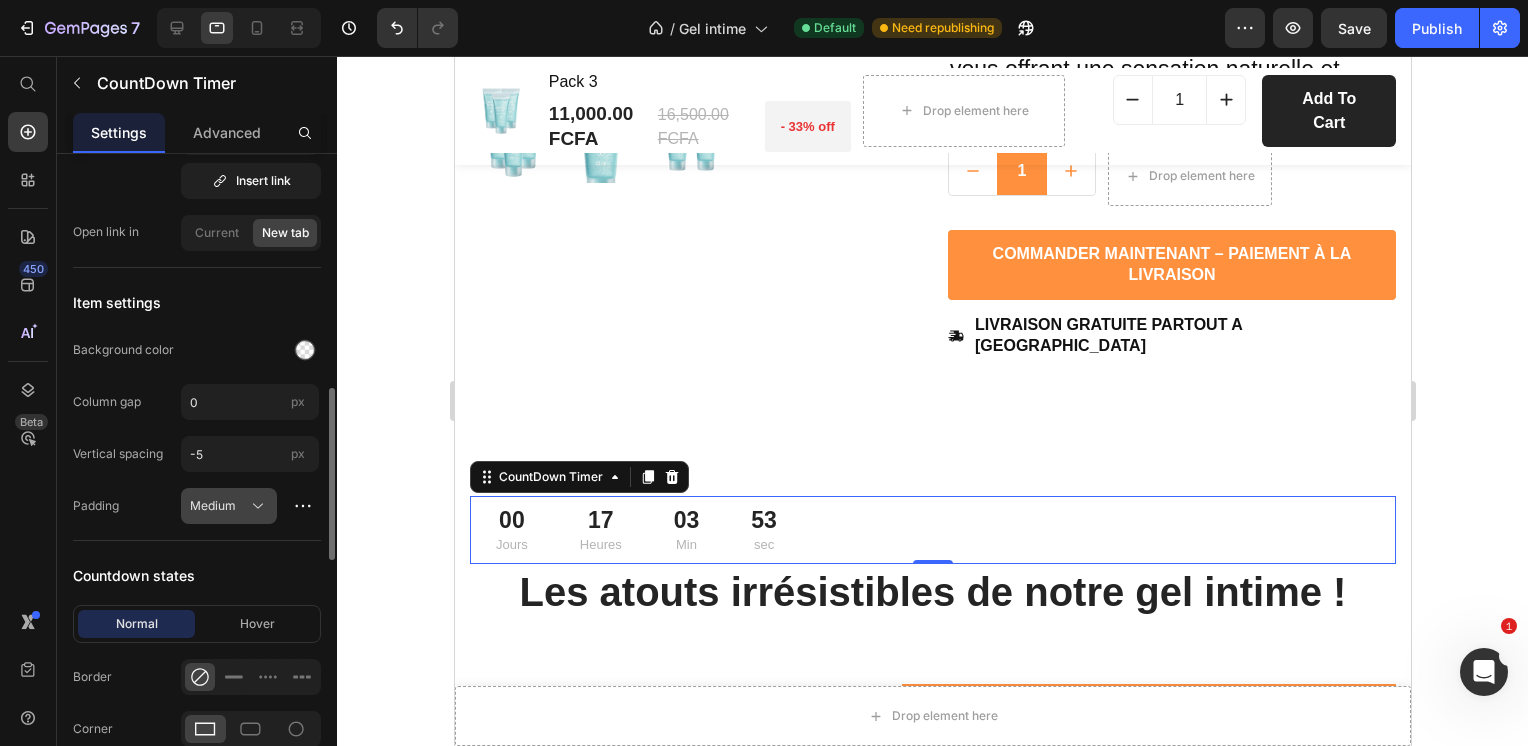 click on "Medium" at bounding box center (217, 506) 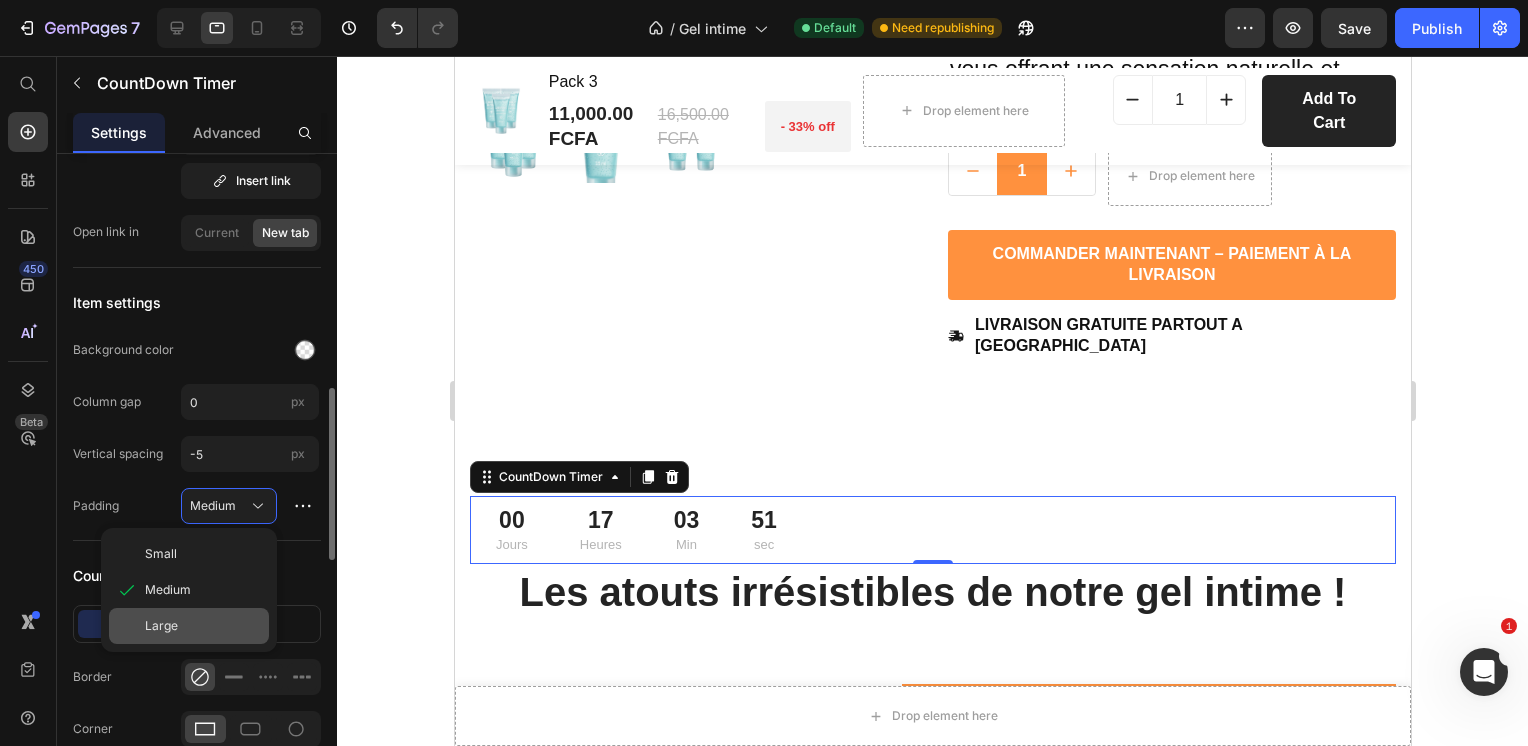 click on "Large" at bounding box center [161, 626] 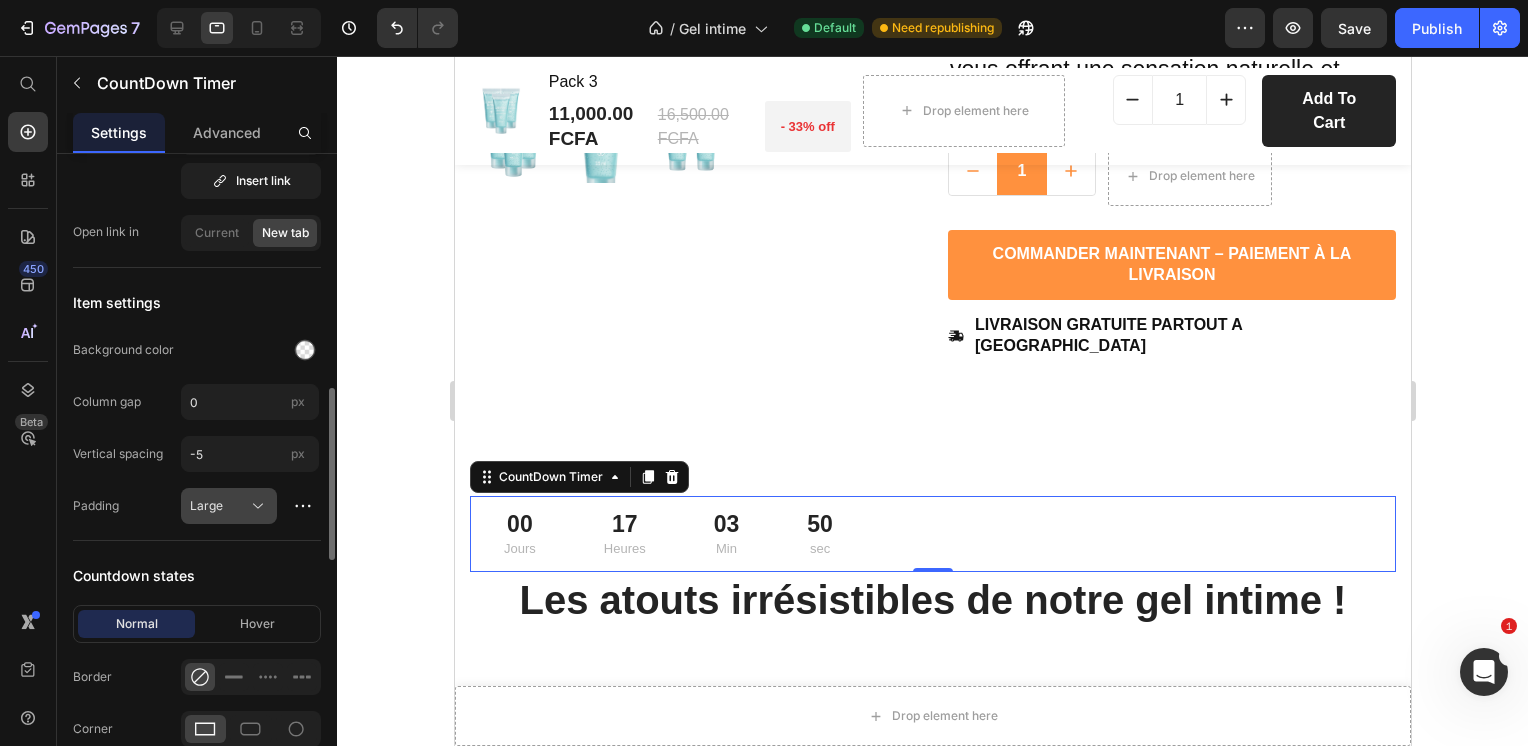 click on "Large" at bounding box center (217, 506) 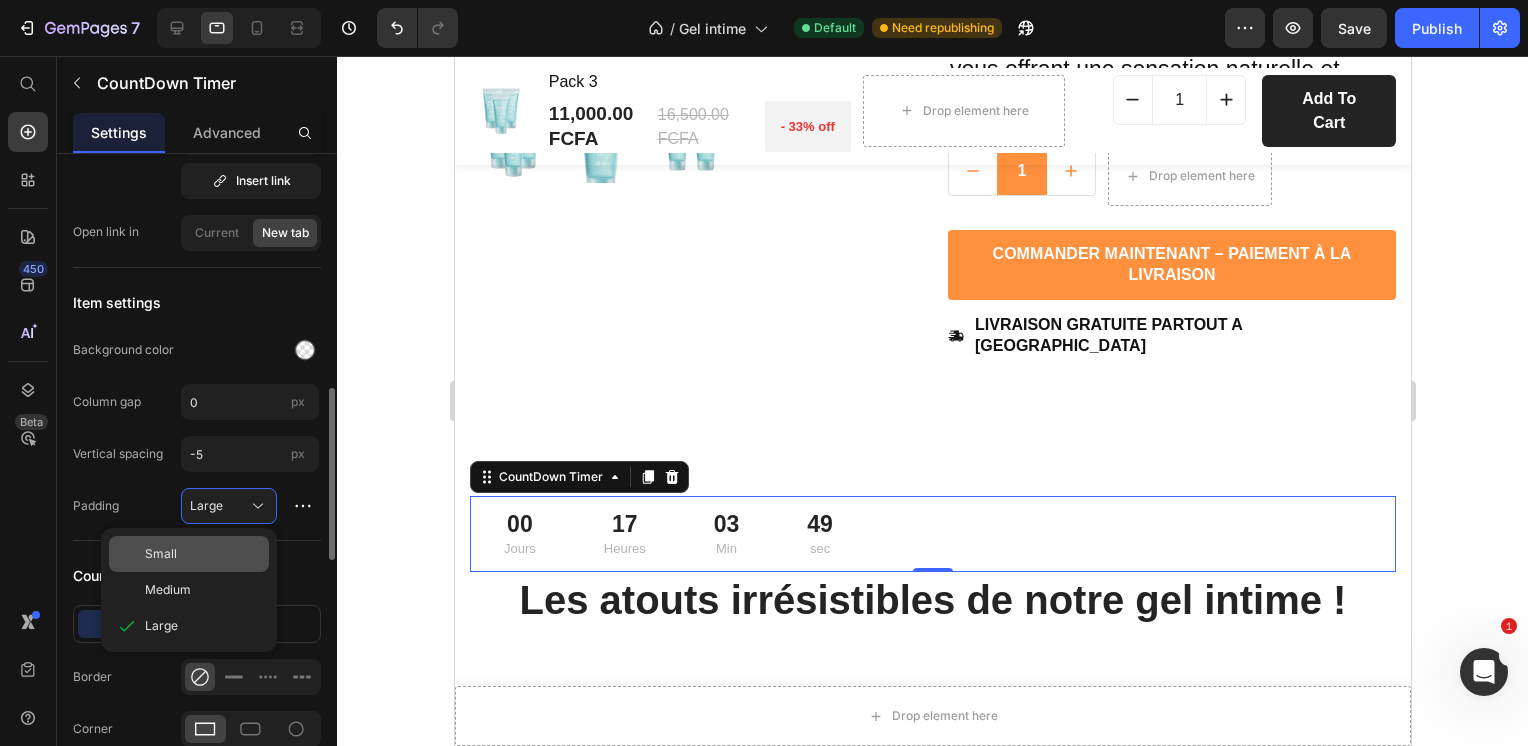 click on "Small" 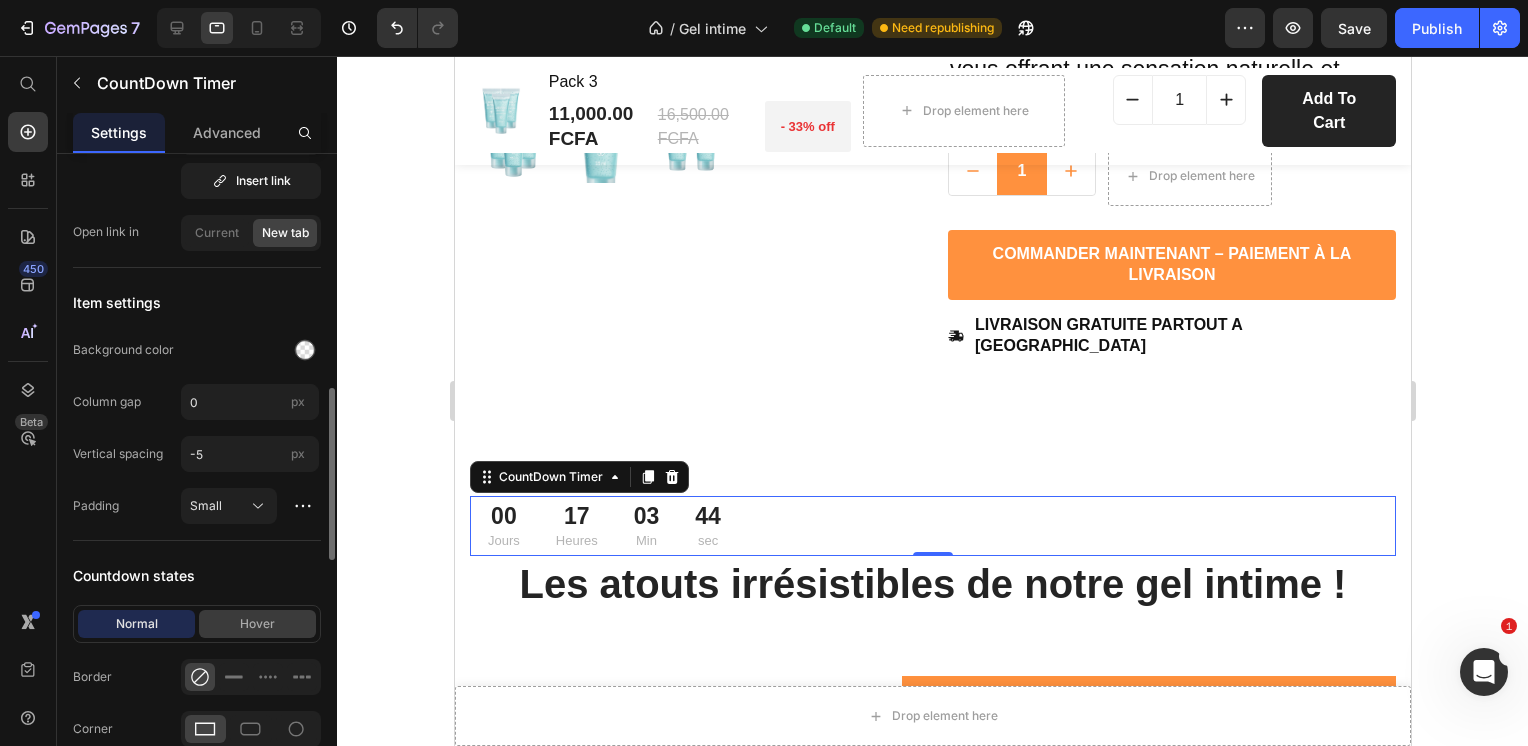 click on "Hover" at bounding box center [257, 624] 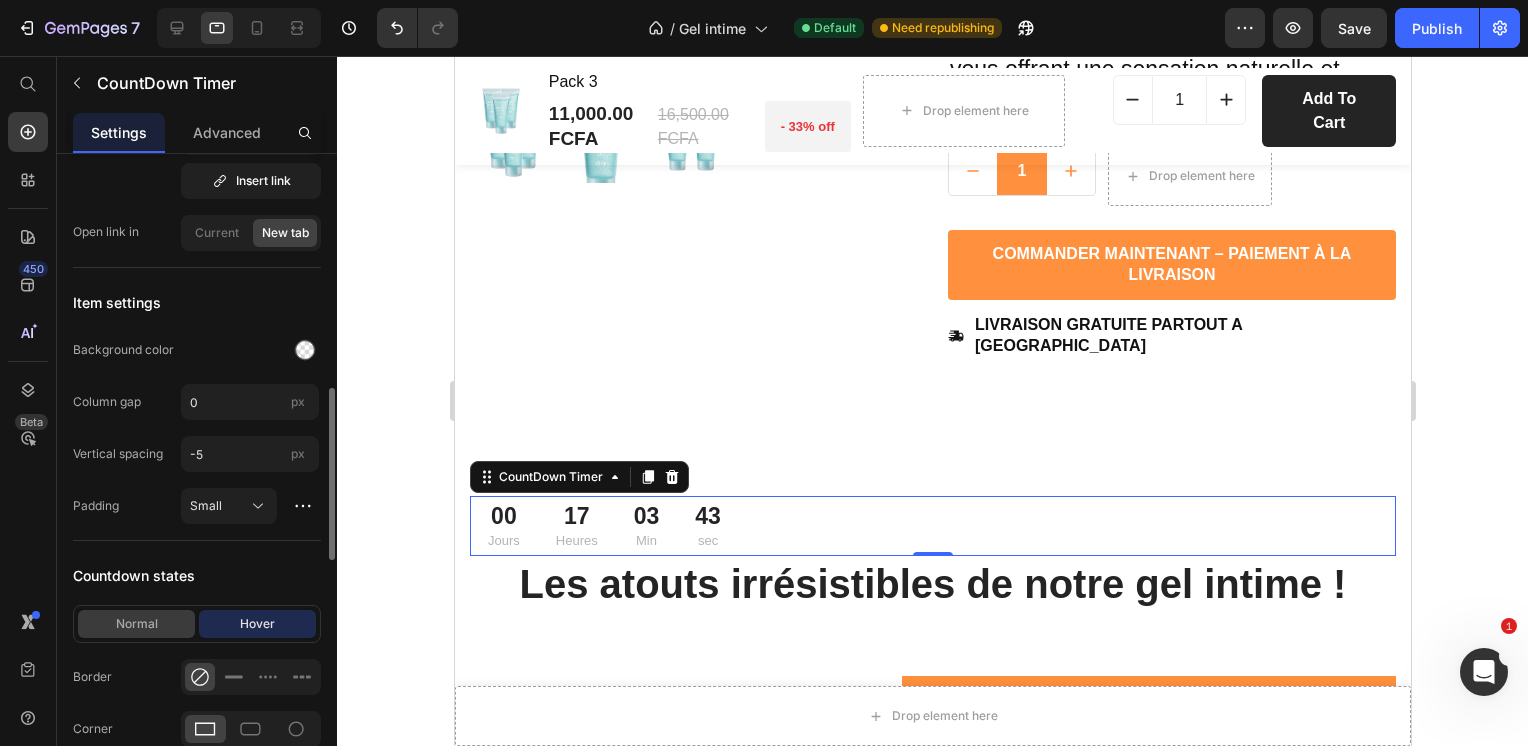 click on "Normal" at bounding box center (136, 624) 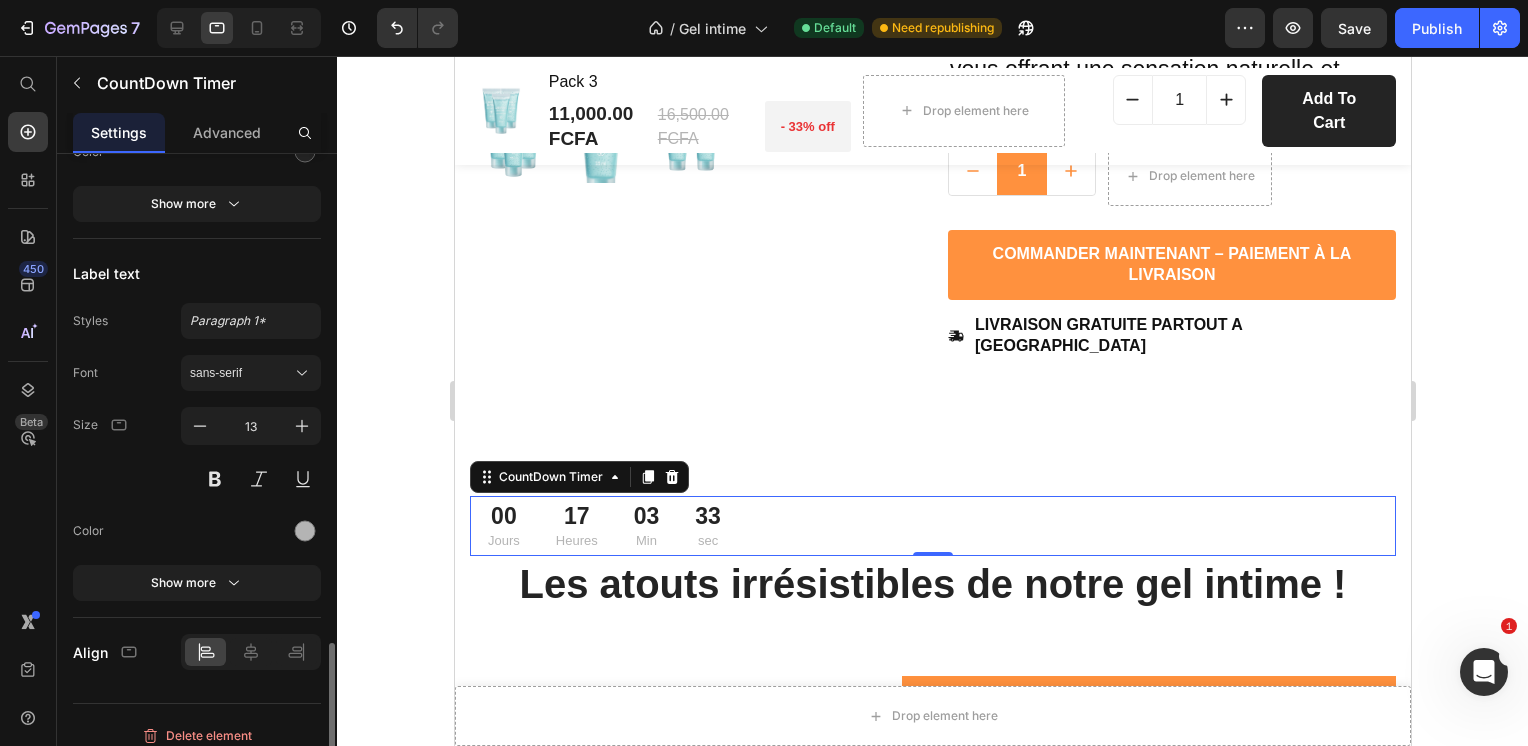 scroll, scrollTop: 1798, scrollLeft: 0, axis: vertical 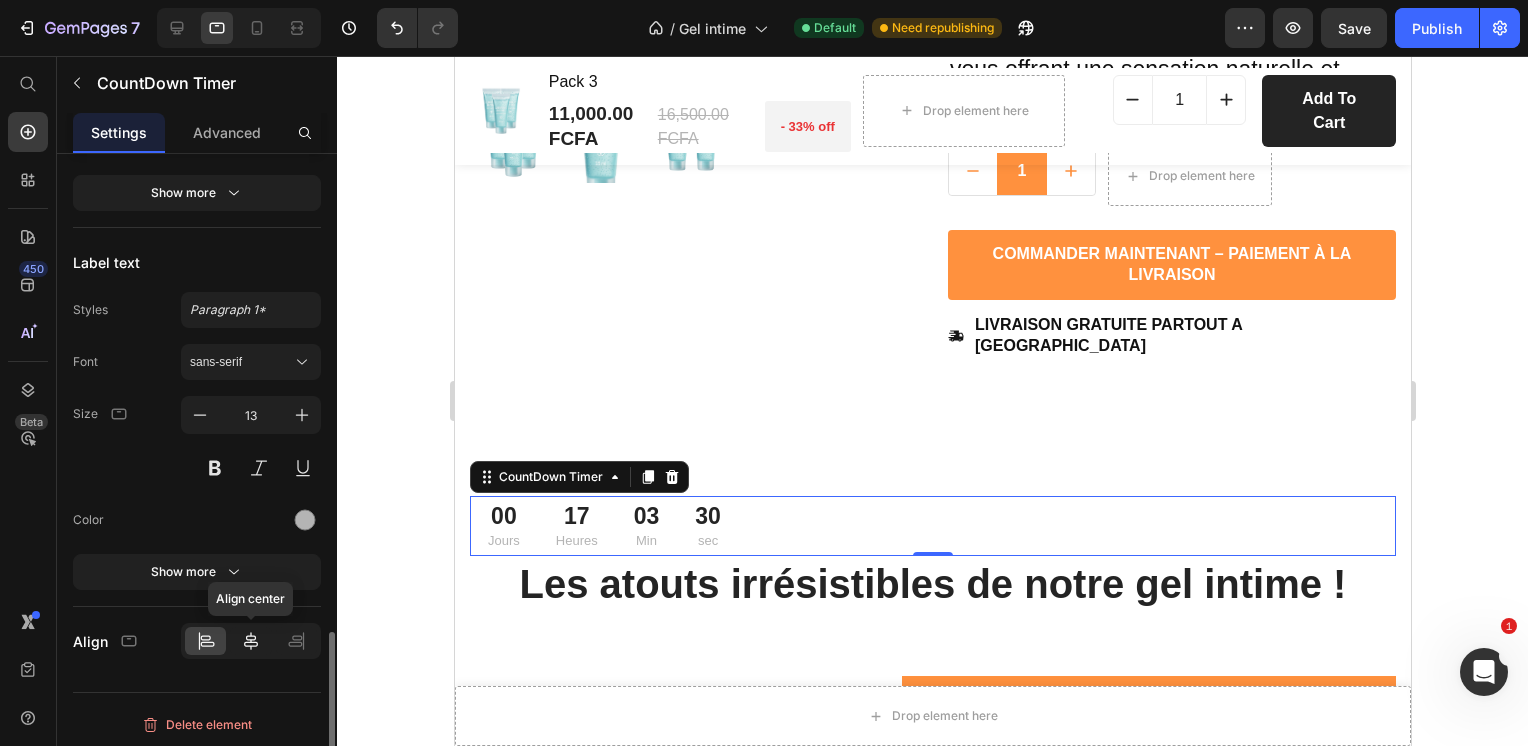 click 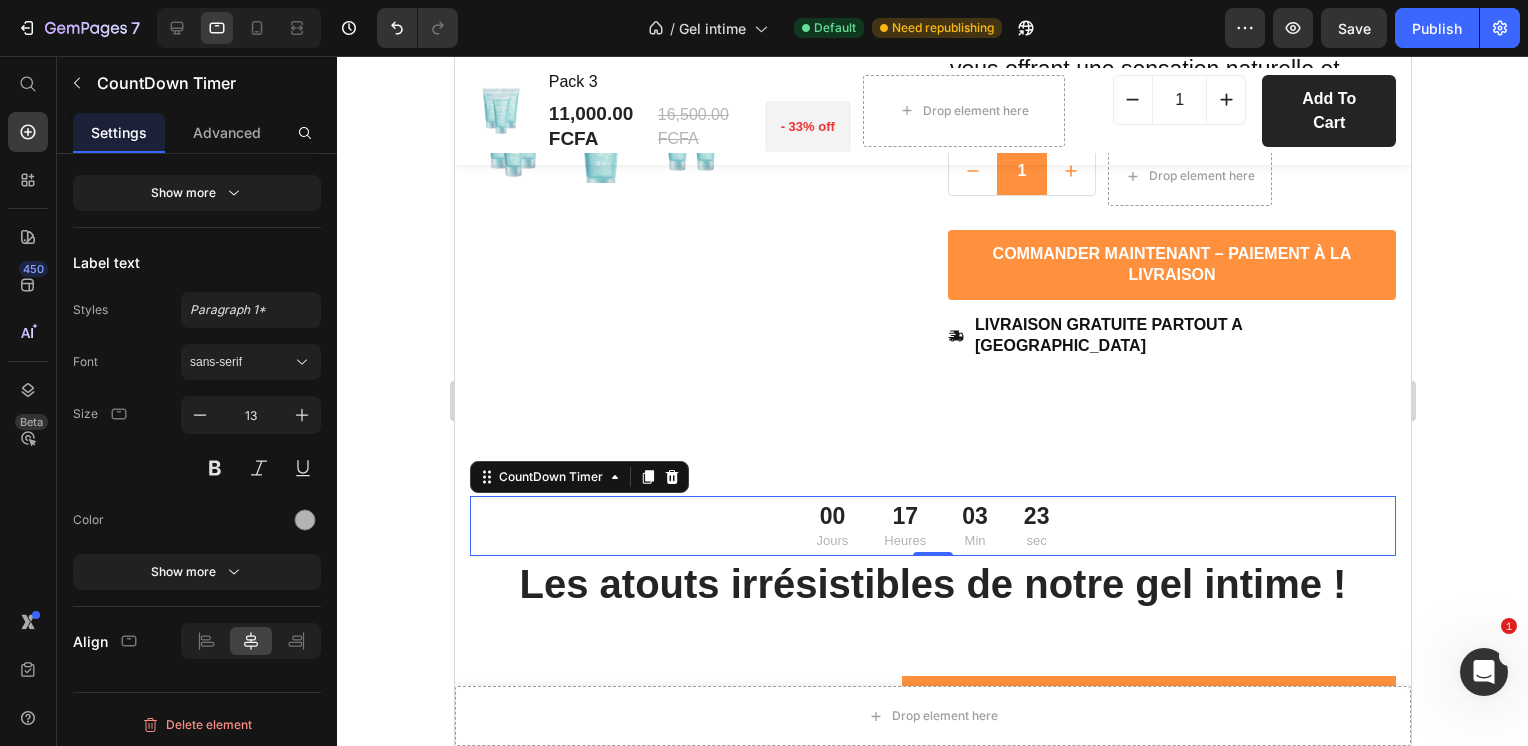 scroll, scrollTop: 712, scrollLeft: 0, axis: vertical 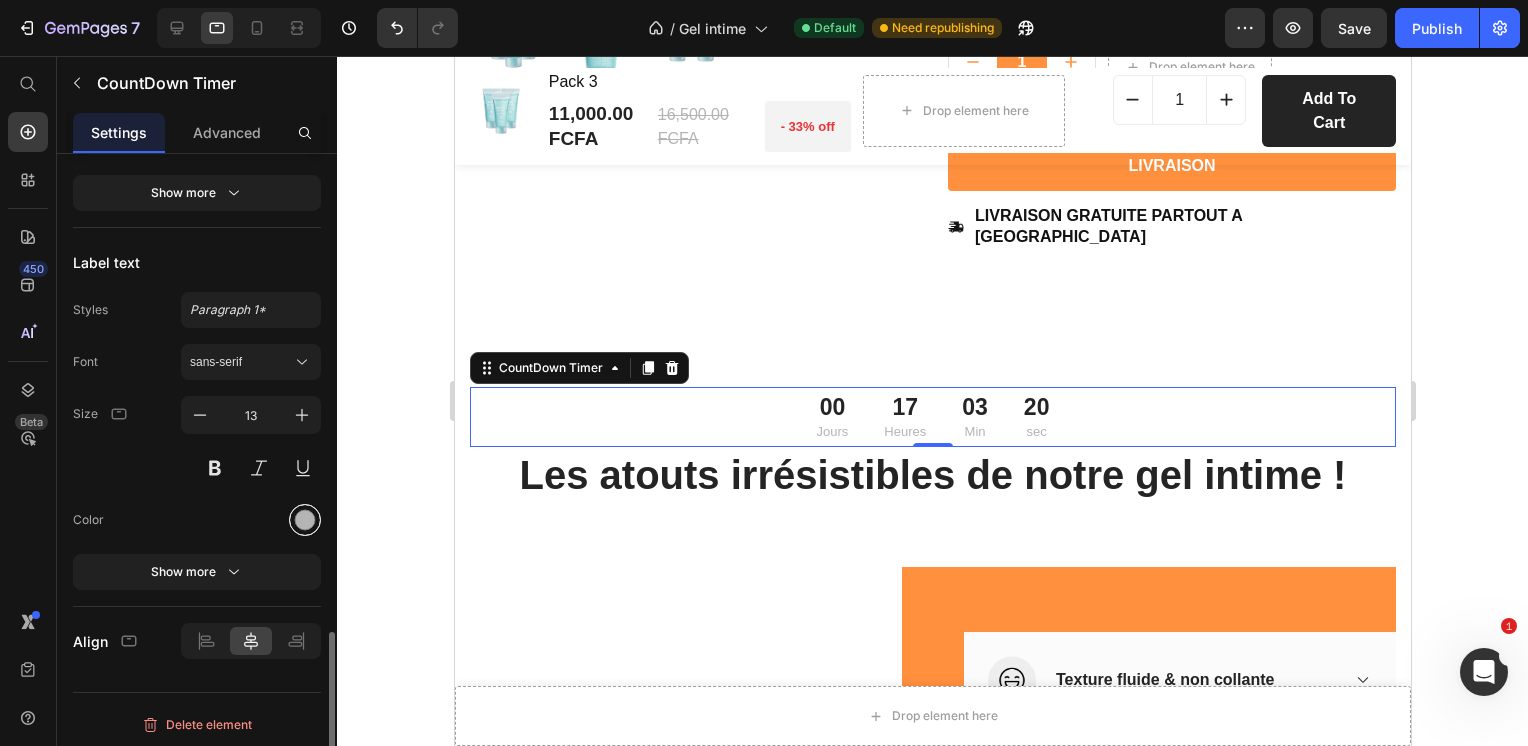 click at bounding box center (305, 520) 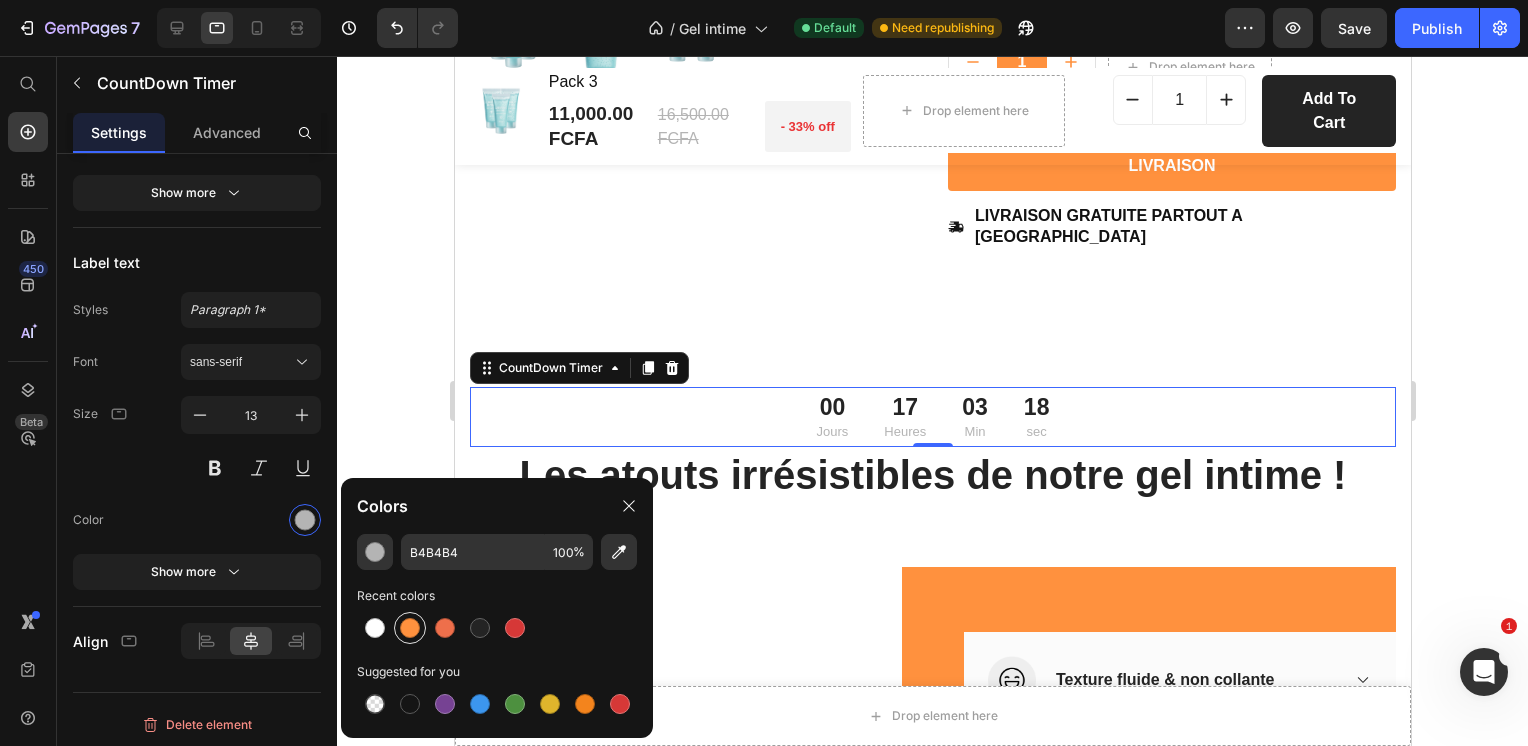 click at bounding box center (410, 628) 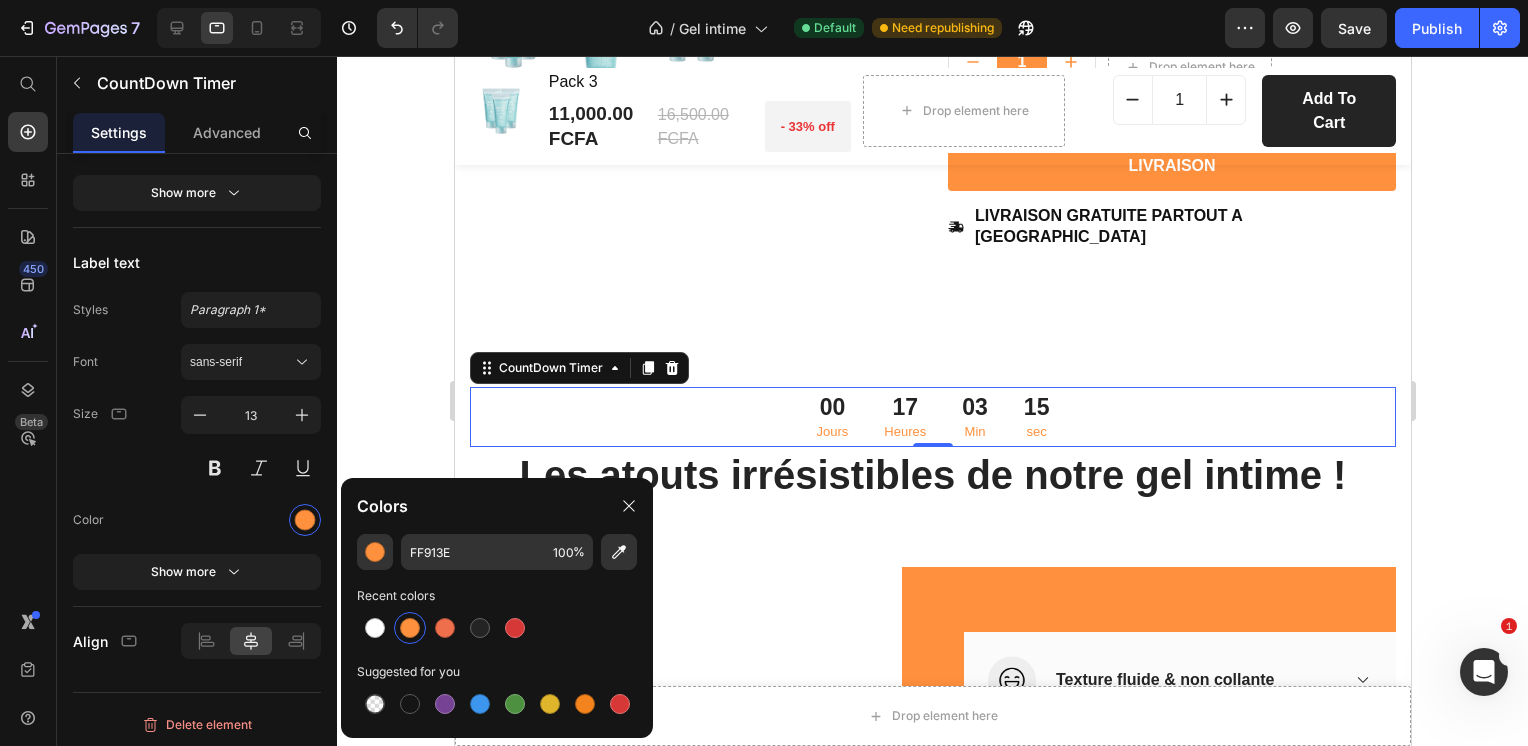 click 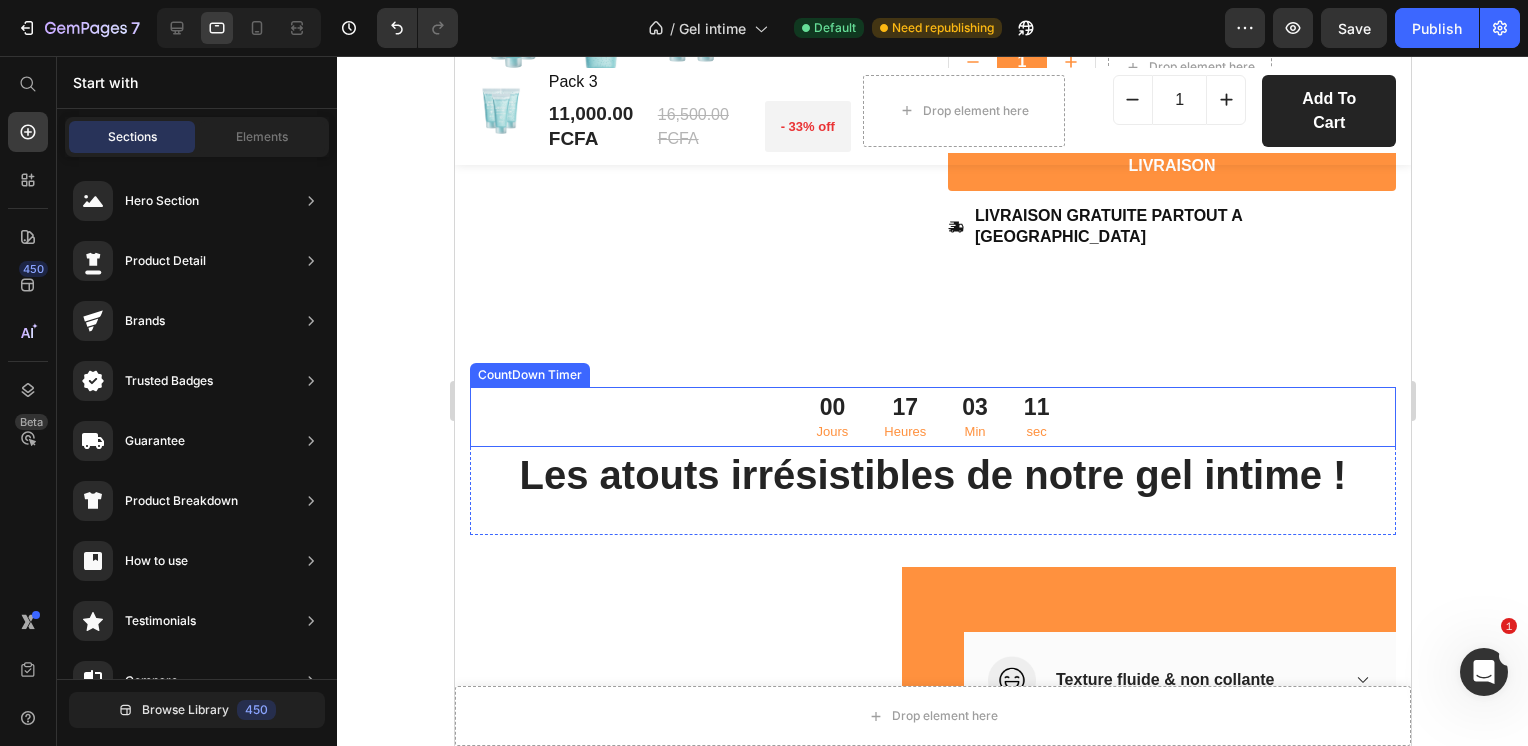 click on "00 Jours 17 Heures 03 Min 11 sec" at bounding box center (932, 417) 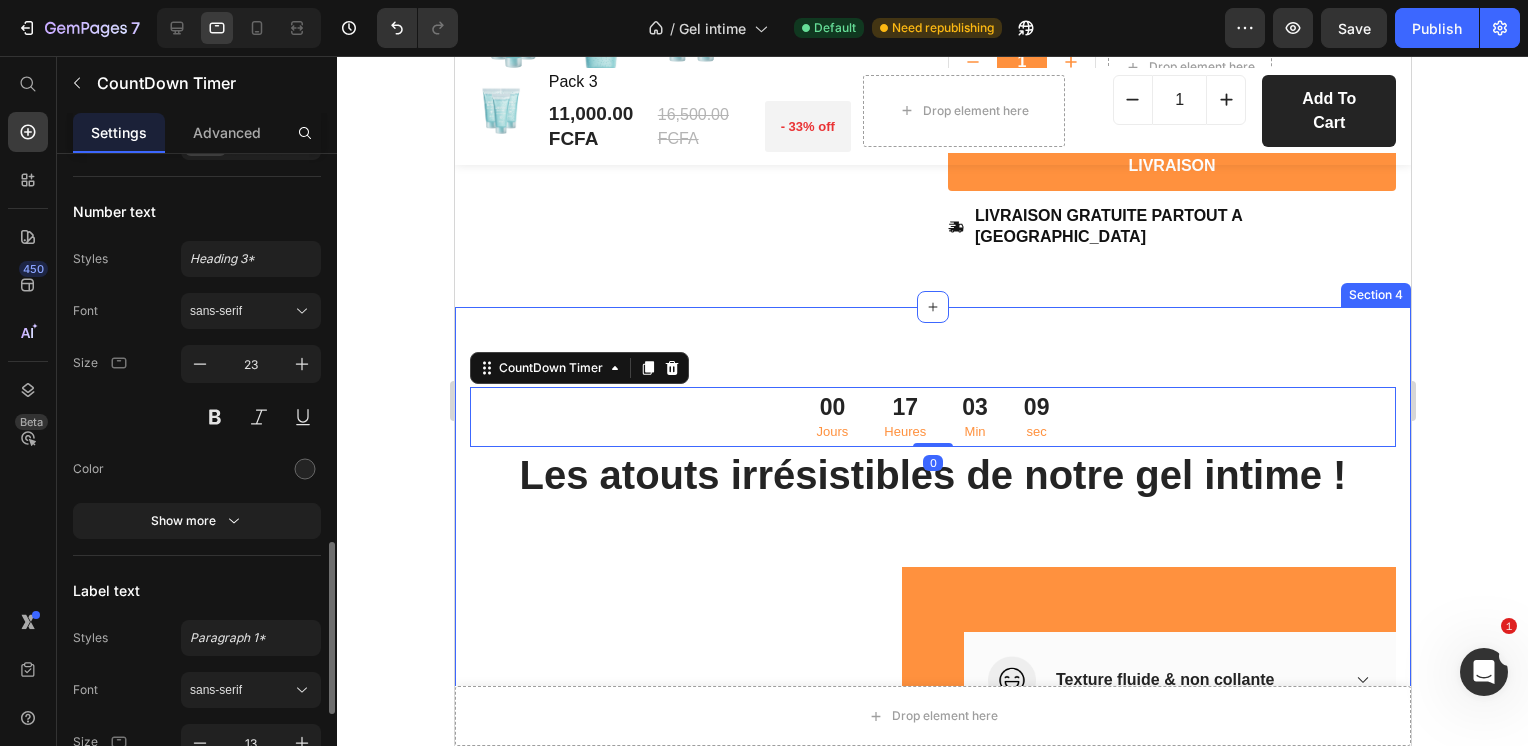 scroll, scrollTop: 1468, scrollLeft: 0, axis: vertical 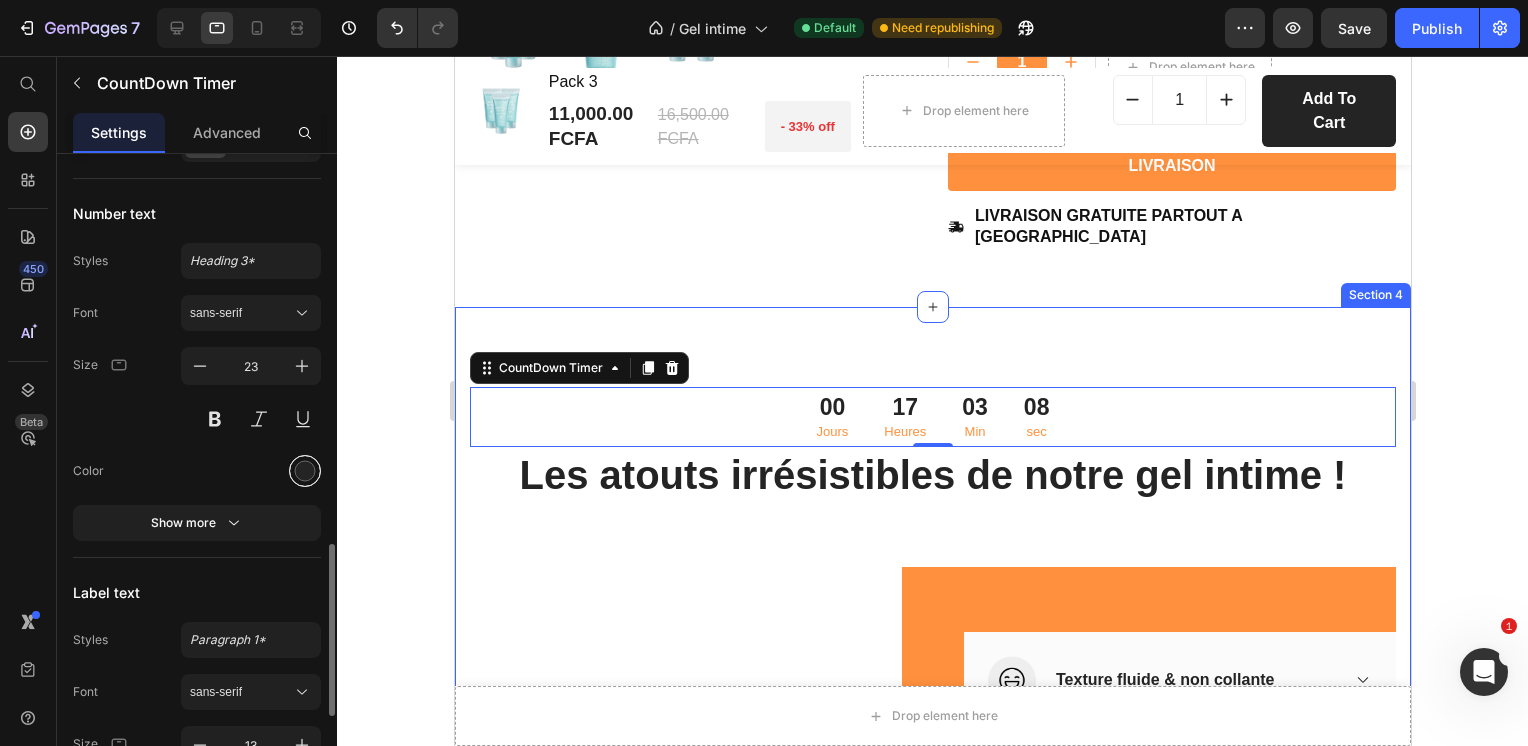 click at bounding box center [305, 471] 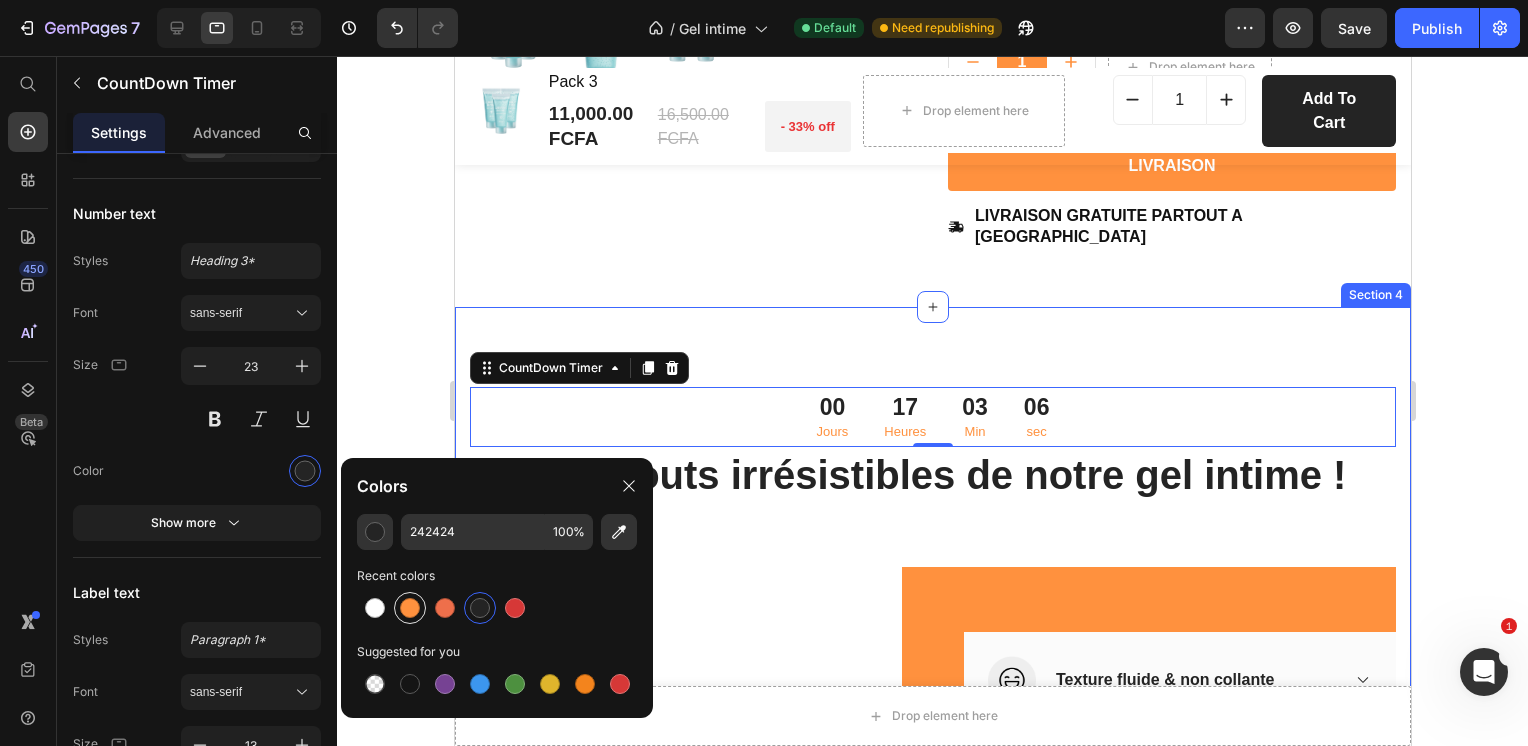 click at bounding box center (410, 608) 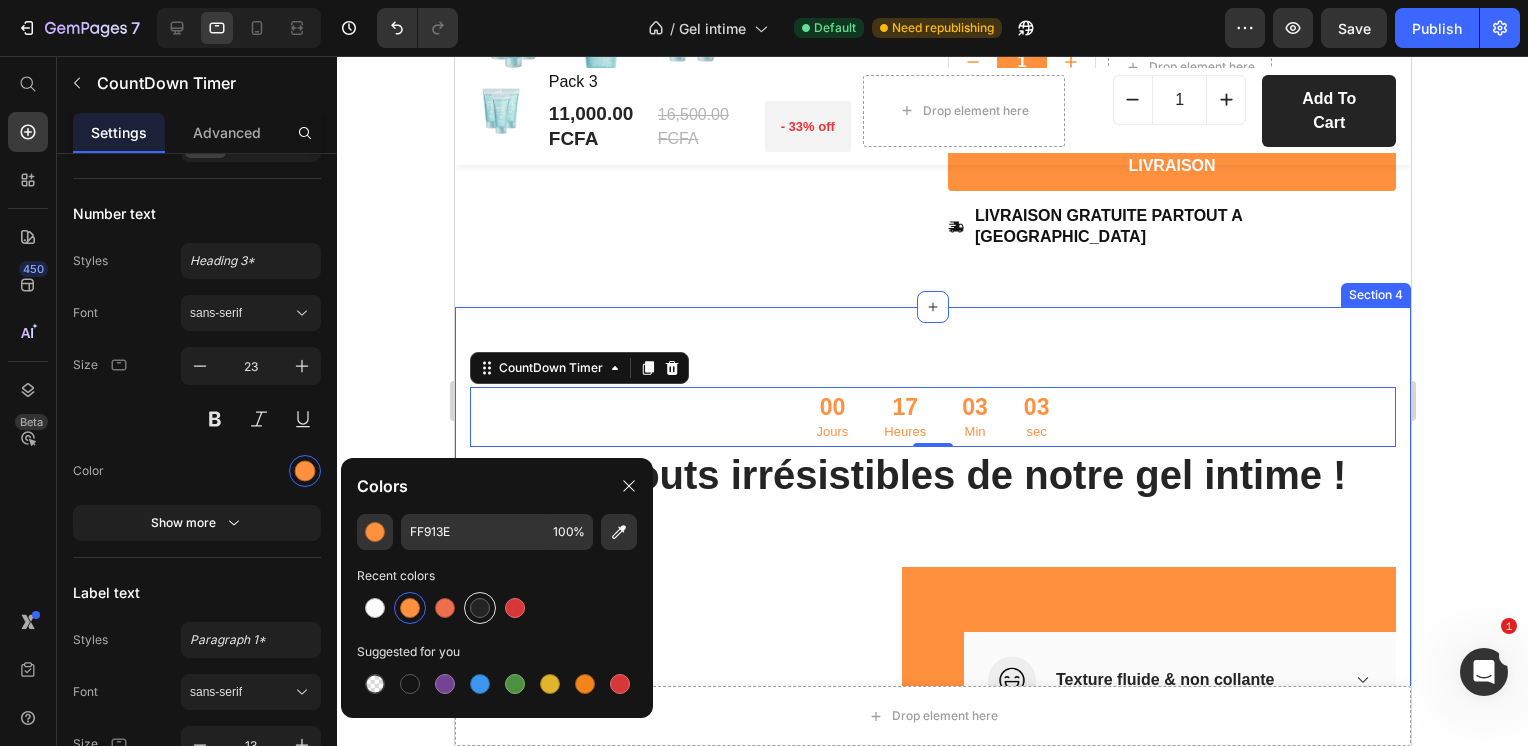click at bounding box center (480, 608) 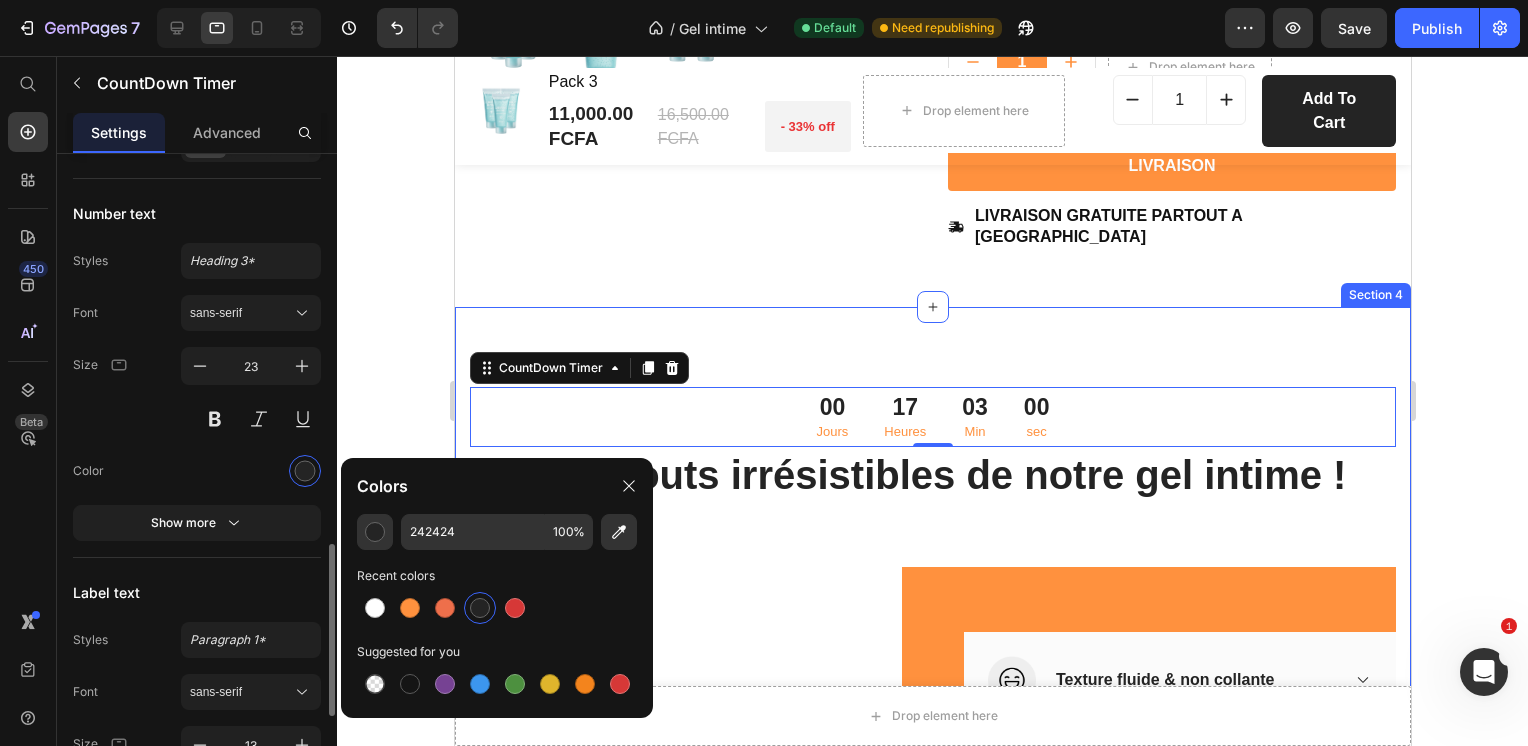 click on "Size 23" at bounding box center (197, 392) 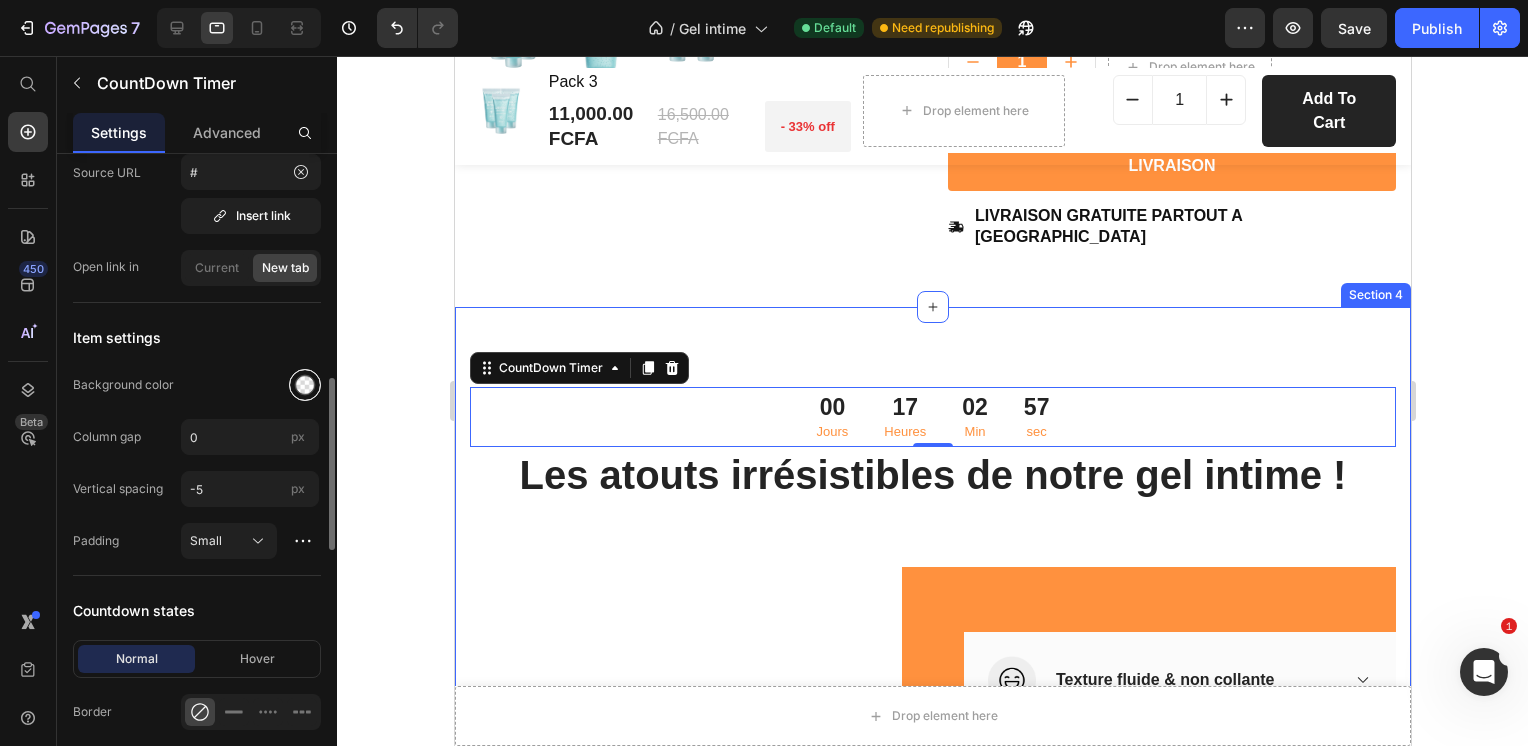 scroll, scrollTop: 847, scrollLeft: 0, axis: vertical 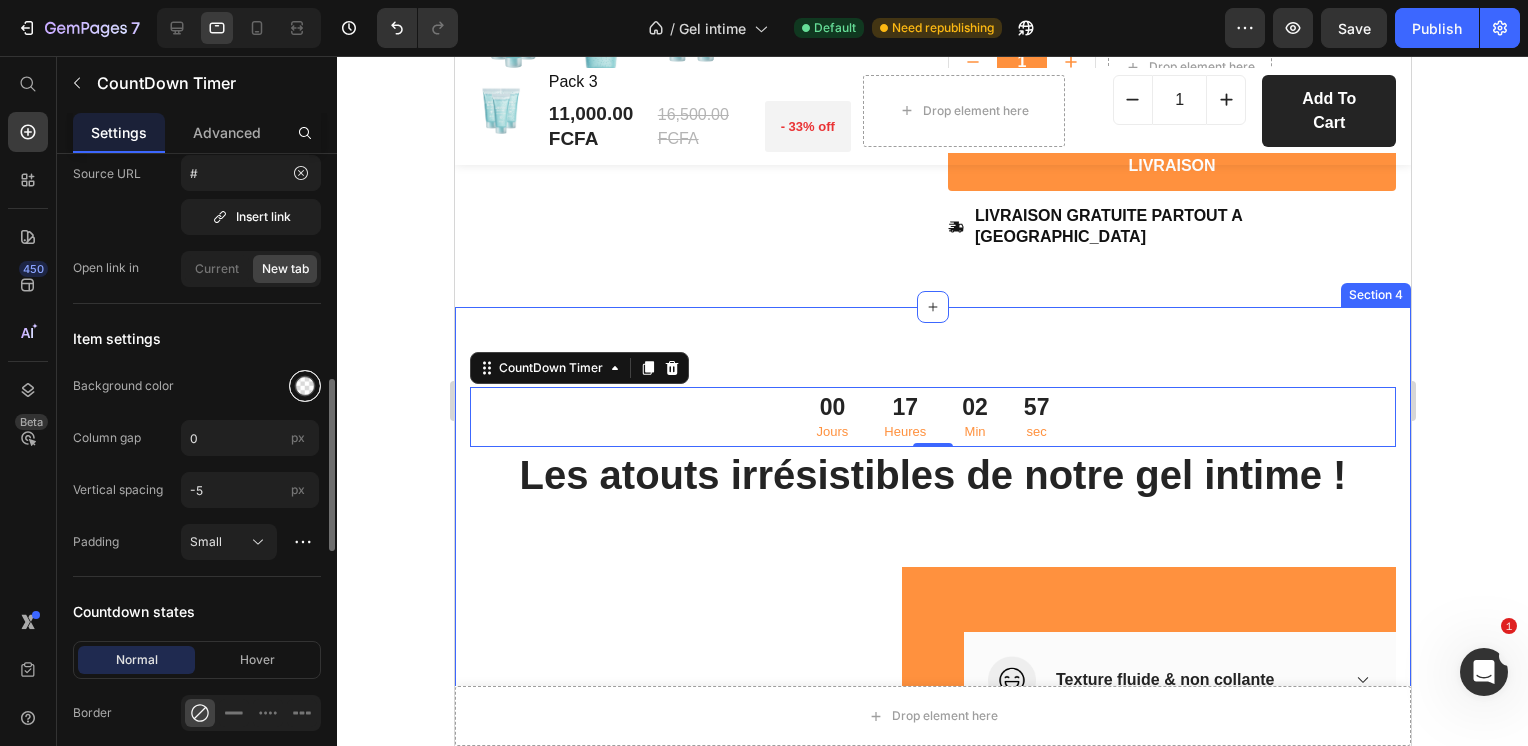 click at bounding box center [305, 386] 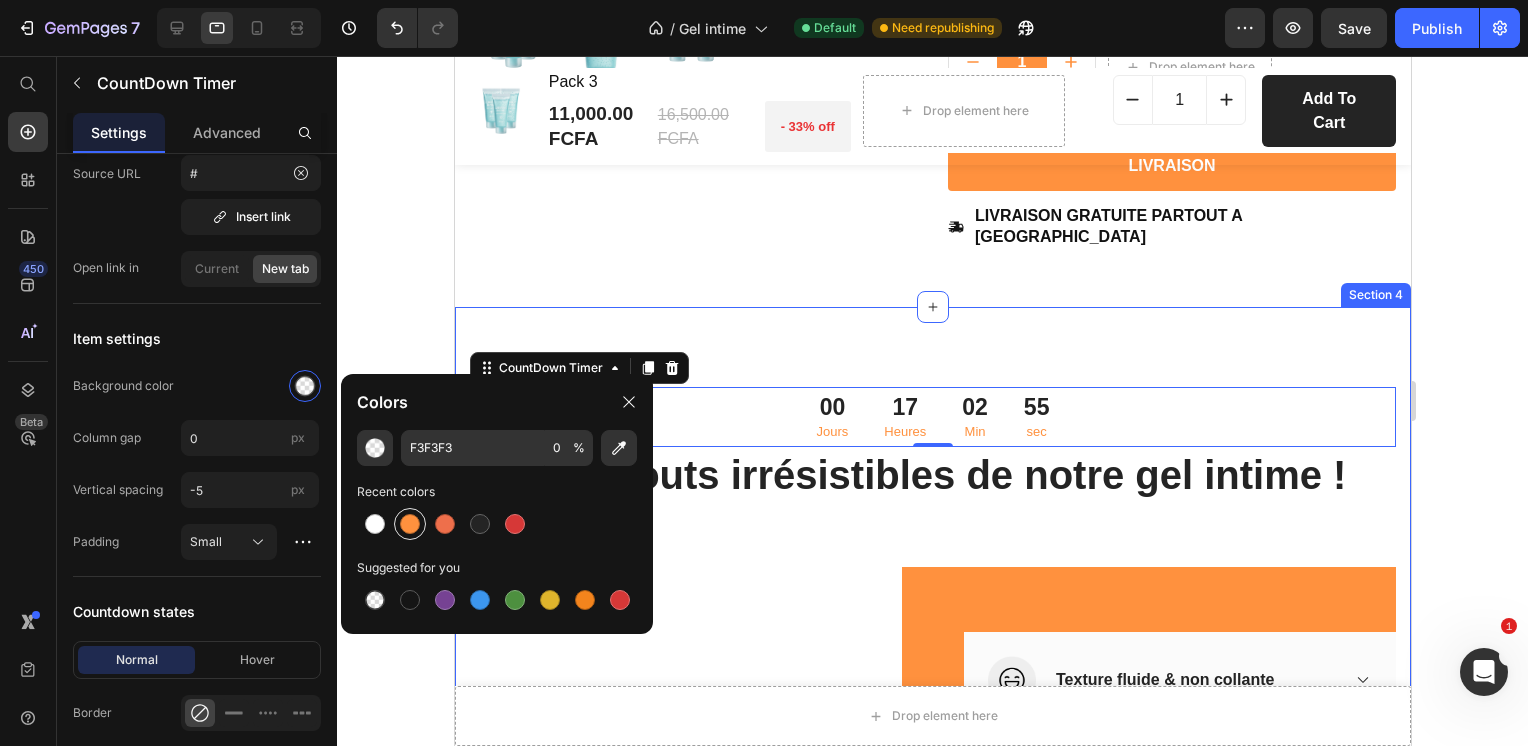 click at bounding box center [410, 524] 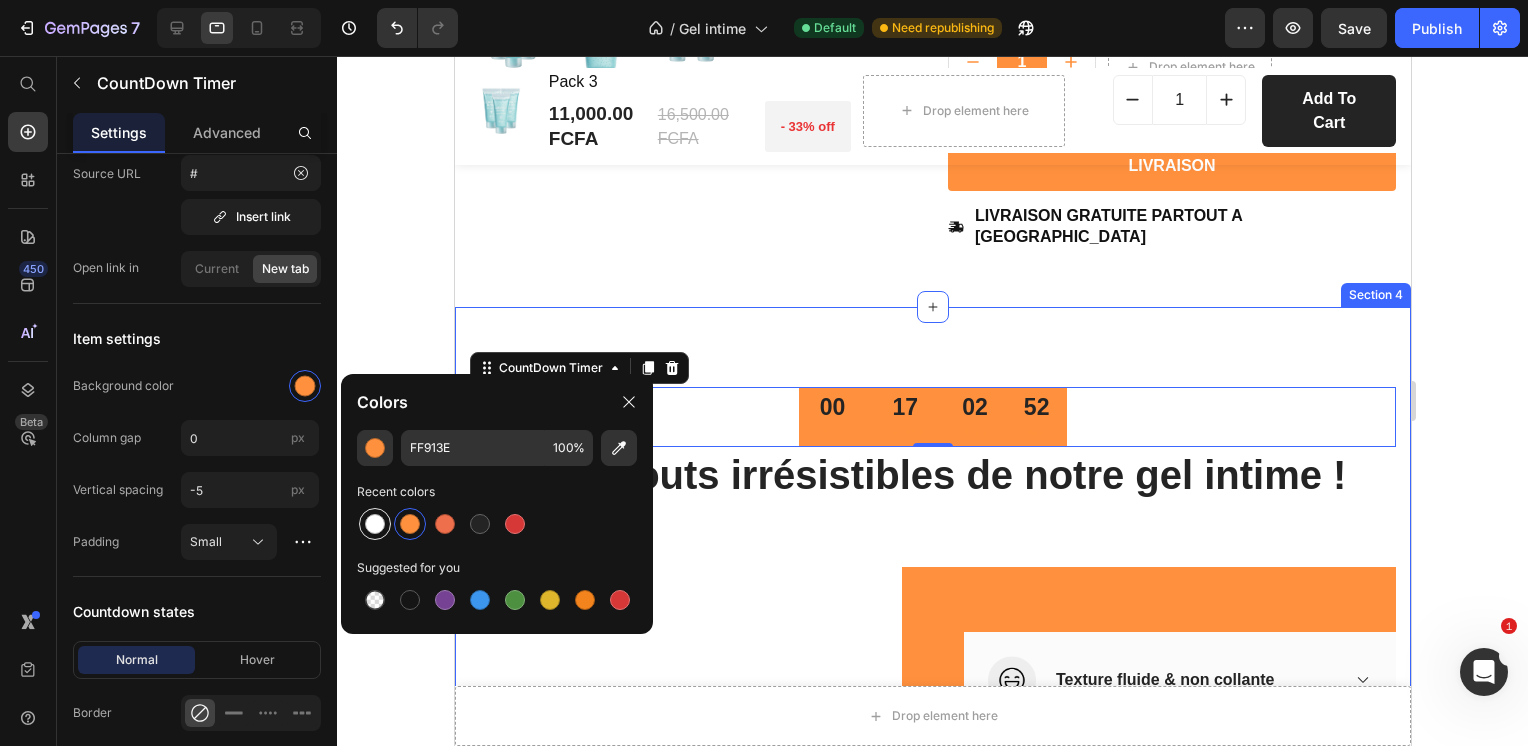 click at bounding box center (375, 524) 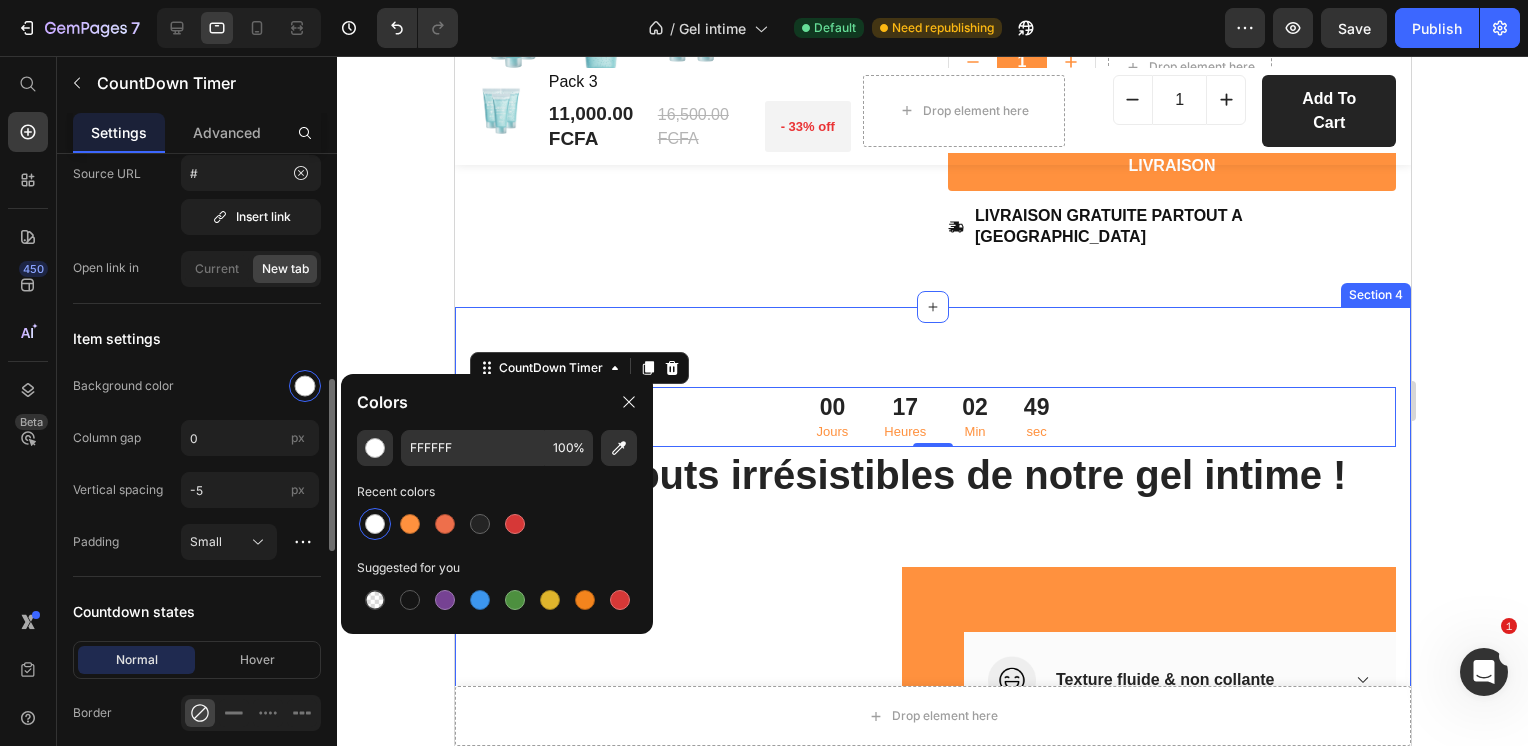 click on "Item settings" at bounding box center [197, 338] 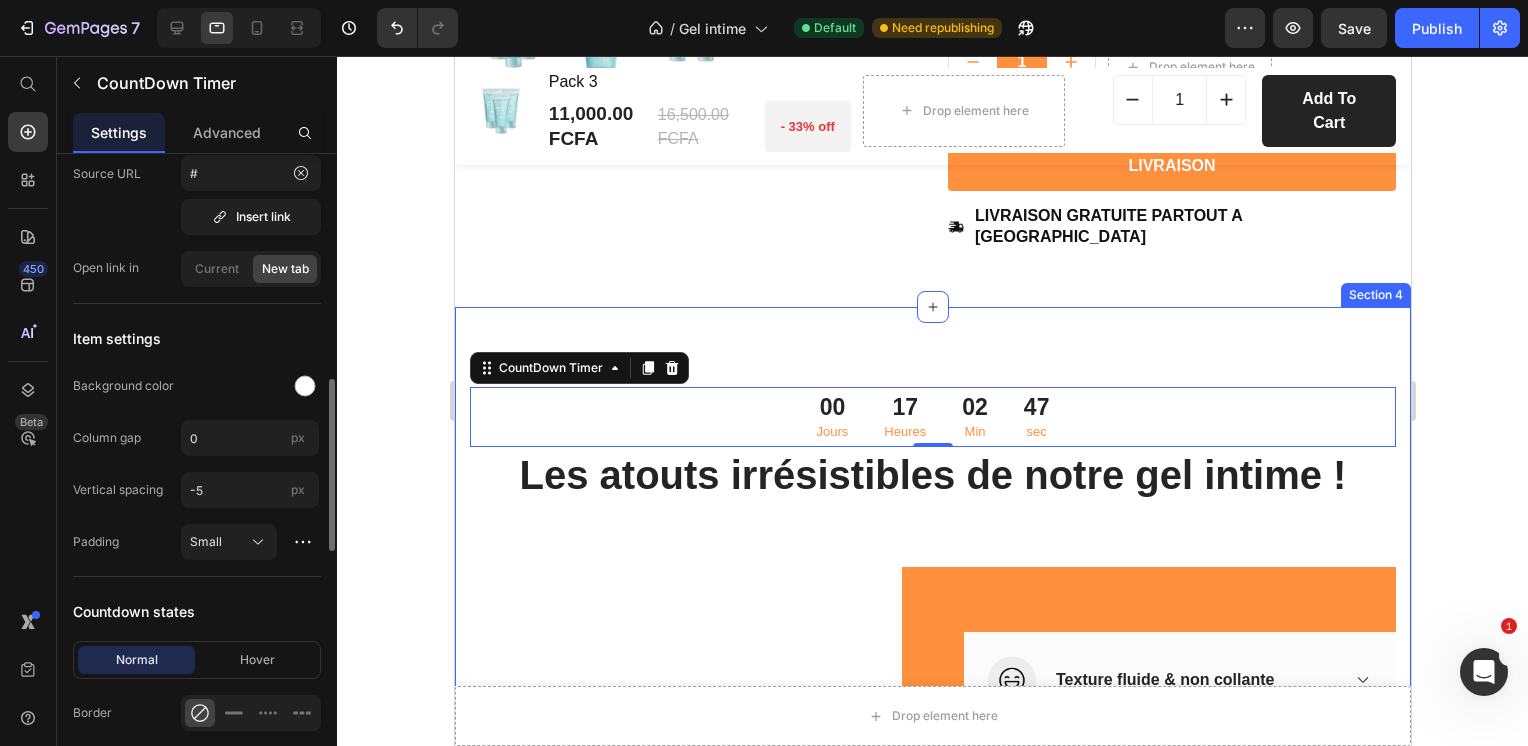 scroll, scrollTop: 796, scrollLeft: 0, axis: vertical 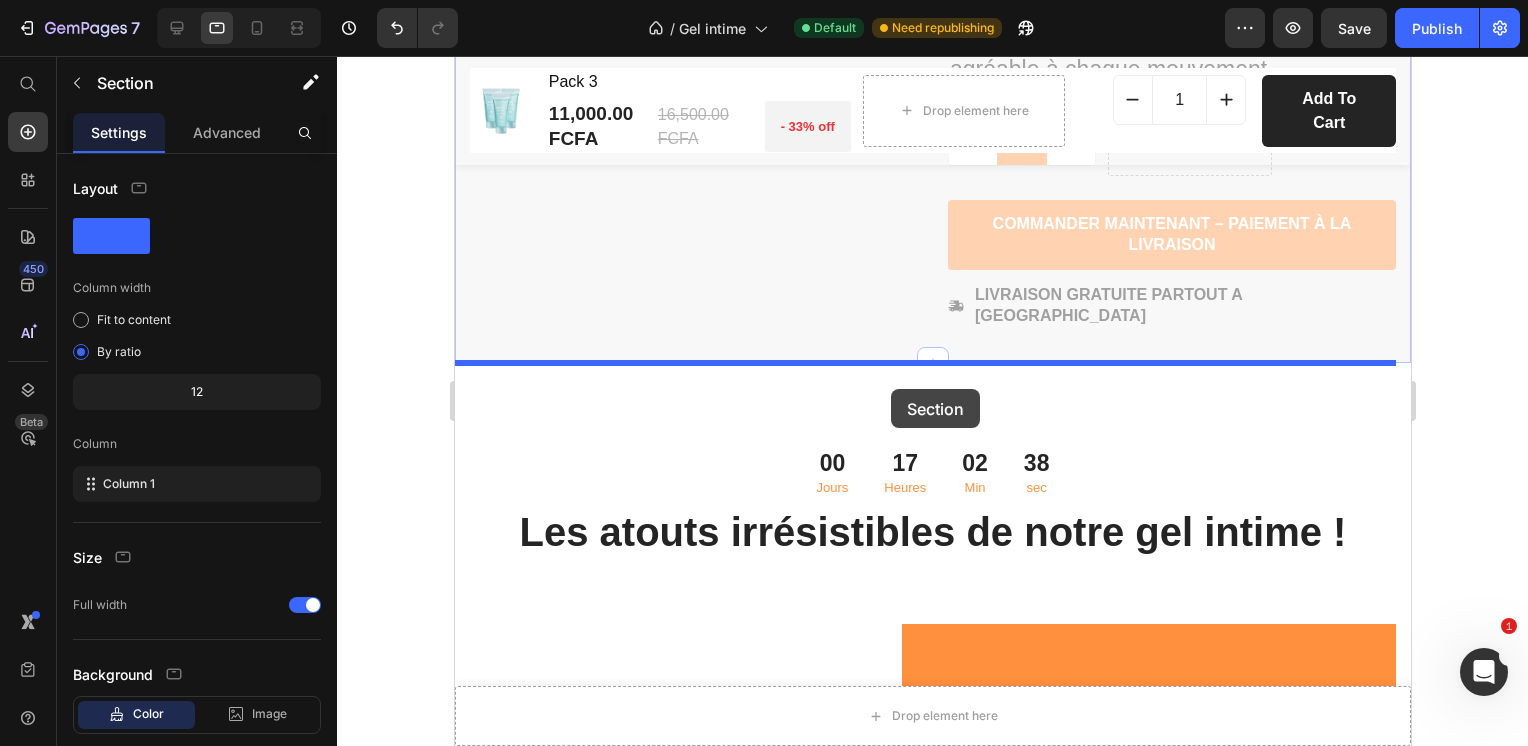 drag, startPoint x: 885, startPoint y: 359, endPoint x: 890, endPoint y: 391, distance: 32.38827 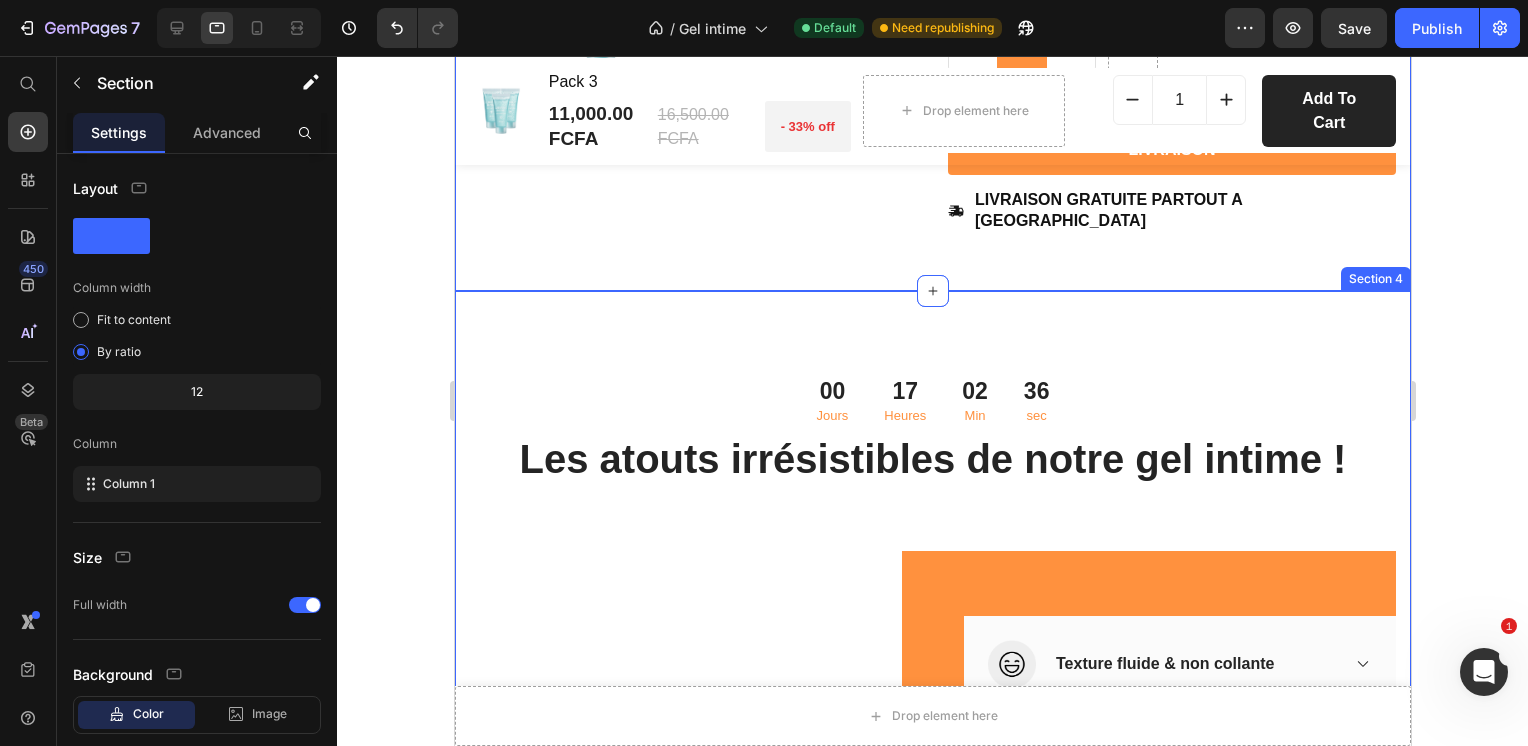 scroll, scrollTop: 669, scrollLeft: 0, axis: vertical 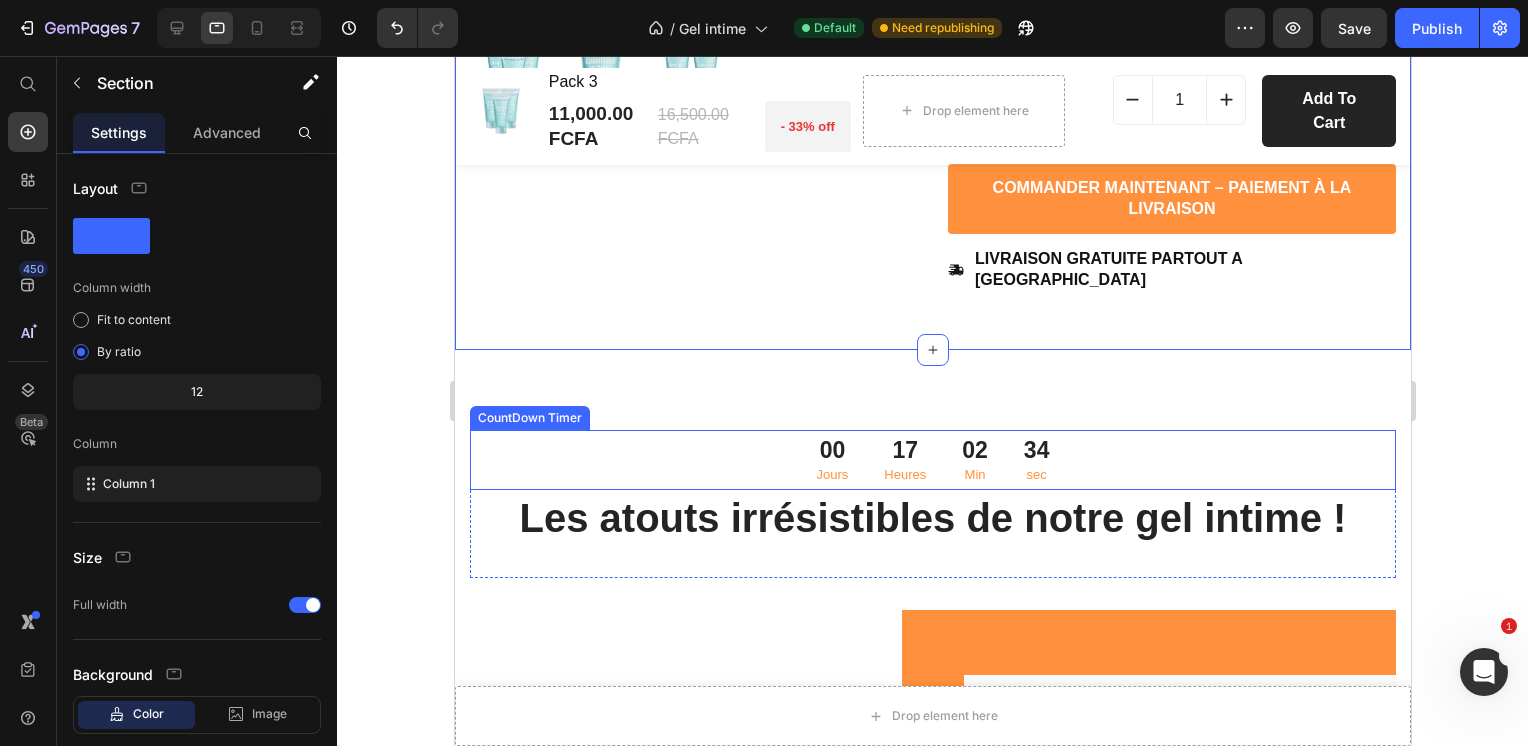 click on "00 Jours 17 Heures 02 Min 34 sec" at bounding box center (932, 460) 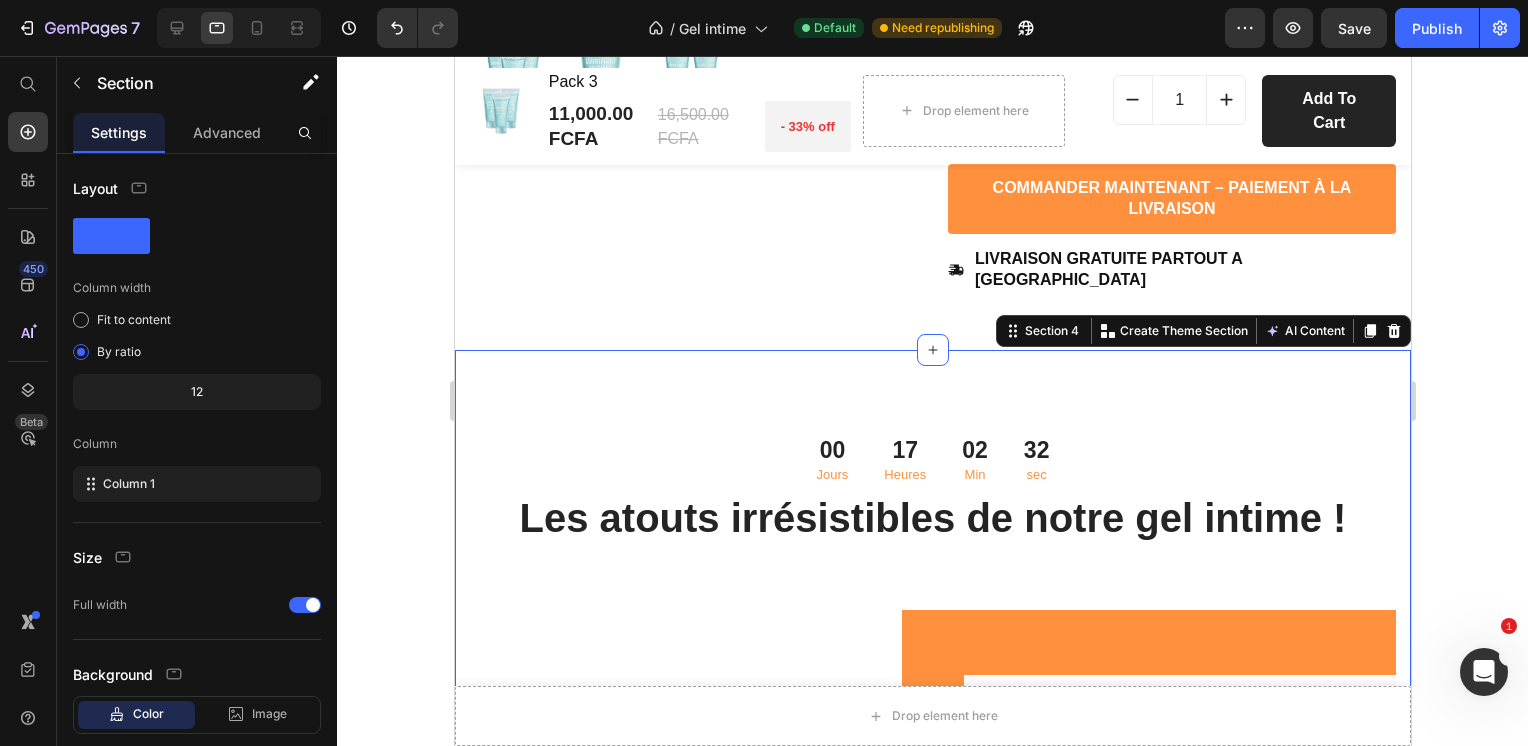 click on "00 Jours 17 Heures 02 Min 32 sec CountDown Timer Les atouts irrésistibles de notre gel intime ! Heading Row (P) Images & Gallery Image
Texture fluide & non collante Accordion Row Image
Sans parfum agressif Accordion Row Image
Compatible avec préservatifs  Accordion Row Image
Format mini et discret 25 ml Accordion Row Row Product Section 4   You can create reusable sections Create Theme Section AI Content Write with GemAI What would you like to describe here? Tone and Voice Persuasive Product Pack 3 Show more Generate" at bounding box center (932, 825) 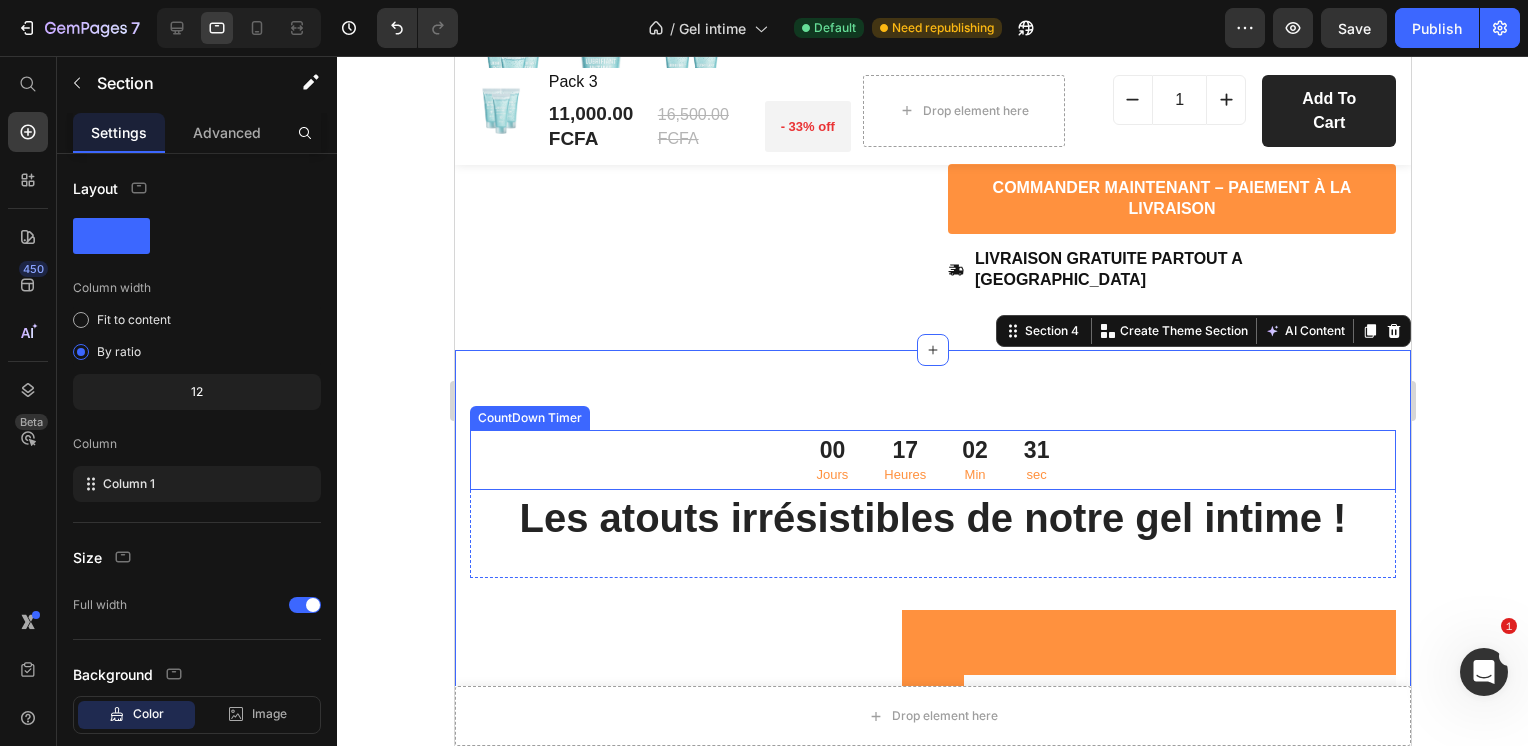 click on "00 Jours 17 Heures 02 Min 31 sec" at bounding box center (932, 460) 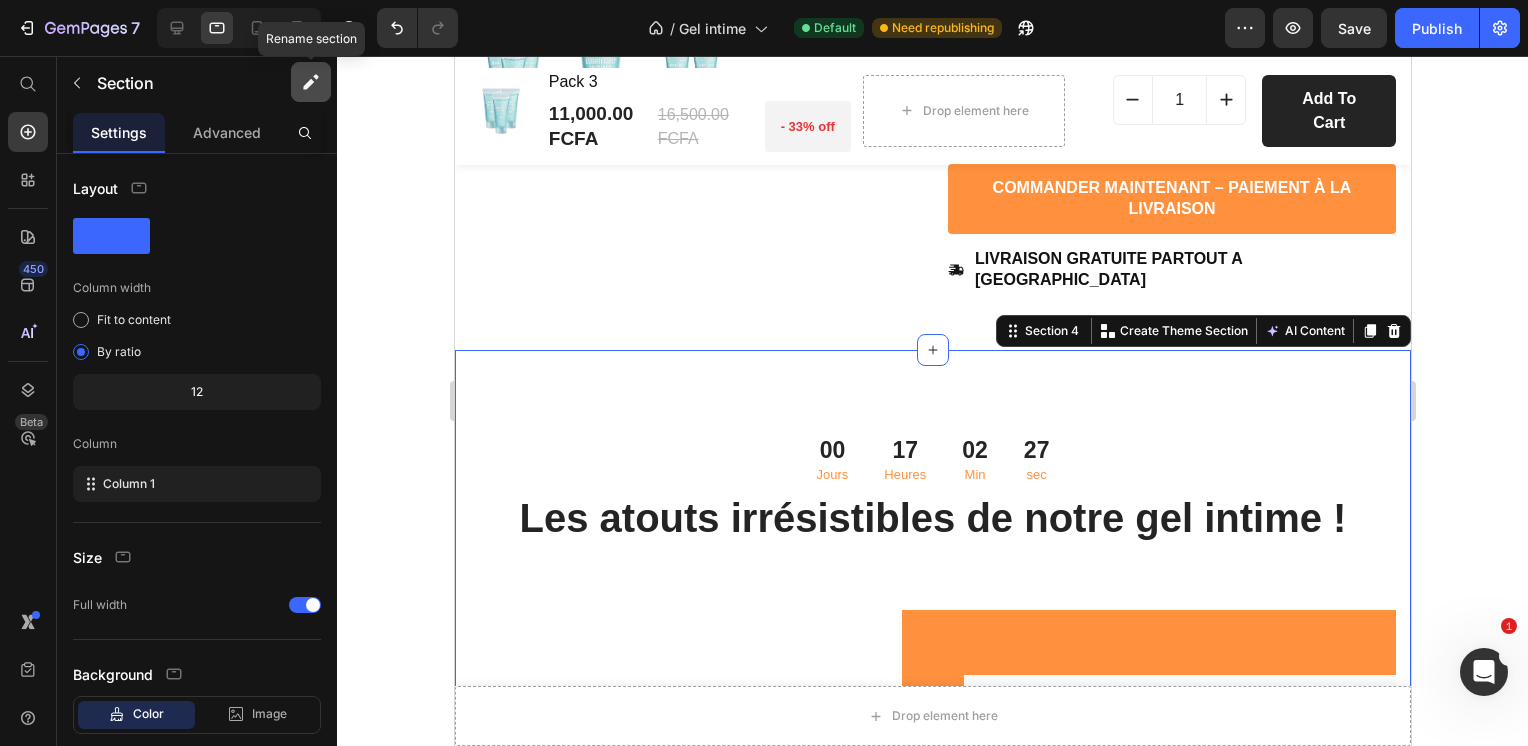 click at bounding box center [311, 82] 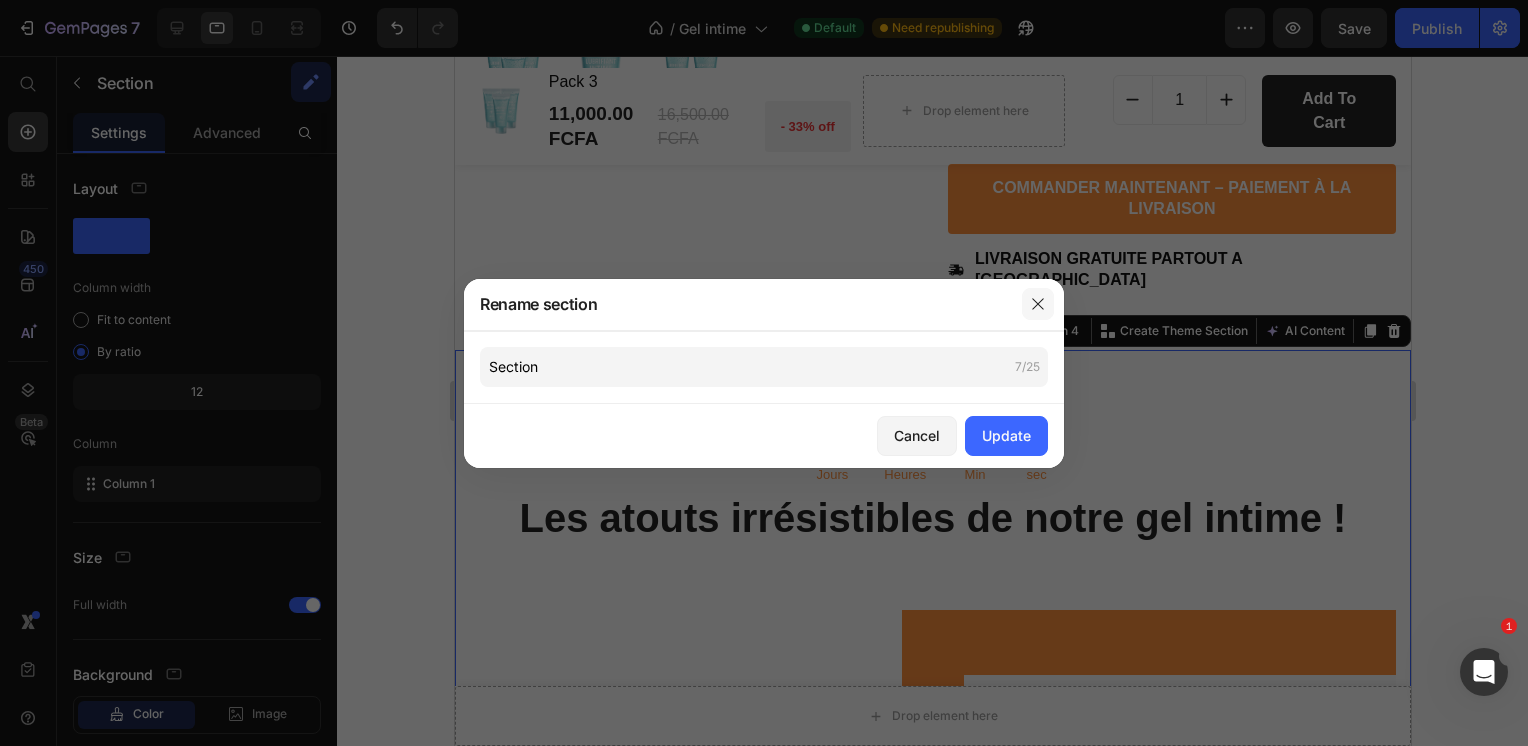 click 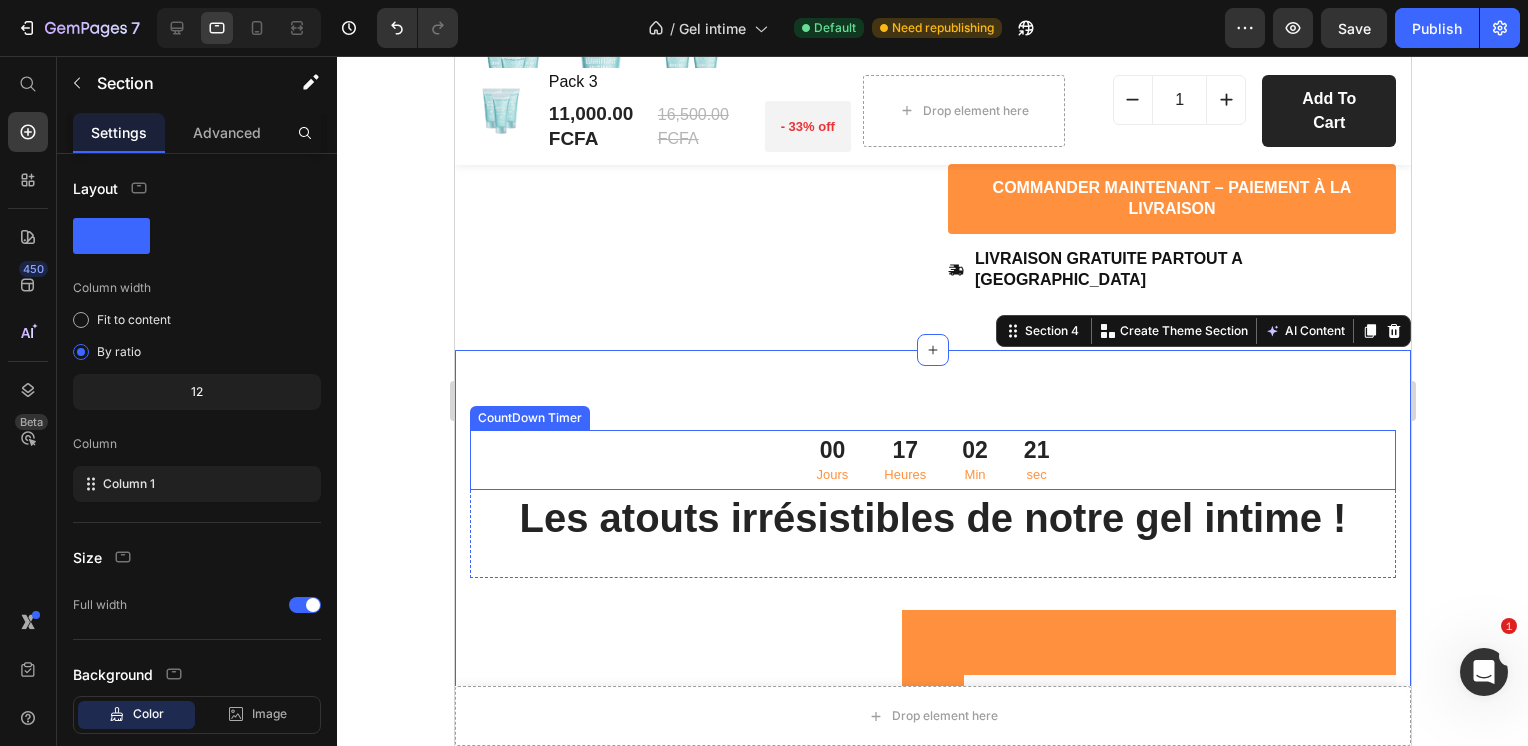 click on "00 Jours 17 Heures 02 Min 21 sec" at bounding box center (932, 460) 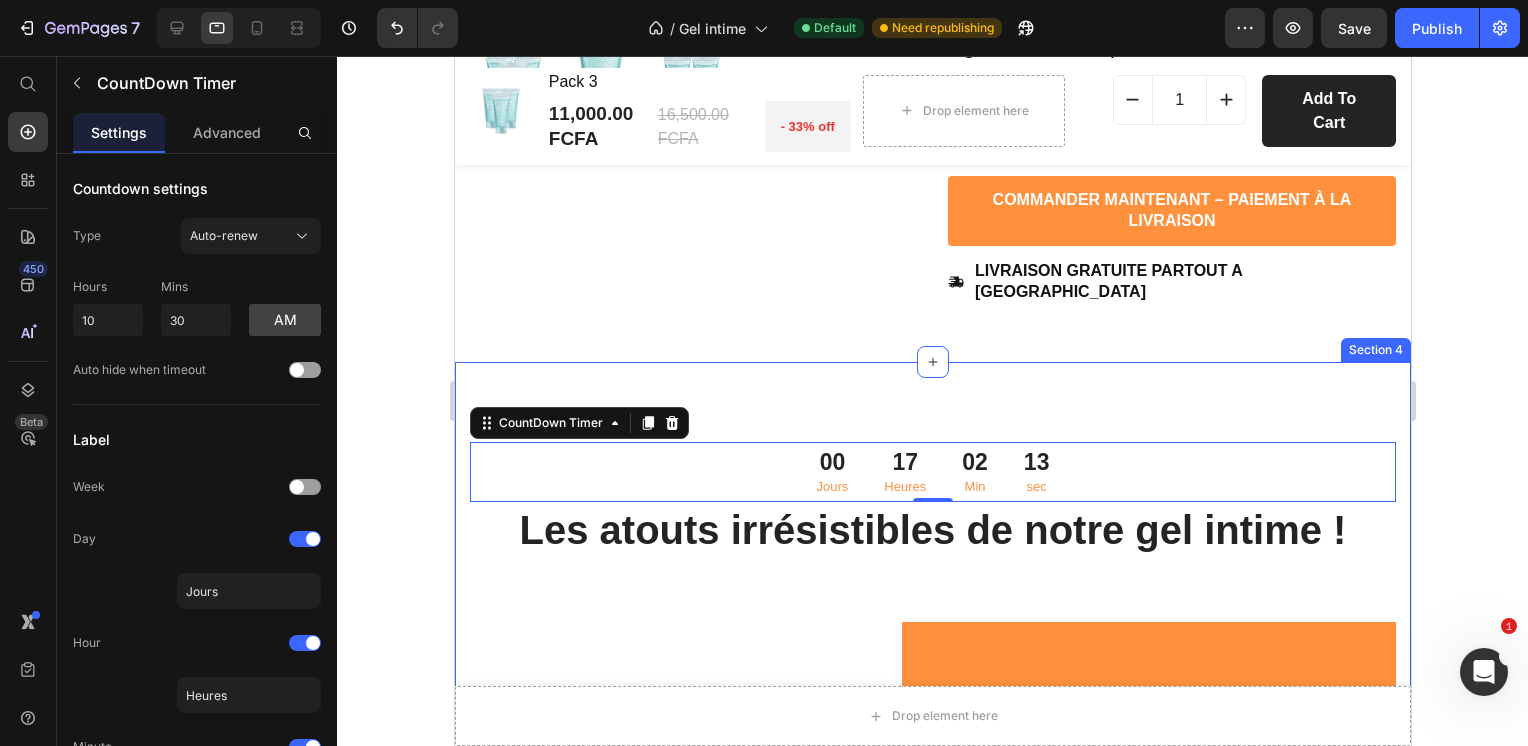 scroll, scrollTop: 725, scrollLeft: 0, axis: vertical 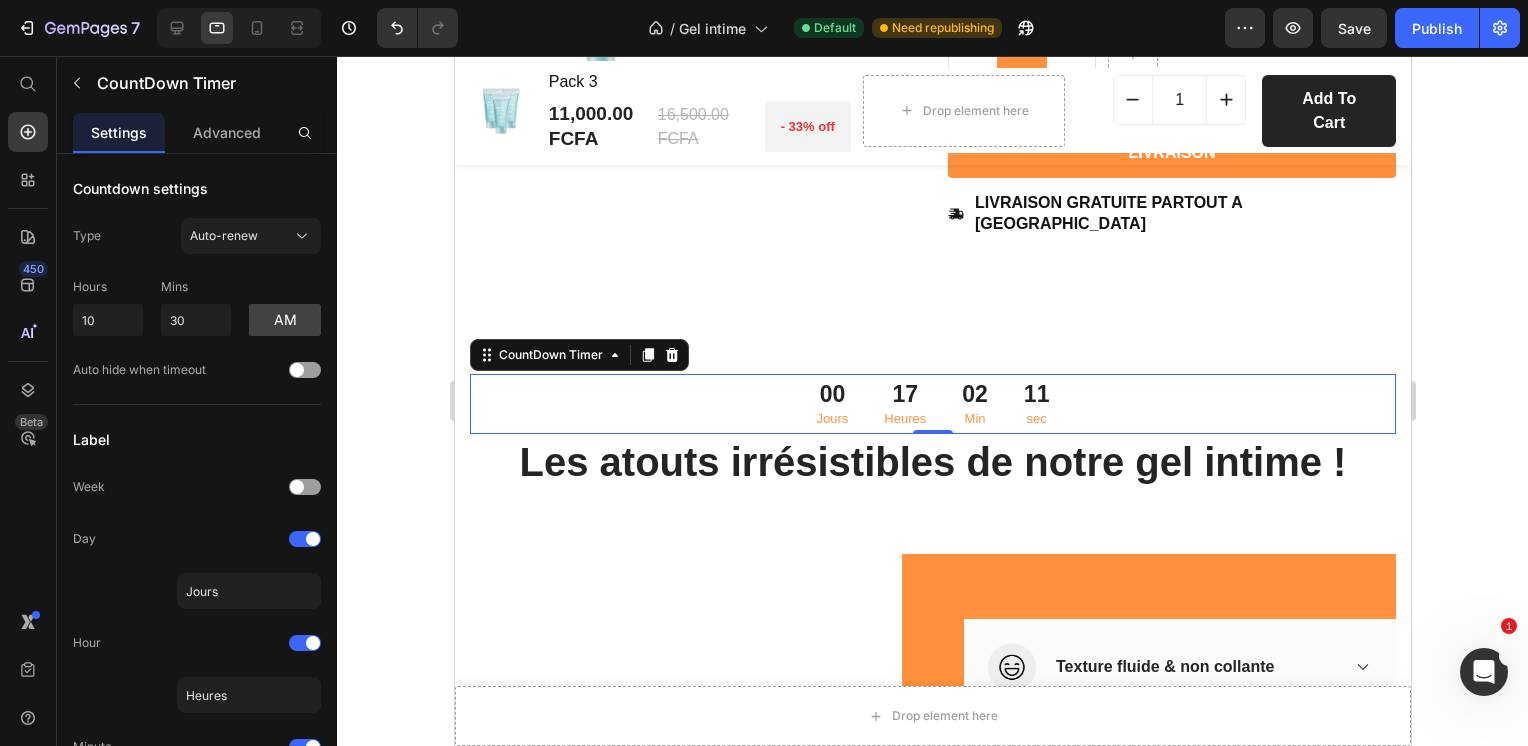 click on "00 Jours 17 Heures 02 Min 11 sec" at bounding box center [932, 404] 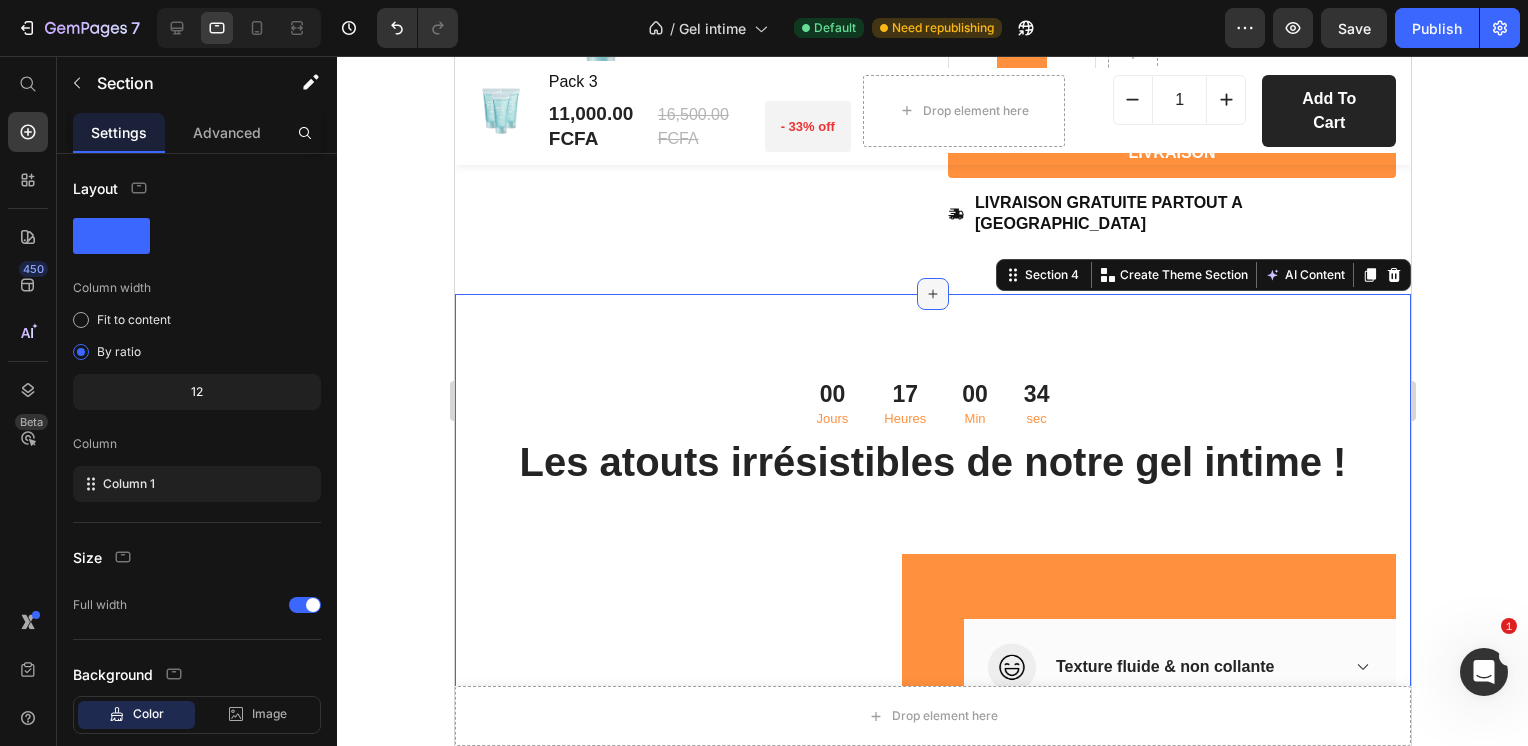 click 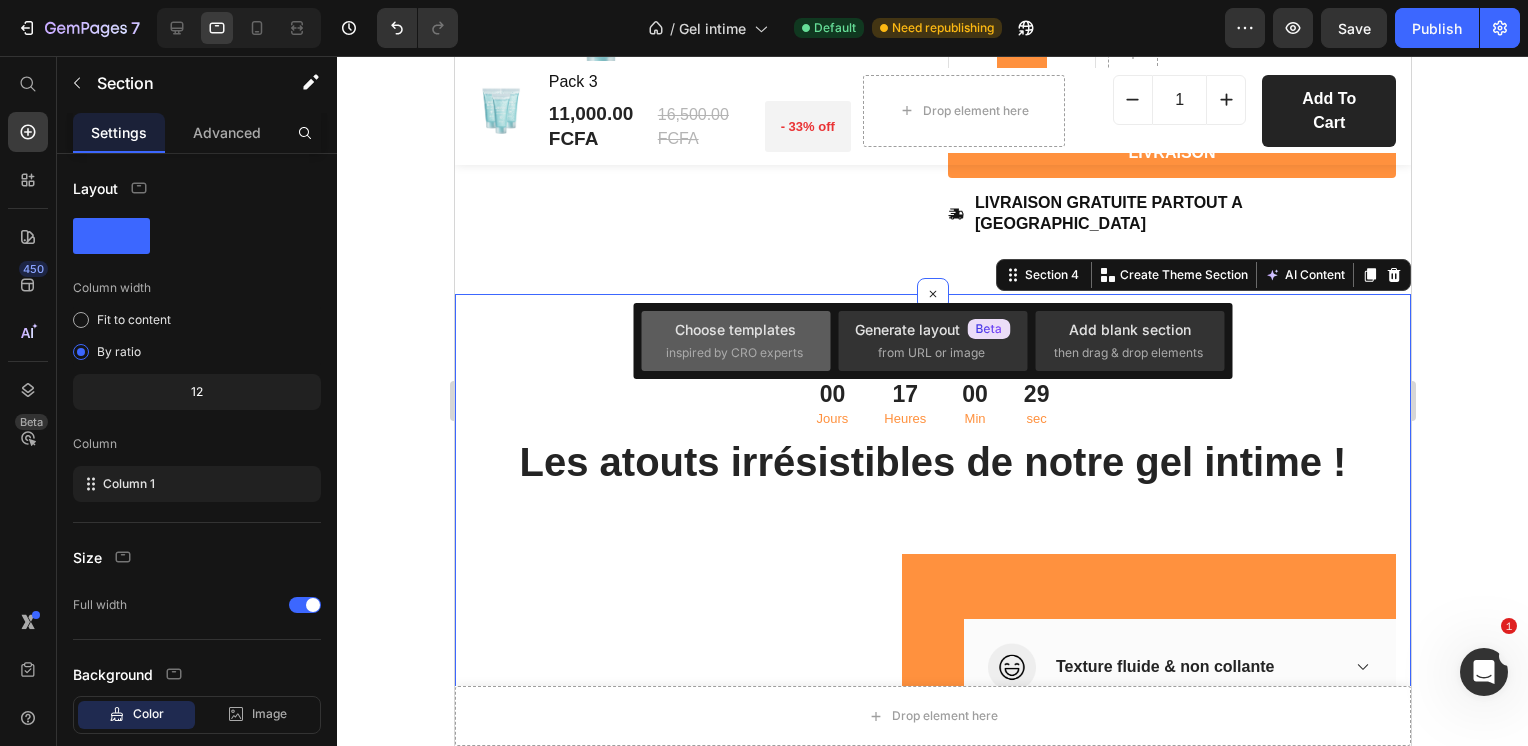 click on "Choose templates  inspired by CRO experts" at bounding box center (736, 340) 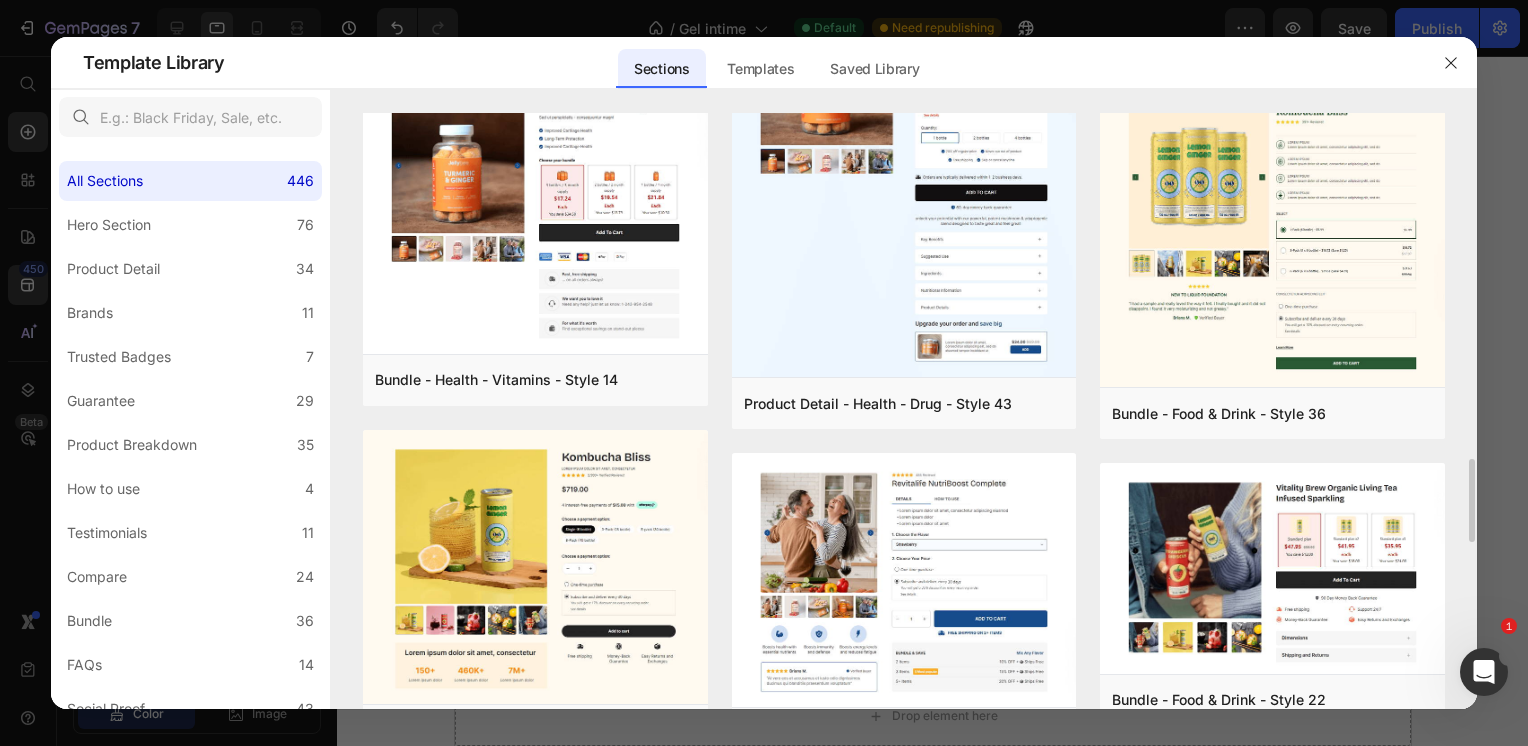 scroll, scrollTop: 1224, scrollLeft: 0, axis: vertical 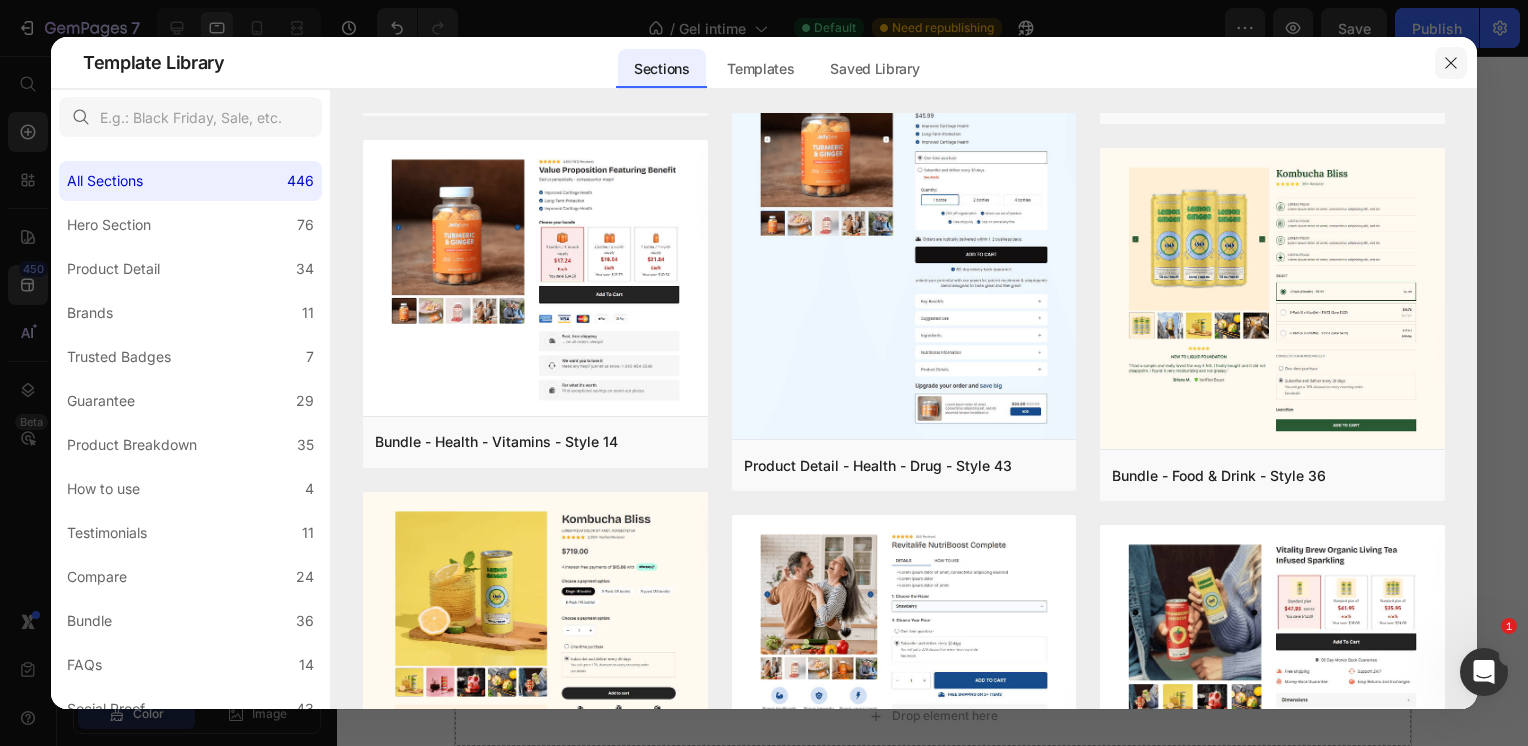 click at bounding box center (1451, 63) 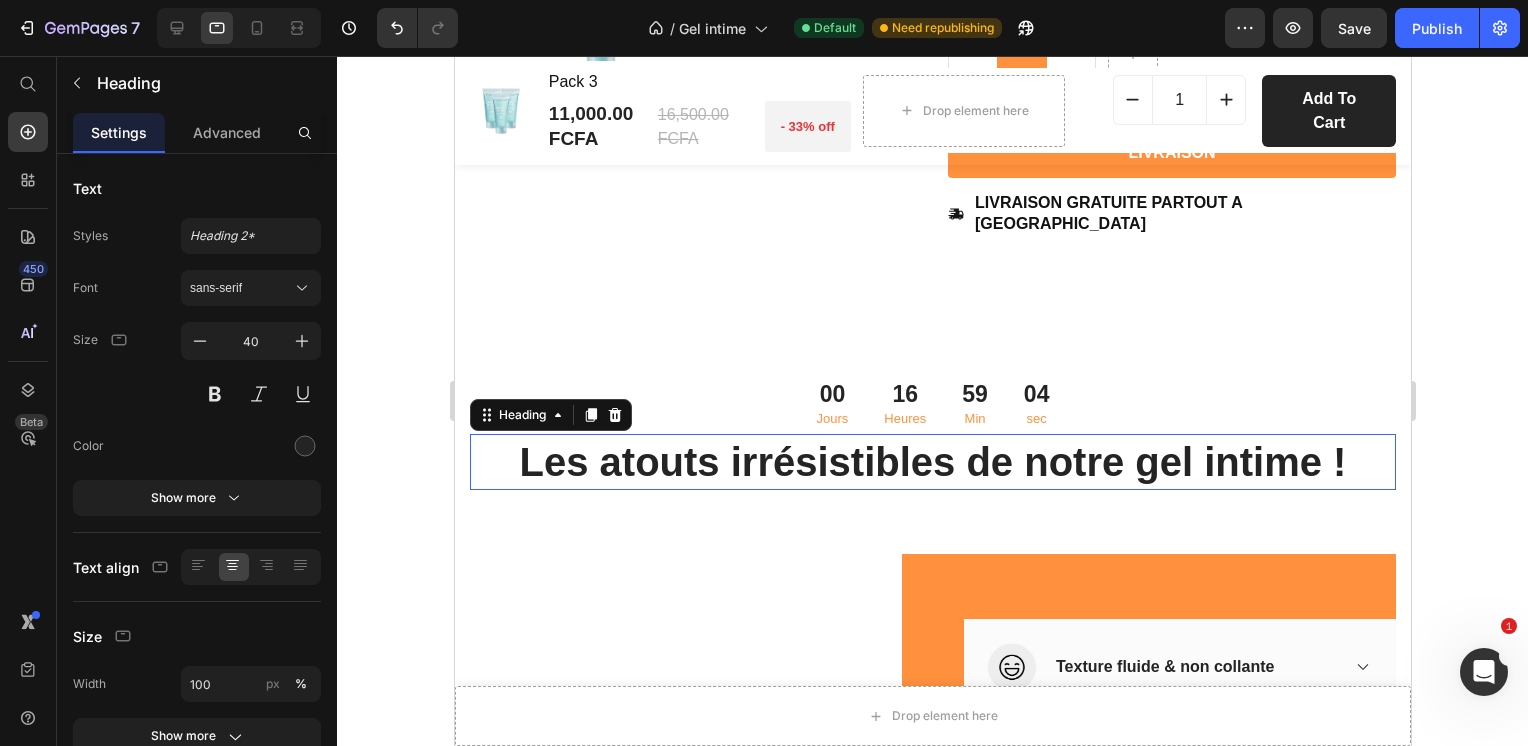 click on "Les atouts irrésistibles de notre gel intime !" at bounding box center (932, 462) 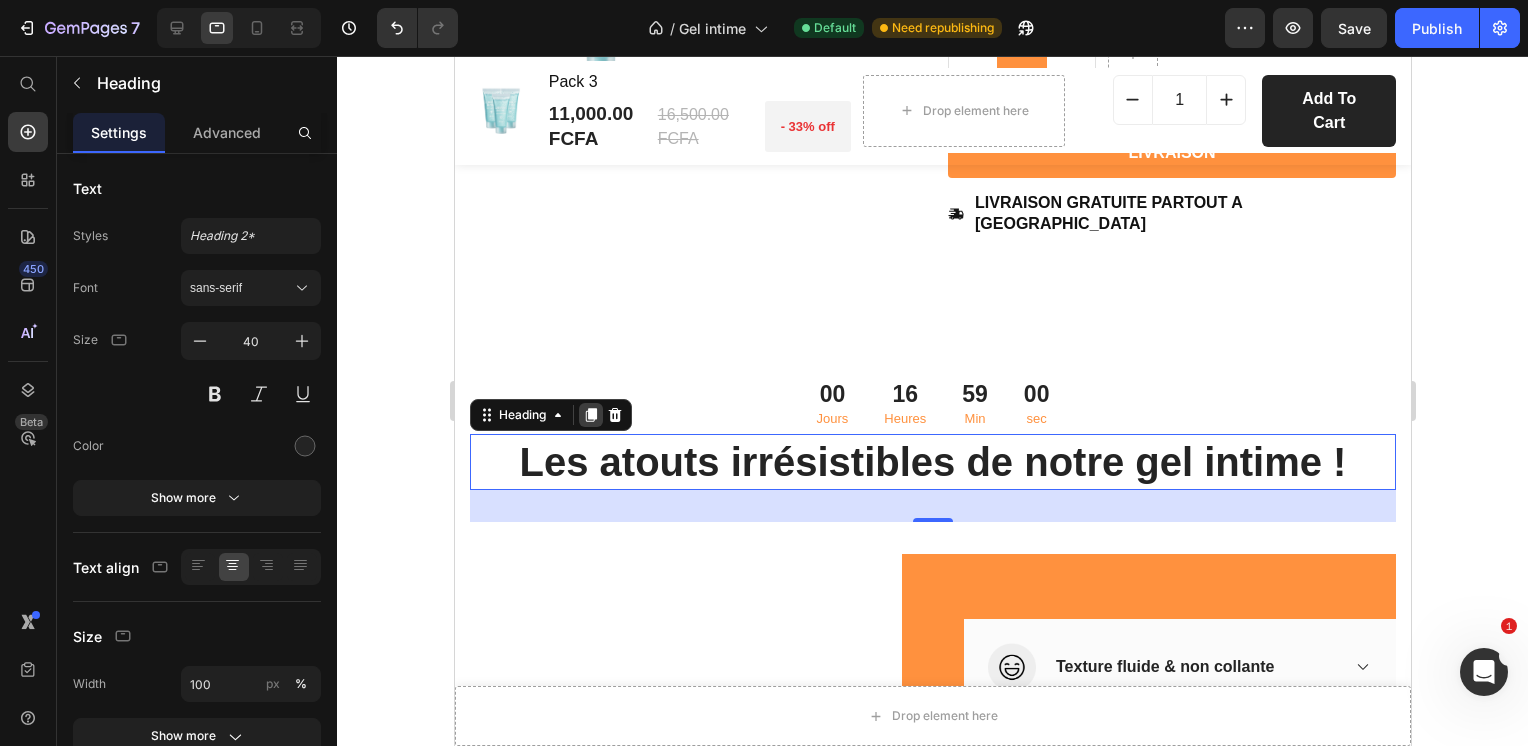 click 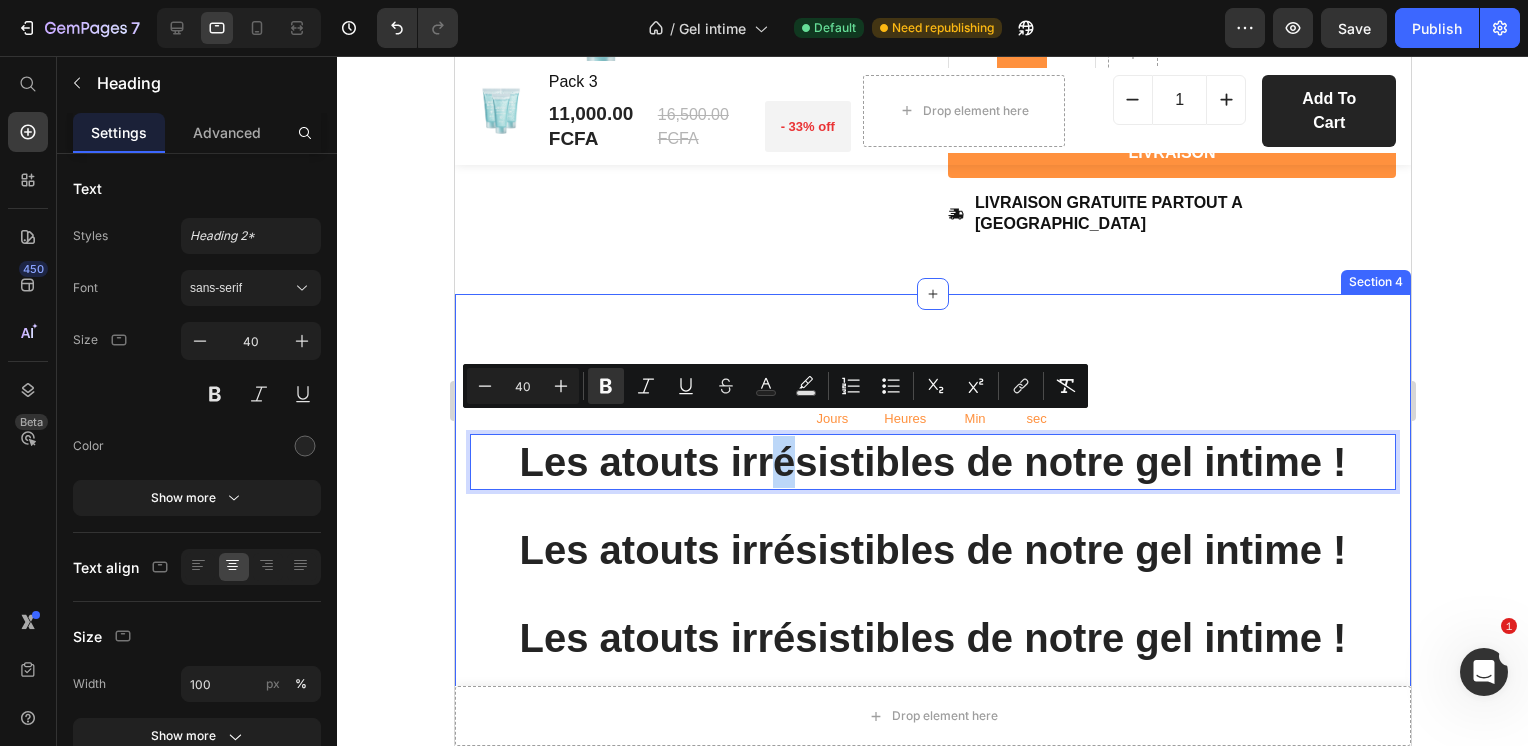drag, startPoint x: 794, startPoint y: 444, endPoint x: 765, endPoint y: 337, distance: 110.860275 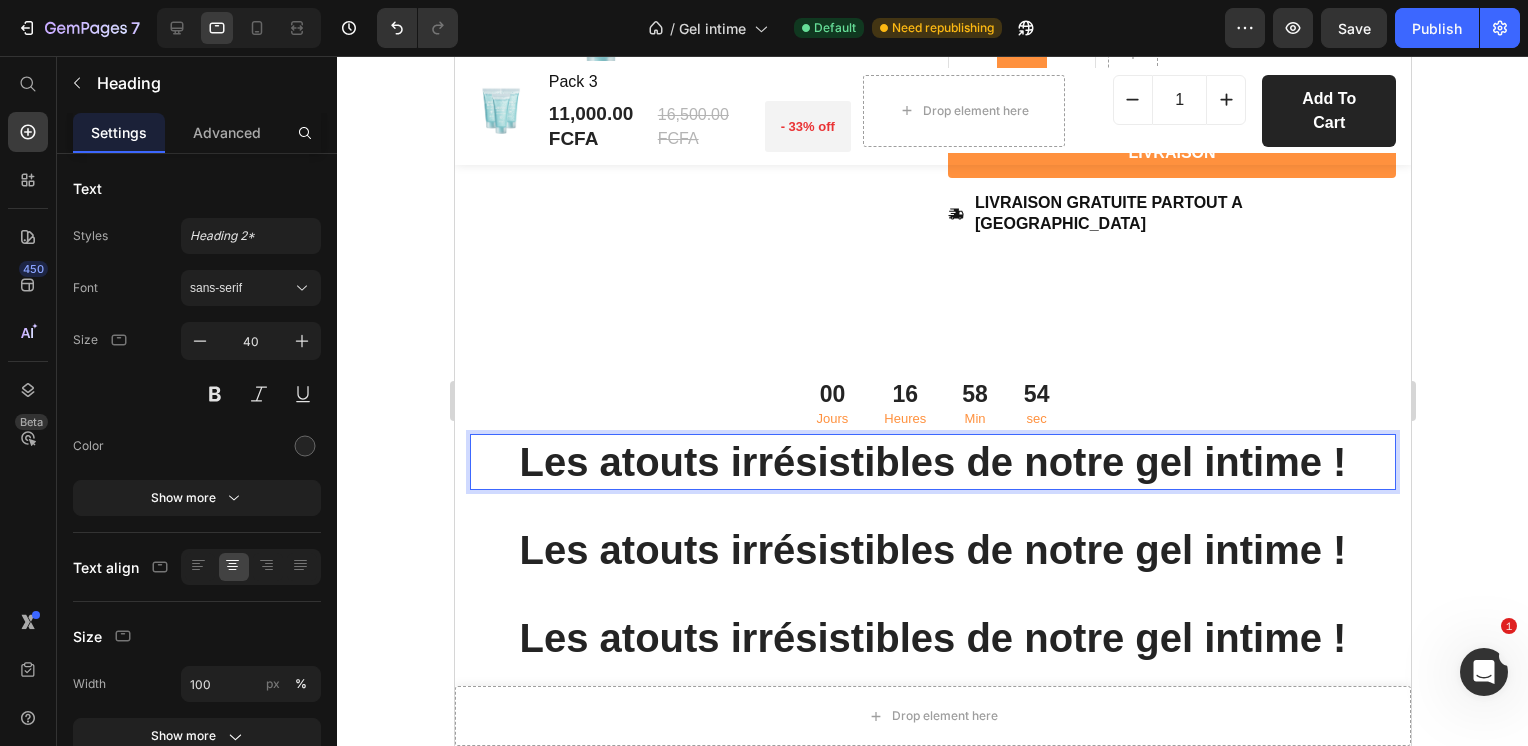 click on "Les atouts irrésistibles de notre gel intime !" at bounding box center [932, 462] 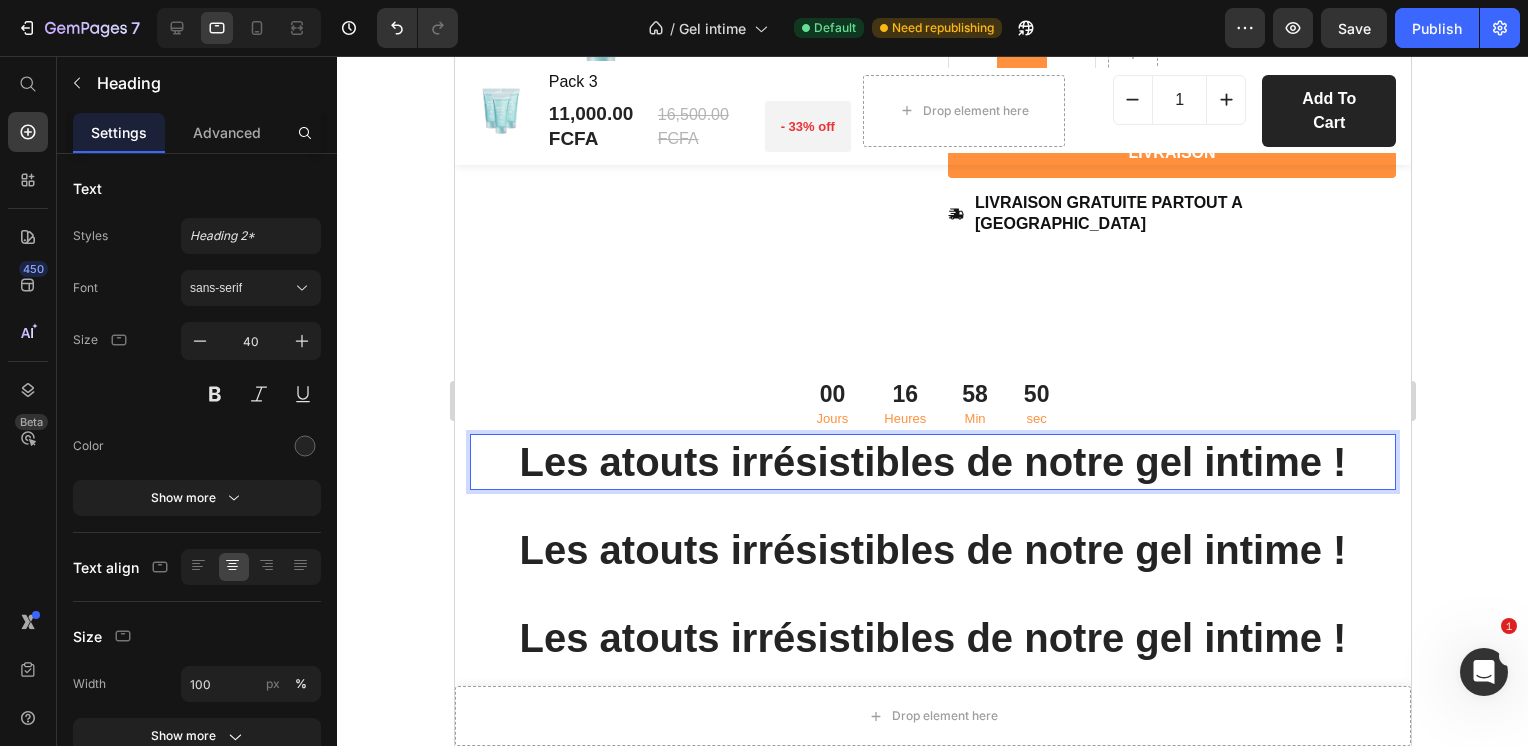 drag, startPoint x: 1237, startPoint y: 445, endPoint x: 1070, endPoint y: 441, distance: 167.0479 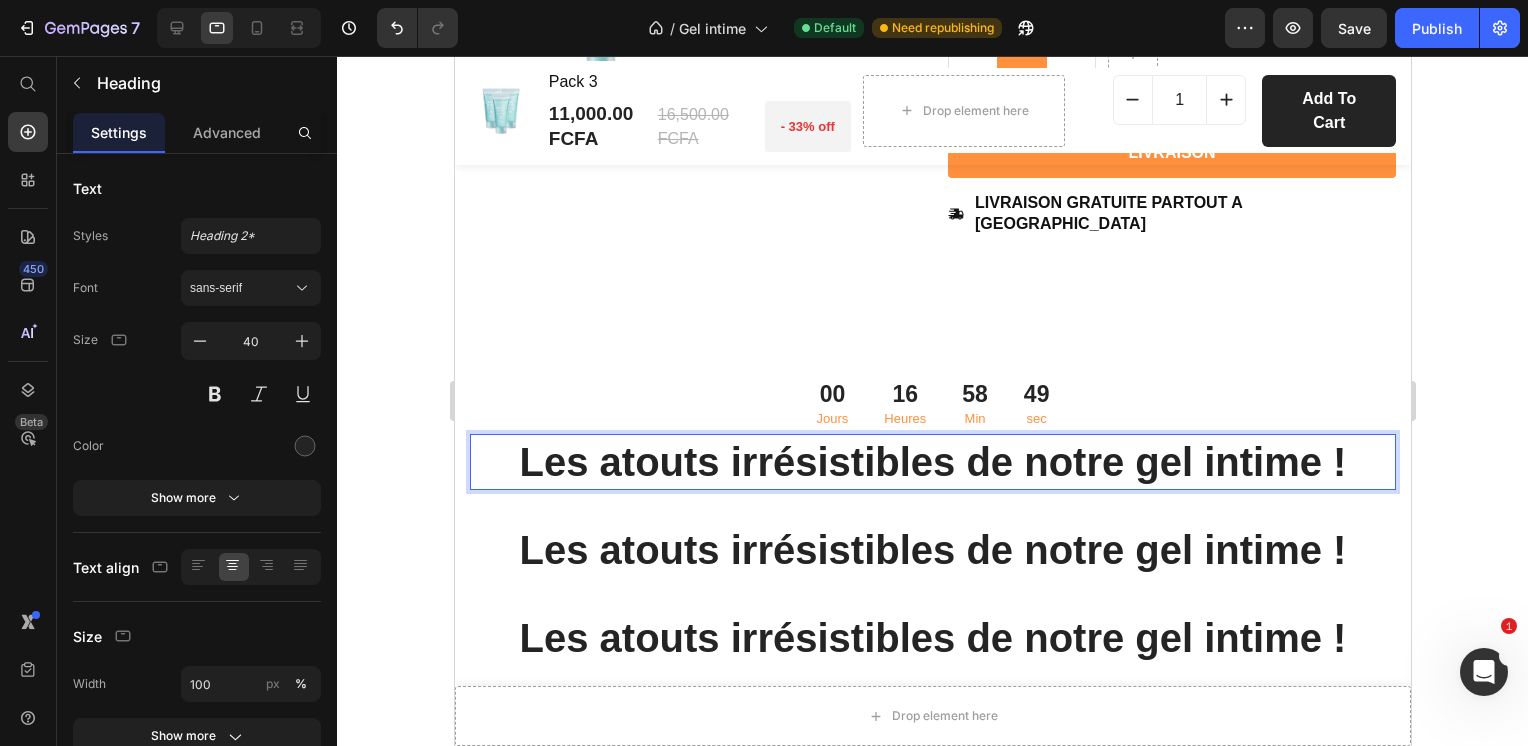 click on "Les atouts irrésistibles de notre gel intime !" at bounding box center (932, 462) 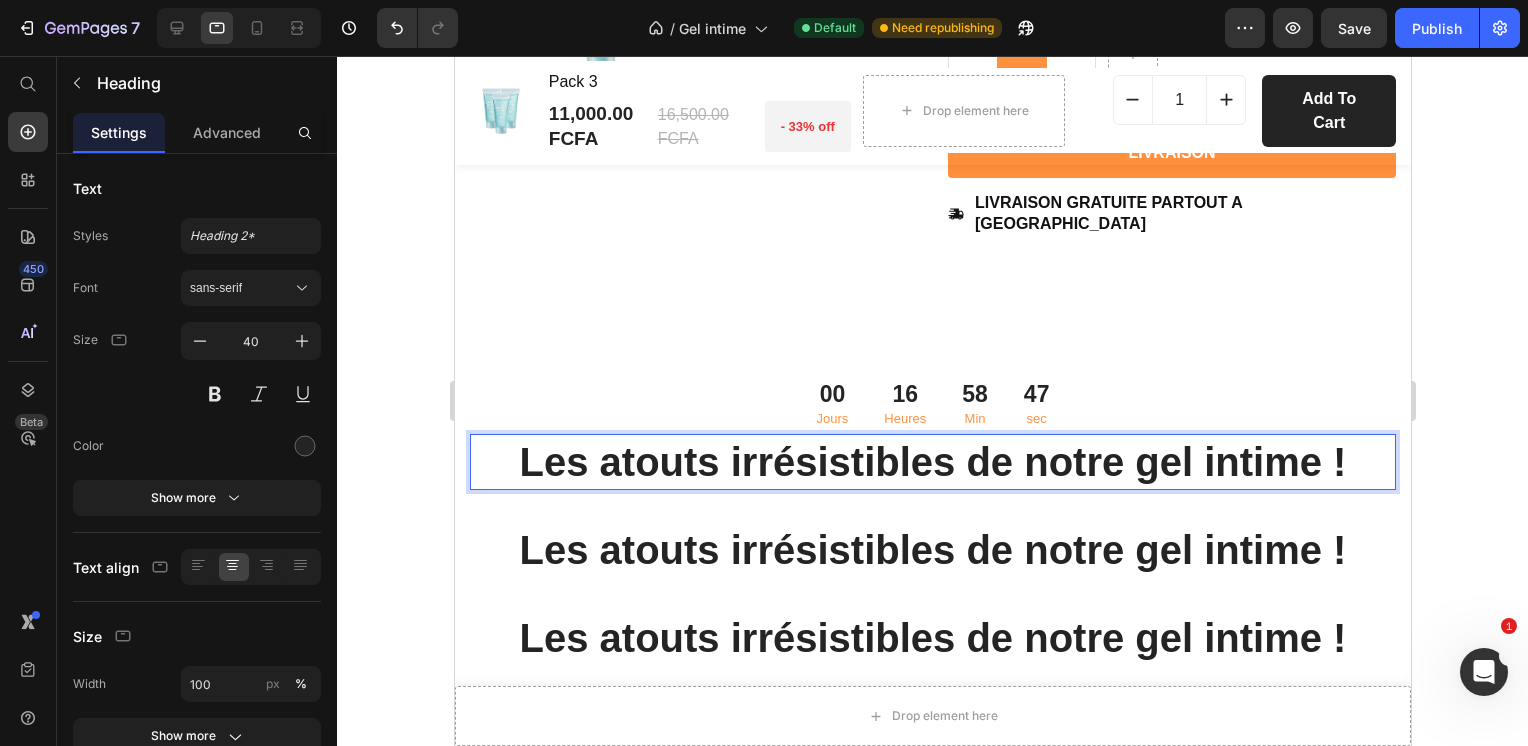 click on "Les atouts irrésistibles de notre gel intime !" at bounding box center (932, 462) 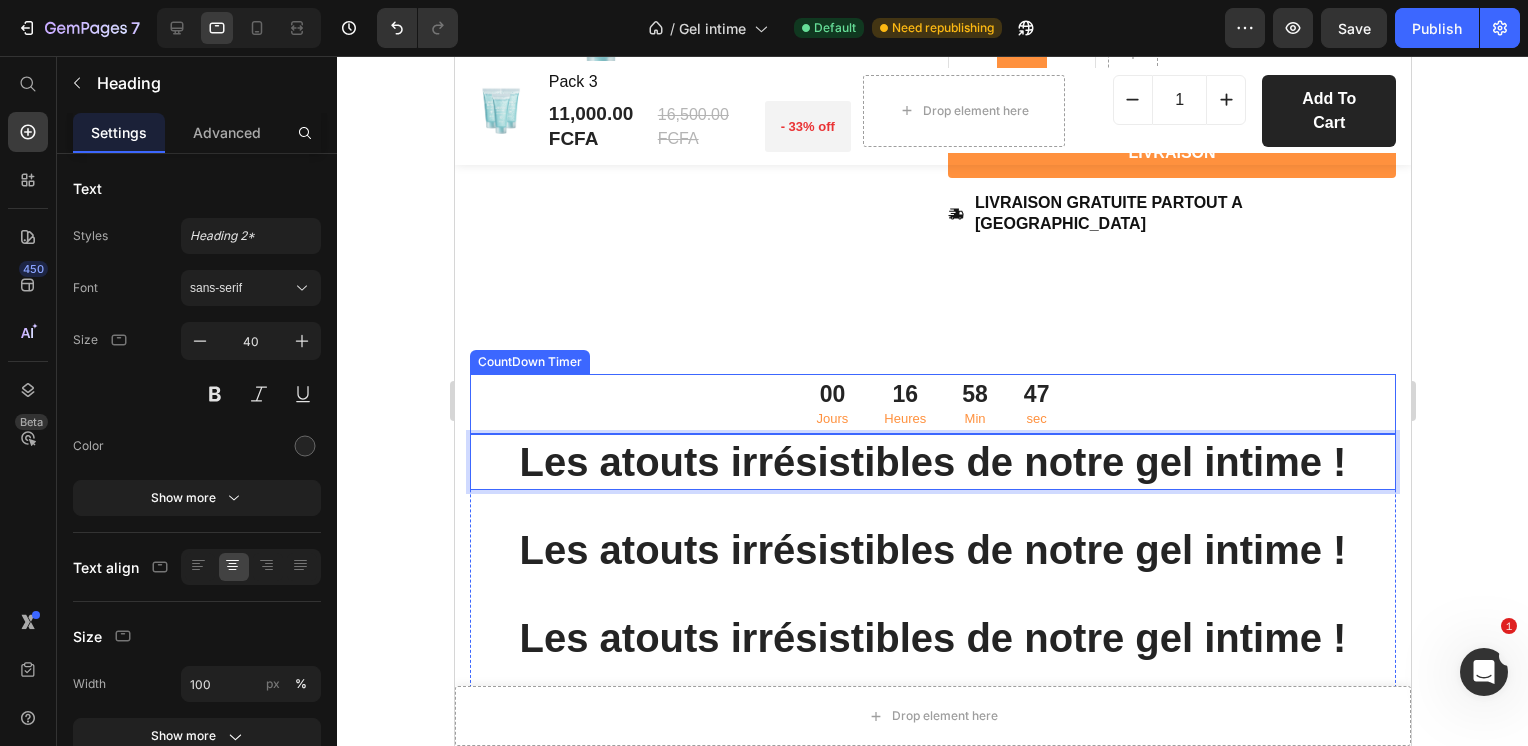 click on "00 Jours 16 Heures 58 Min 47 sec" at bounding box center [932, 404] 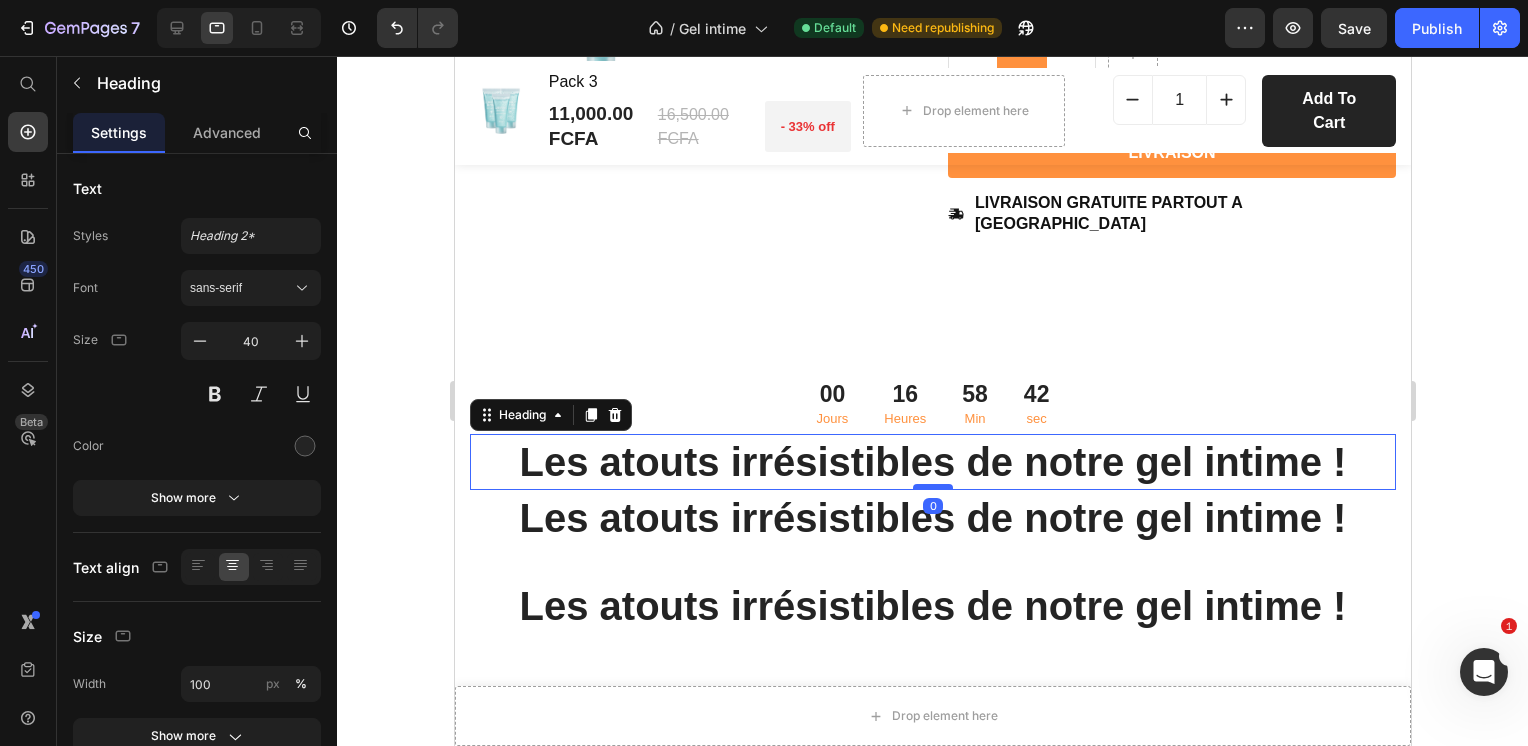 drag, startPoint x: 917, startPoint y: 494, endPoint x: 905, endPoint y: 462, distance: 34.176014 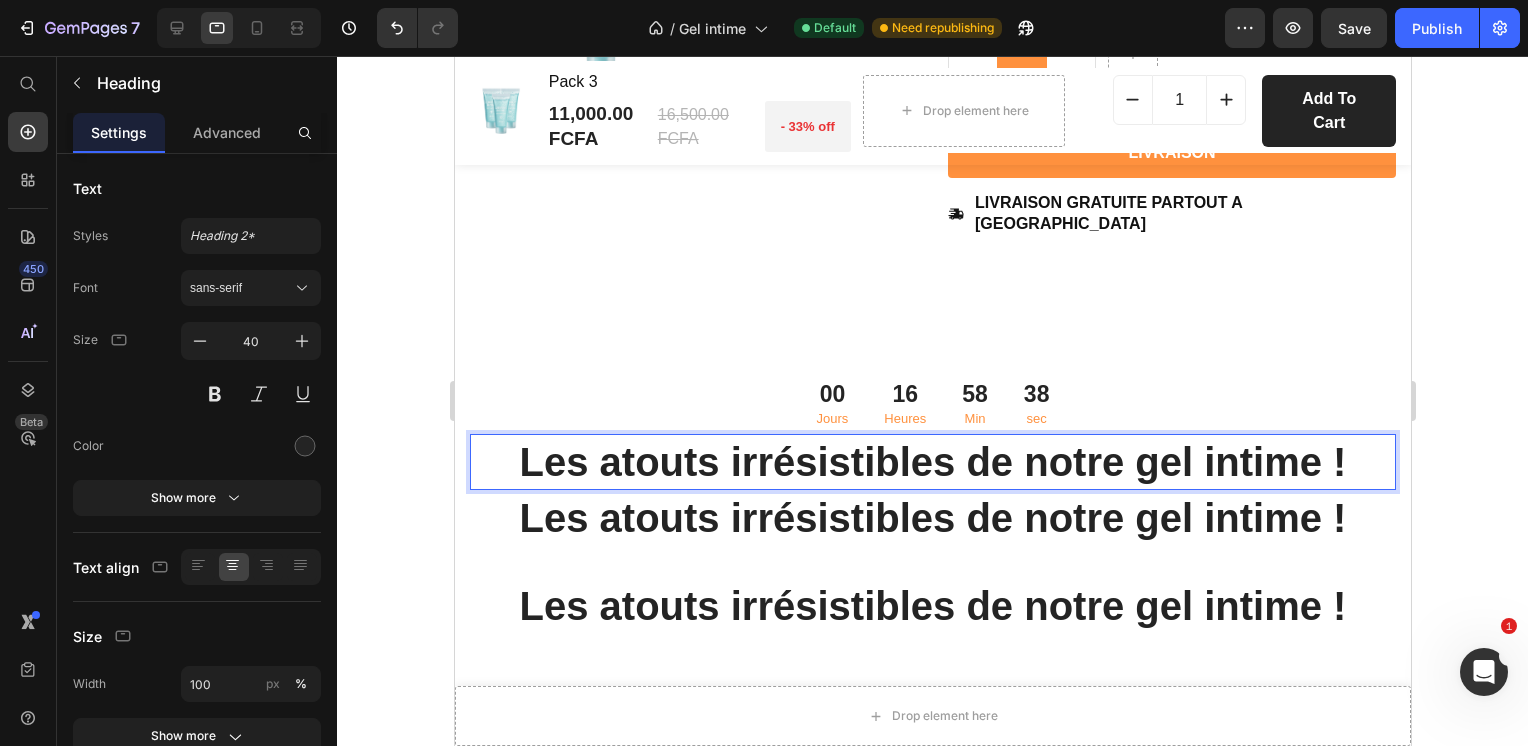 click on "Les atouts irrésistibles de notre gel intime !" at bounding box center [932, 462] 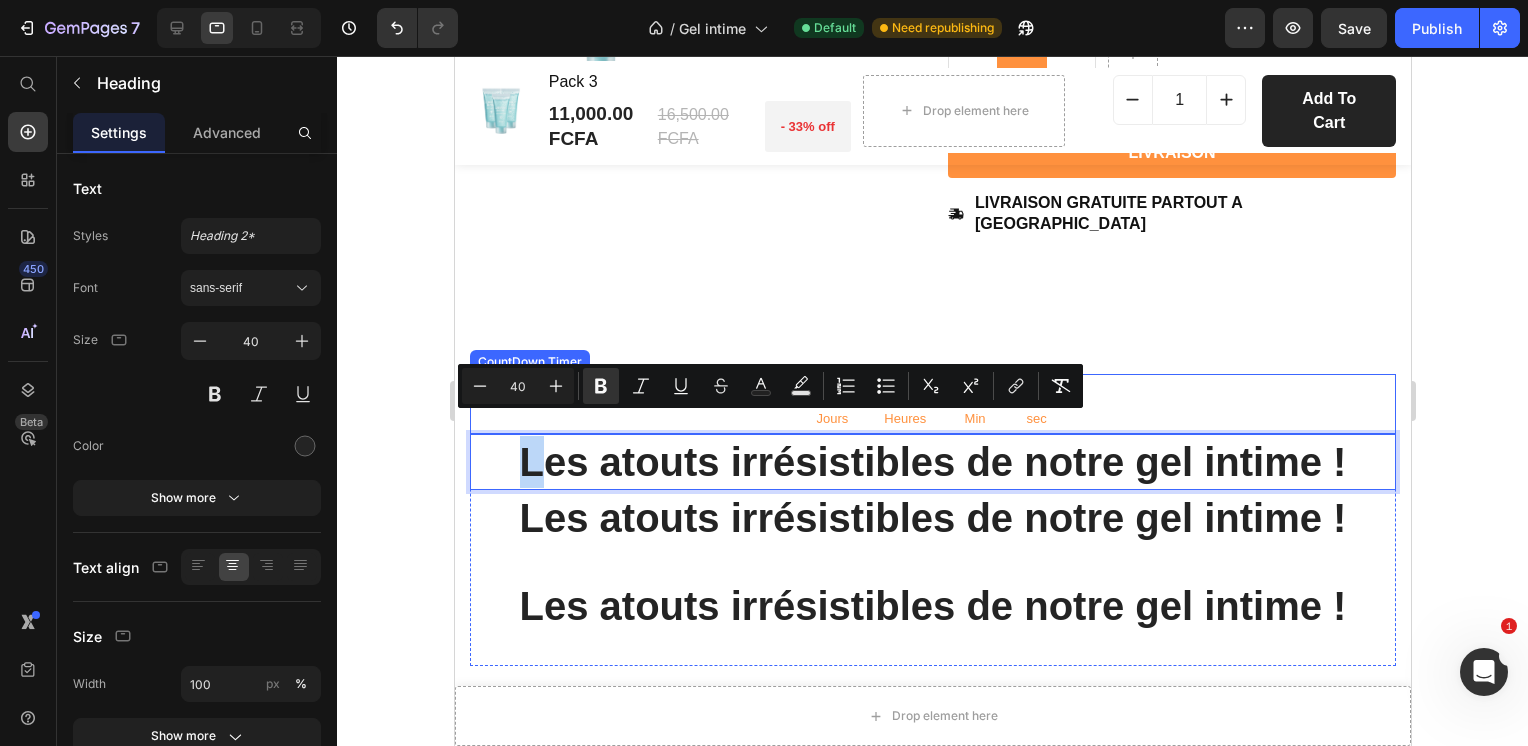 drag, startPoint x: 485, startPoint y: 432, endPoint x: 537, endPoint y: 359, distance: 89.62701 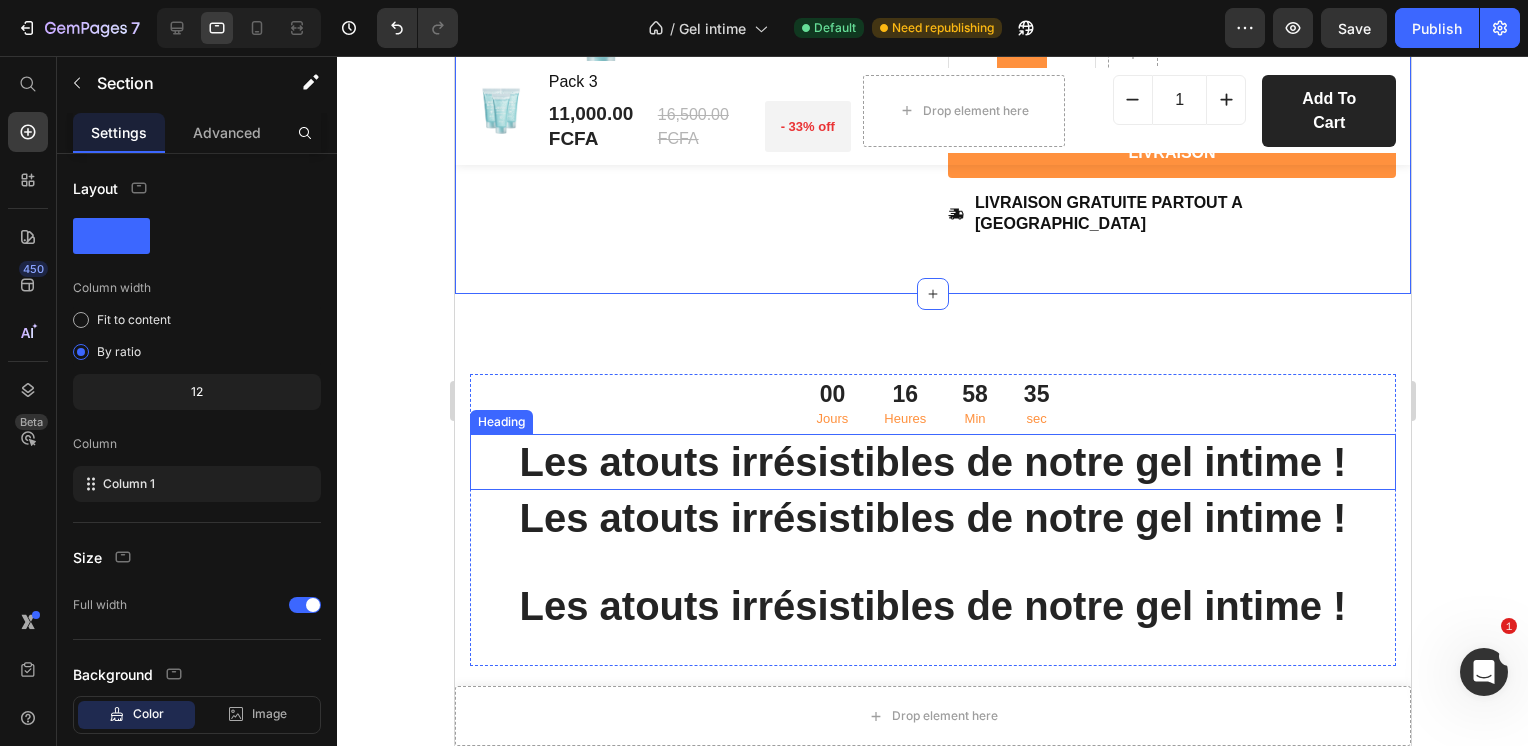 click on "⁠⁠⁠⁠⁠⁠⁠ Les atouts irrésistibles de notre gel intime !" at bounding box center [932, 462] 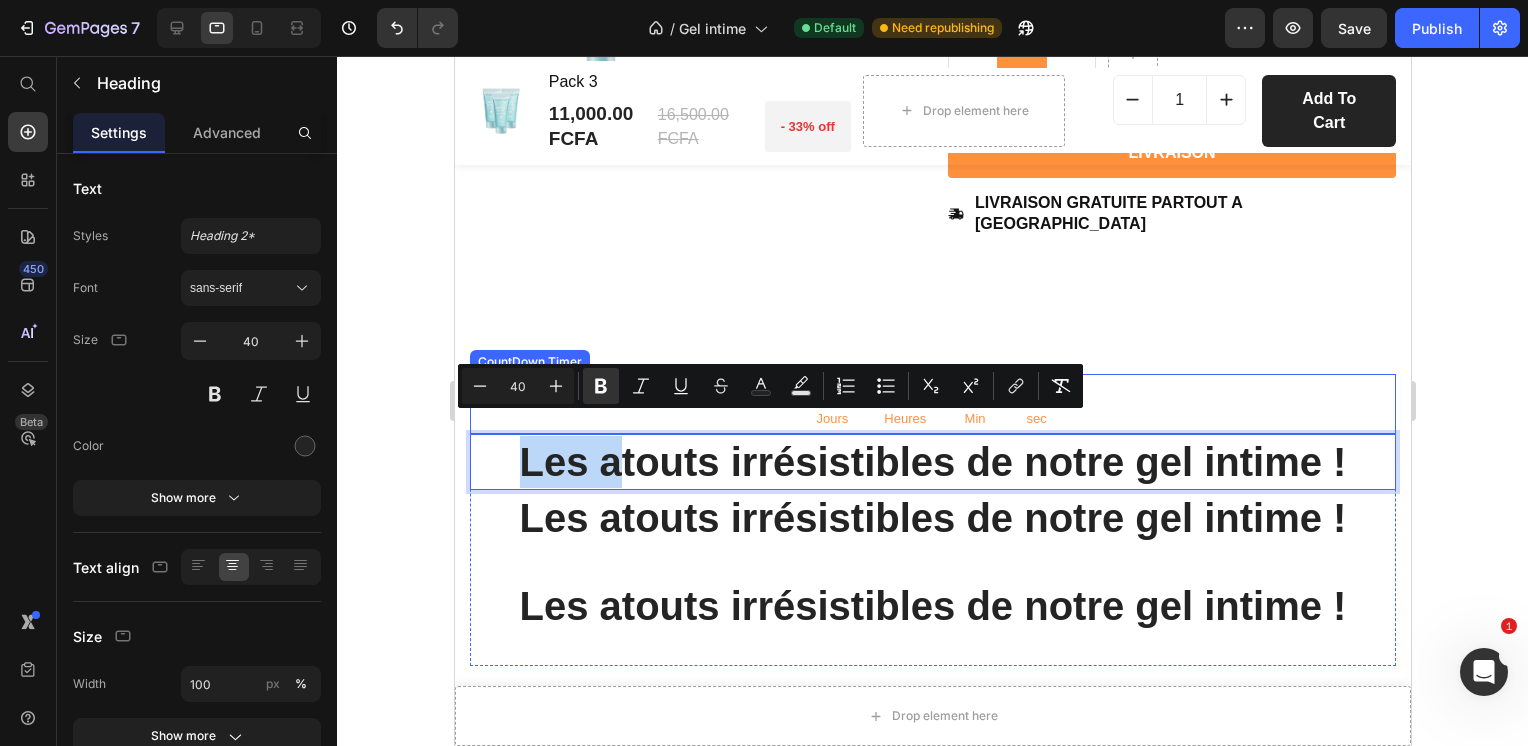 drag, startPoint x: 513, startPoint y: 454, endPoint x: 1070, endPoint y: 441, distance: 557.1517 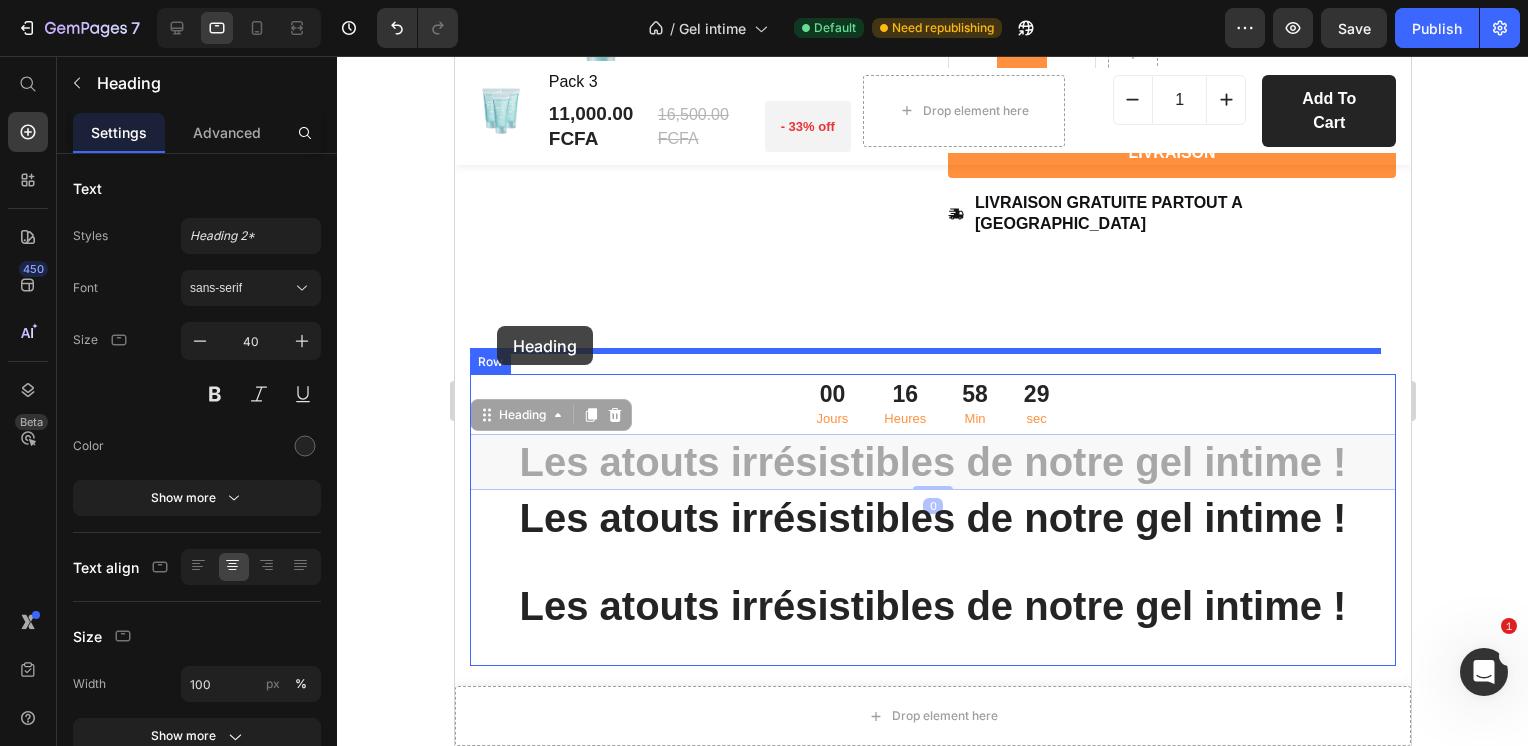 drag, startPoint x: 480, startPoint y: 391, endPoint x: 496, endPoint y: 326, distance: 66.94027 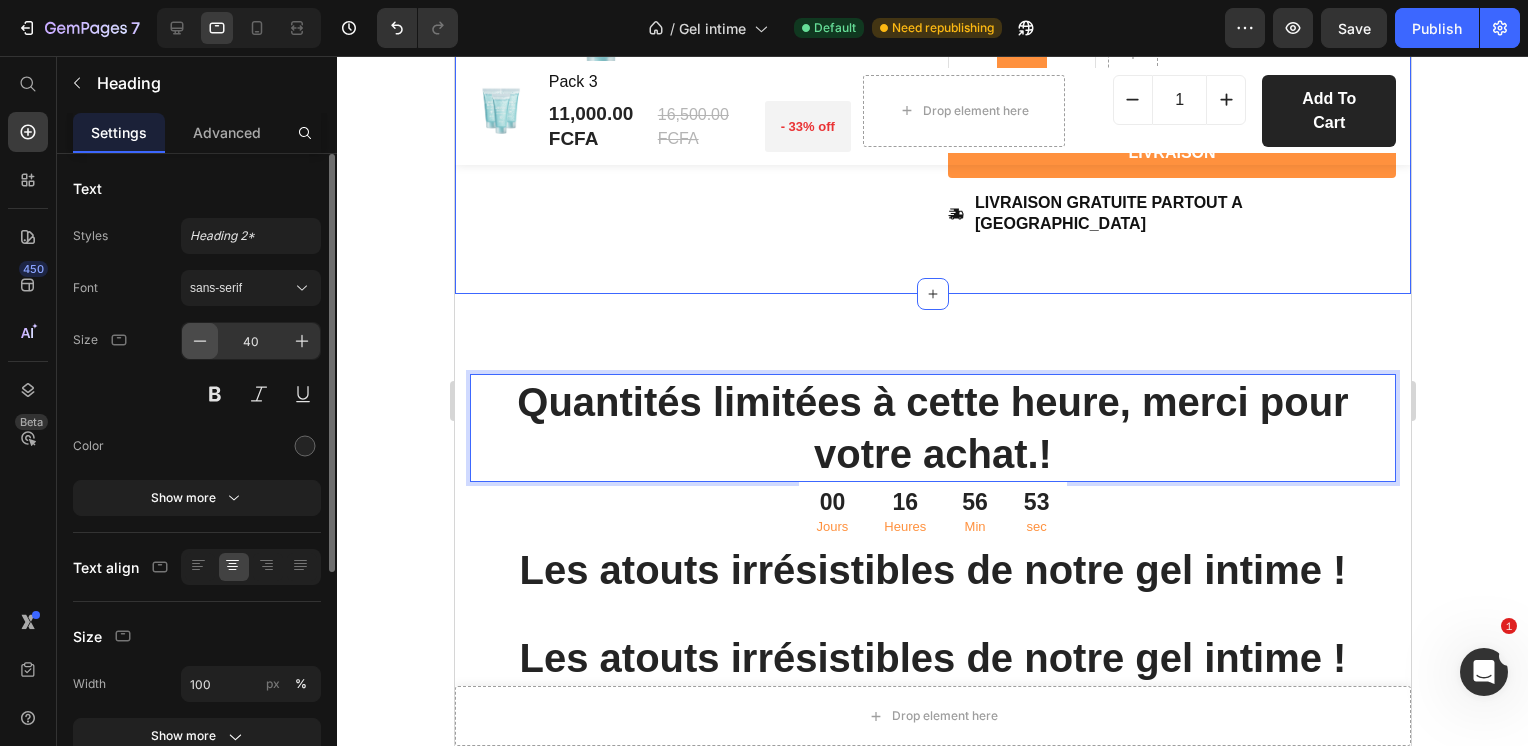 click at bounding box center (200, 341) 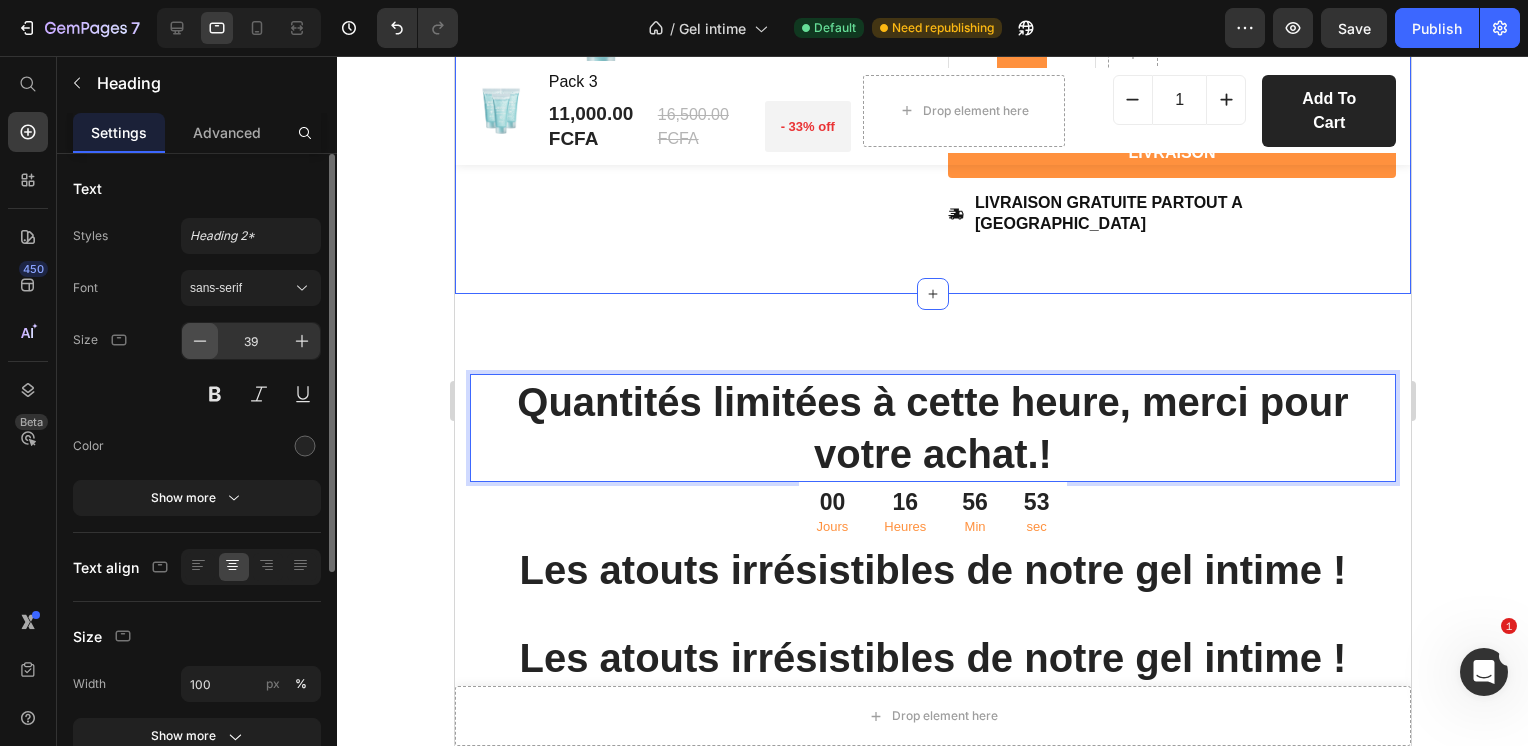 click at bounding box center [200, 341] 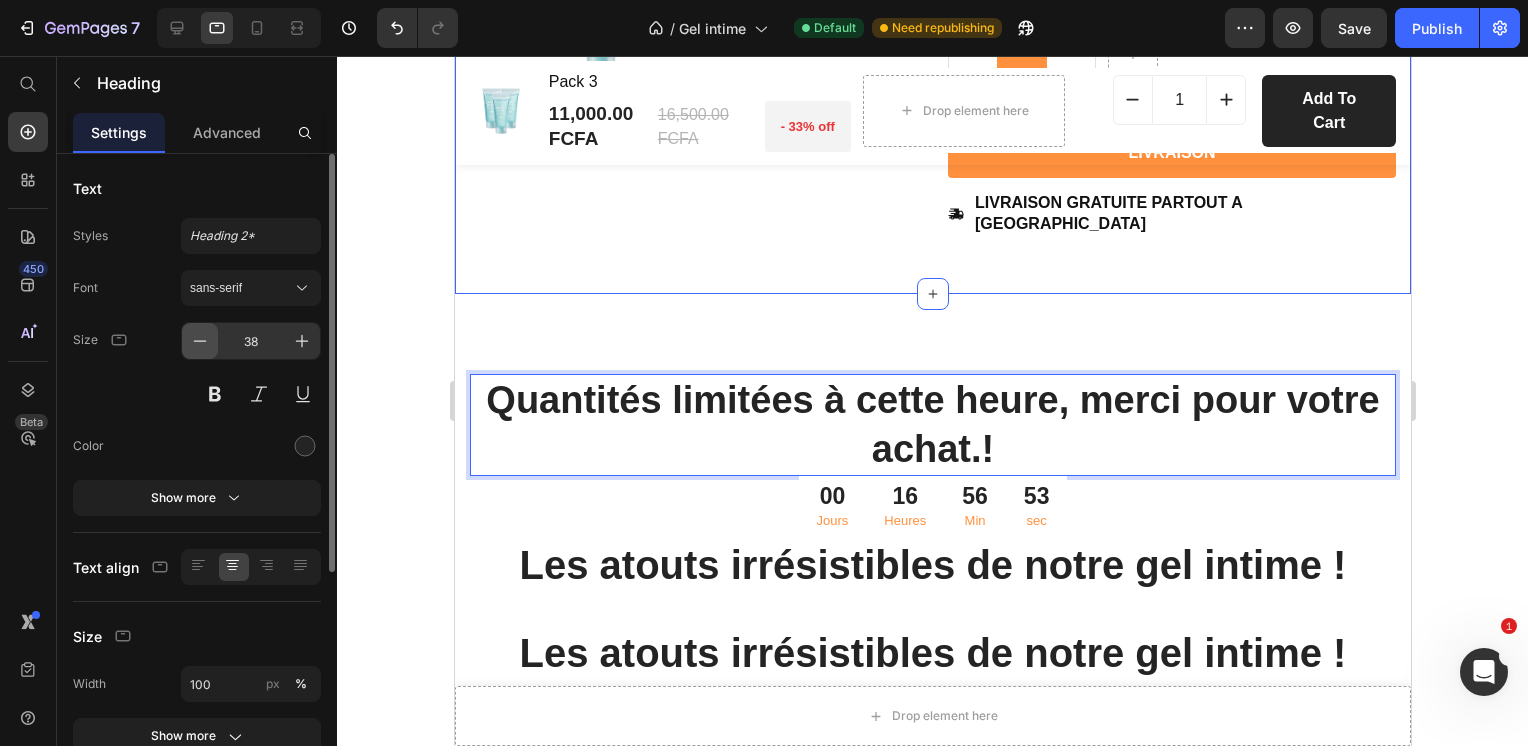 click at bounding box center (200, 341) 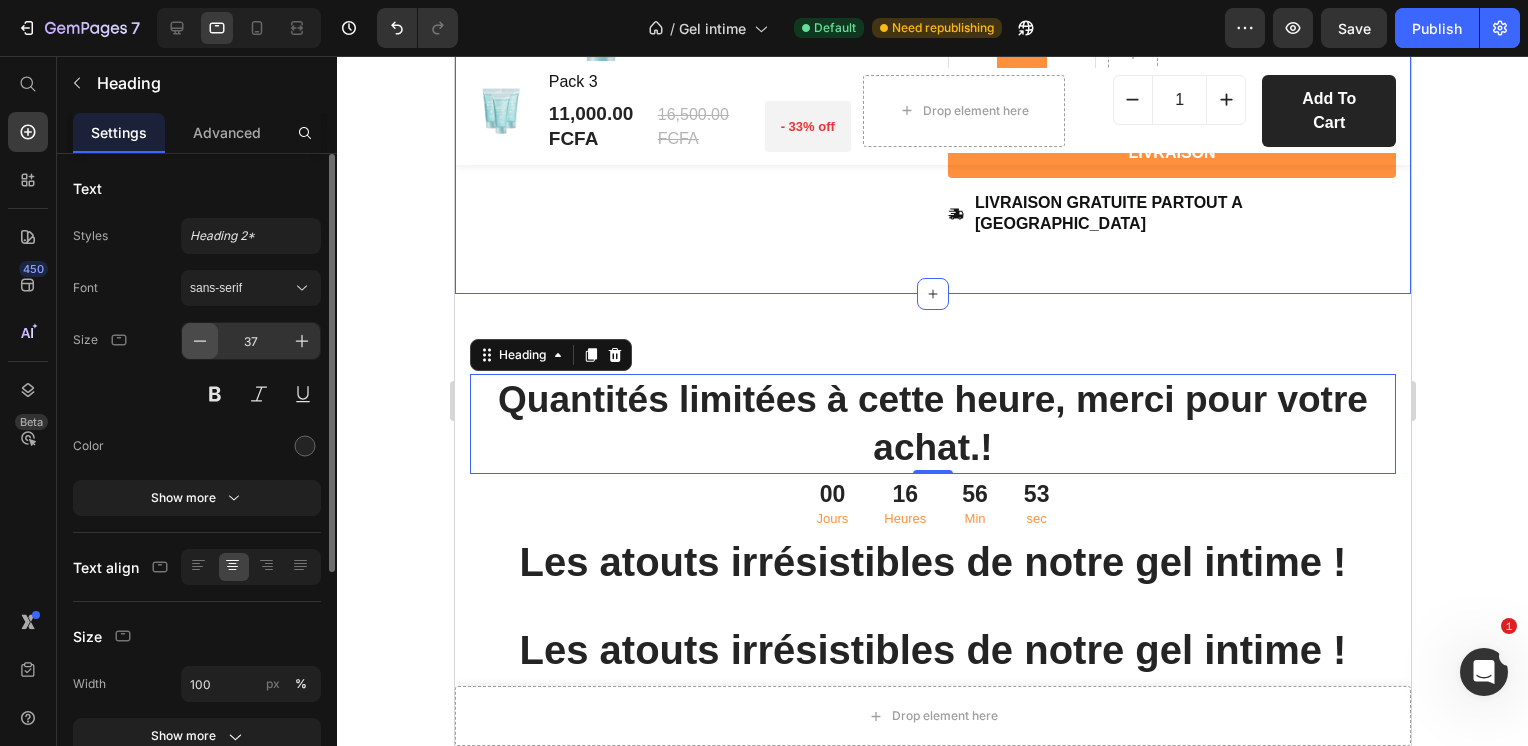 click at bounding box center (200, 341) 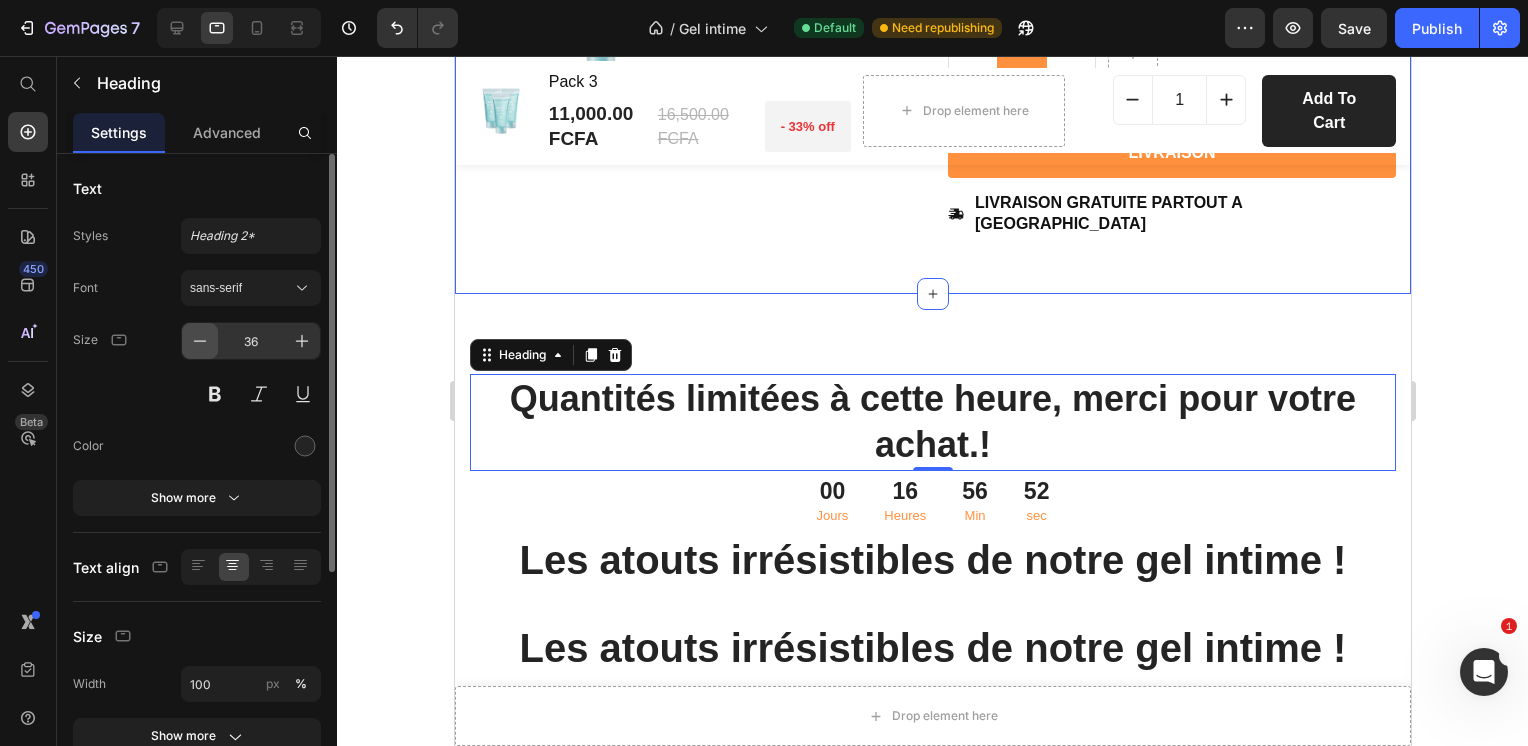 click at bounding box center (200, 341) 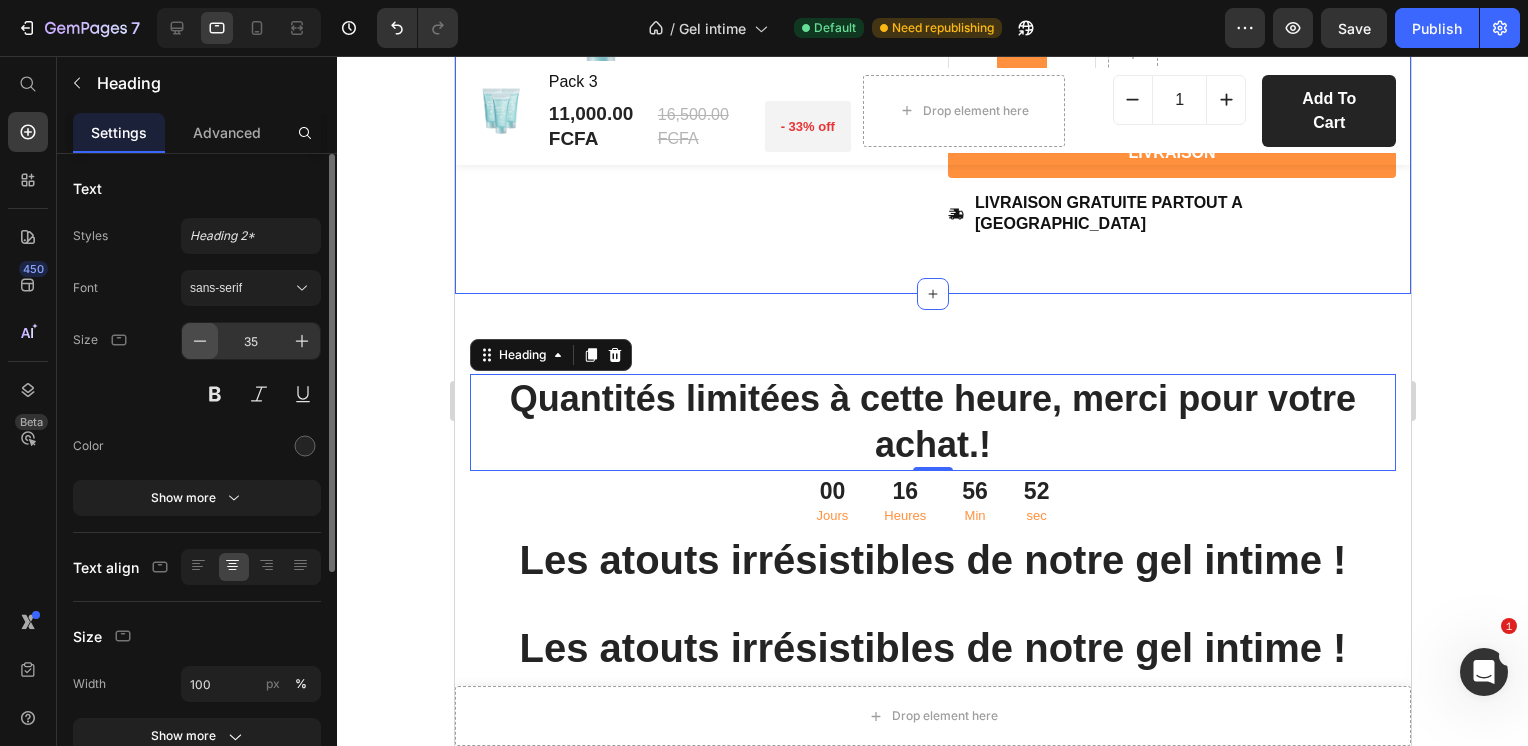 click at bounding box center (200, 341) 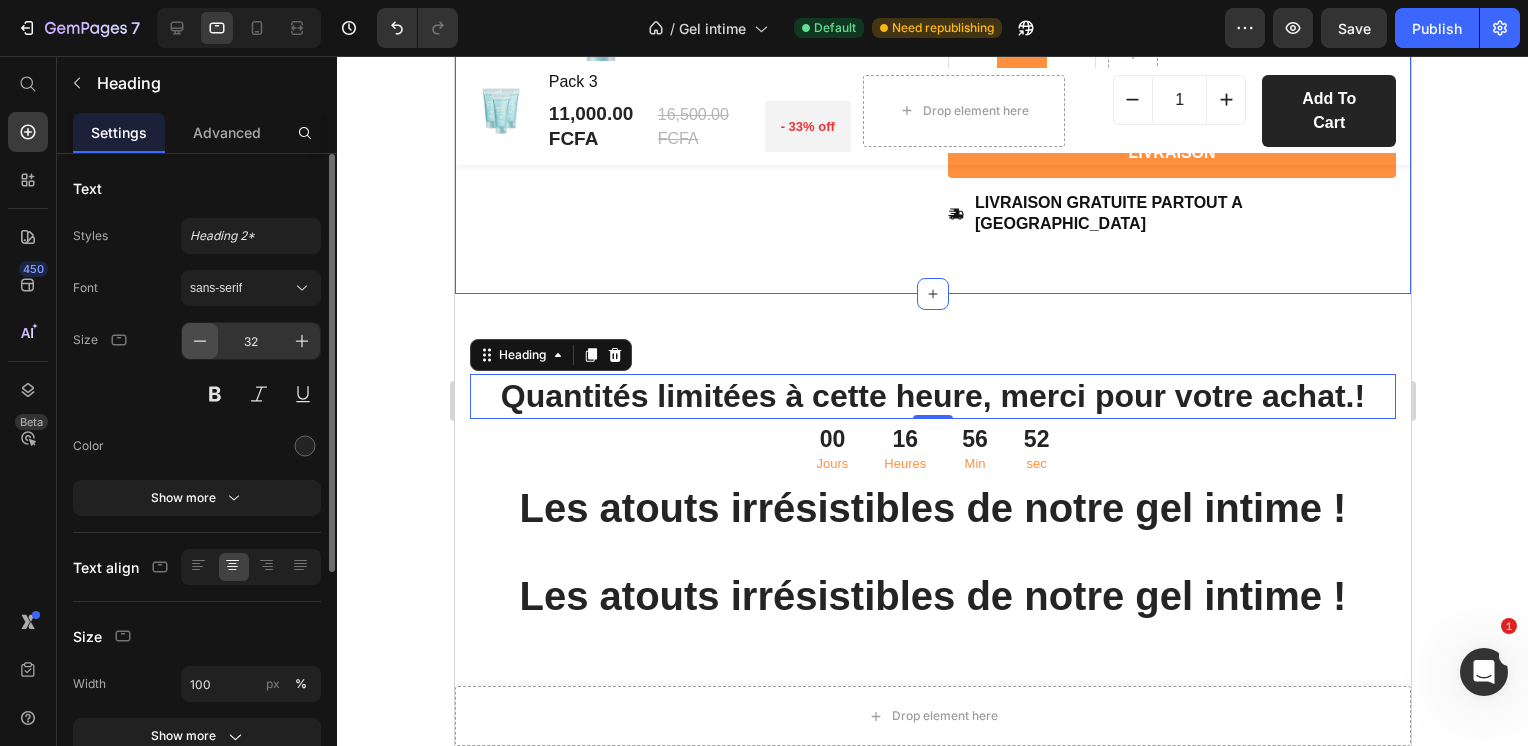 click at bounding box center (200, 341) 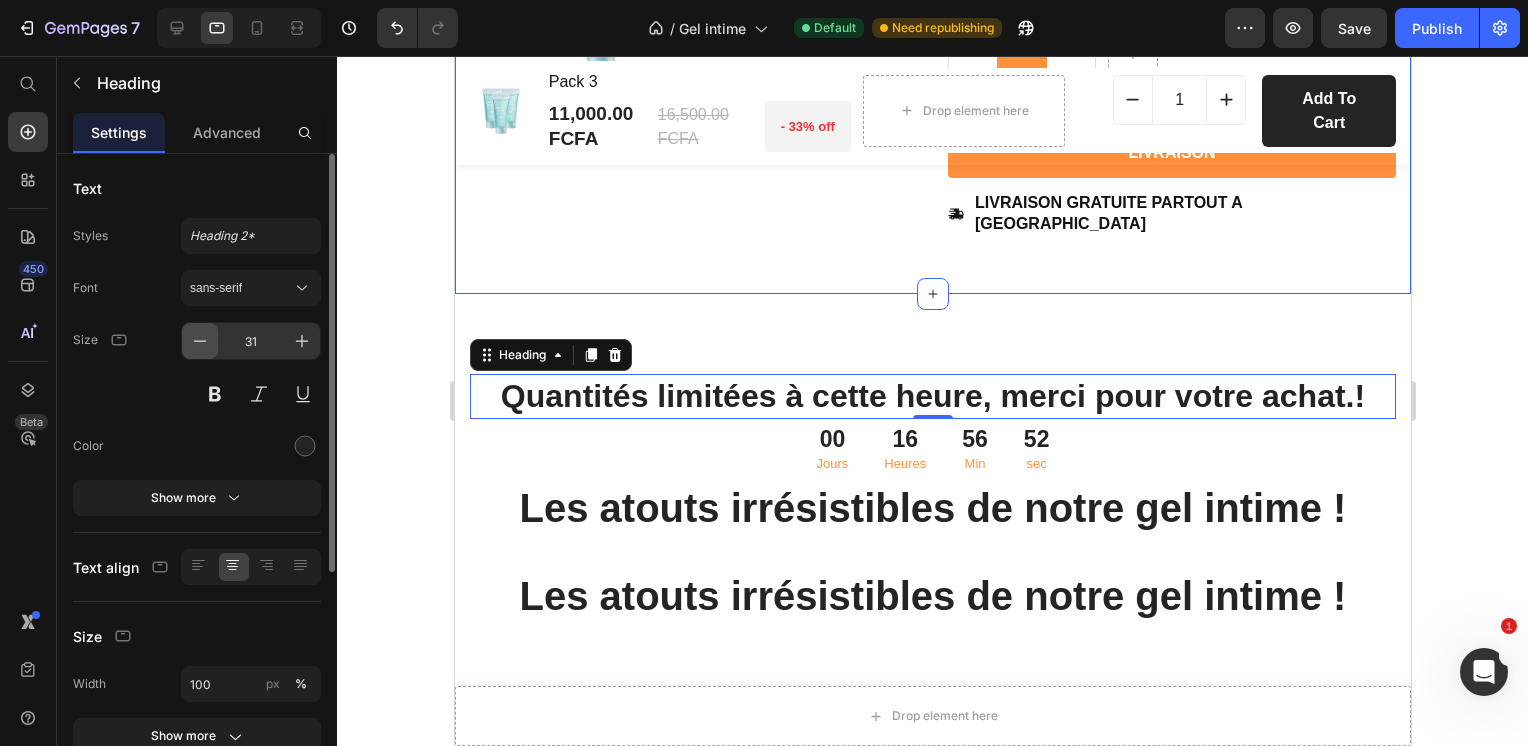 click at bounding box center (200, 341) 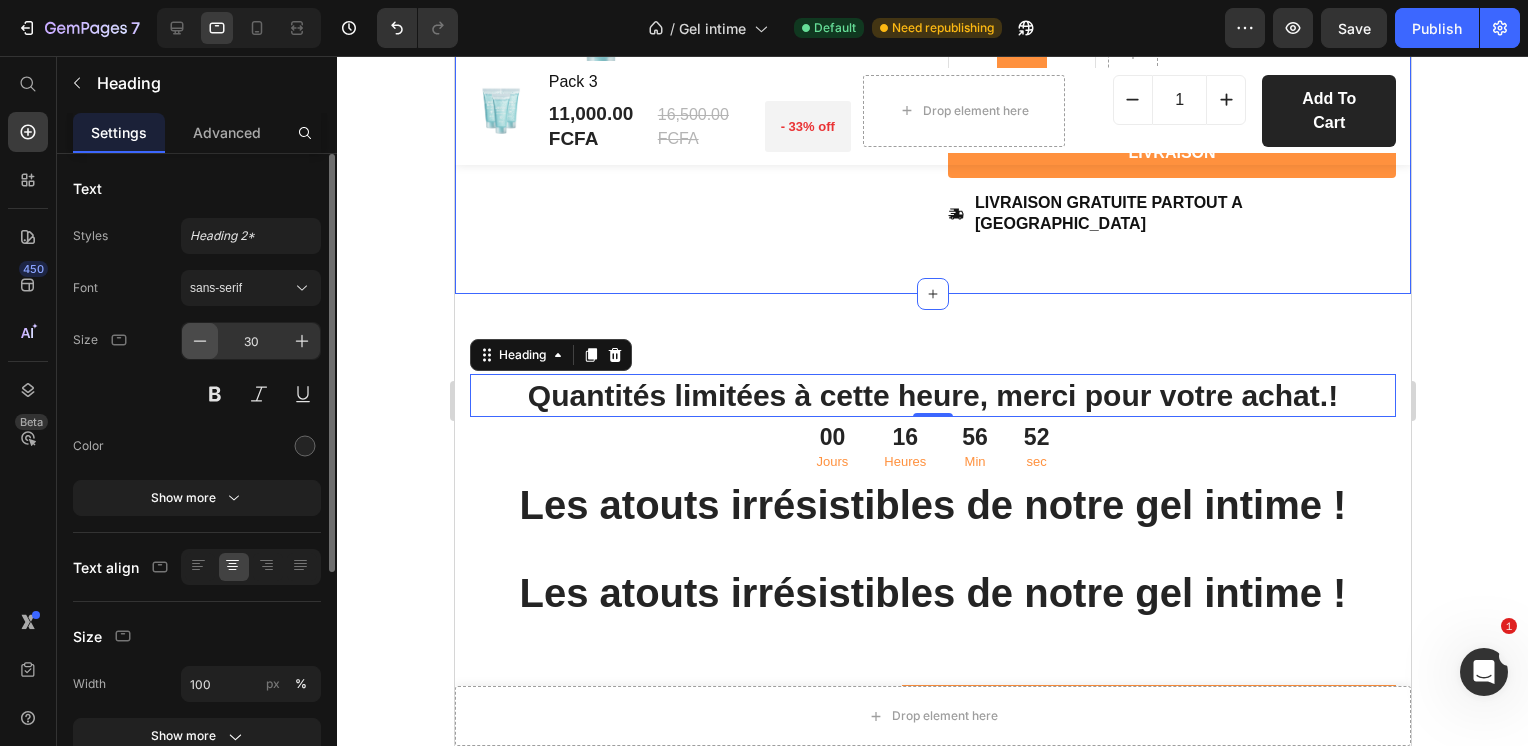 click at bounding box center [200, 341] 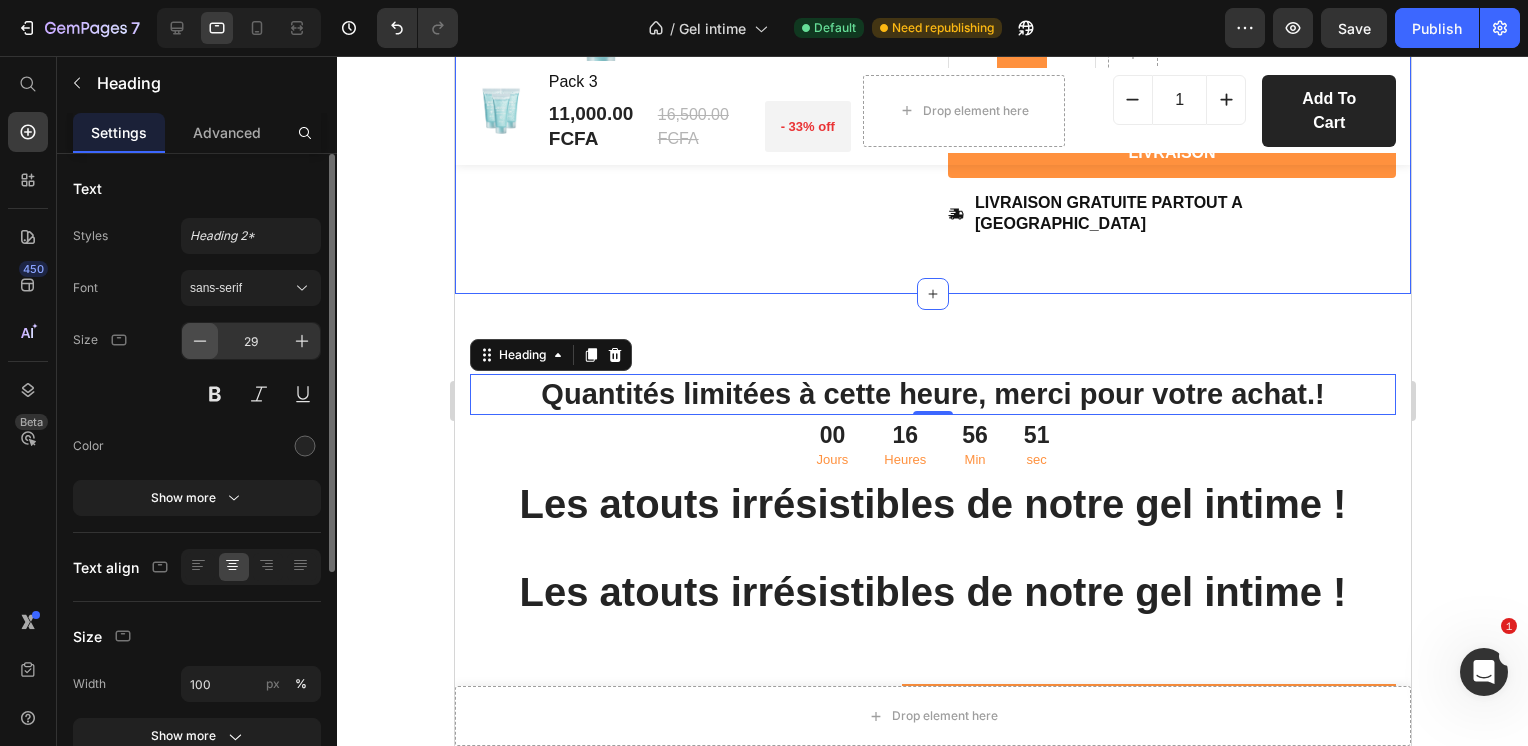 click at bounding box center (200, 341) 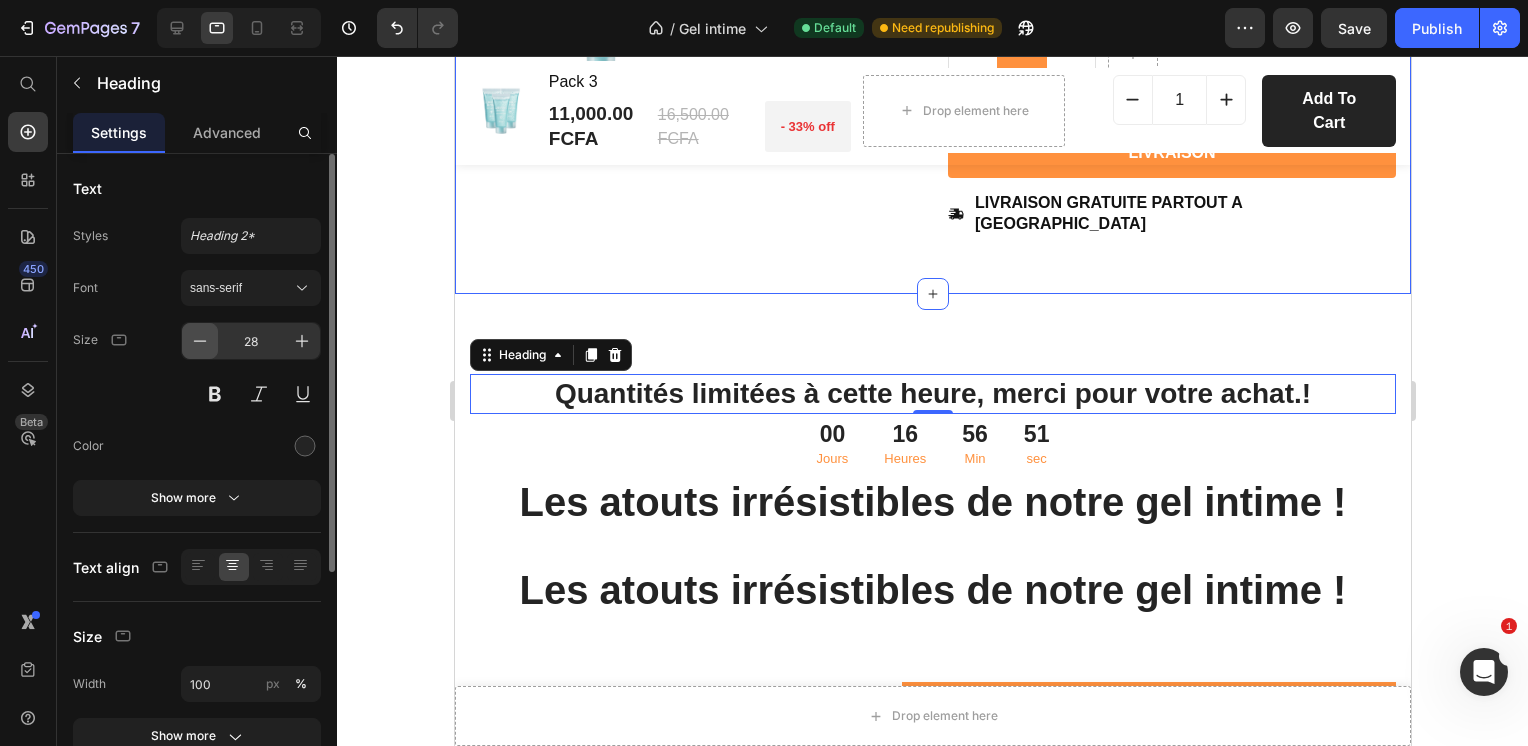 click at bounding box center (200, 341) 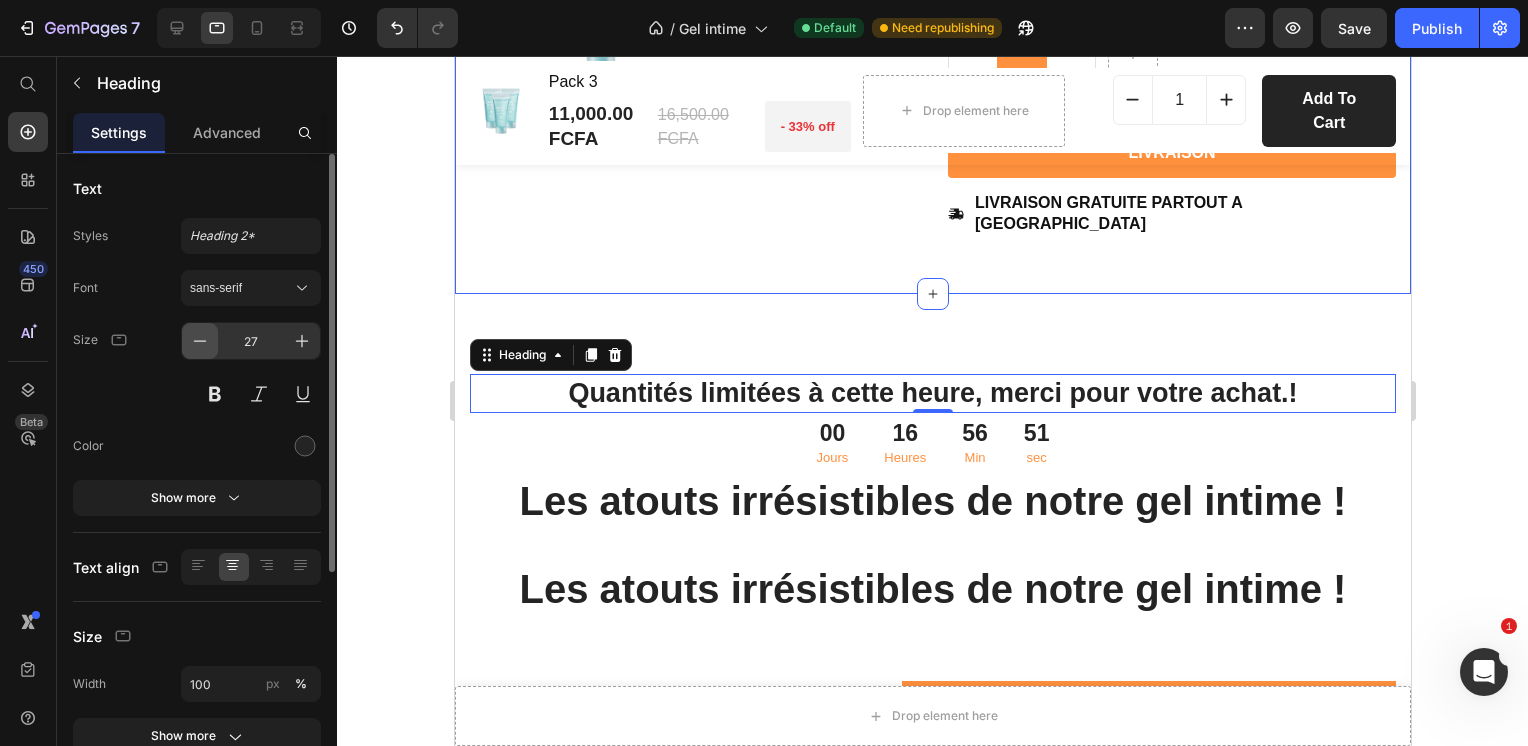click at bounding box center [200, 341] 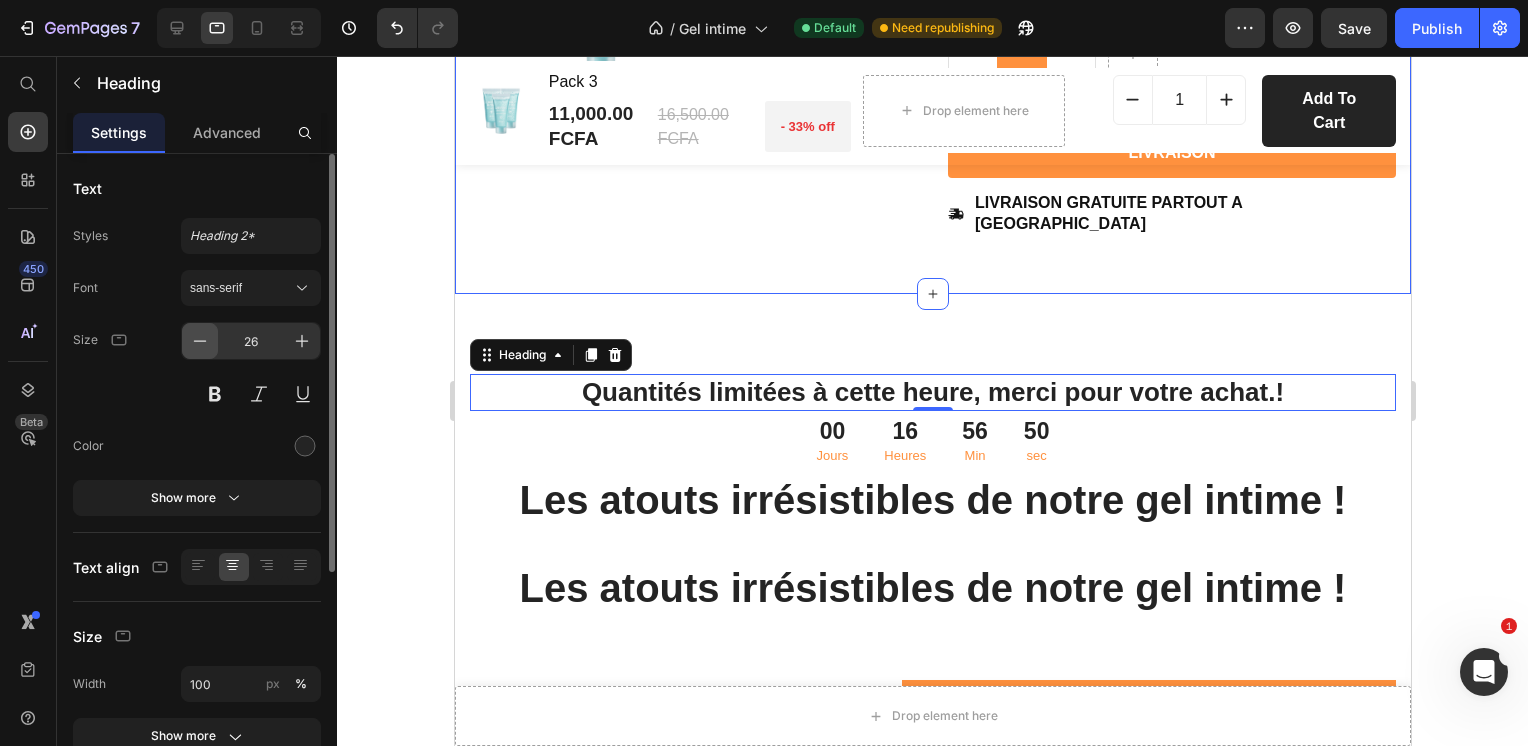 click at bounding box center [200, 341] 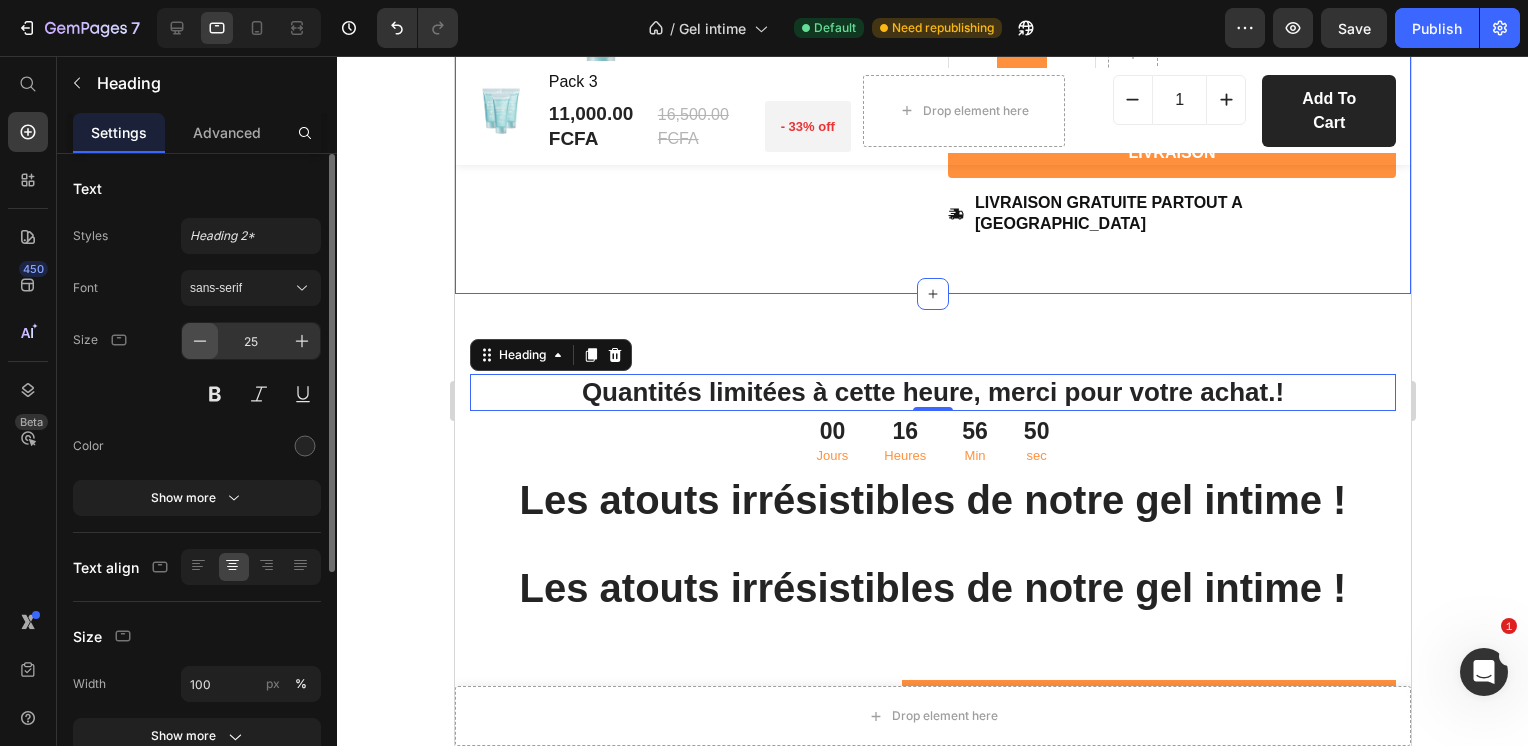 click at bounding box center (200, 341) 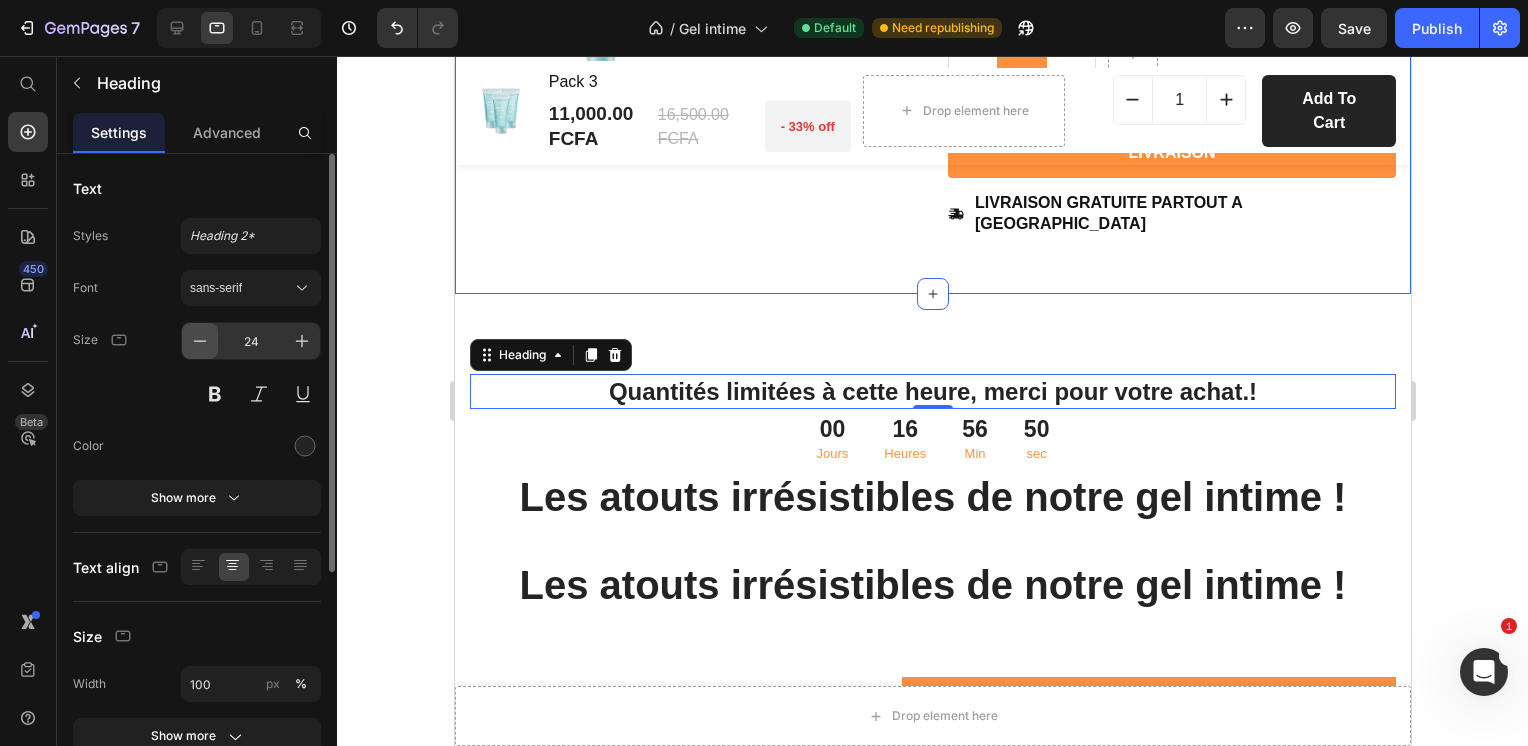 click at bounding box center [200, 341] 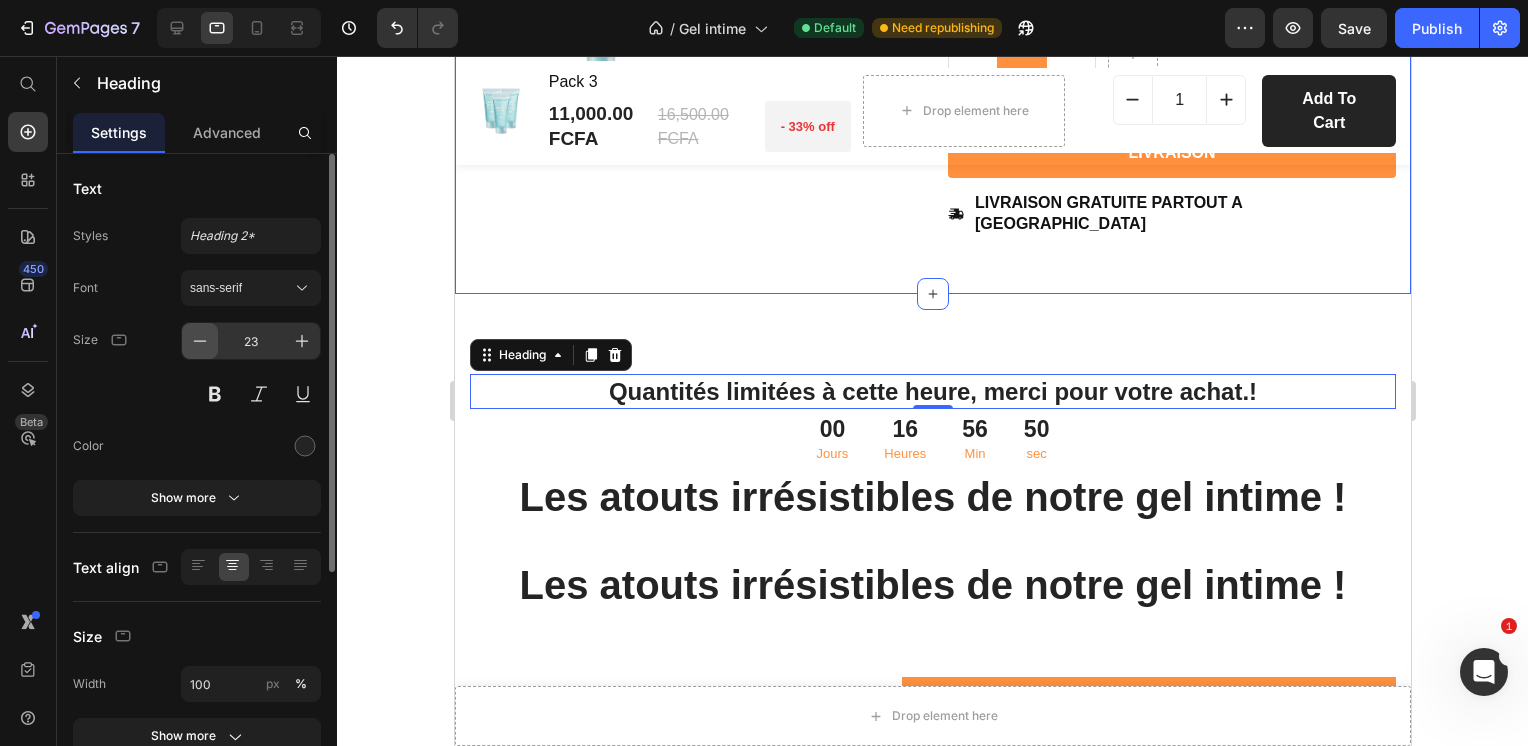 click at bounding box center (200, 341) 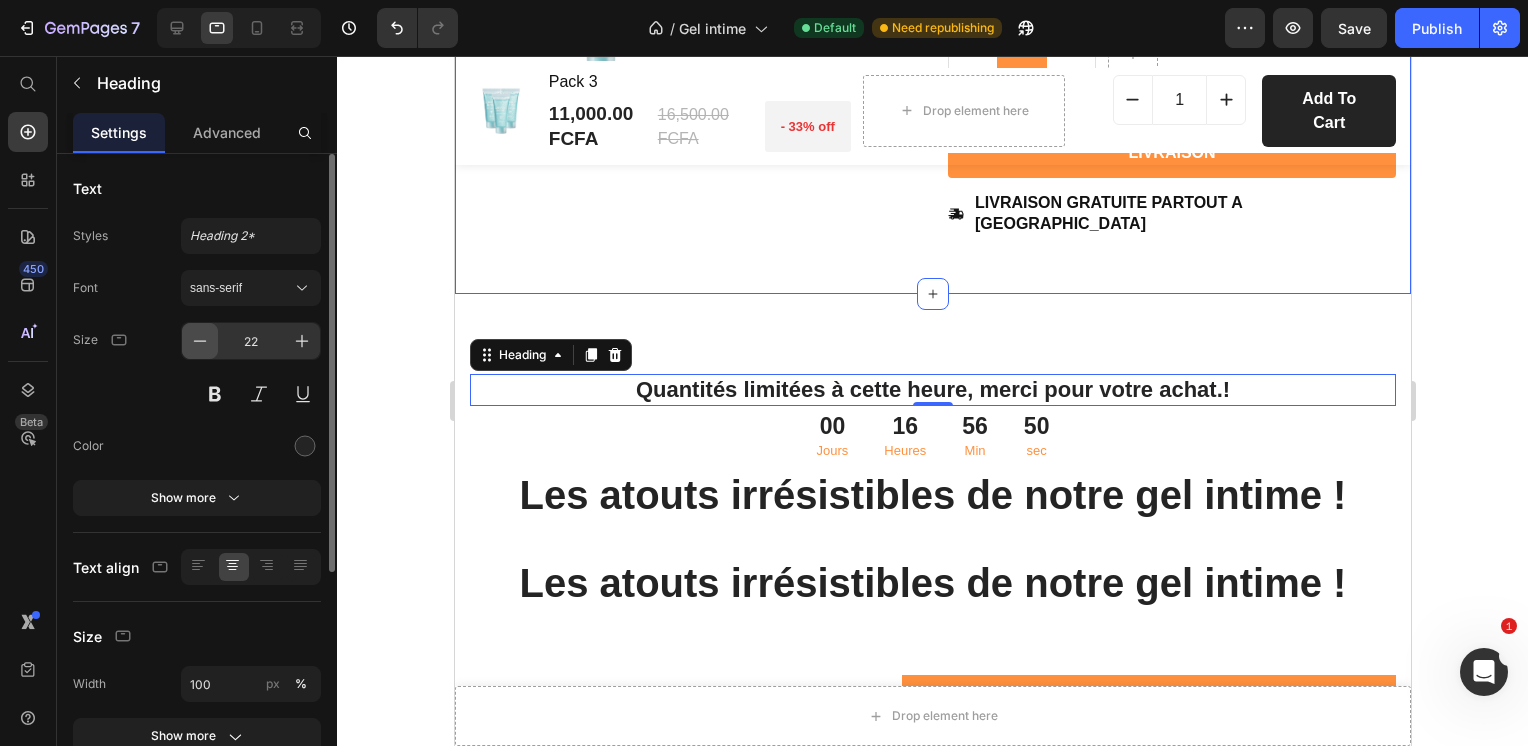 click at bounding box center [200, 341] 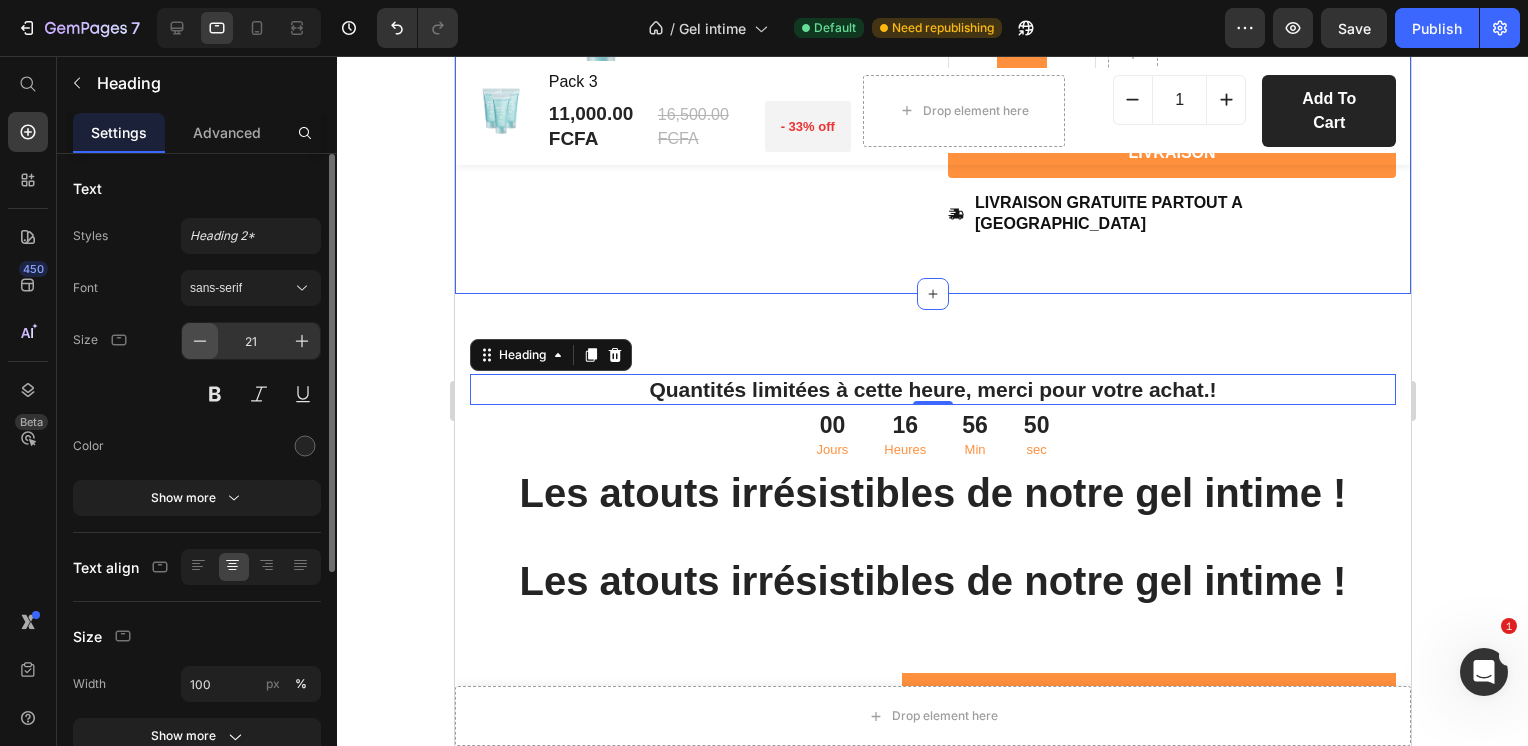 click at bounding box center [200, 341] 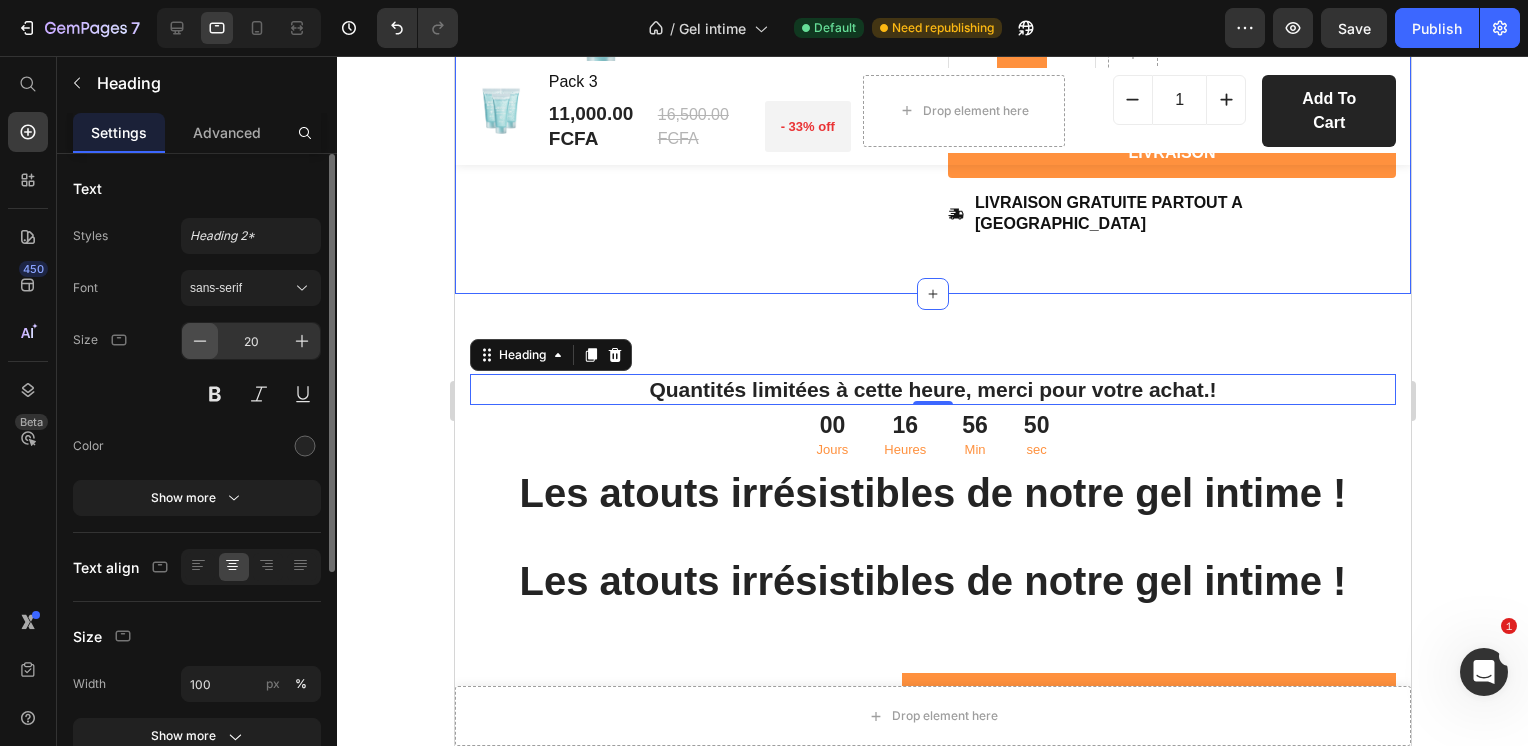 click at bounding box center (200, 341) 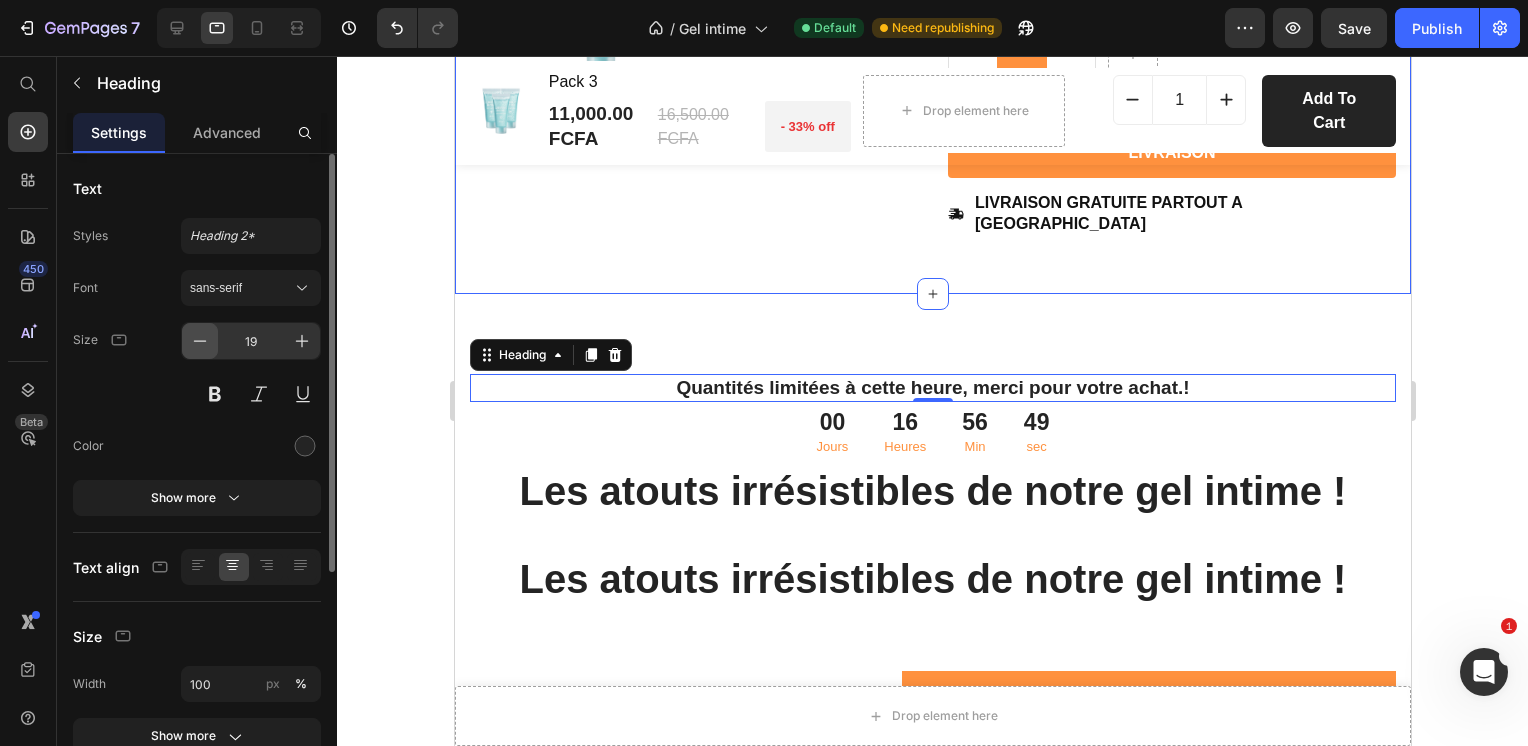 click at bounding box center (200, 341) 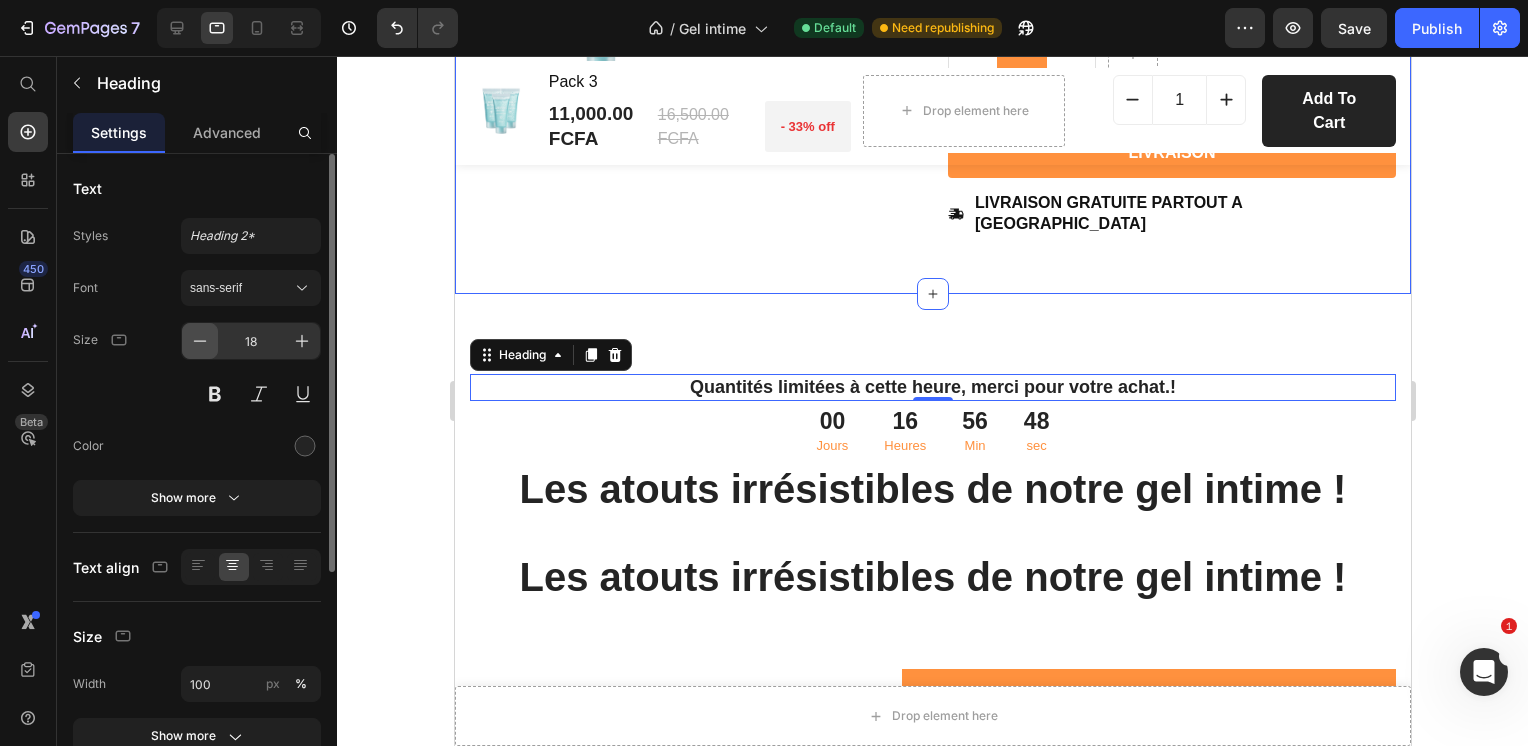 click at bounding box center [200, 341] 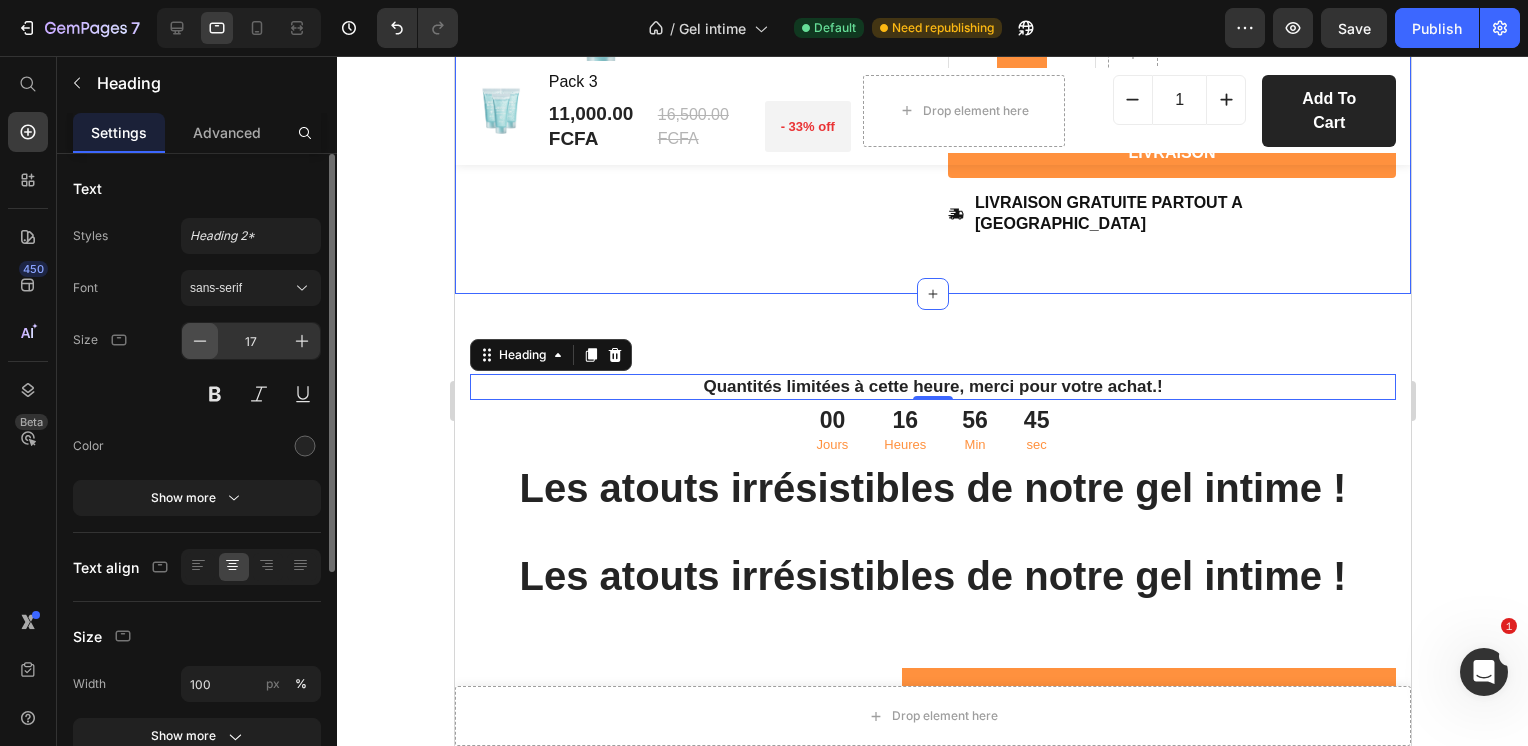 click at bounding box center [200, 341] 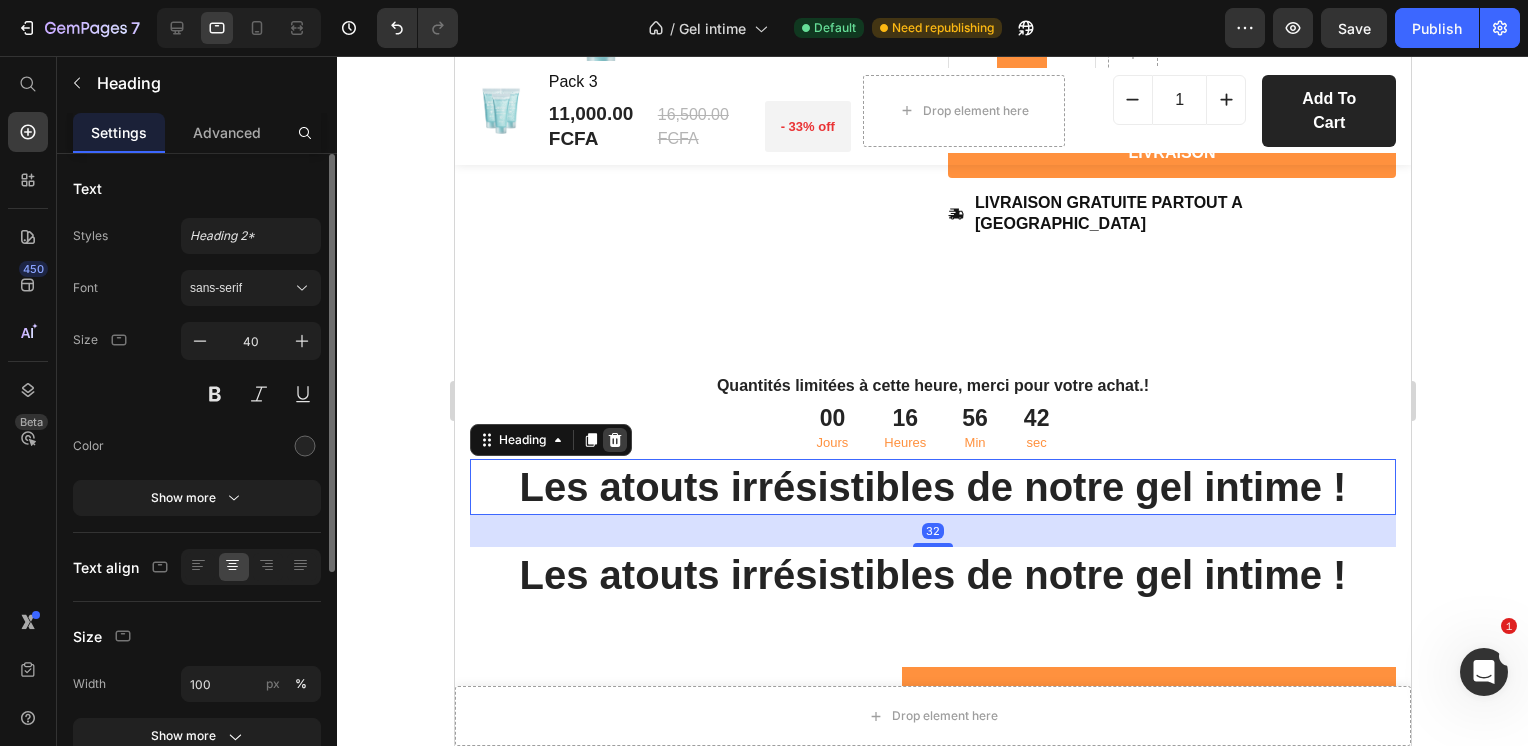 click 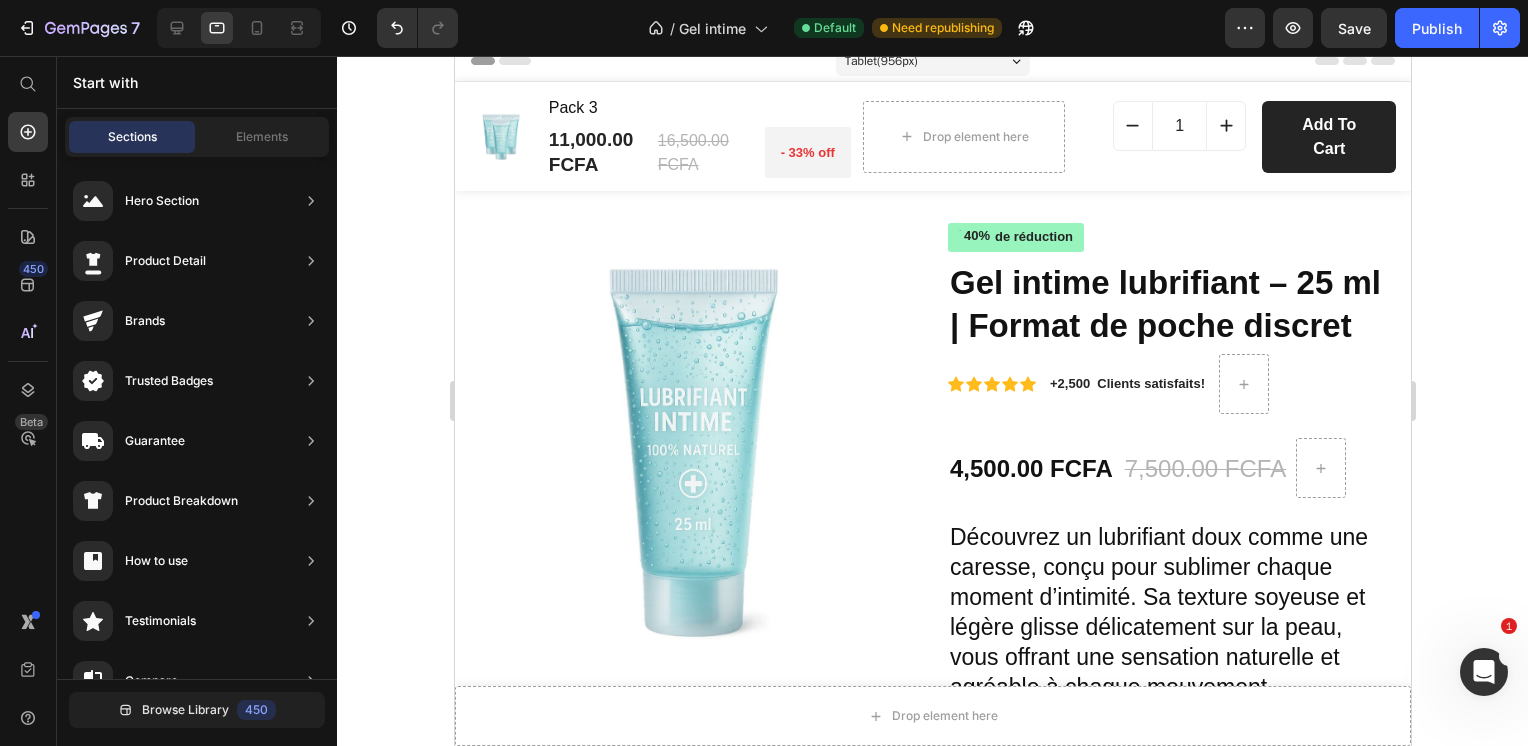 scroll, scrollTop: 0, scrollLeft: 0, axis: both 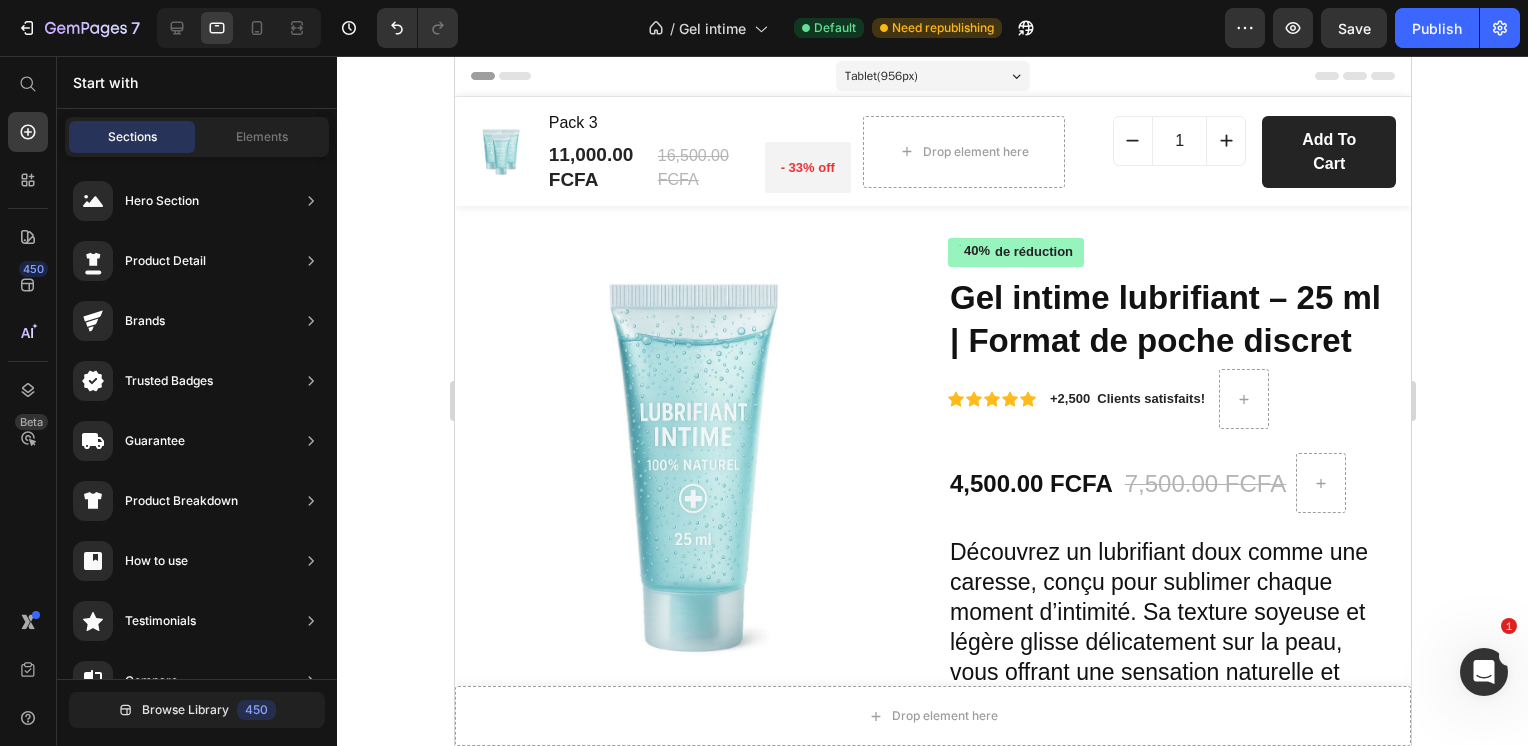 click on "(P) Images & Gallery Pack 3 (P) Title 11,000.00 FCFA (P) Price 16,500.00 FCFA (P) Price - 33% off Product Badge Row Row
Drop element here 1 (P) Quantity add to cart (P) Cart Button Row Row Product Sticky" at bounding box center (932, 151) 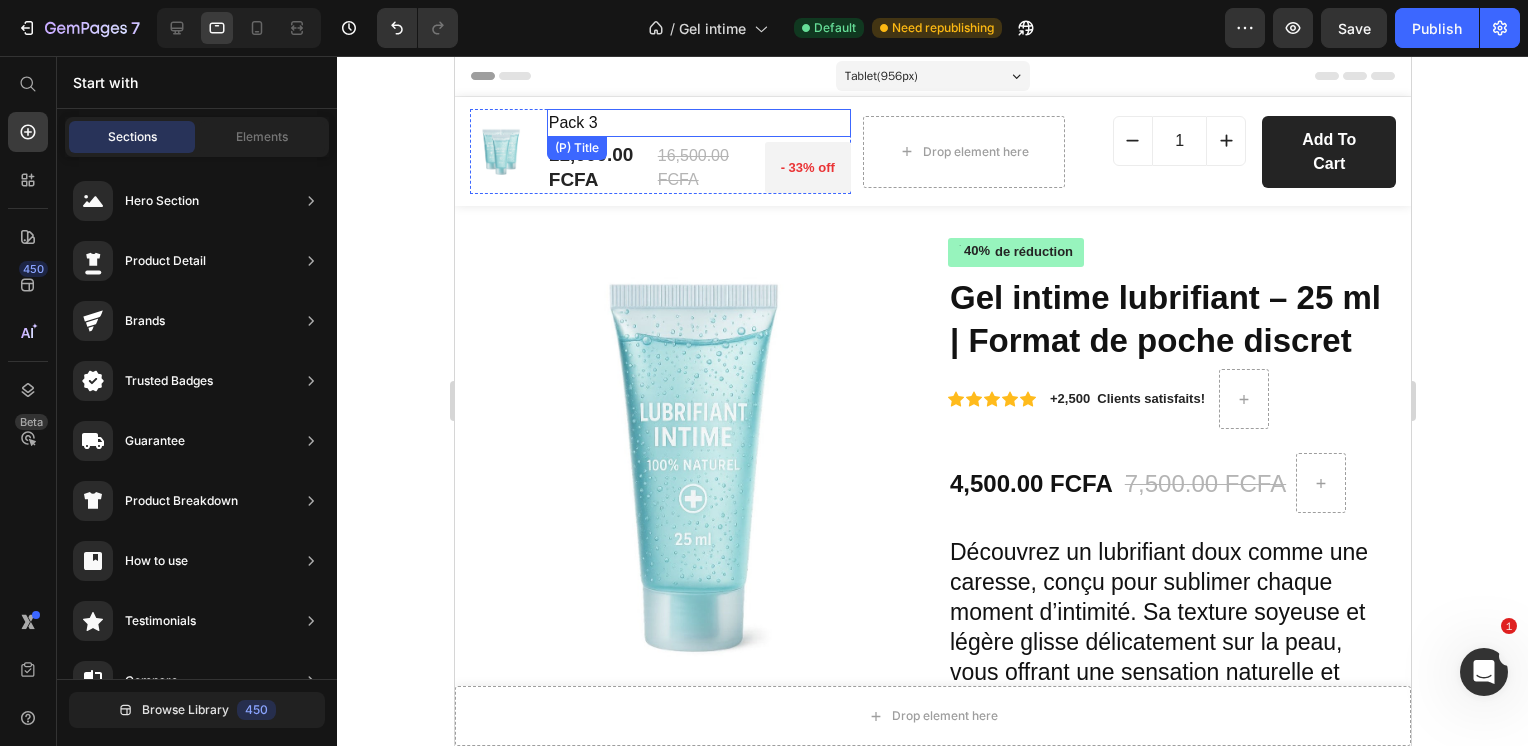 click on "Pack 3" at bounding box center [698, 123] 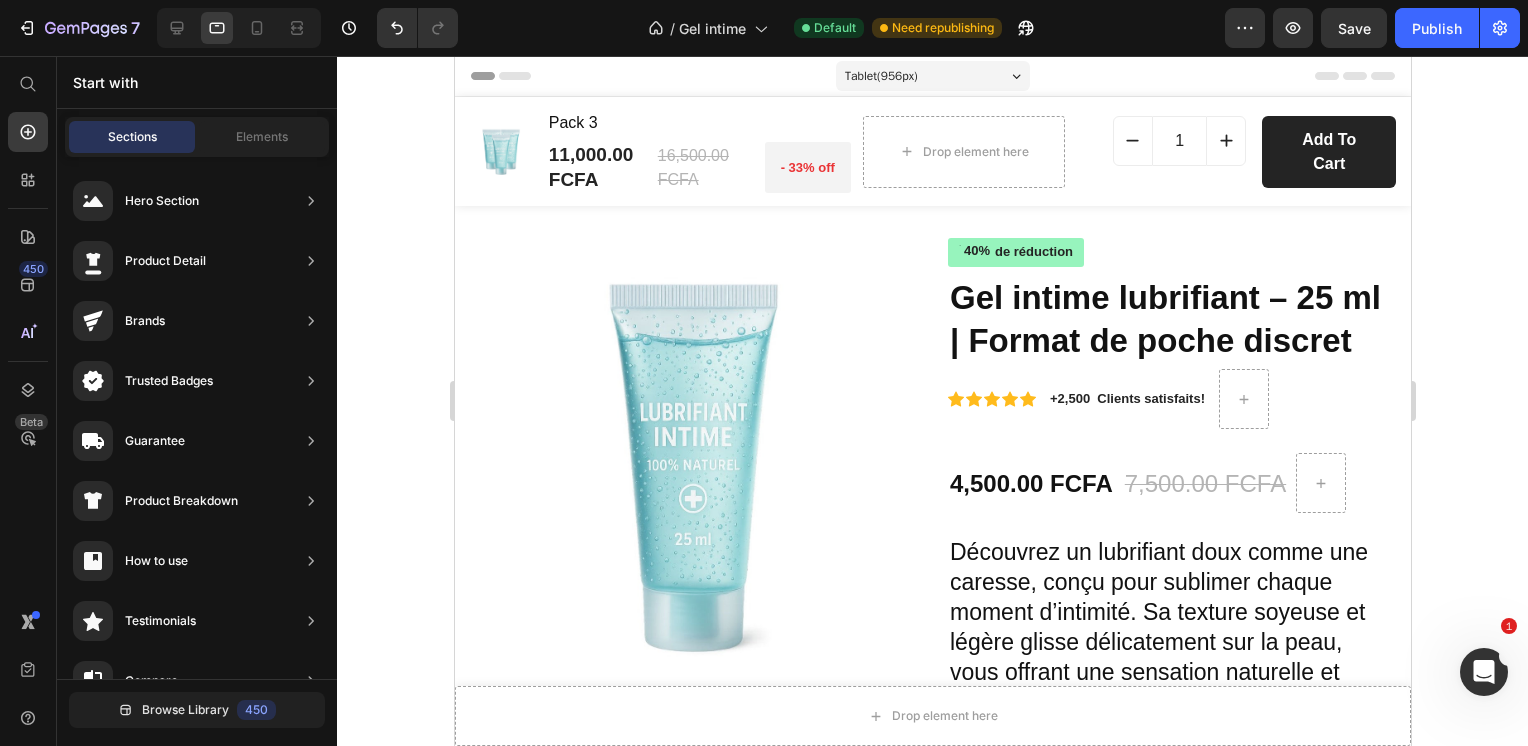 click on "(P) Images & Gallery Pack 3 (P) Title 11,000.00 FCFA (P) Price 16,500.00 FCFA (P) Price - 33% off Product Badge Row Row
Drop element here 1 (P) Quantity add to cart (P) Cart Button Row Row Product Sticky" at bounding box center [932, 151] 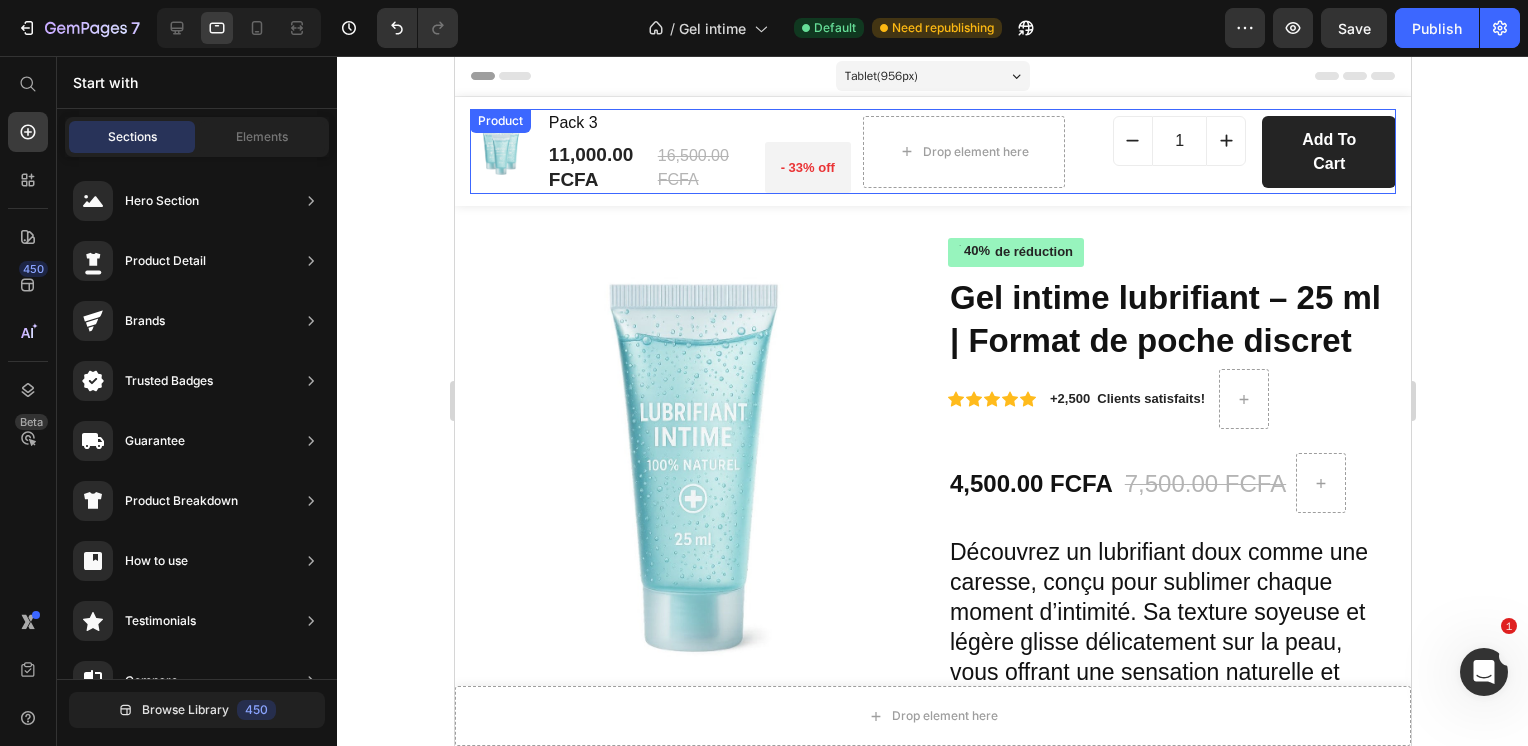 drag, startPoint x: 1071, startPoint y: 87, endPoint x: 1088, endPoint y: 187, distance: 101.43471 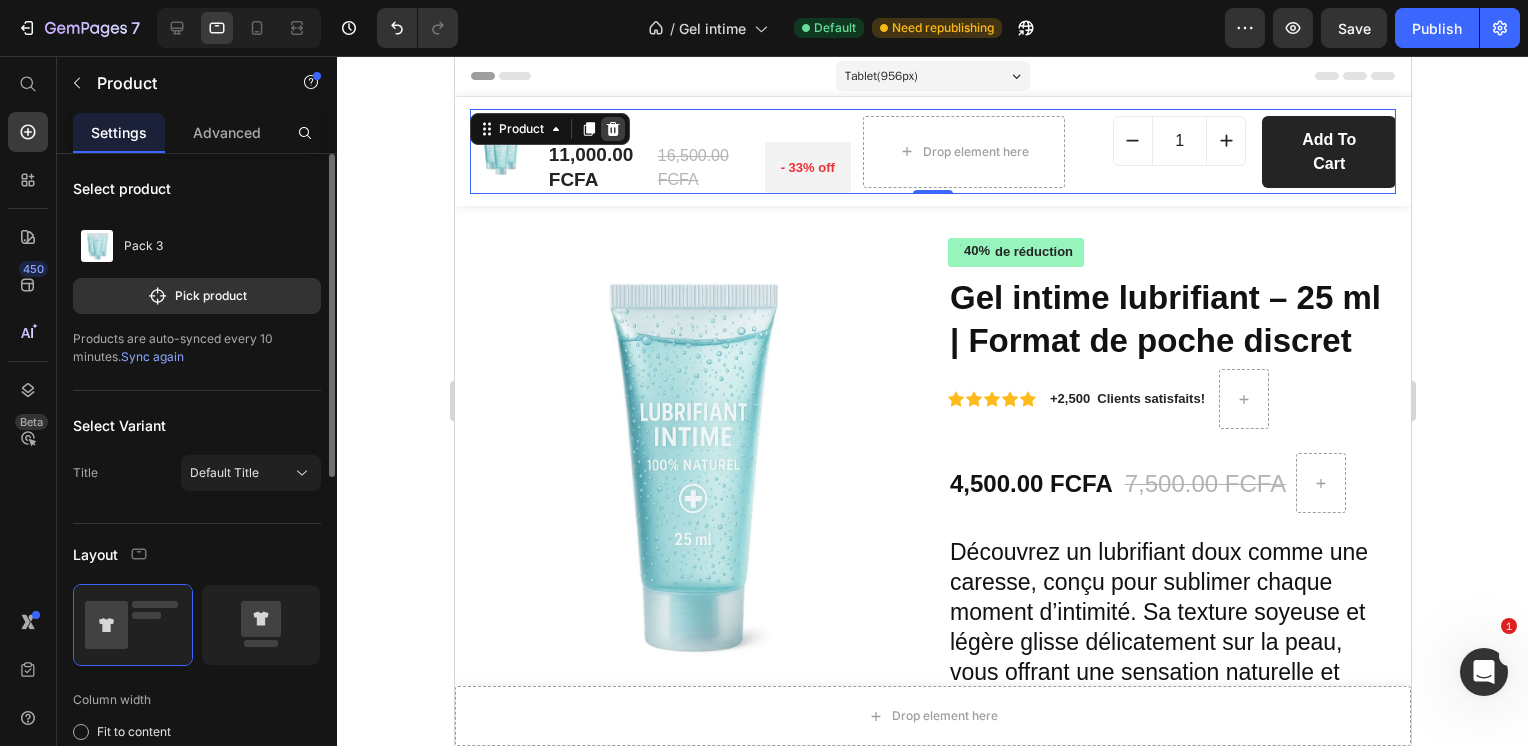 click 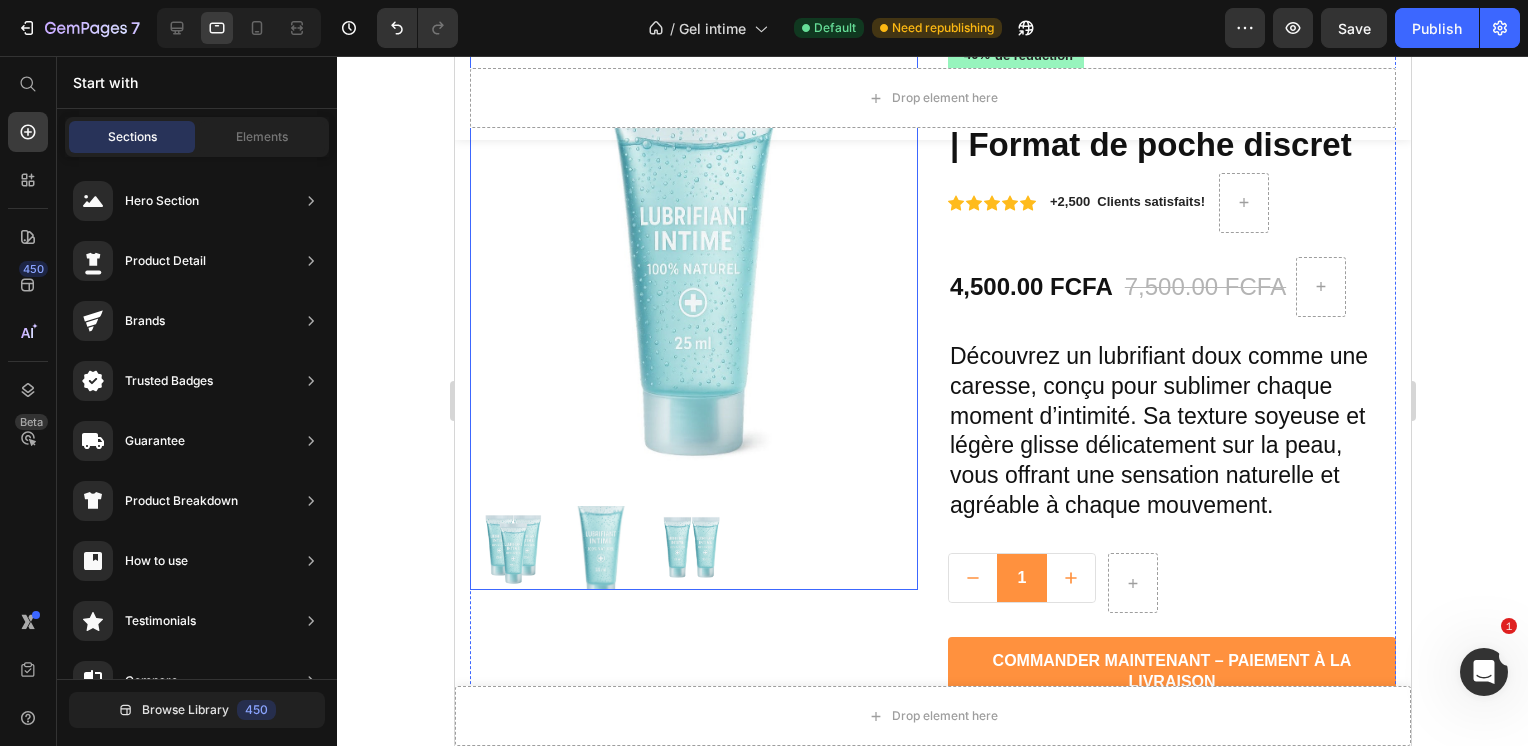 scroll, scrollTop: 0, scrollLeft: 0, axis: both 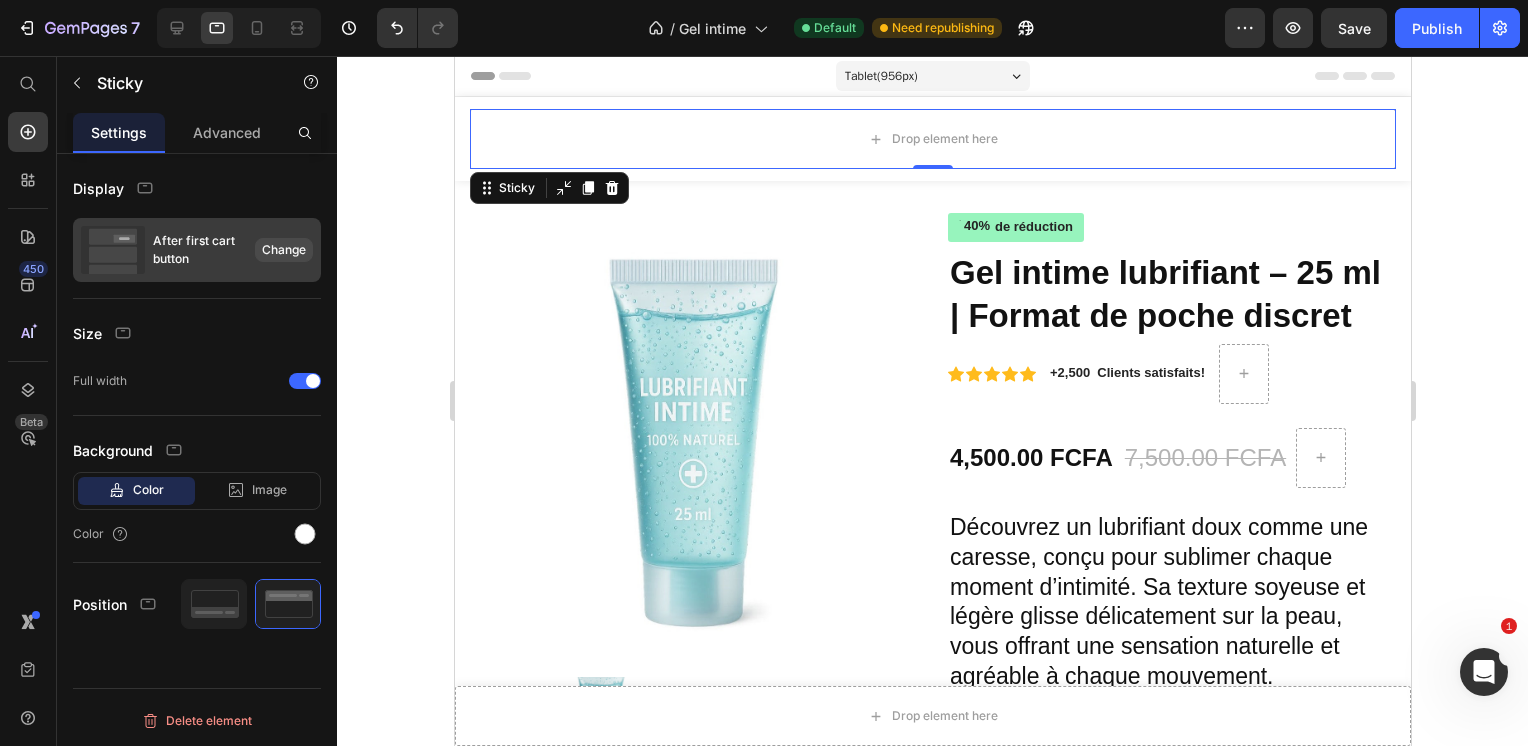 click on "Change" at bounding box center (284, 250) 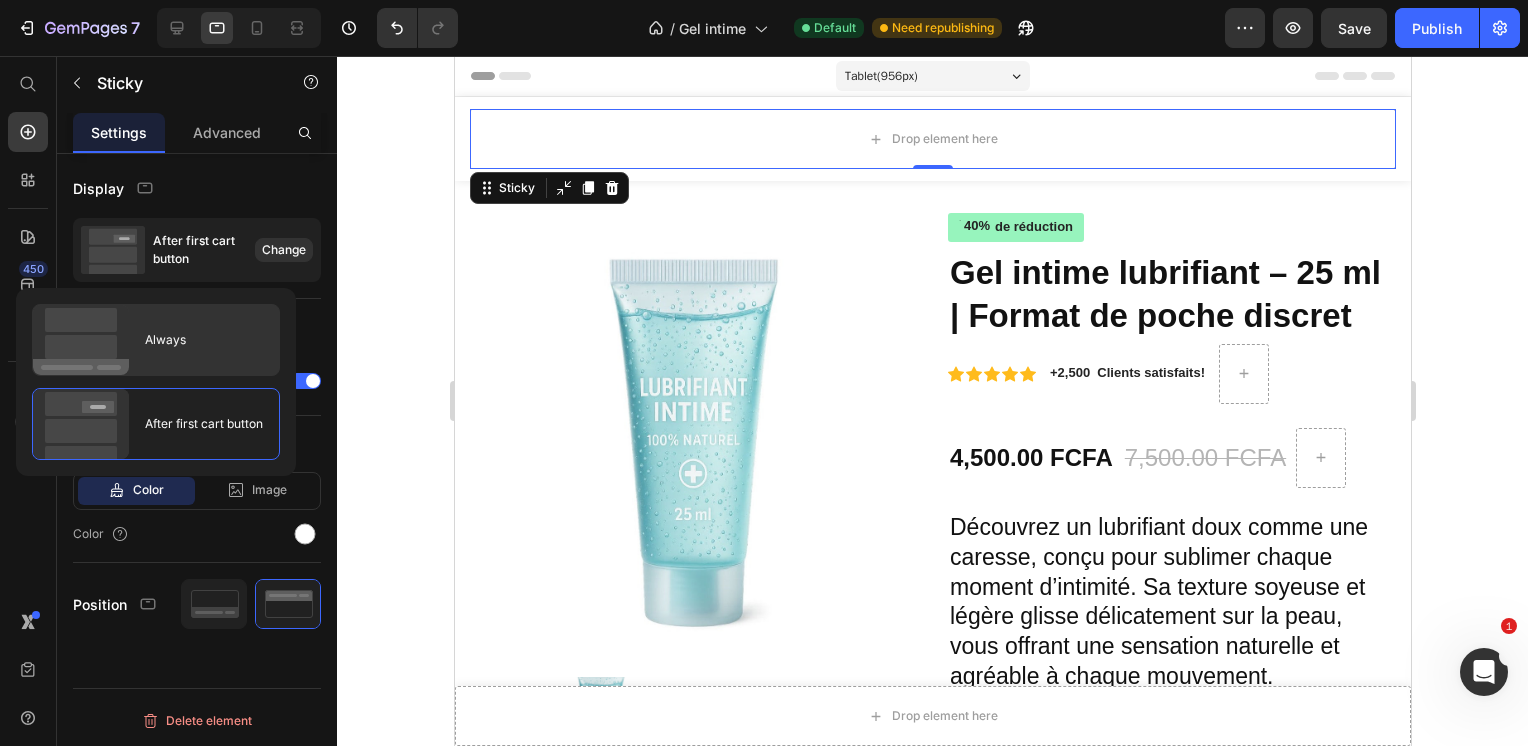 click on "Always" 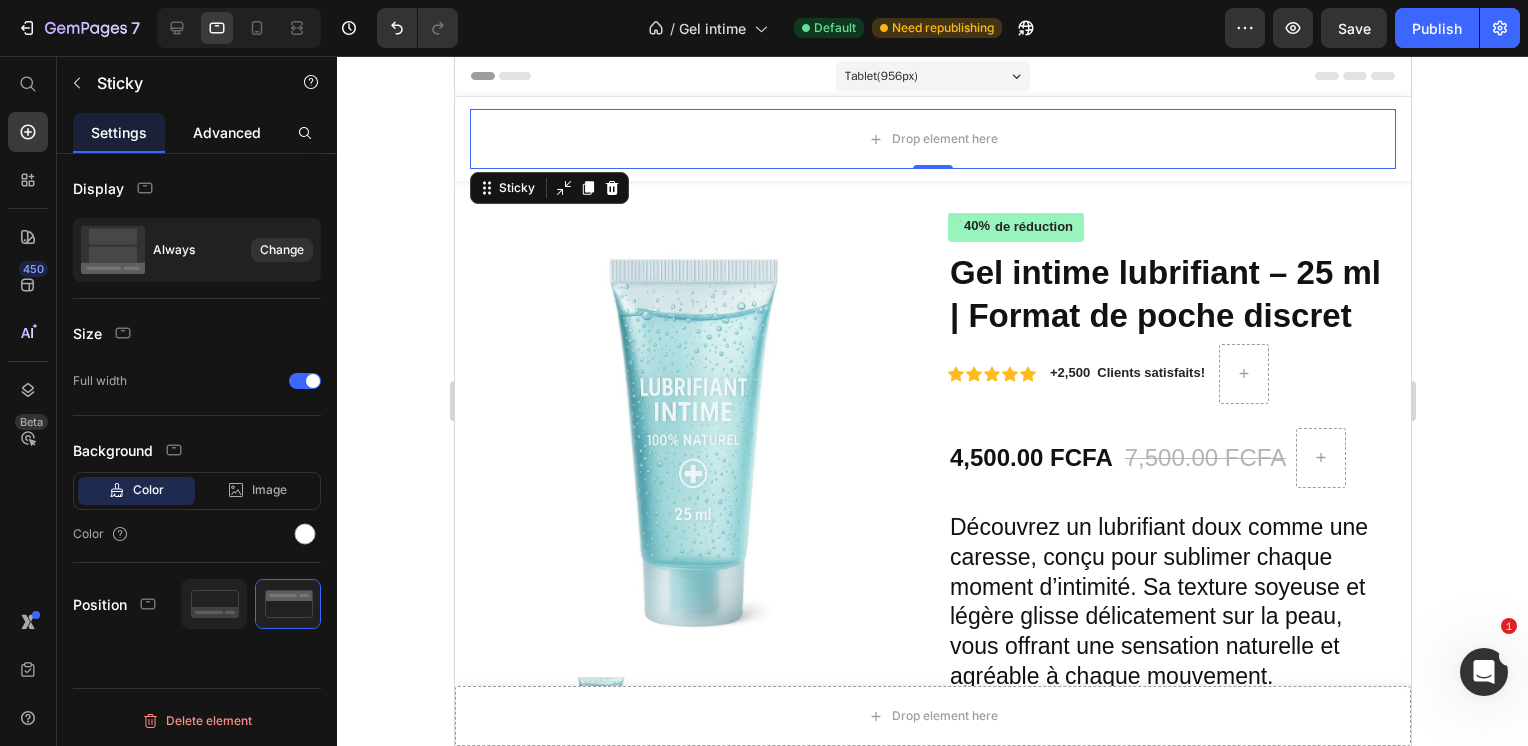 click on "Advanced" 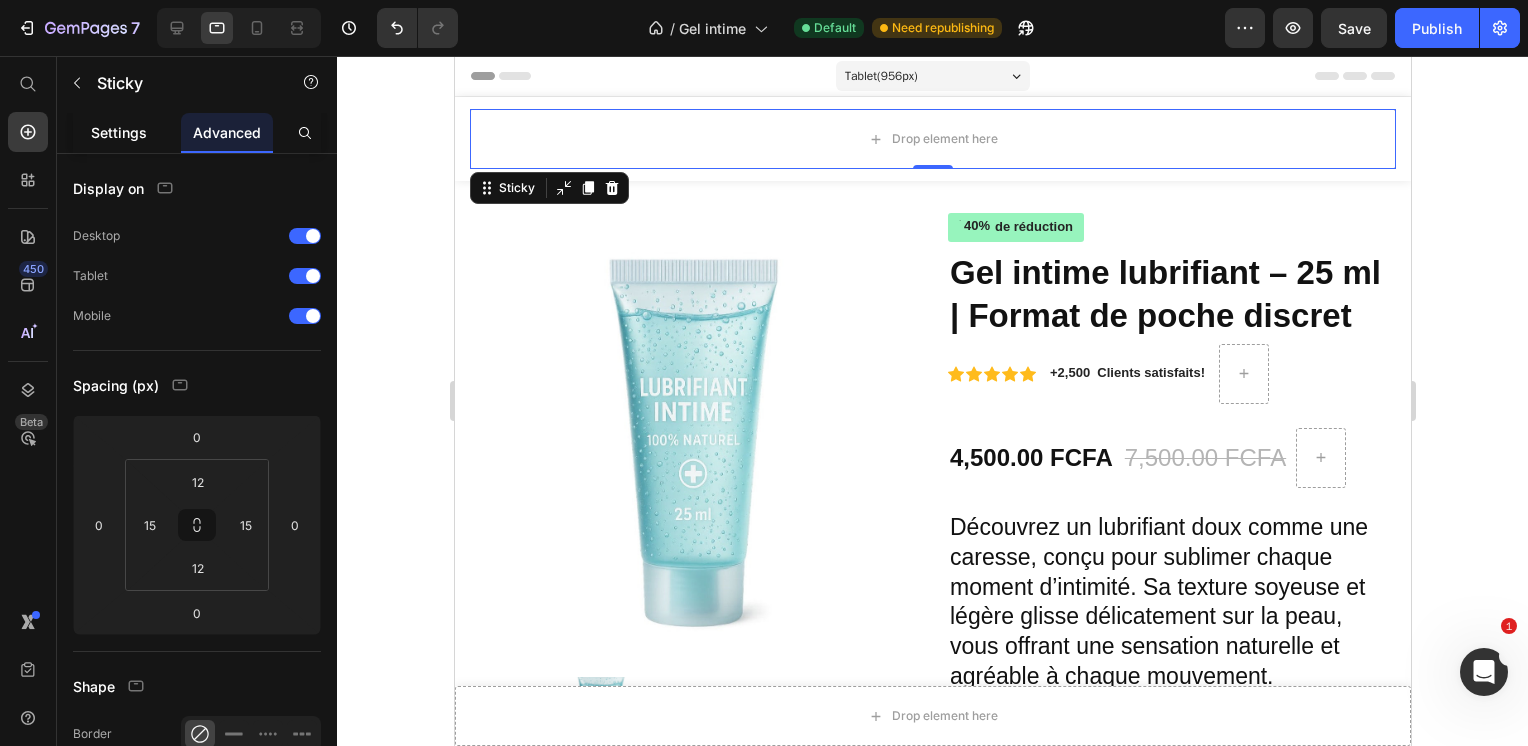 click on "Settings" at bounding box center (119, 132) 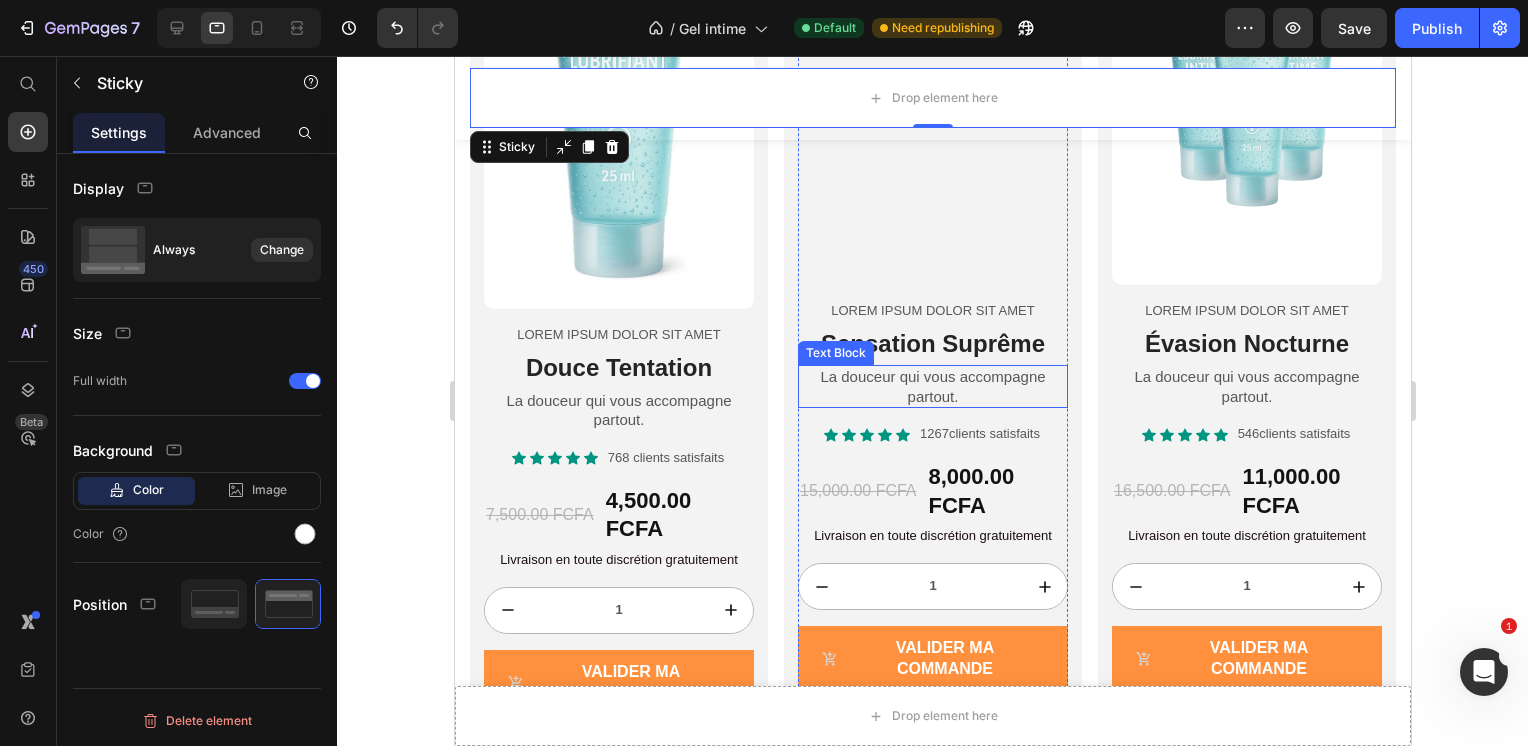 scroll, scrollTop: 2088, scrollLeft: 0, axis: vertical 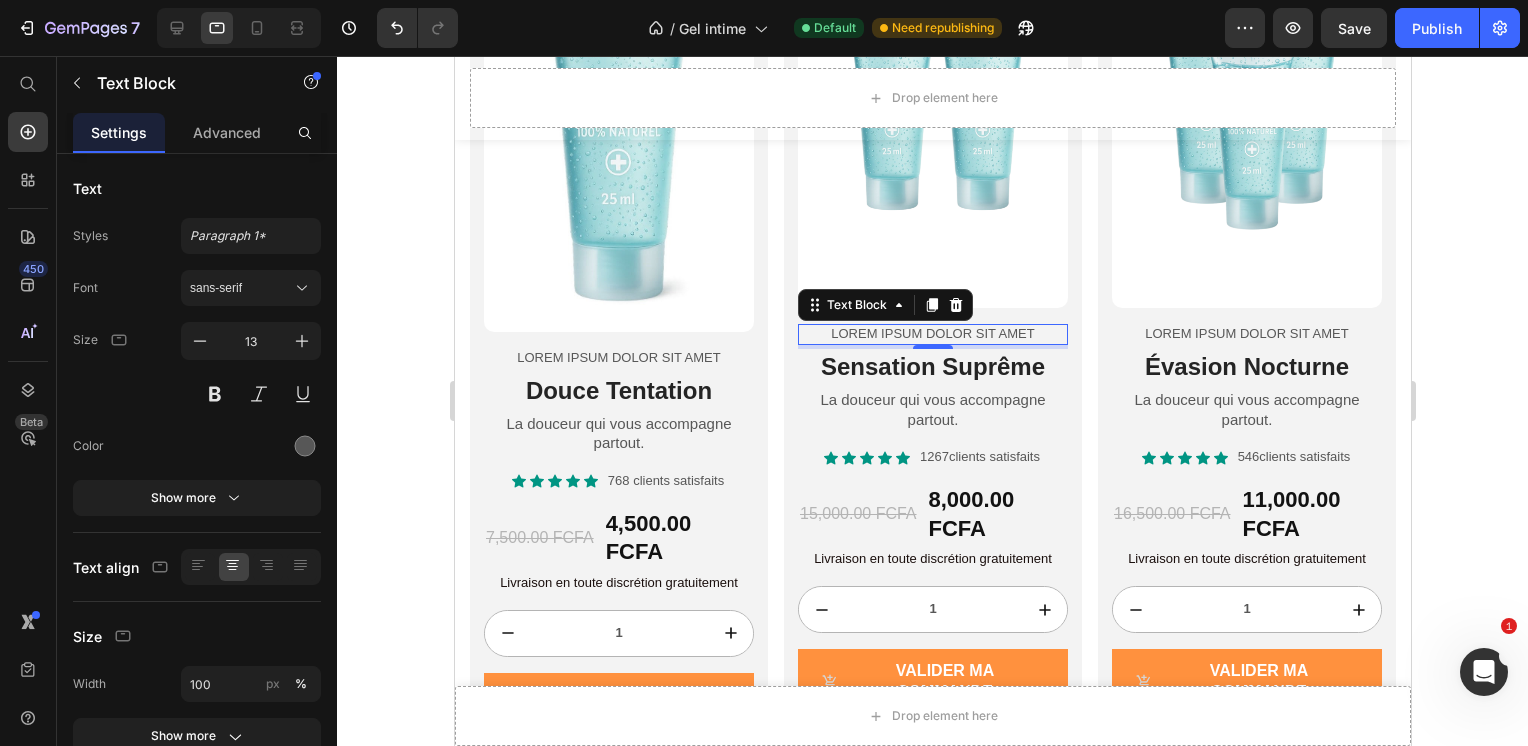 click on "Lorem ipsum dolor sit amet" at bounding box center [932, 334] 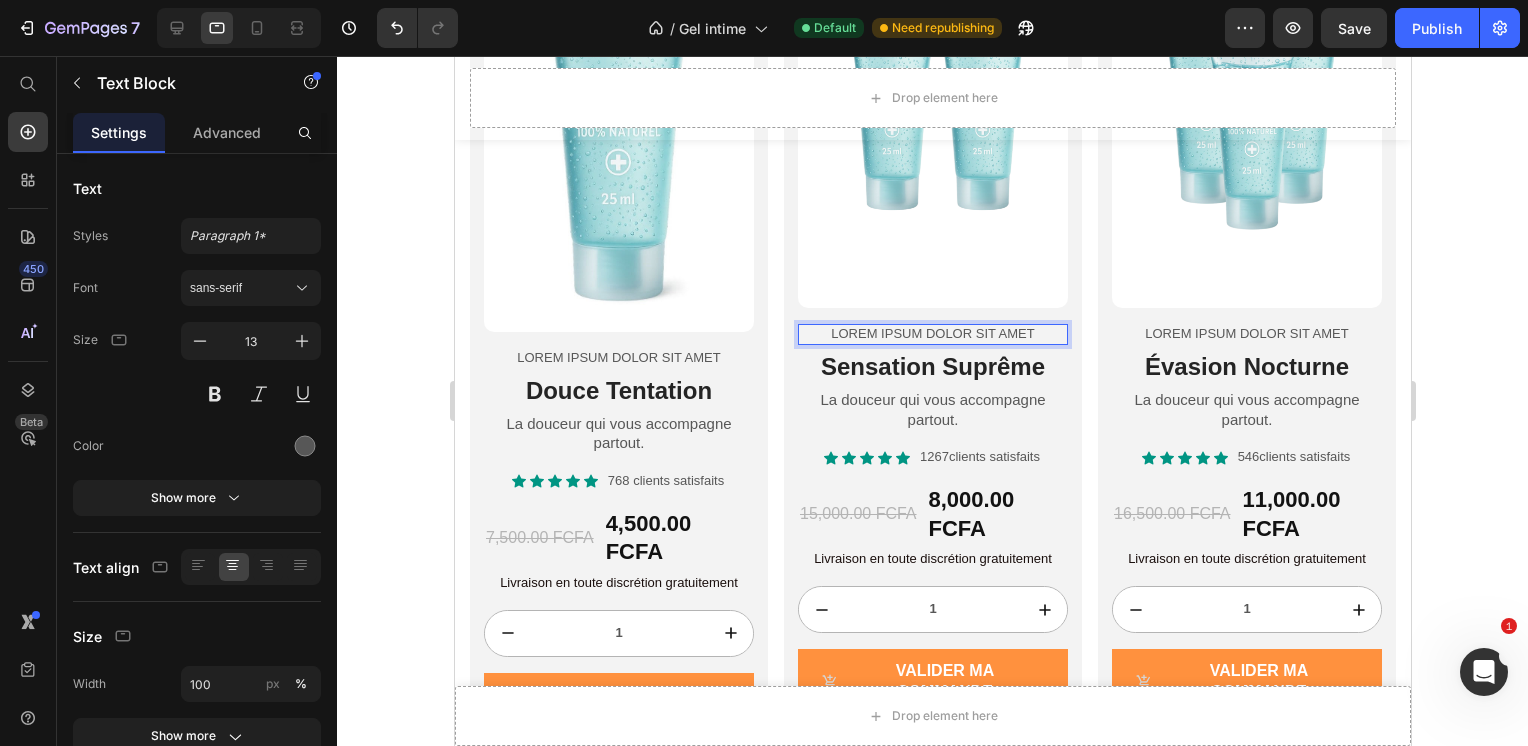 click on "Lorem ipsum dolor sit amet" at bounding box center [932, 334] 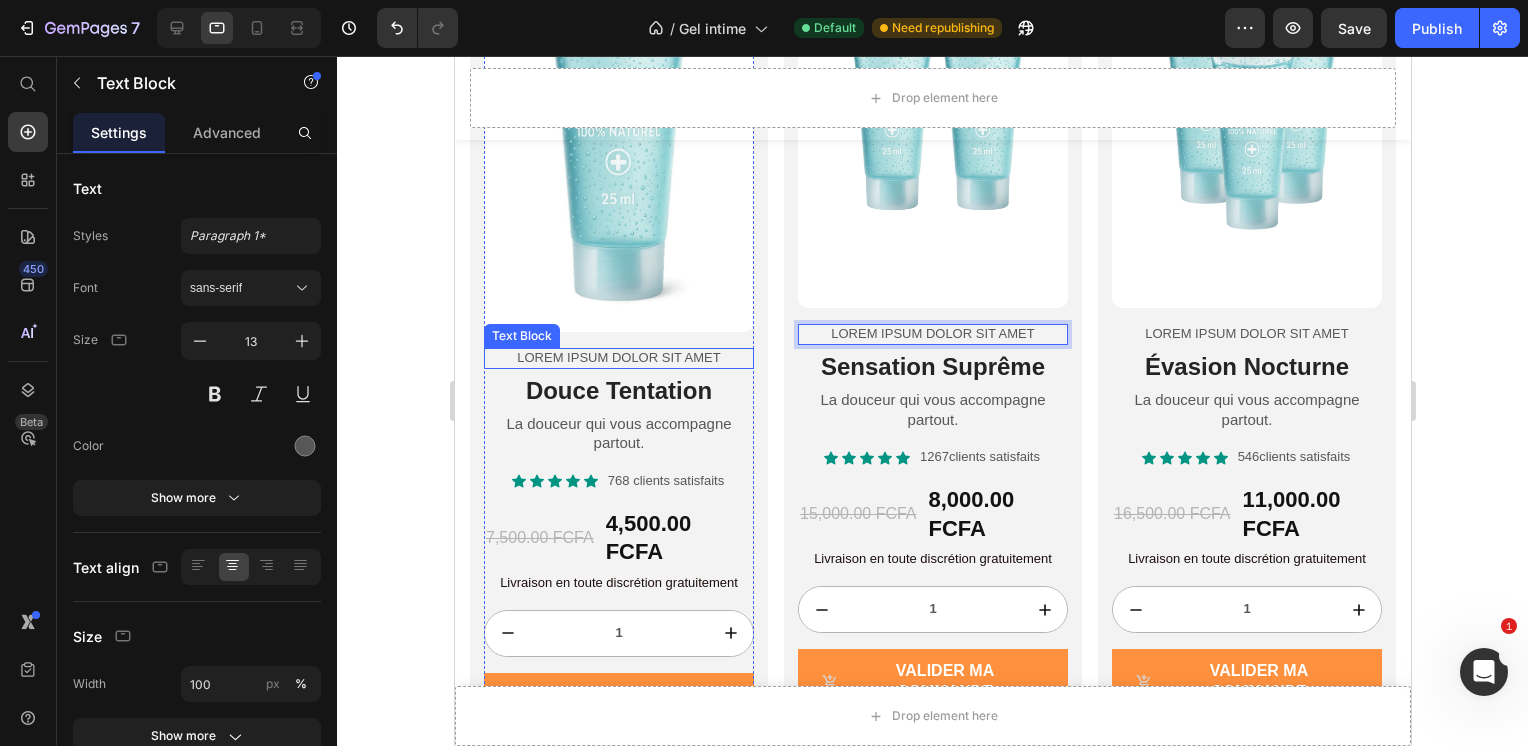 click on "Lorem ipsum dolor sit amet" at bounding box center [618, 358] 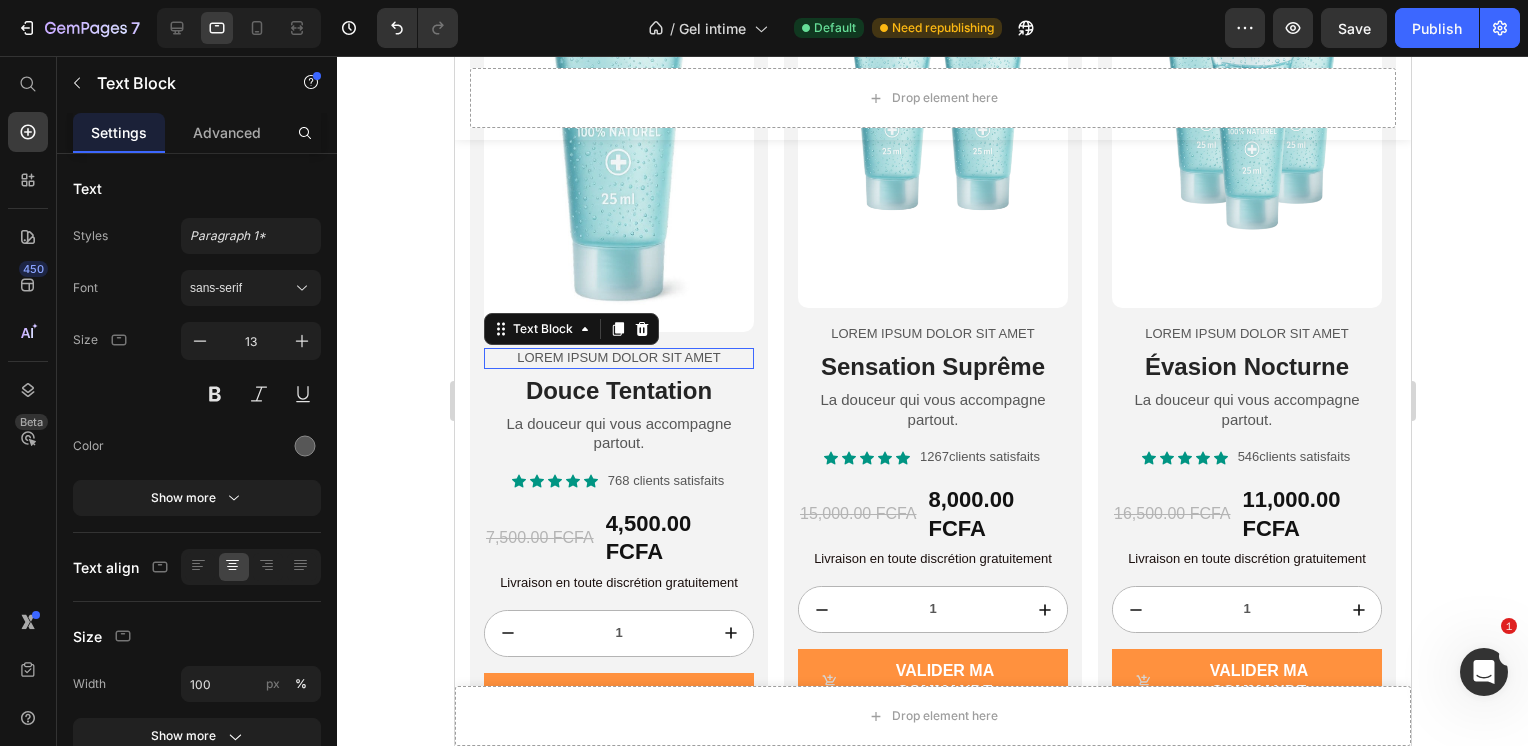 click on "Lorem ipsum dolor sit amet" at bounding box center (618, 358) 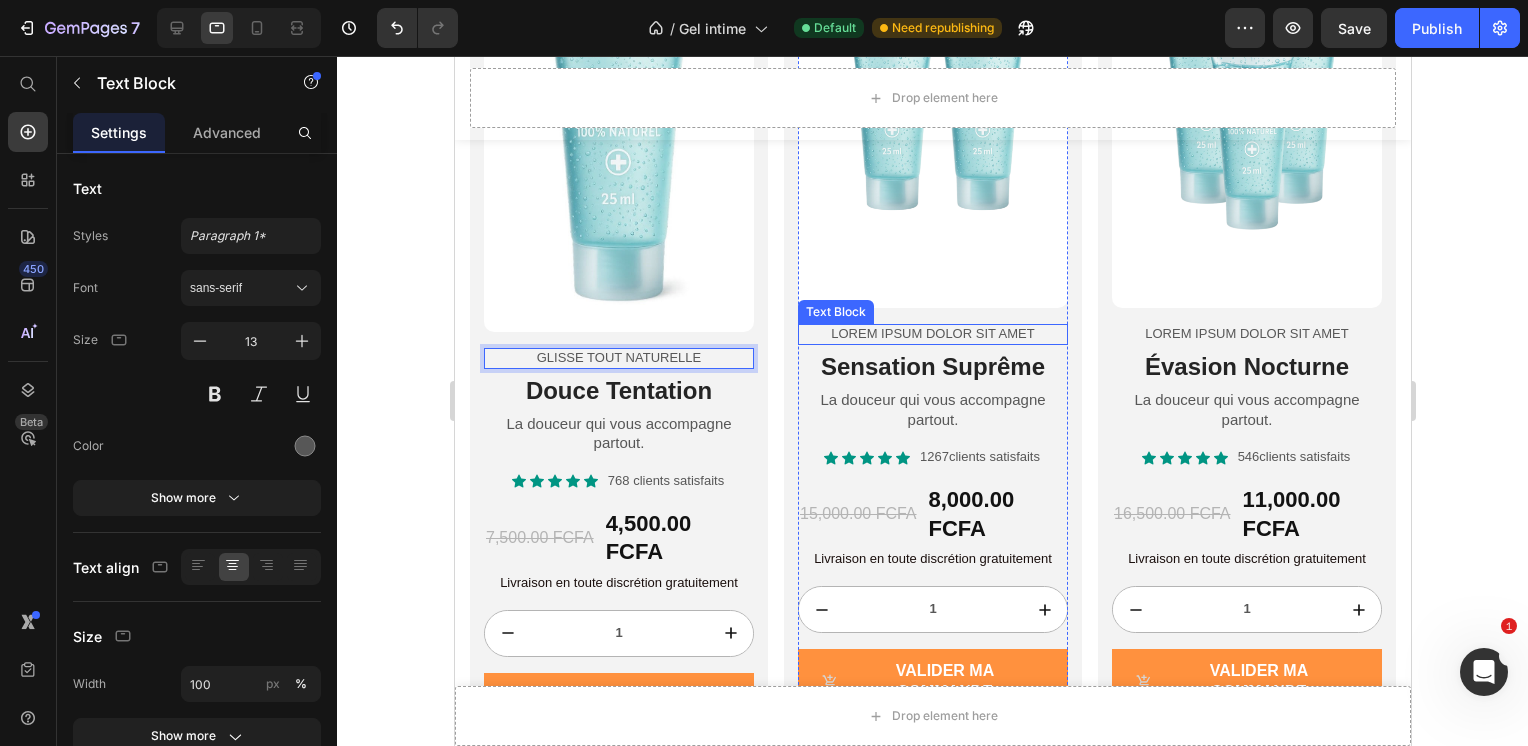 click on "Lorem ipsum dolor sit amet" at bounding box center [932, 334] 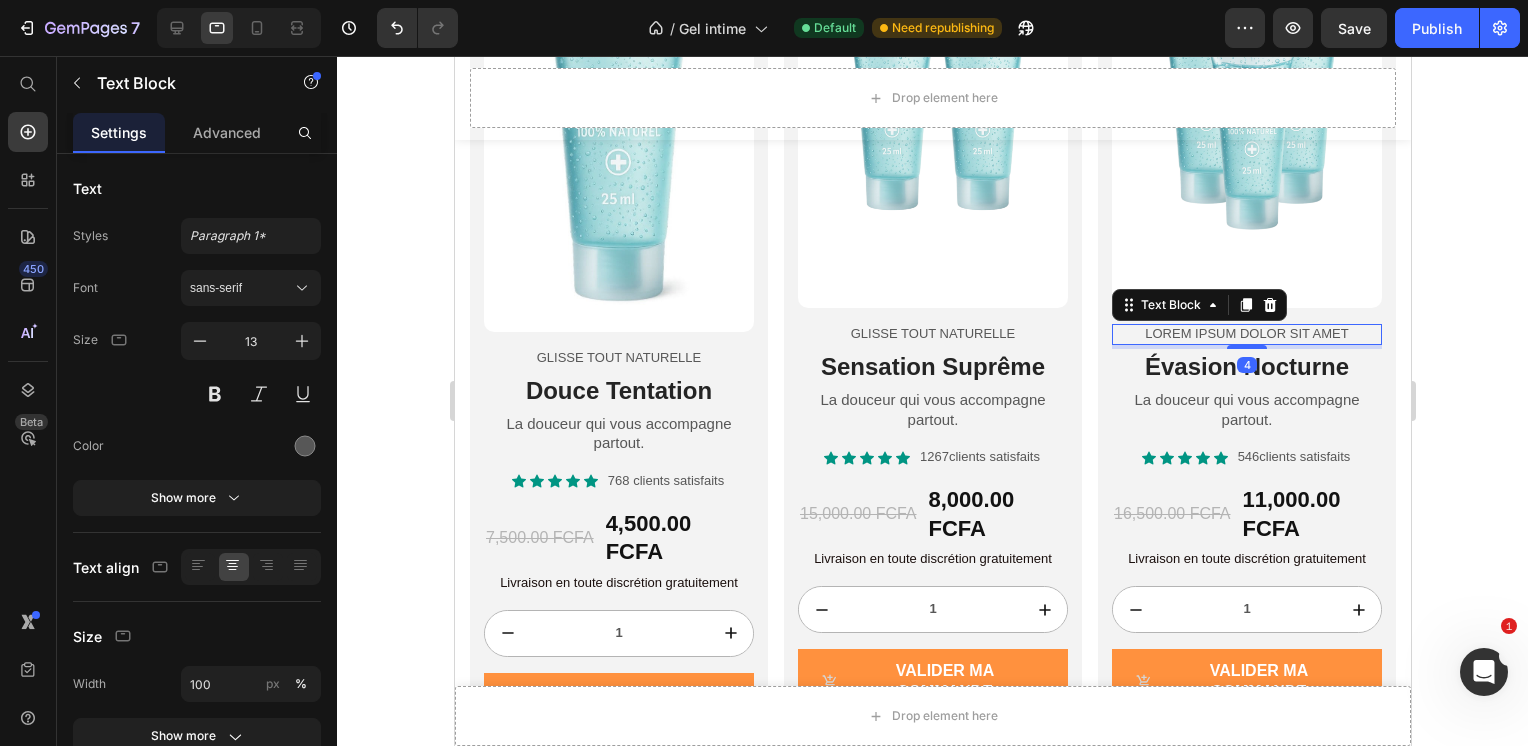 click on "Lorem ipsum dolor sit amet" at bounding box center (1246, 334) 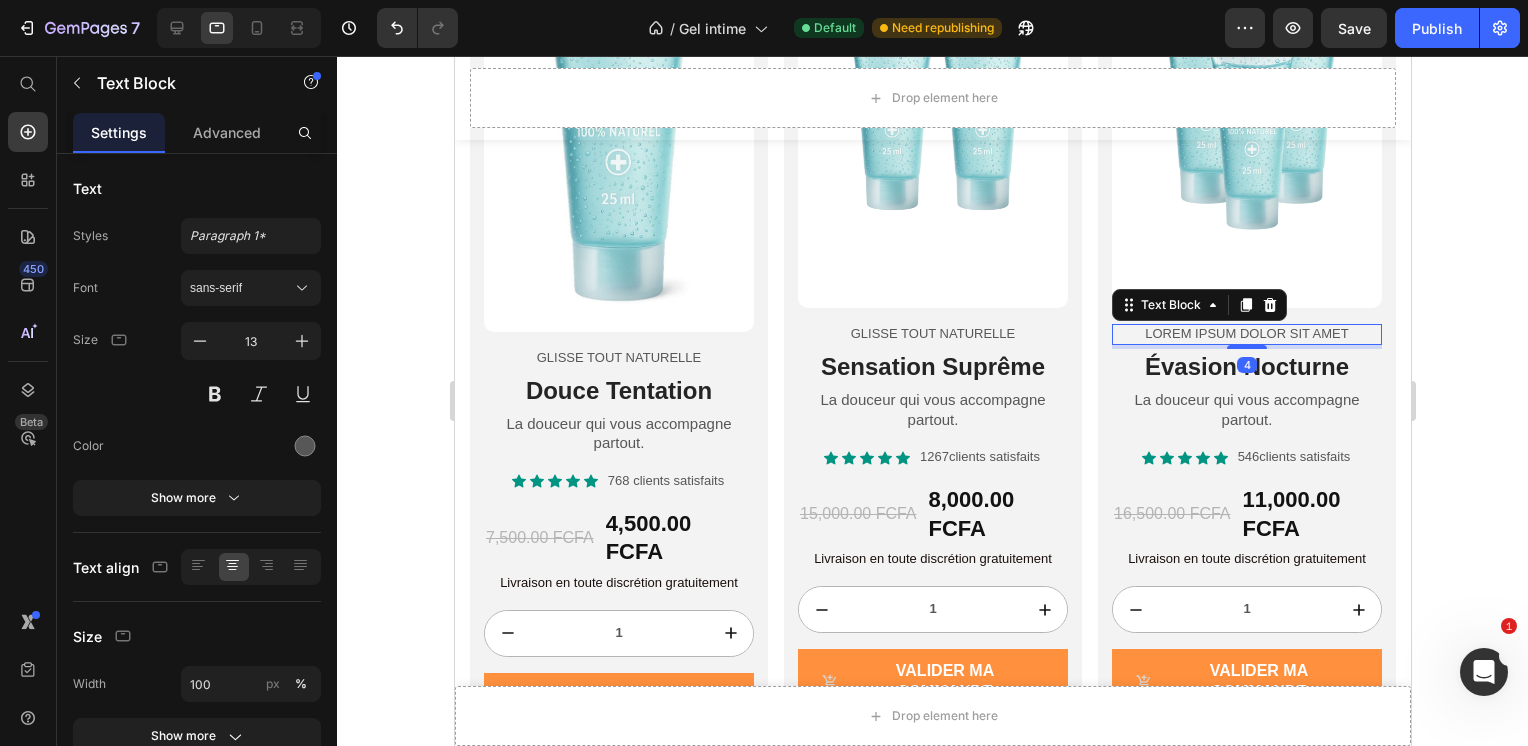 click on "Lorem ipsum dolor sit amet" at bounding box center [1246, 334] 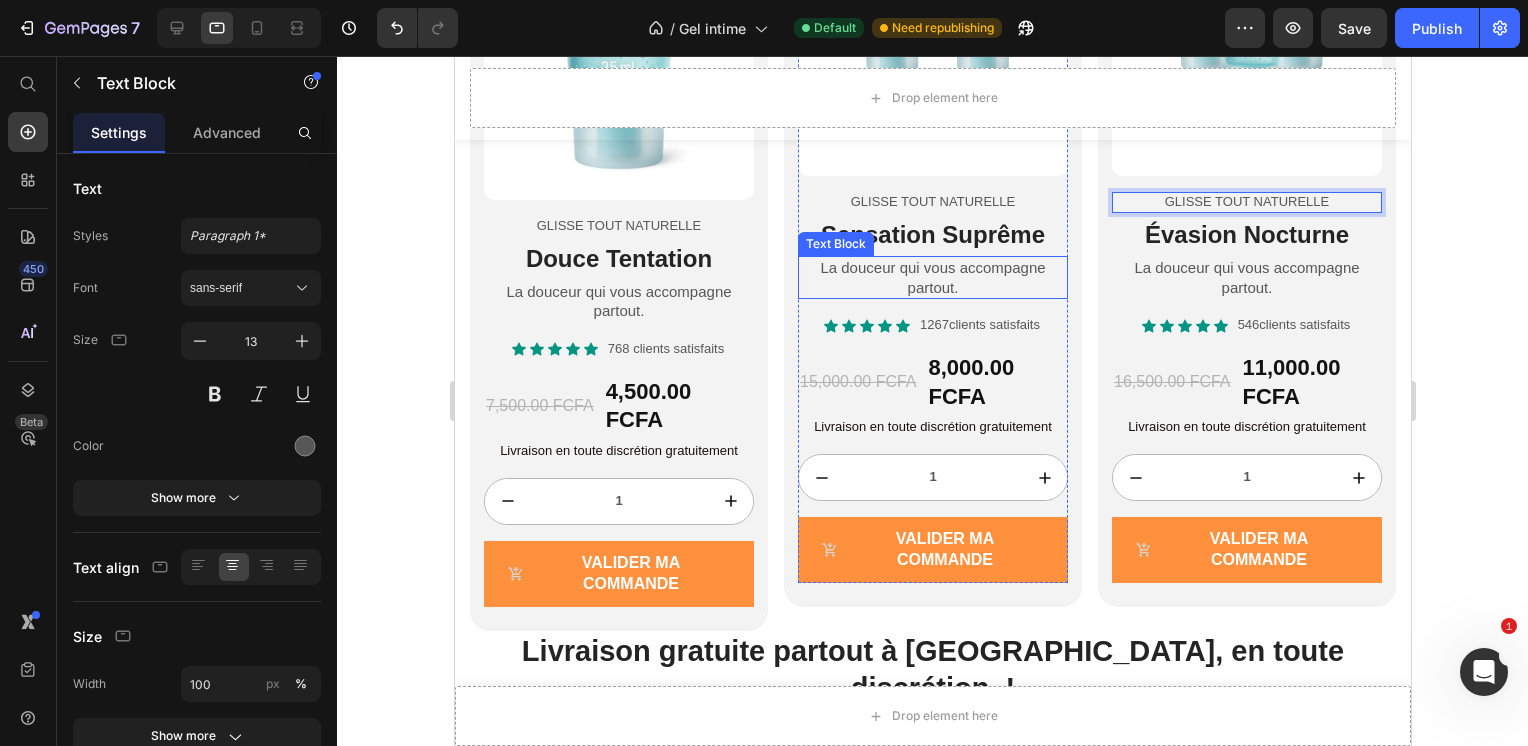 scroll, scrollTop: 2208, scrollLeft: 0, axis: vertical 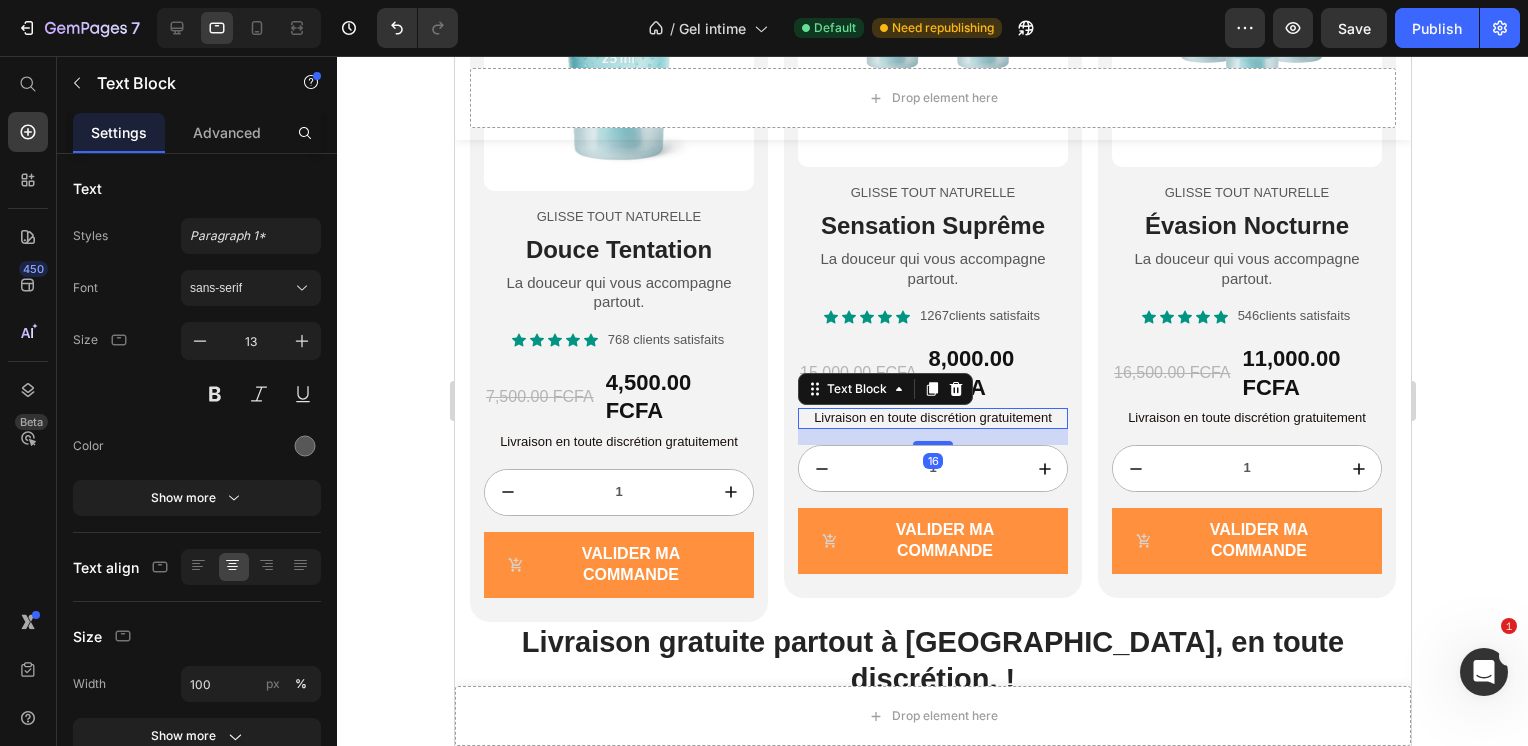 click on "Livraison en toute discrétion gratuitement" at bounding box center (932, 418) 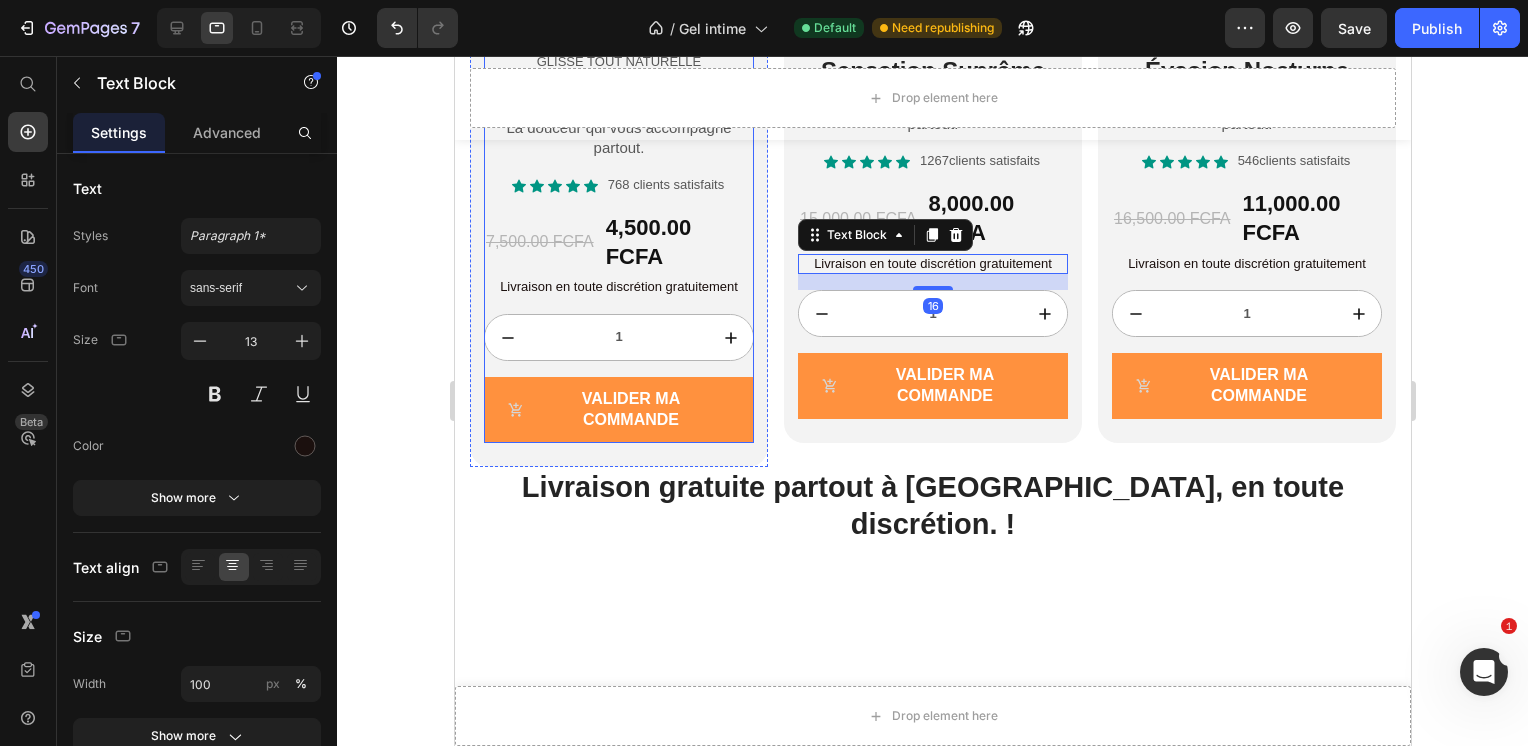 scroll, scrollTop: 2407, scrollLeft: 0, axis: vertical 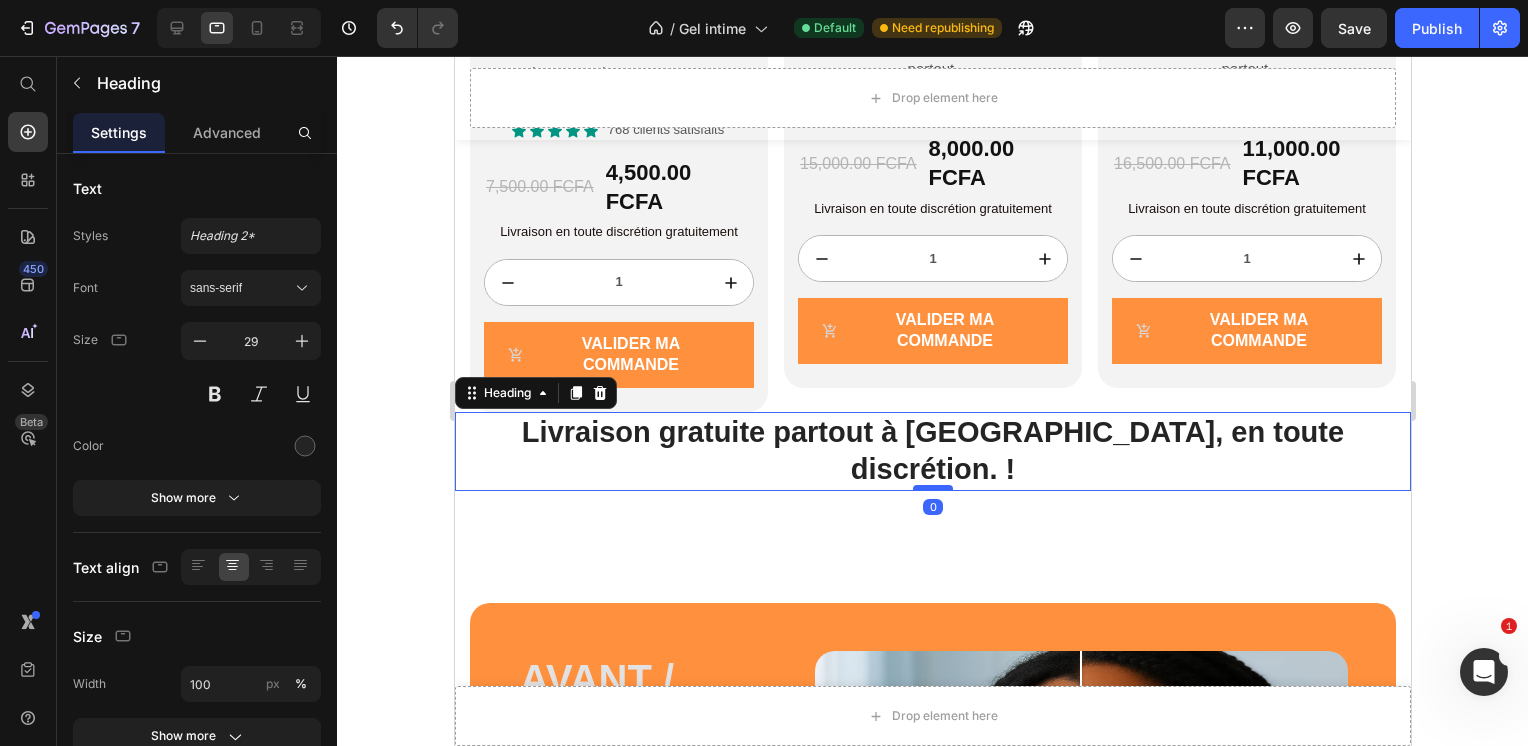 drag, startPoint x: 931, startPoint y: 475, endPoint x: 928, endPoint y: 438, distance: 37.12142 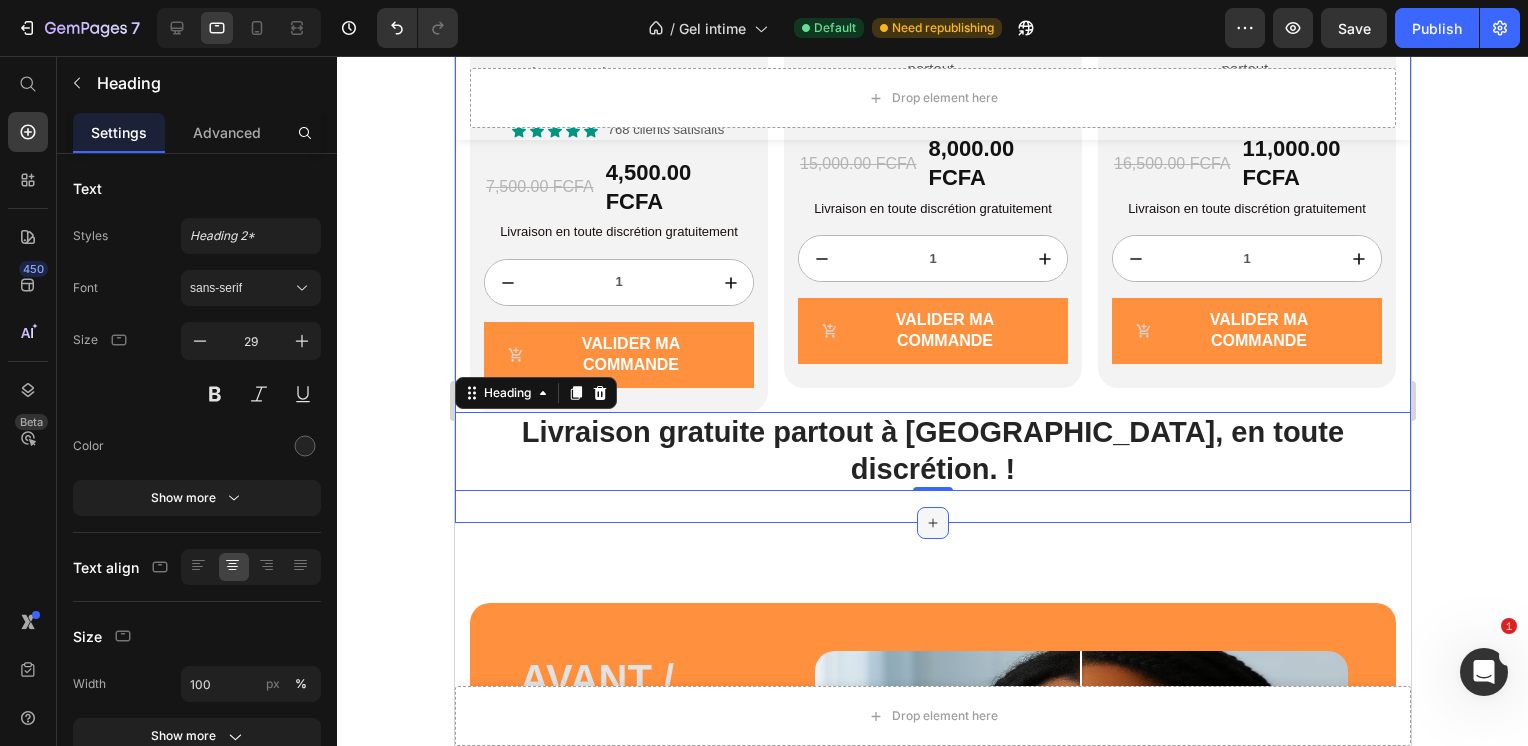 click 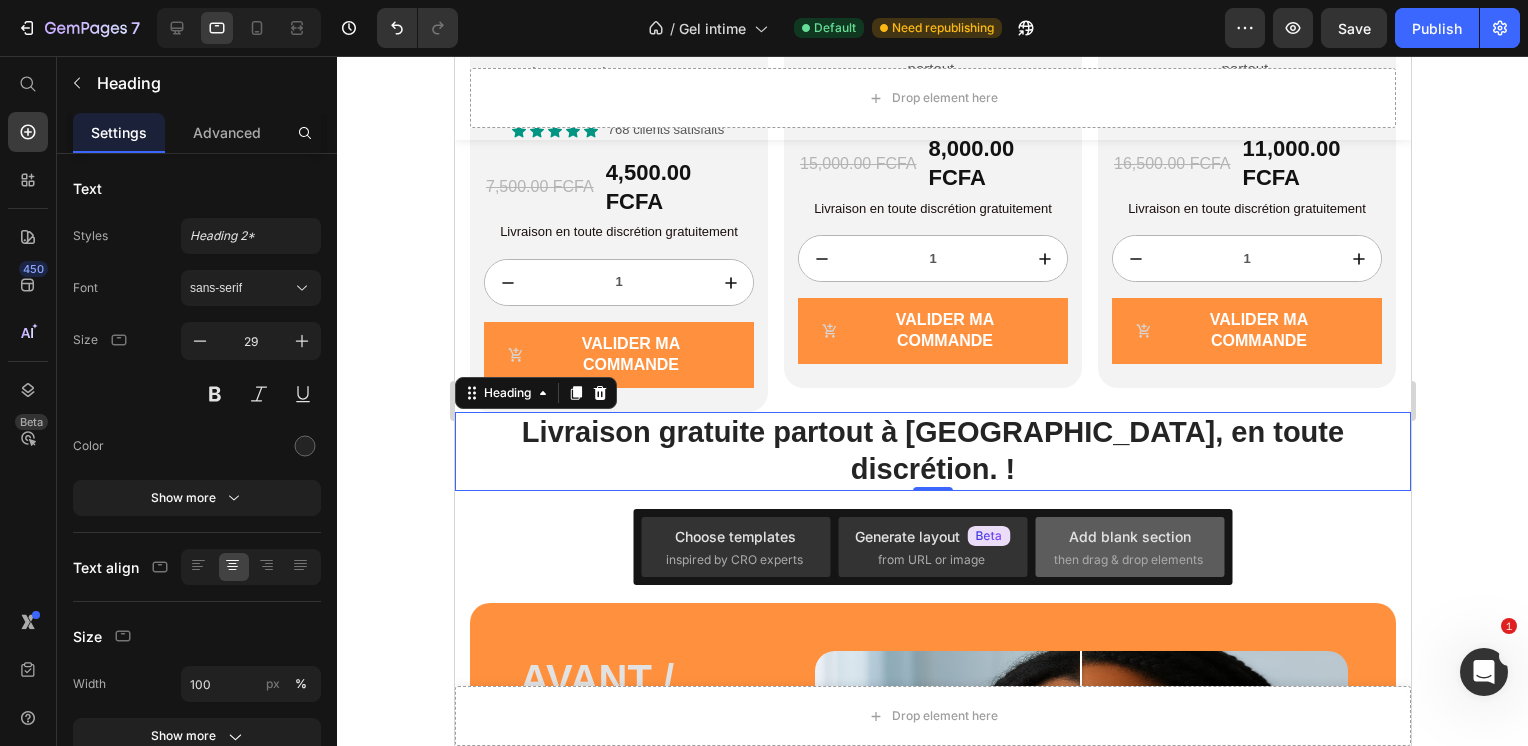 click on "Add blank section" at bounding box center [1130, 536] 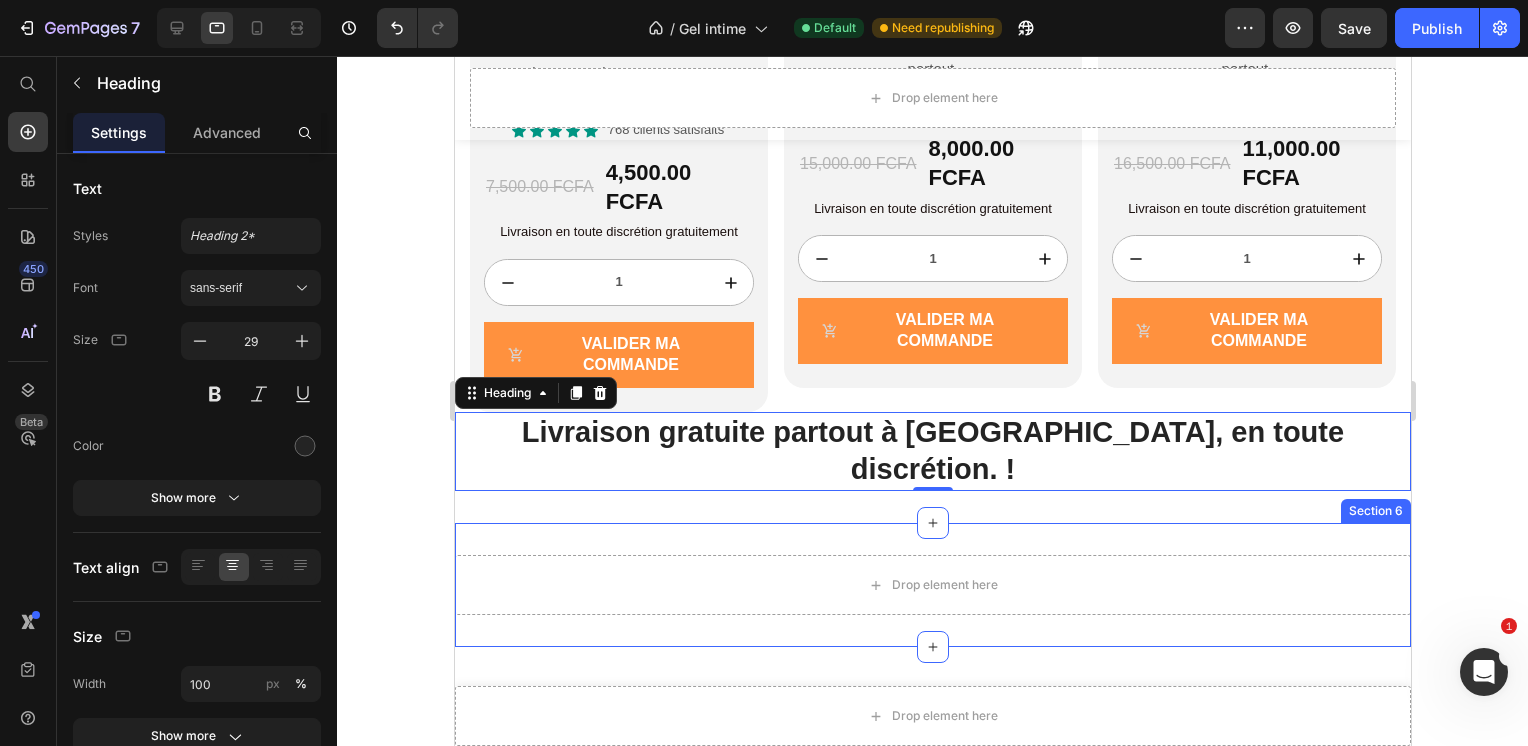 scroll, scrollTop: 2448, scrollLeft: 0, axis: vertical 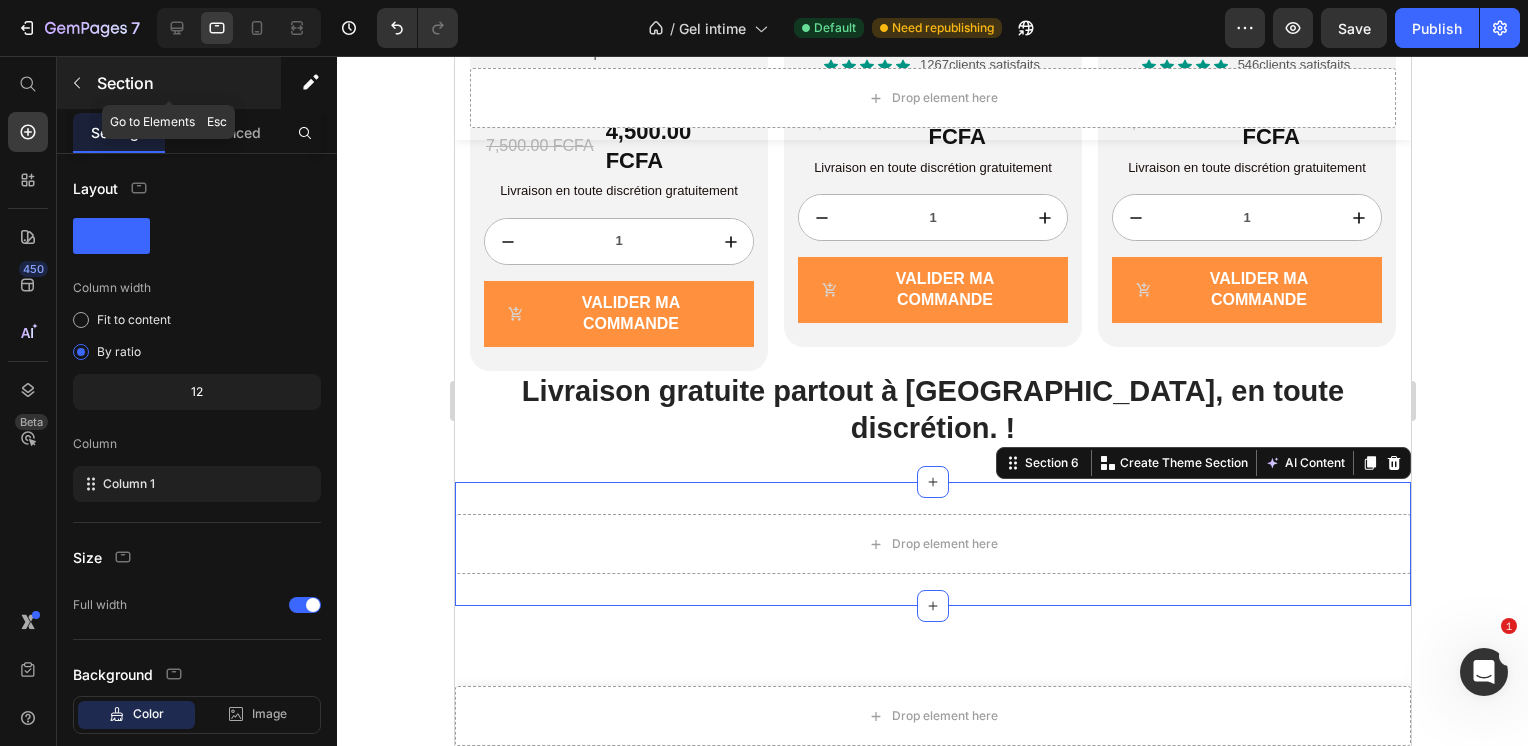 click at bounding box center (77, 83) 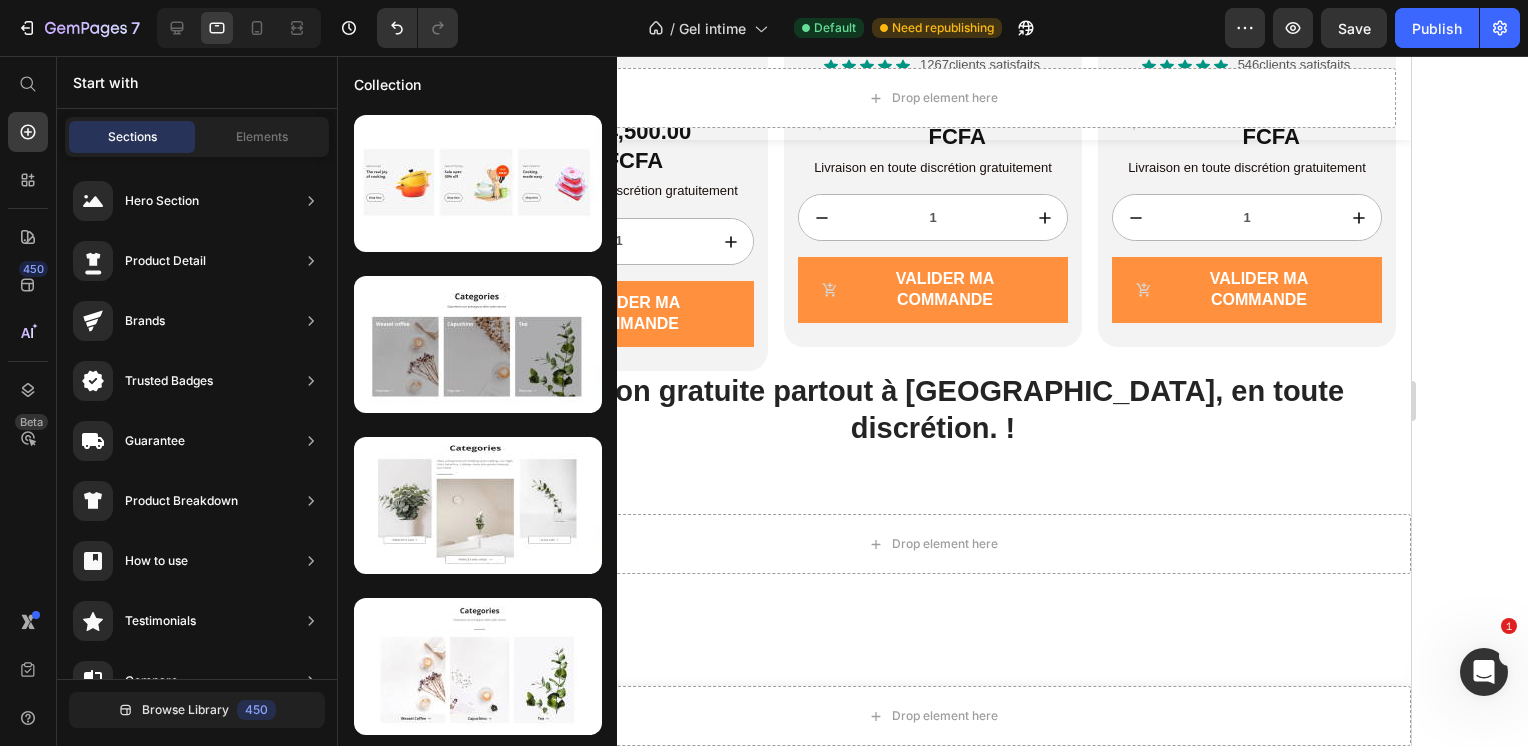 scroll, scrollTop: 0, scrollLeft: 0, axis: both 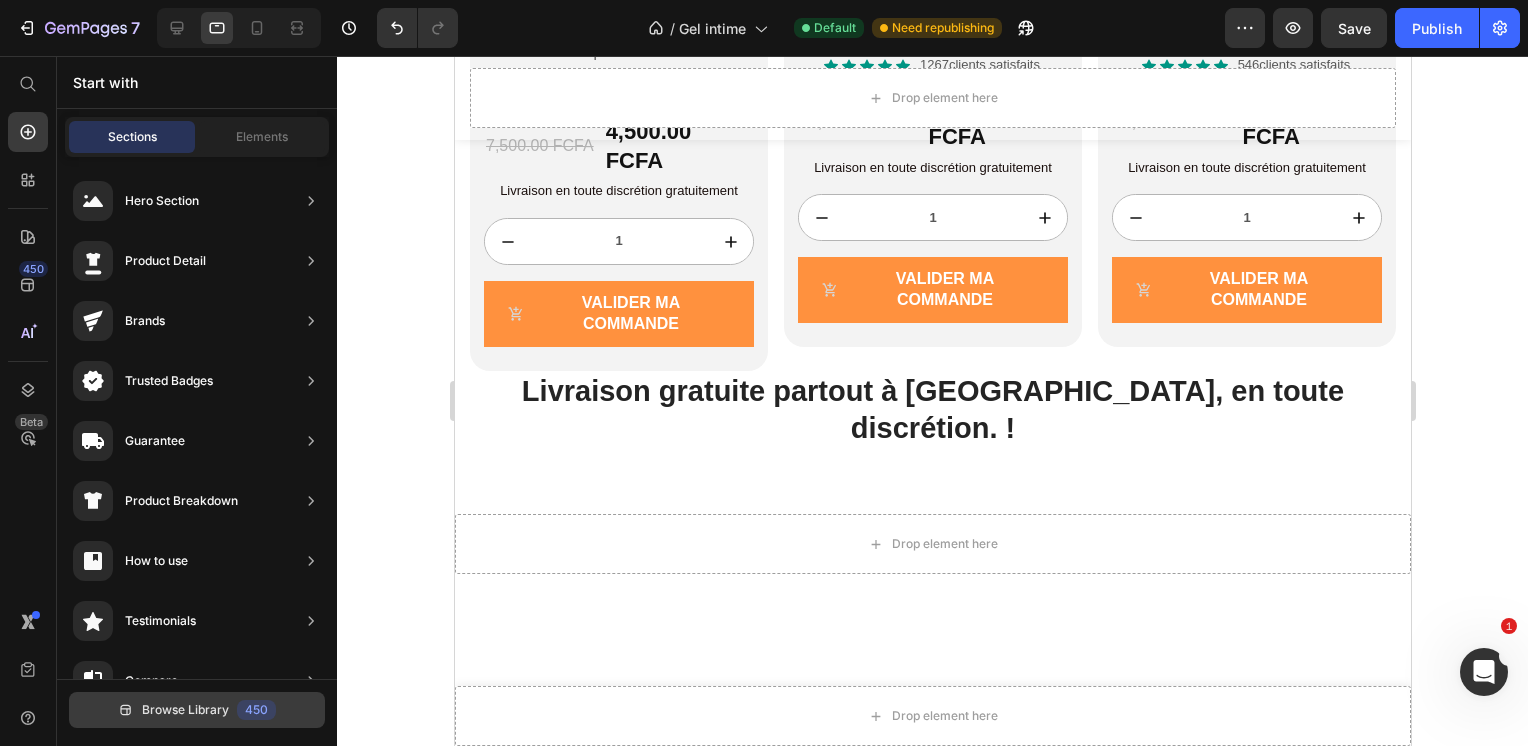 click on "Browse Library" at bounding box center [185, 710] 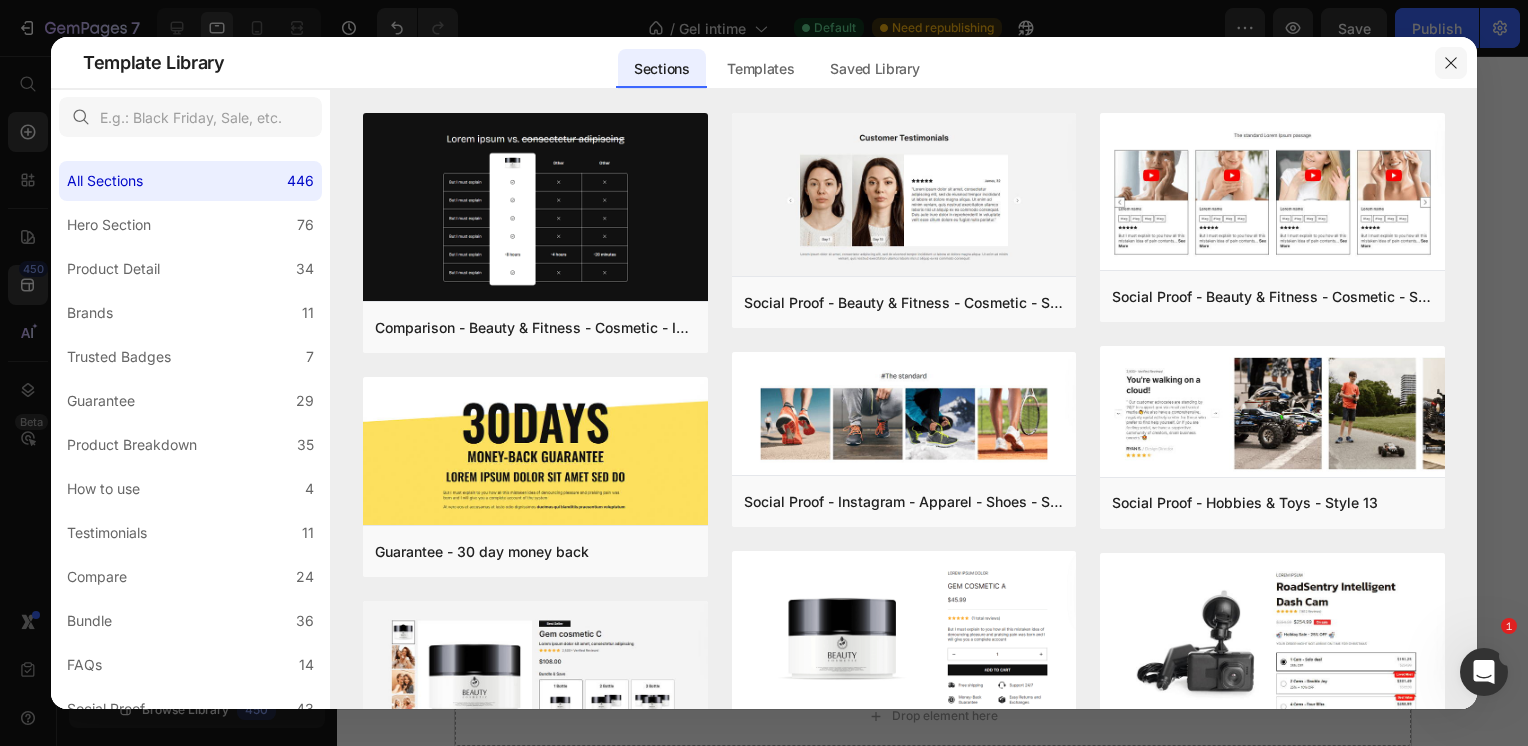 click 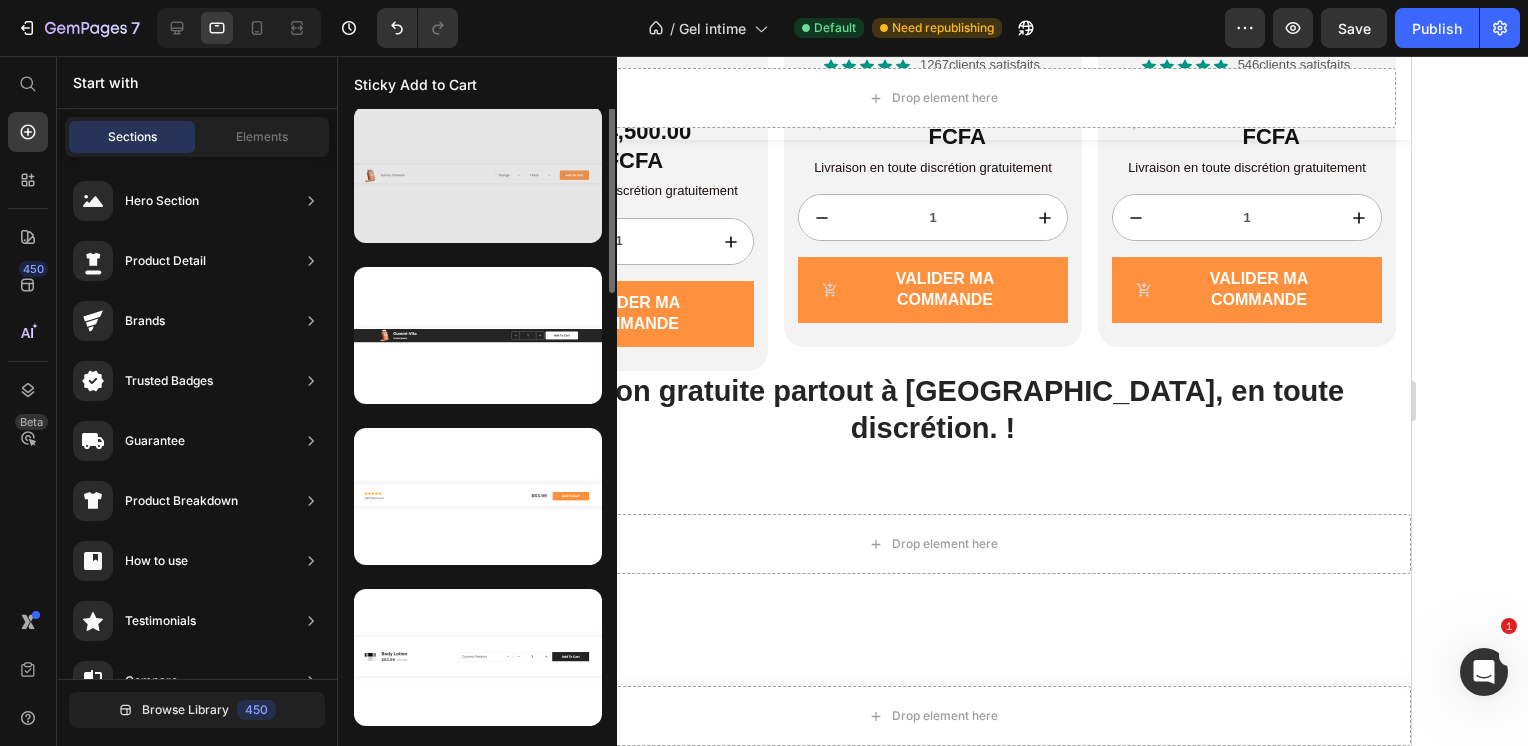 scroll, scrollTop: 0, scrollLeft: 0, axis: both 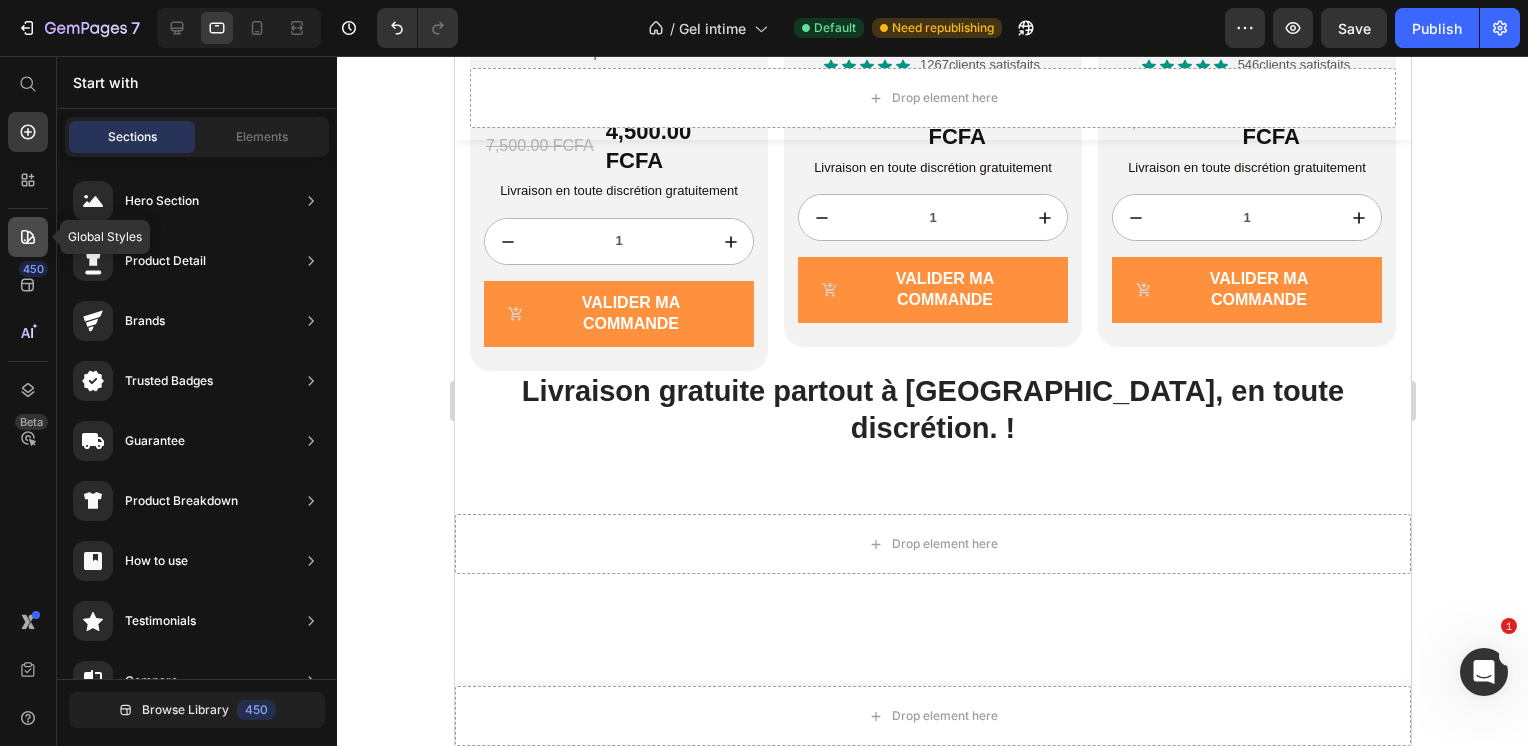 click 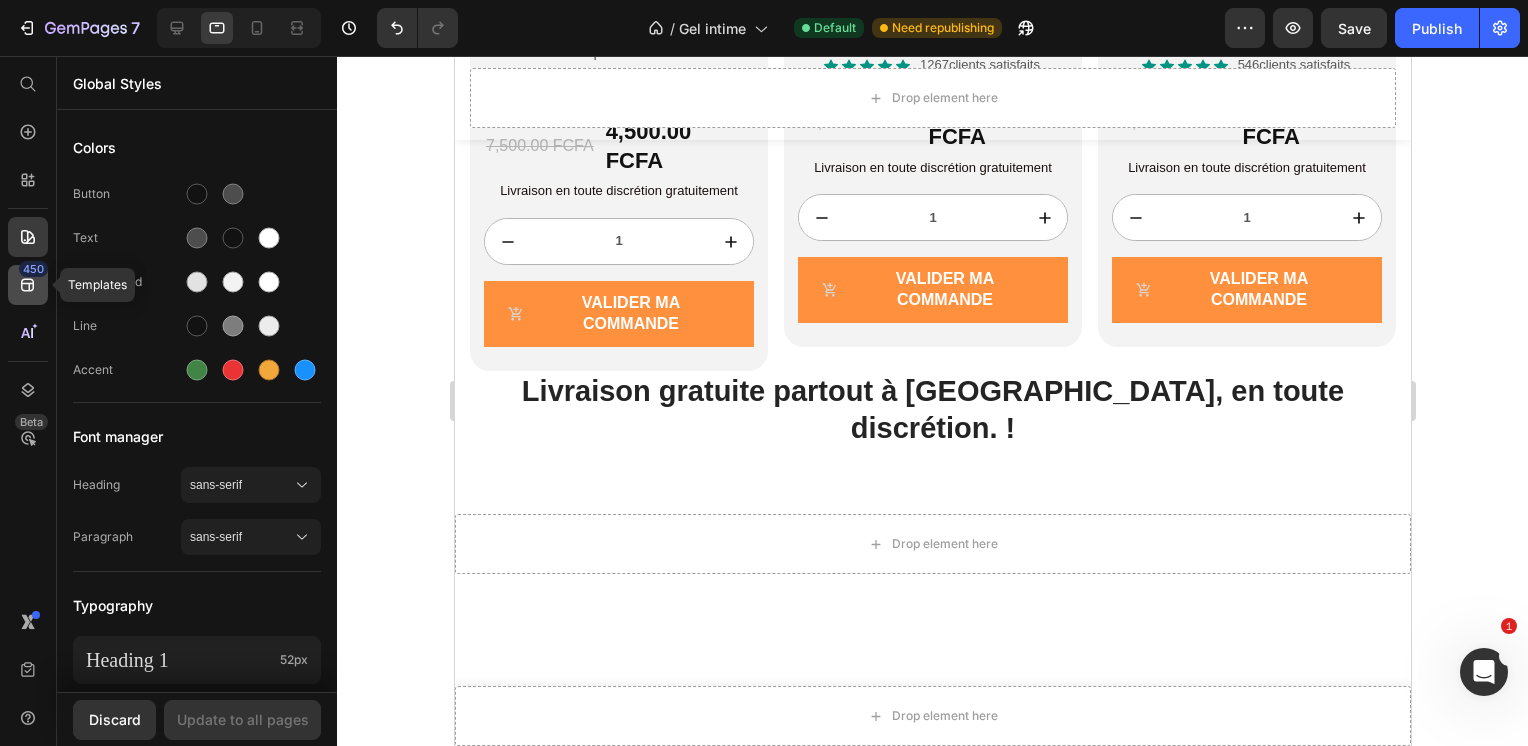 click 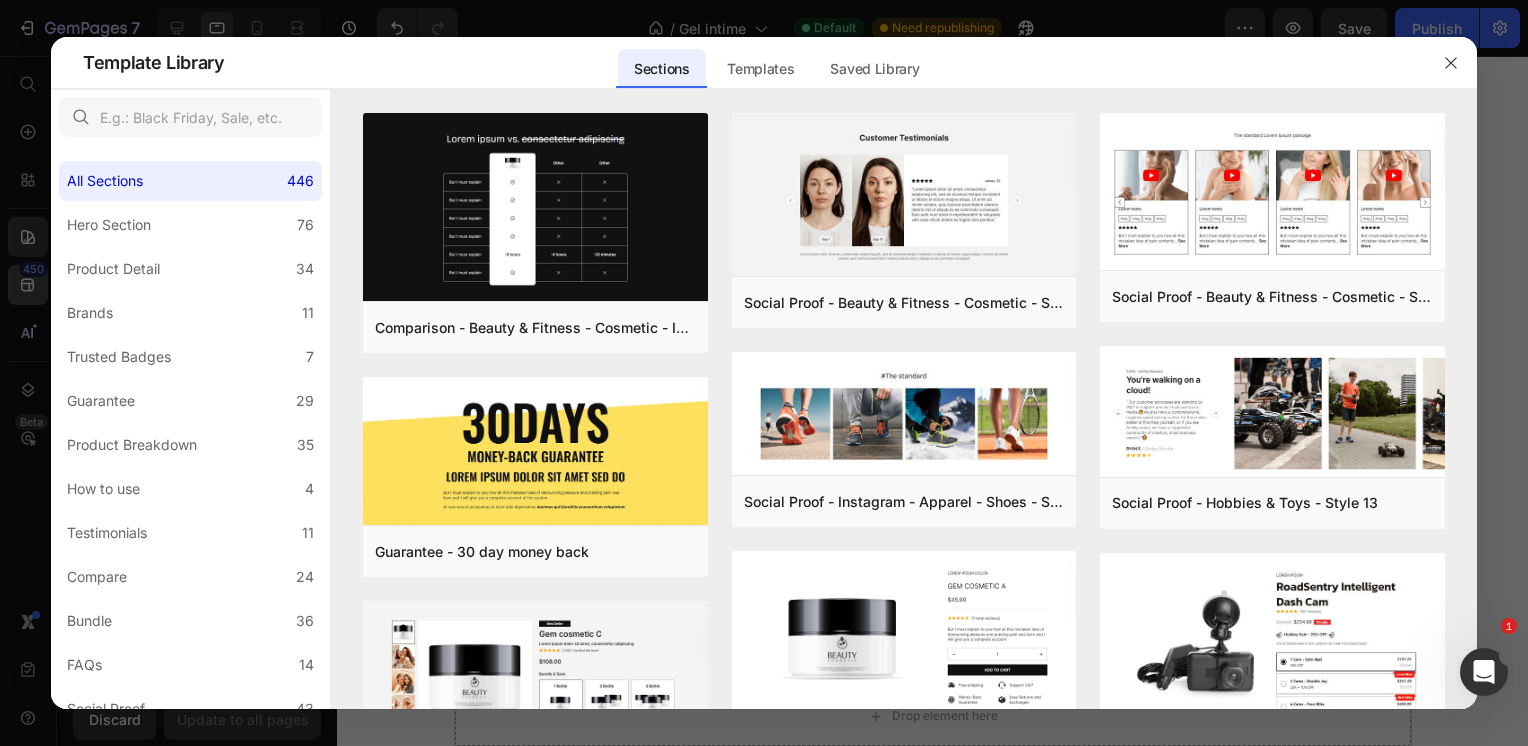 click at bounding box center (764, 373) 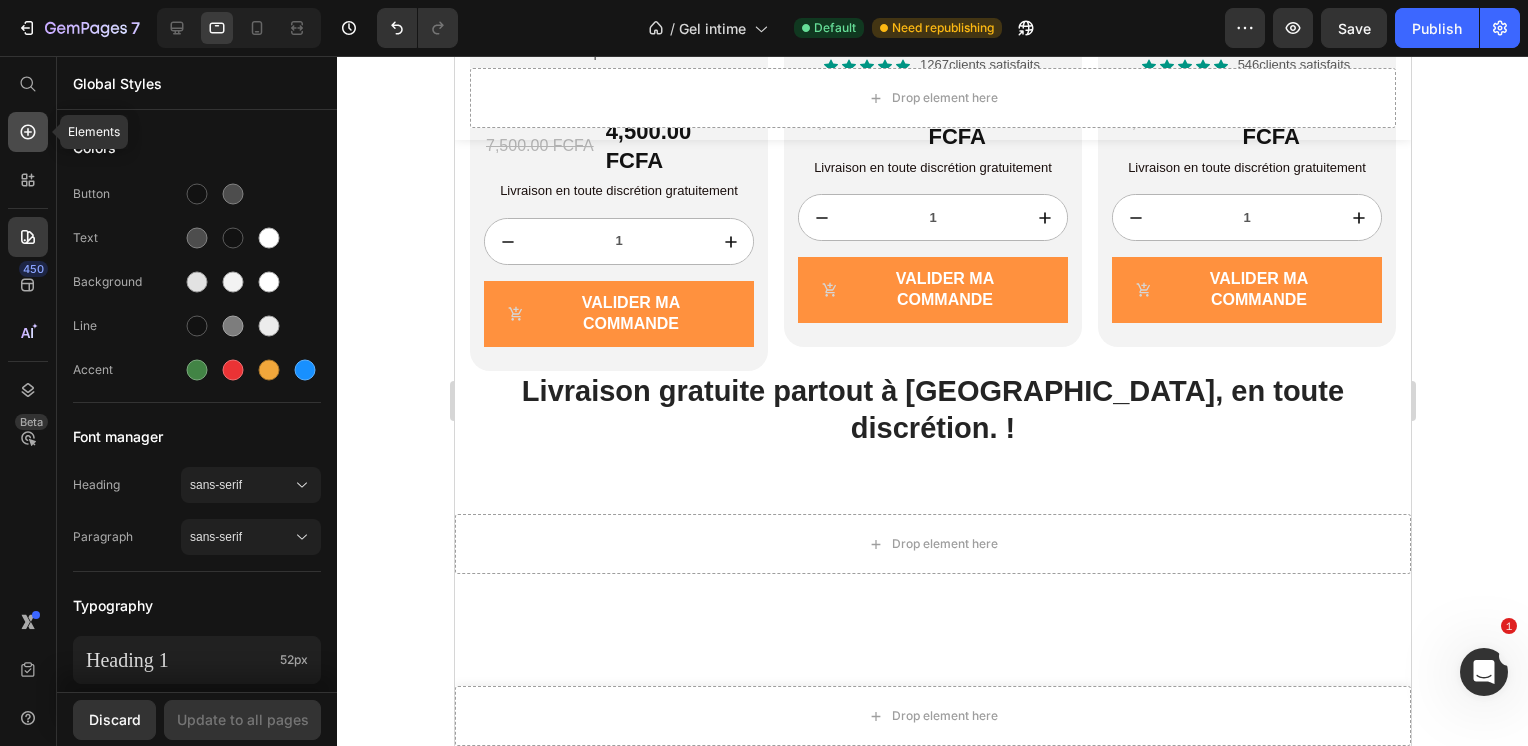 click 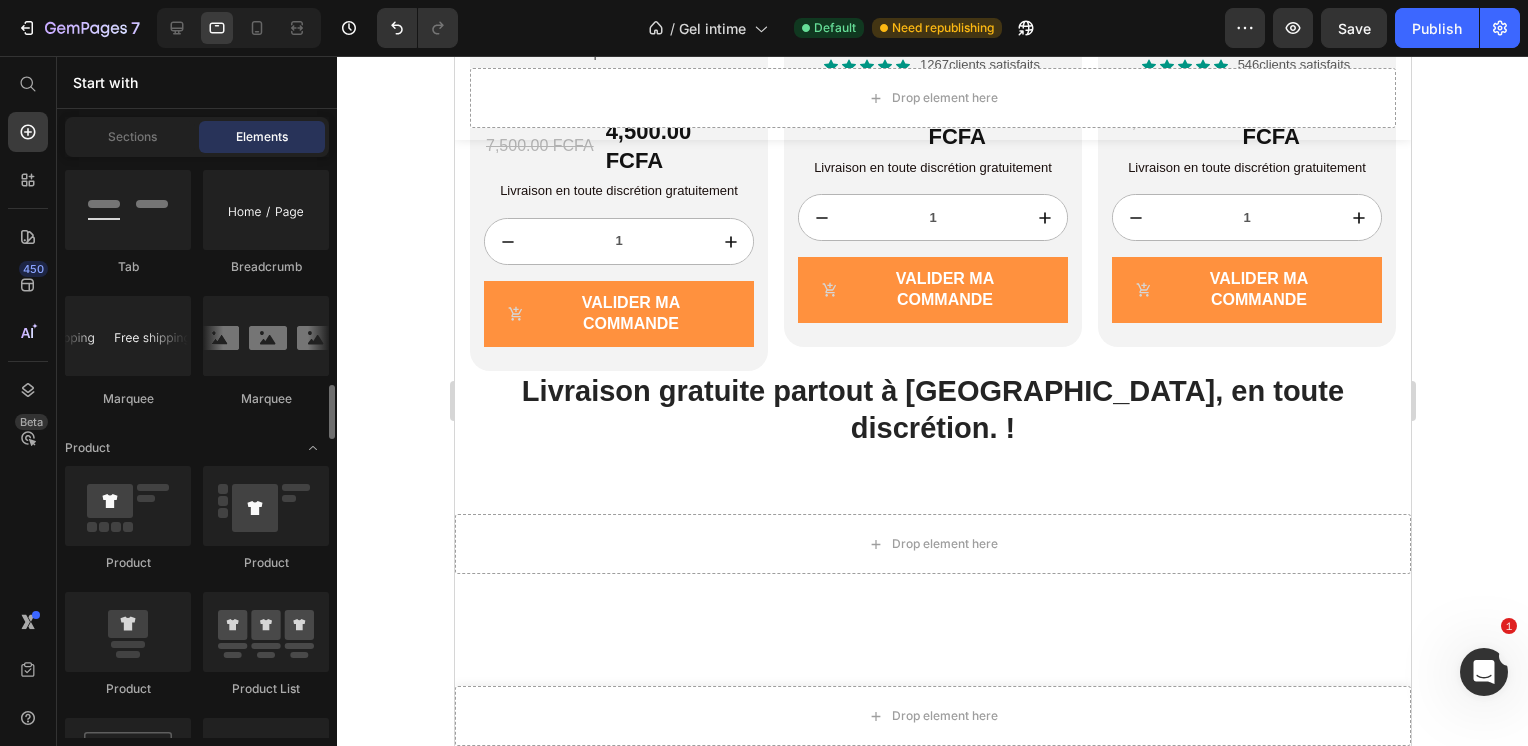 scroll, scrollTop: 2409, scrollLeft: 0, axis: vertical 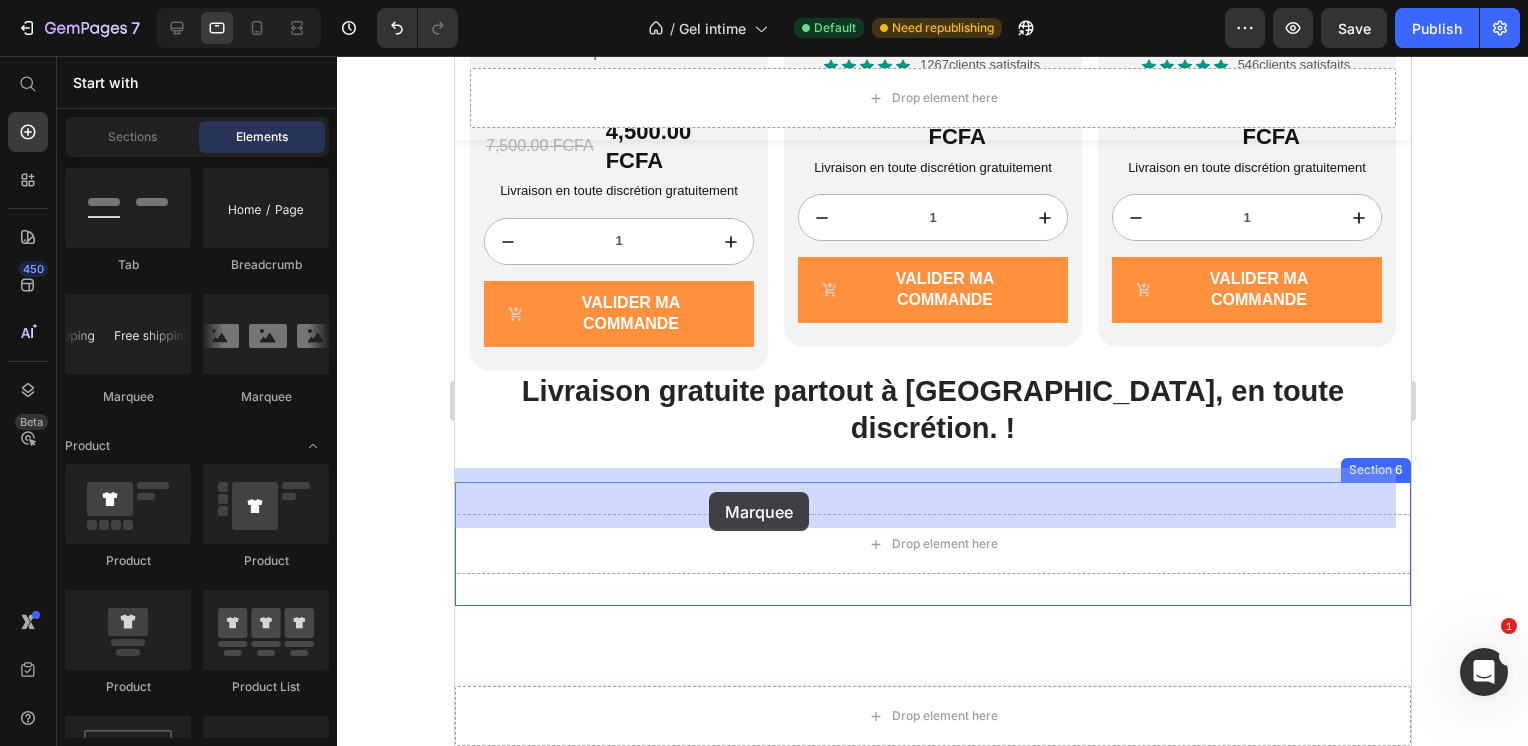 drag, startPoint x: 598, startPoint y: 414, endPoint x: 708, endPoint y: 492, distance: 134.84807 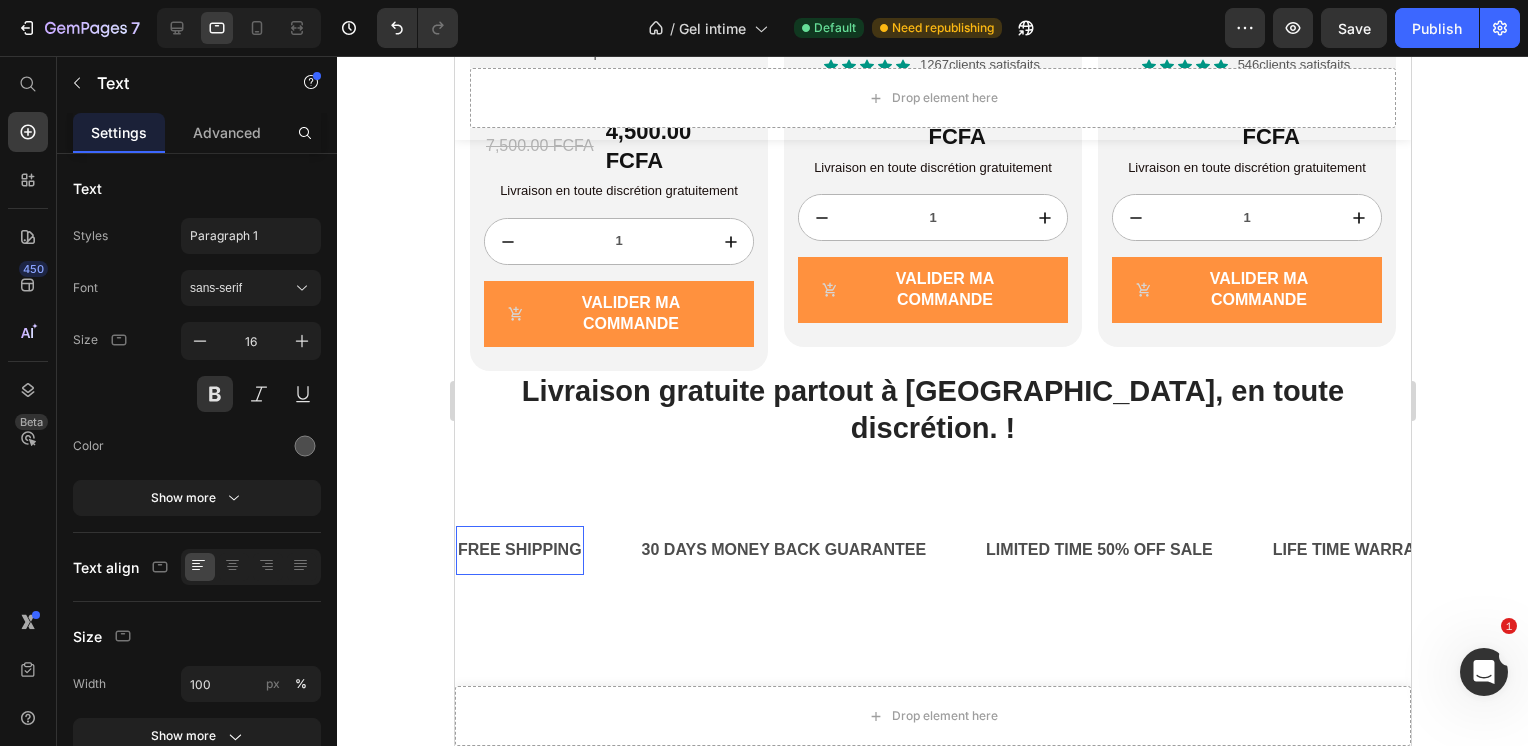 click on "FREE SHIPPING" at bounding box center [519, 550] 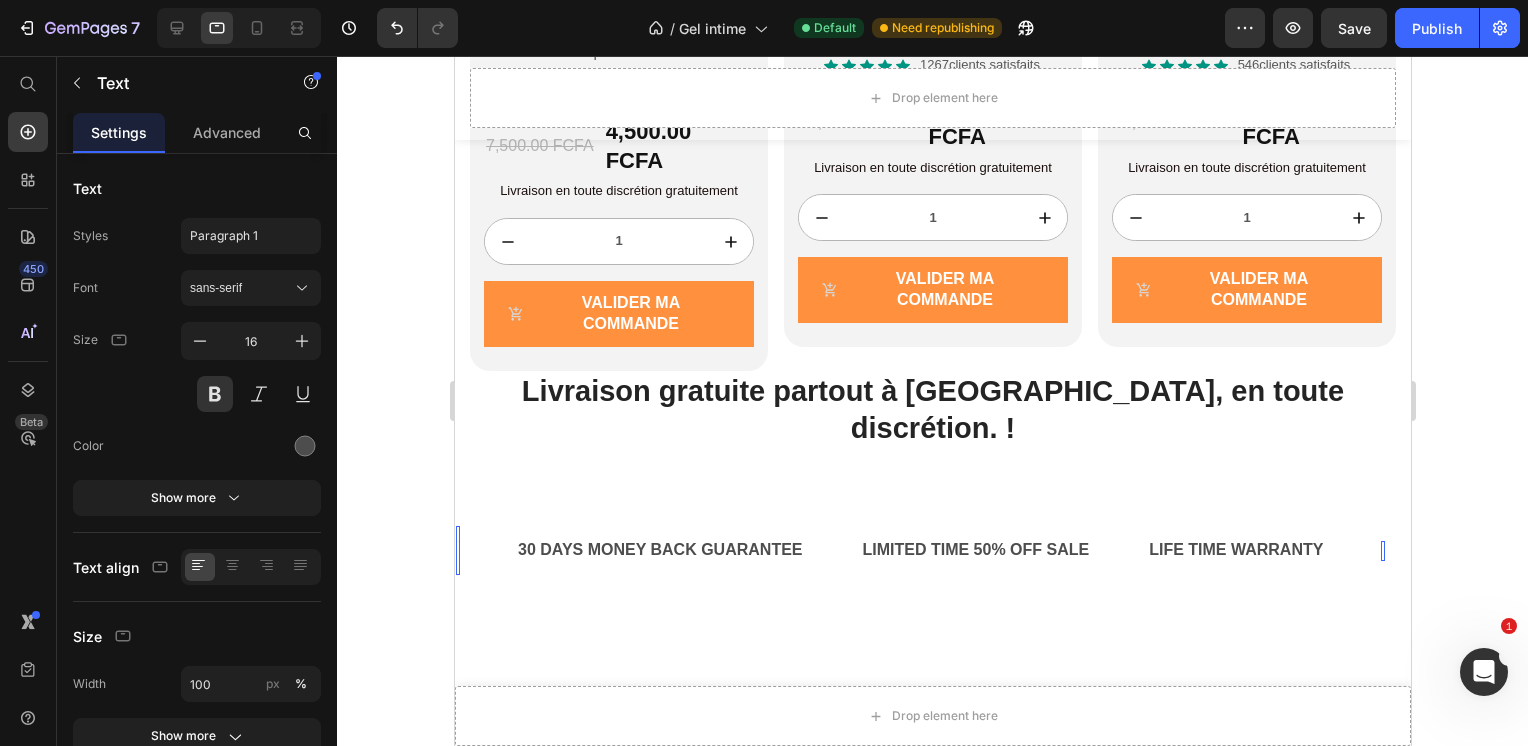 scroll, scrollTop: 2434, scrollLeft: 0, axis: vertical 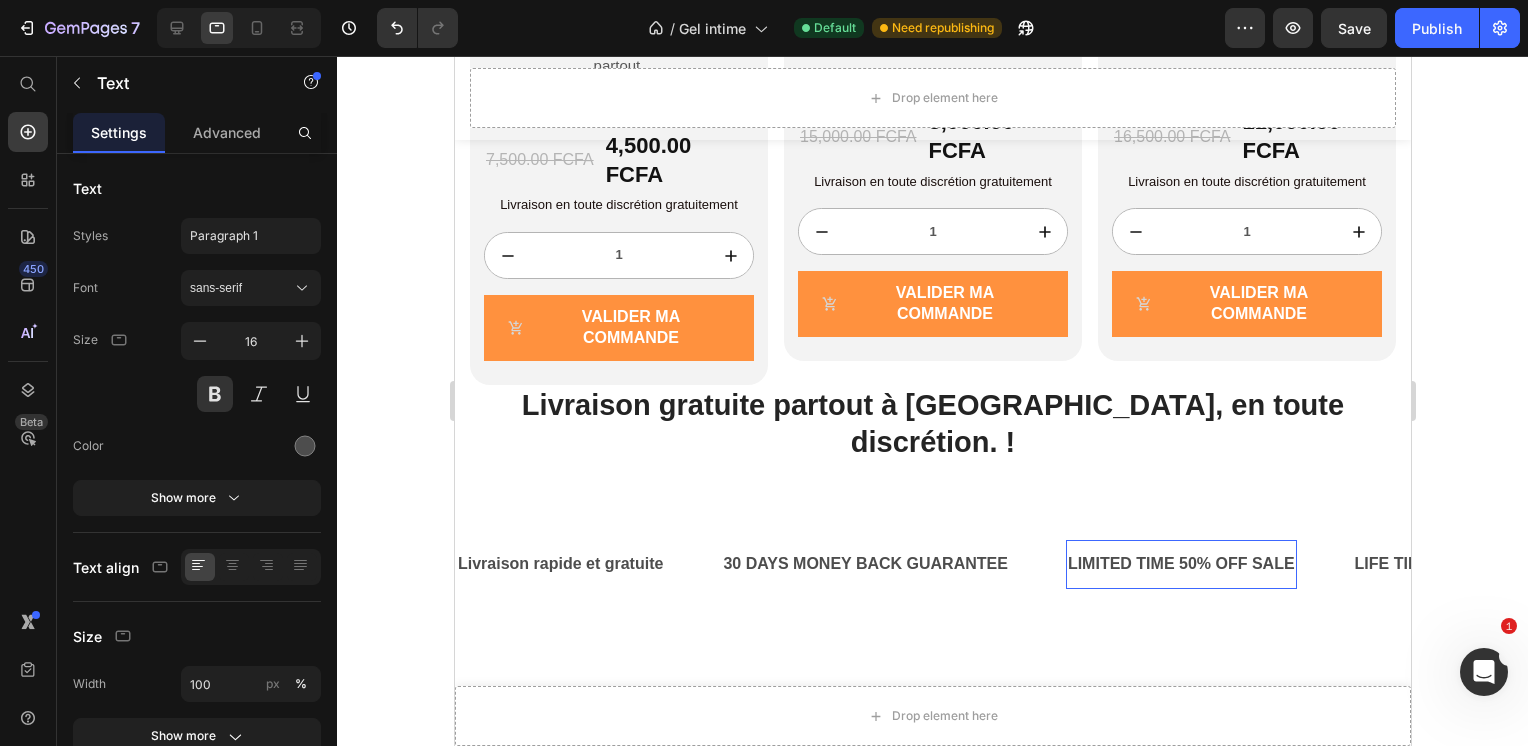 click on "LIMITED TIME 50% OFF SALE" at bounding box center (1180, 564) 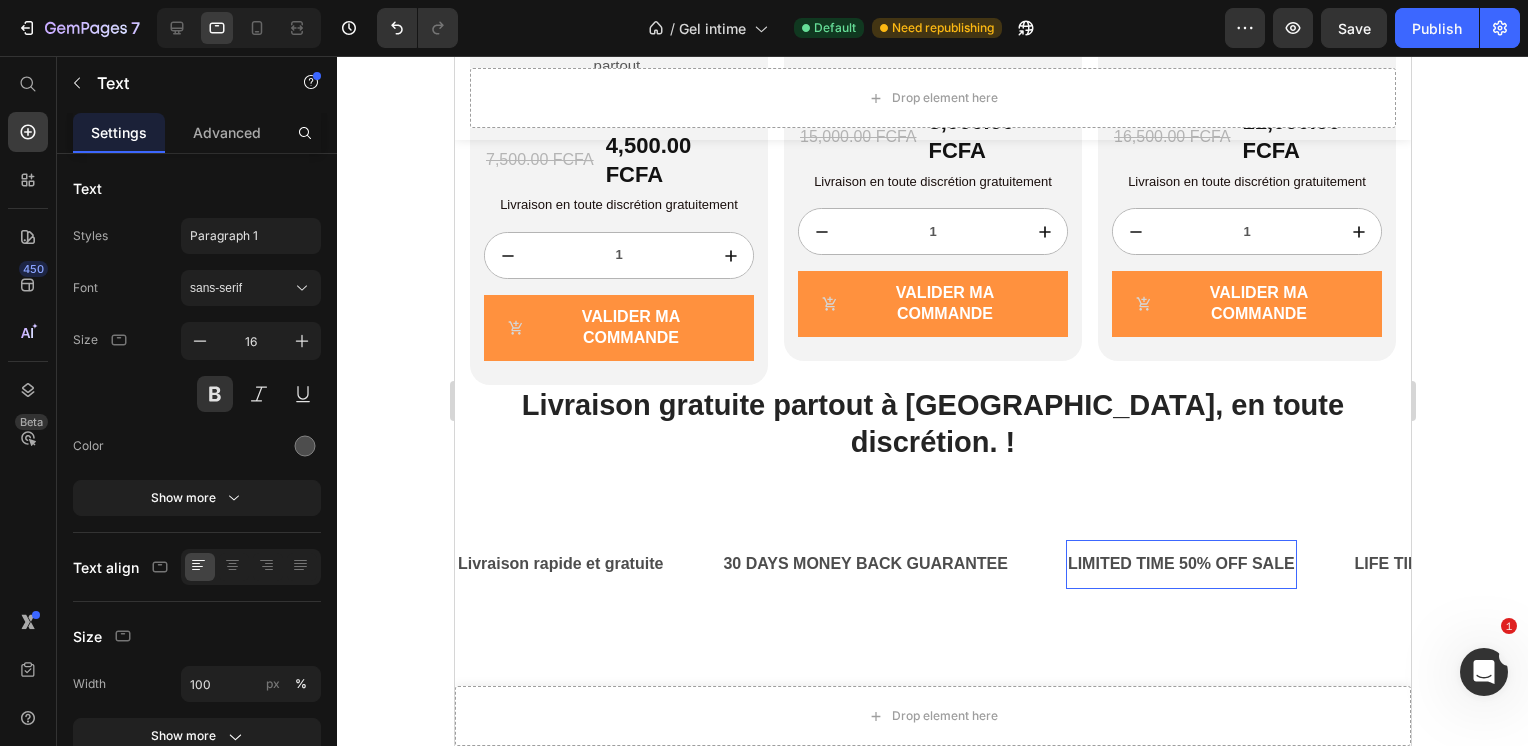 click on "LIMITED TIME 50% OFF SALE" at bounding box center [1180, 564] 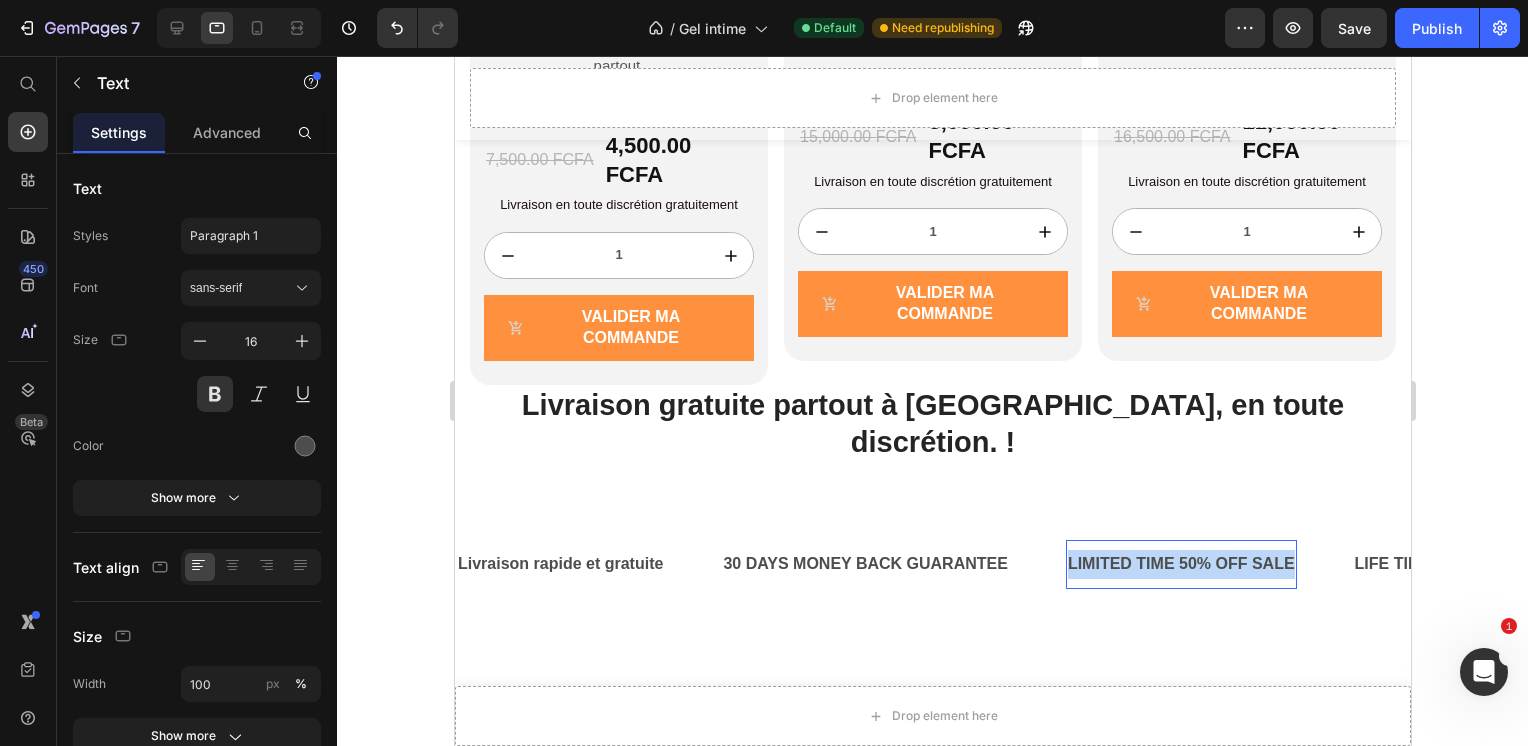 click on "LIMITED TIME 50% OFF SALE" at bounding box center [1180, 564] 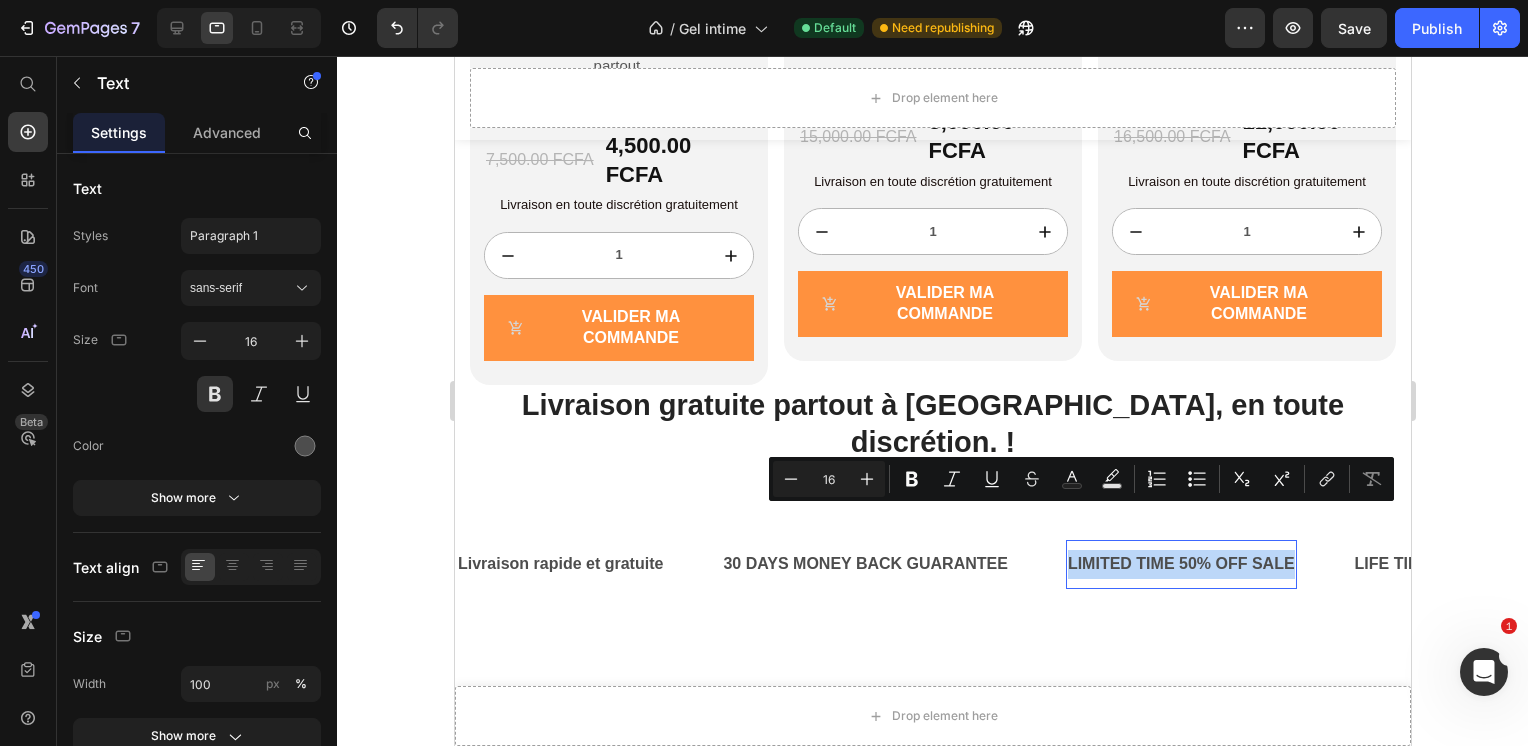 click on "LIMITED TIME 50% OFF SALE" at bounding box center [1180, 564] 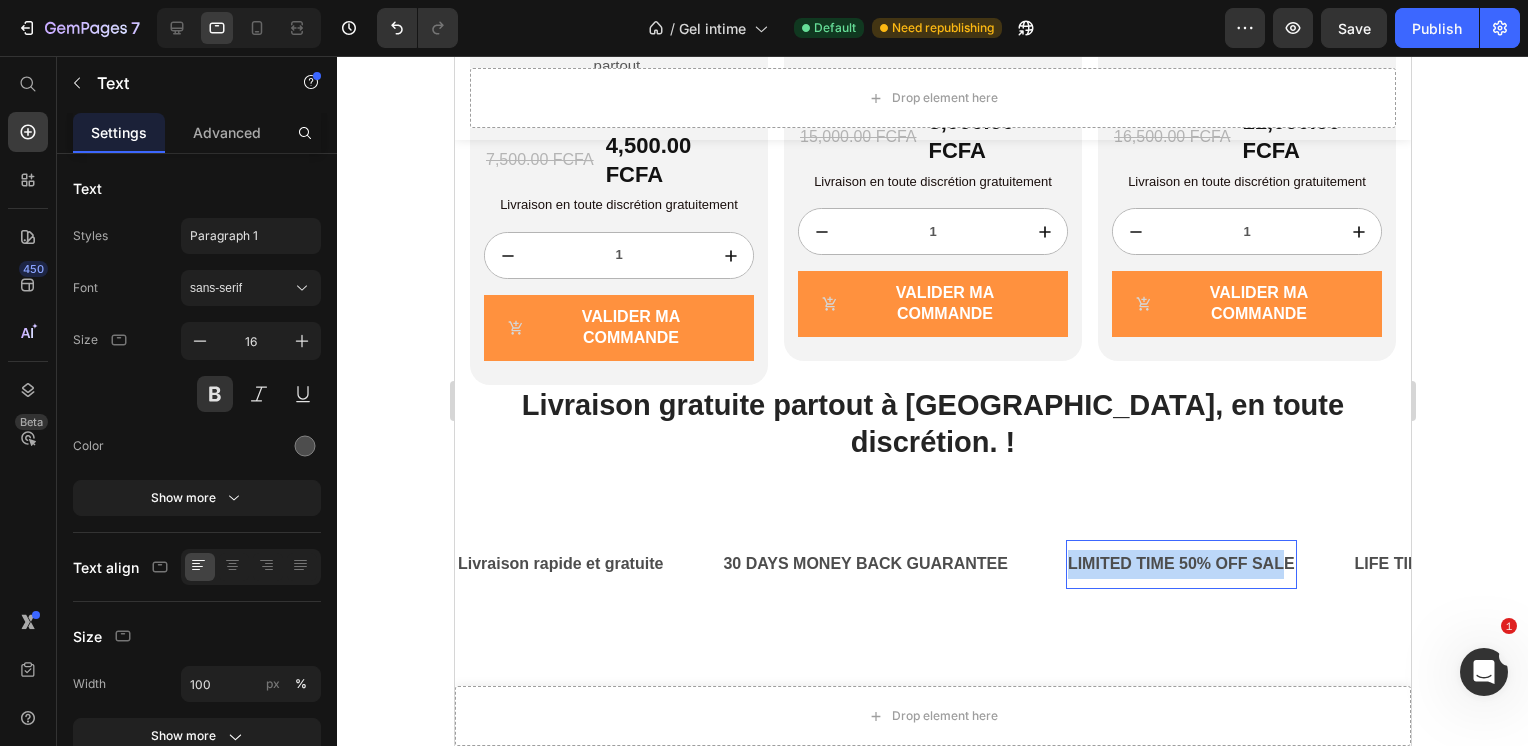 click on "LIMITED TIME 50% OFF SALE" at bounding box center (1180, 564) 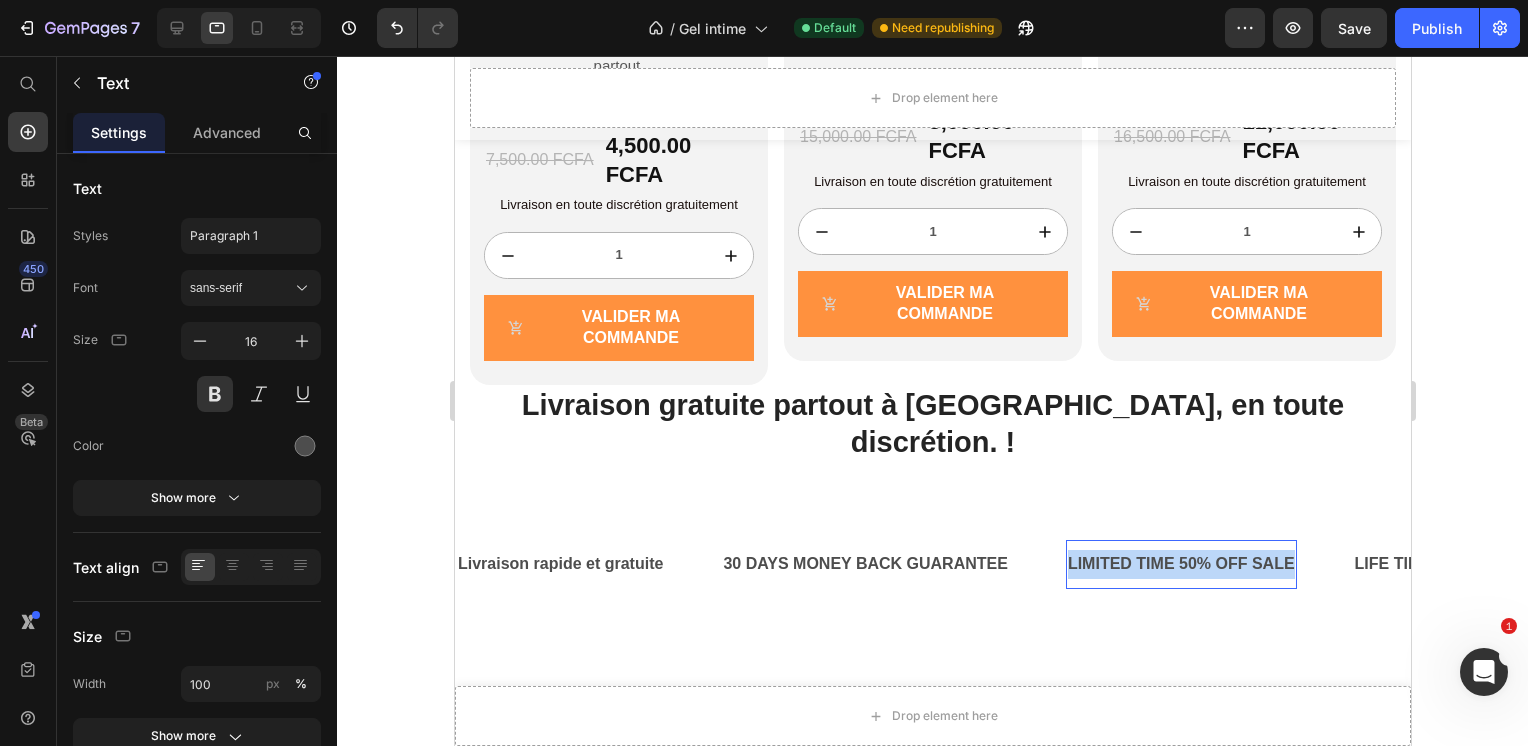 click on "LIMITED TIME 50% OFF SALE" at bounding box center [1180, 564] 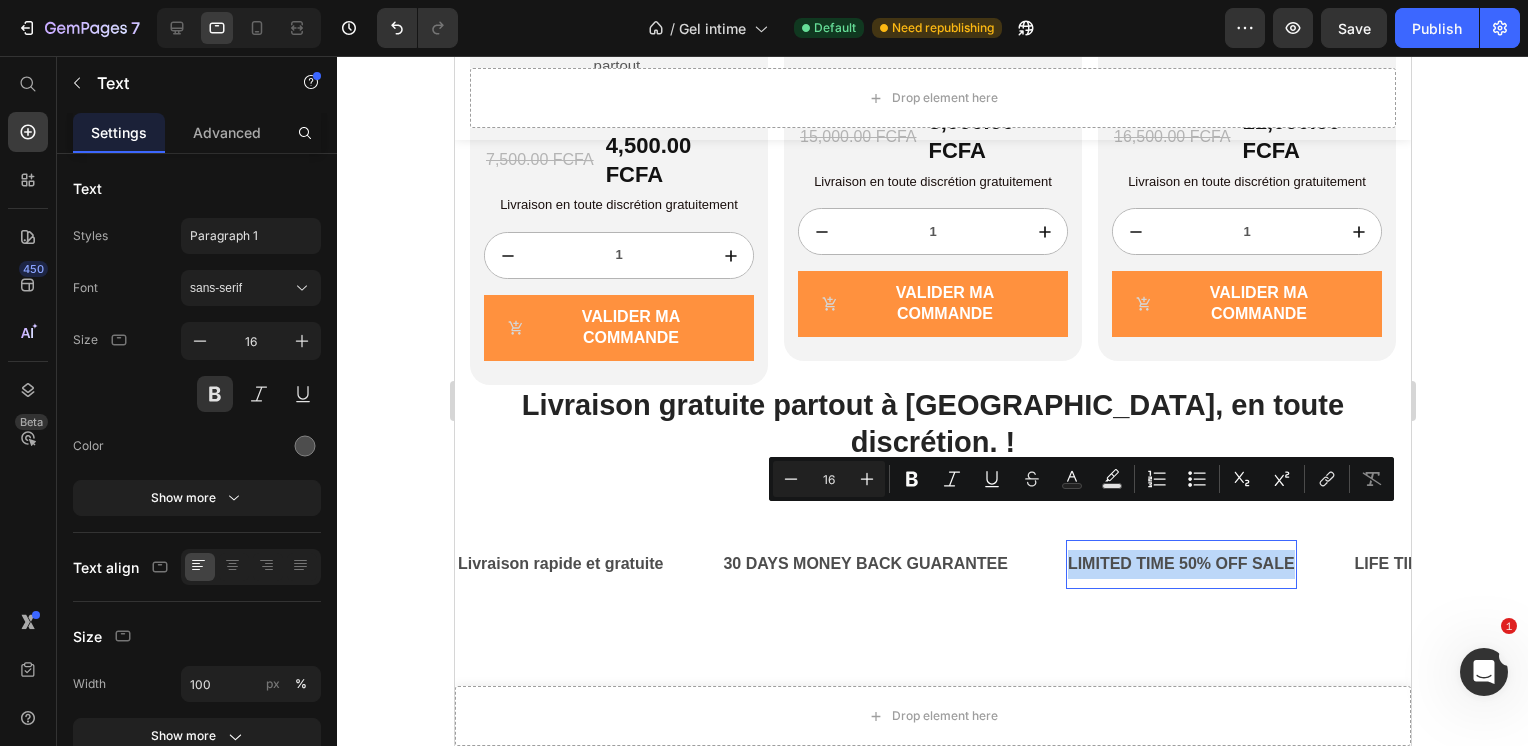 copy on "LIMITED TIME 50% OFF SALE" 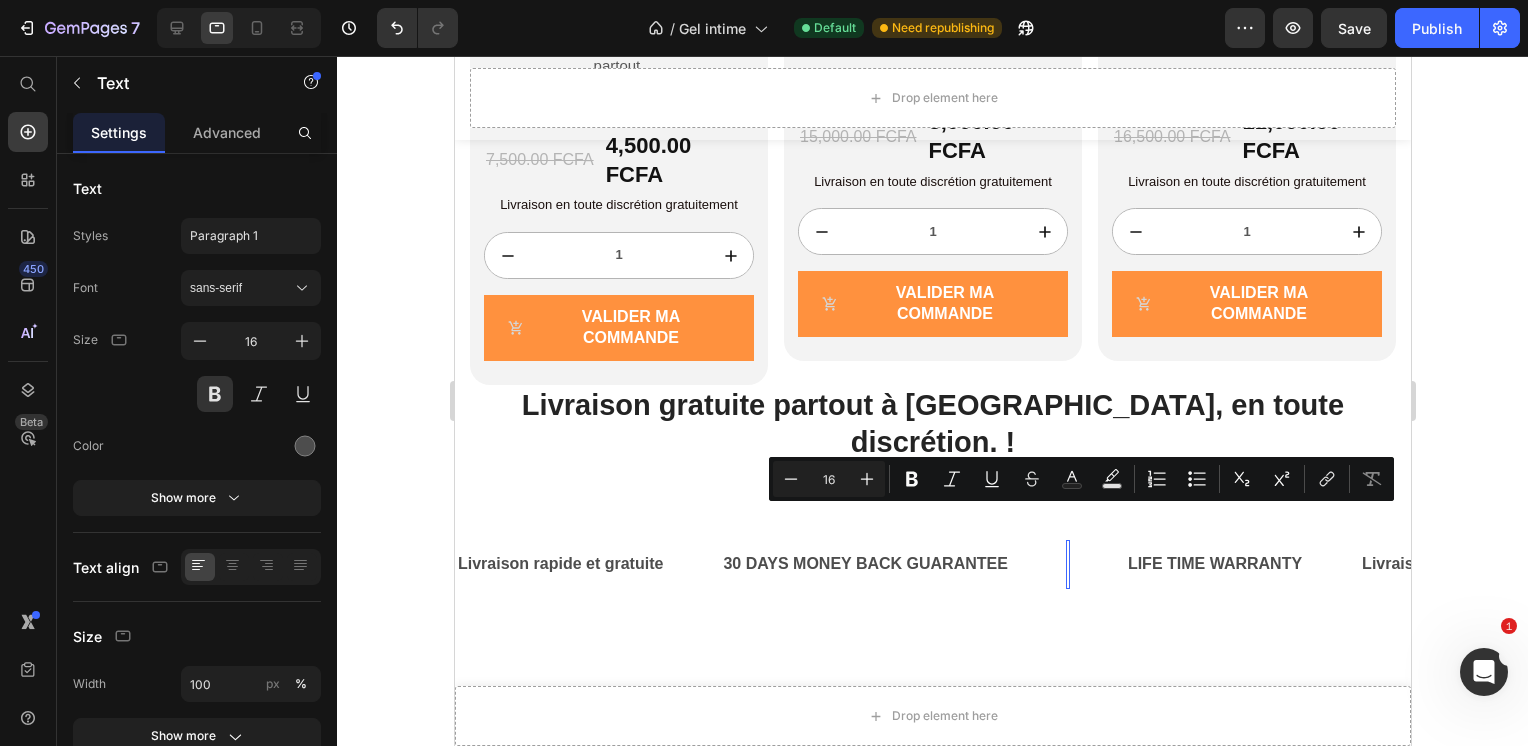 scroll, scrollTop: 2420, scrollLeft: 0, axis: vertical 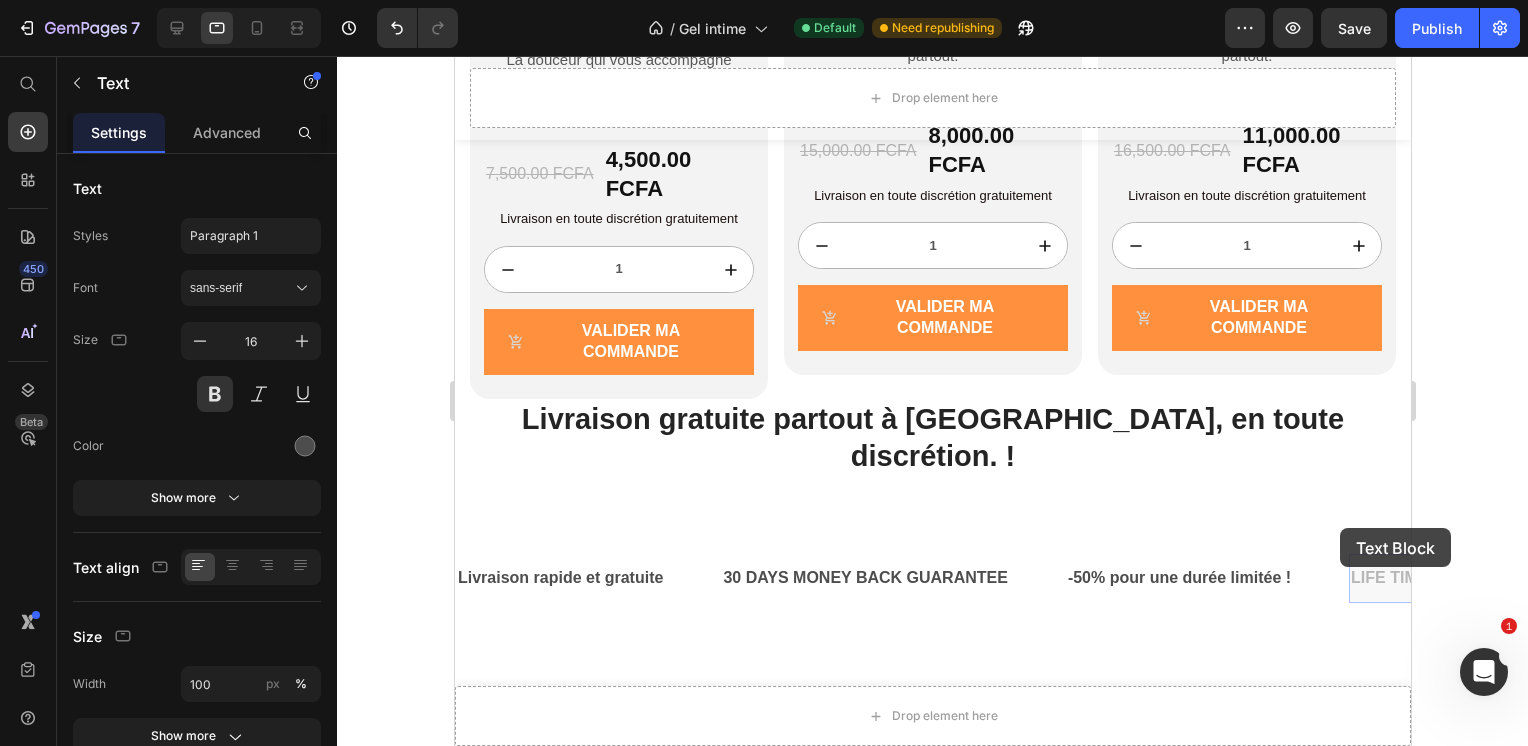 drag, startPoint x: 1374, startPoint y: 528, endPoint x: 1339, endPoint y: 528, distance: 35 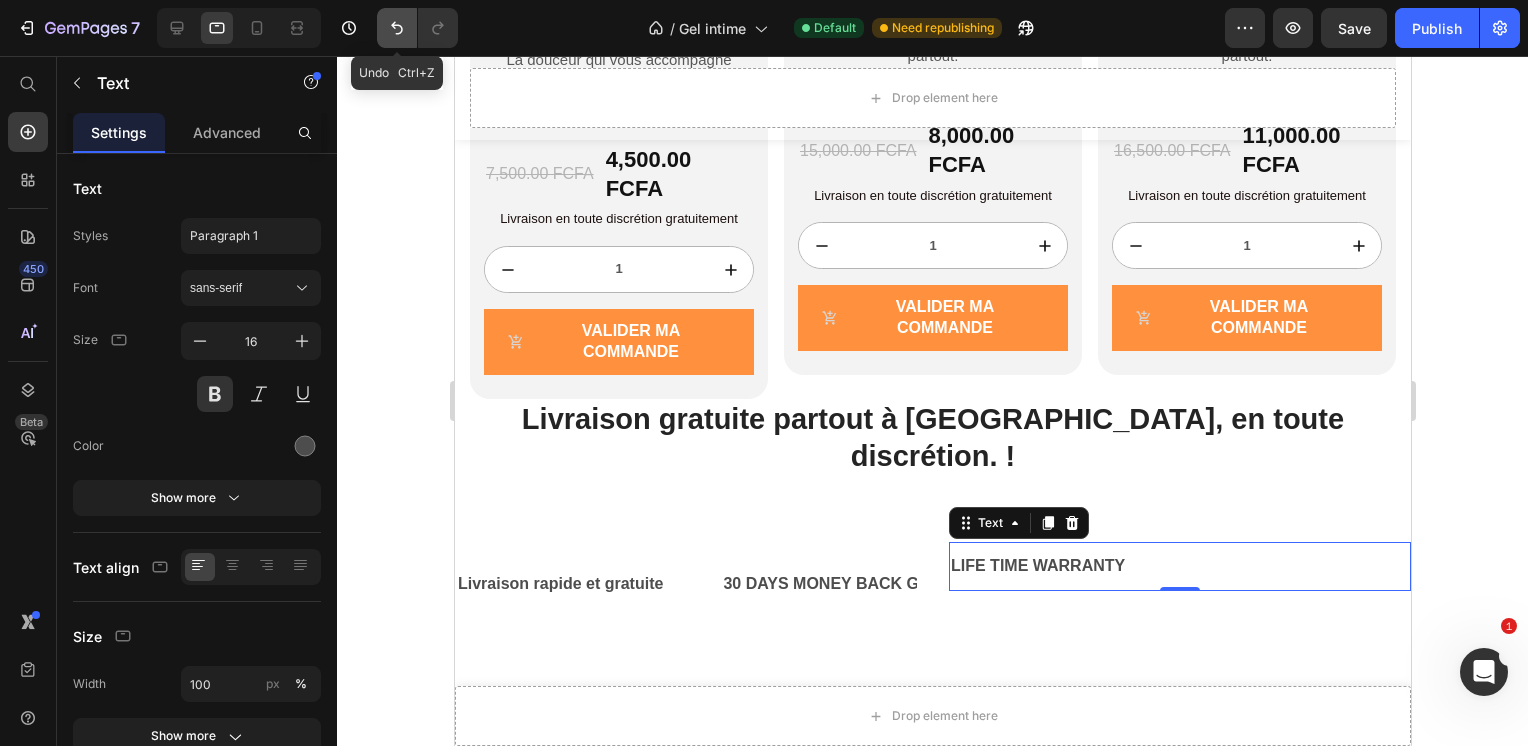 click 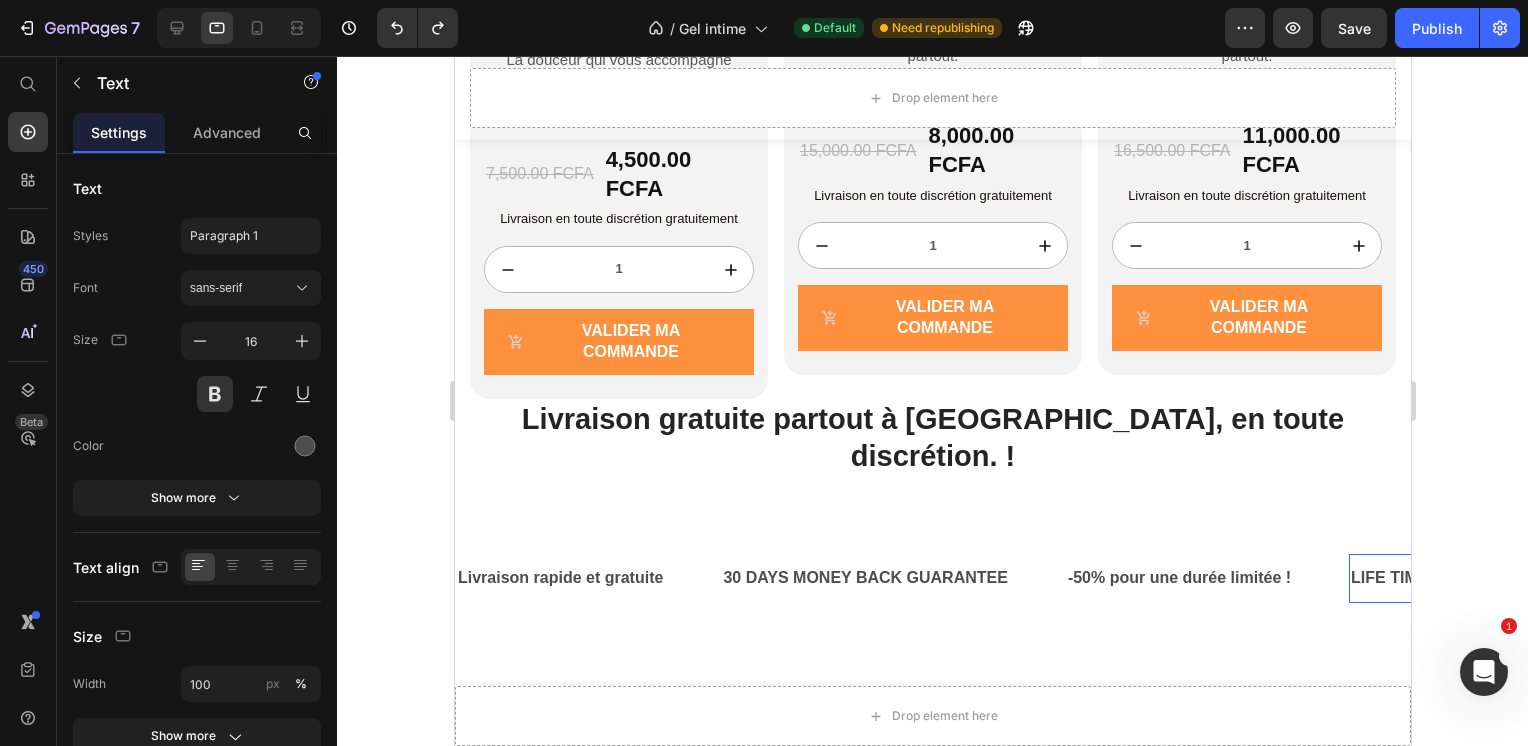 click on "LIFE TIME WARRANTY" at bounding box center [1437, 578] 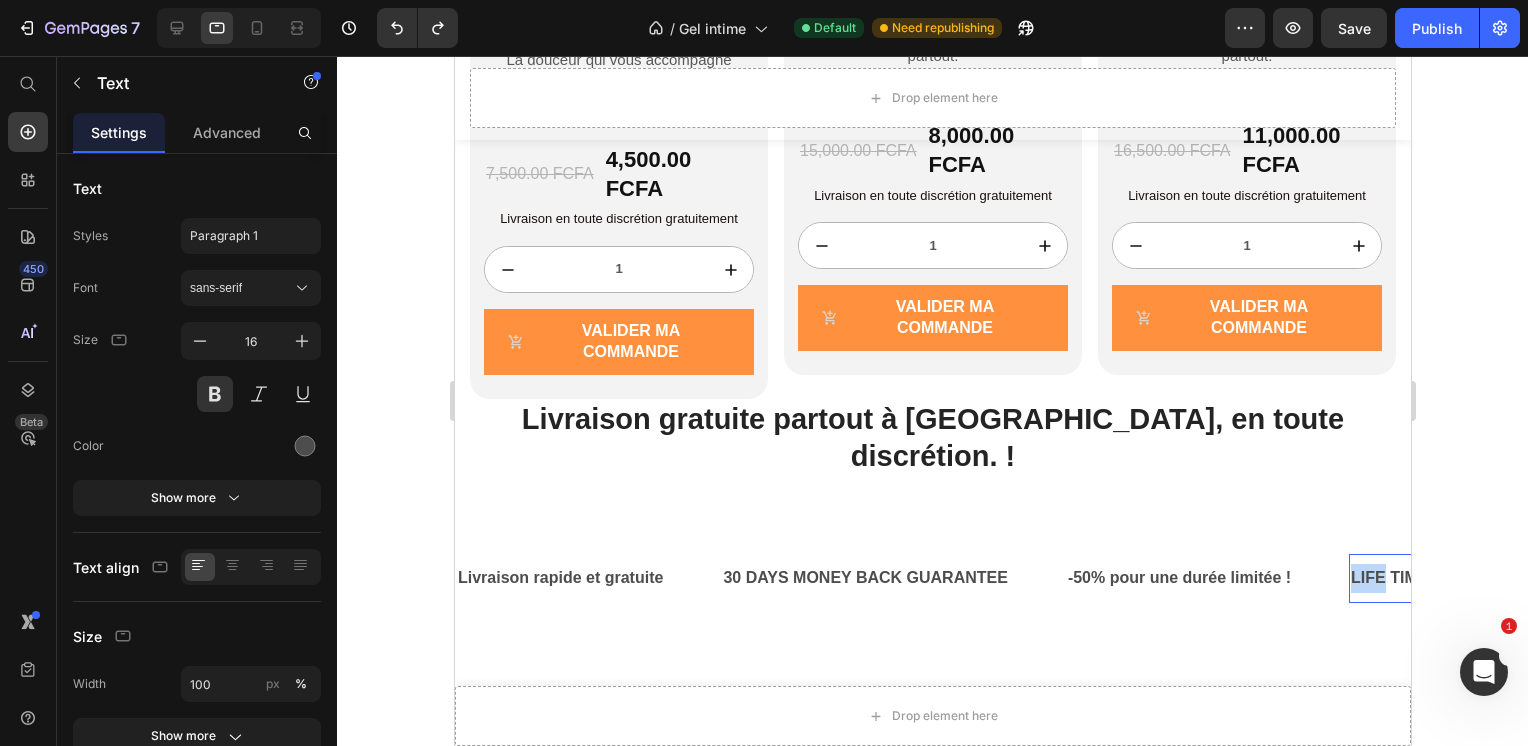 click on "LIFE TIME WARRANTY" at bounding box center [1437, 578] 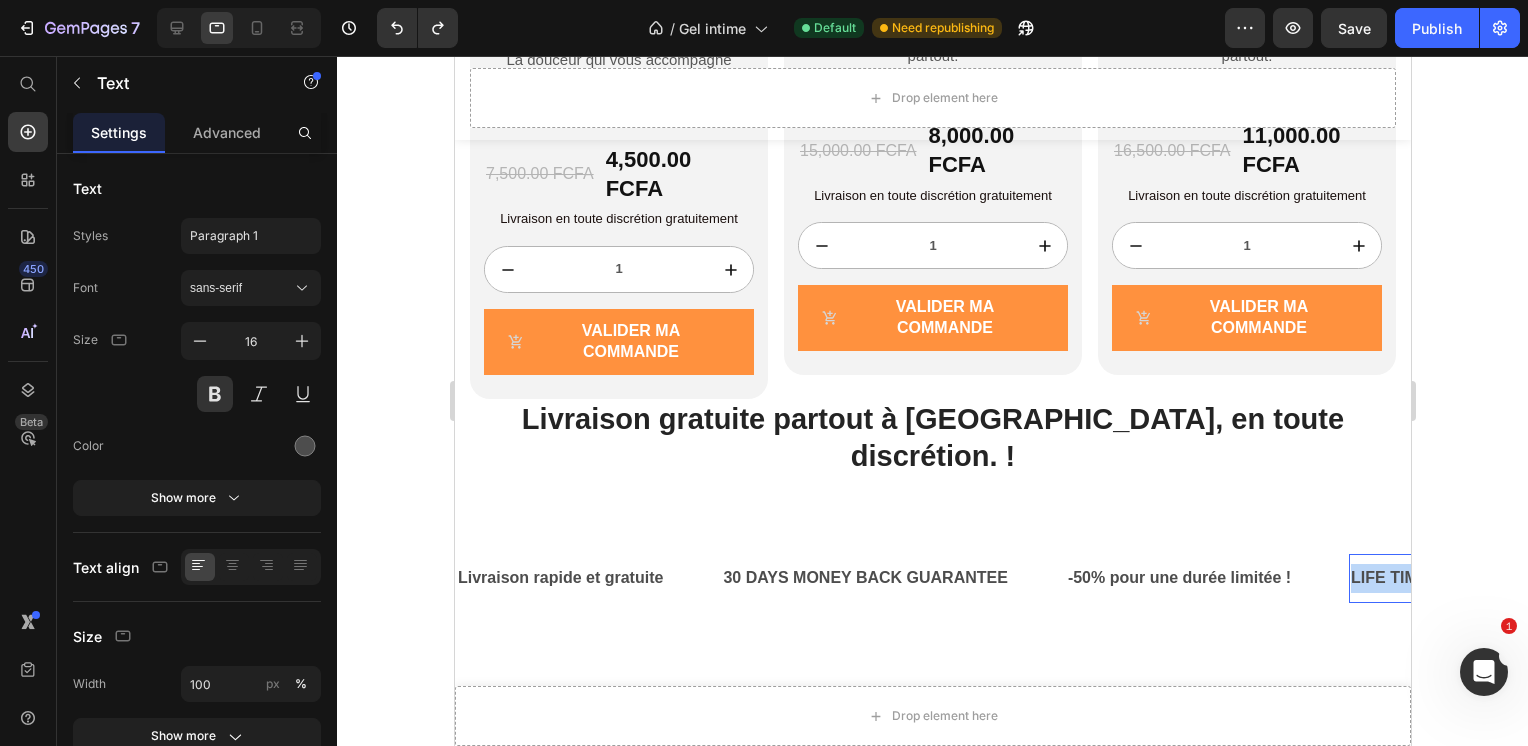 click on "LIFE TIME WARRANTY" at bounding box center (1437, 578) 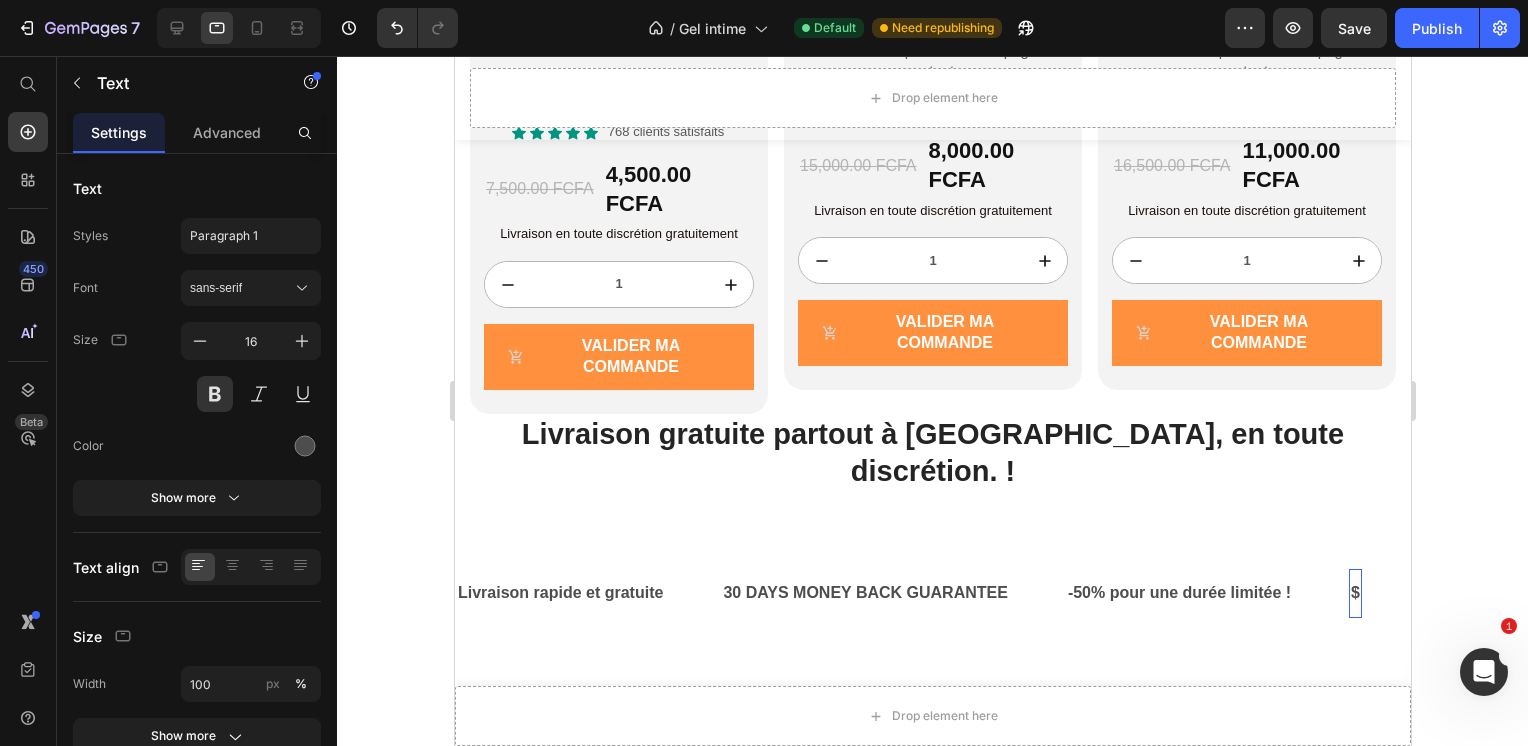 scroll, scrollTop: 2391, scrollLeft: 0, axis: vertical 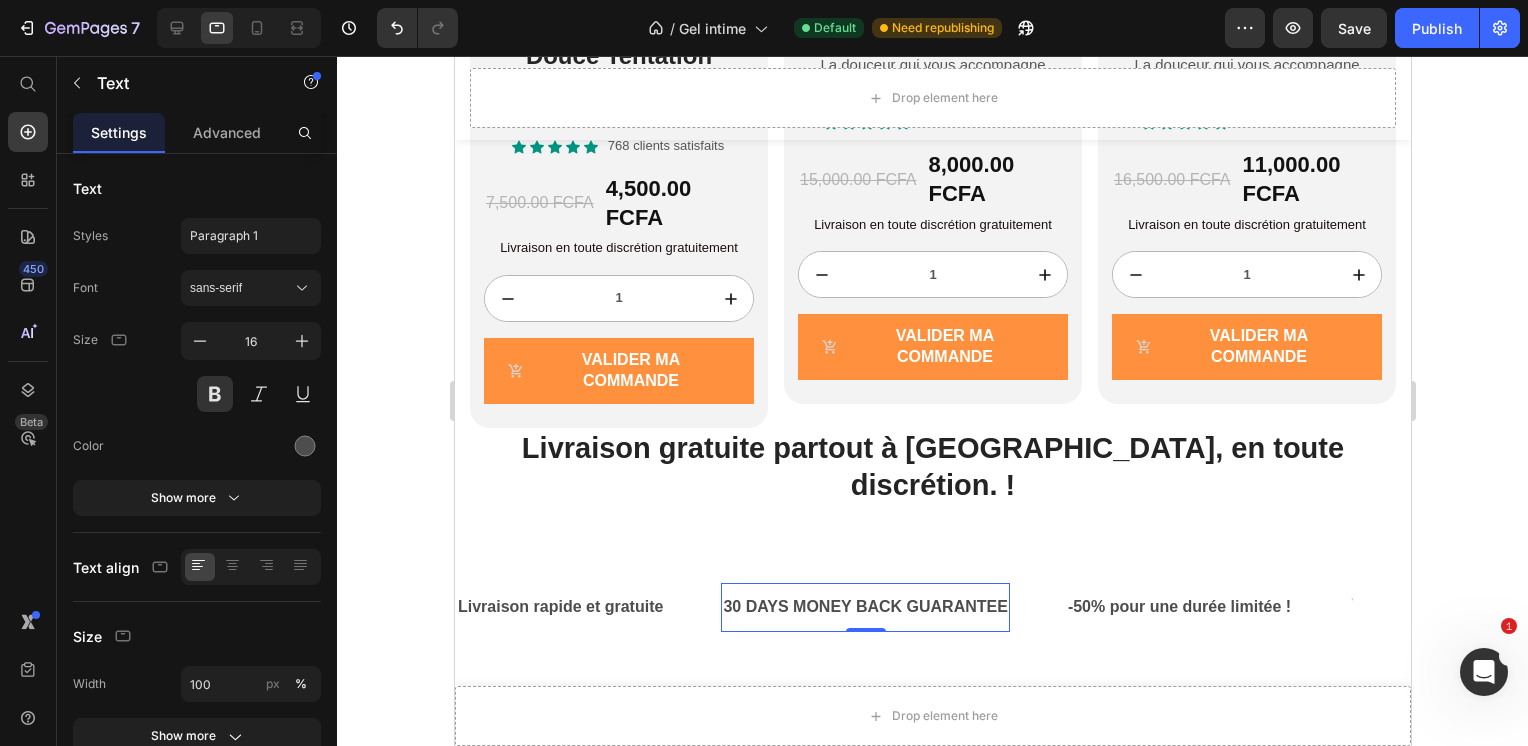 click on "30 DAYS MONEY BACK GUARANTEE" at bounding box center (864, 607) 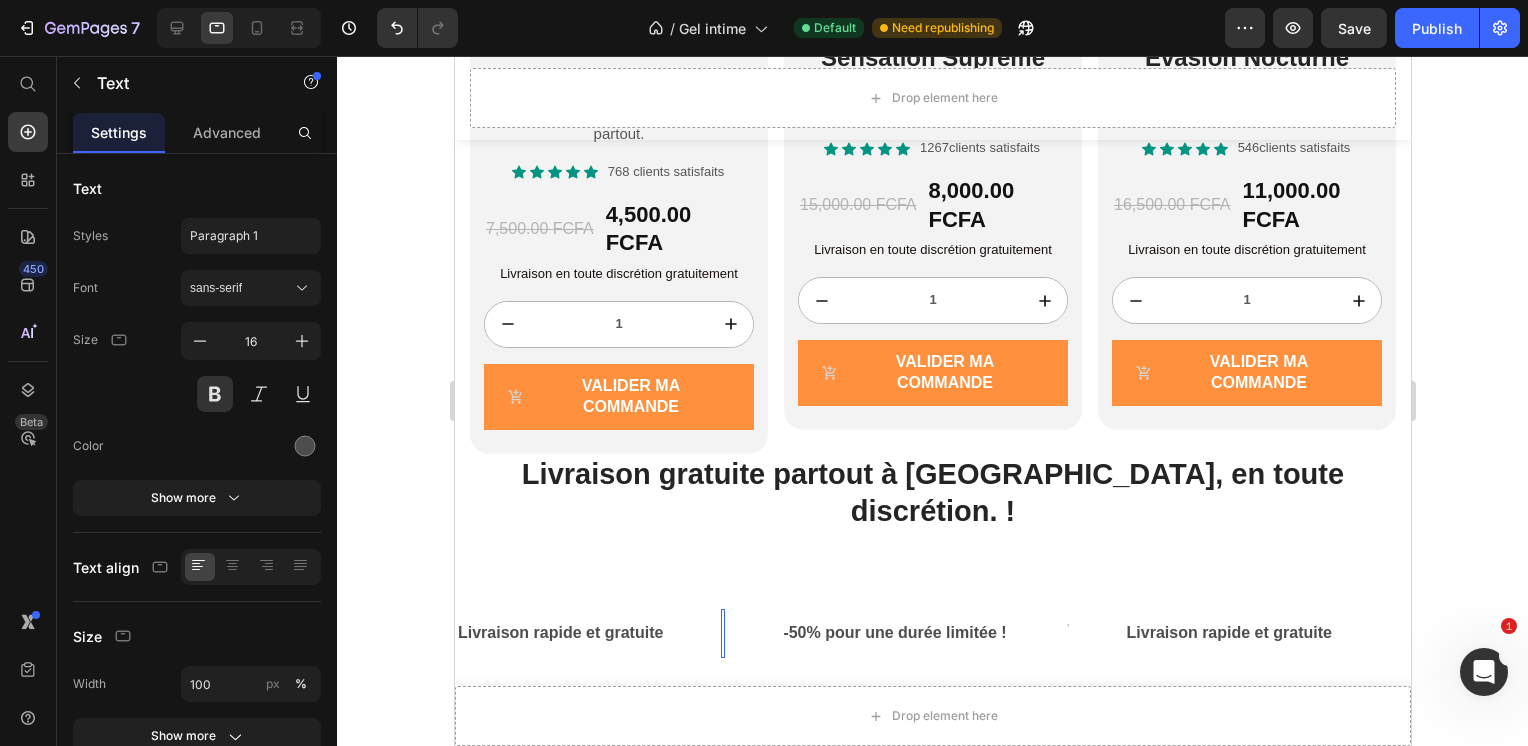 scroll, scrollTop: 2362, scrollLeft: 0, axis: vertical 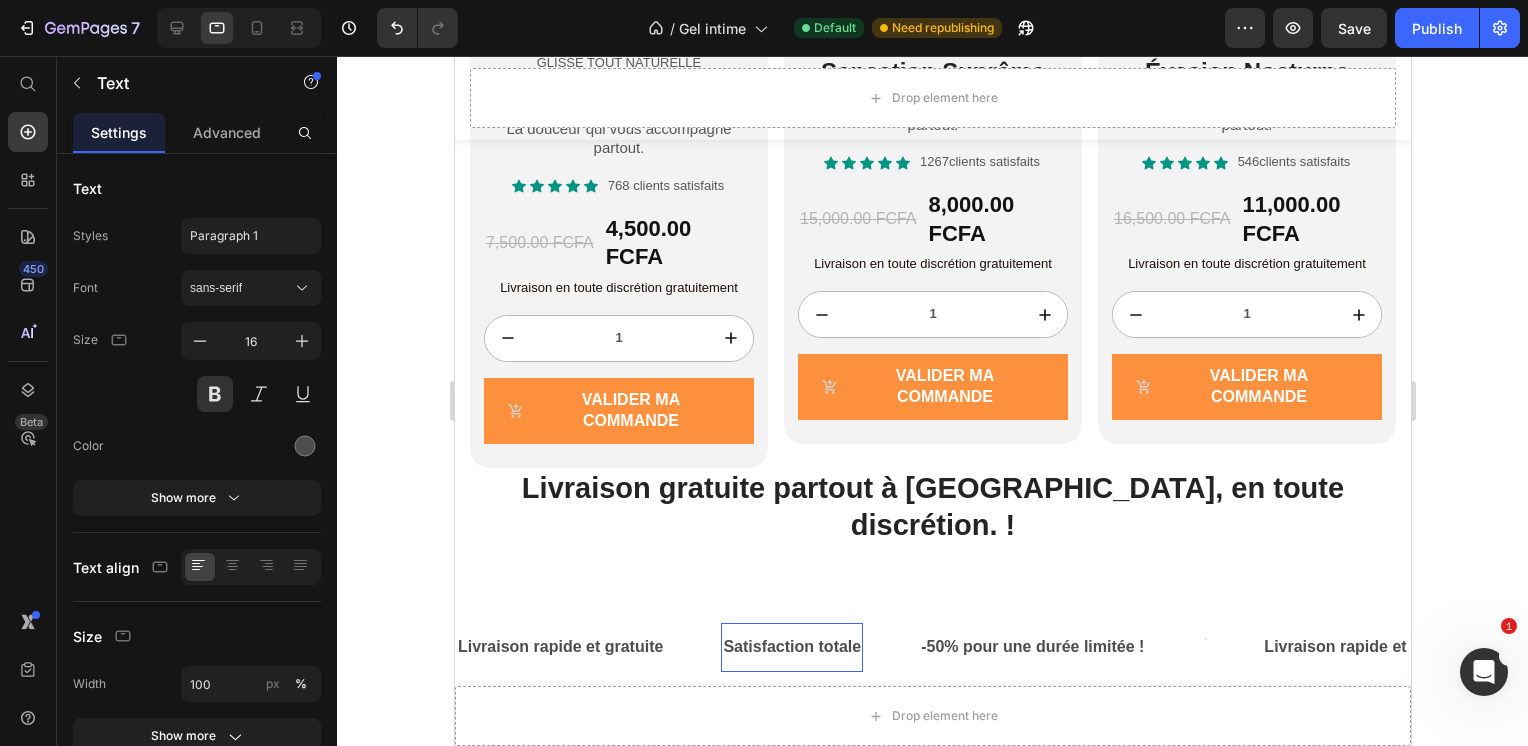 click on "Satisfaction totale" at bounding box center (791, 647) 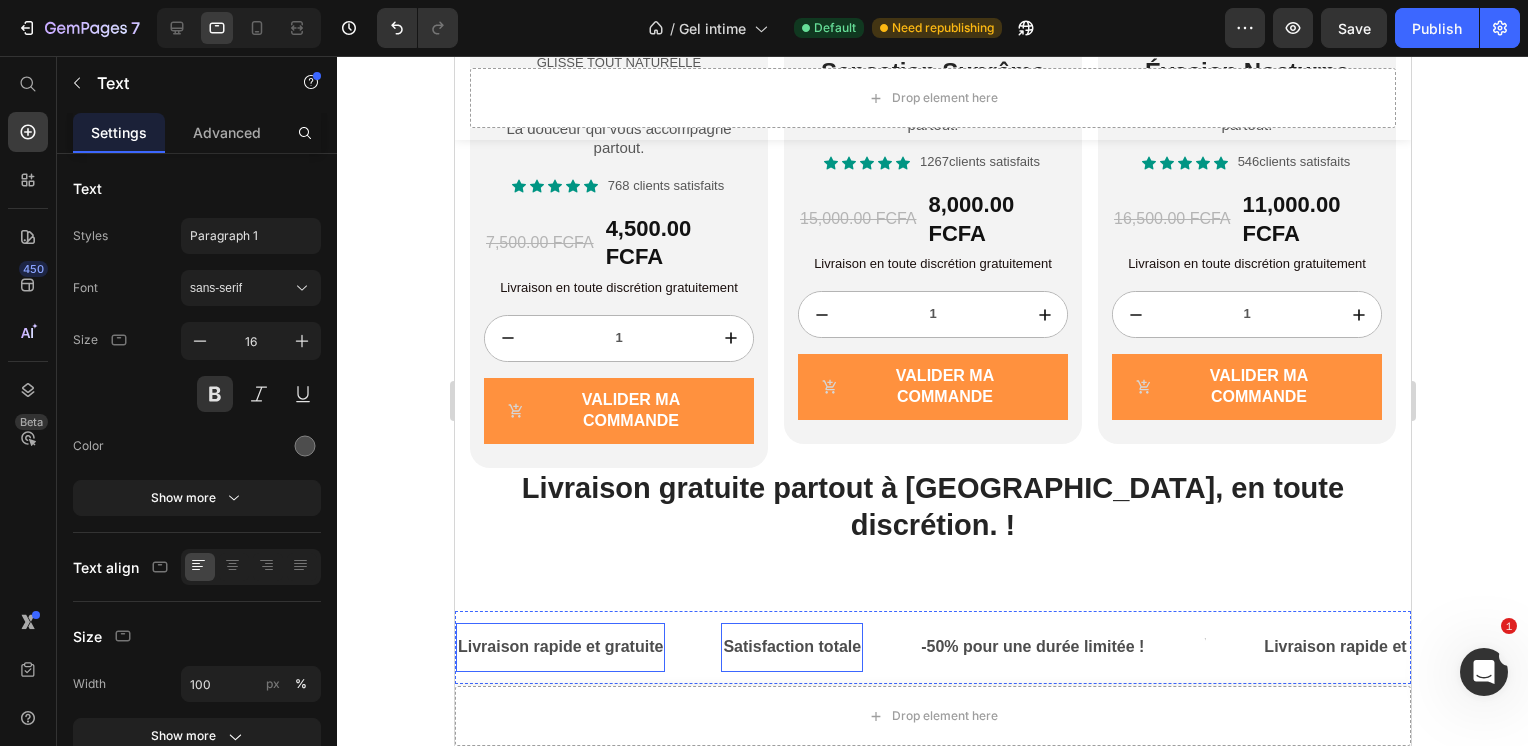 click on "Livraison rapide et gratuite" at bounding box center [559, 647] 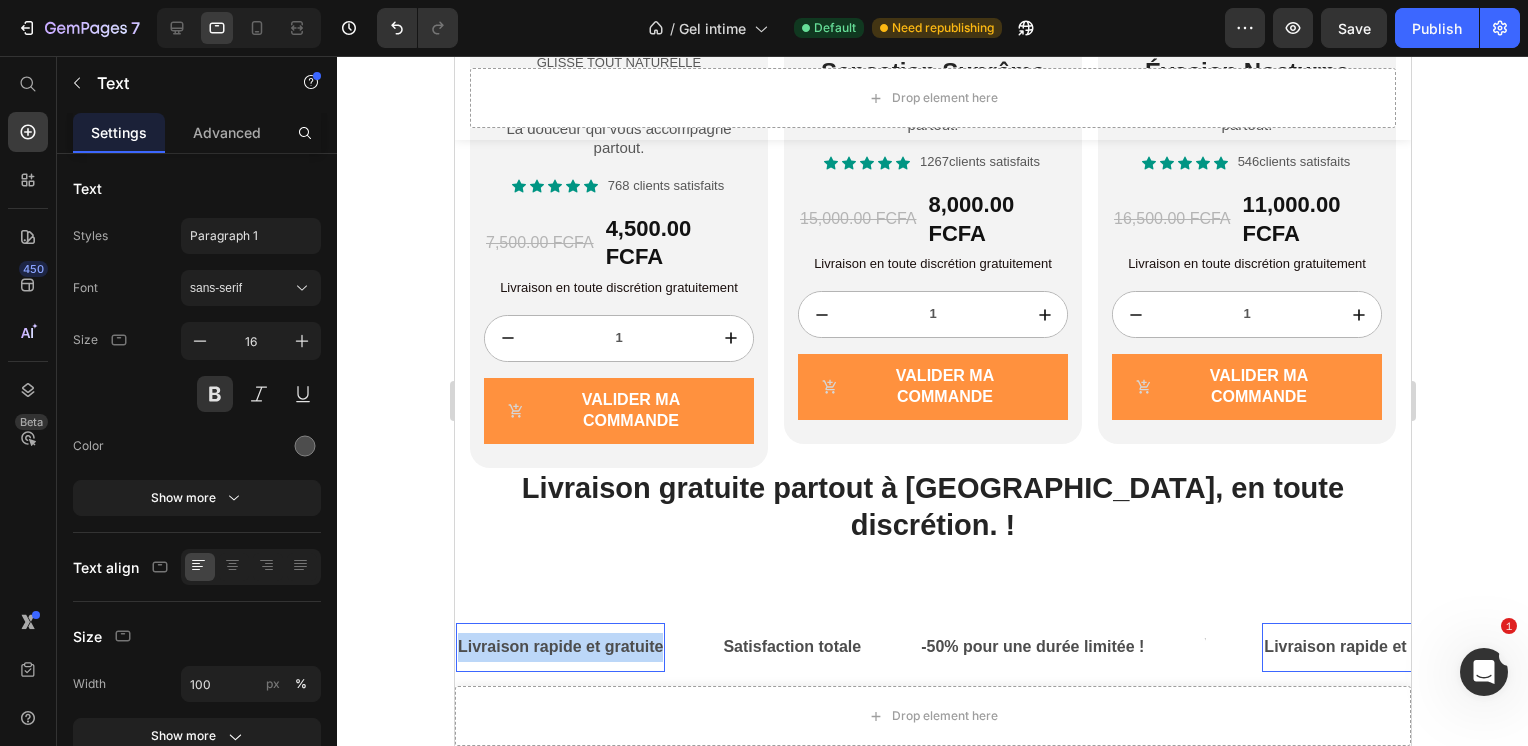 drag, startPoint x: 659, startPoint y: 590, endPoint x: 457, endPoint y: 588, distance: 202.0099 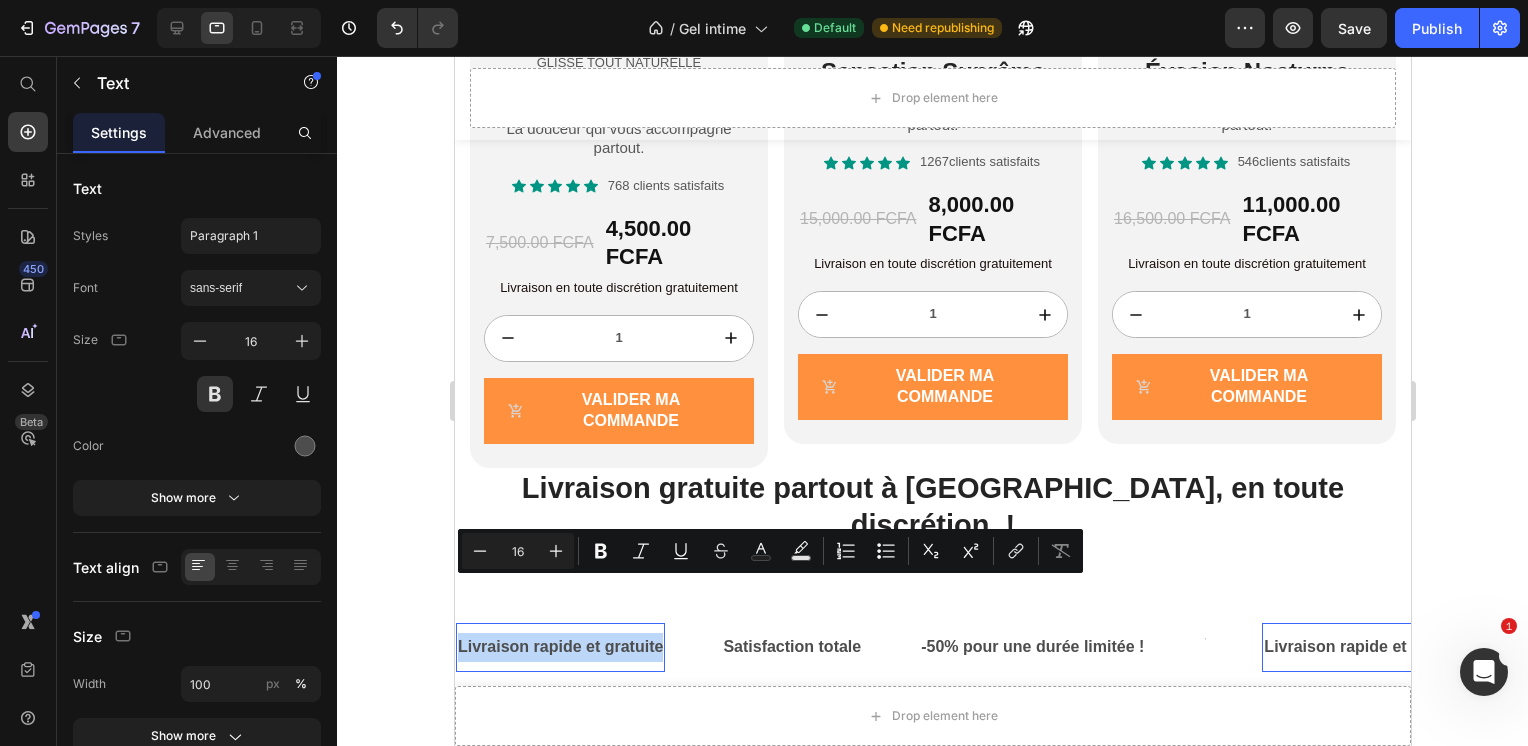 copy on "Livraison rapide et gratuite" 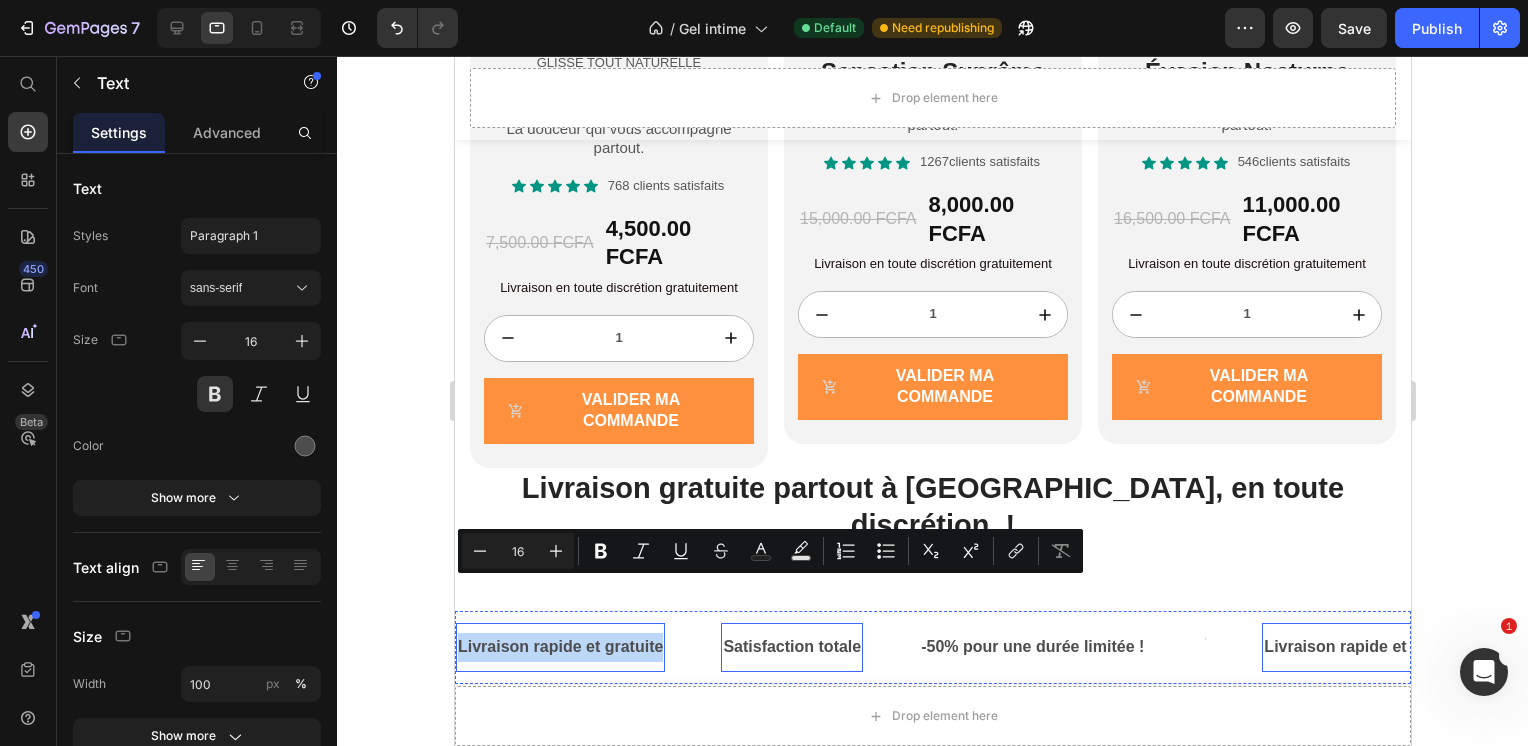 click on "Satisfaction totale" at bounding box center [791, 647] 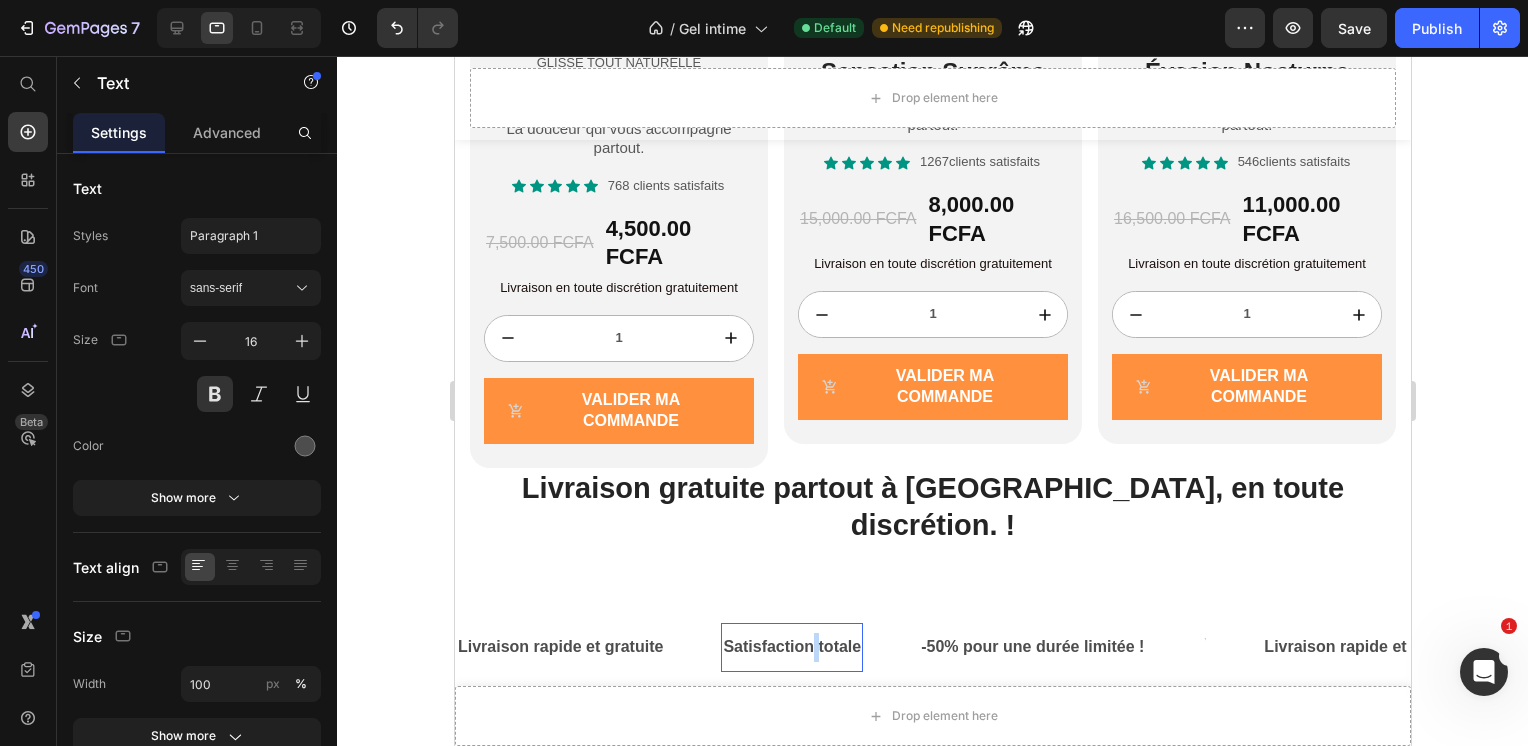 click on "Satisfaction totale" at bounding box center [791, 647] 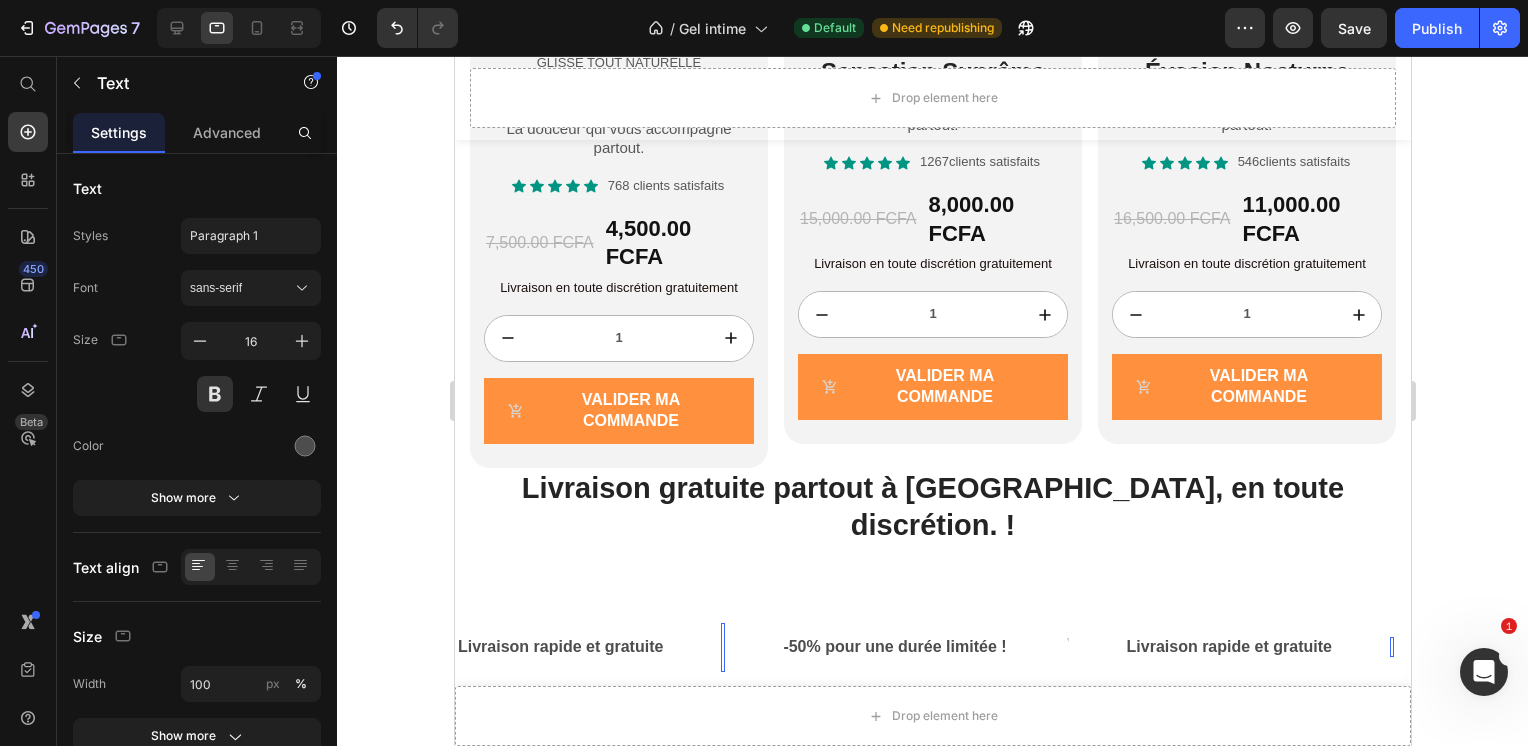 scroll, scrollTop: 2348, scrollLeft: 0, axis: vertical 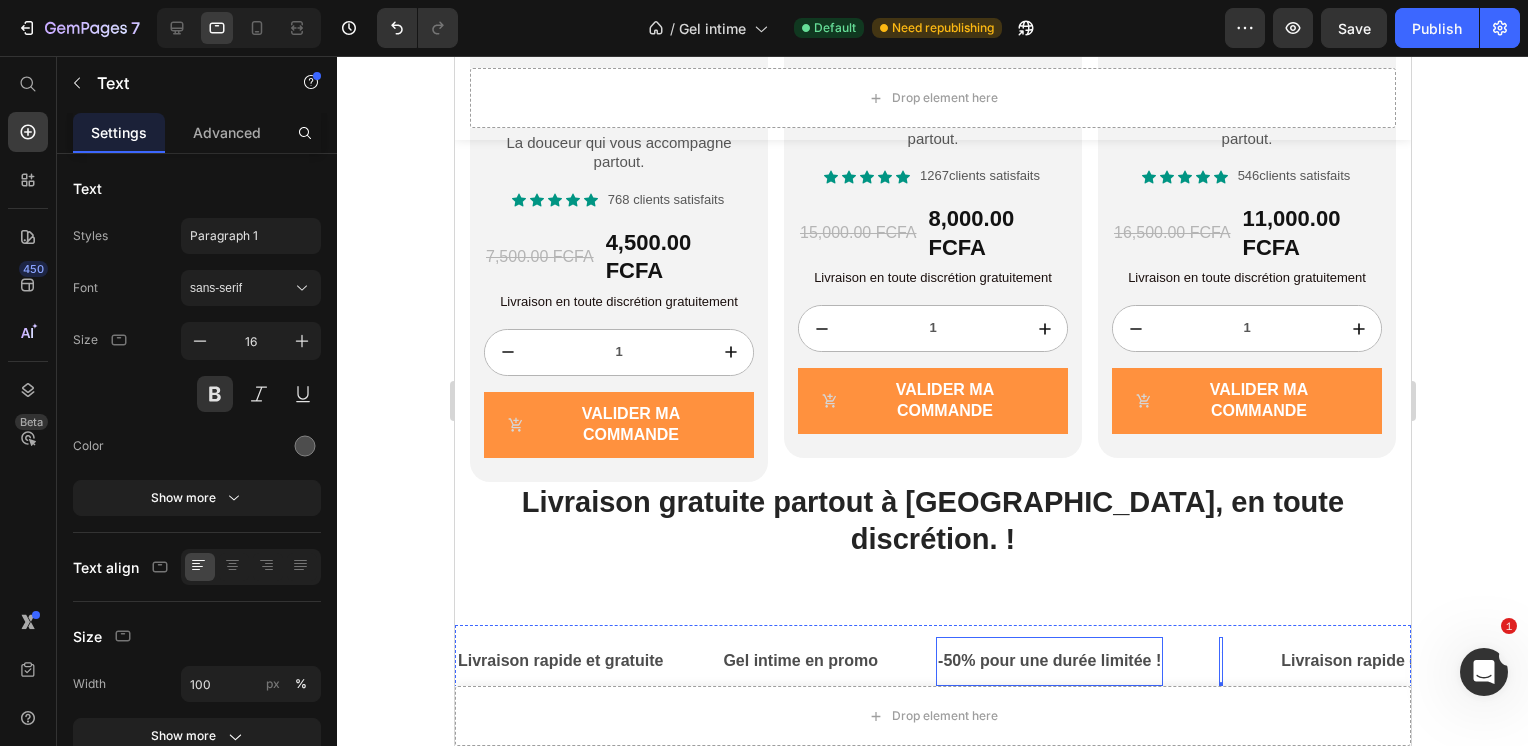 click on "-50% pour une durée limitée !" at bounding box center [1048, 661] 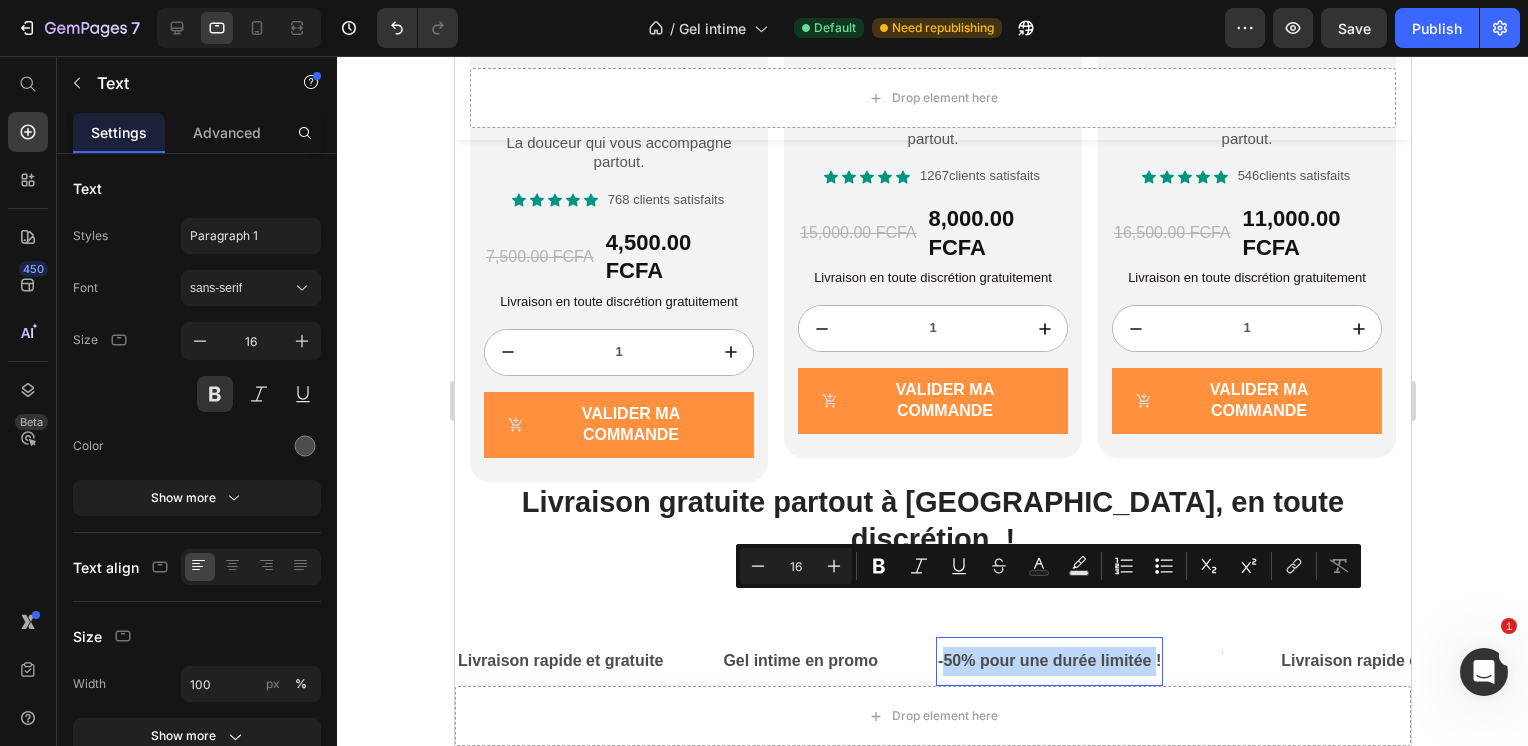 drag, startPoint x: 944, startPoint y: 606, endPoint x: 1153, endPoint y: 605, distance: 209.0024 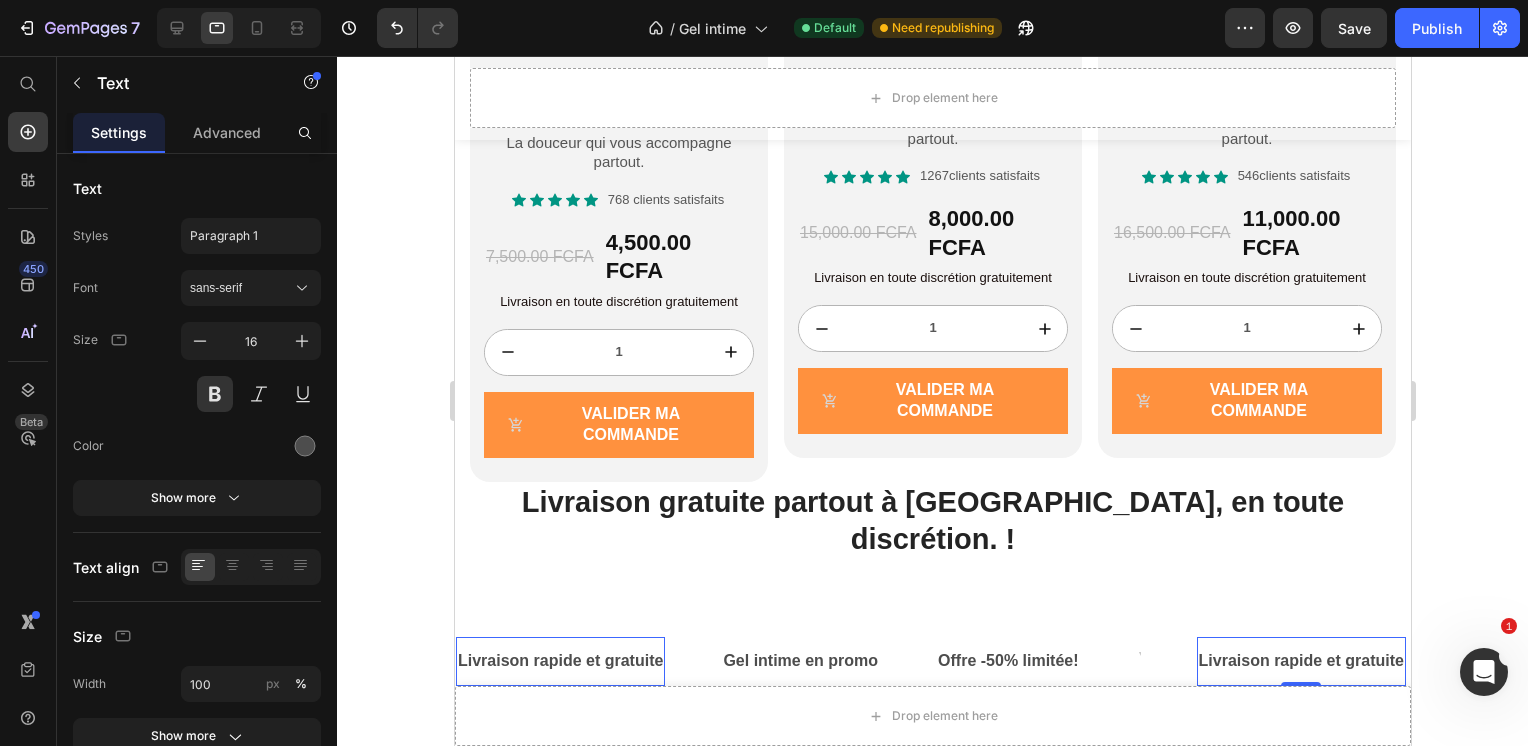 click on "Livraison rapide et gratuite" at bounding box center [1300, 661] 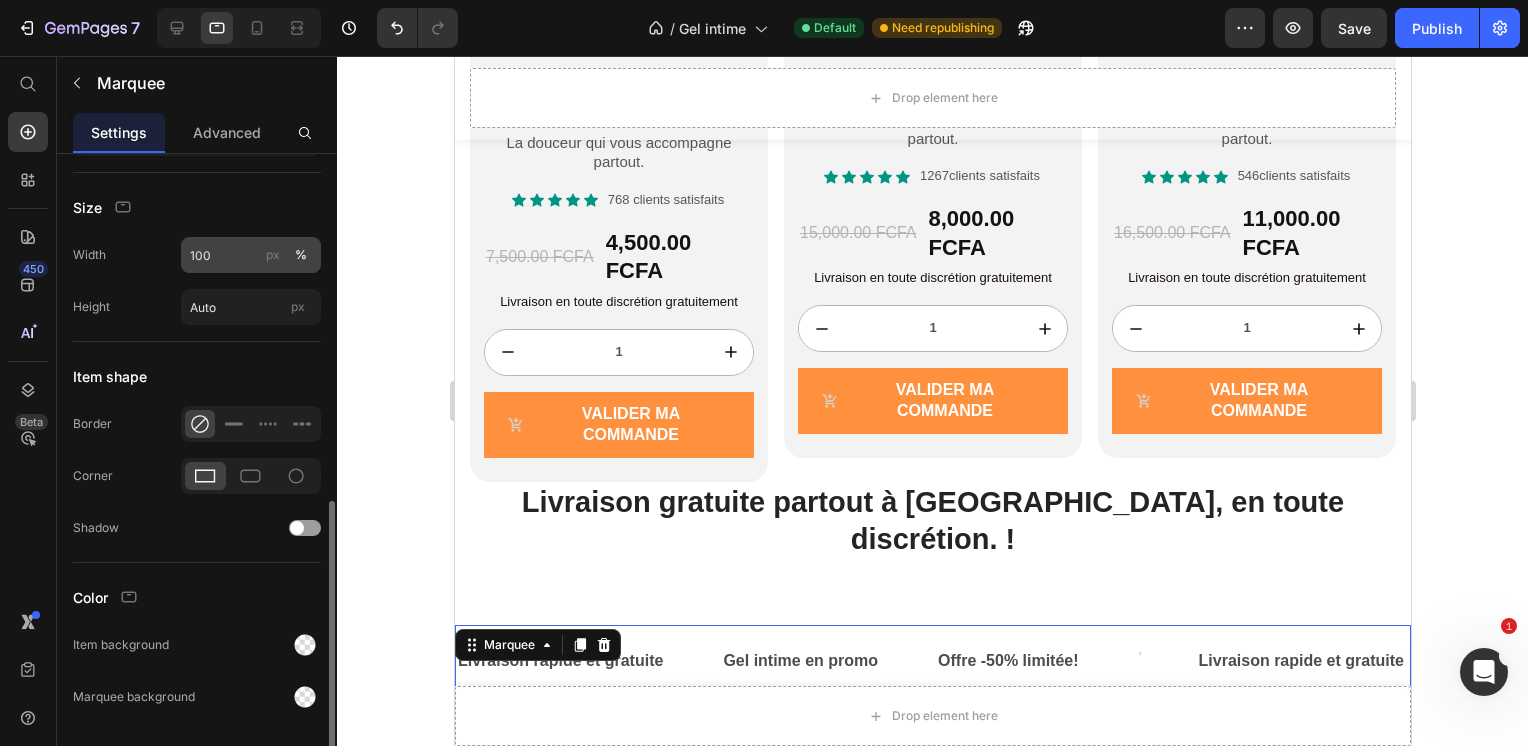 scroll, scrollTop: 846, scrollLeft: 0, axis: vertical 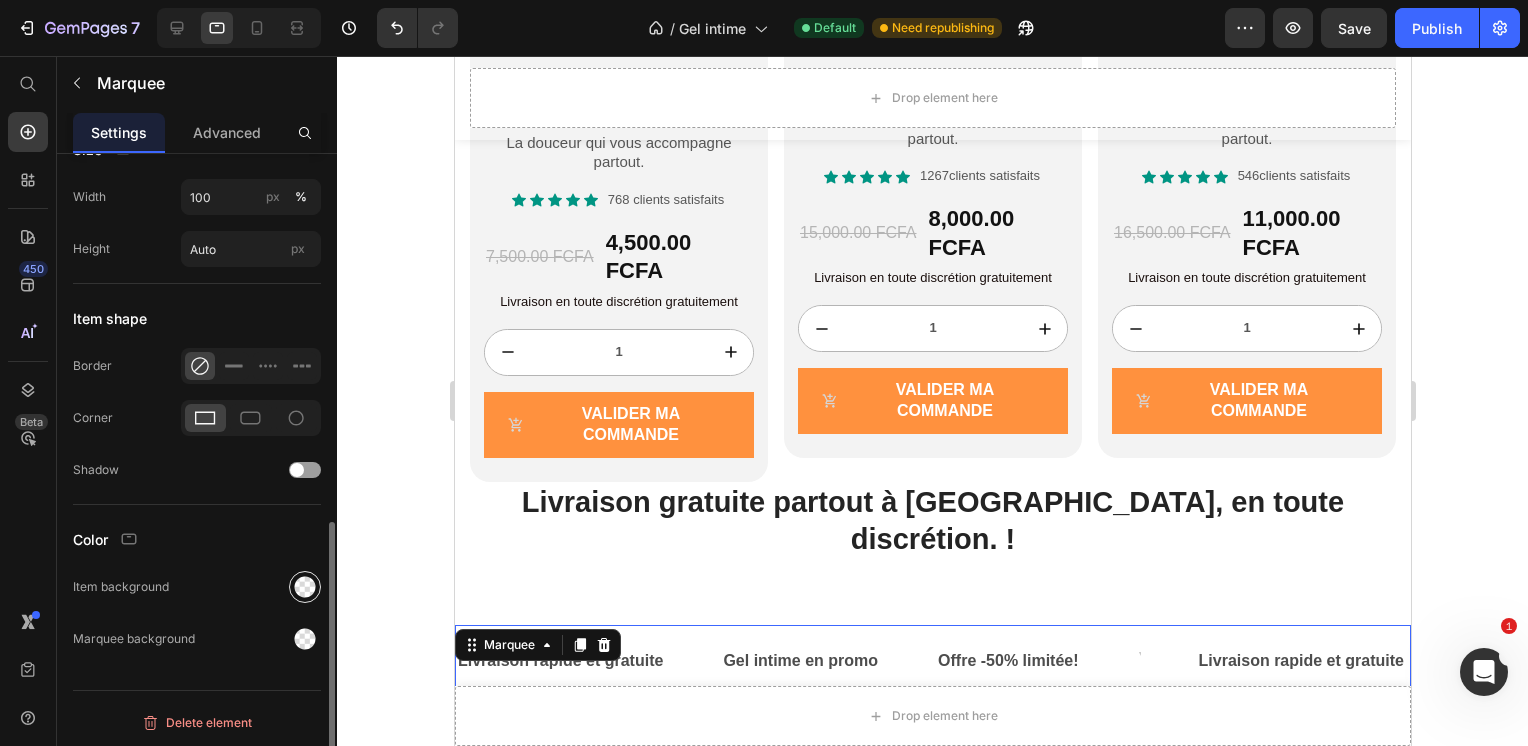 click at bounding box center [305, 587] 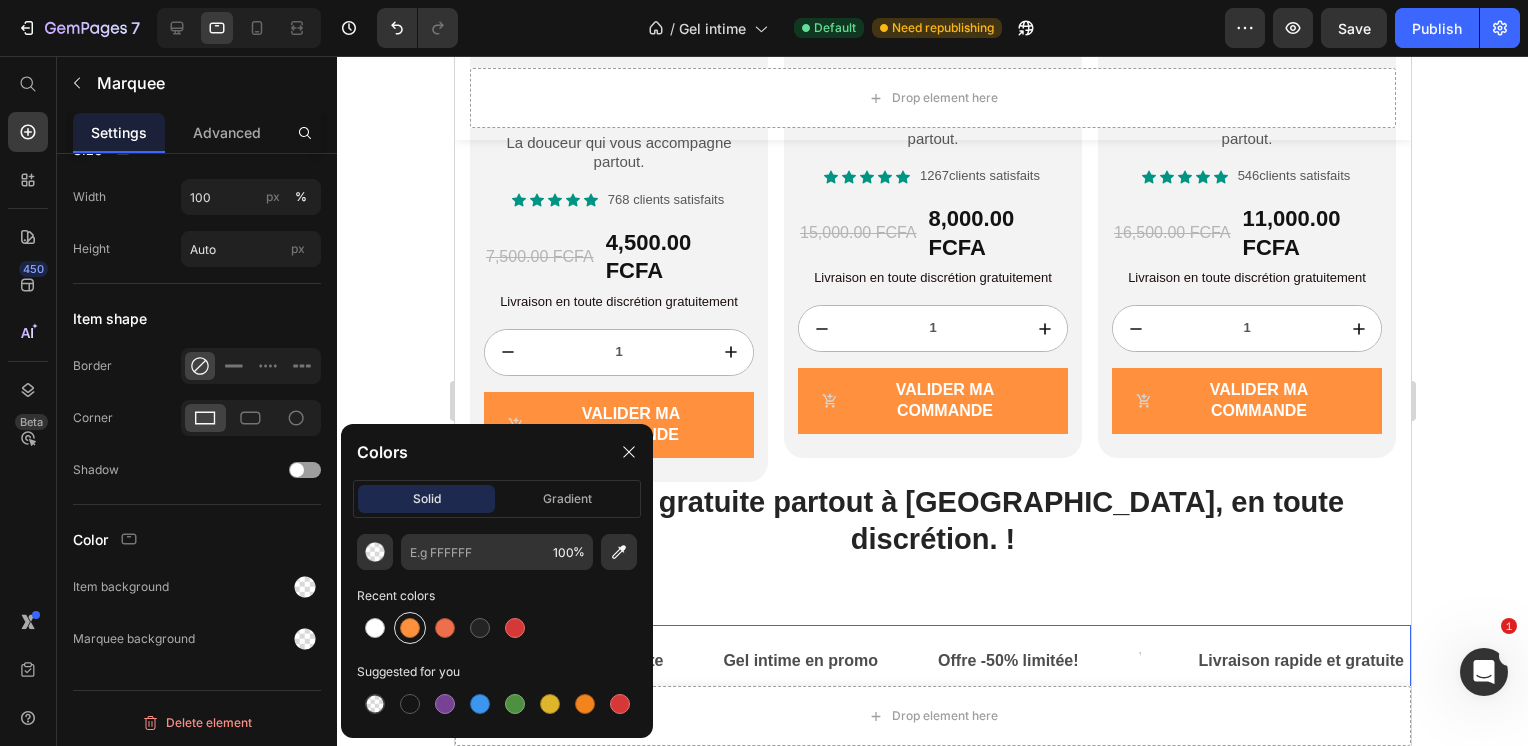 click at bounding box center (410, 628) 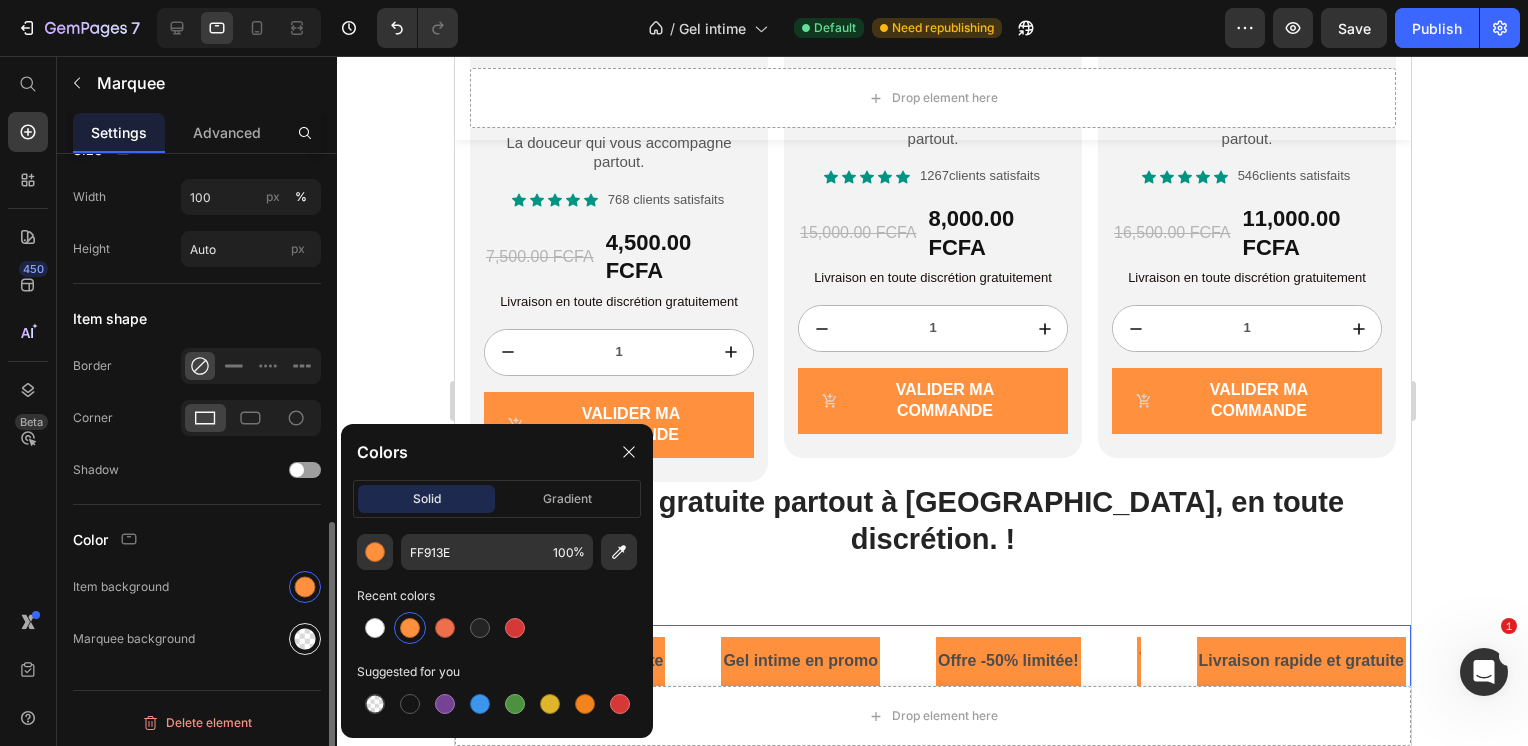 click at bounding box center [305, 639] 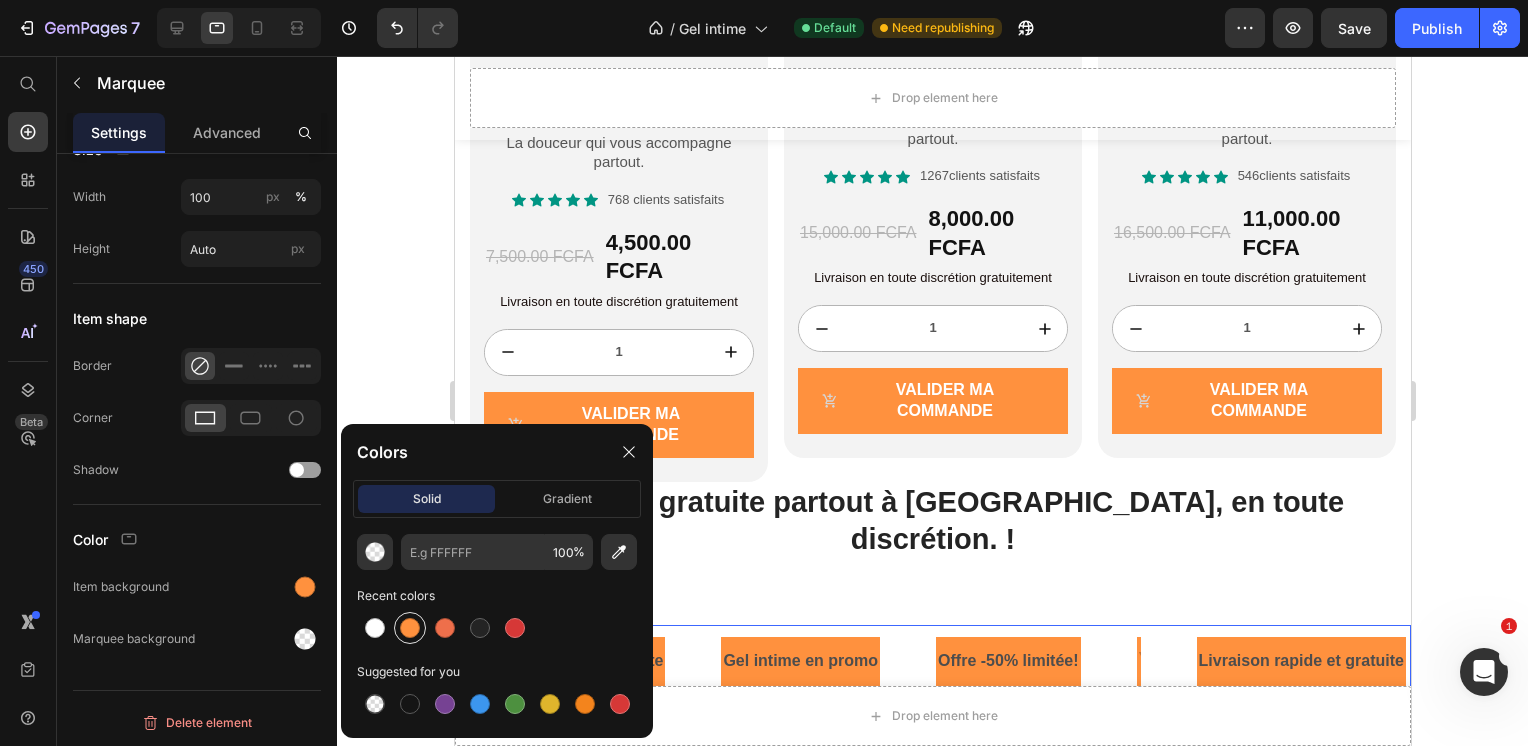 click at bounding box center (410, 628) 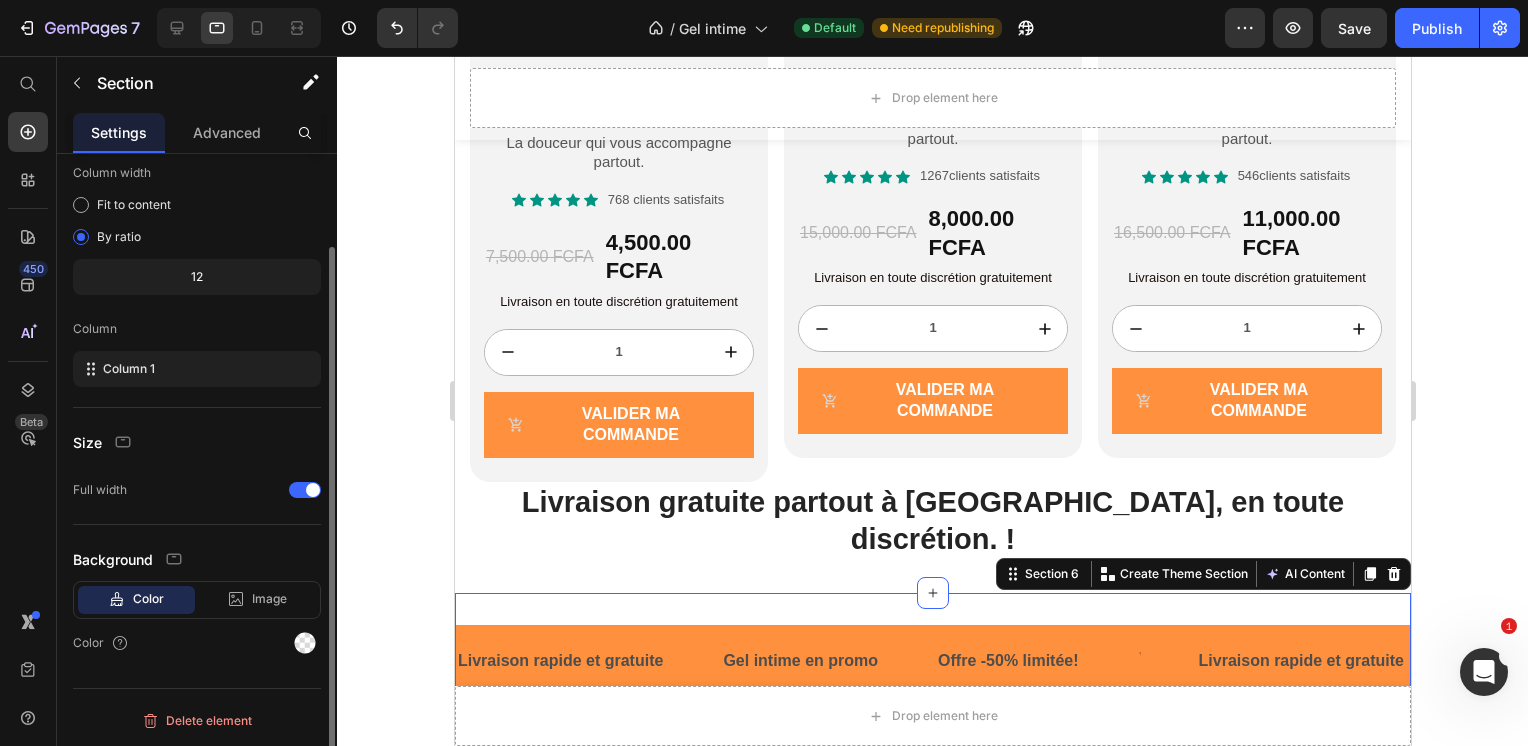 scroll, scrollTop: 0, scrollLeft: 0, axis: both 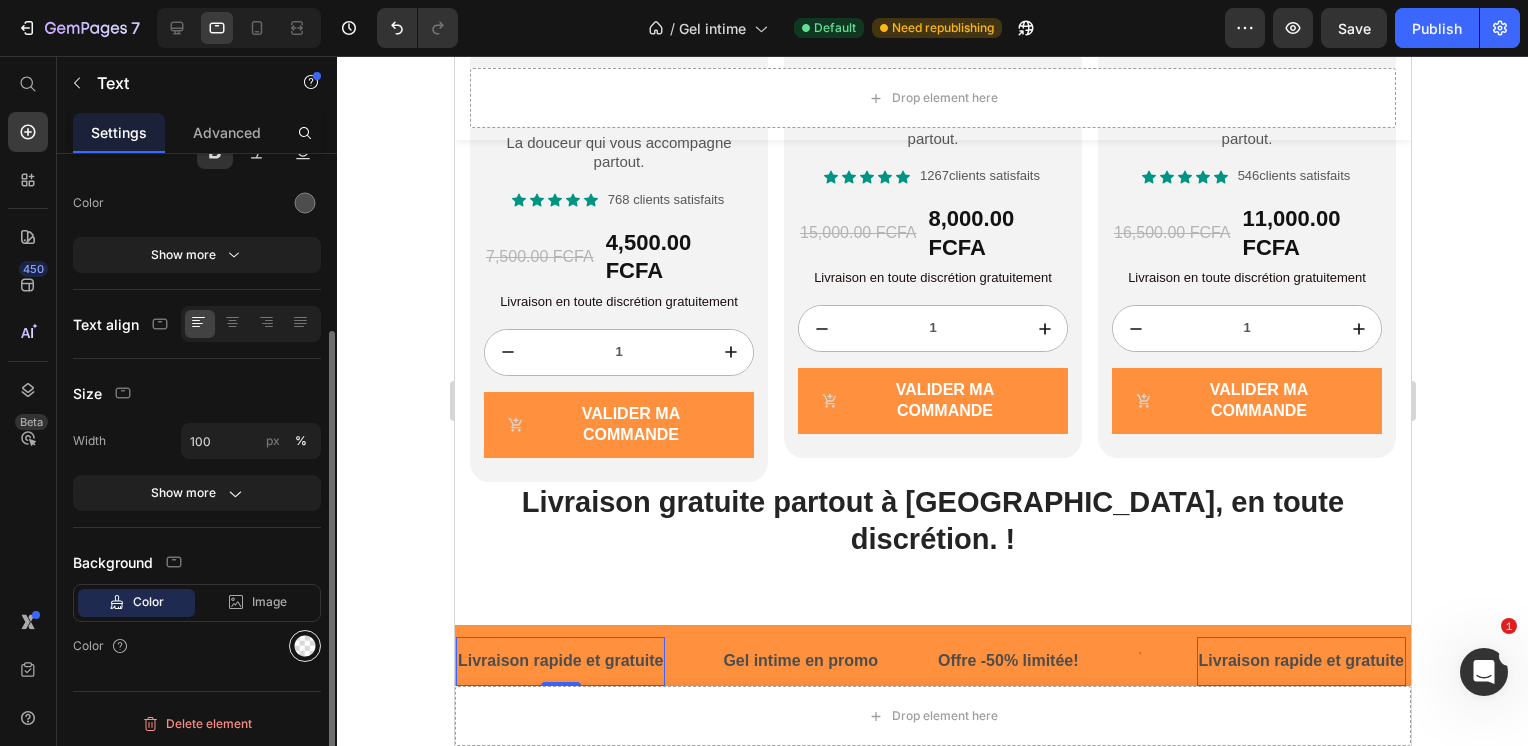 click at bounding box center (305, 646) 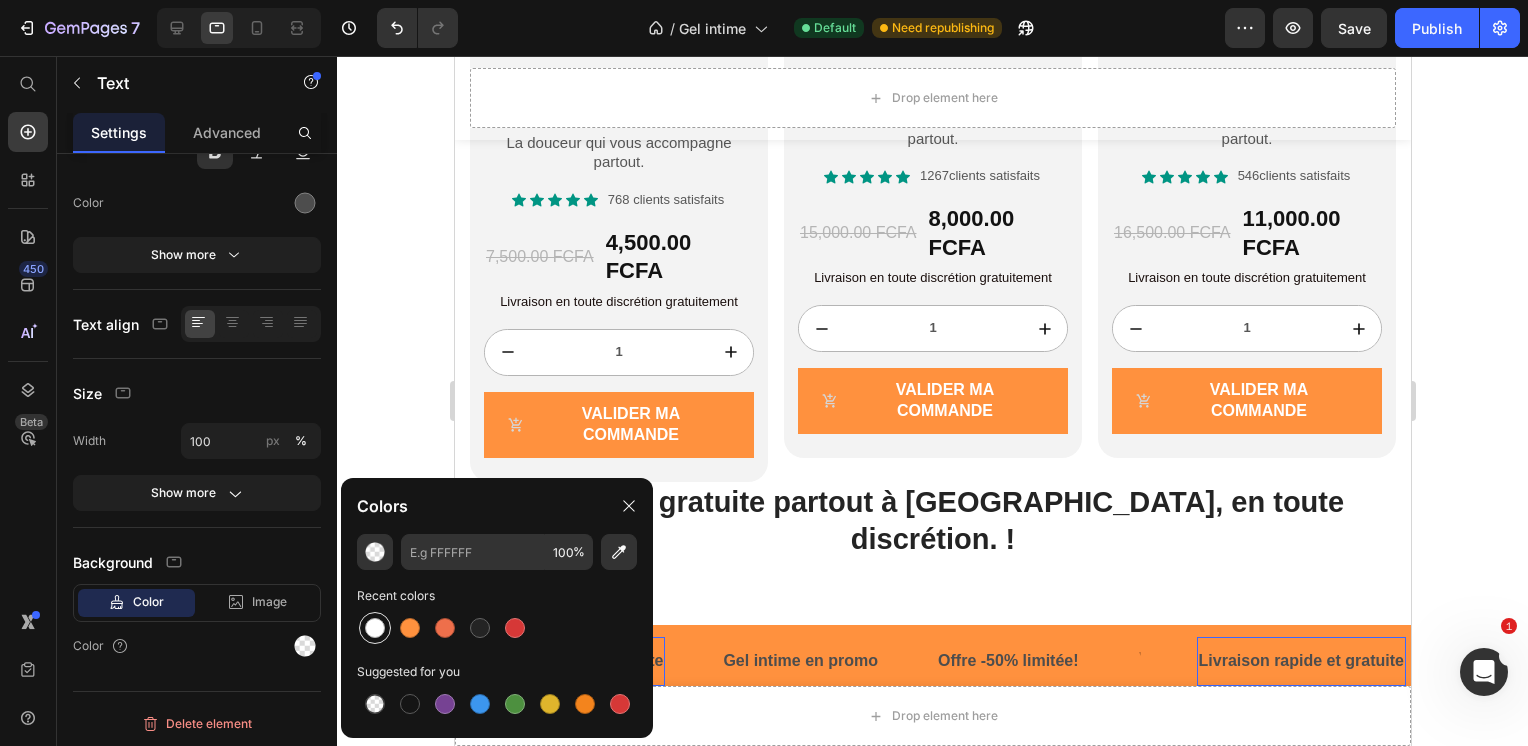 click at bounding box center (375, 628) 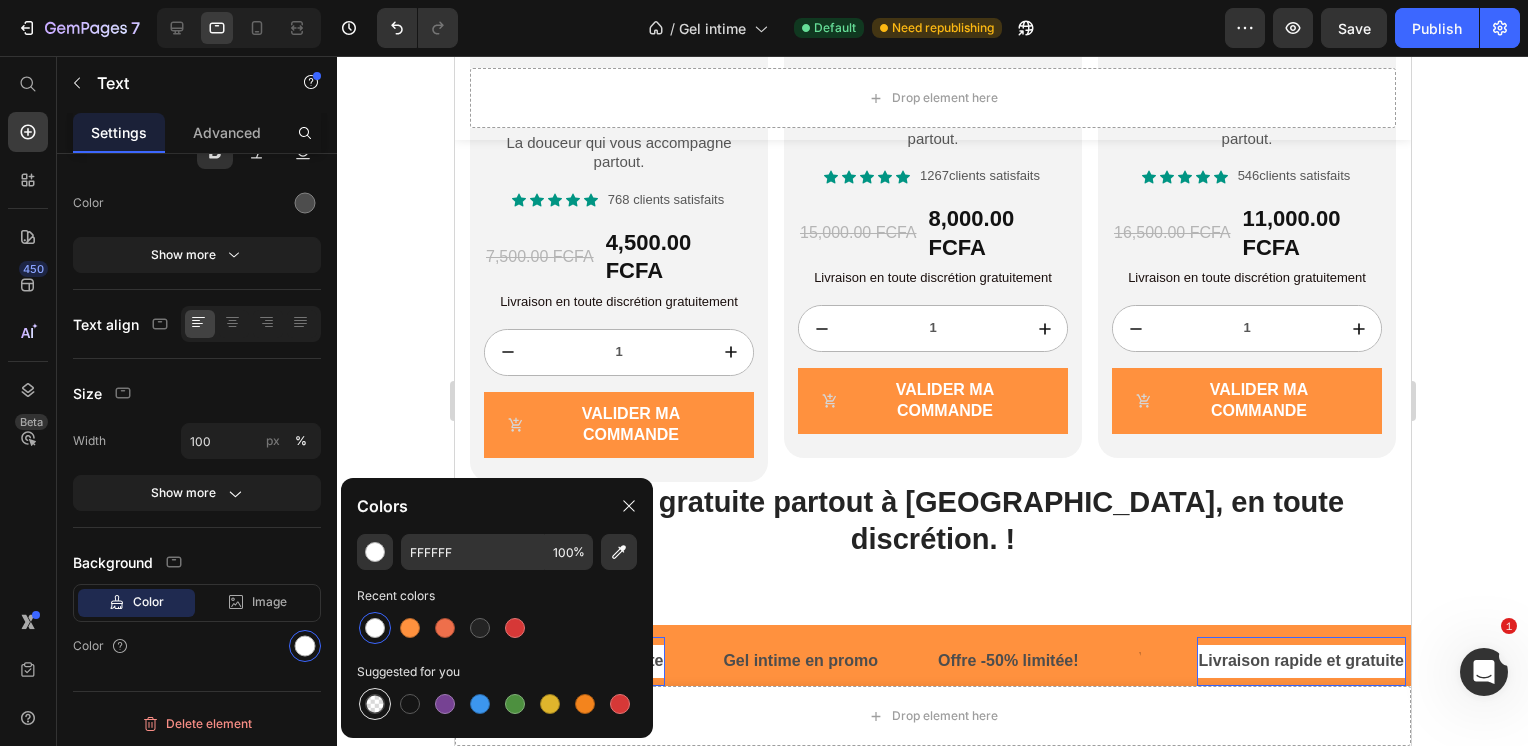 click at bounding box center (375, 704) 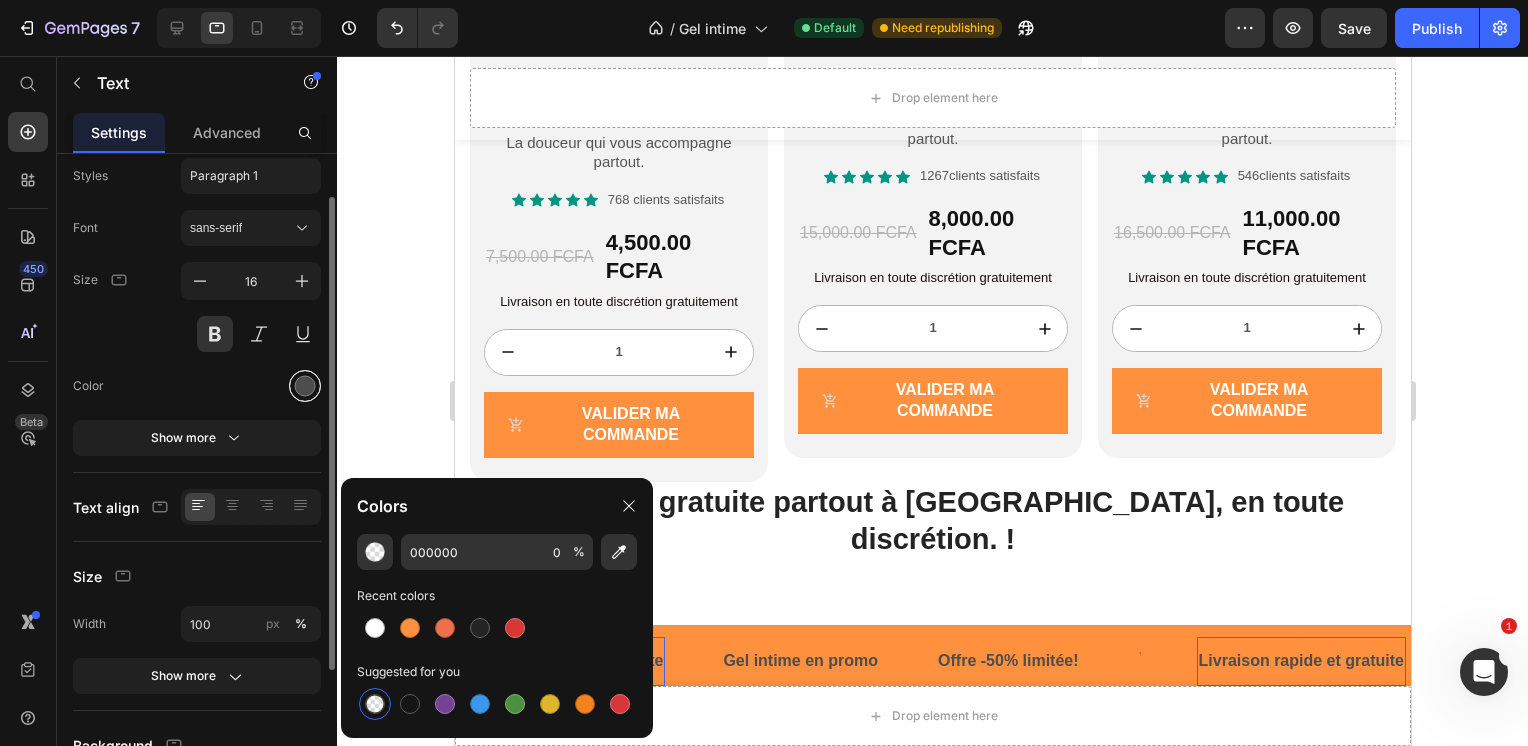 scroll, scrollTop: 59, scrollLeft: 0, axis: vertical 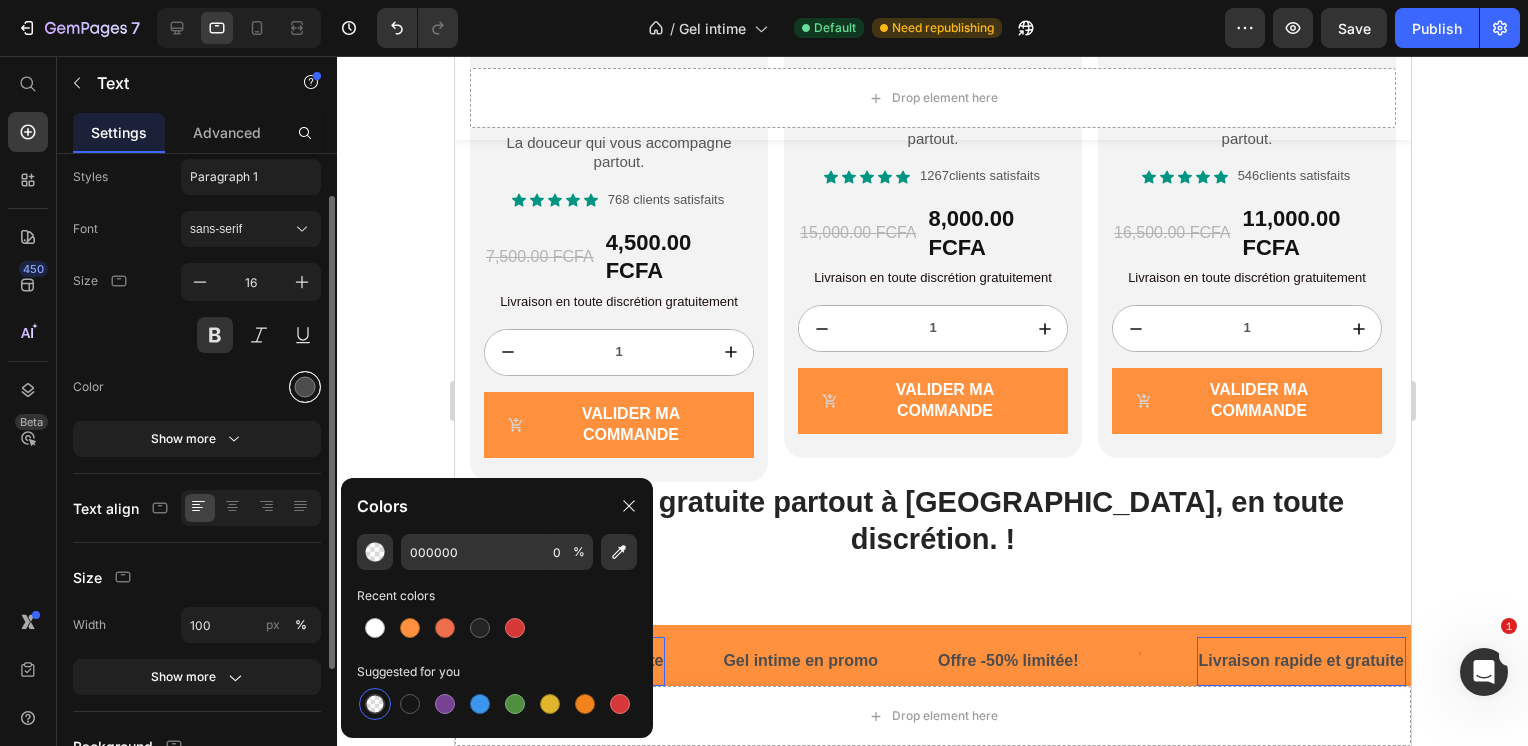 click at bounding box center (305, 387) 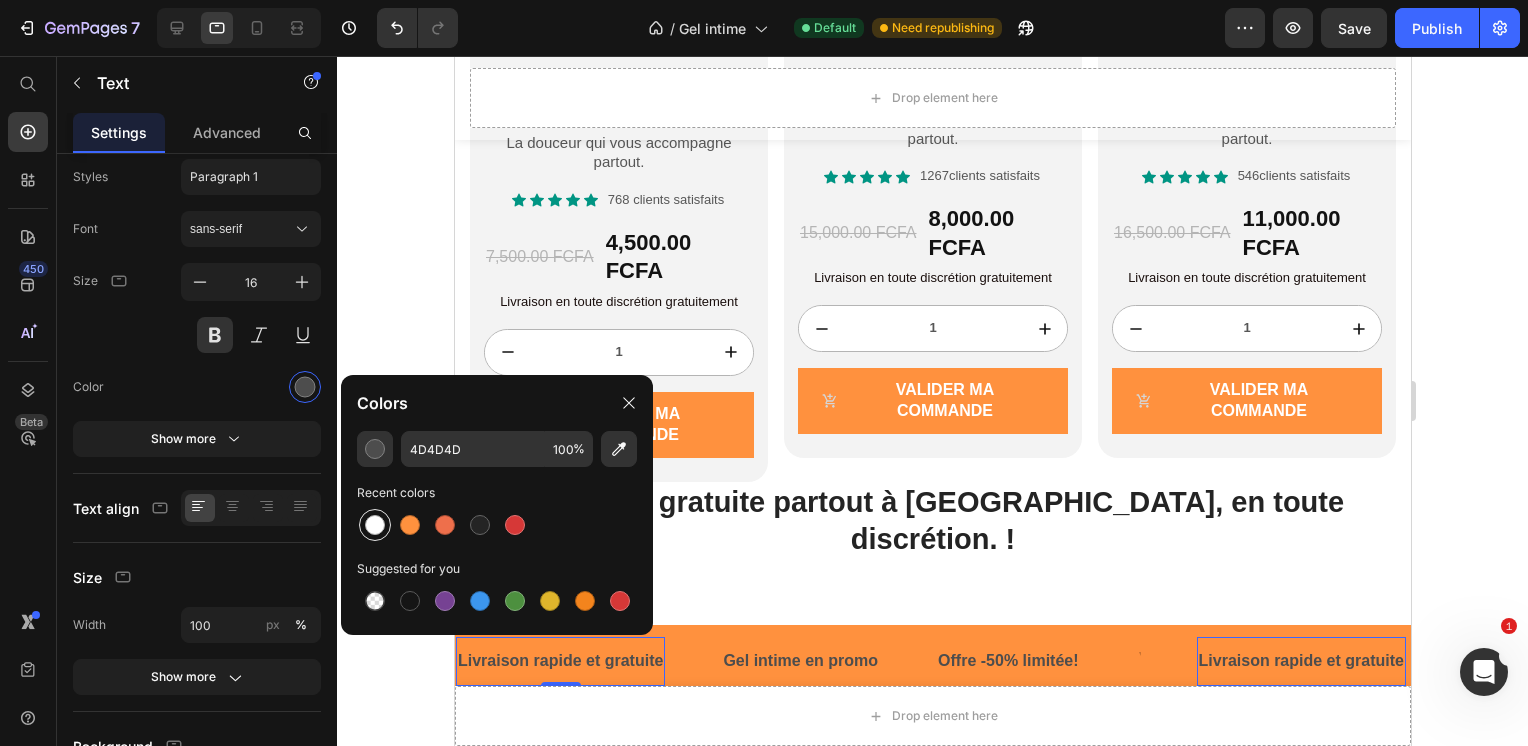 click at bounding box center (375, 525) 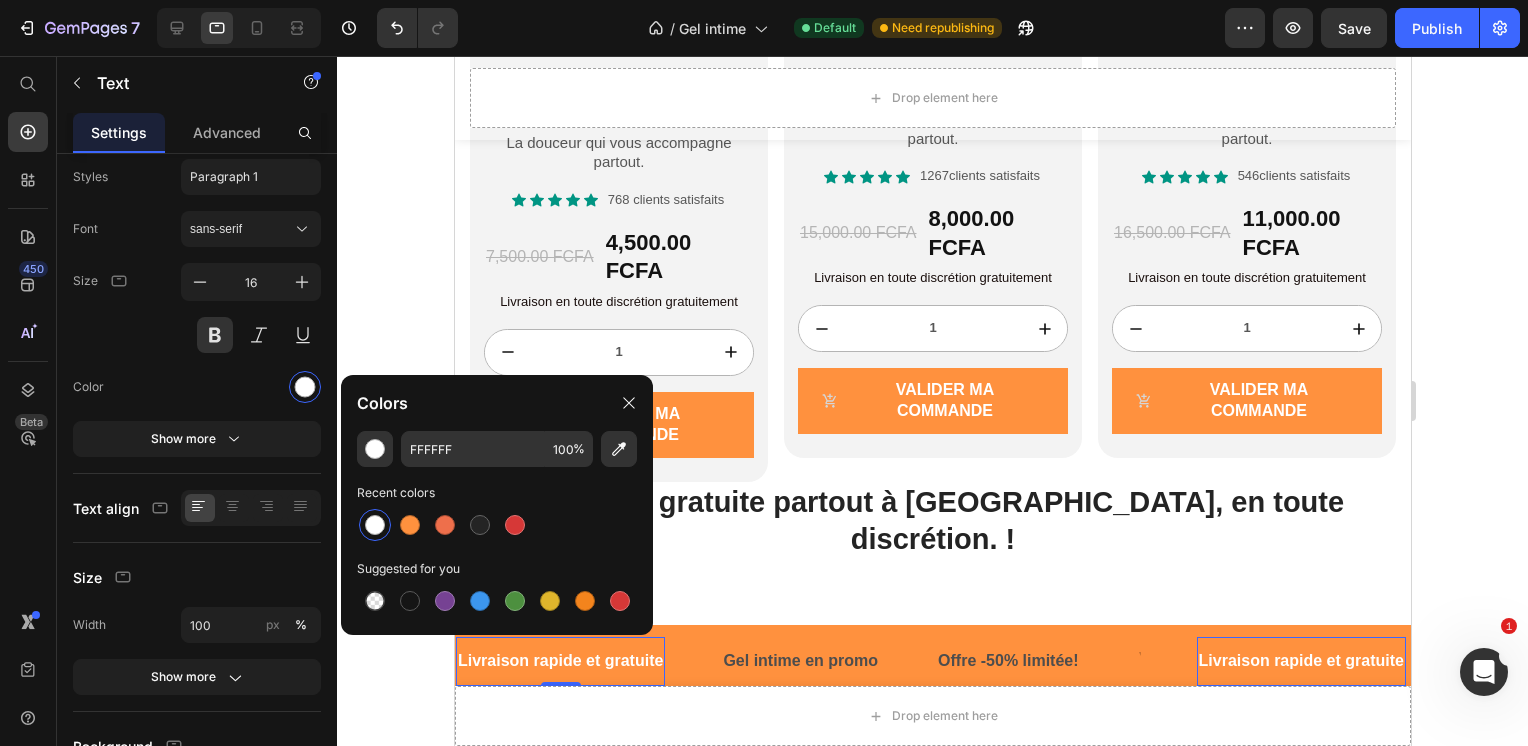 click 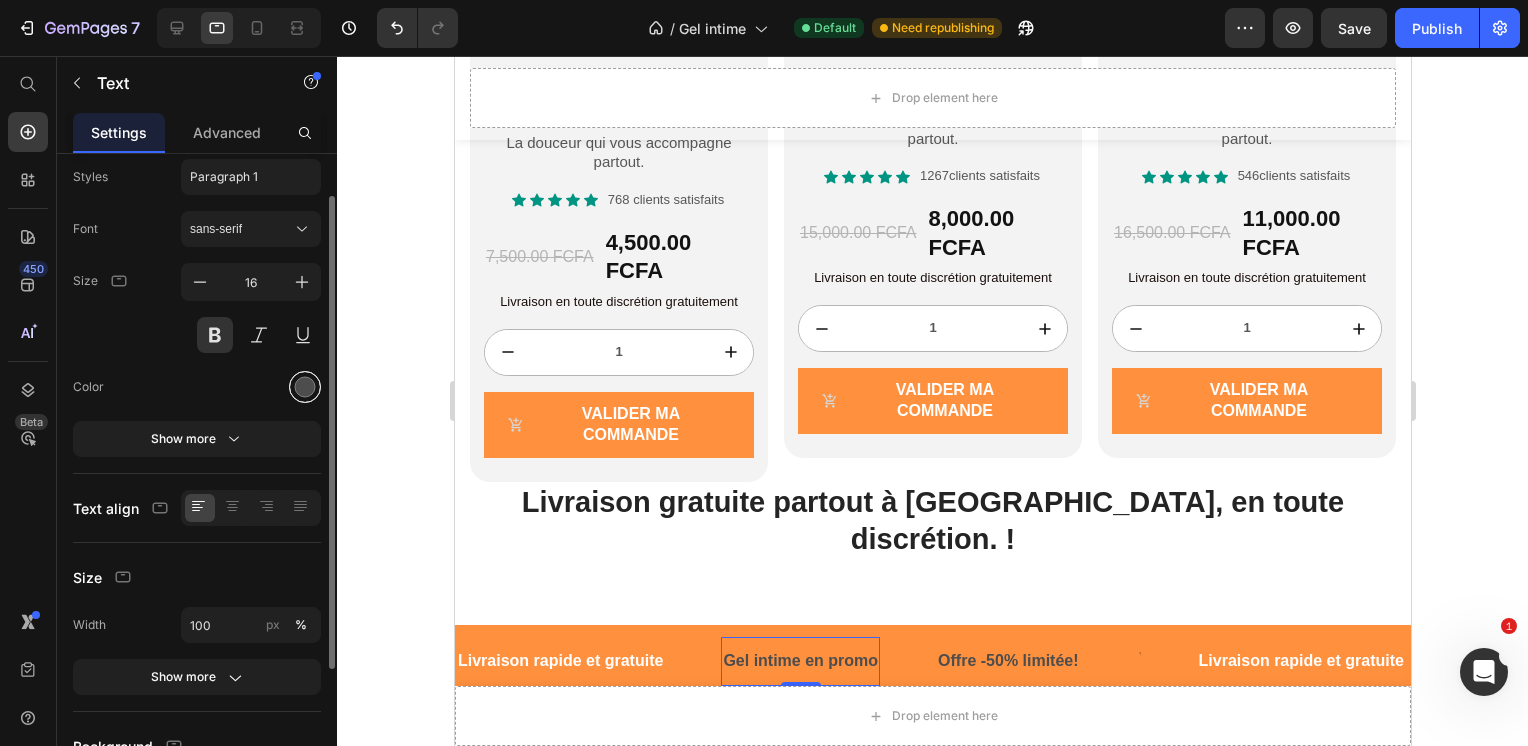 click at bounding box center [305, 387] 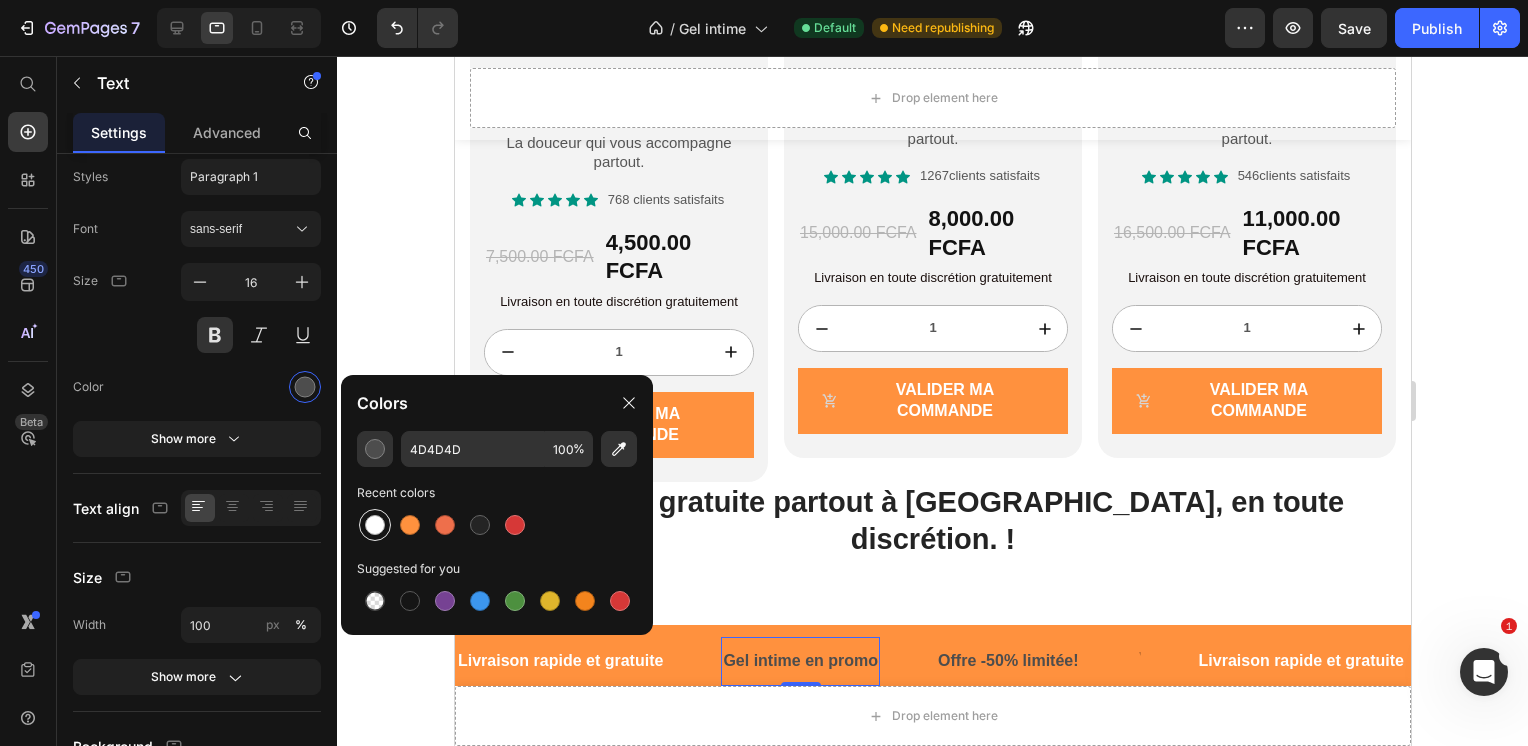 click at bounding box center [375, 525] 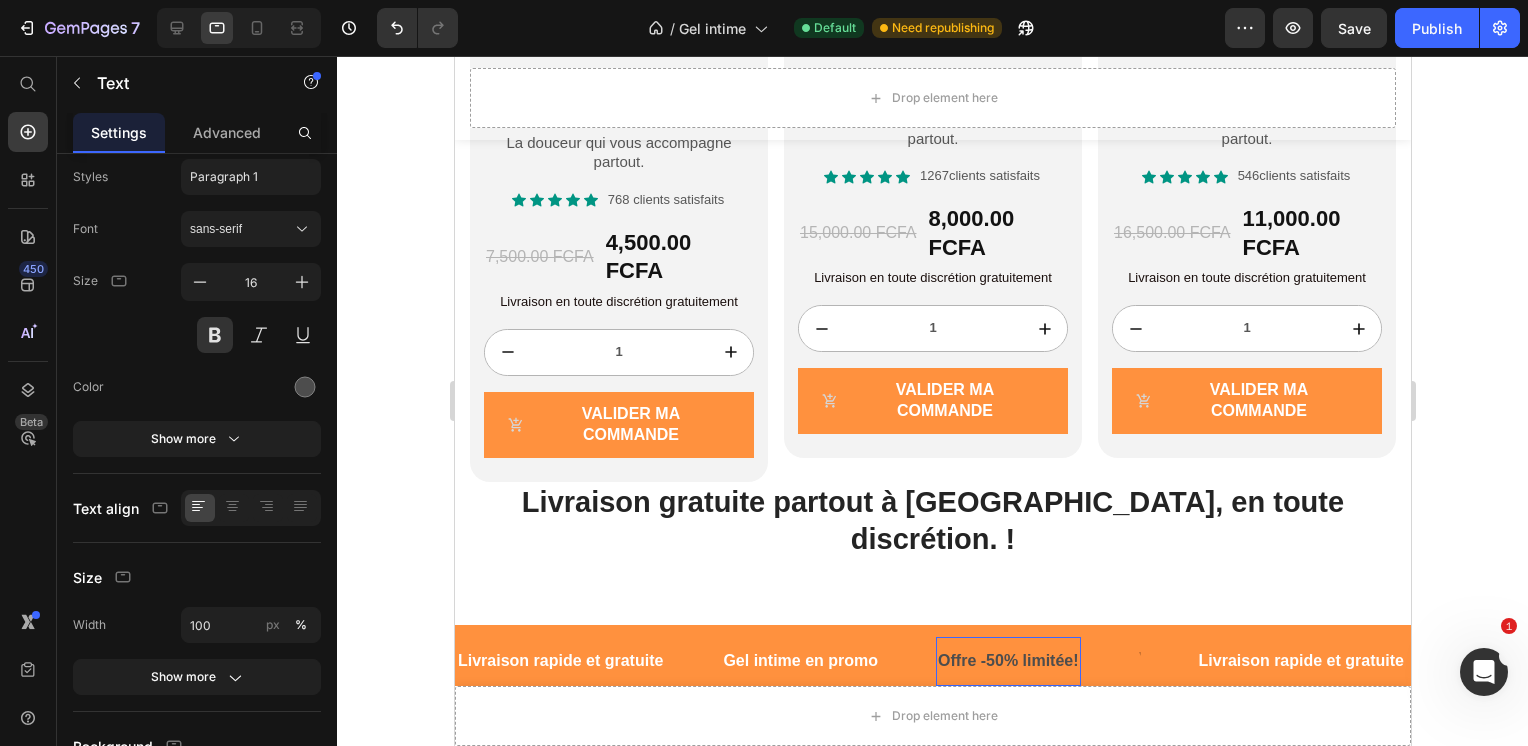 click on "Offre -50% limitée!" at bounding box center [1007, 661] 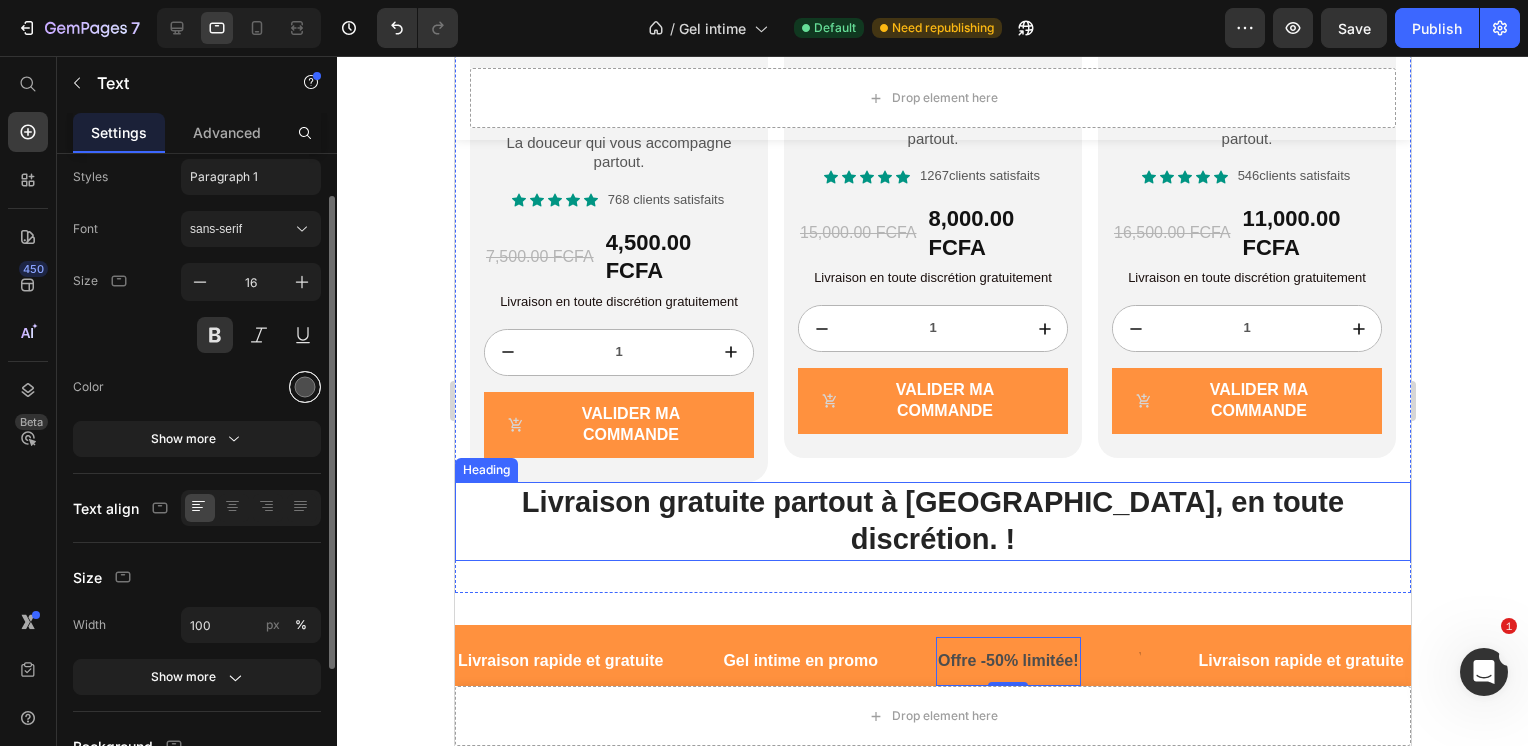 click at bounding box center (305, 387) 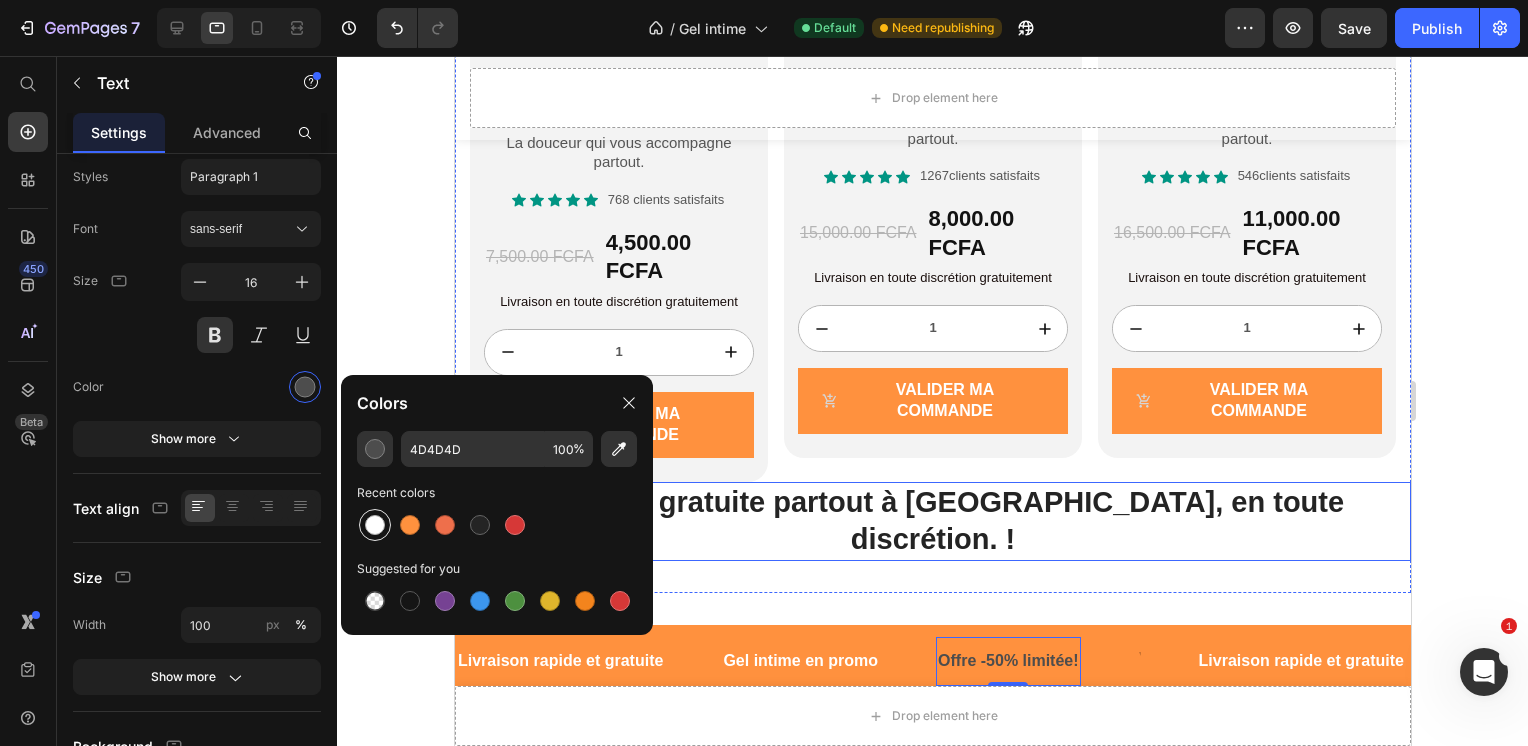 click at bounding box center [375, 525] 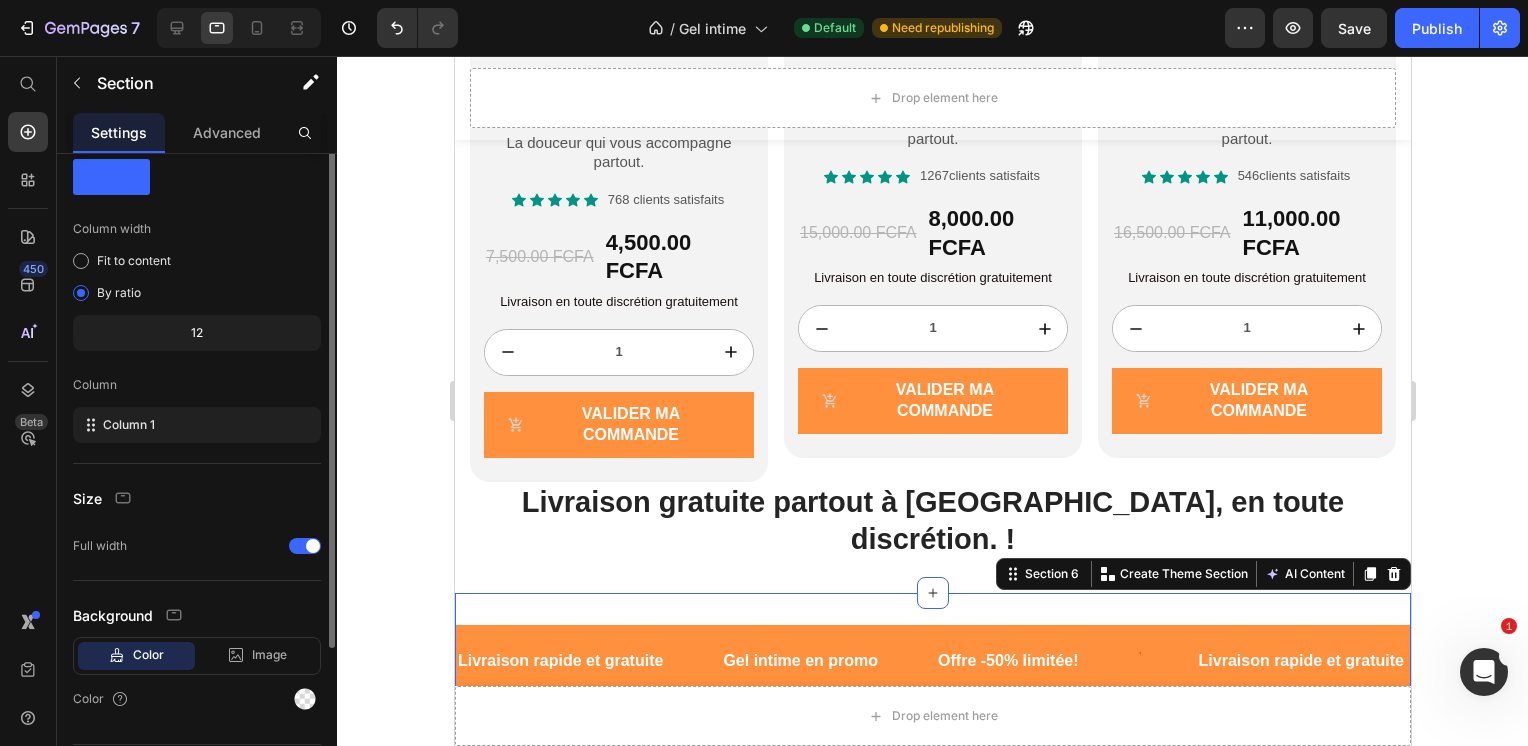 scroll, scrollTop: 0, scrollLeft: 0, axis: both 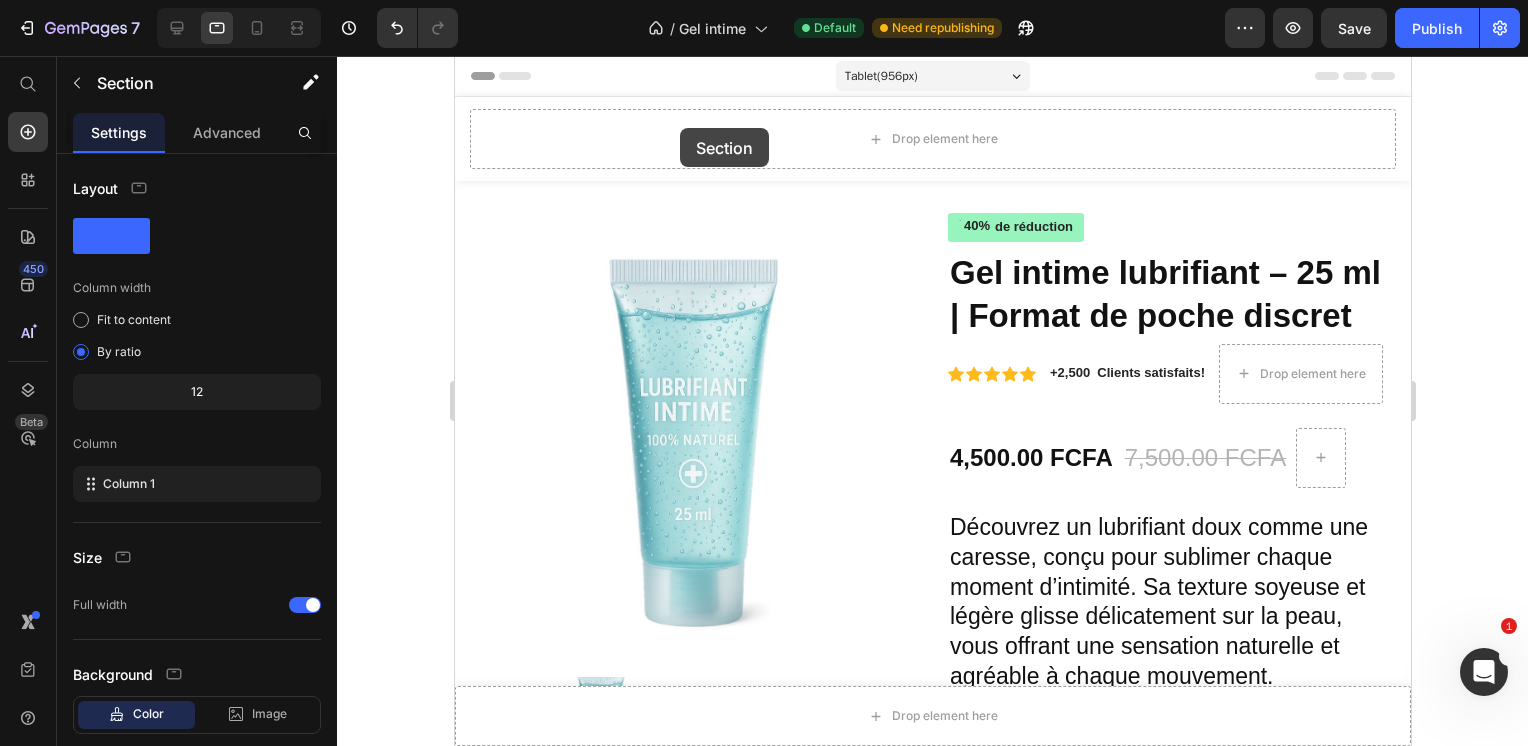 drag, startPoint x: 713, startPoint y: 397, endPoint x: 679, endPoint y: 128, distance: 271.1402 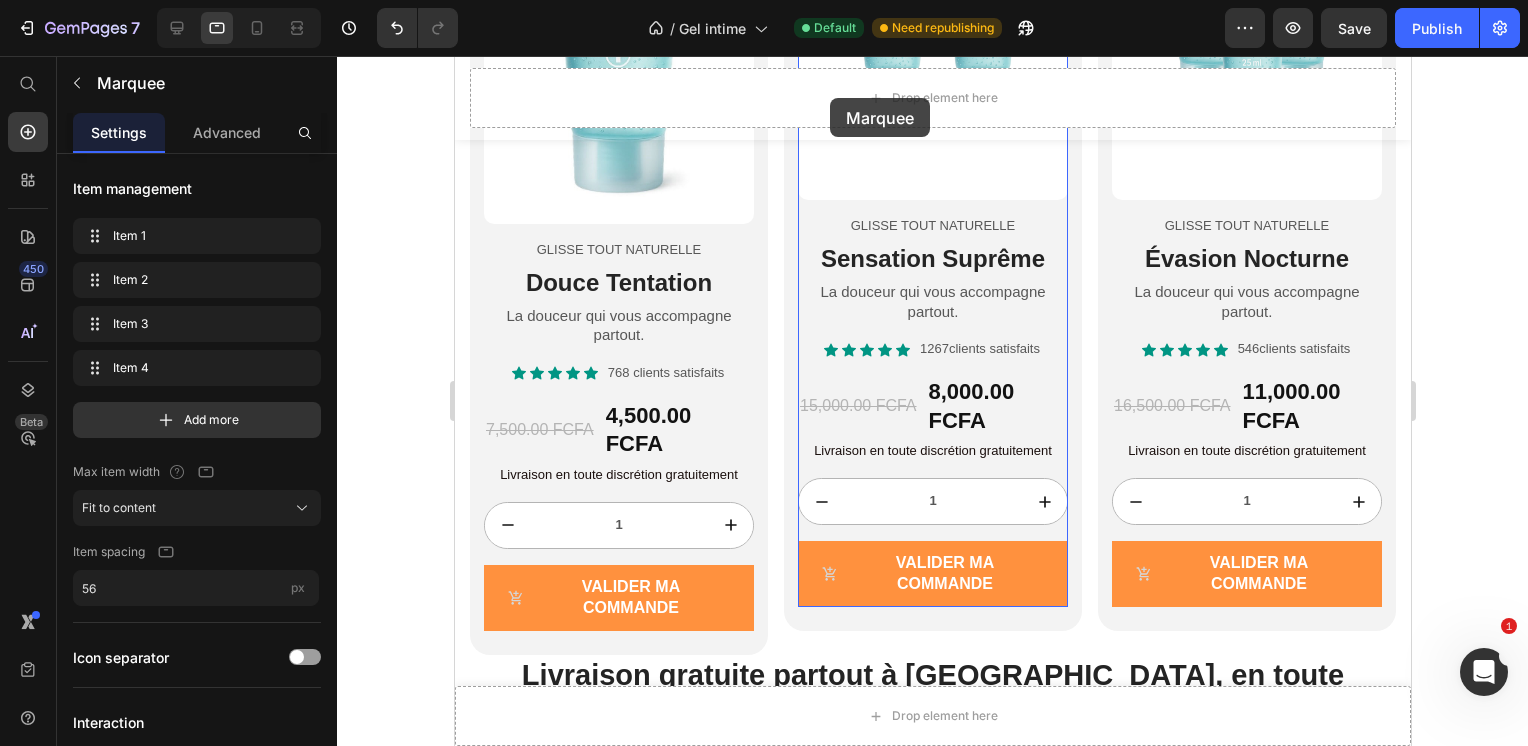 scroll, scrollTop: 2147, scrollLeft: 0, axis: vertical 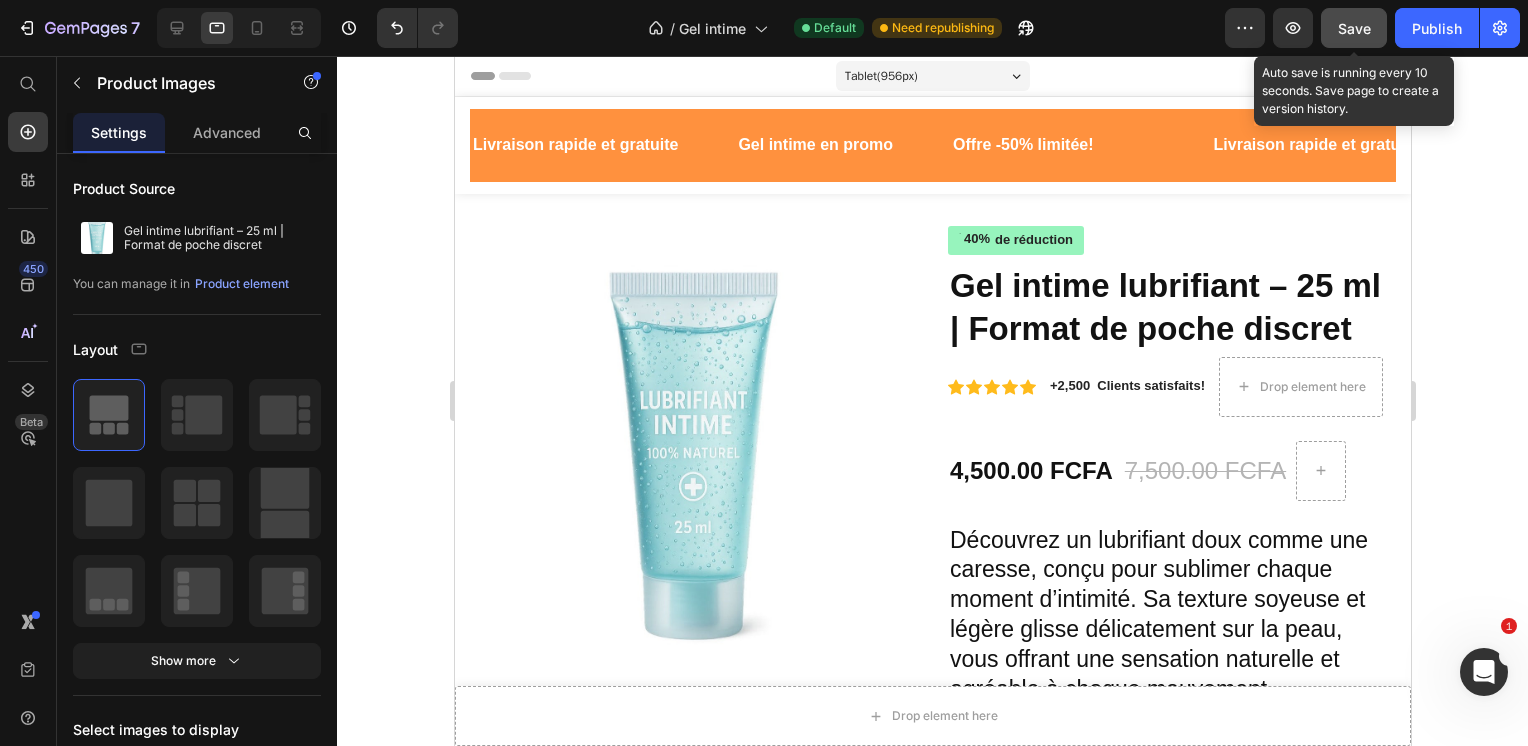 click on "Save" at bounding box center (1354, 28) 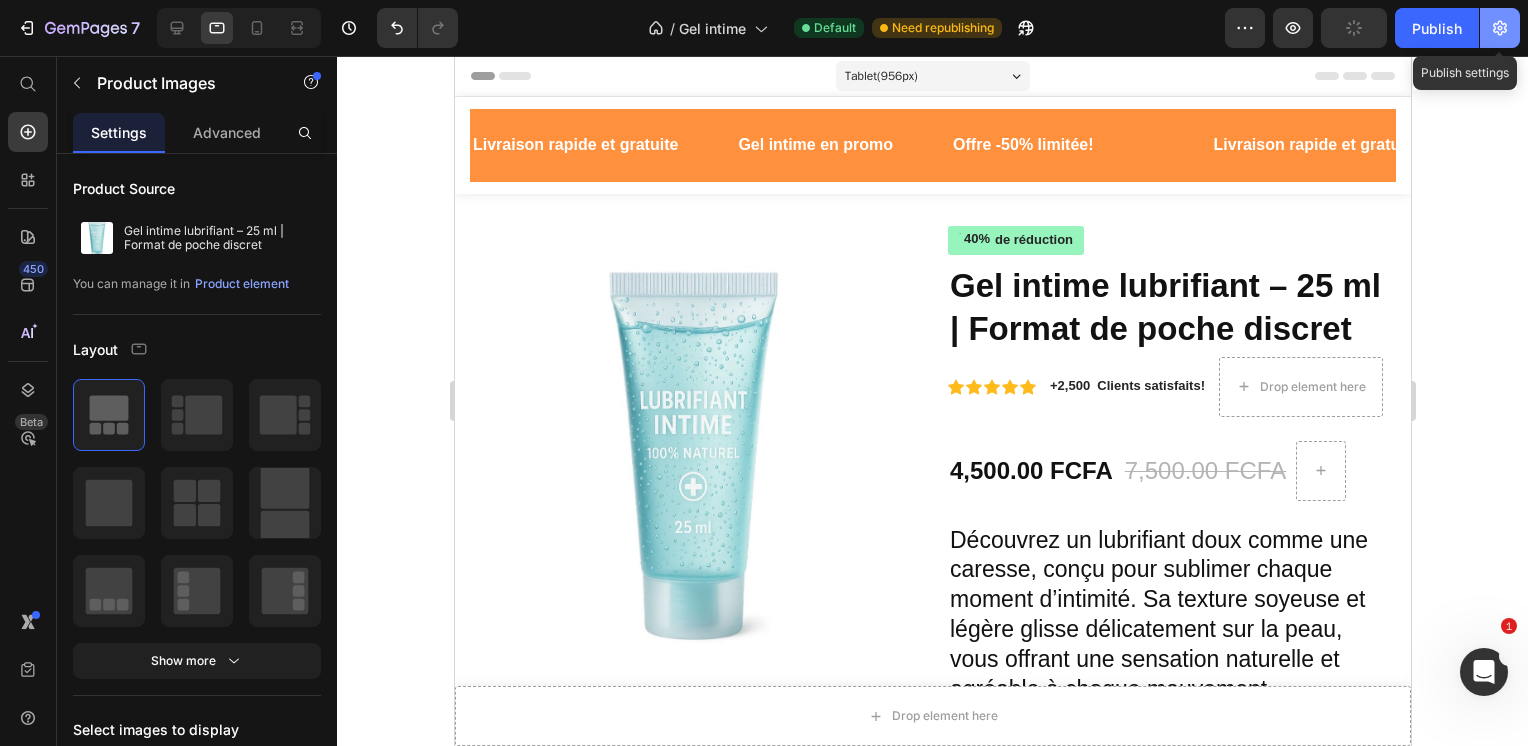 click 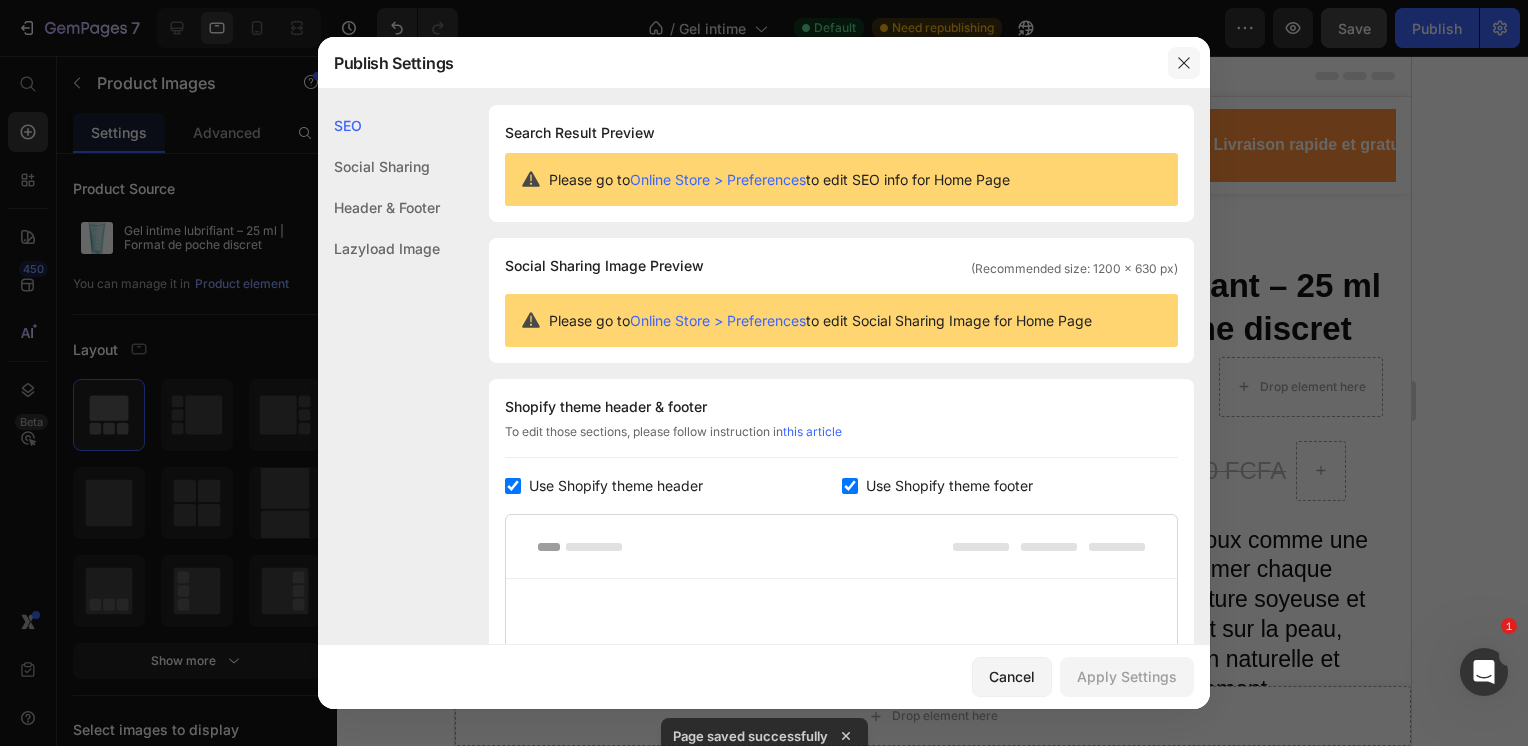 click 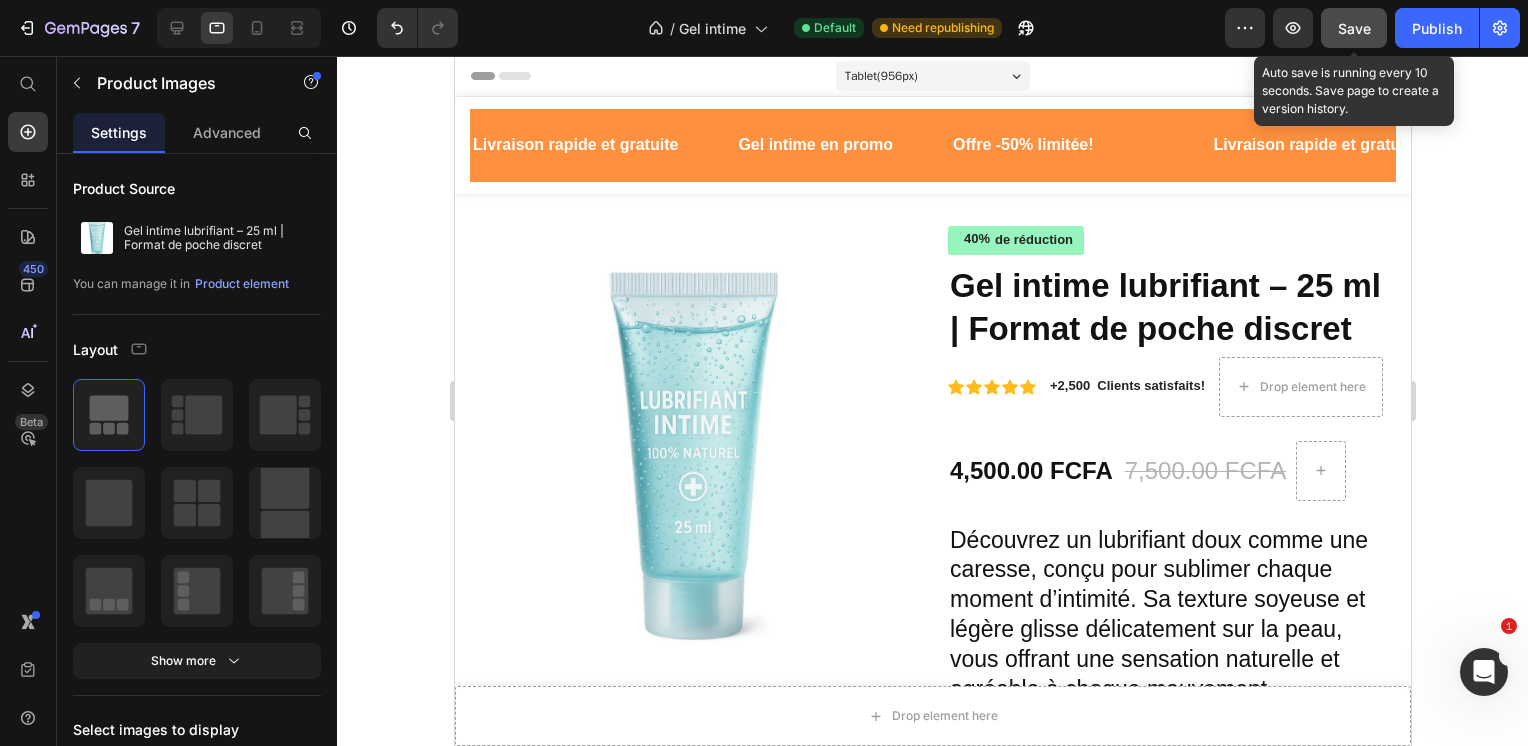 click on "Save" at bounding box center [1354, 28] 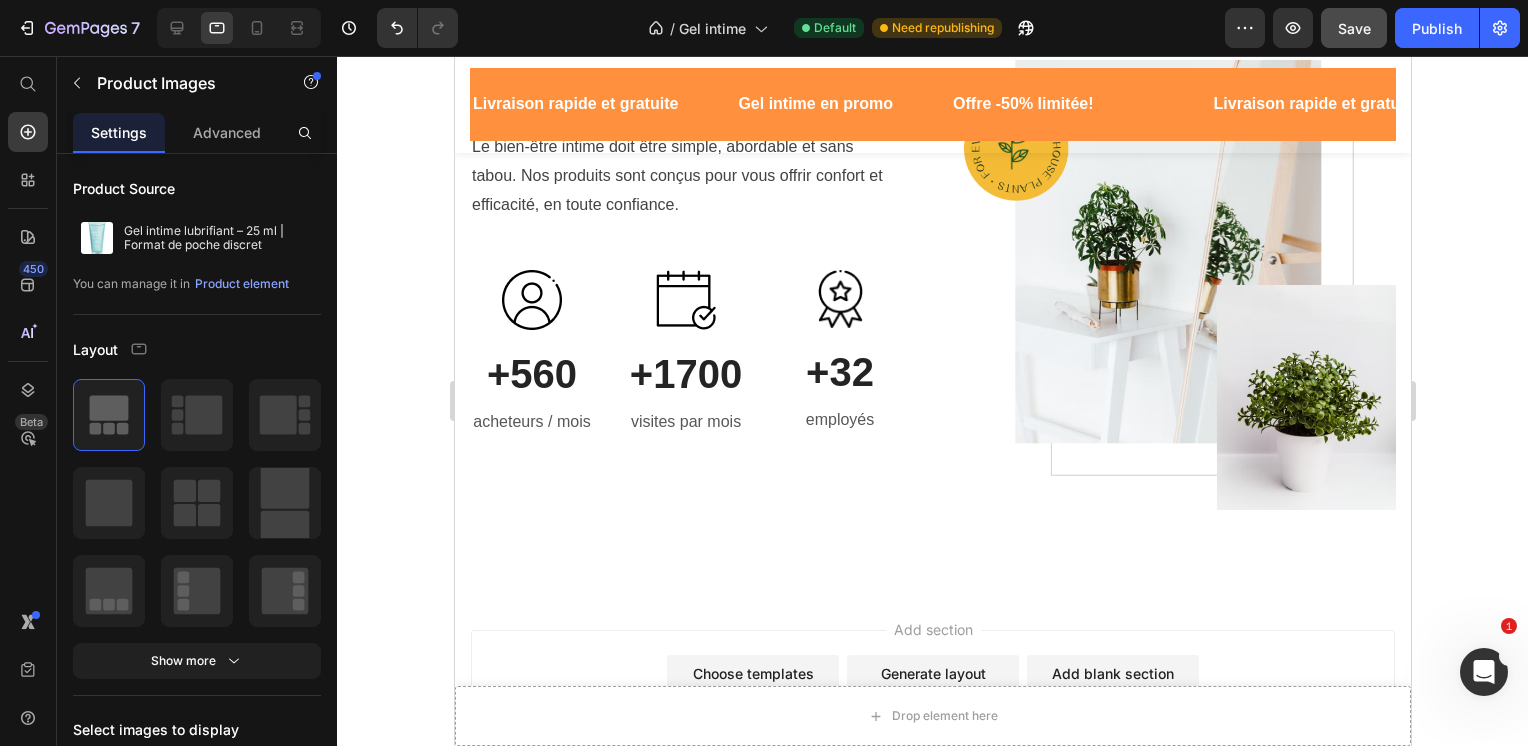 scroll, scrollTop: 5835, scrollLeft: 0, axis: vertical 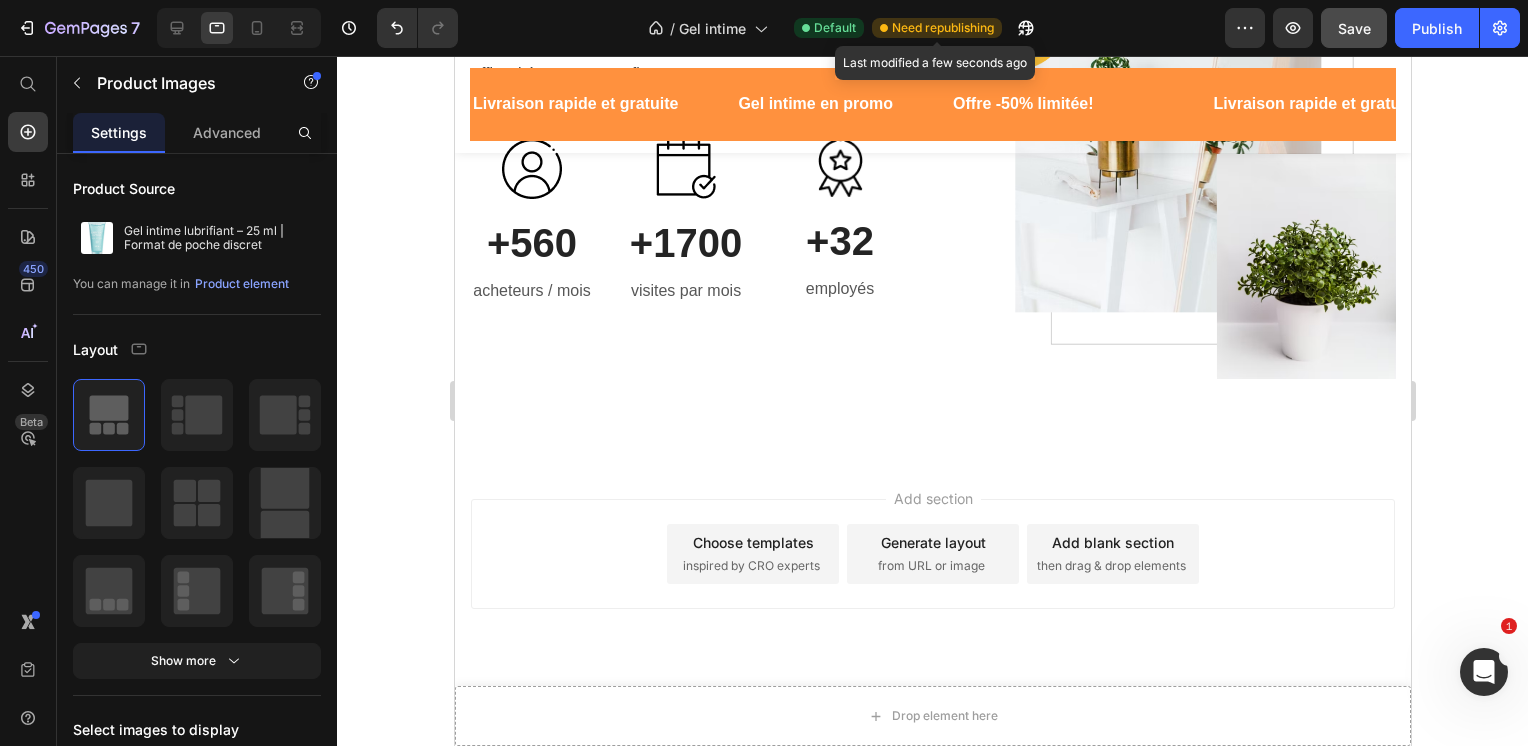 click on "Need republishing" at bounding box center (943, 28) 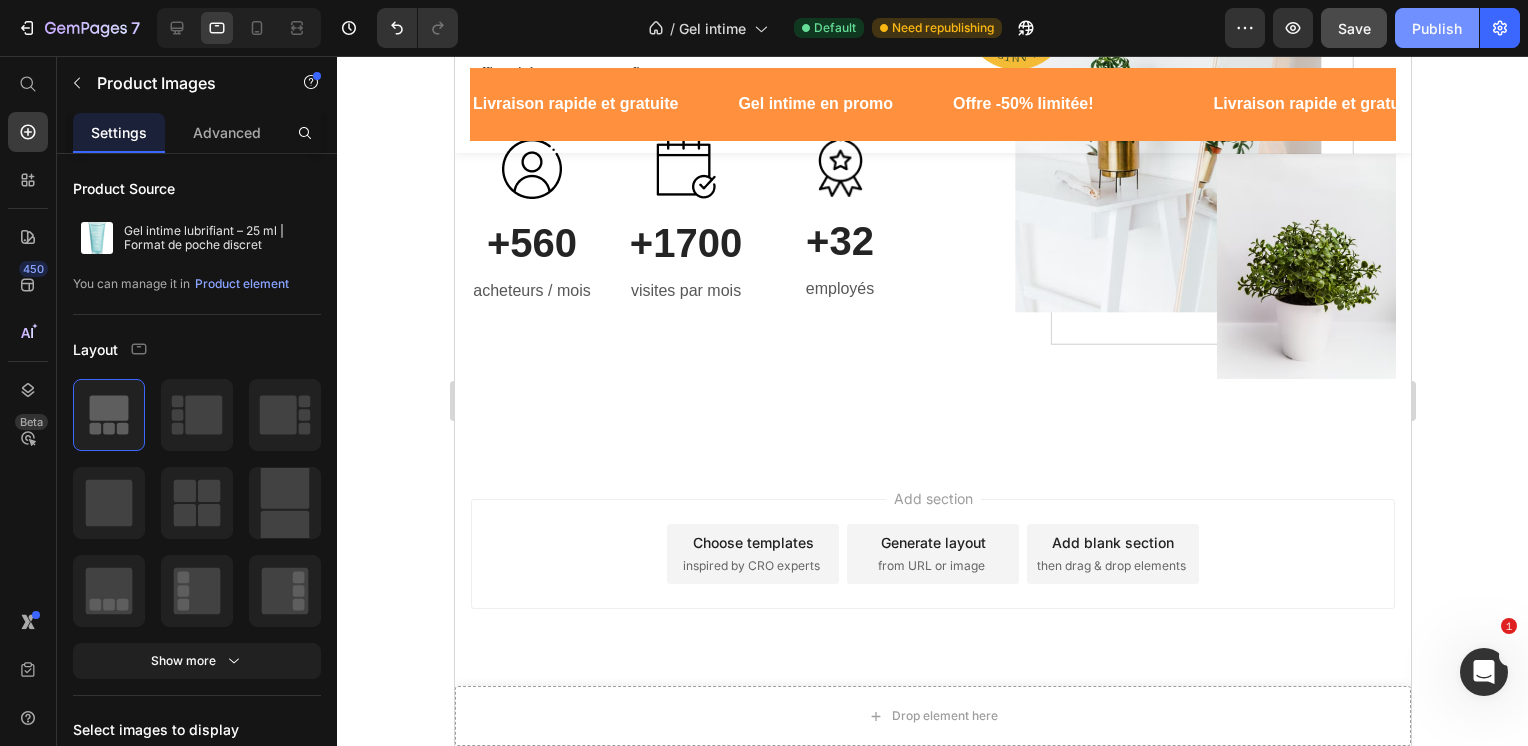 click on "Publish" at bounding box center (1437, 28) 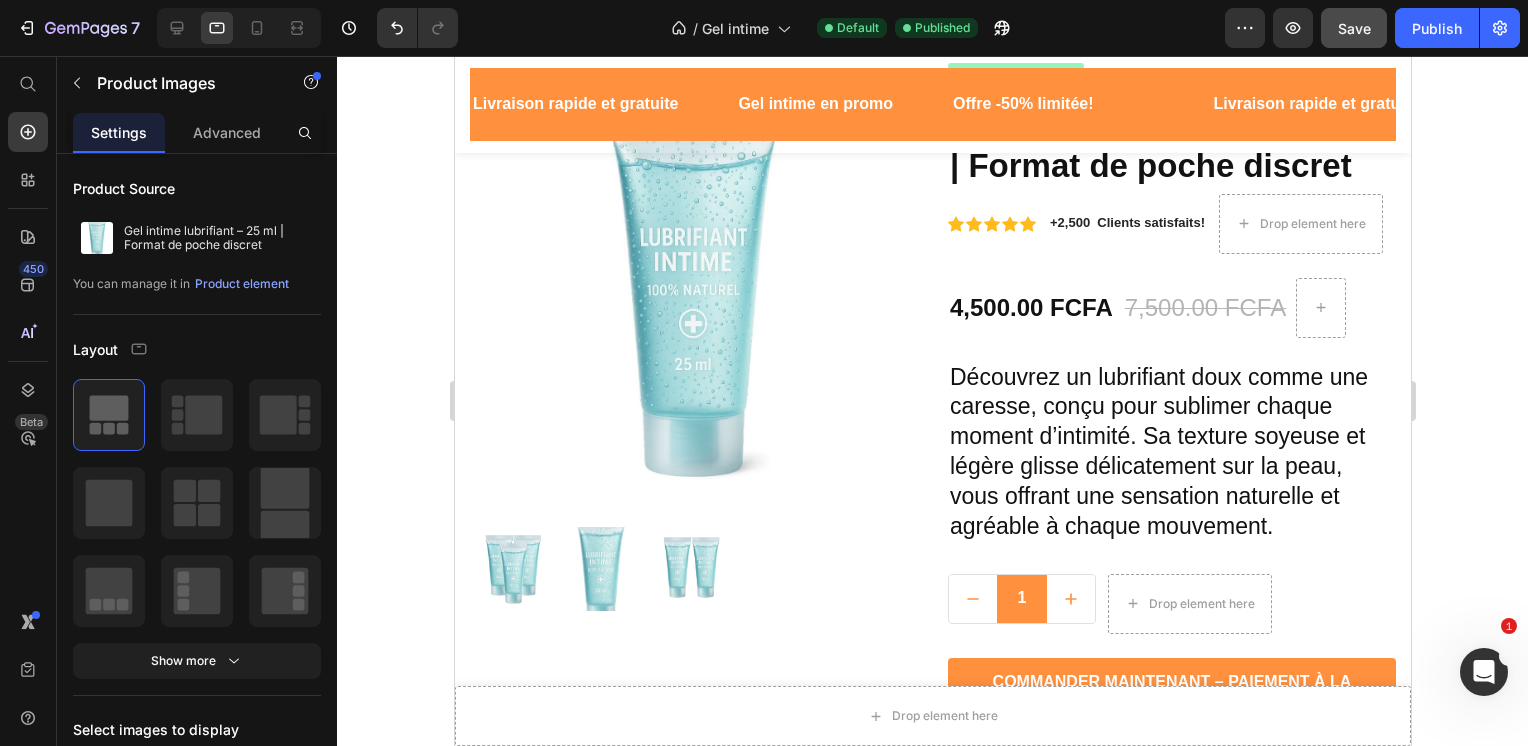 scroll, scrollTop: 0, scrollLeft: 0, axis: both 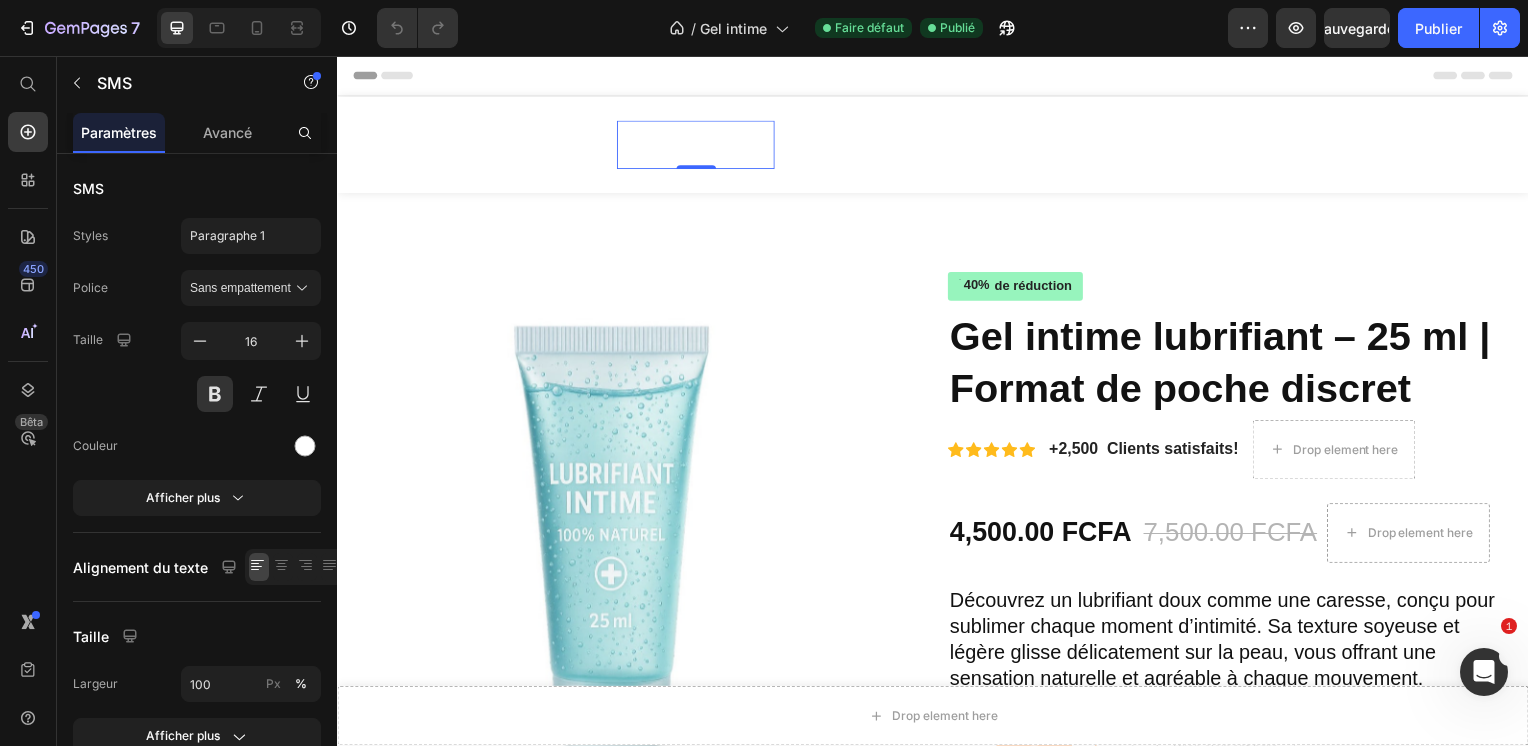 click on "Livraison rapide et gratuite" at bounding box center (457, 145) 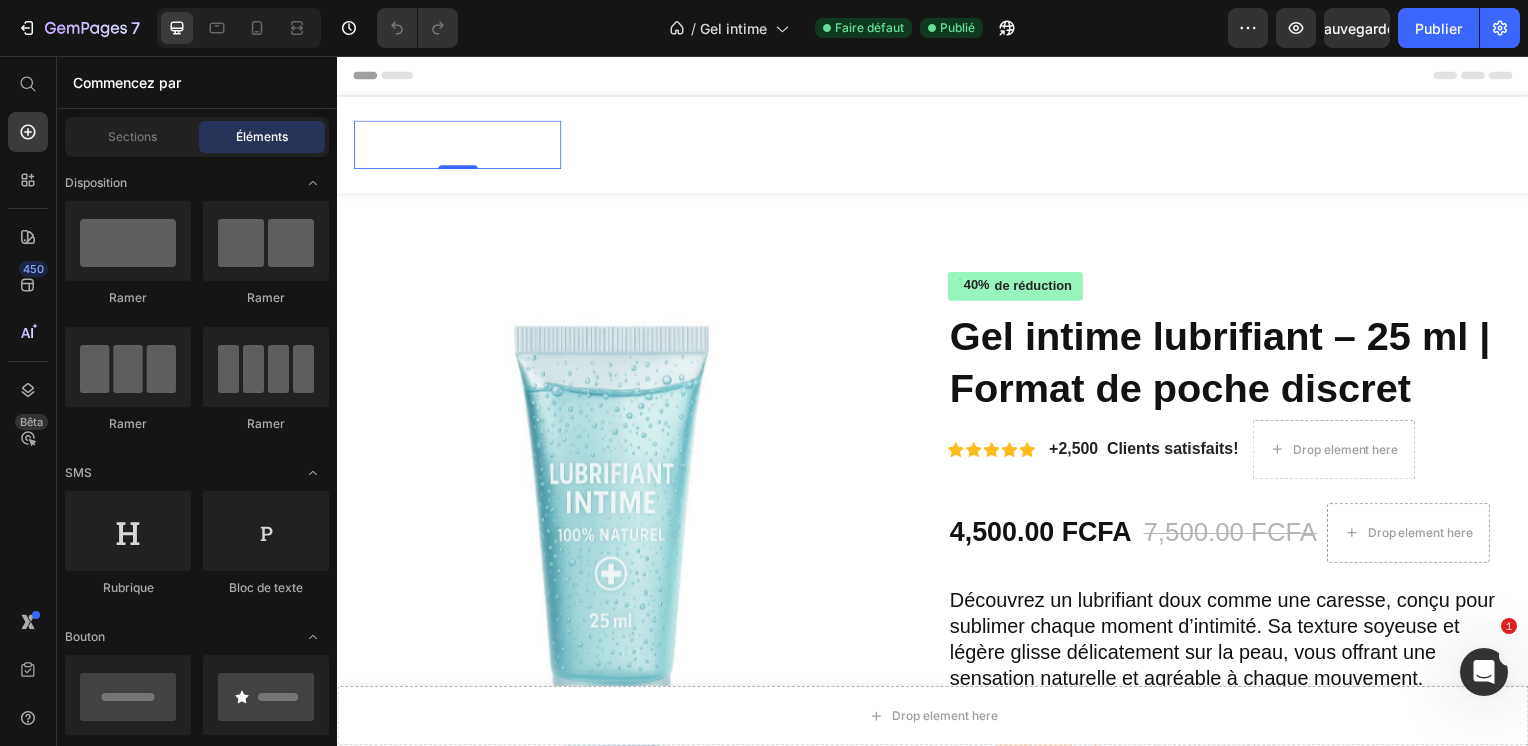 click on "Livraison rapide et gratuite Text   0 Gel intime en promo Text Offre -50% limitée! Text Text Livraison rapide et gratuite Text   0 Gel intime en promo Text Offre -50% limitée! Text Text Livraison rapide et gratuite Text   0 Gel intime en promo Text Offre -50% limitée! Text Text Livraison rapide et gratuite Text   0 Gel intime en promo Text Offre -50% limitée! Text Text Livraison rapide et gratuite Text   0 Gel intime en promo Text Offre -50% limitée! Text Text Livraison rapide et gratuite Text   0 Gel intime en promo Text Offre -50% limitée! Text Text Marquee Sticky" at bounding box center (937, 145) 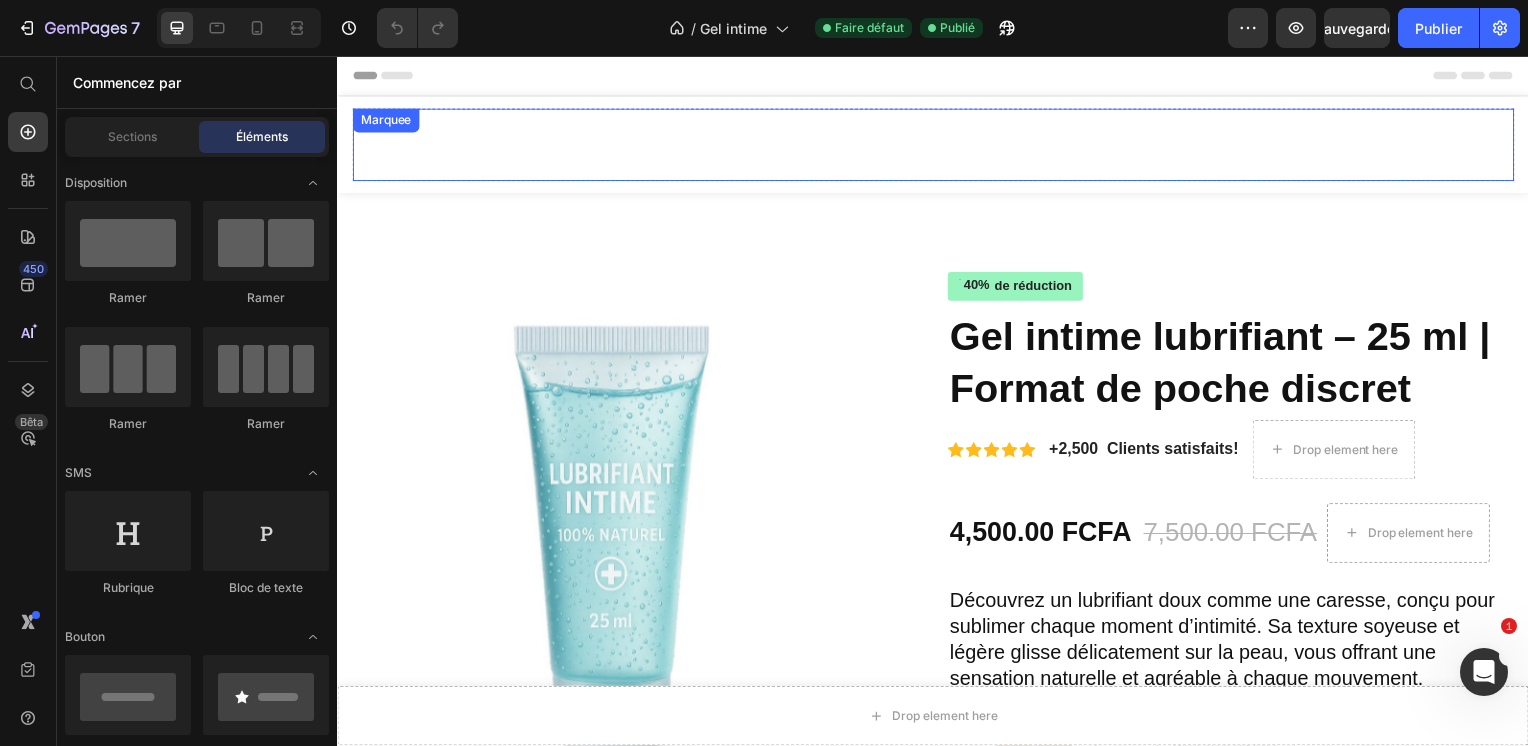 click on "Livraison rapide et gratuite Text Gel intime en promo Text Offre -50% limitée! Text Text Livraison rapide et gratuite Text Gel intime en promo Text Offre -50% limitée! Text Text Livraison rapide et gratuite Text Gel intime en promo Text Offre -50% limitée! Text Text Livraison rapide et gratuite Text Gel intime en promo Text Offre -50% limitée! Text Text Livraison rapide et gratuite Text Gel intime en promo Text Offre -50% limitée! Text Text Livraison rapide et gratuite Text Gel intime en promo Text Offre -50% limitée! Text Text Marquee" at bounding box center [937, 145] 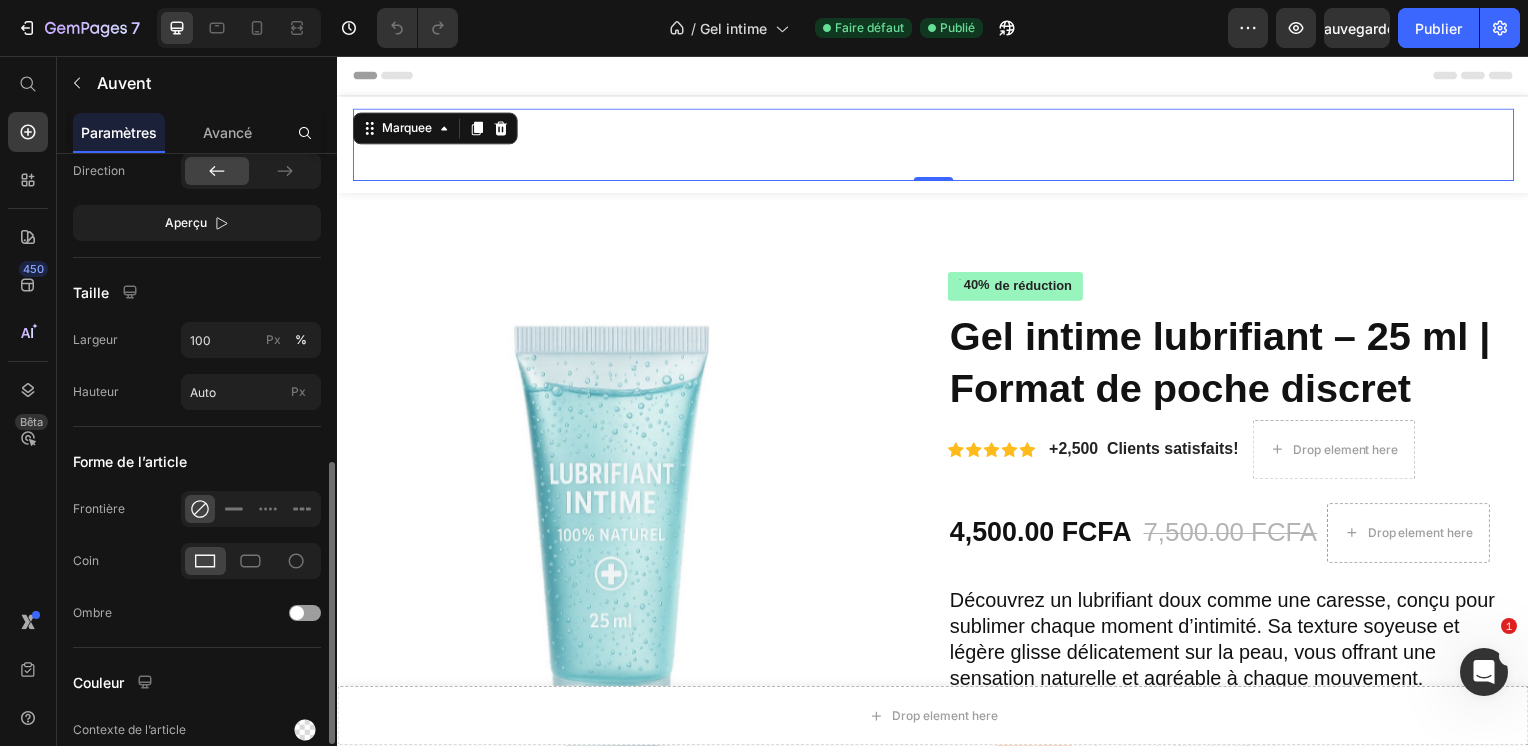 scroll, scrollTop: 846, scrollLeft: 0, axis: vertical 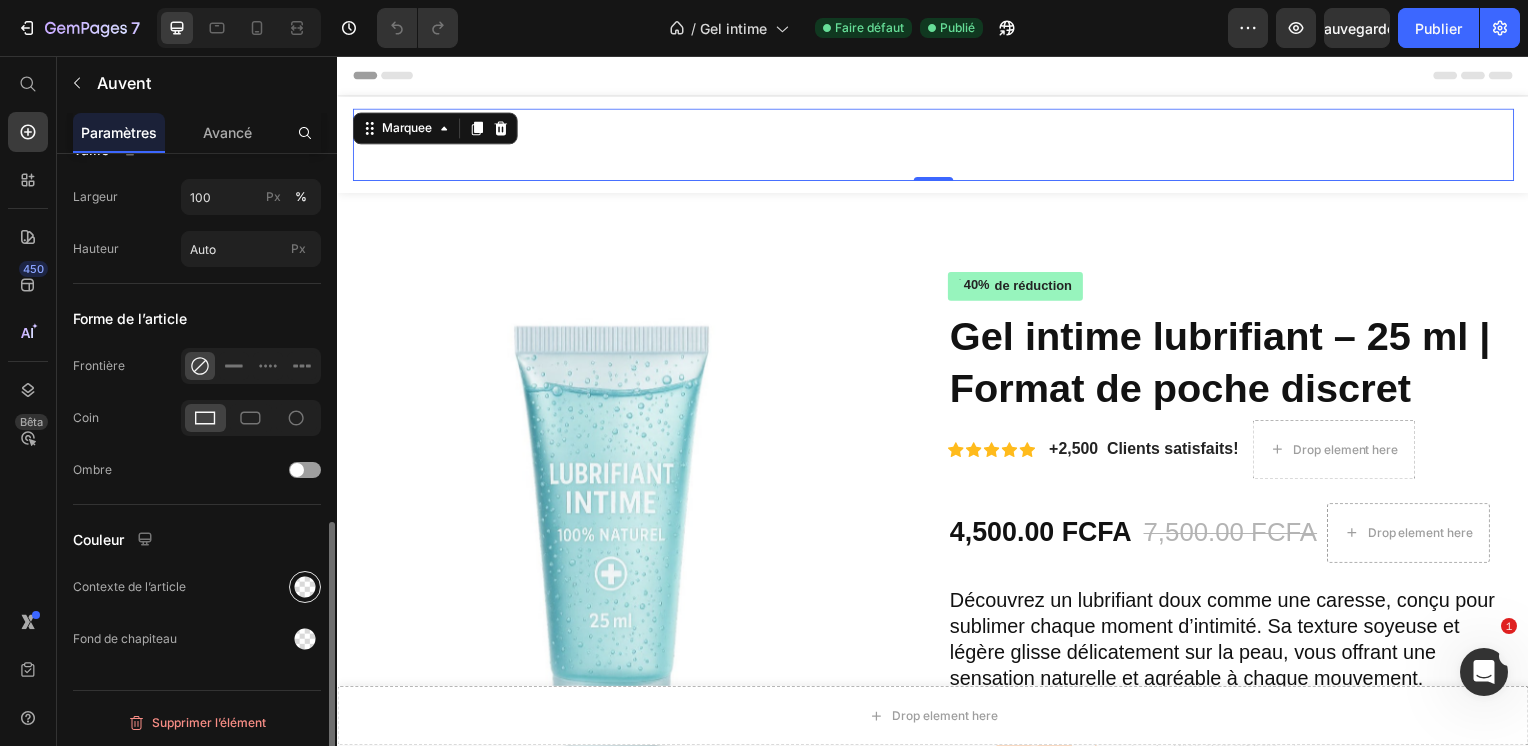 click at bounding box center (305, 587) 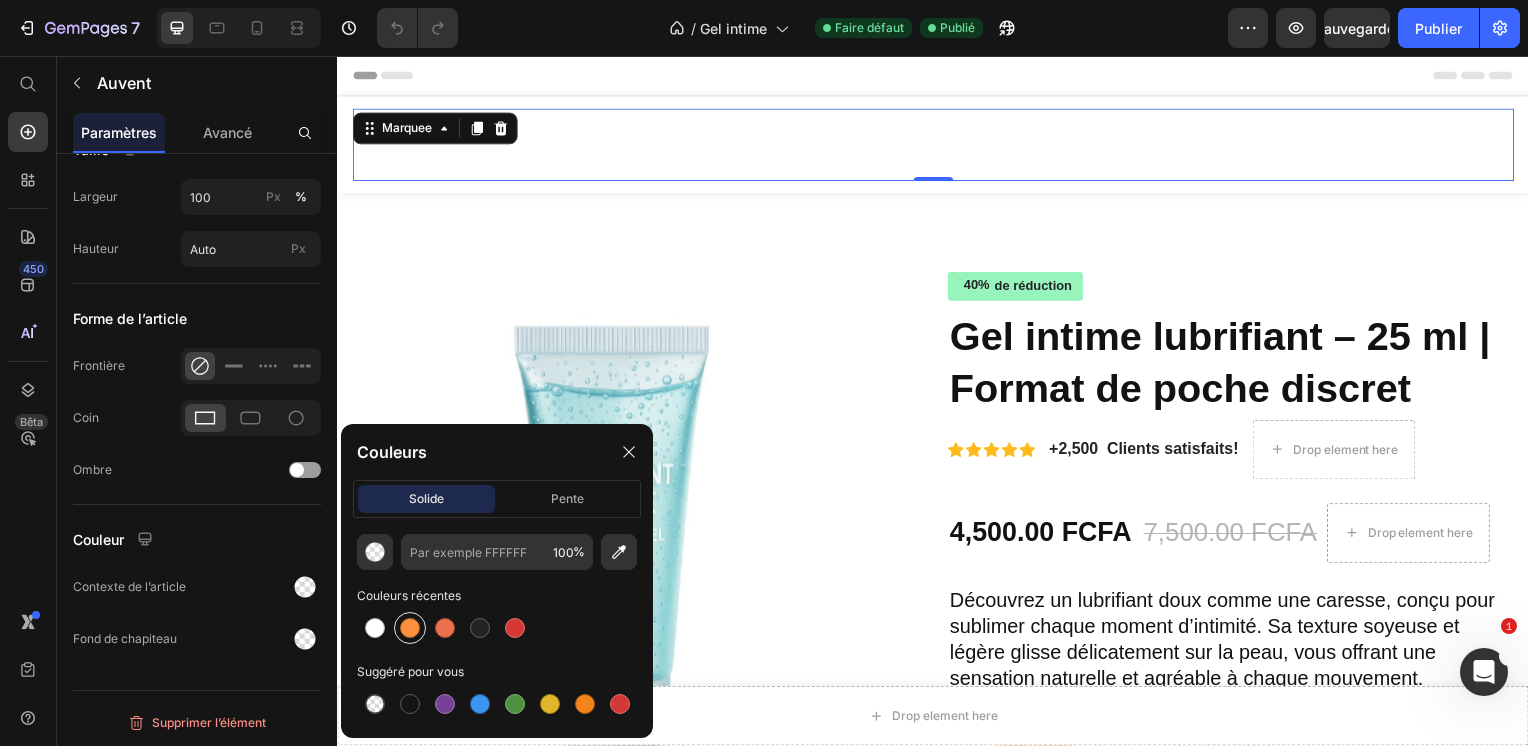 click at bounding box center (410, 628) 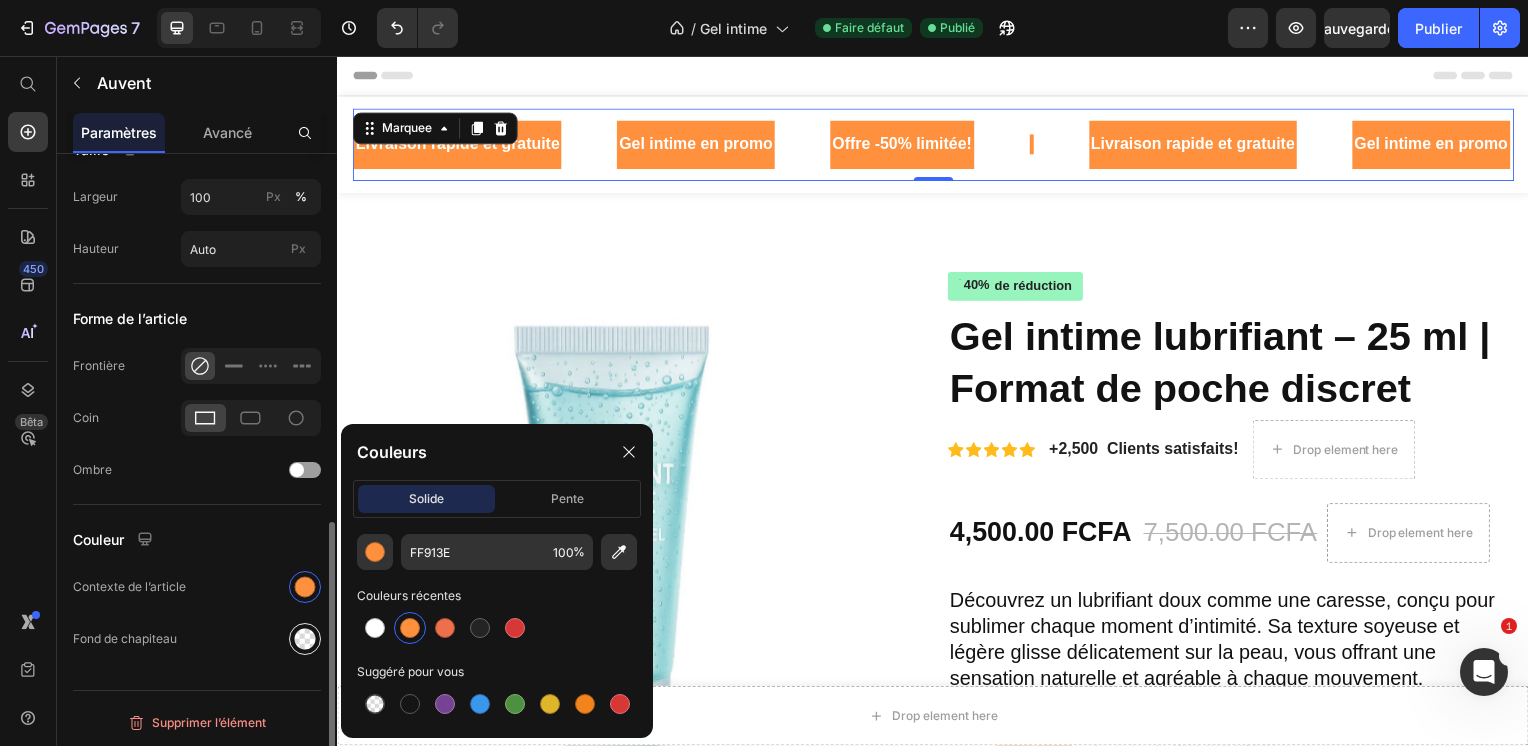 click at bounding box center [305, 639] 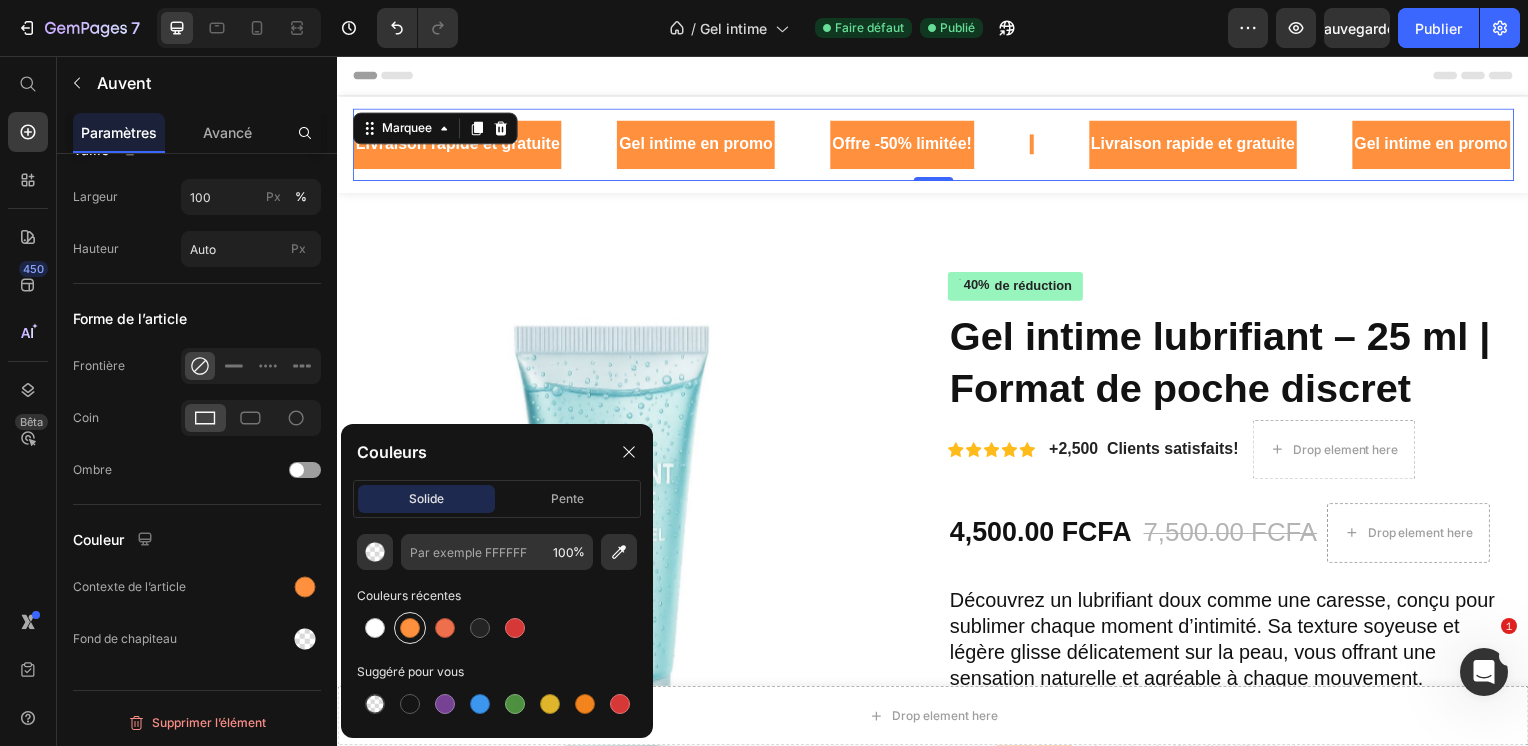 click at bounding box center [410, 628] 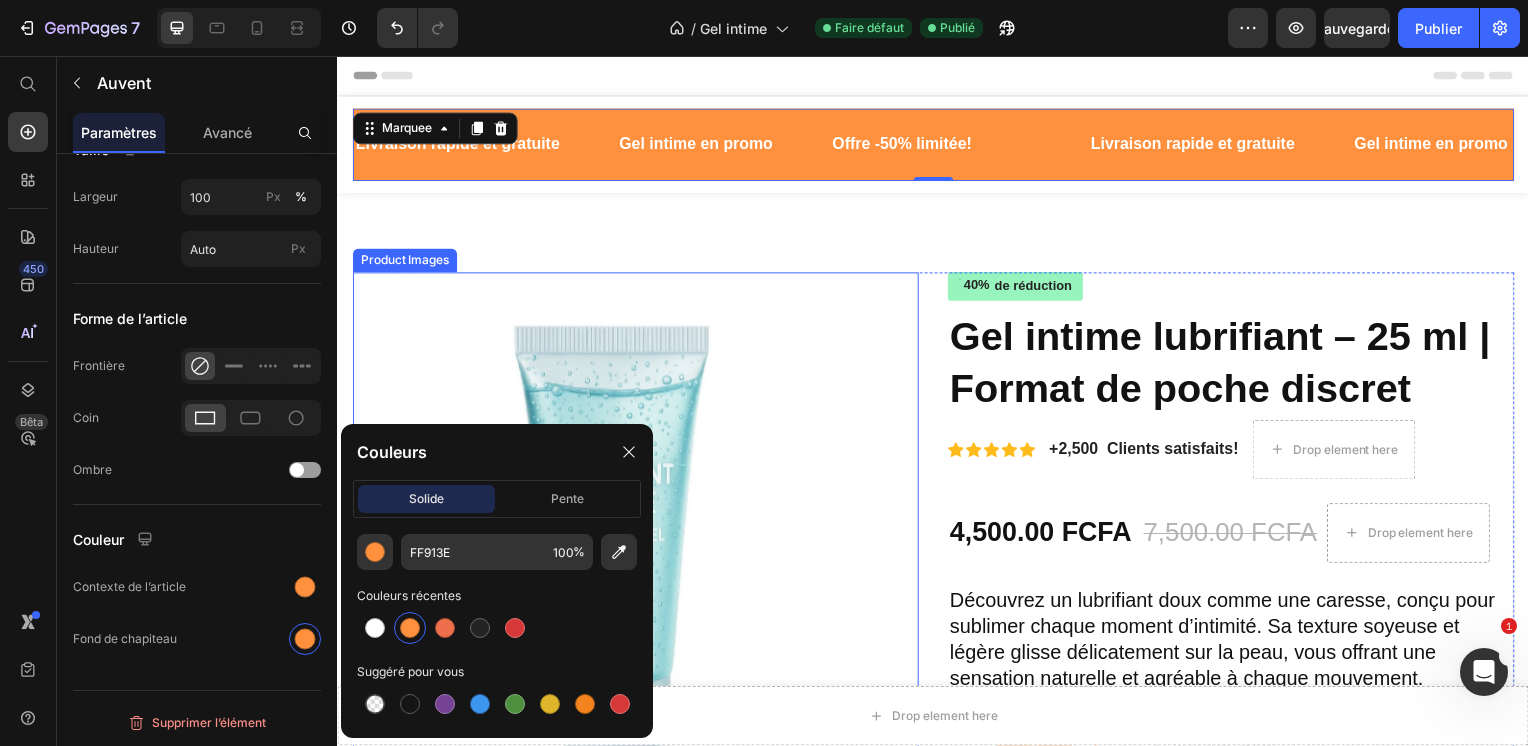 click at bounding box center [613, 535] 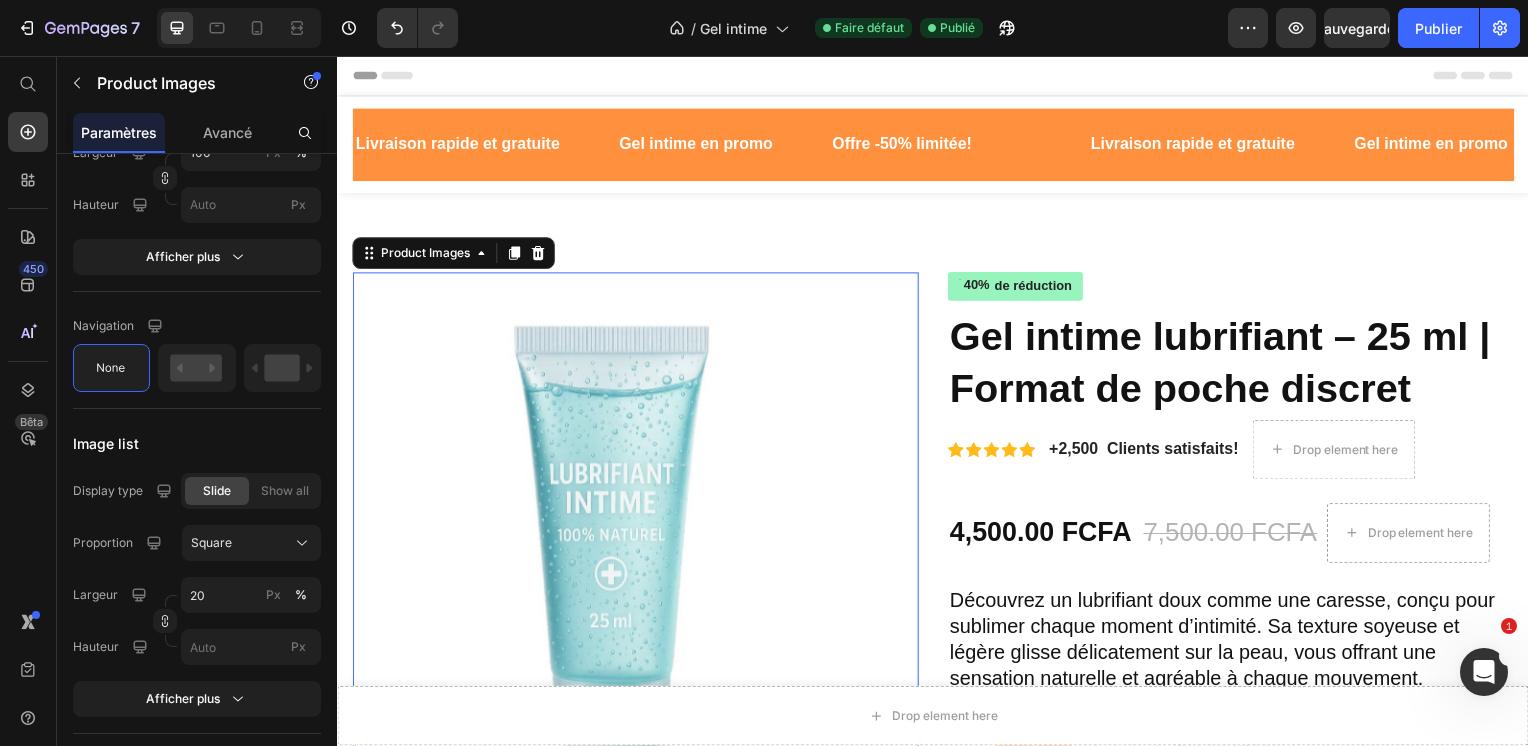 scroll, scrollTop: 0, scrollLeft: 0, axis: both 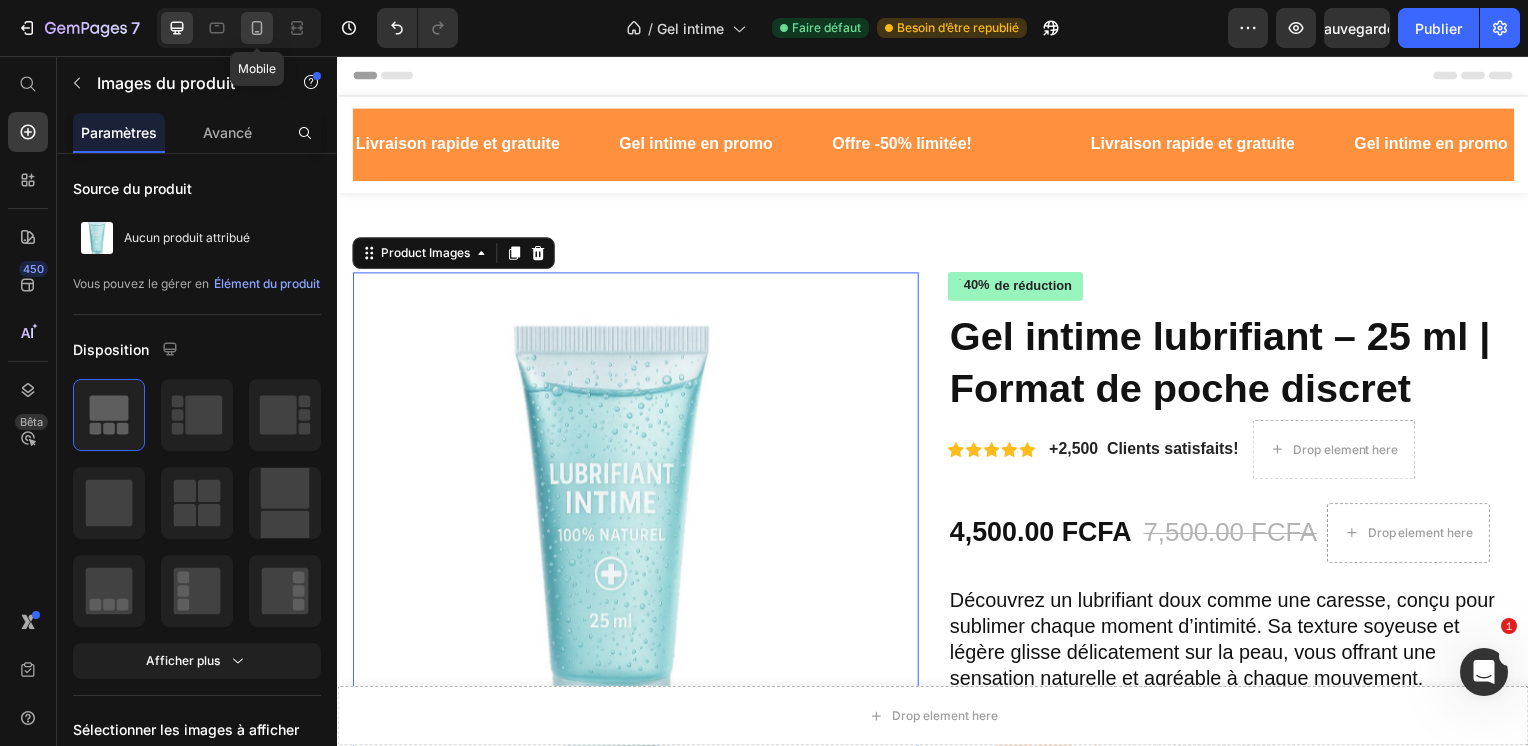 click 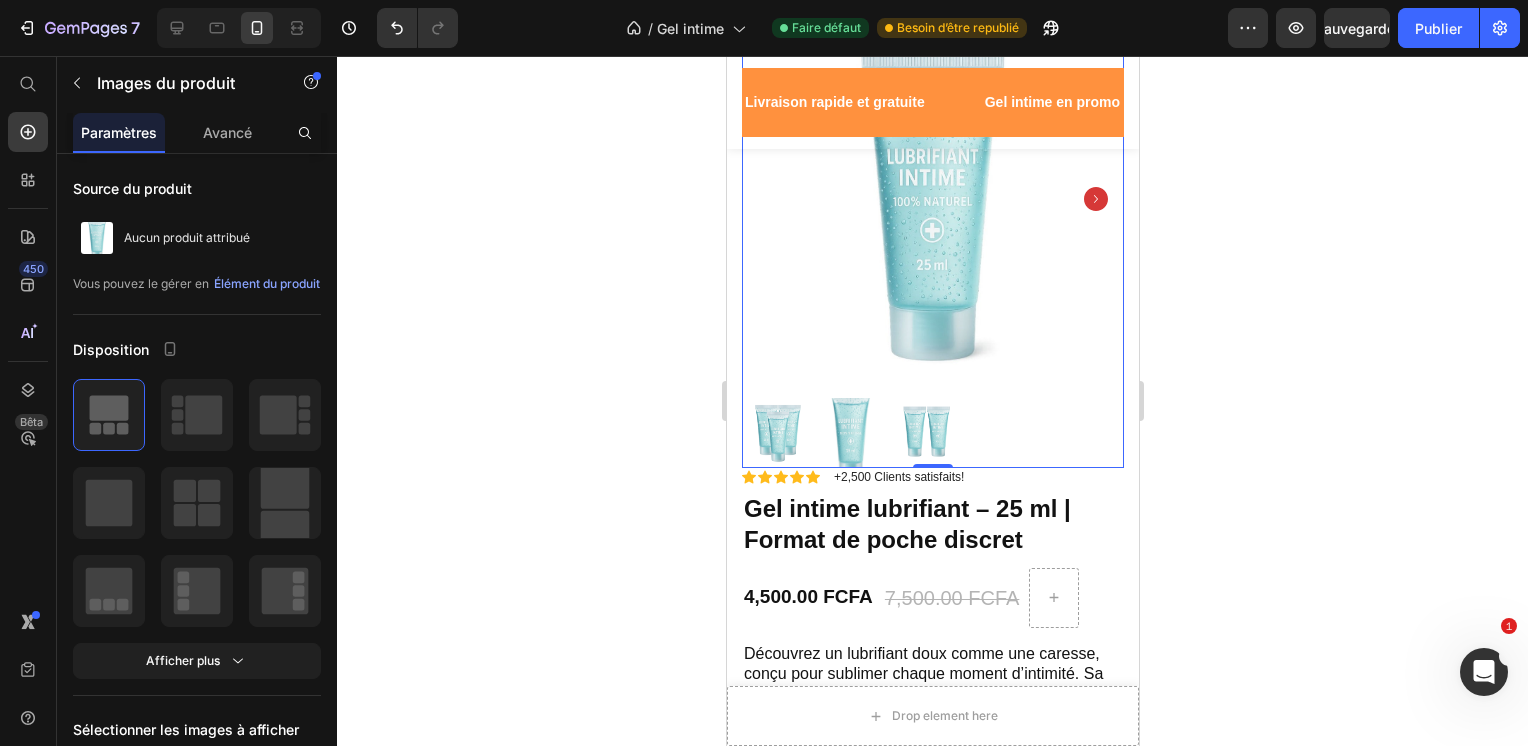 scroll, scrollTop: 200, scrollLeft: 0, axis: vertical 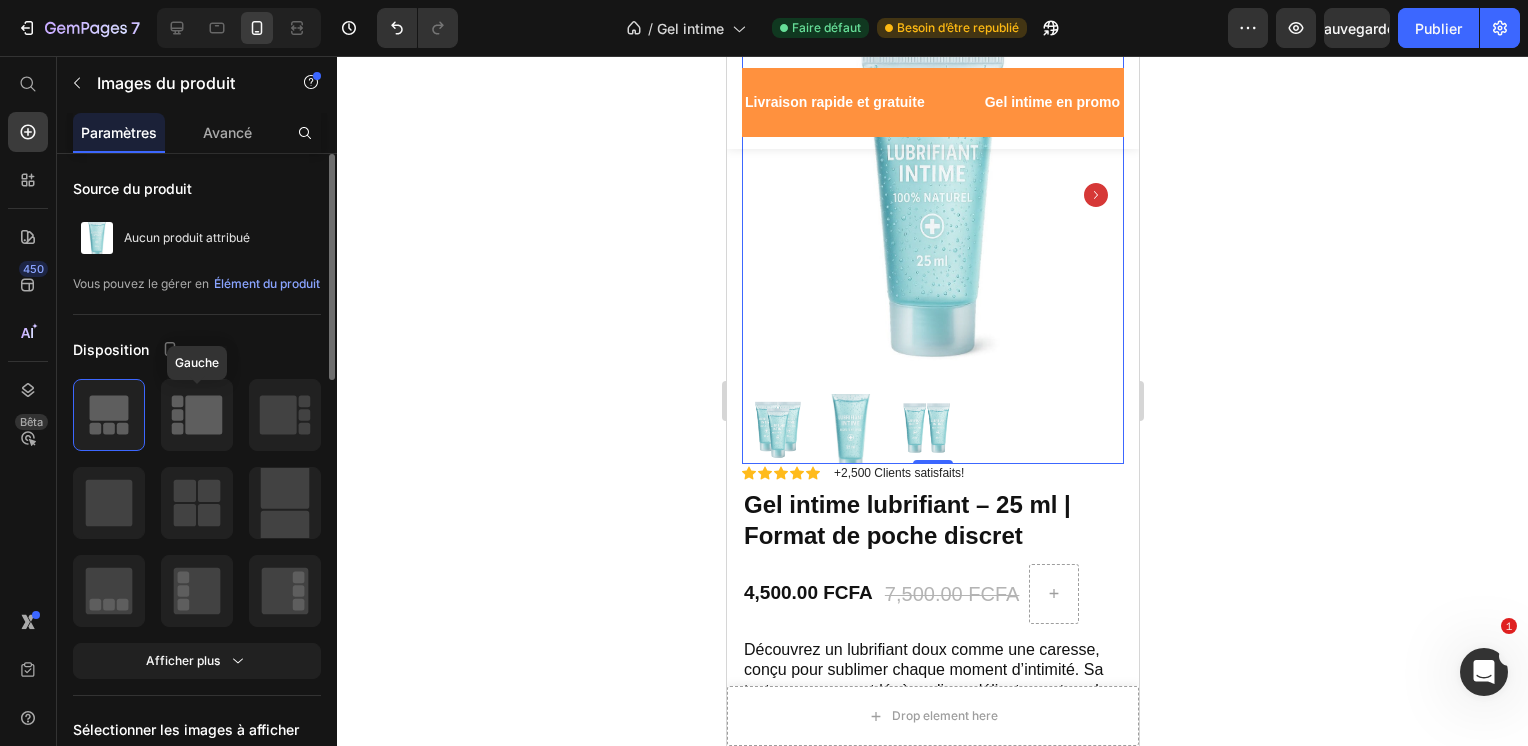 click 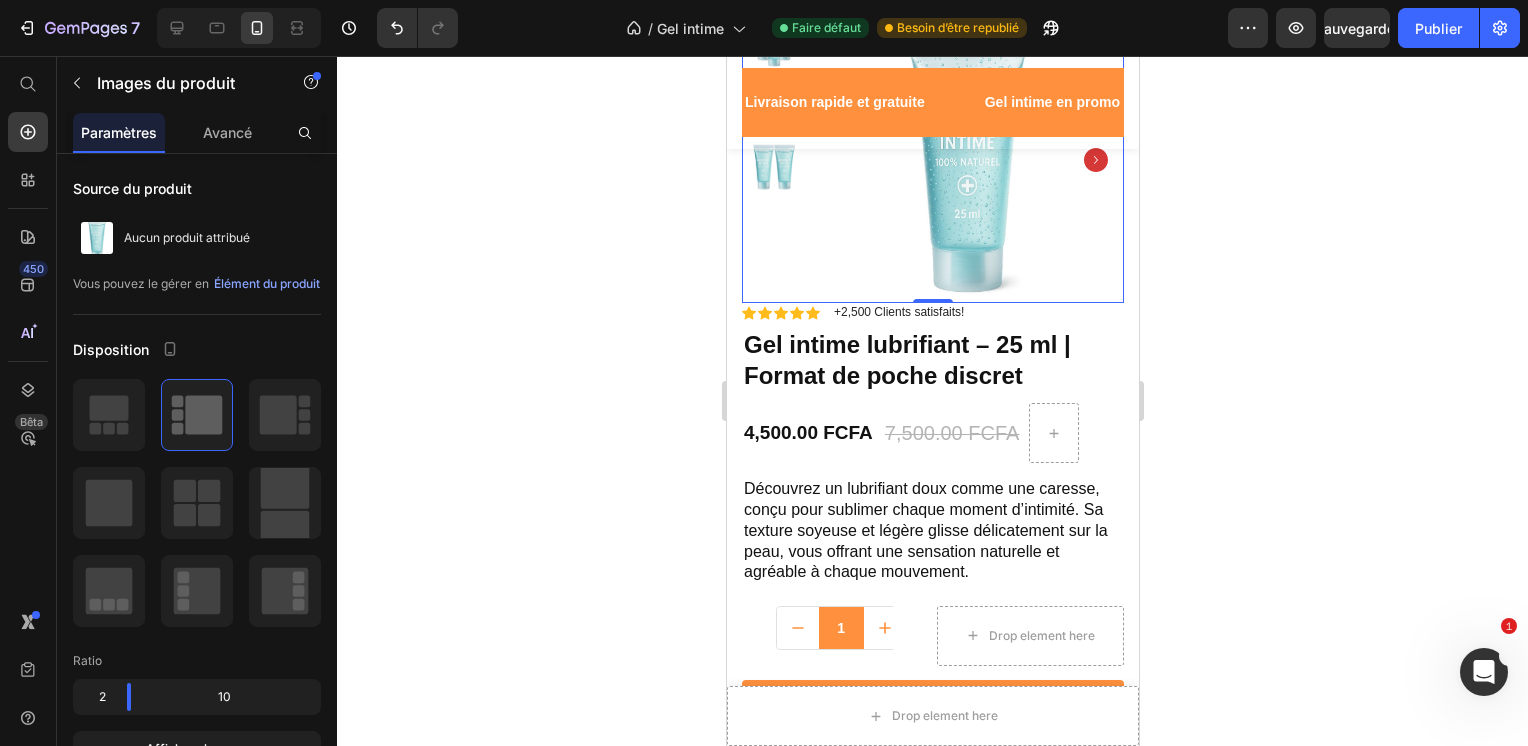 scroll, scrollTop: 0, scrollLeft: 0, axis: both 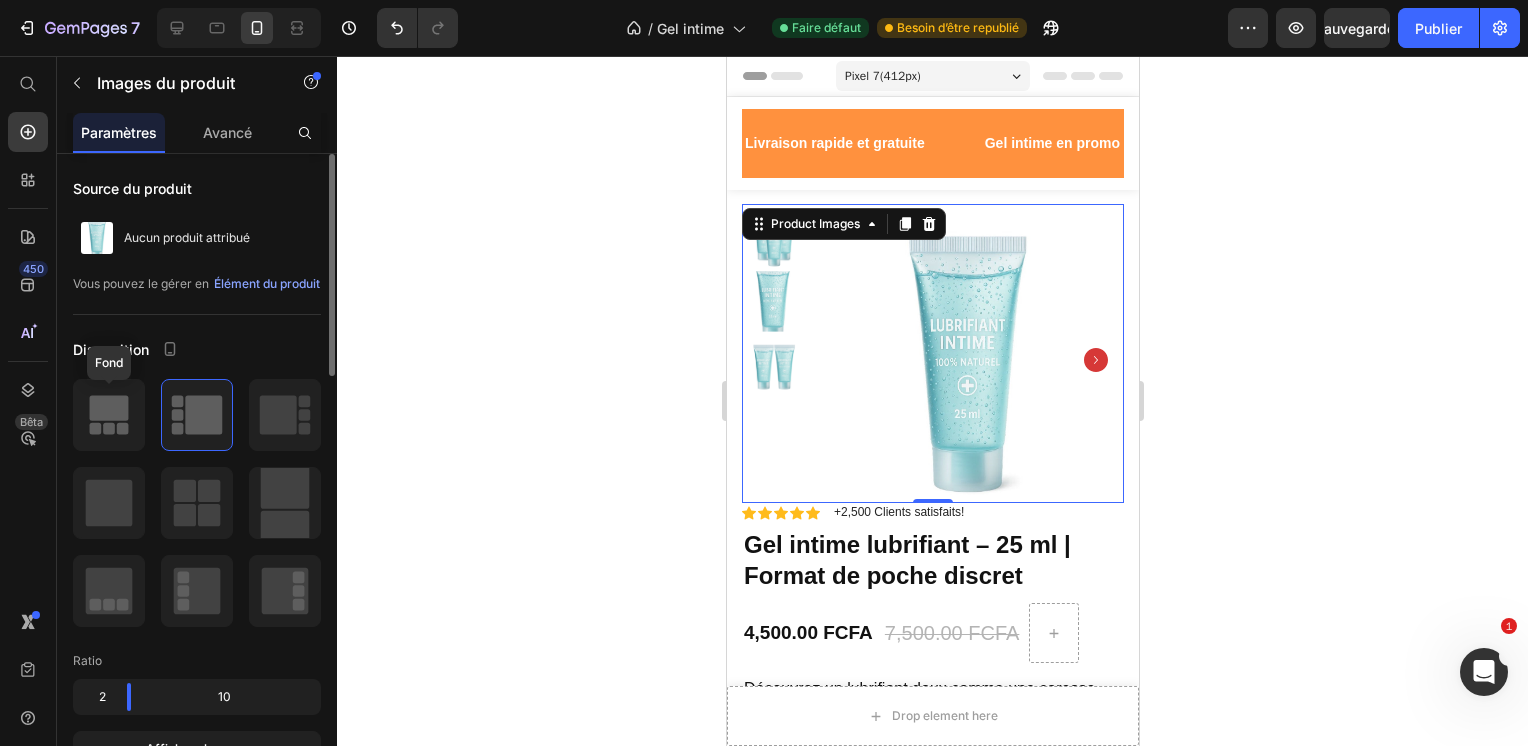 click 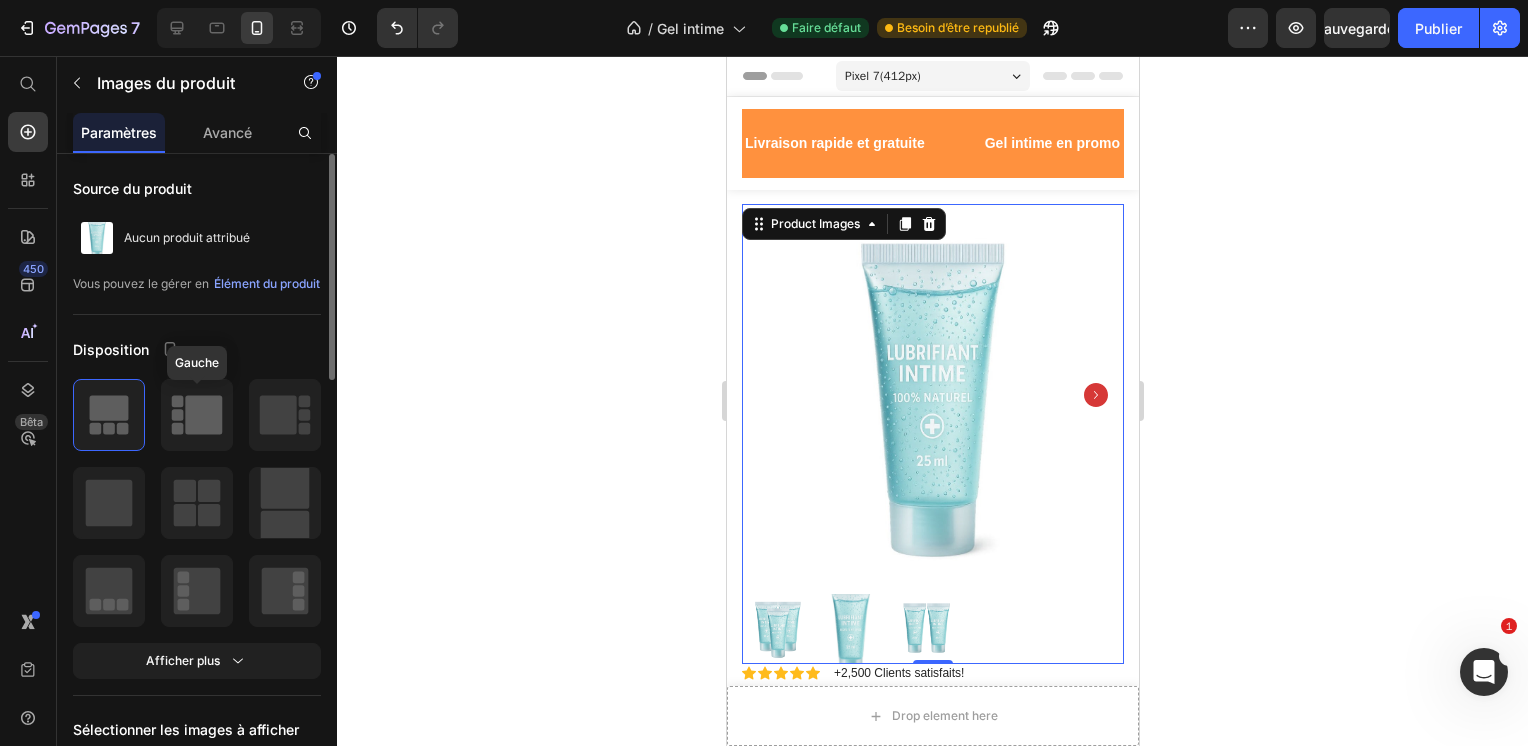 click 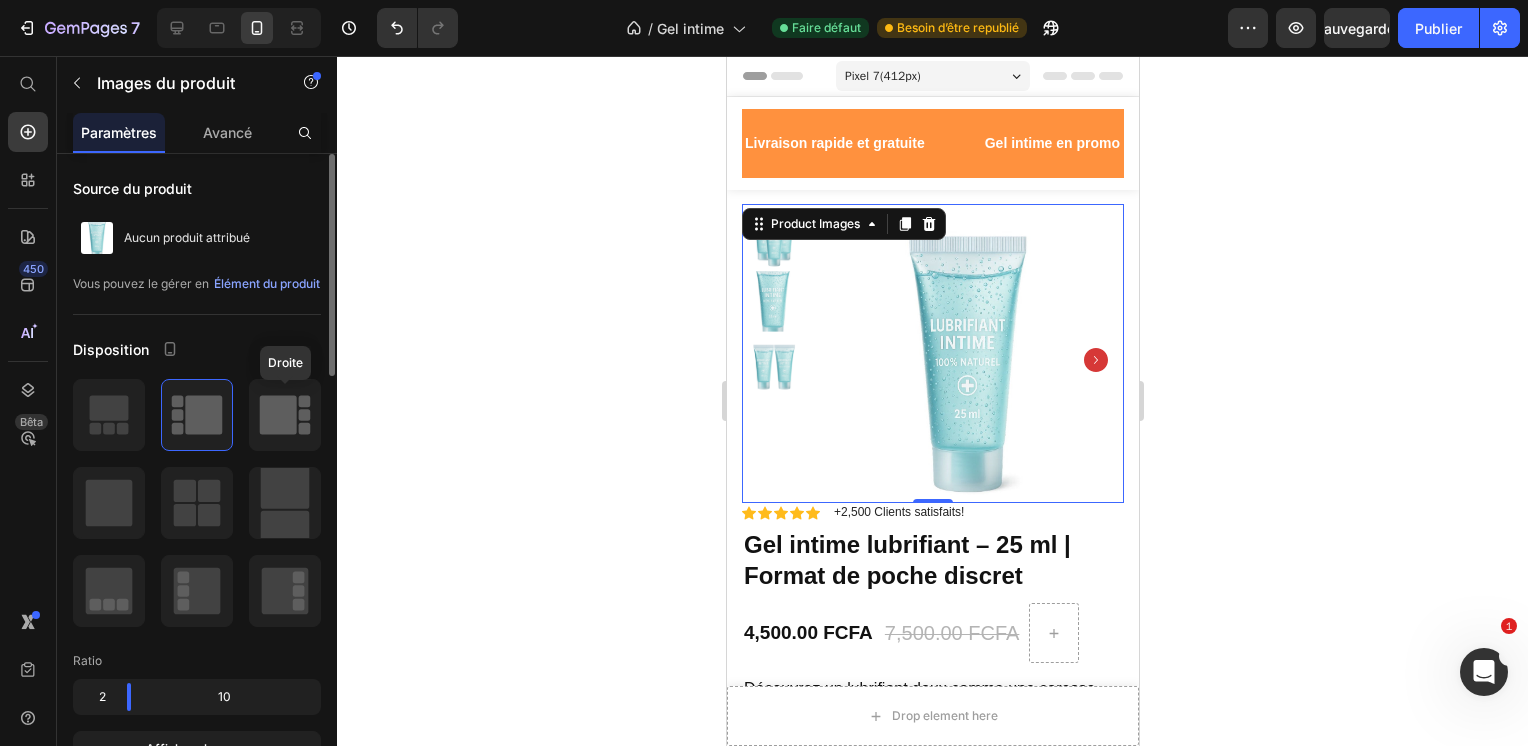 click 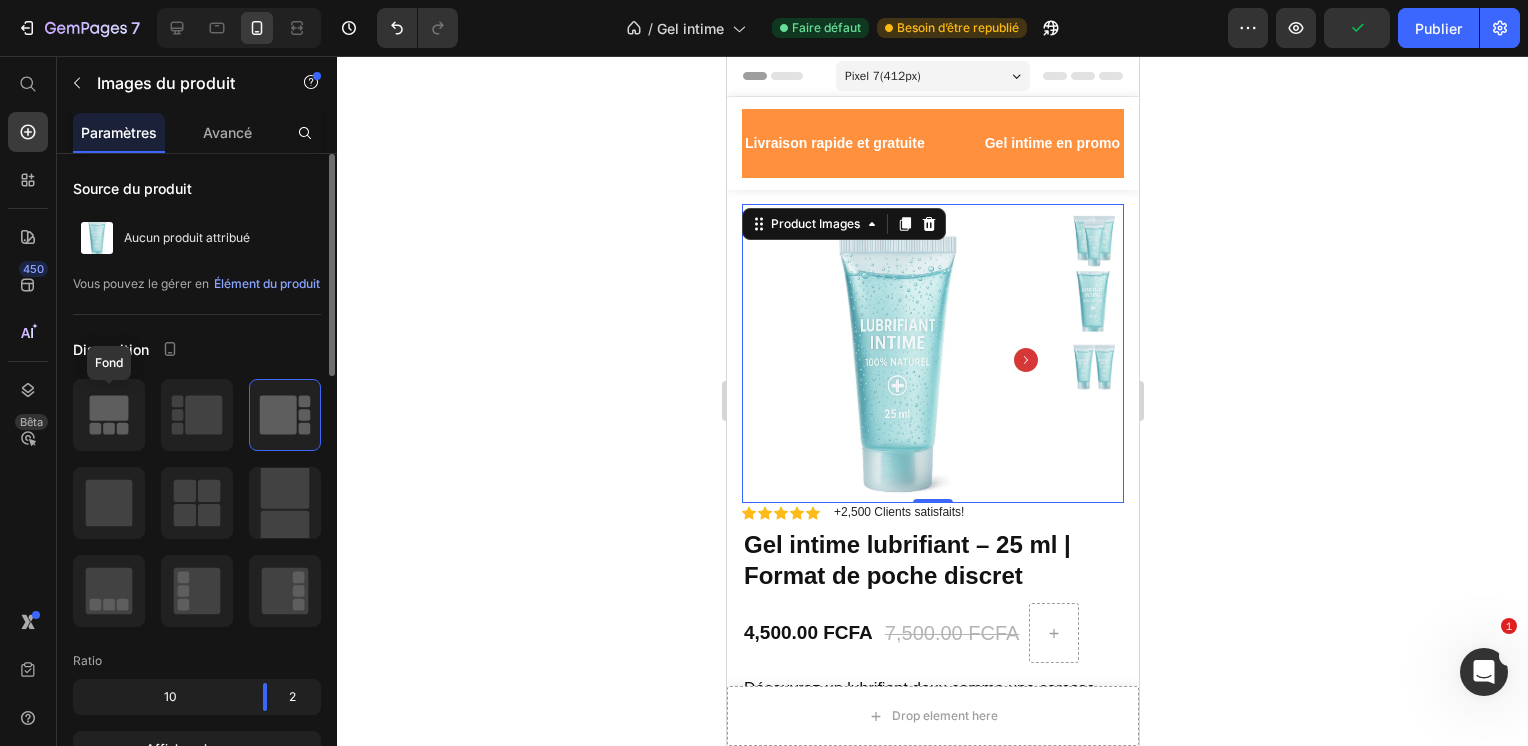 click 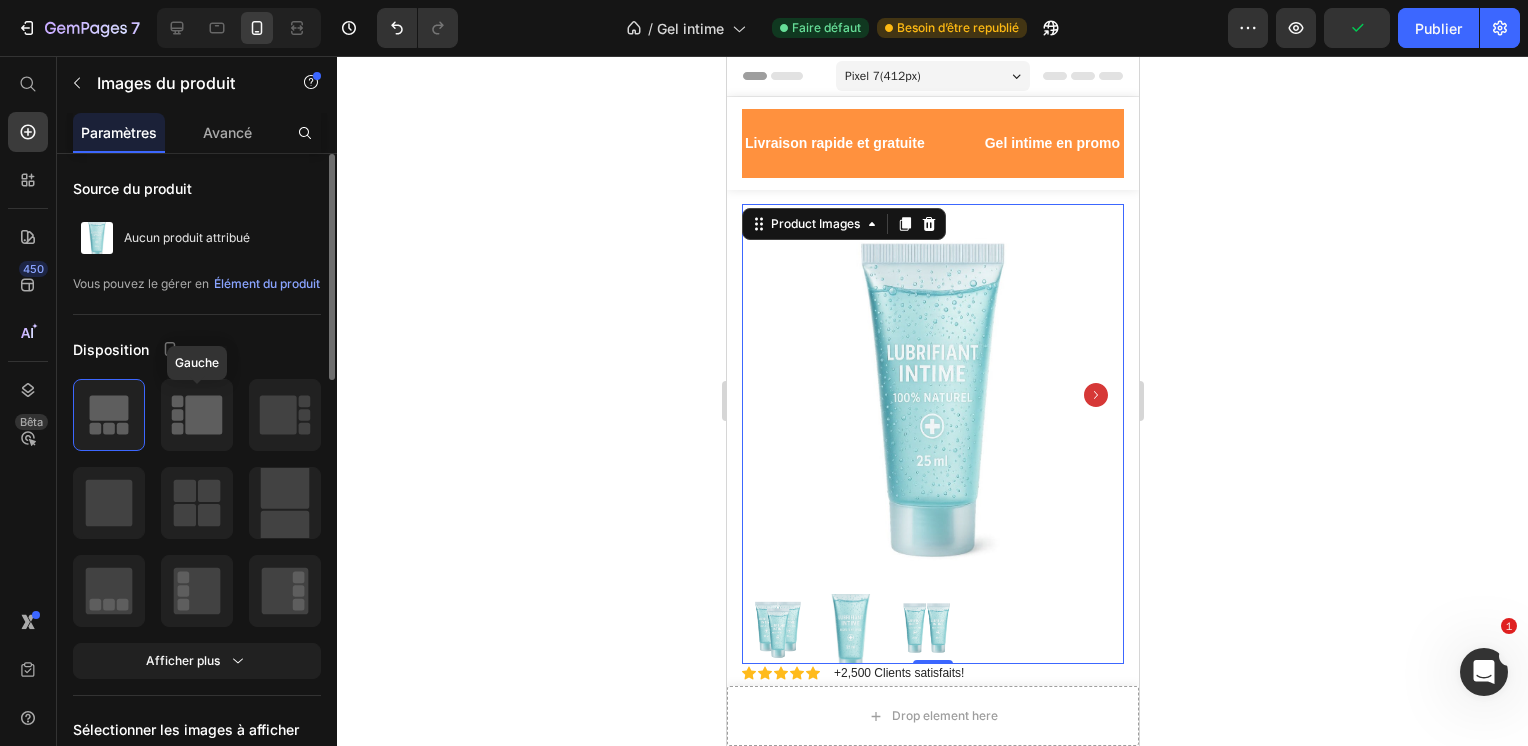 click 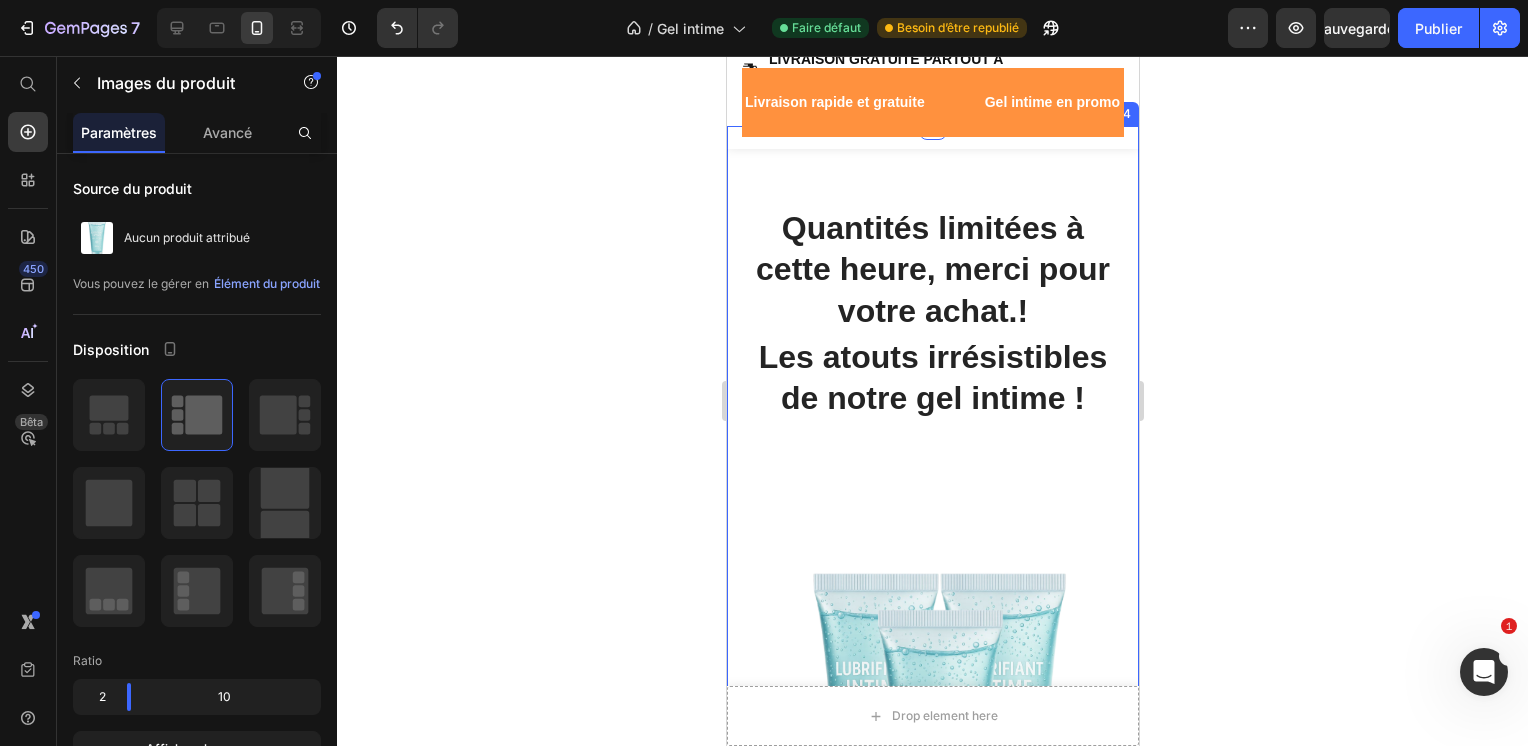 scroll, scrollTop: 904, scrollLeft: 0, axis: vertical 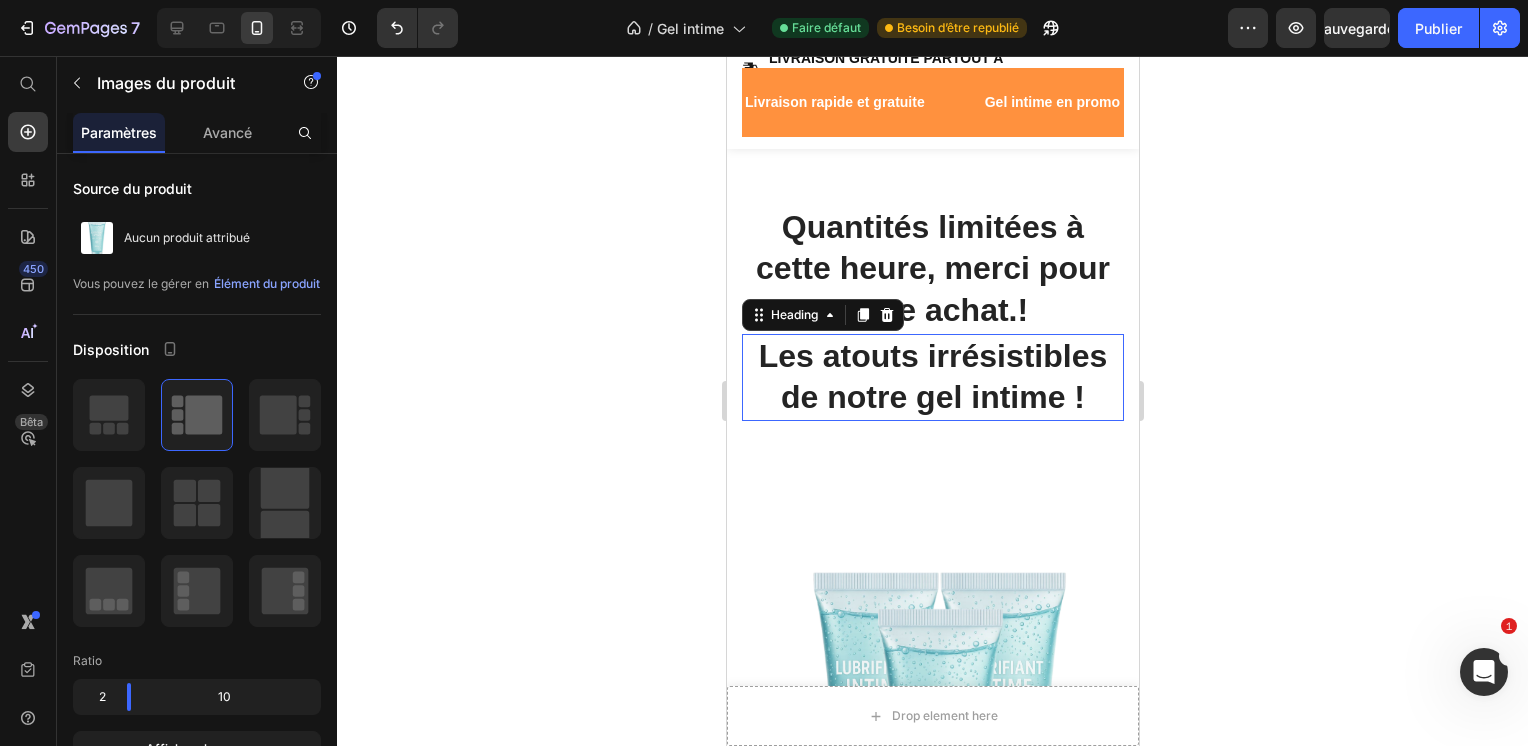 click on "Les atouts irrésistibles de notre gel intime !" at bounding box center (932, 377) 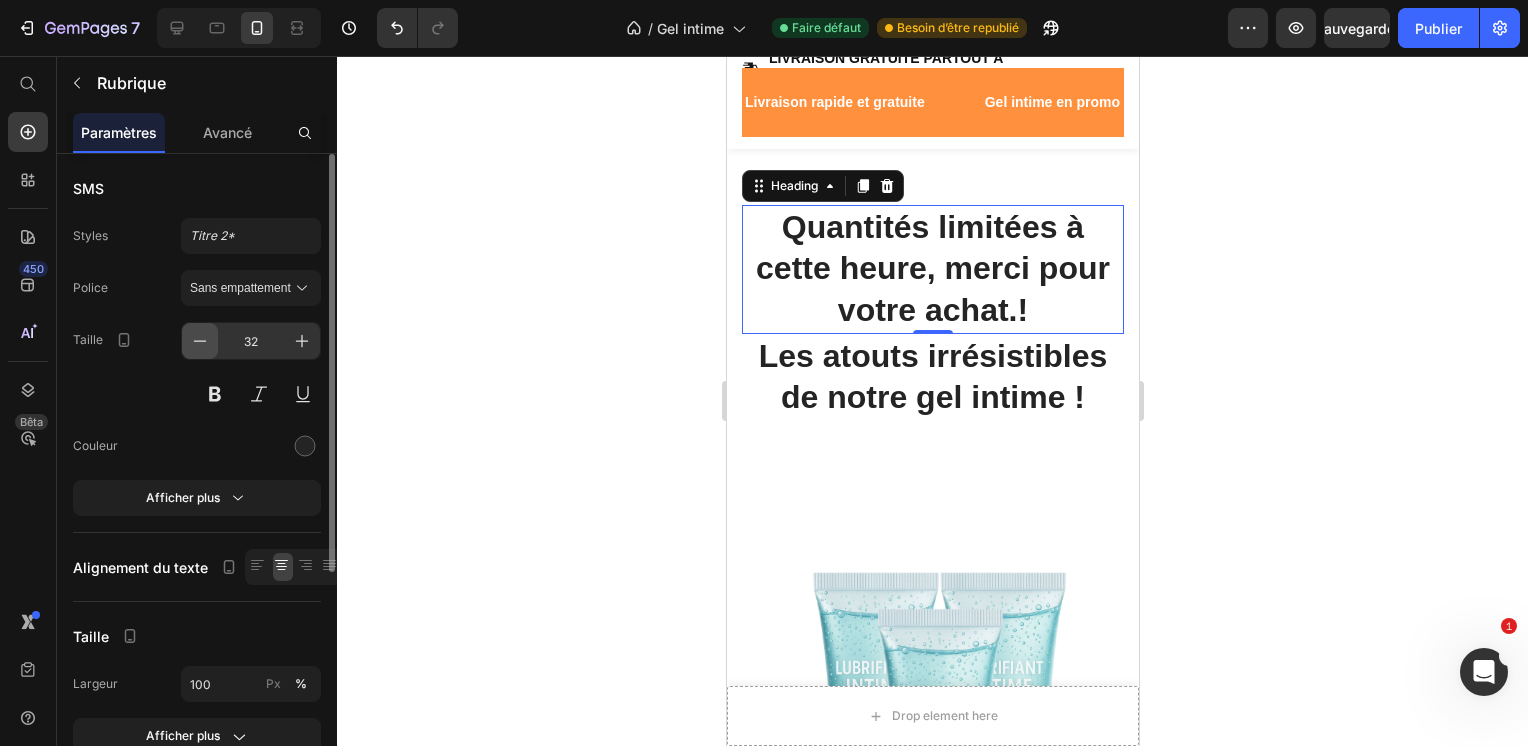 click 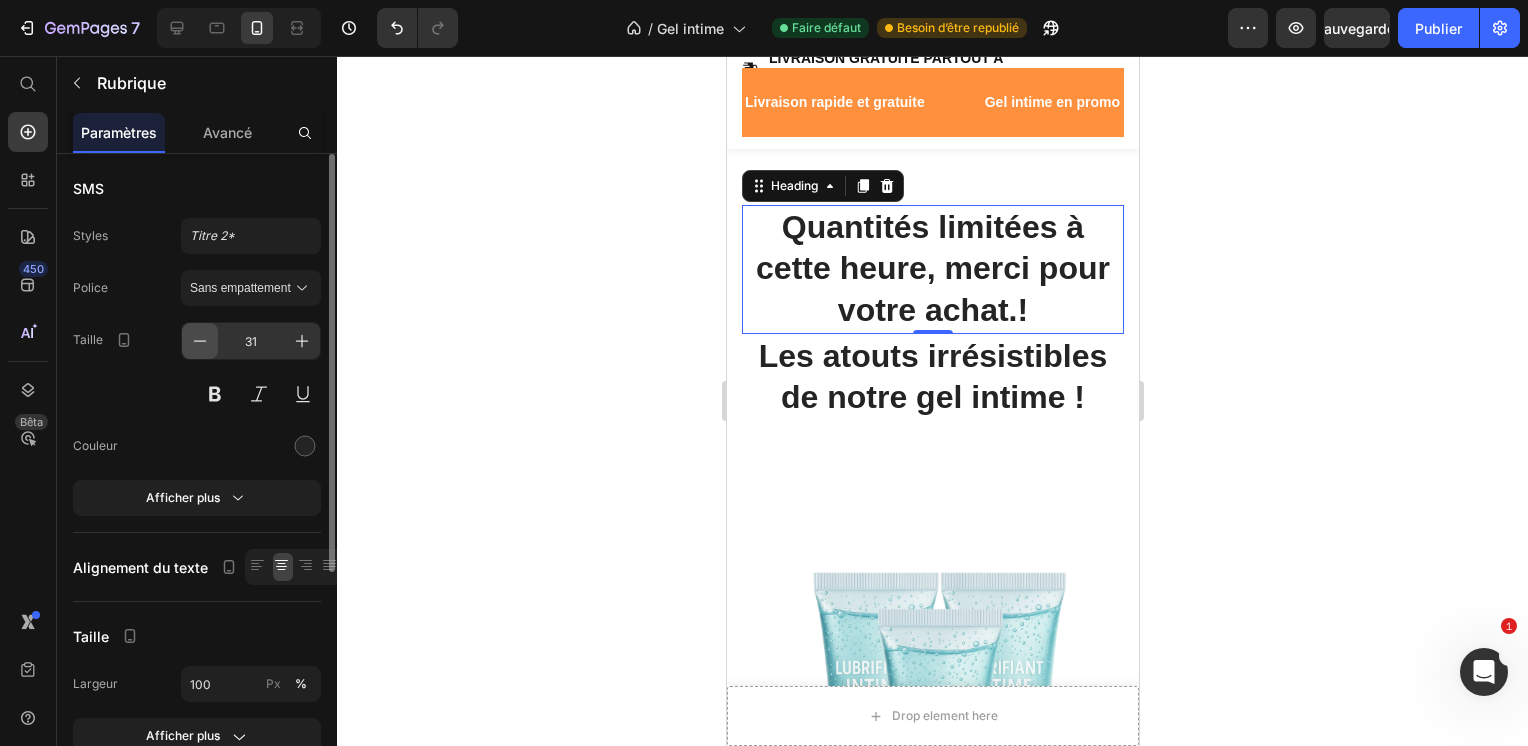 click 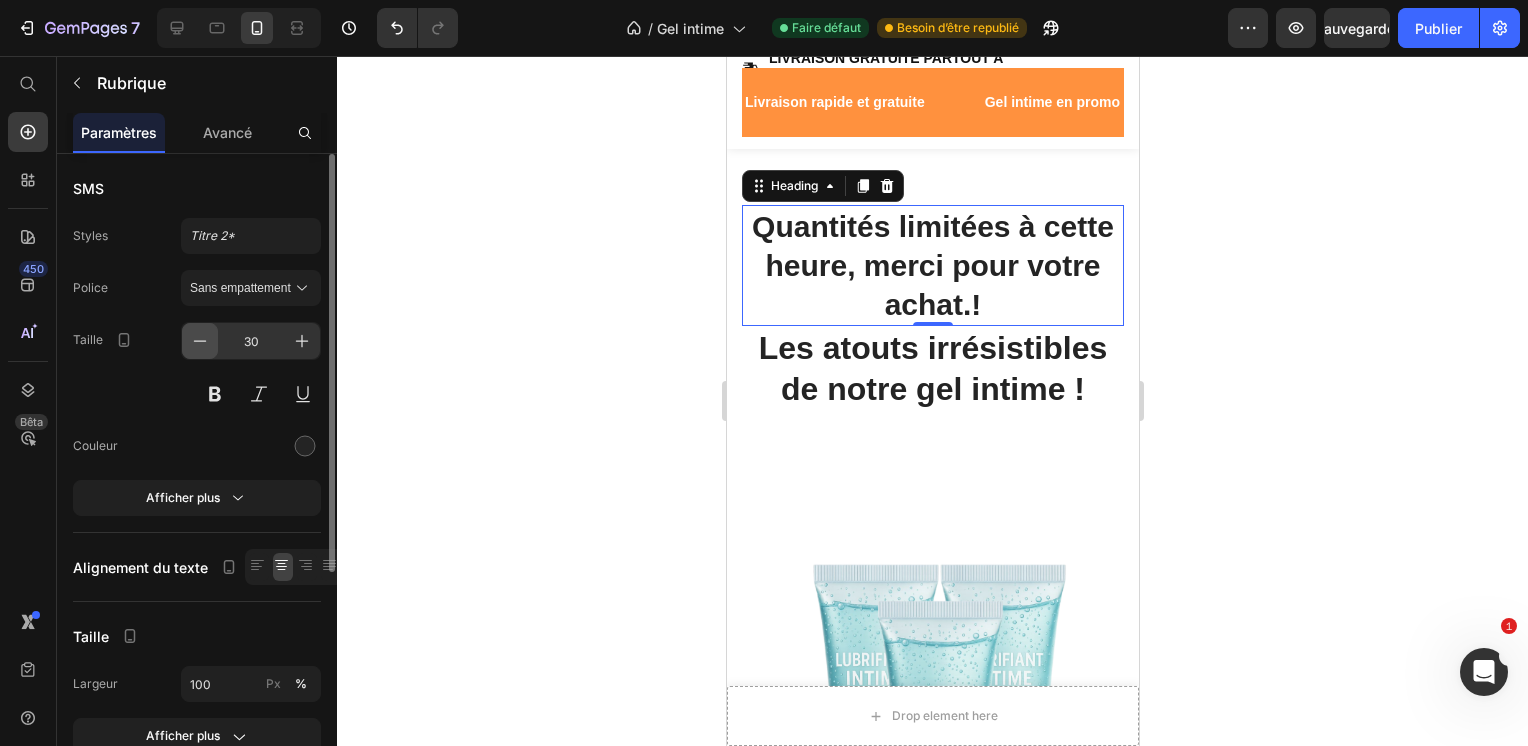 click 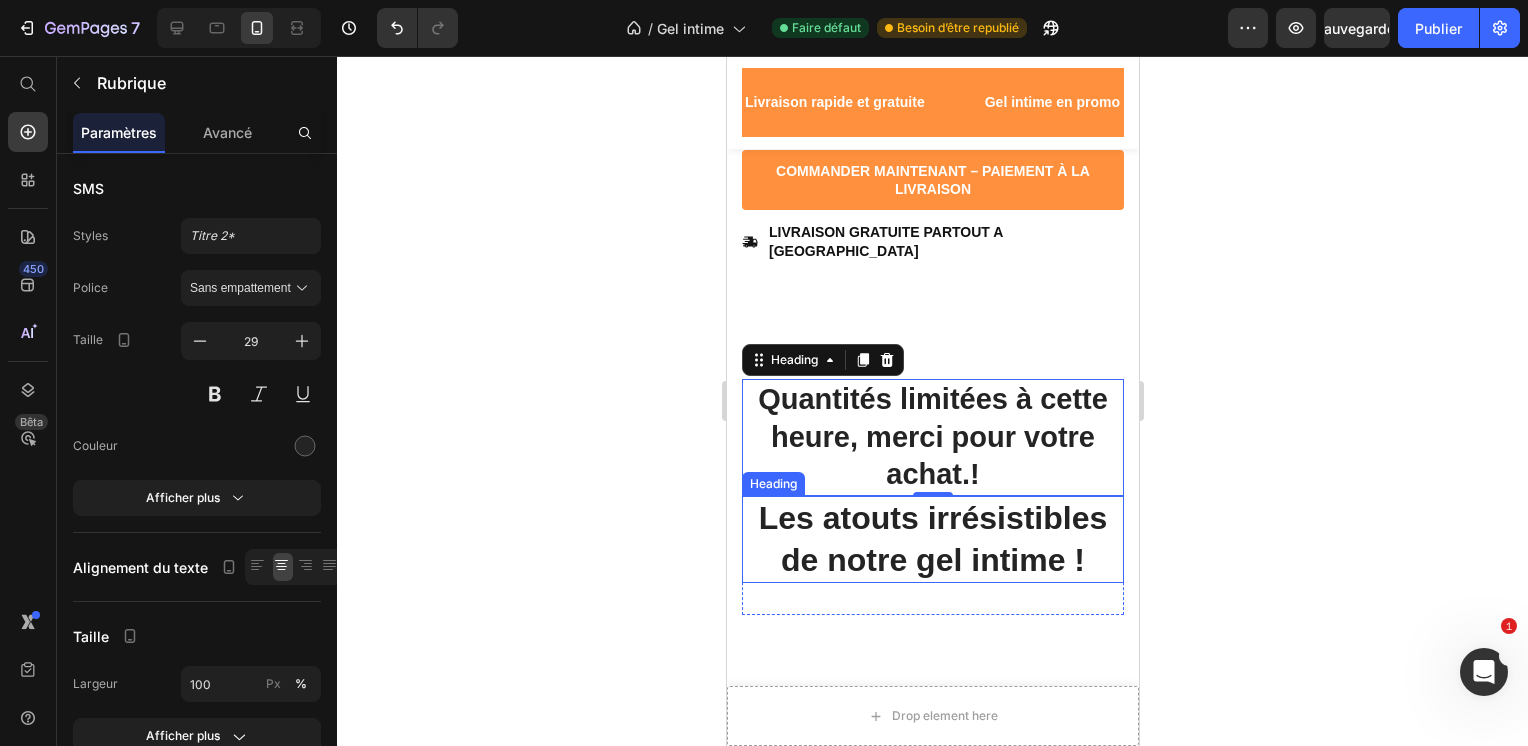 scroll, scrollTop: 724, scrollLeft: 0, axis: vertical 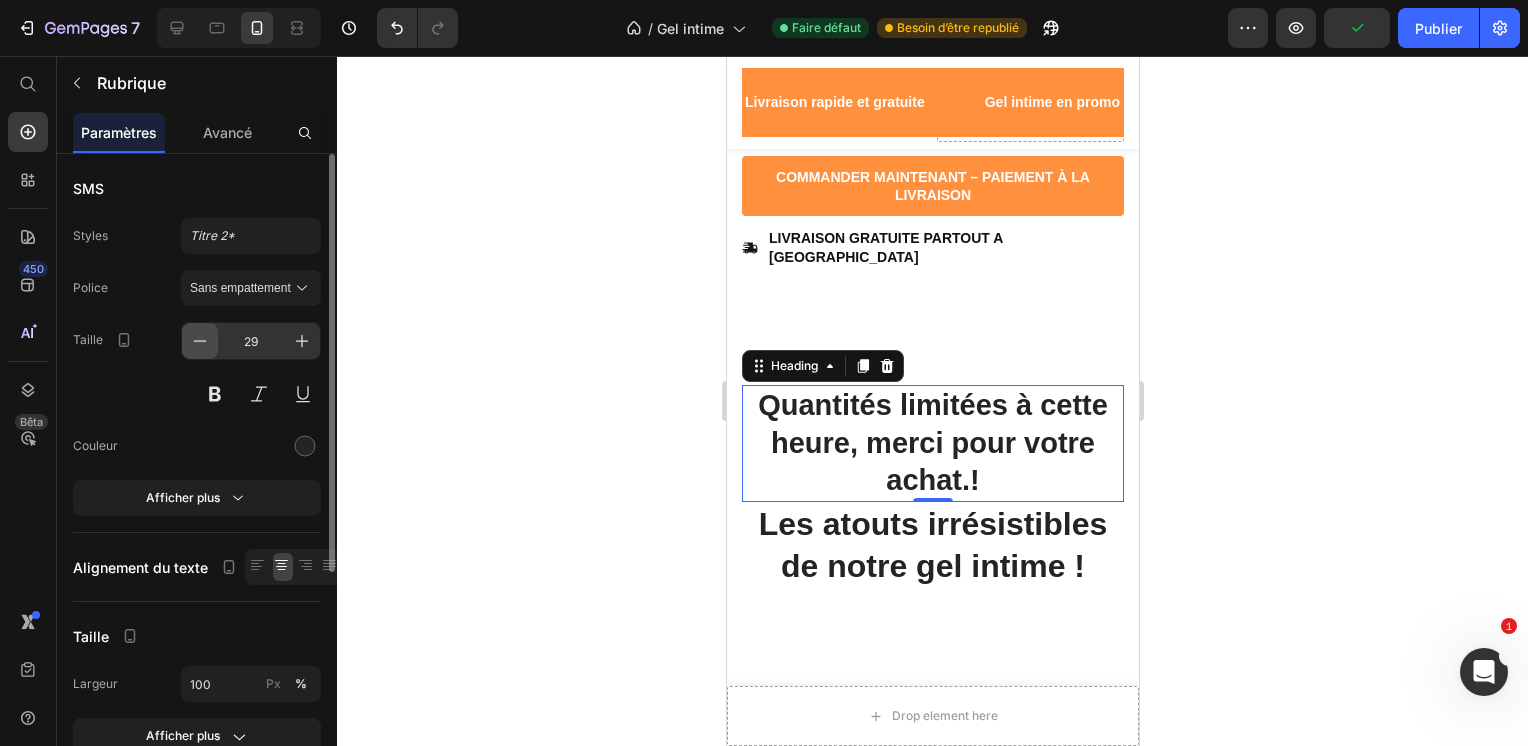 click 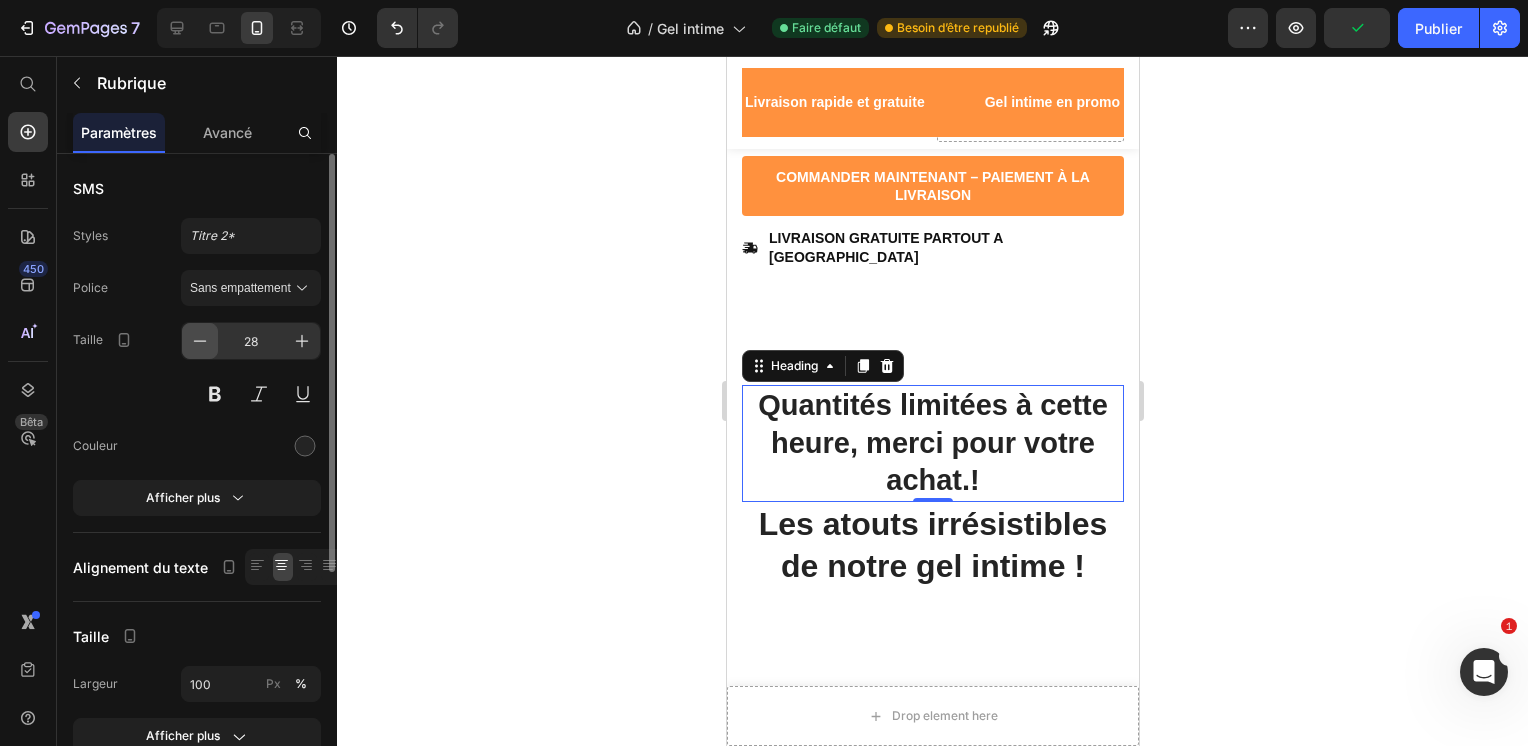 click 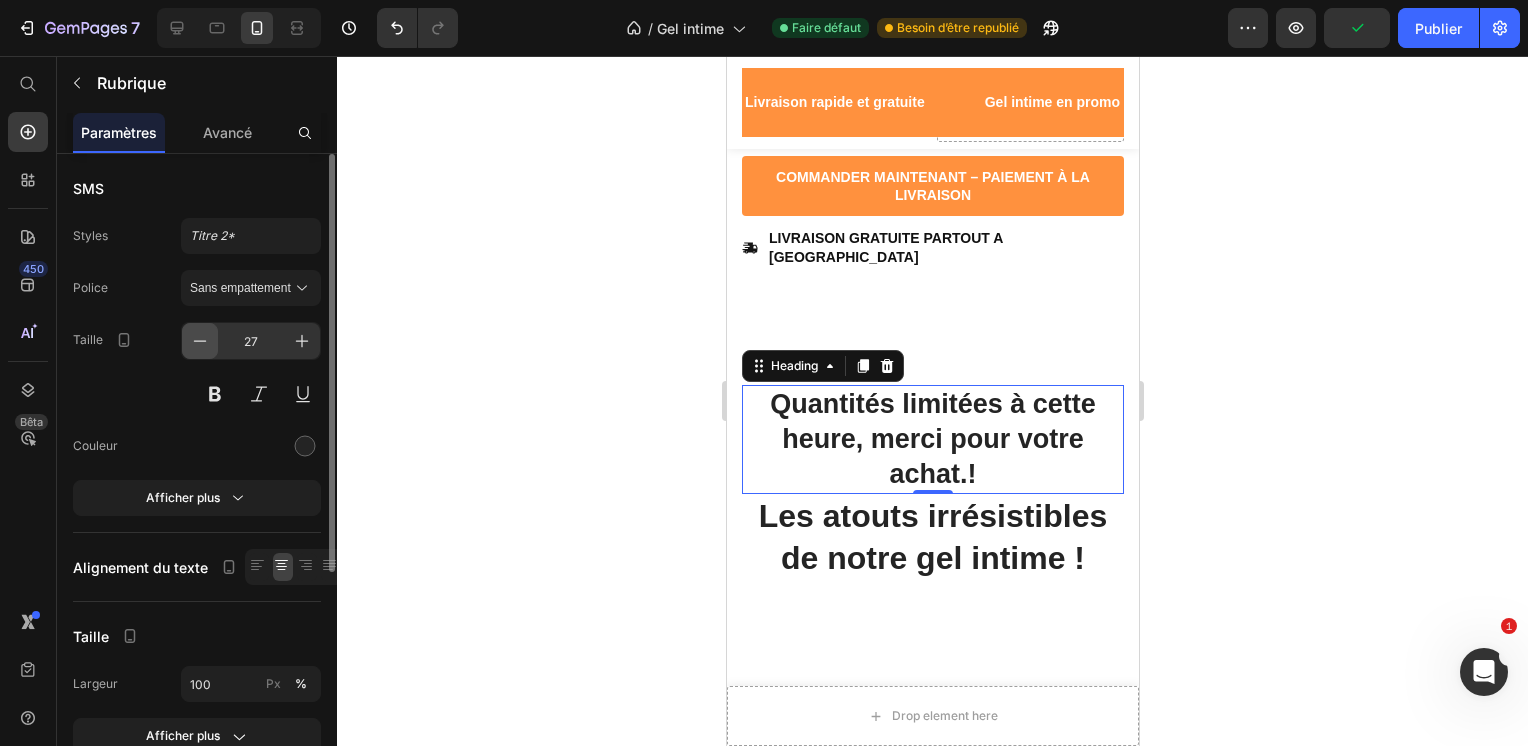 click 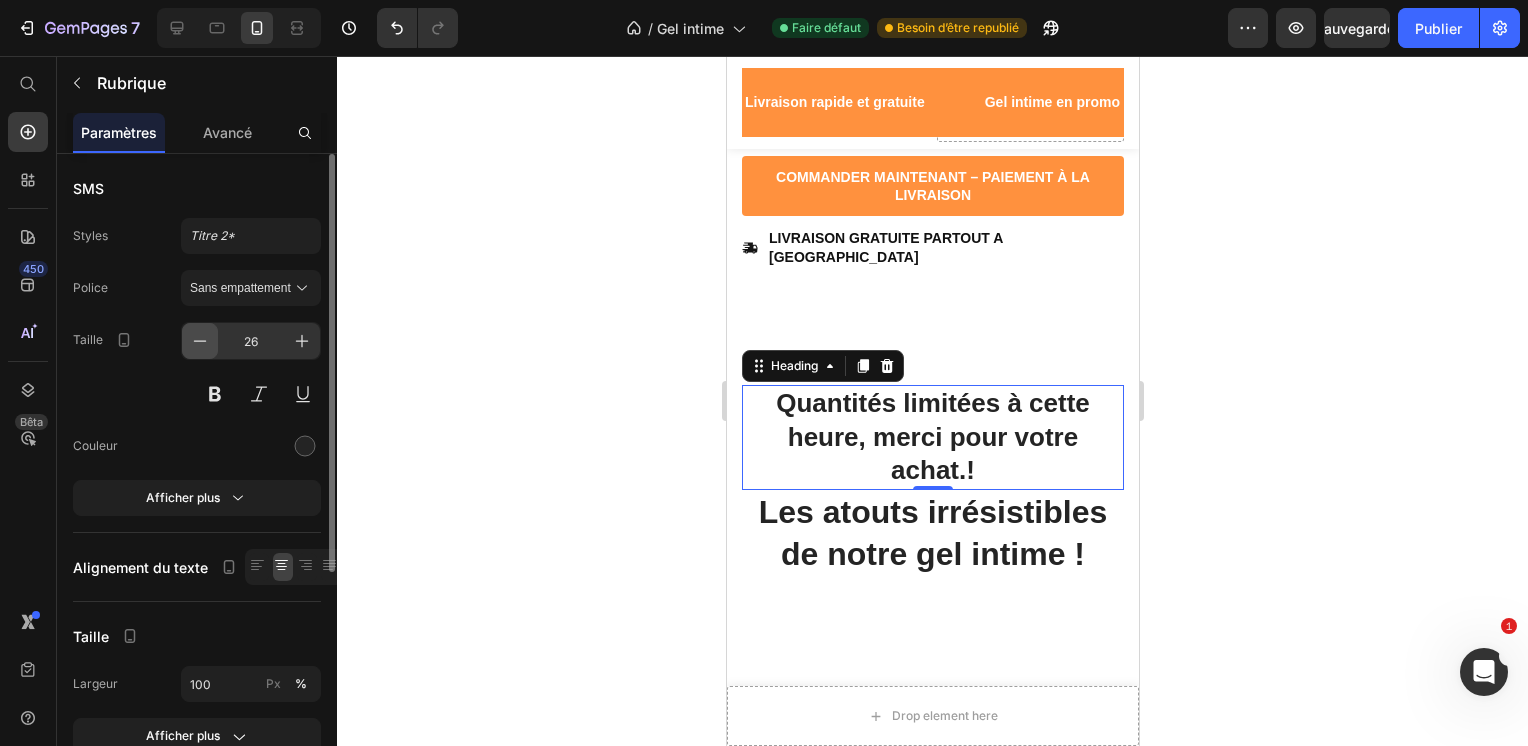 click 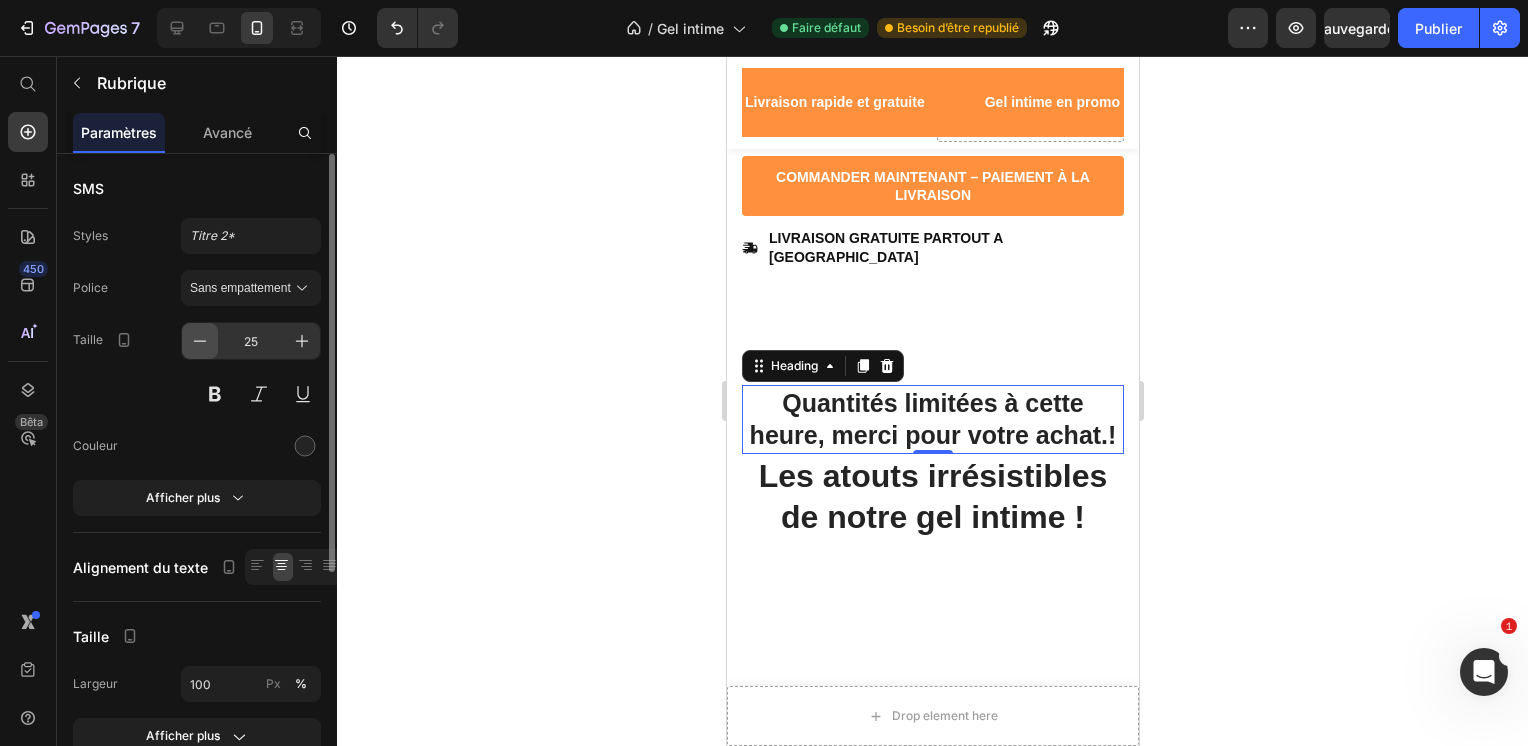 click 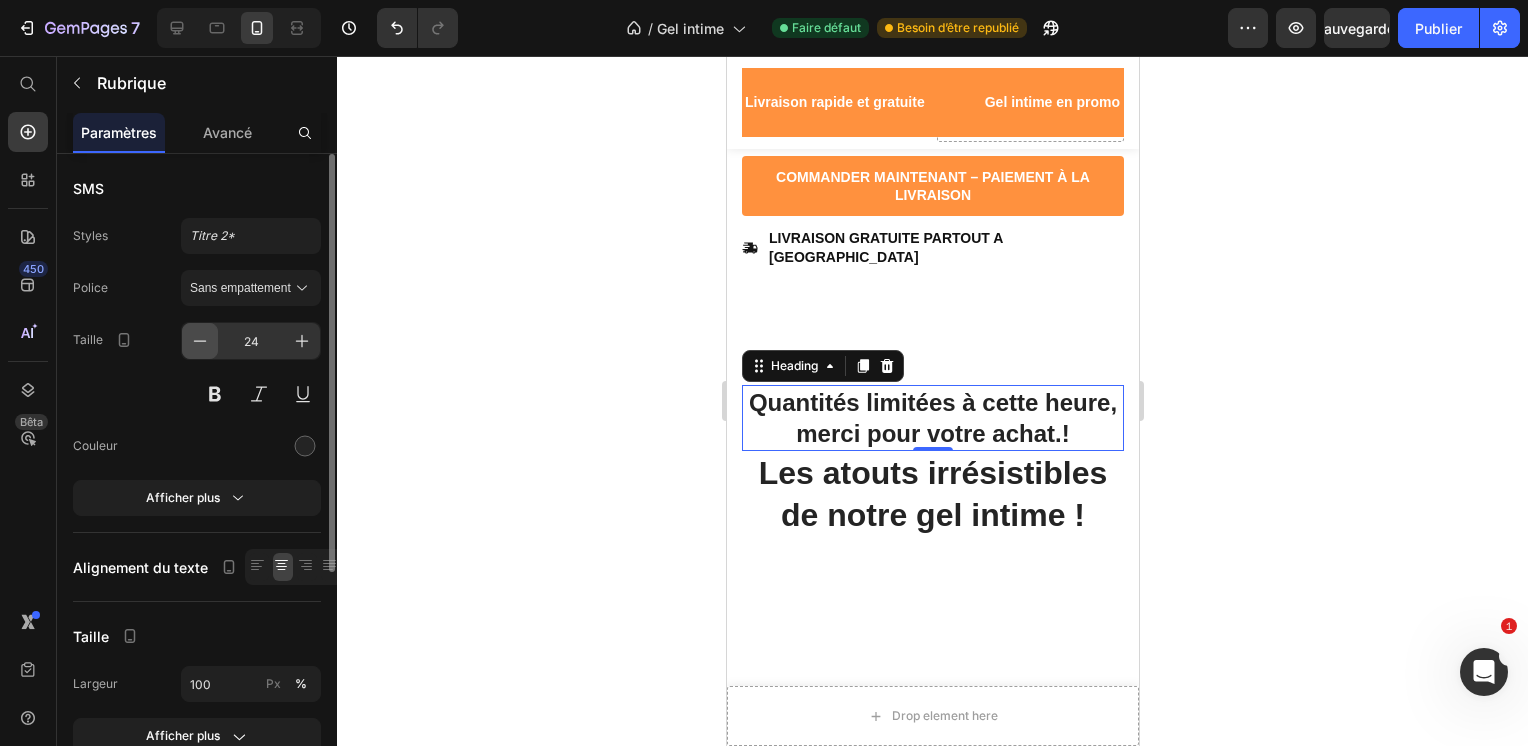click 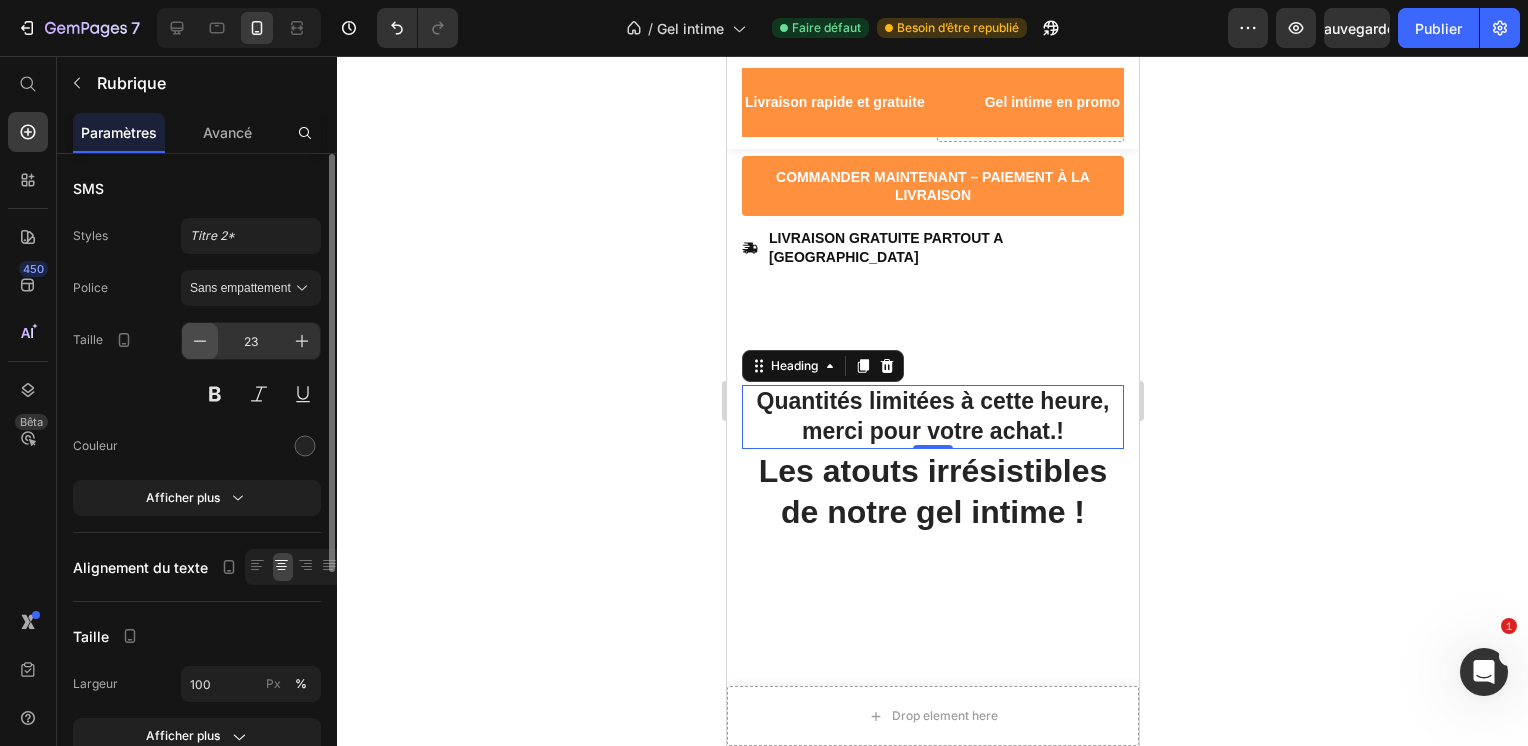 click 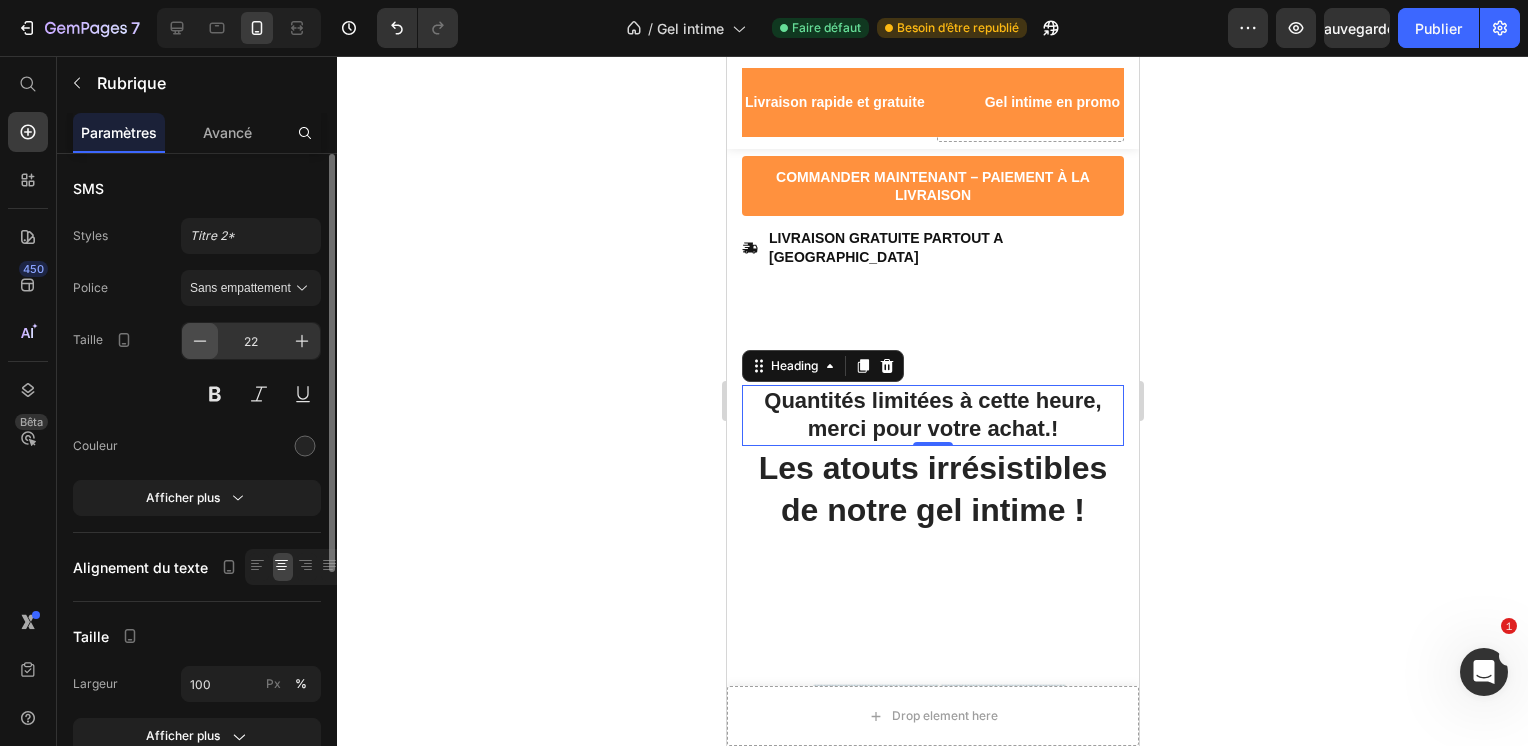 click 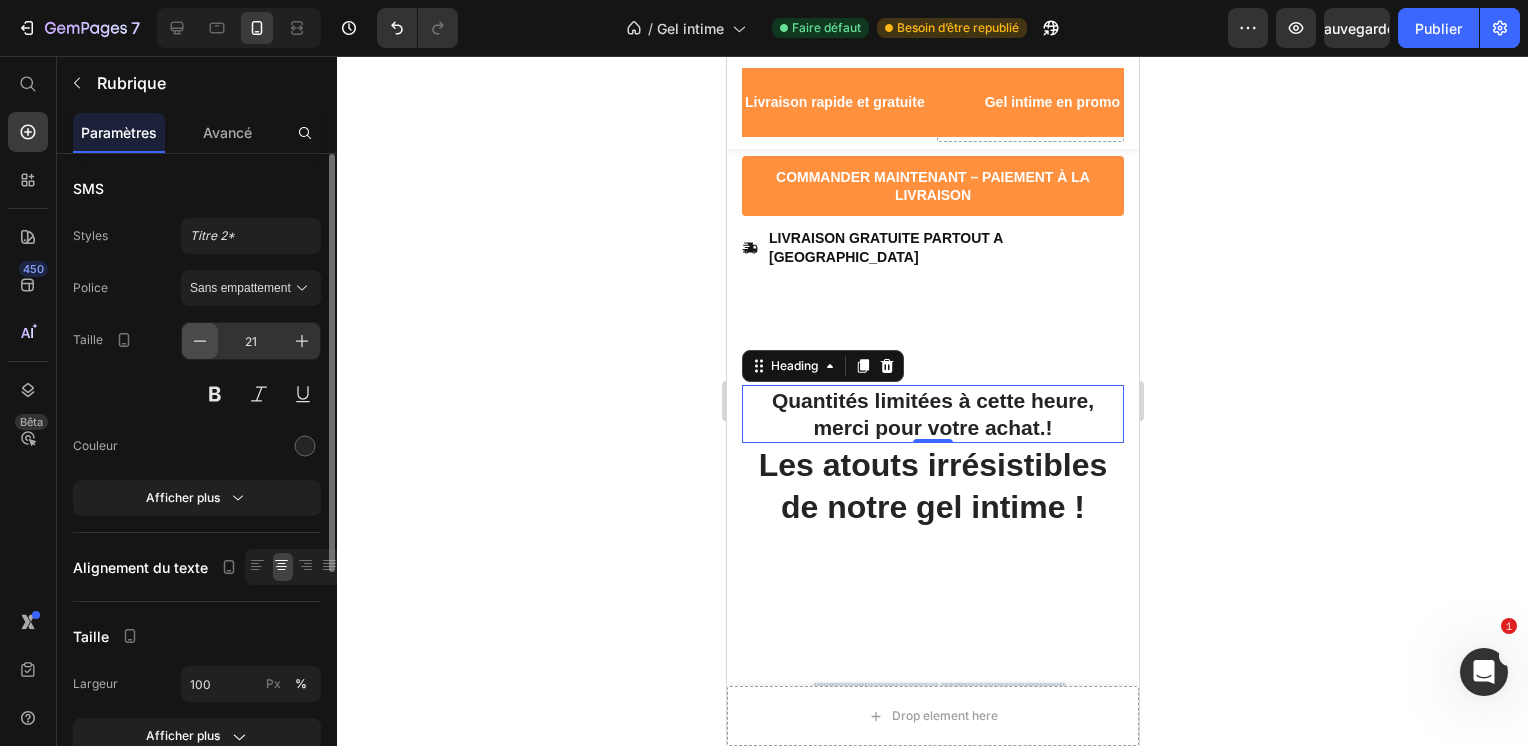 click 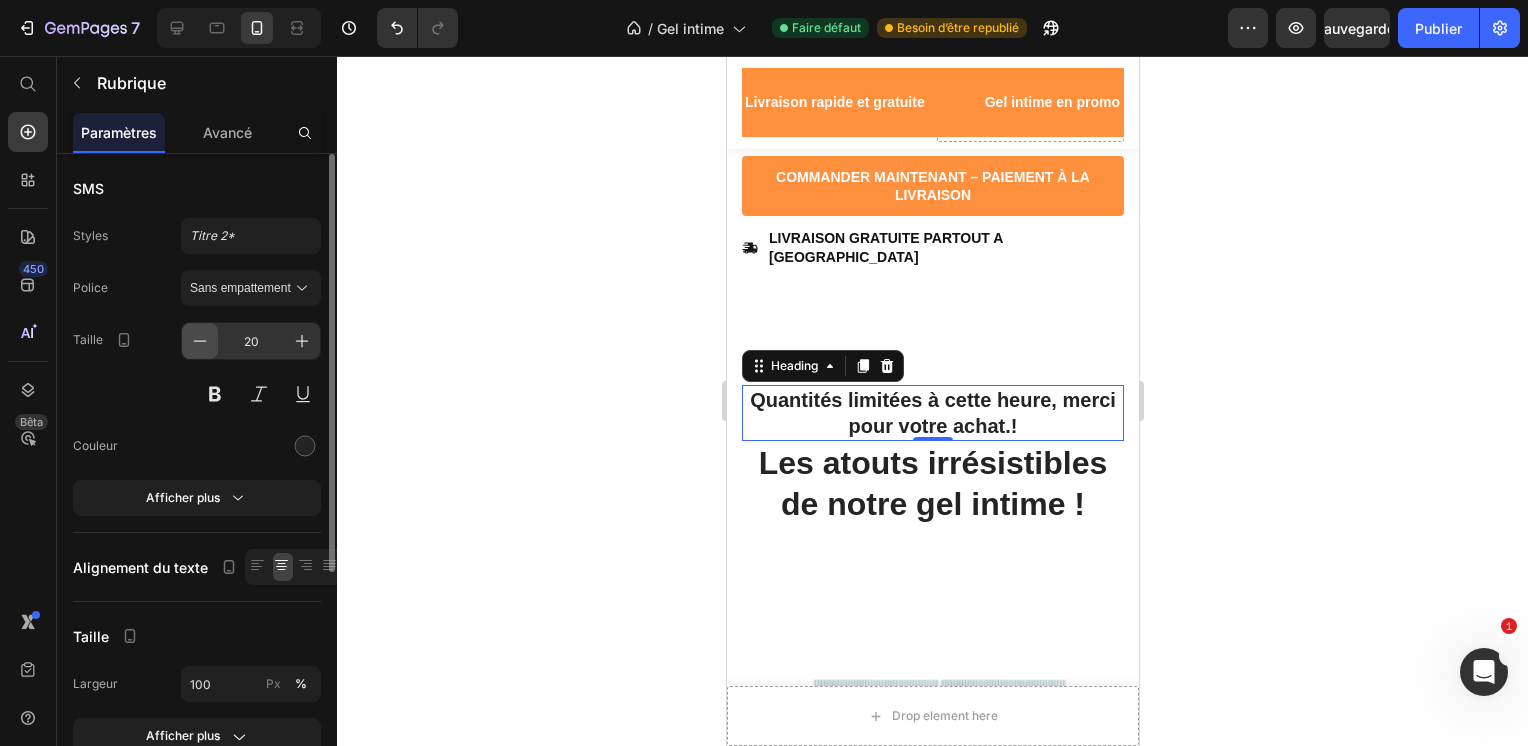 click 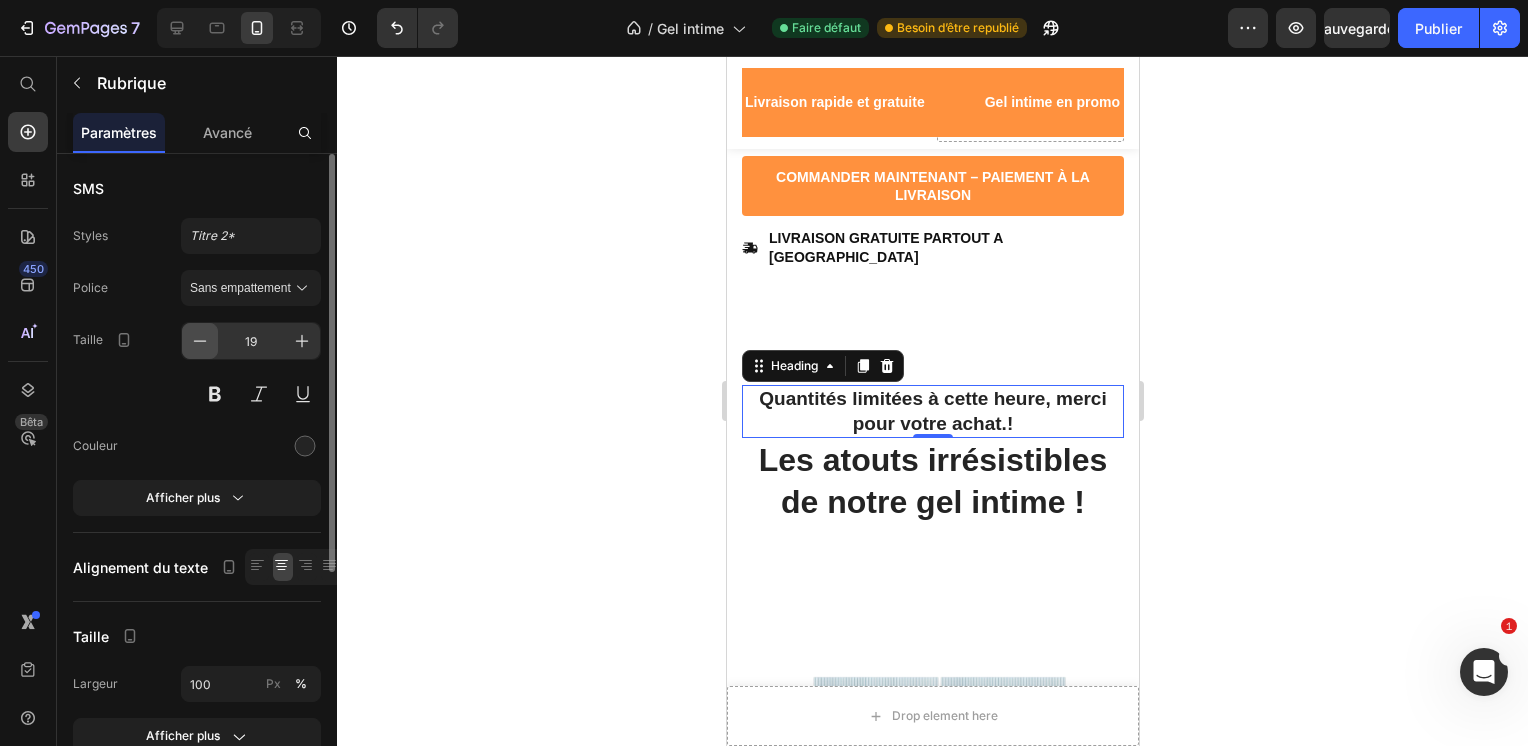 click 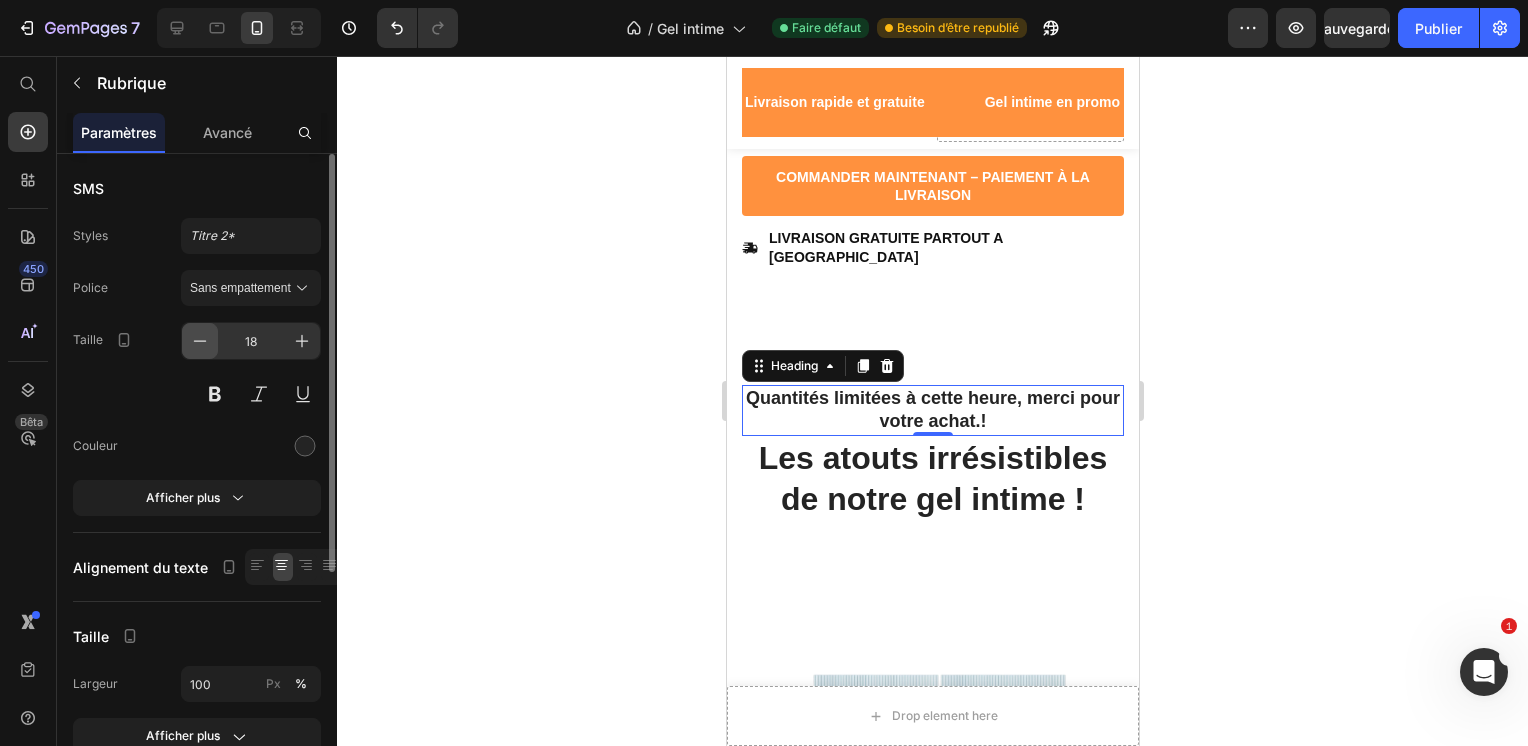 click 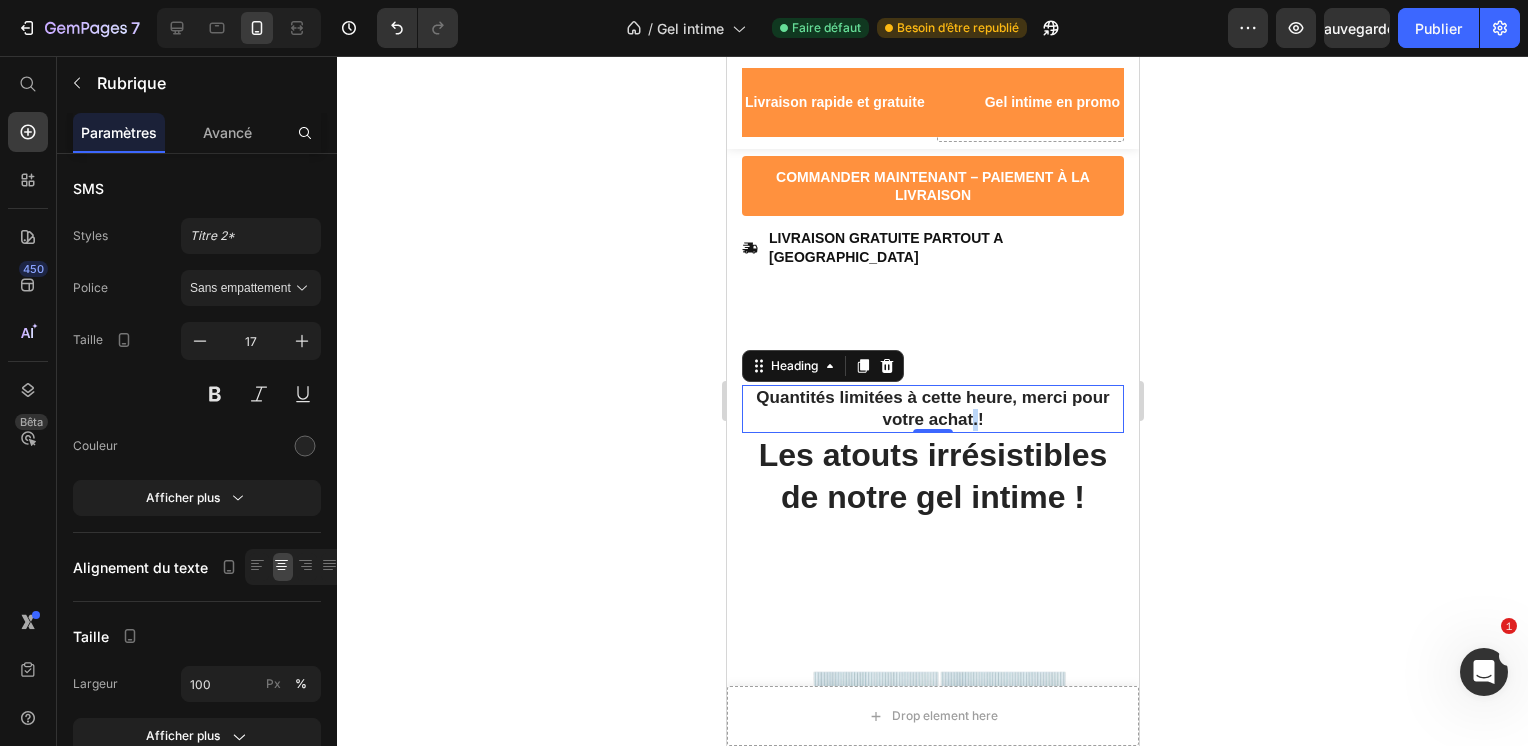 click on "Quantités limitées à cette heure, merci pour votre achat.!" at bounding box center [931, 408] 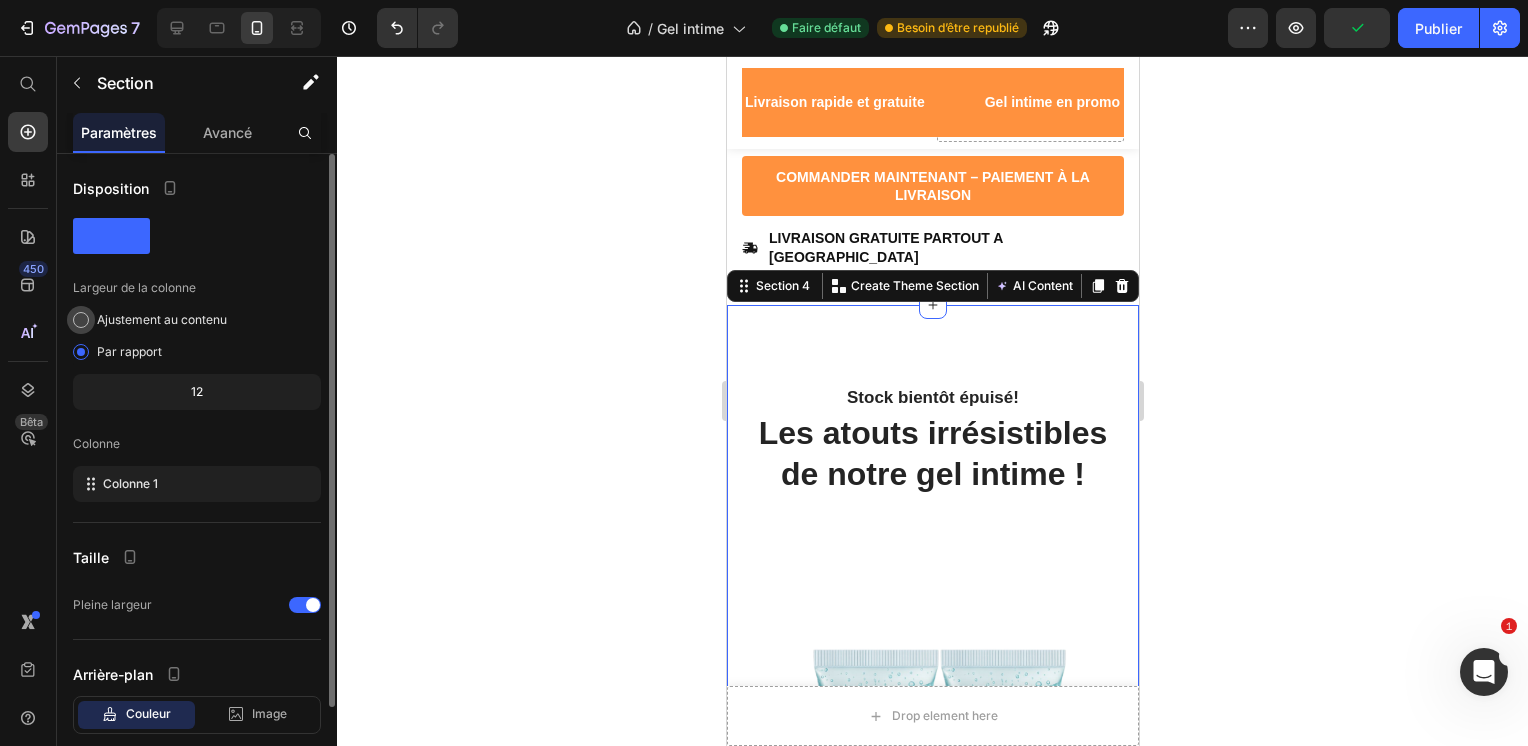 click at bounding box center [81, 320] 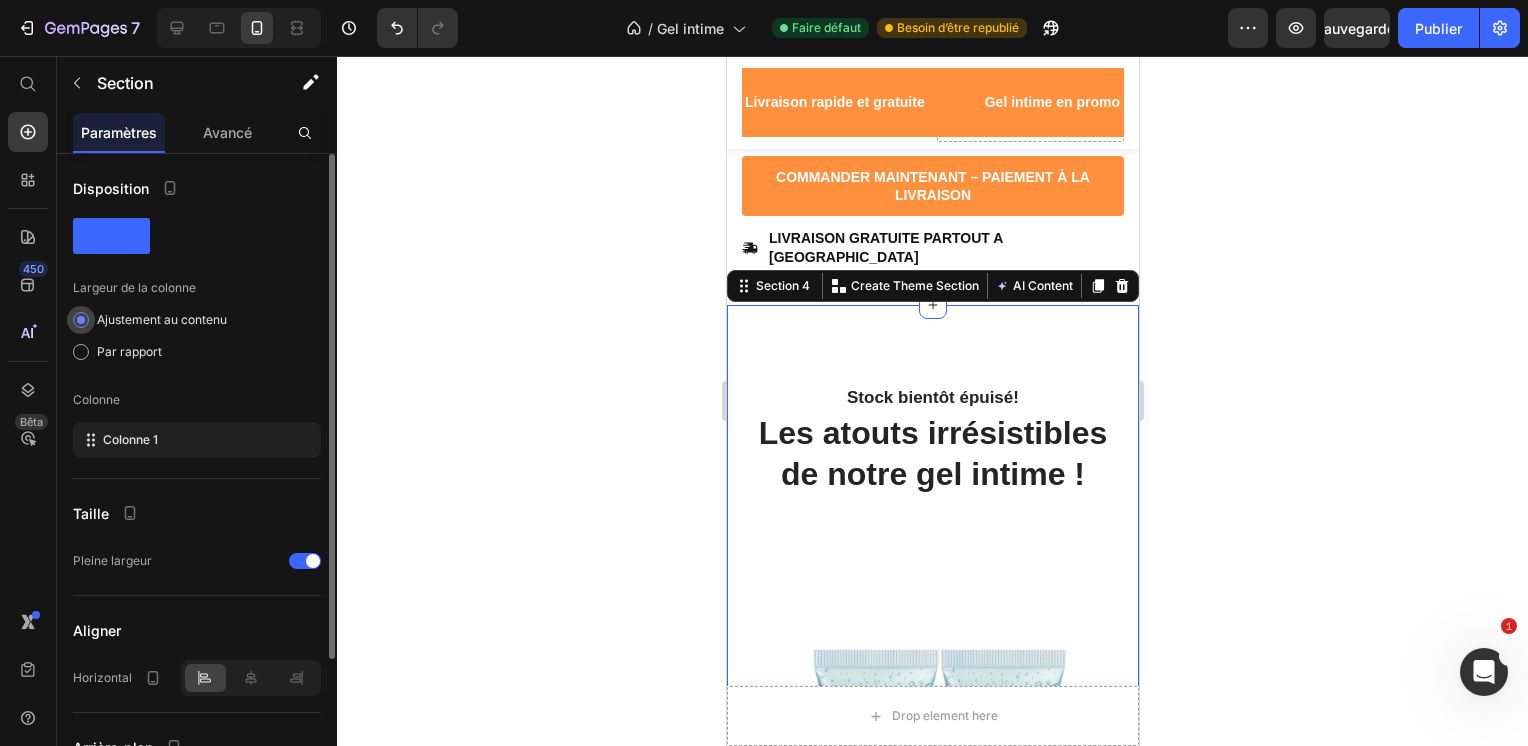 click at bounding box center [81, 320] 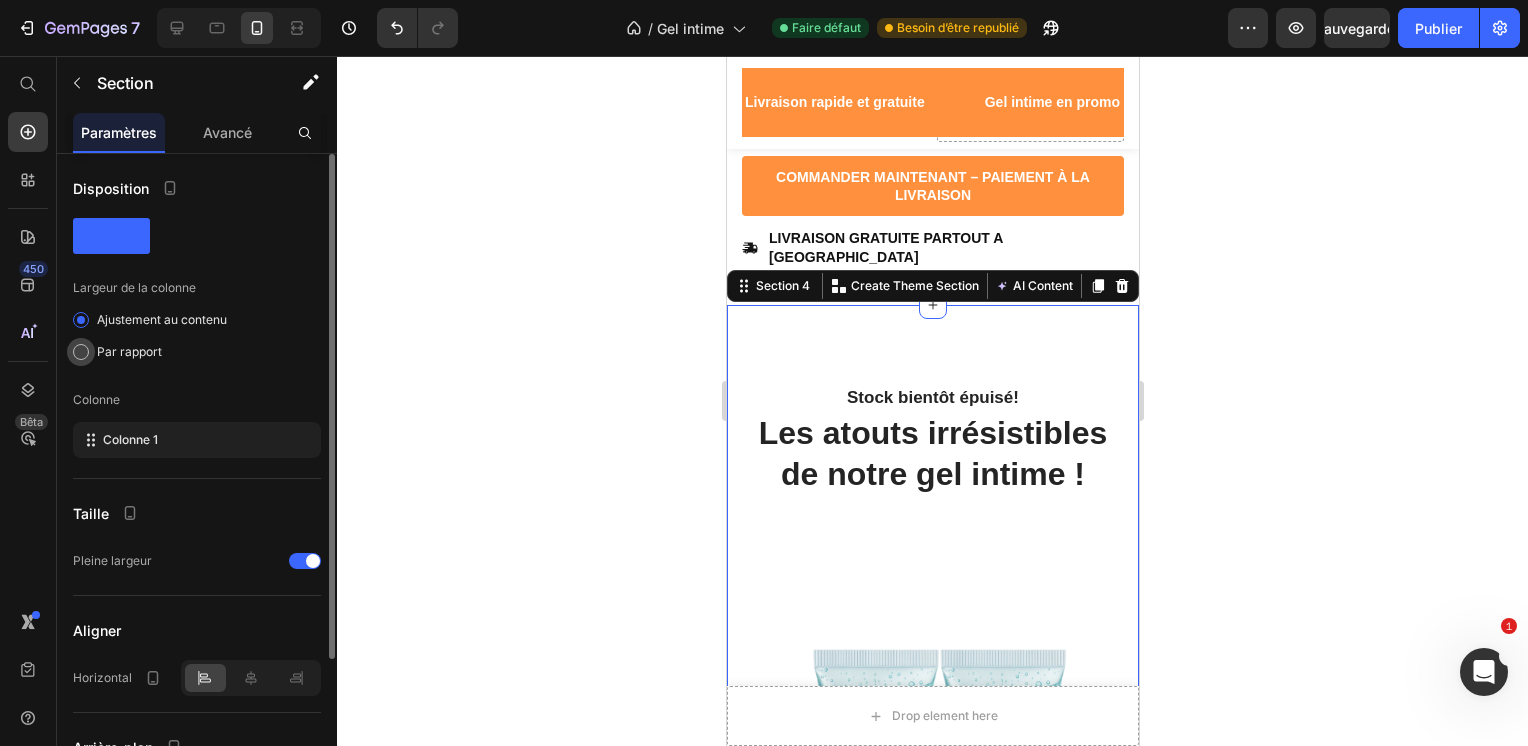 click at bounding box center [81, 352] 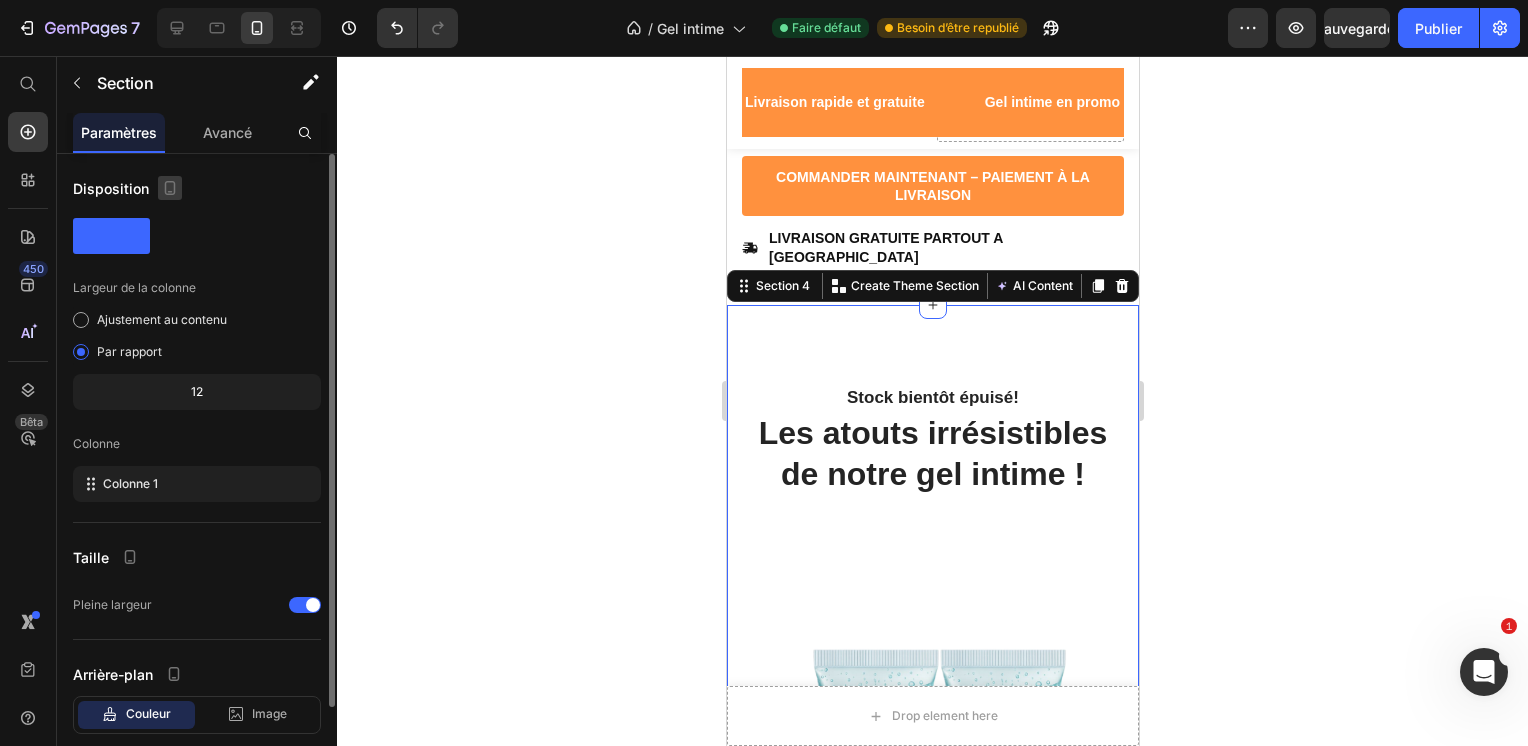 click 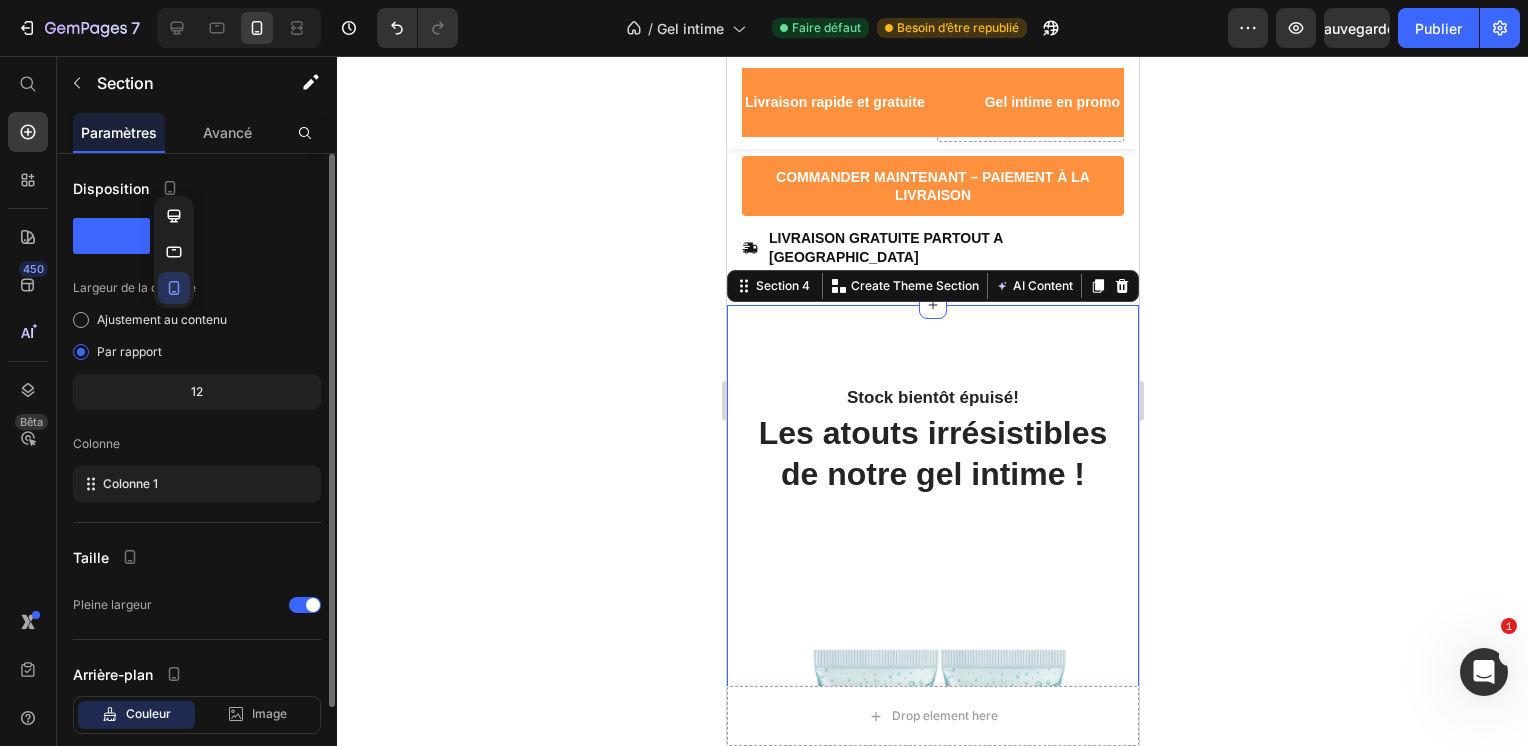 click on "12" 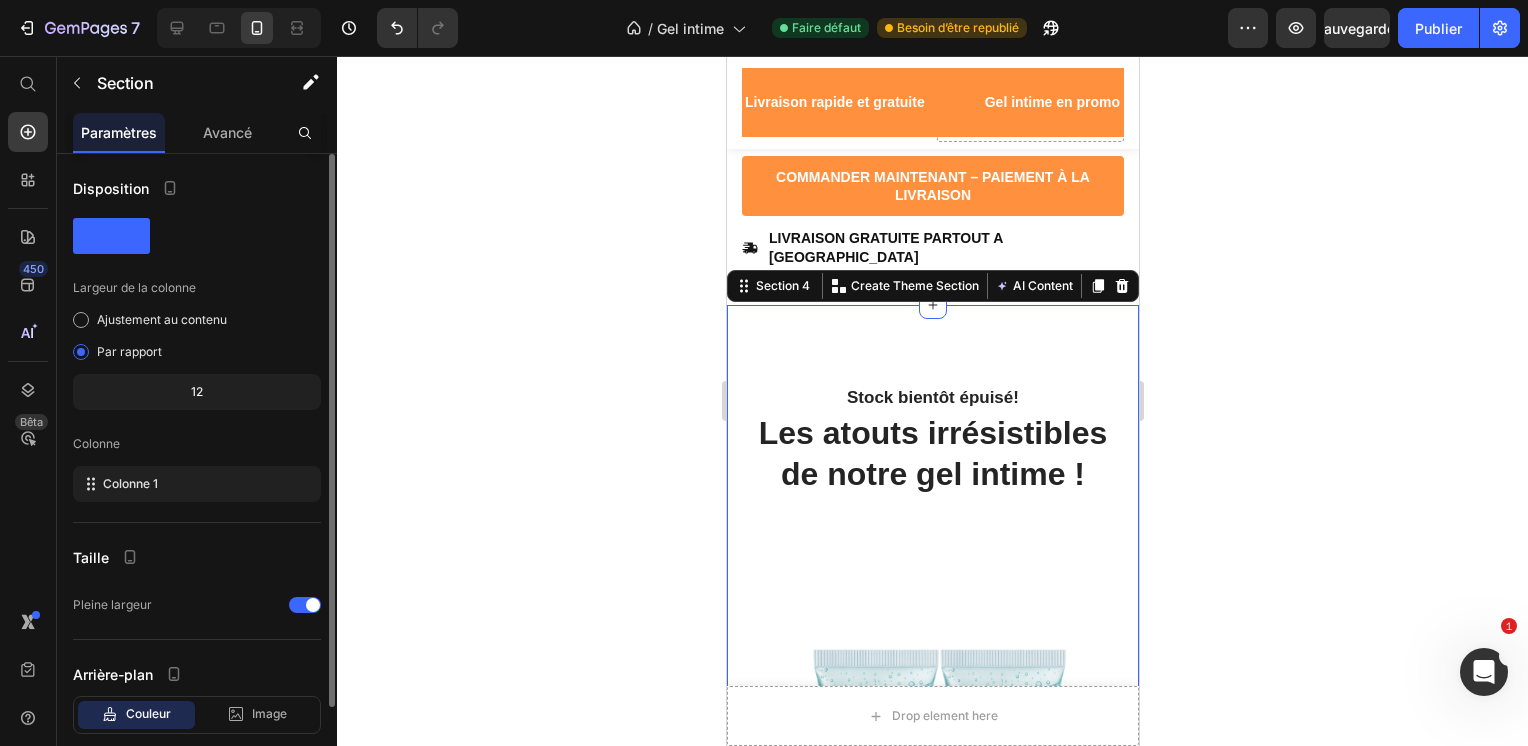 click on "12" 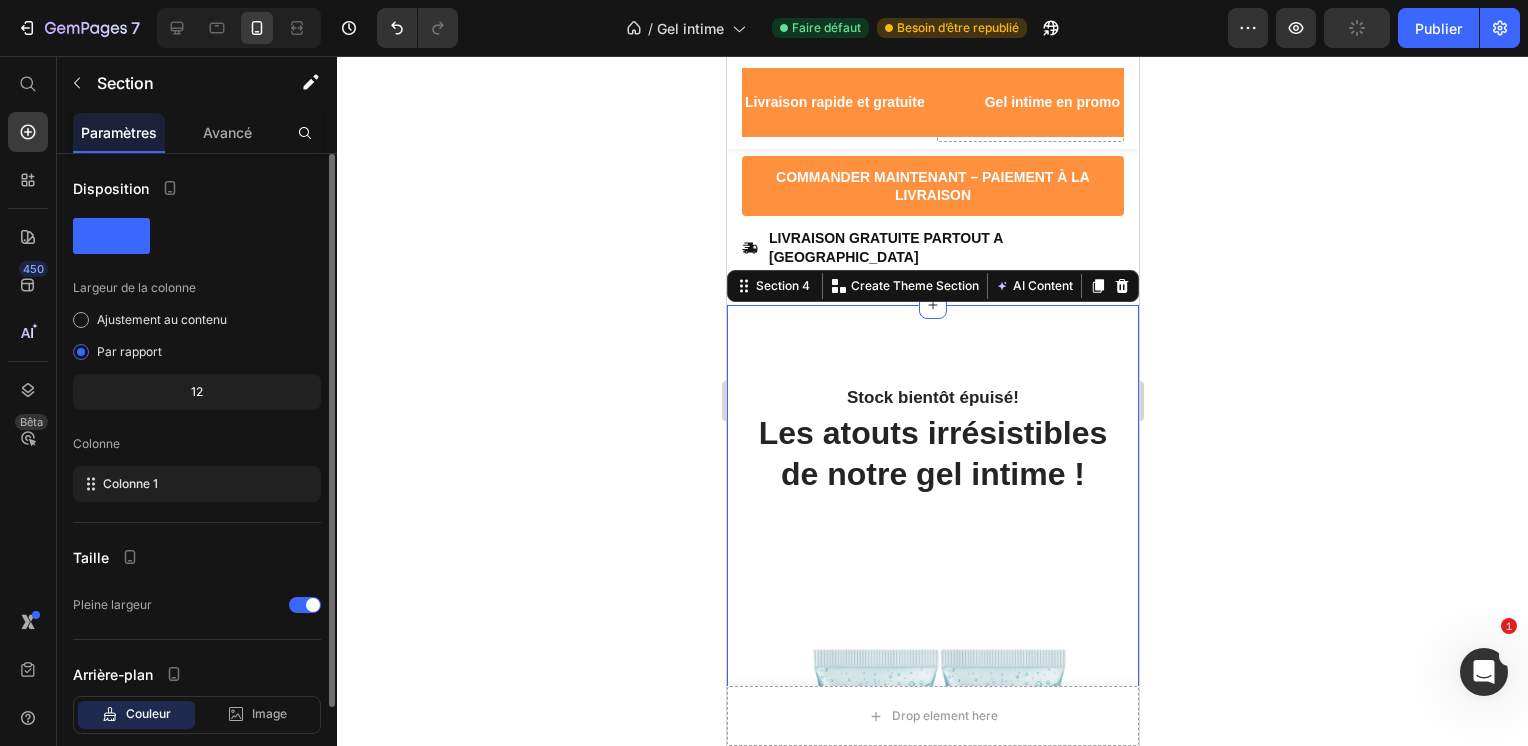 click on "12" 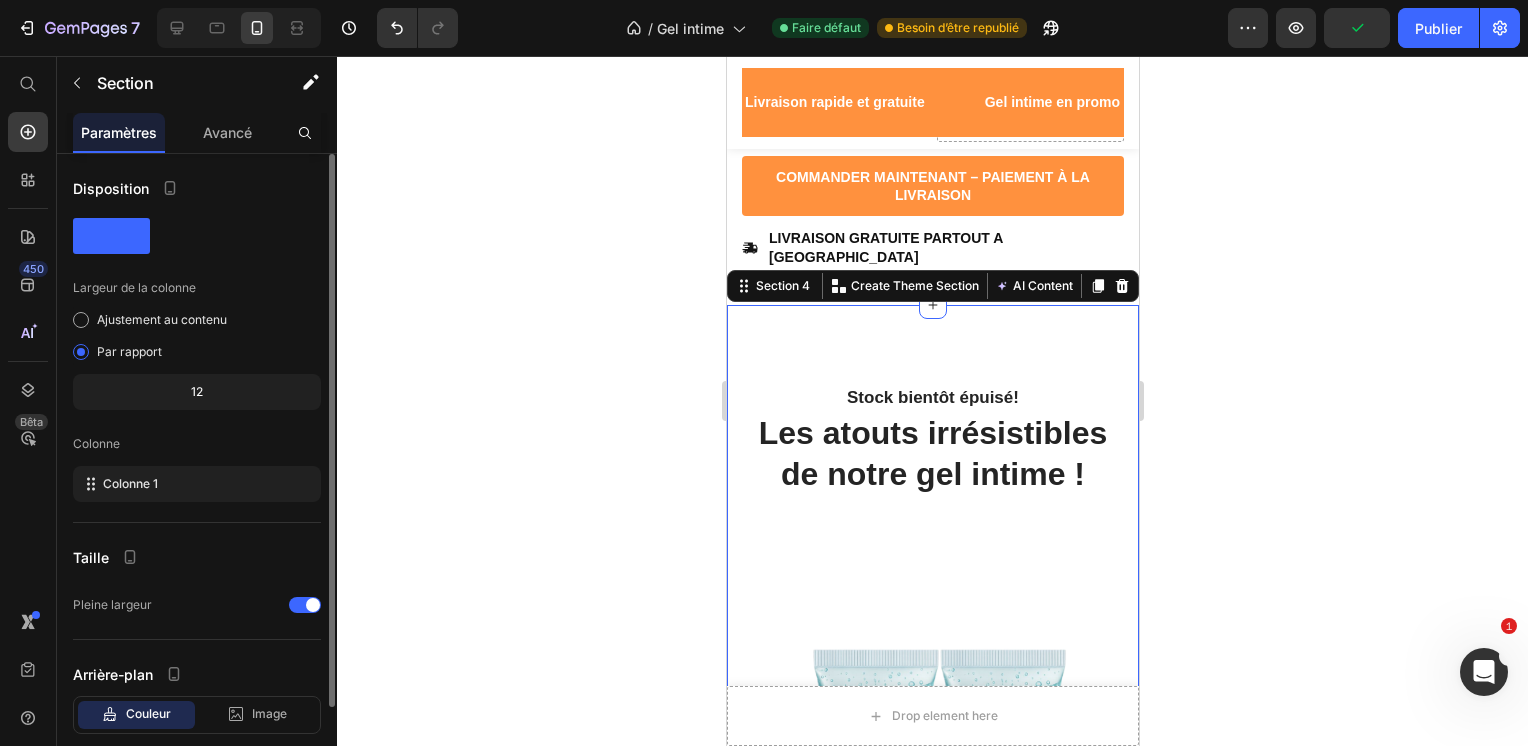 click on "12" 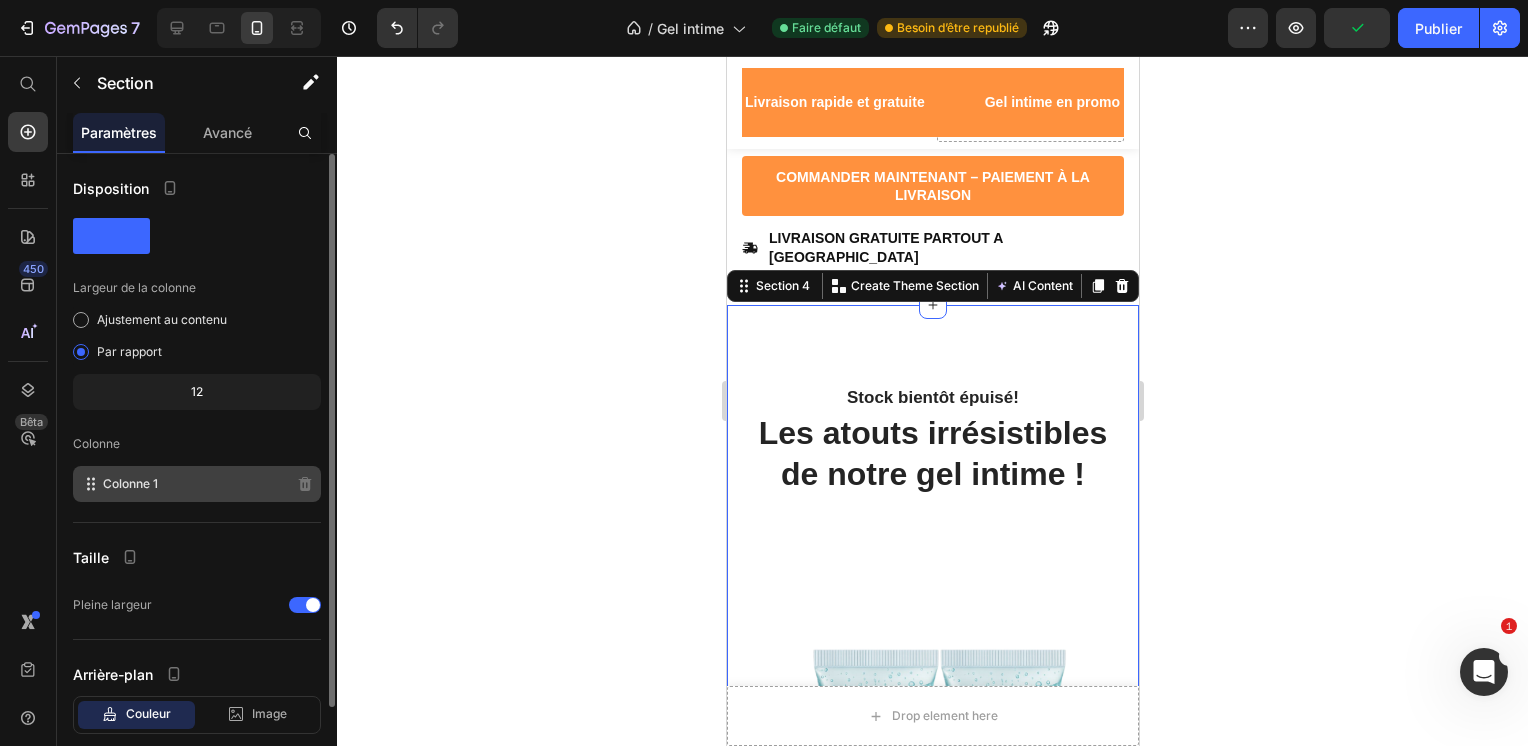 click on "Colonne 1" 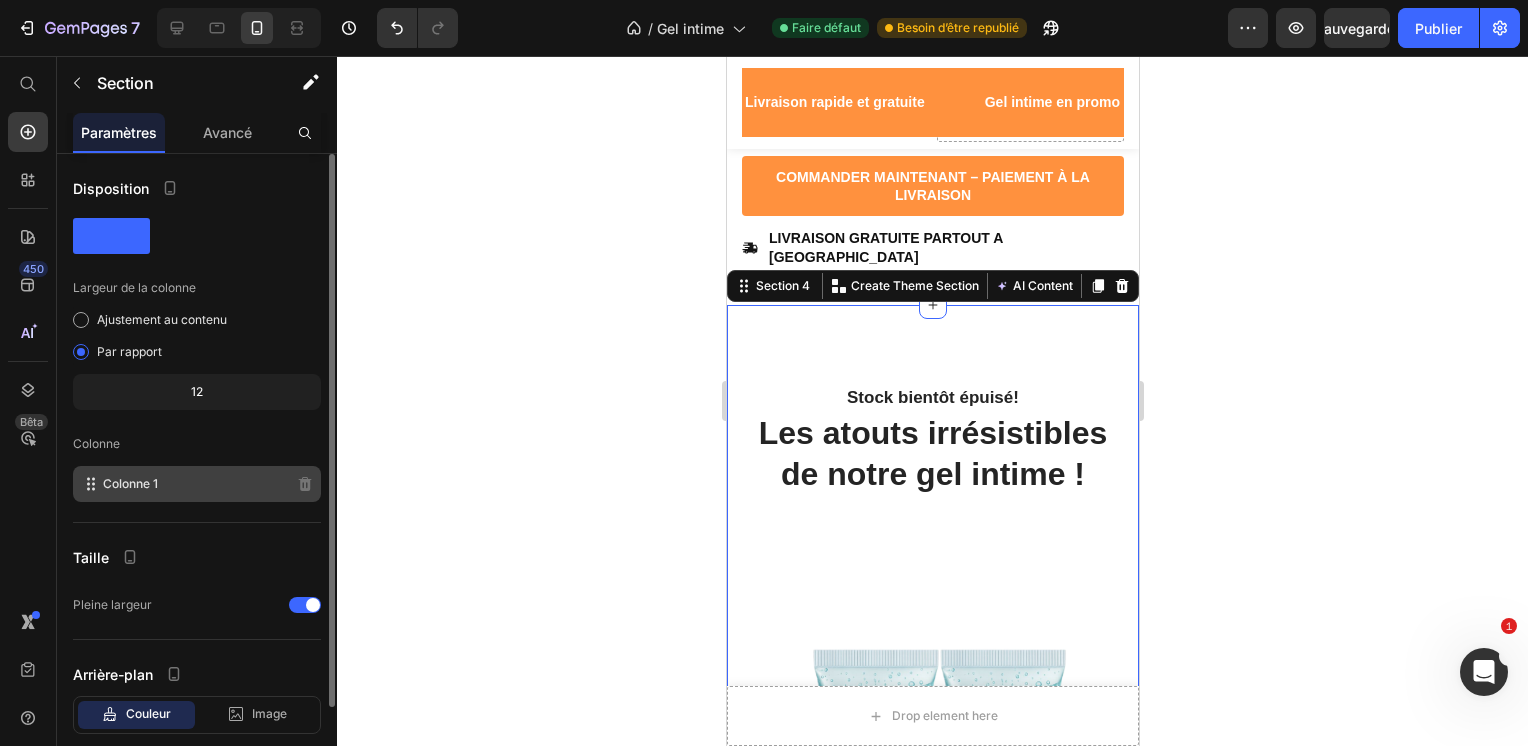 click 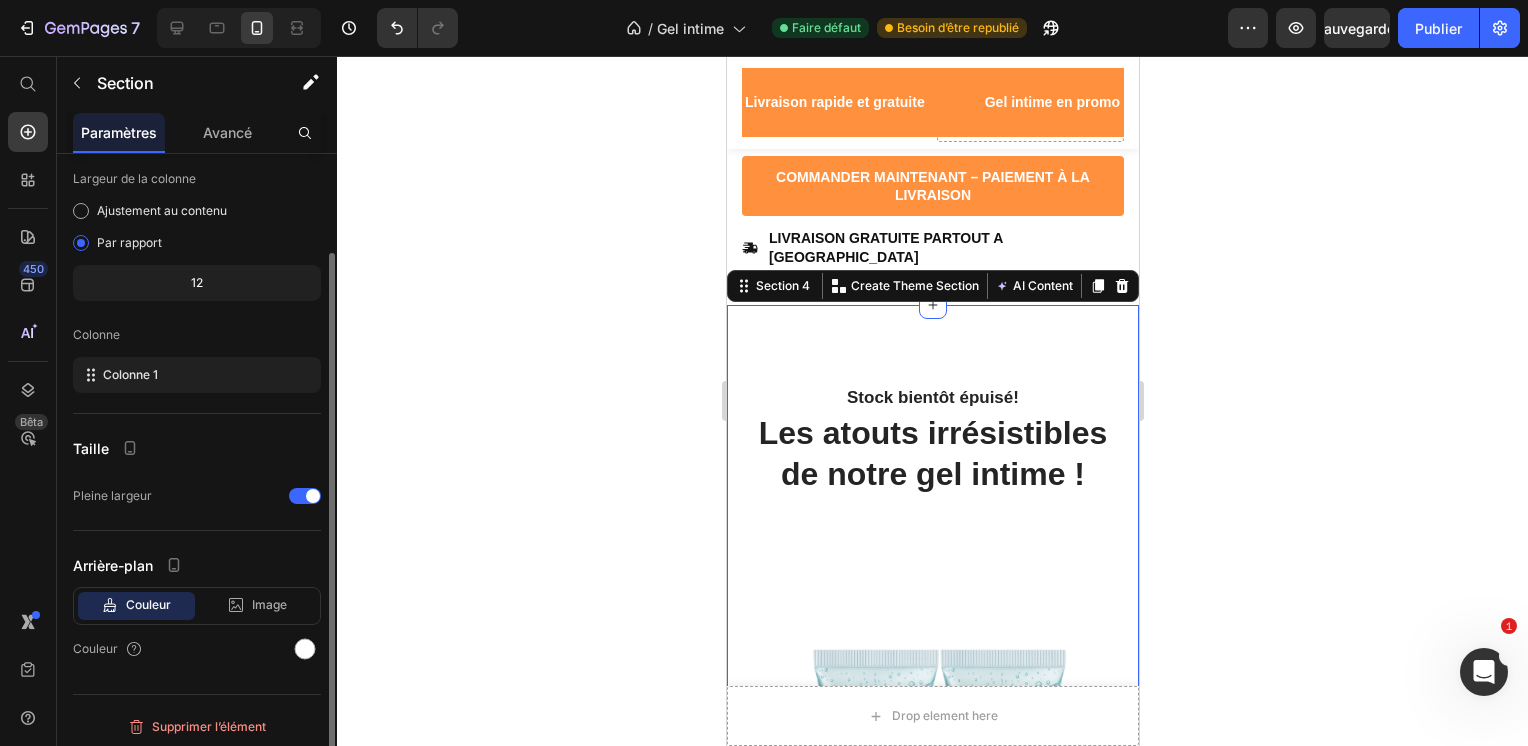 scroll, scrollTop: 112, scrollLeft: 0, axis: vertical 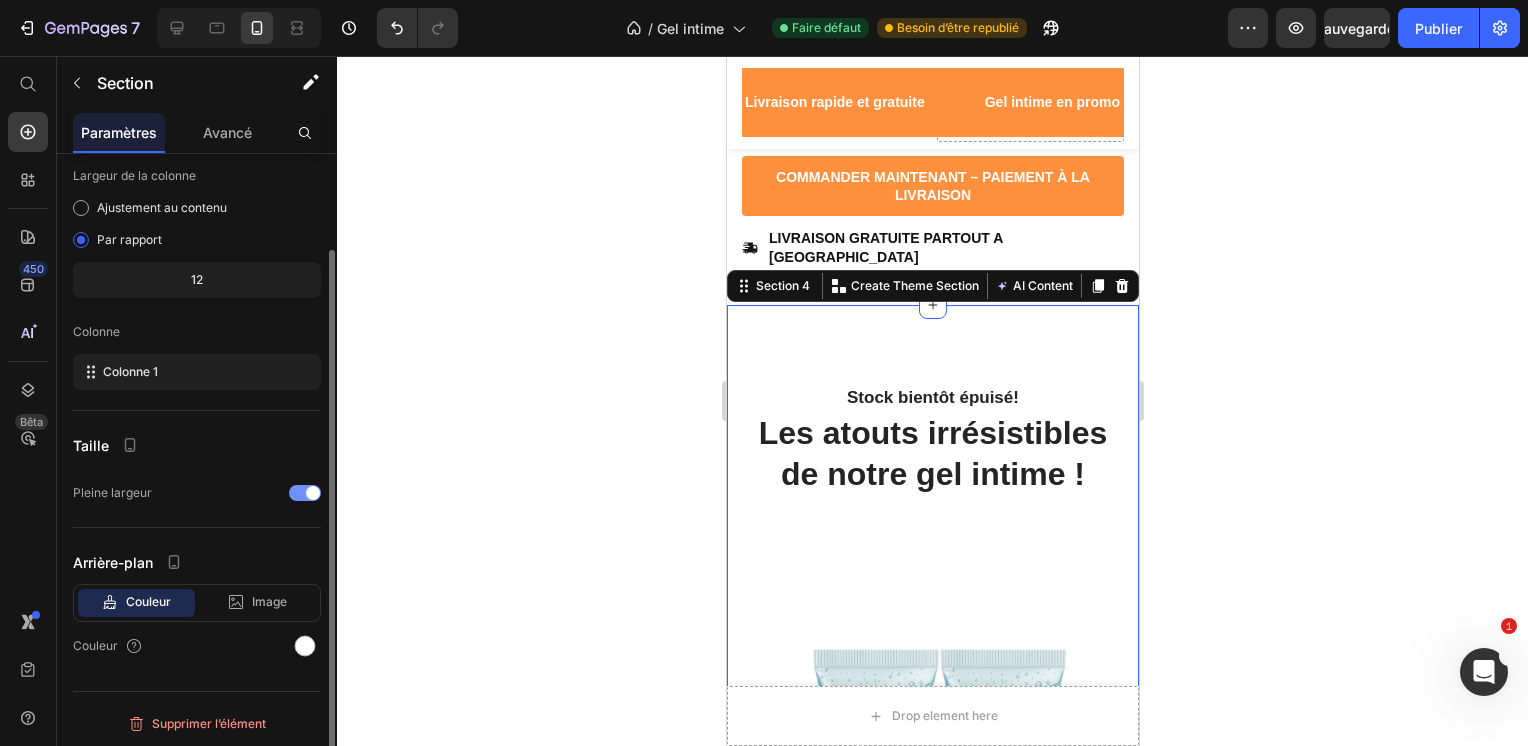 click at bounding box center (313, 493) 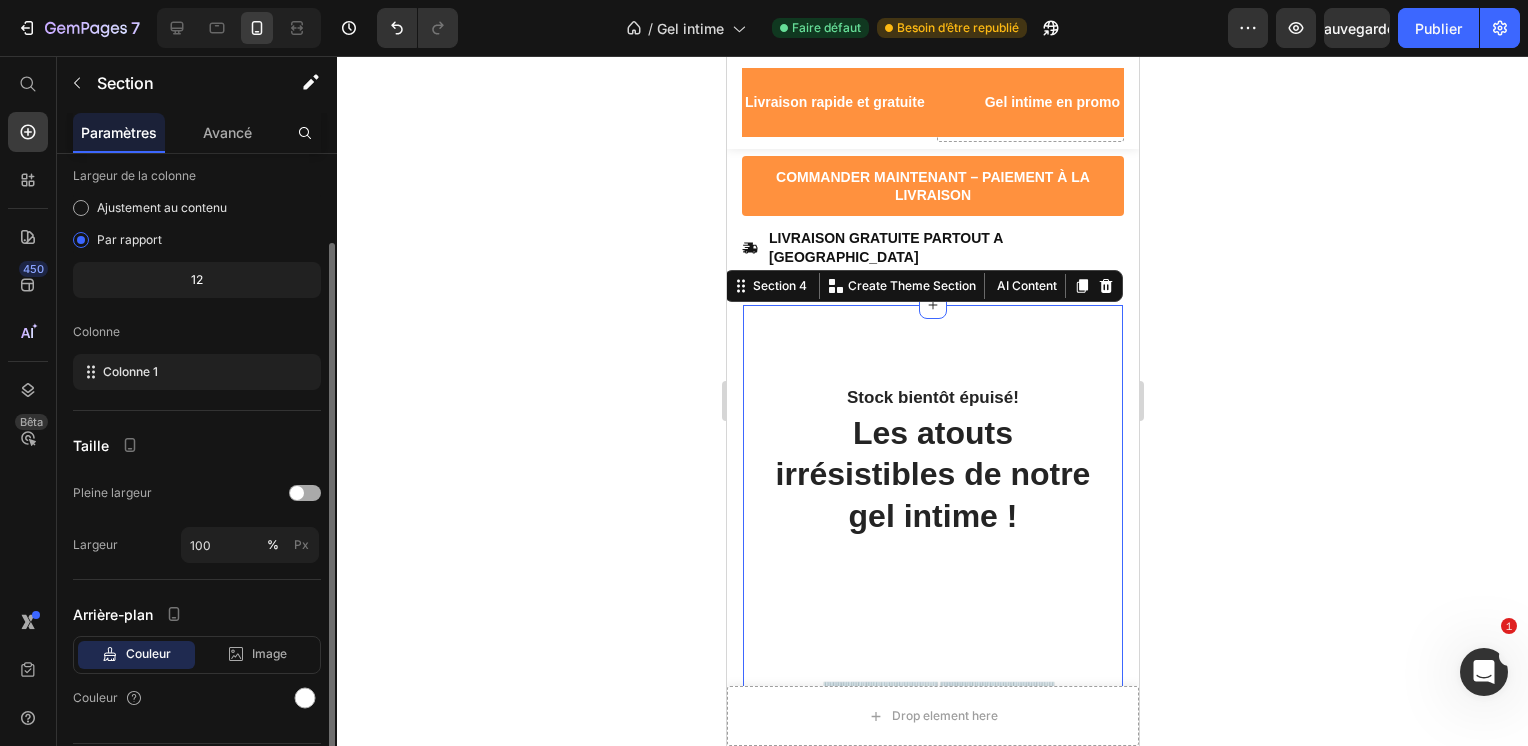 click at bounding box center [305, 493] 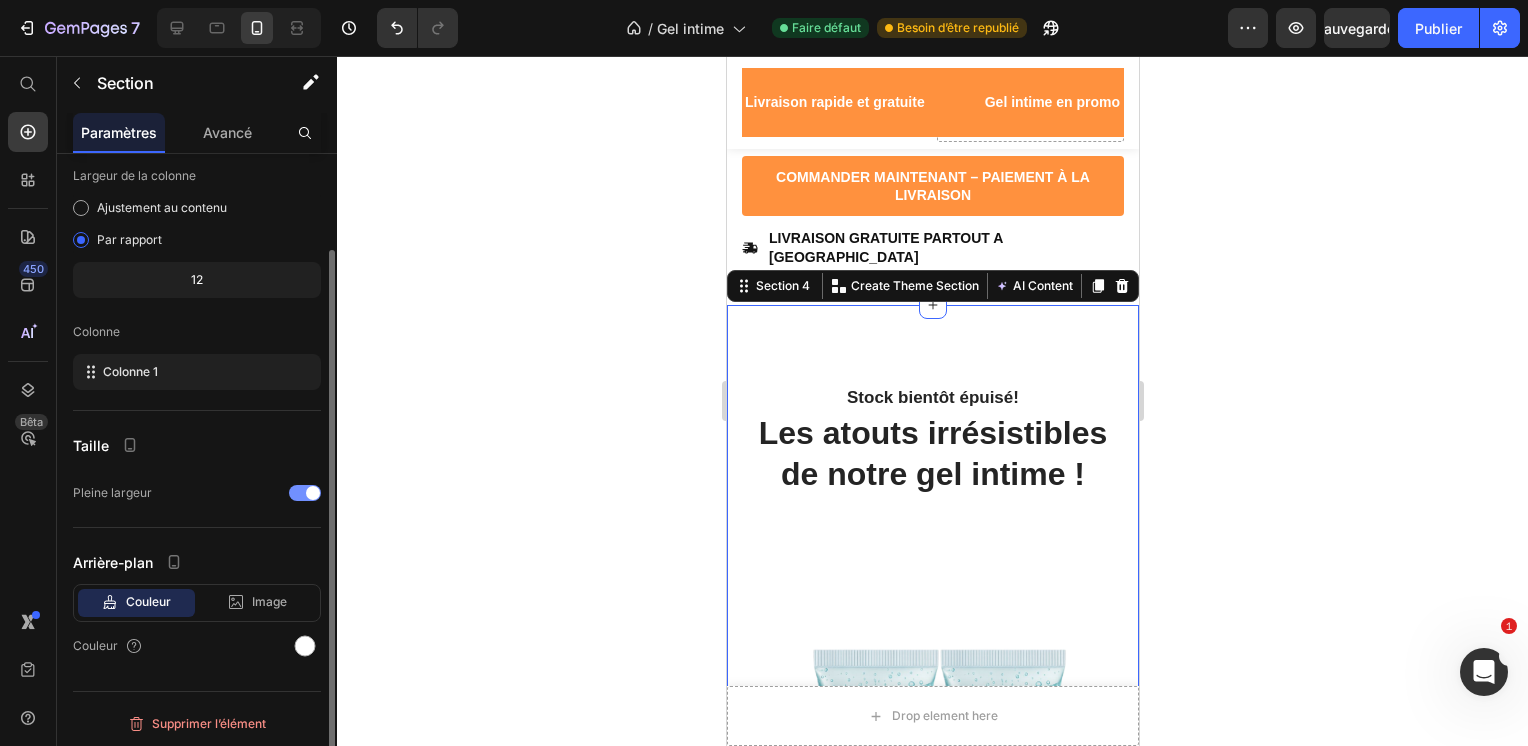click at bounding box center [305, 493] 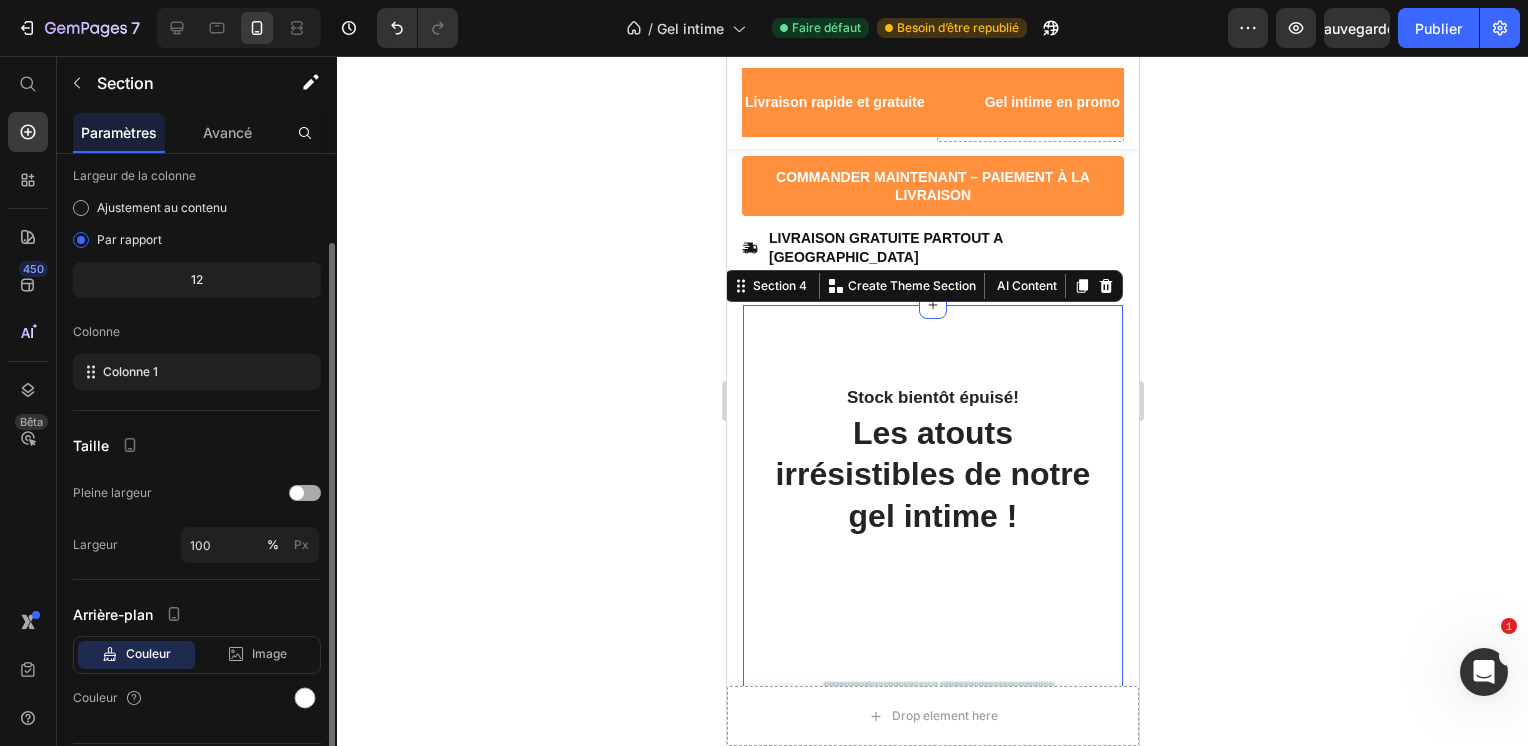 click at bounding box center [305, 493] 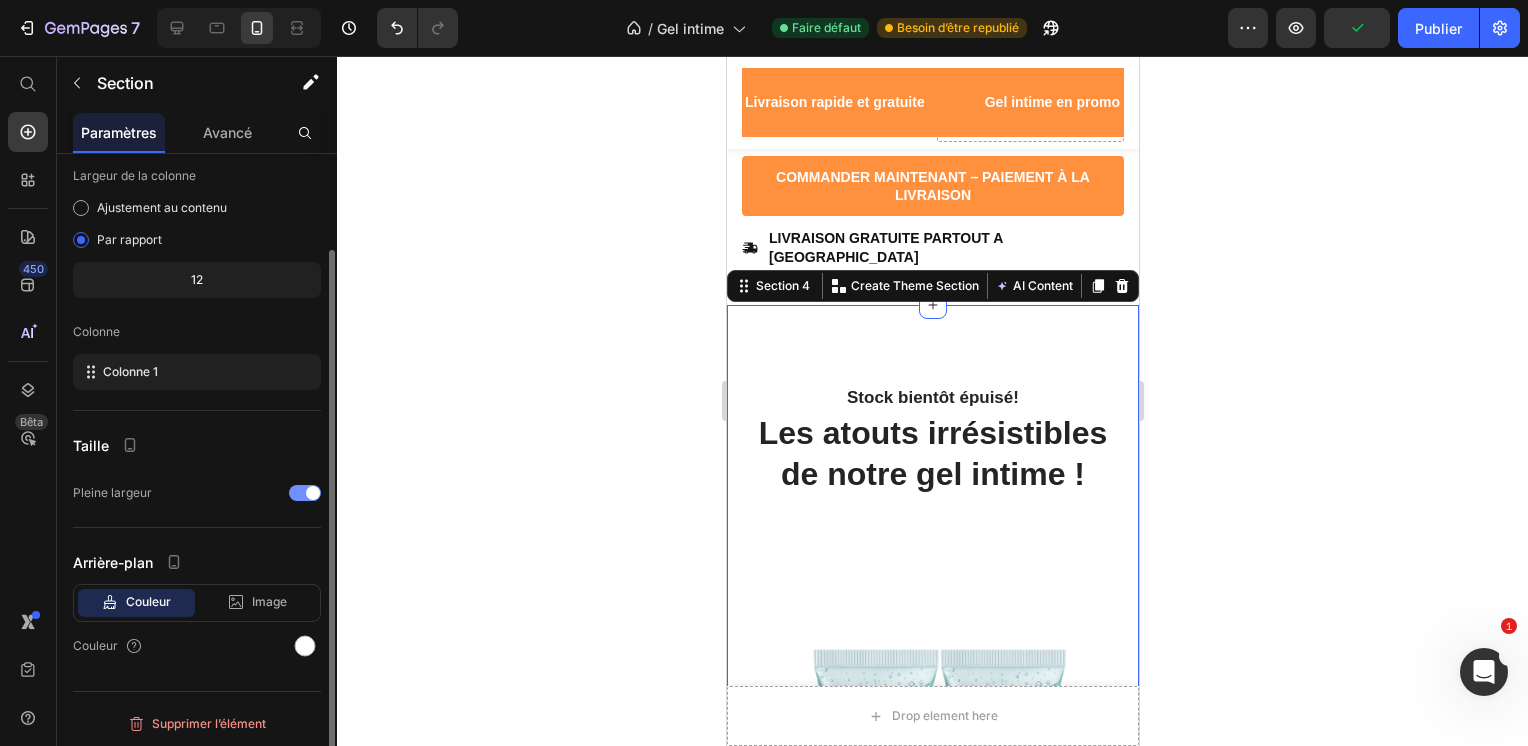 click at bounding box center [305, 493] 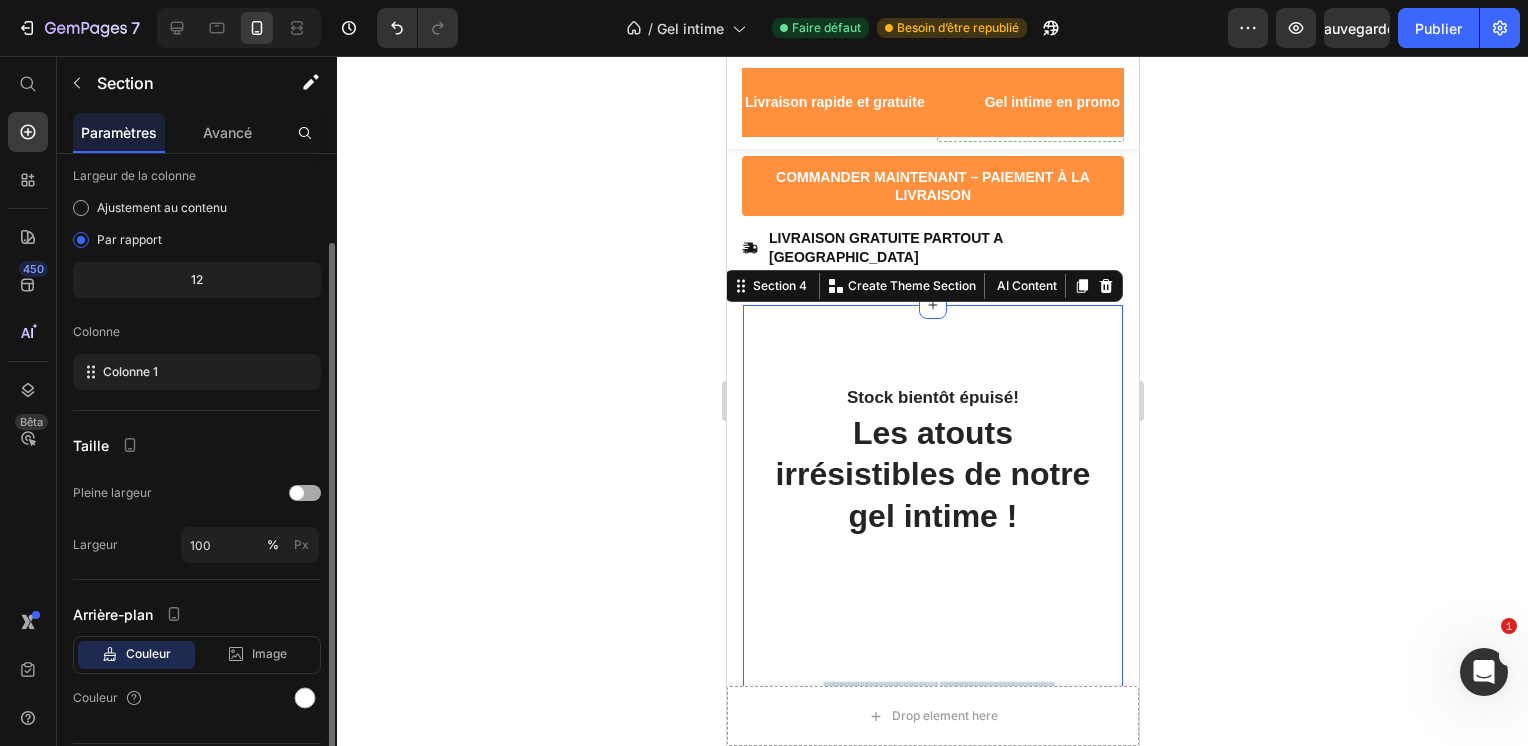click at bounding box center [297, 493] 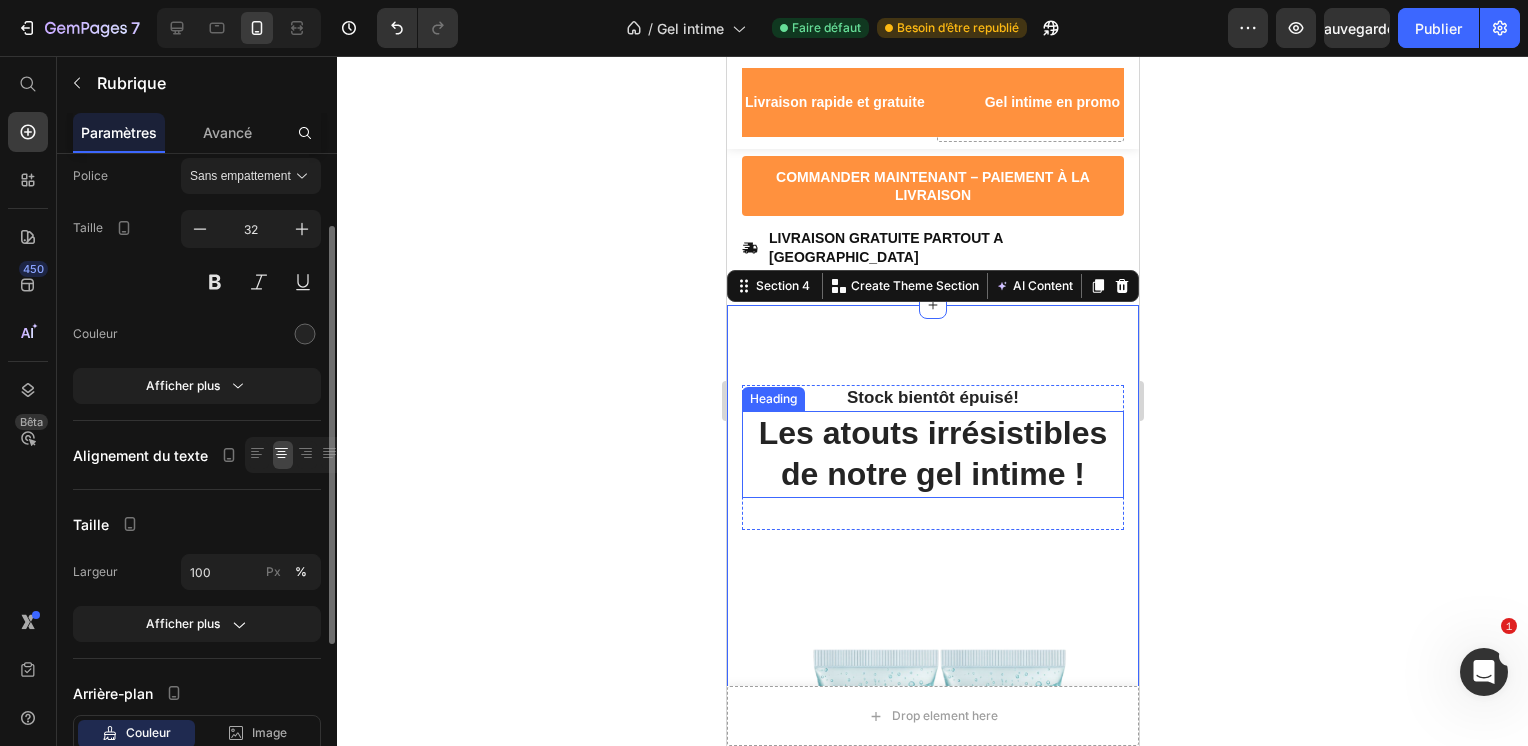 click on "Les atouts irrésistibles de notre gel intime !" at bounding box center [932, 454] 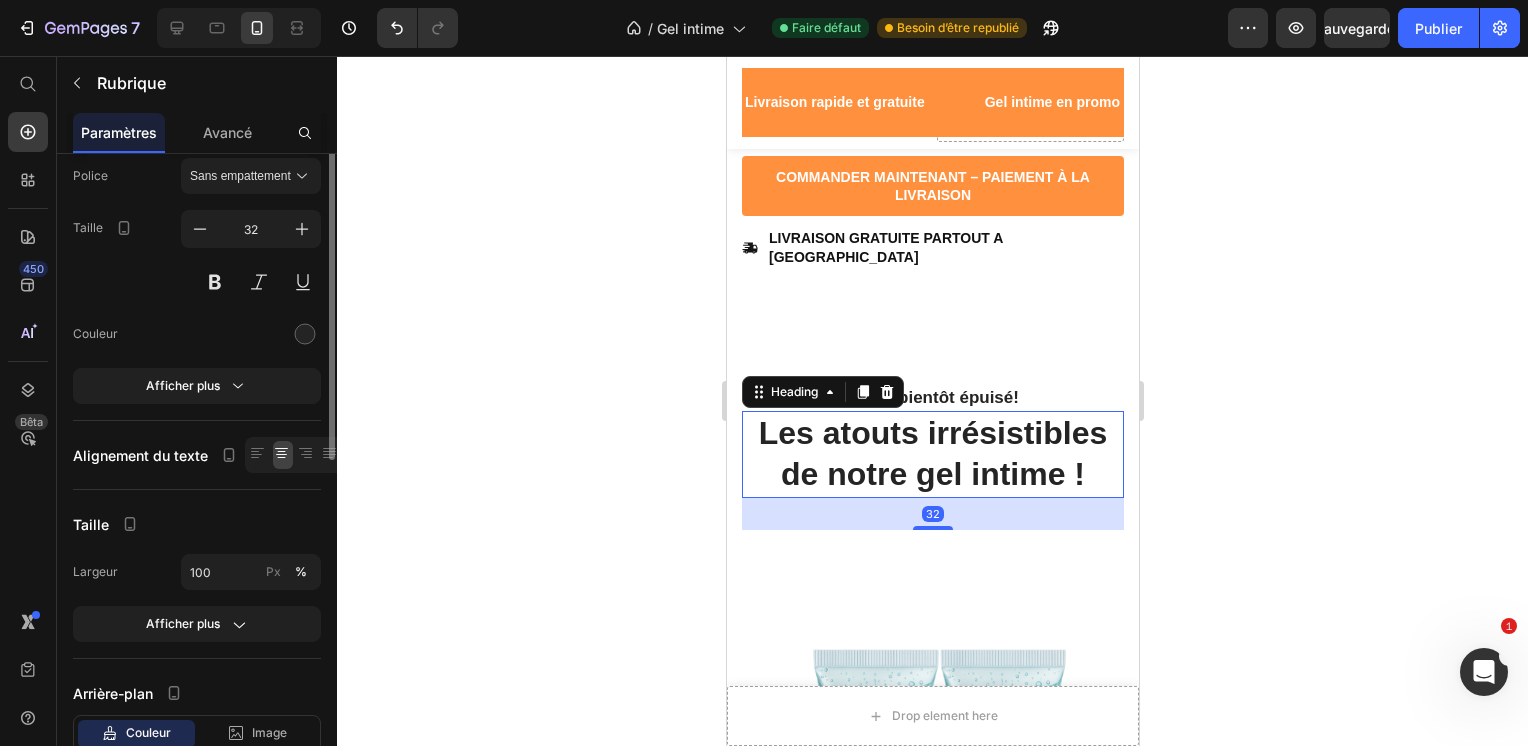 scroll, scrollTop: 0, scrollLeft: 0, axis: both 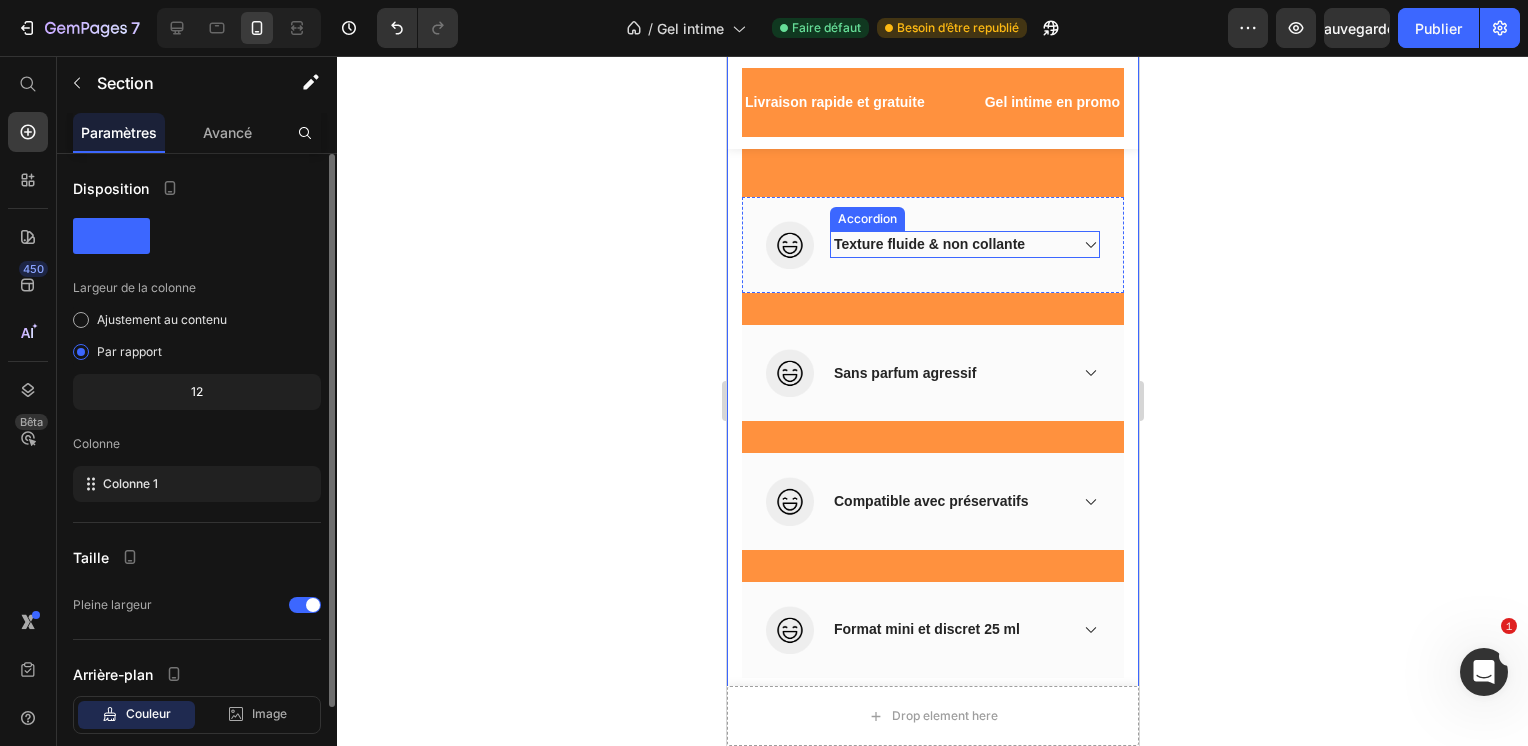 click on "Texture fluide & non collante" at bounding box center (964, 244) 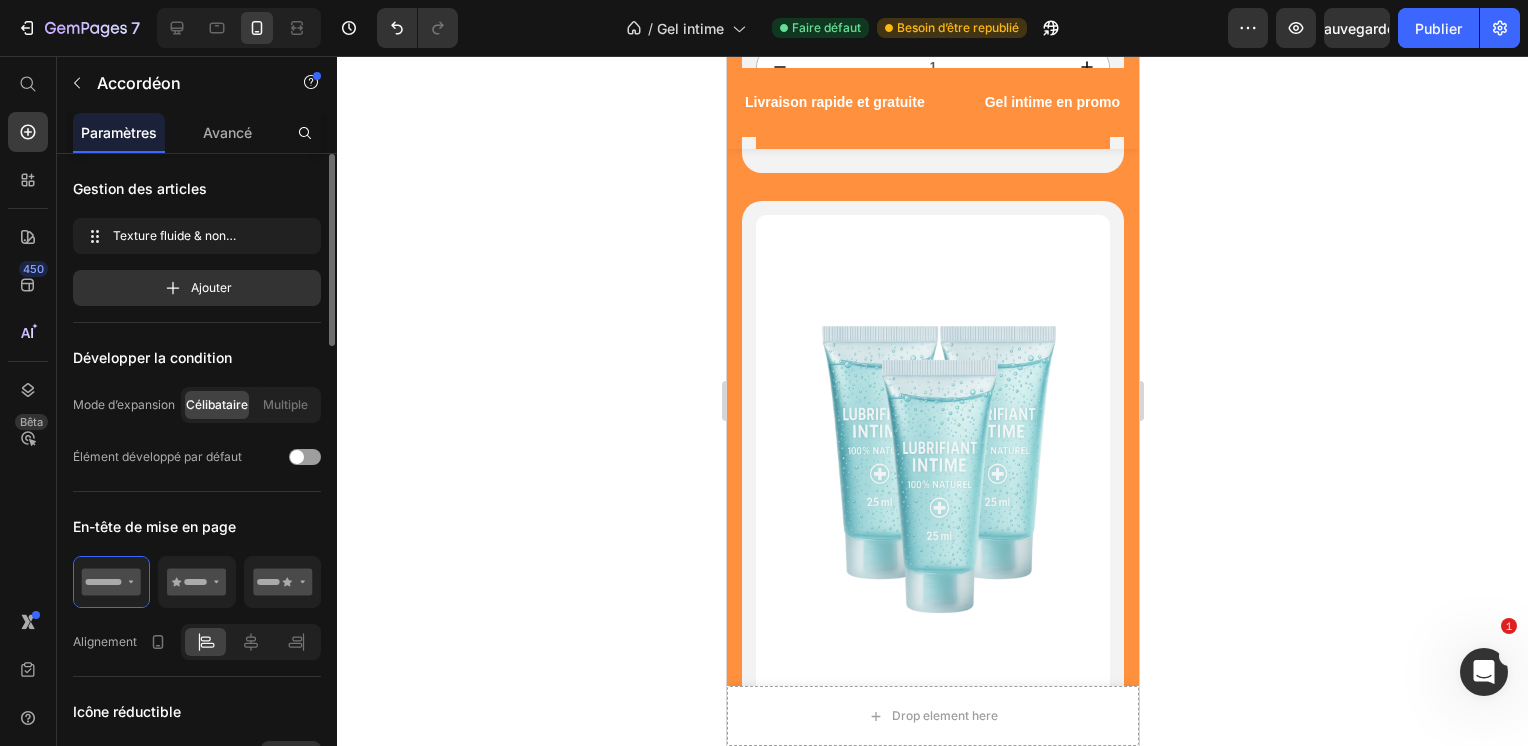 scroll, scrollTop: 4091, scrollLeft: 0, axis: vertical 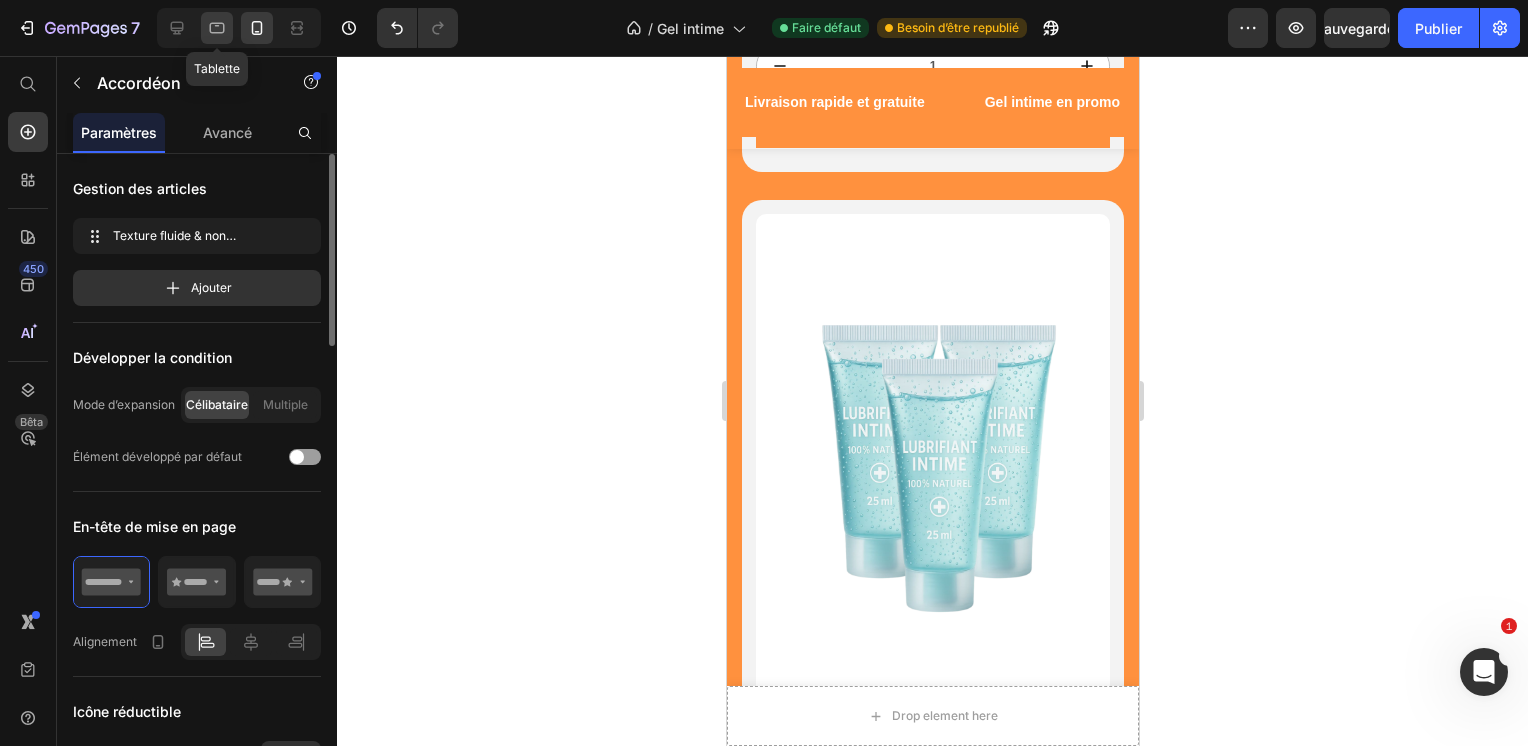 click 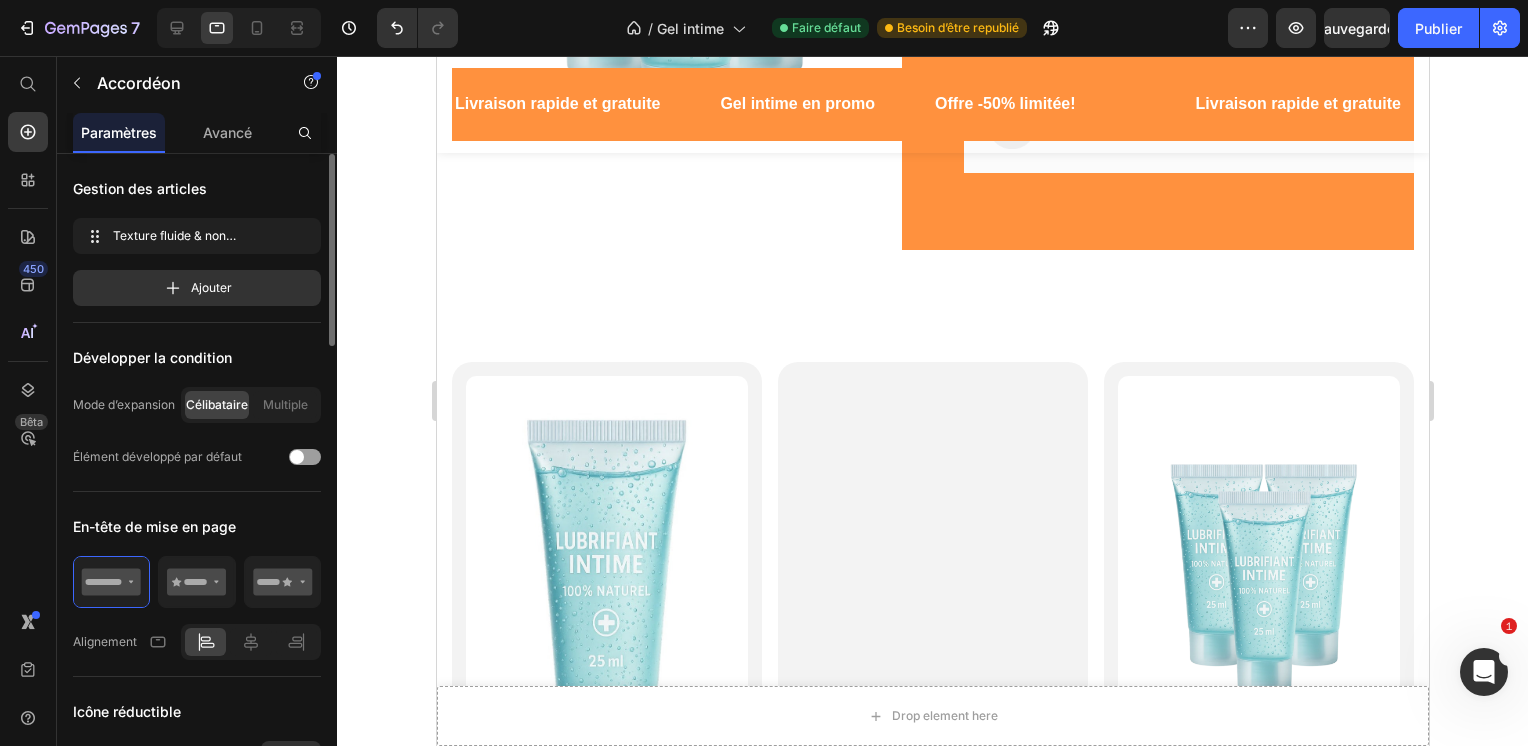 scroll, scrollTop: 1719, scrollLeft: 0, axis: vertical 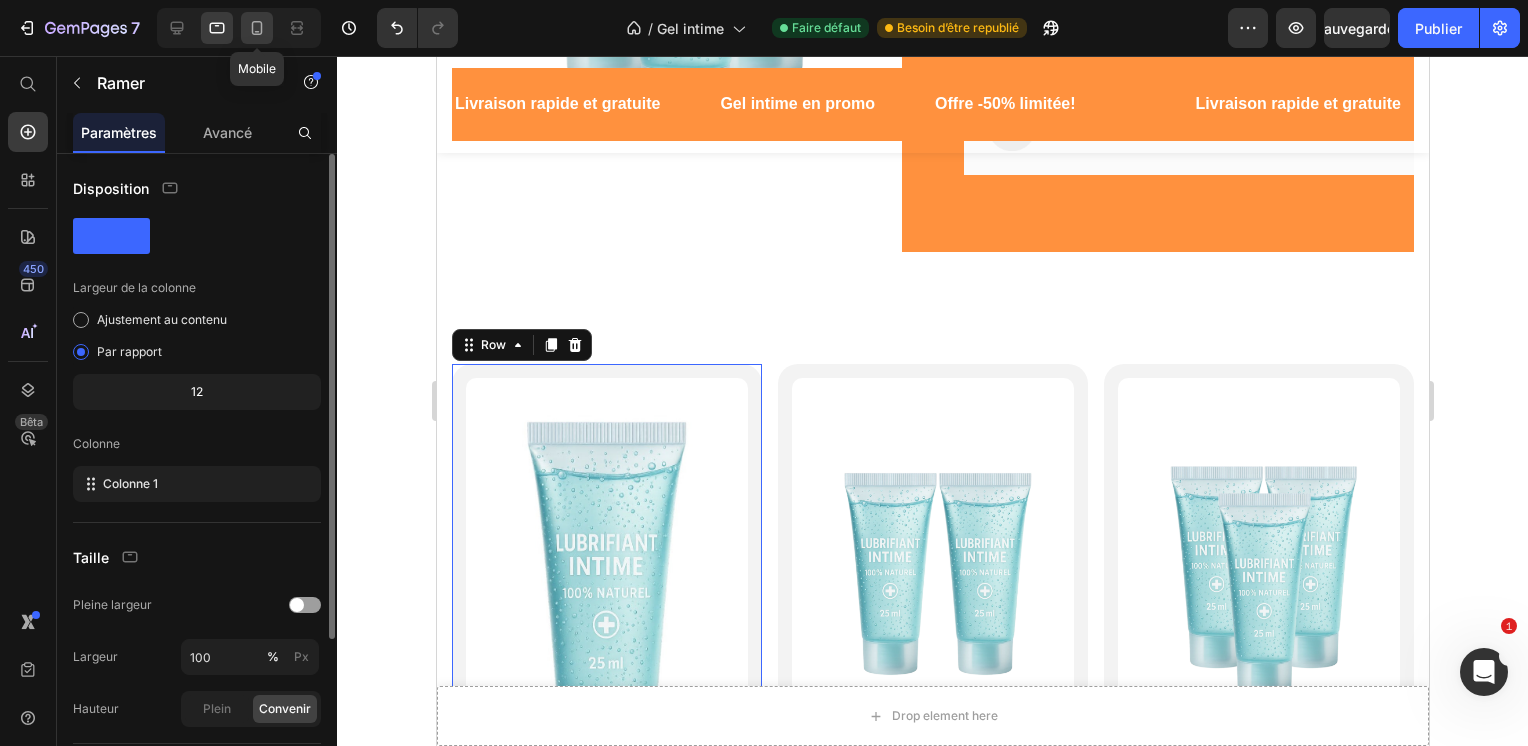 click 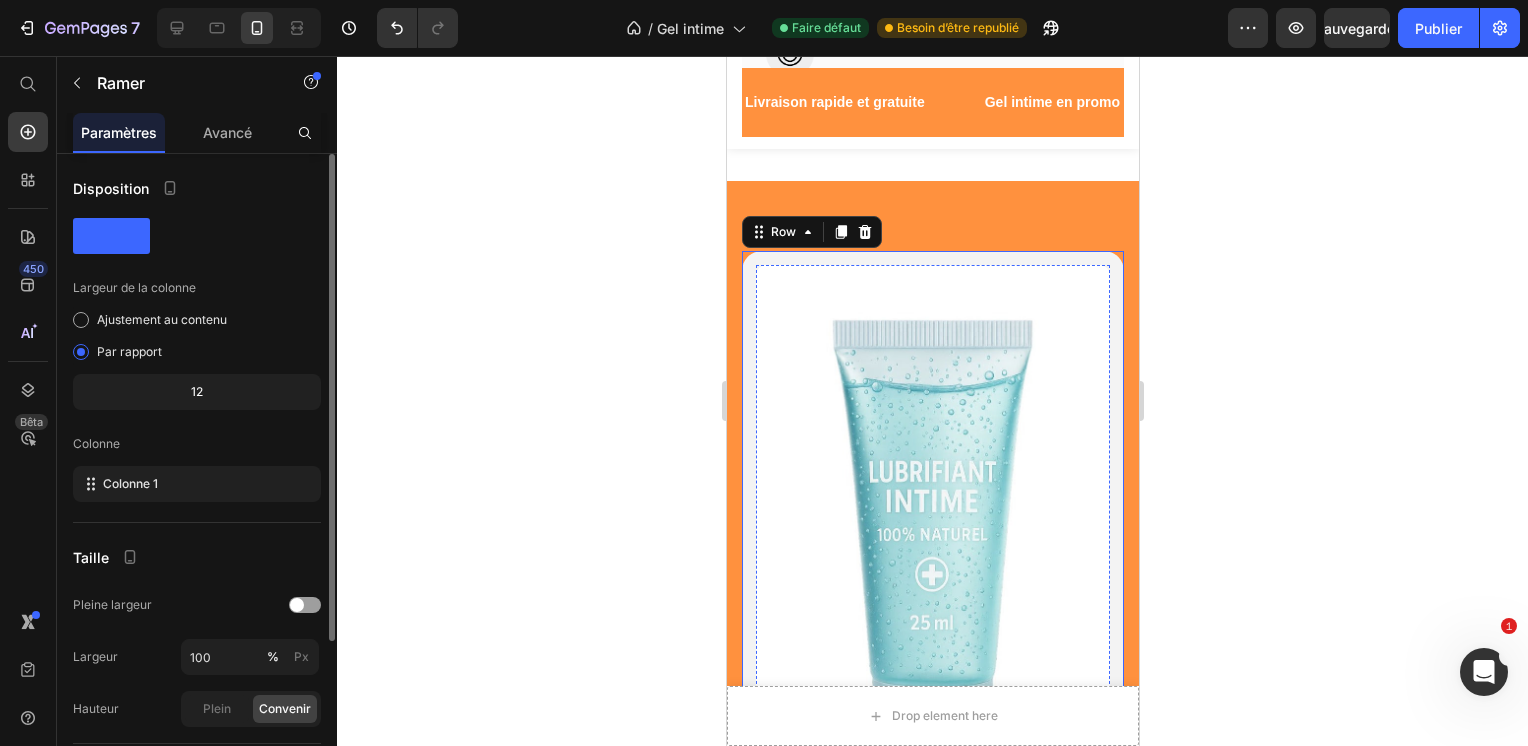 scroll, scrollTop: 2176, scrollLeft: 0, axis: vertical 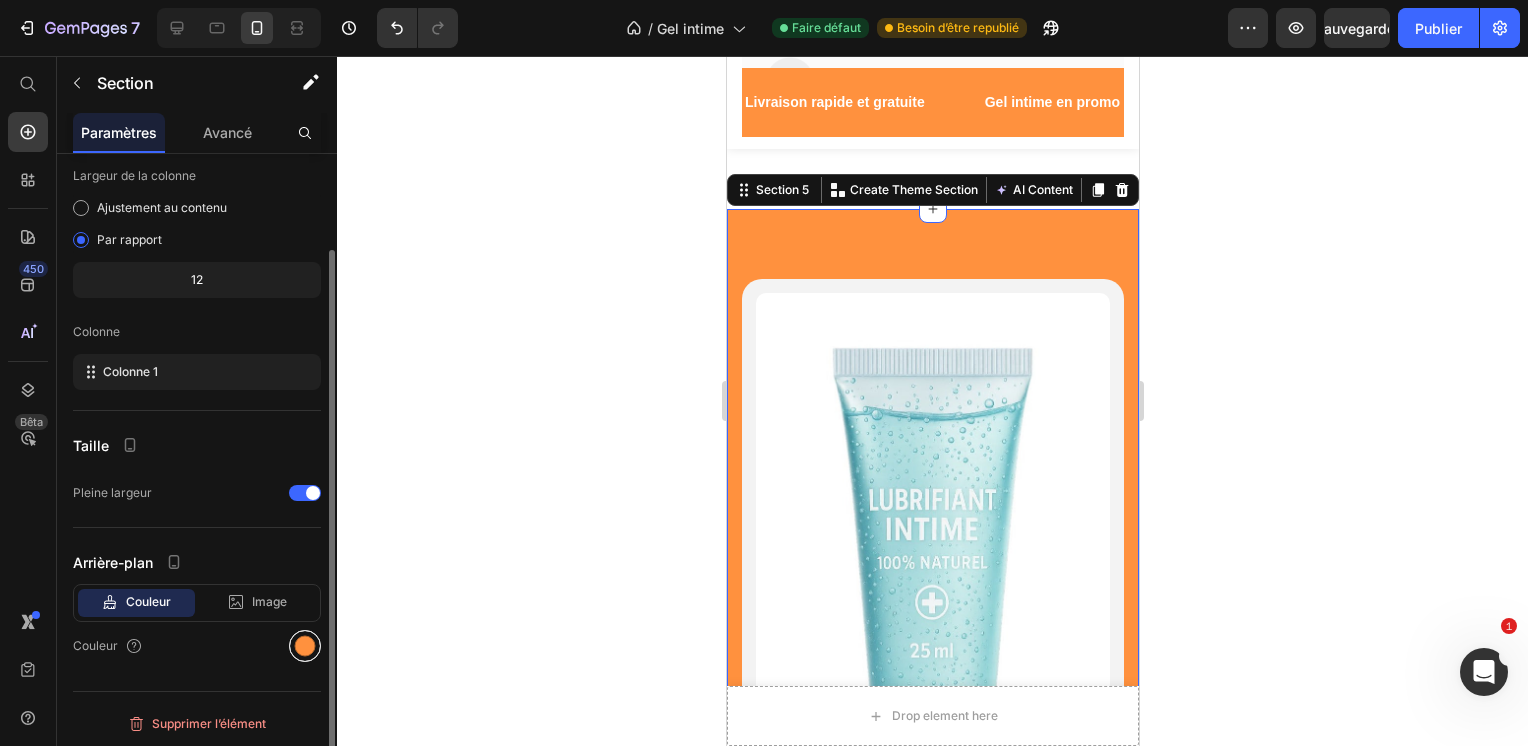 click at bounding box center (305, 646) 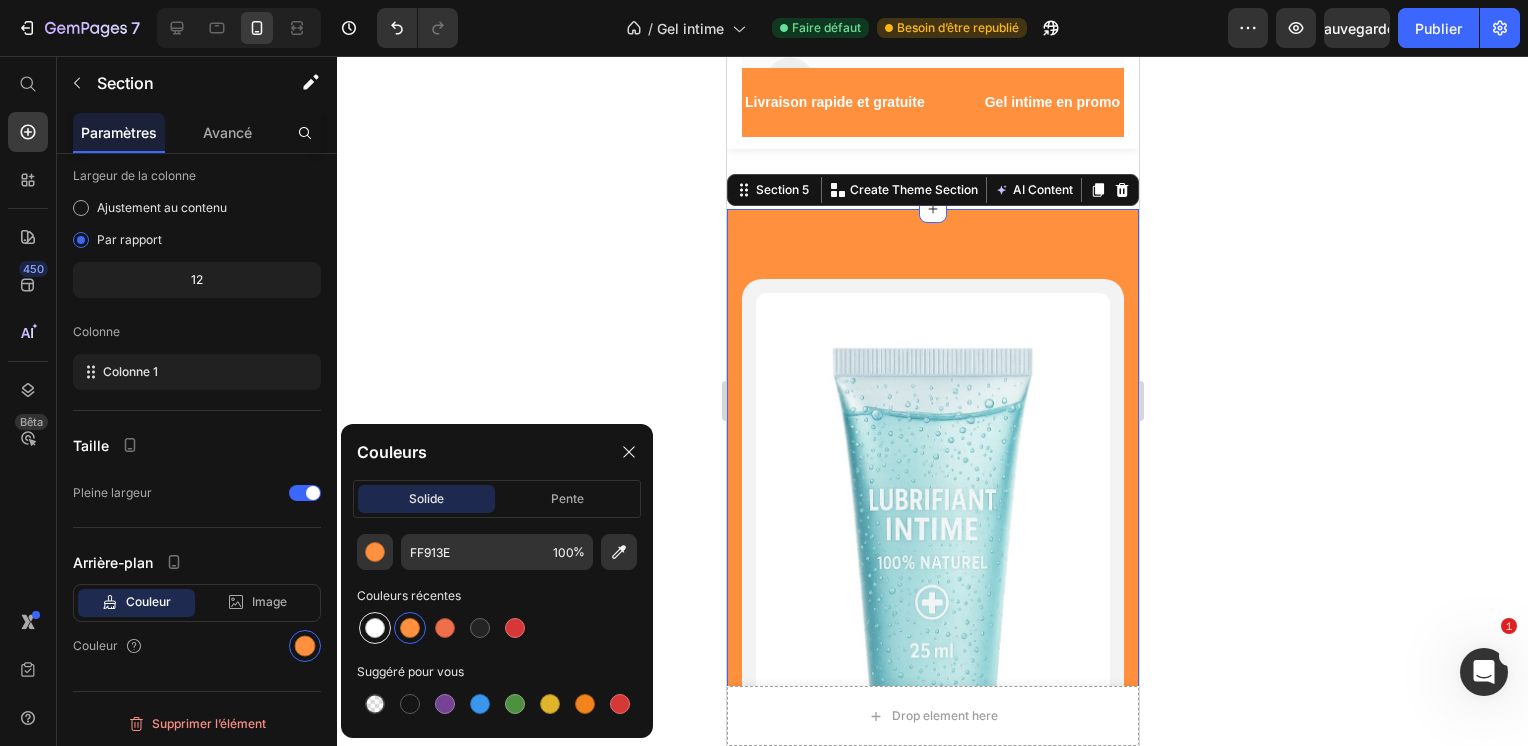 click at bounding box center (375, 628) 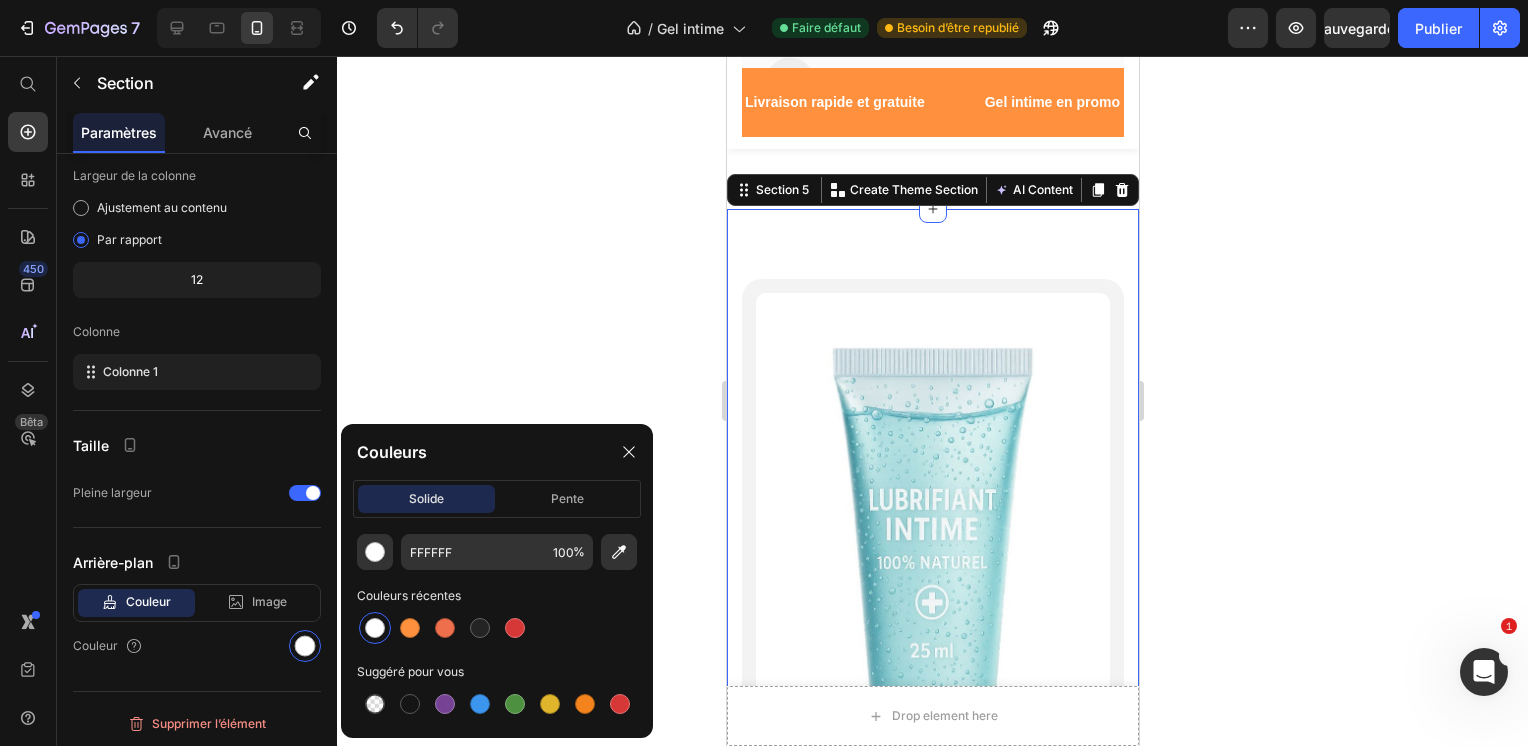click 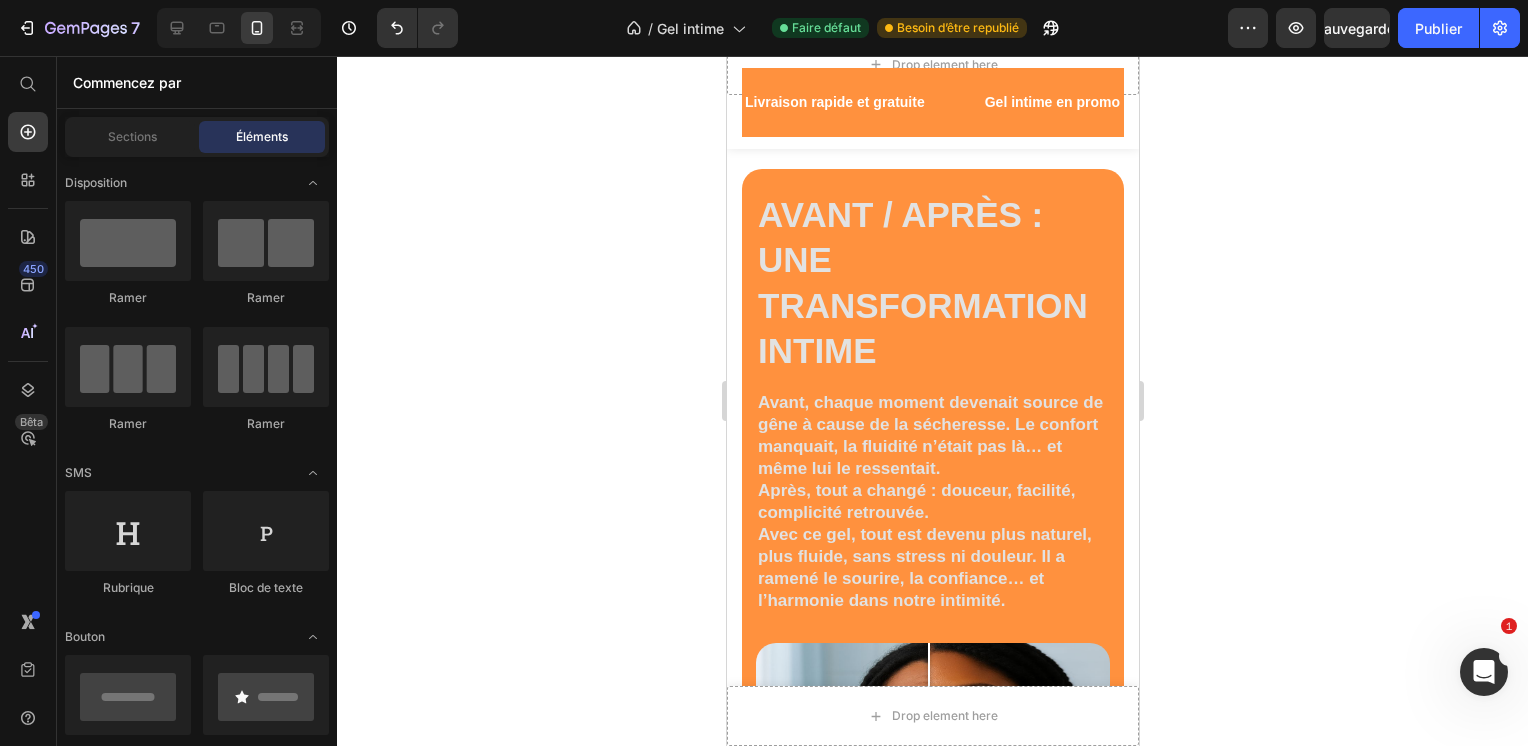 scroll, scrollTop: 5316, scrollLeft: 0, axis: vertical 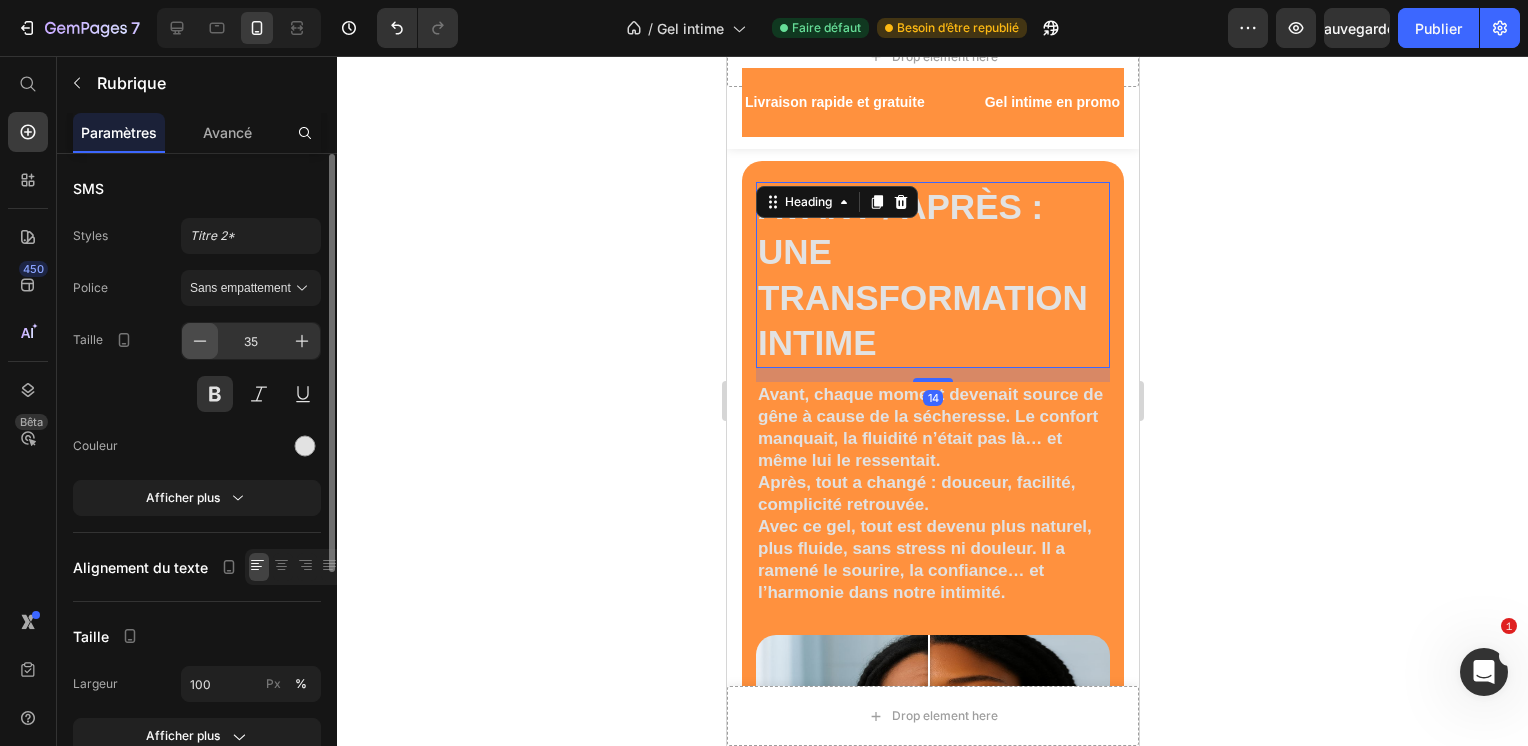 click 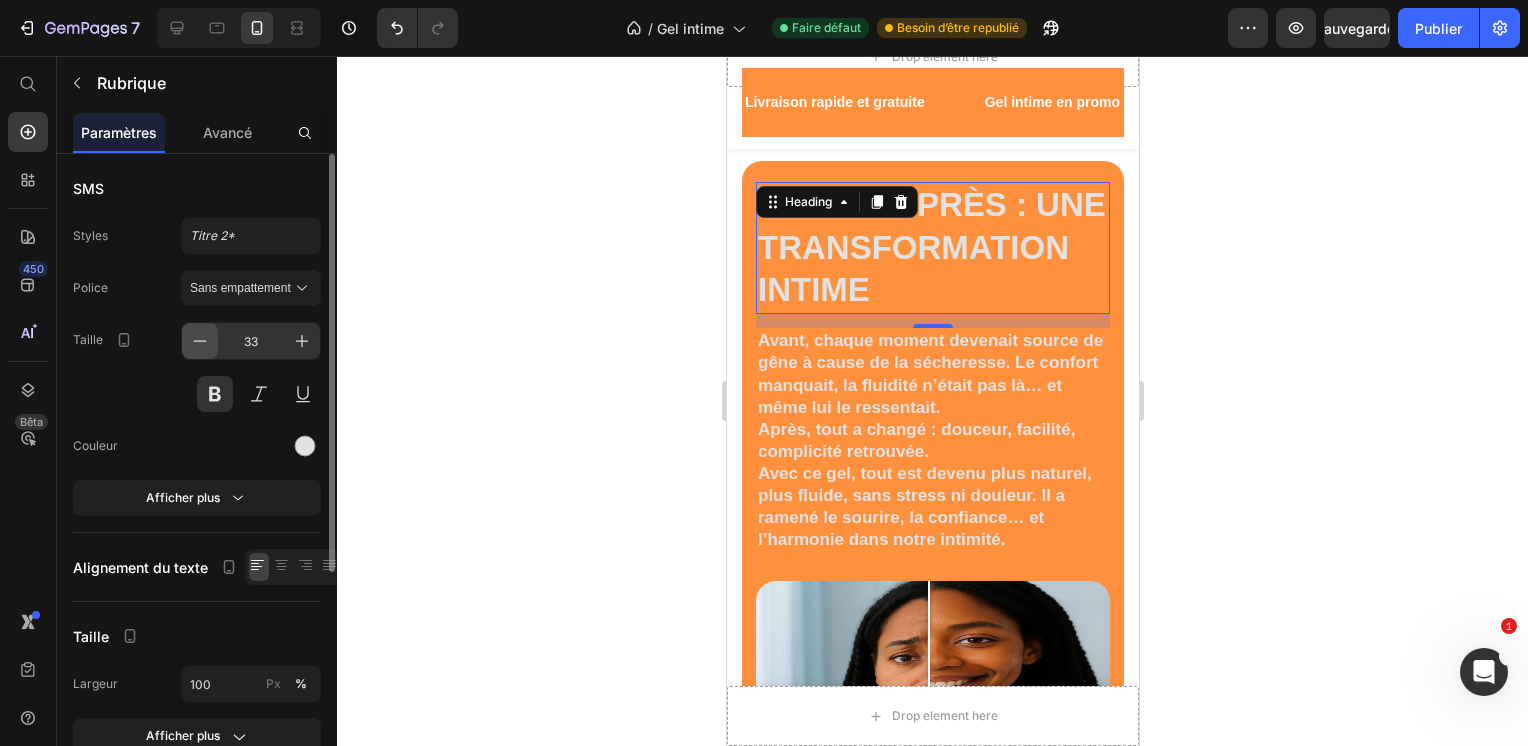 click 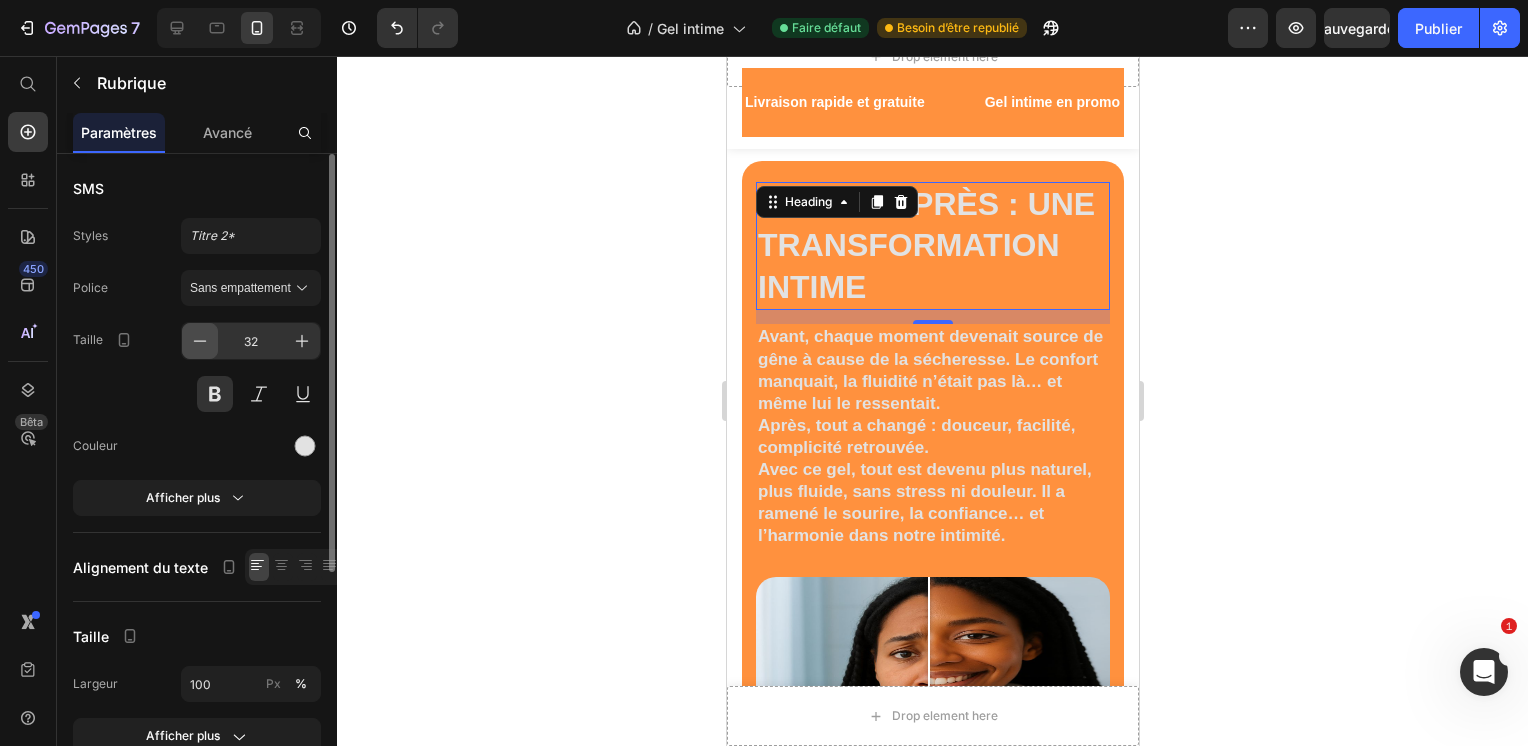 click 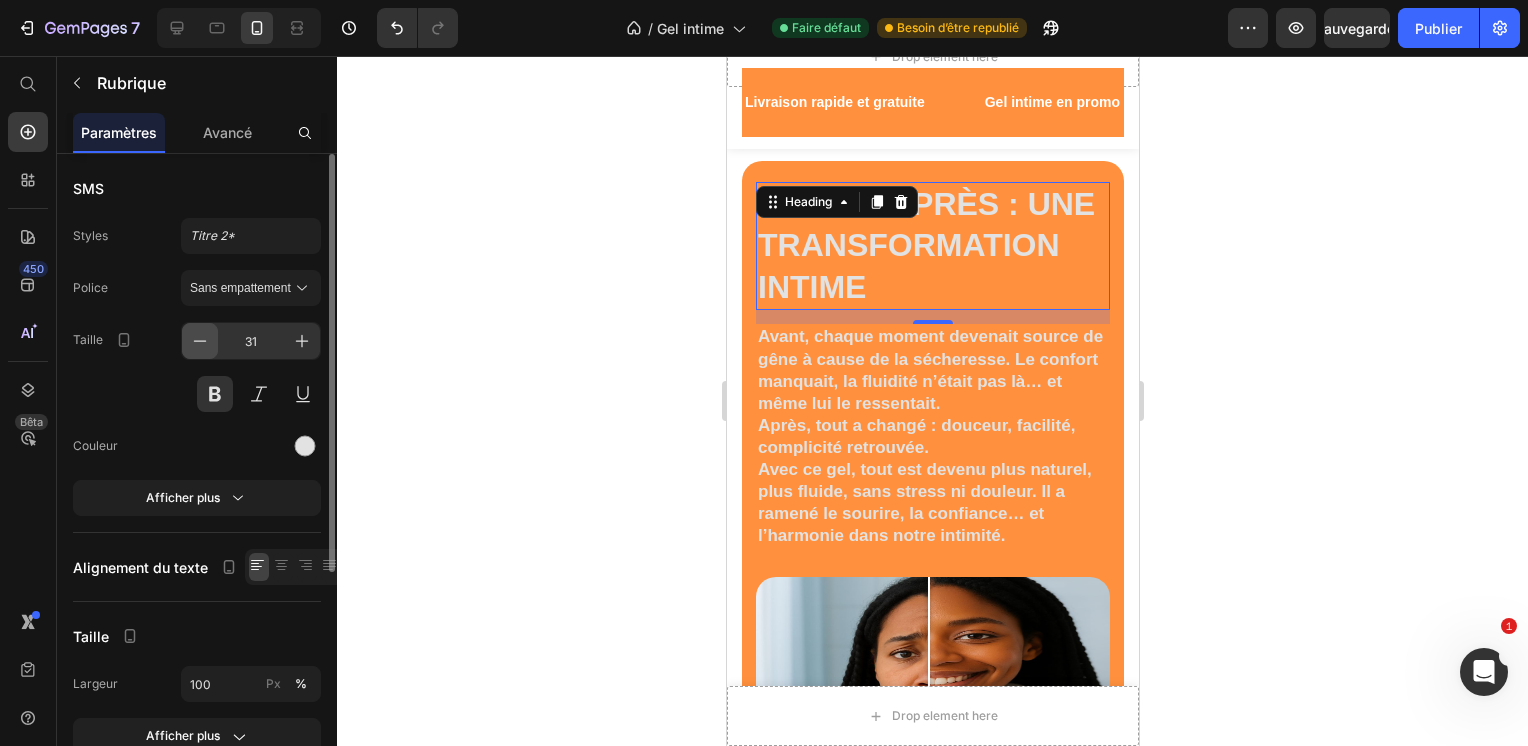 click 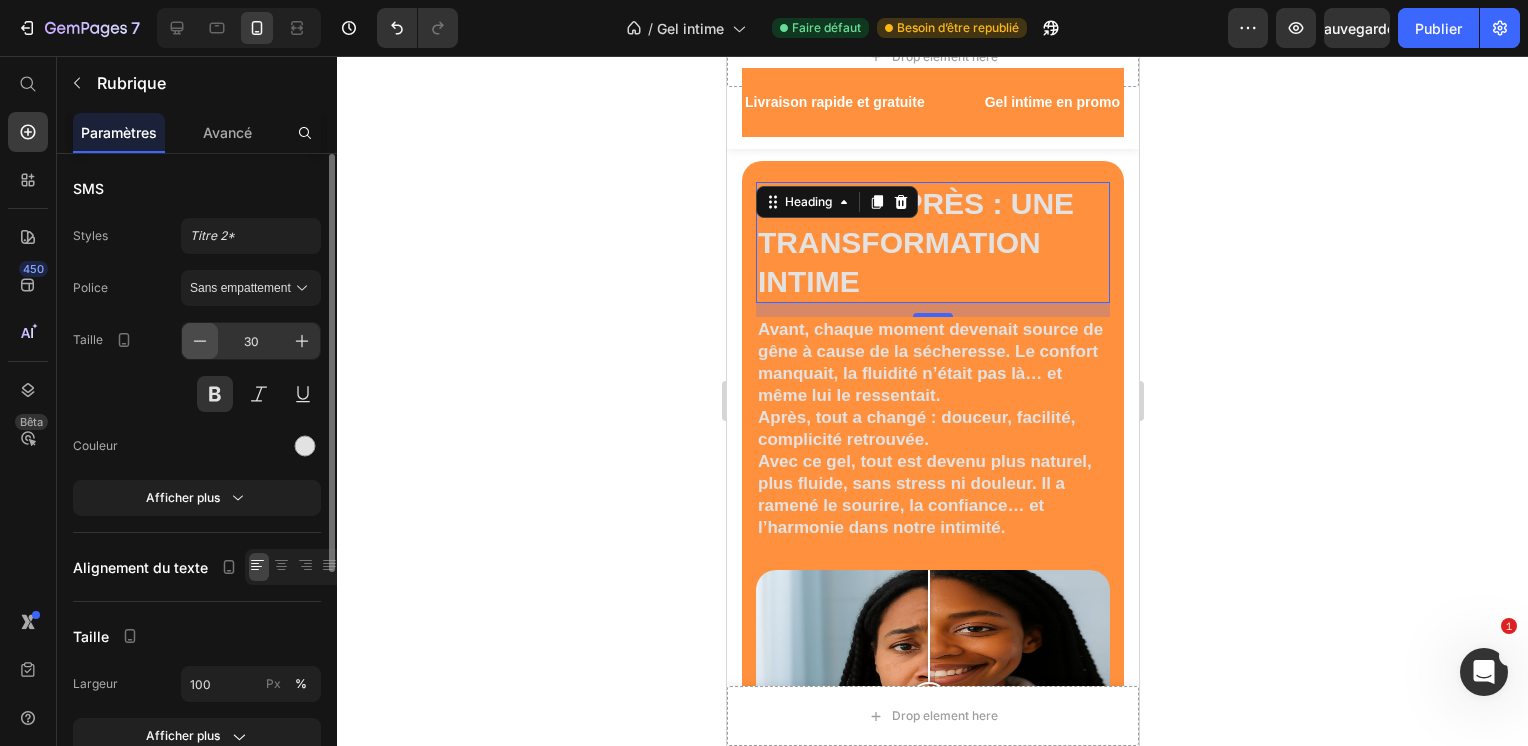 click 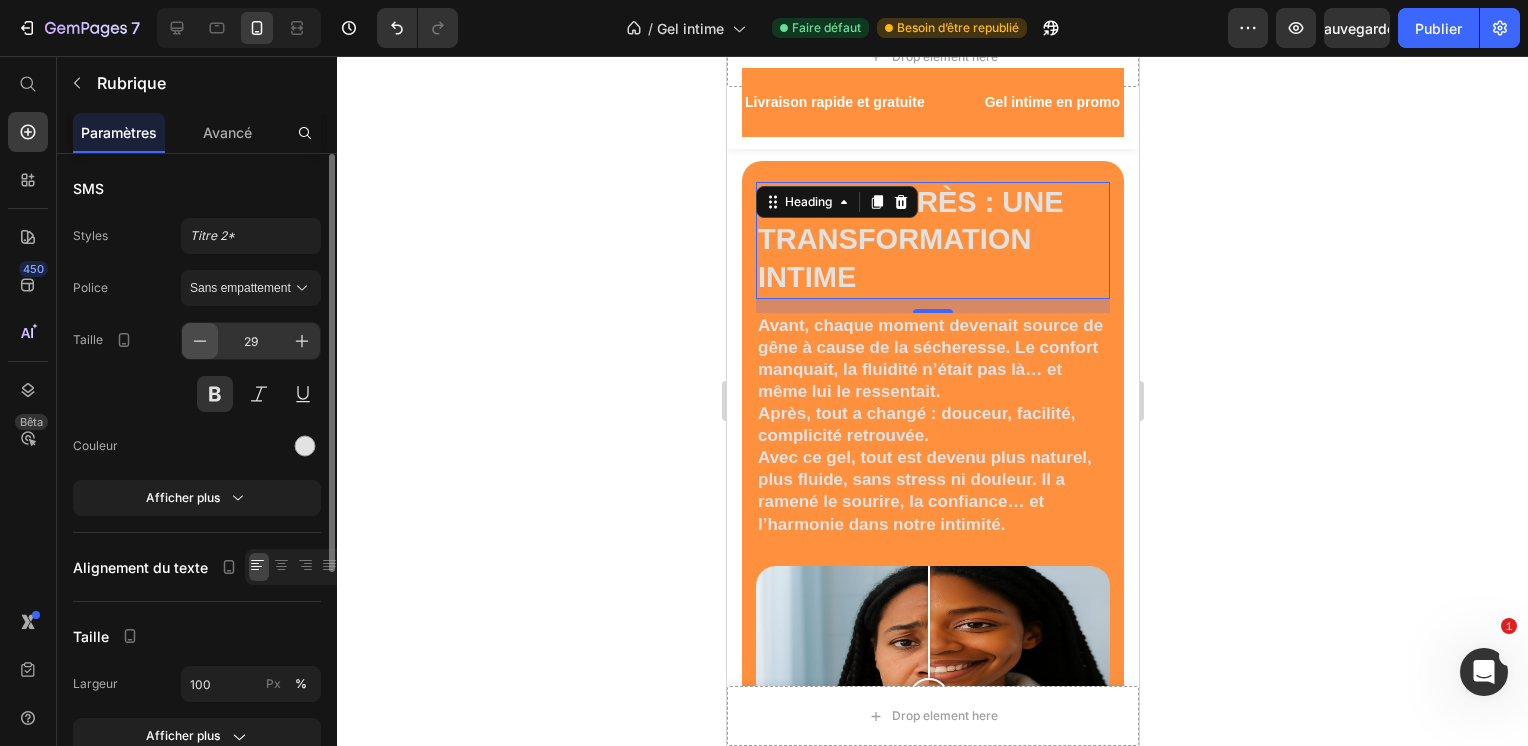 click 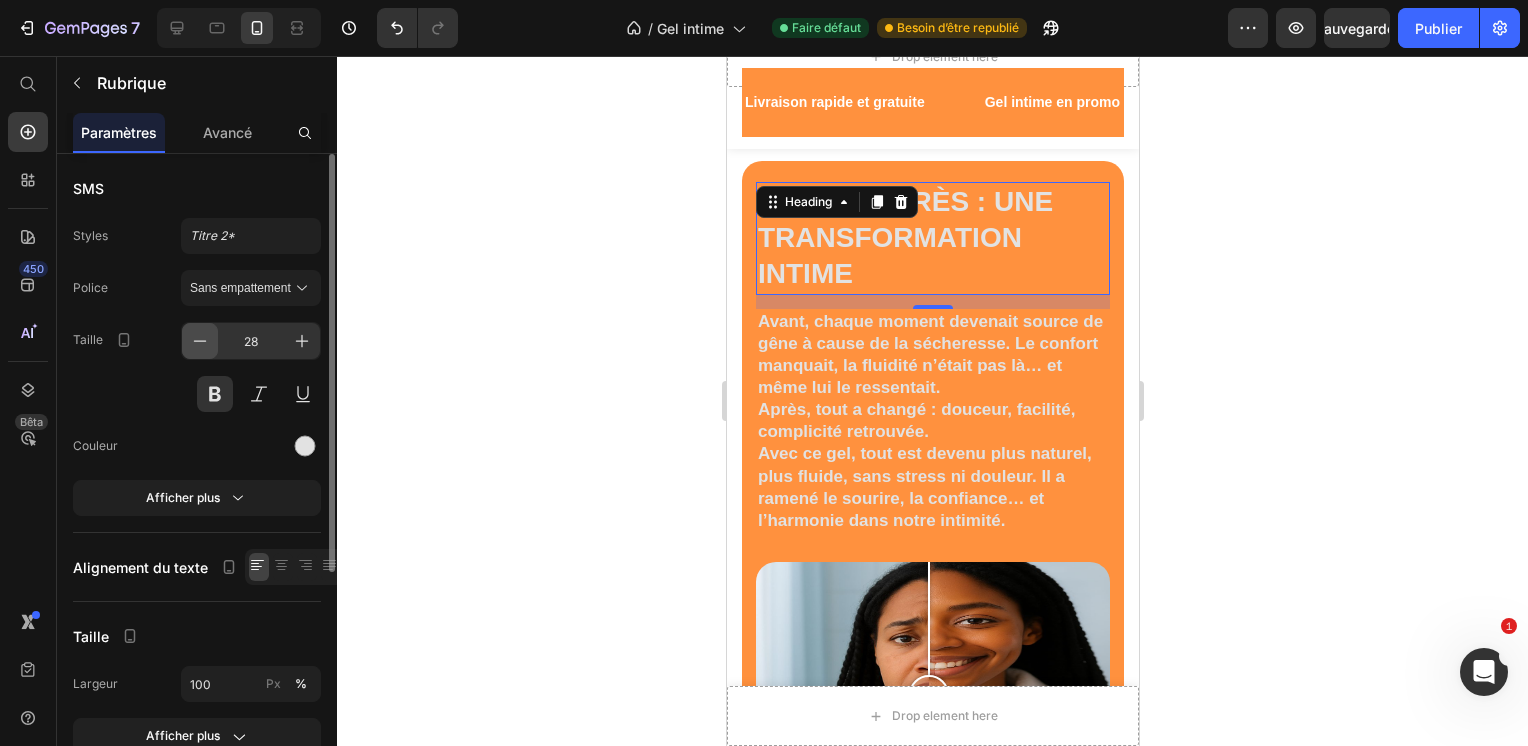 click 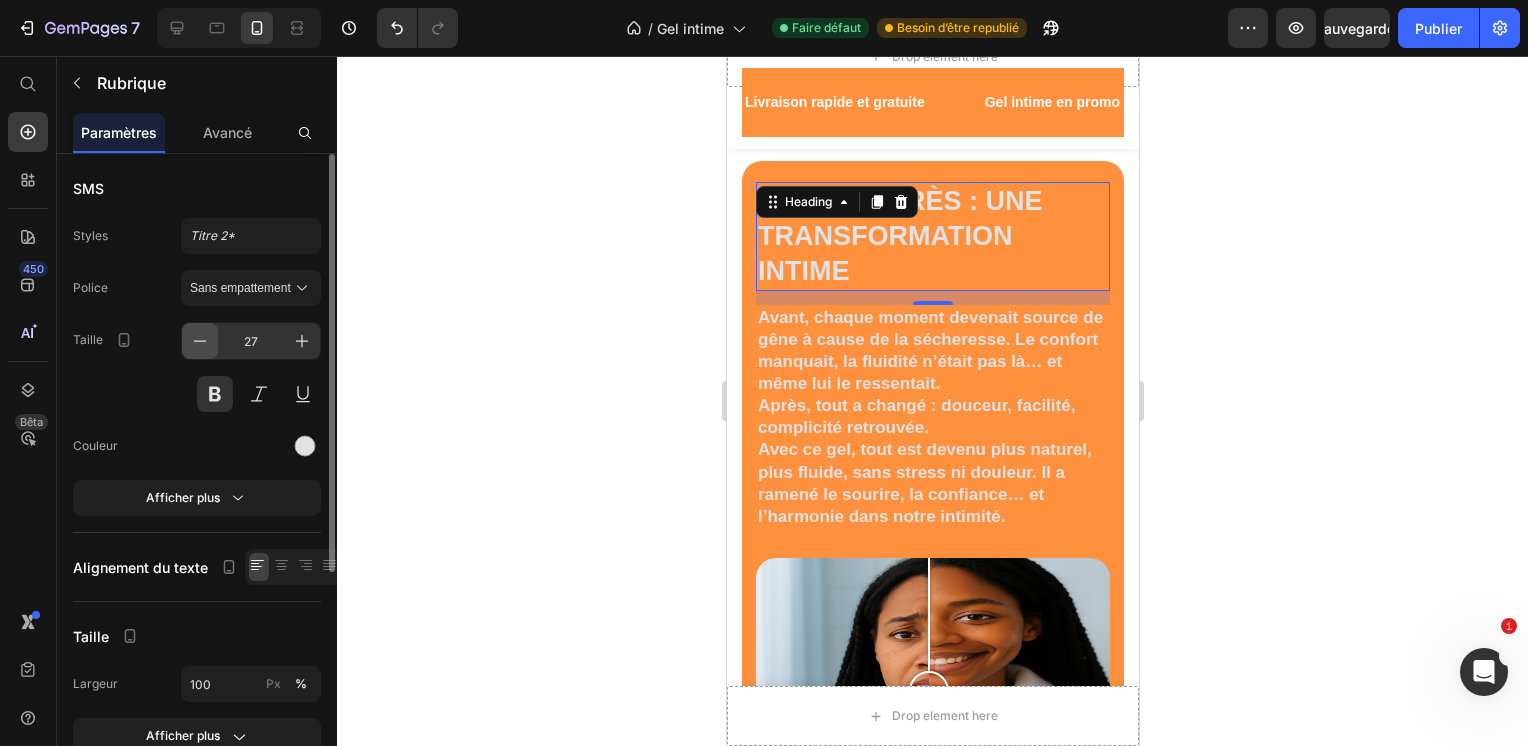 click 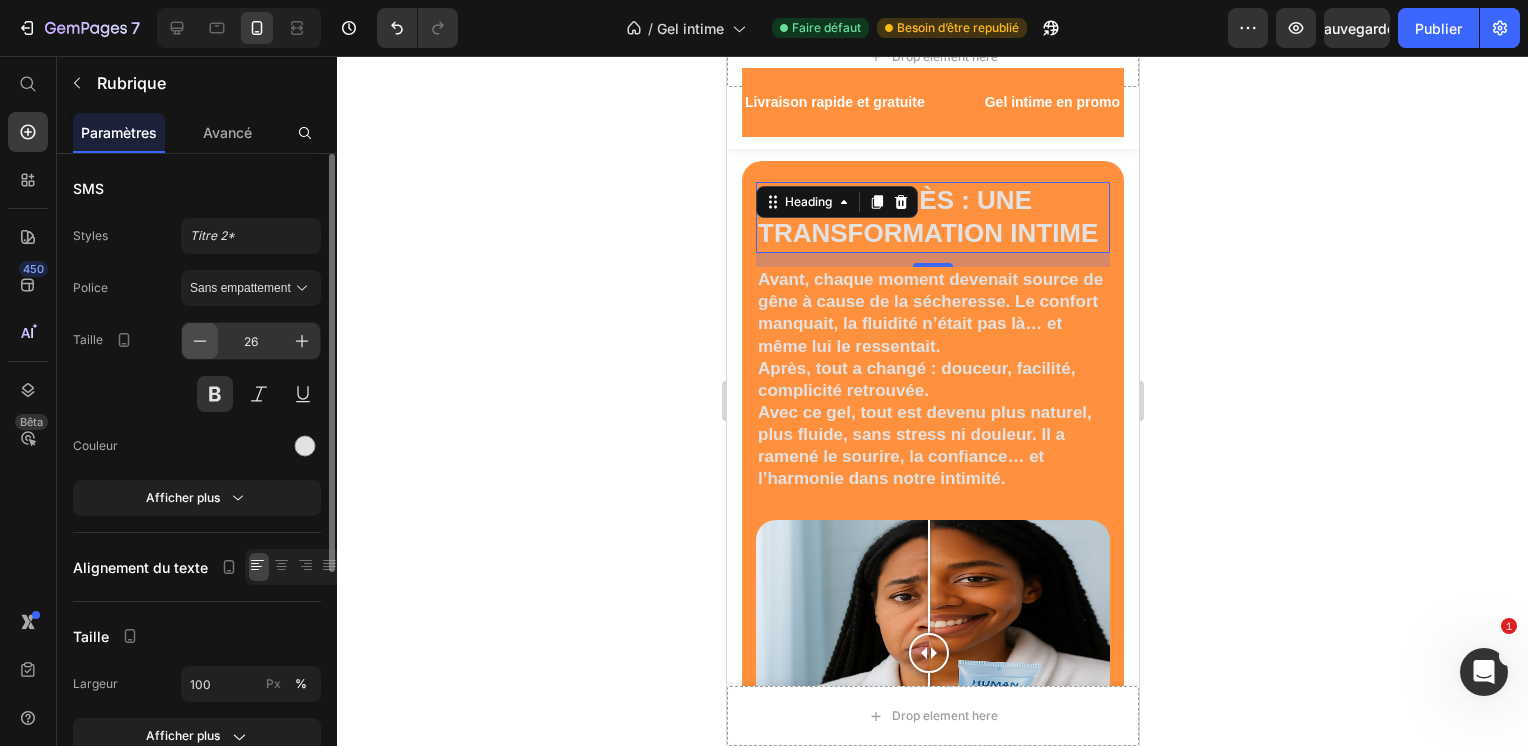 click 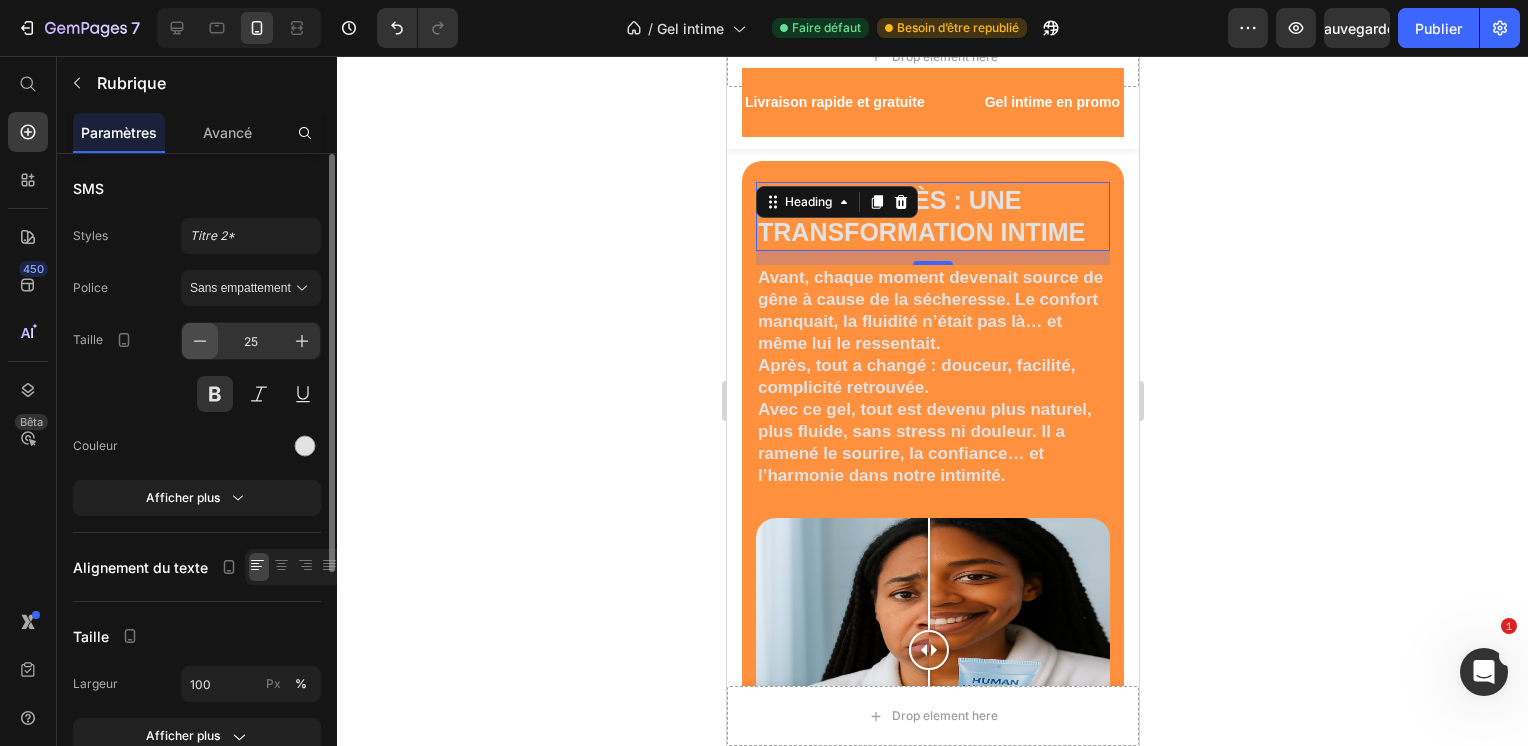 click 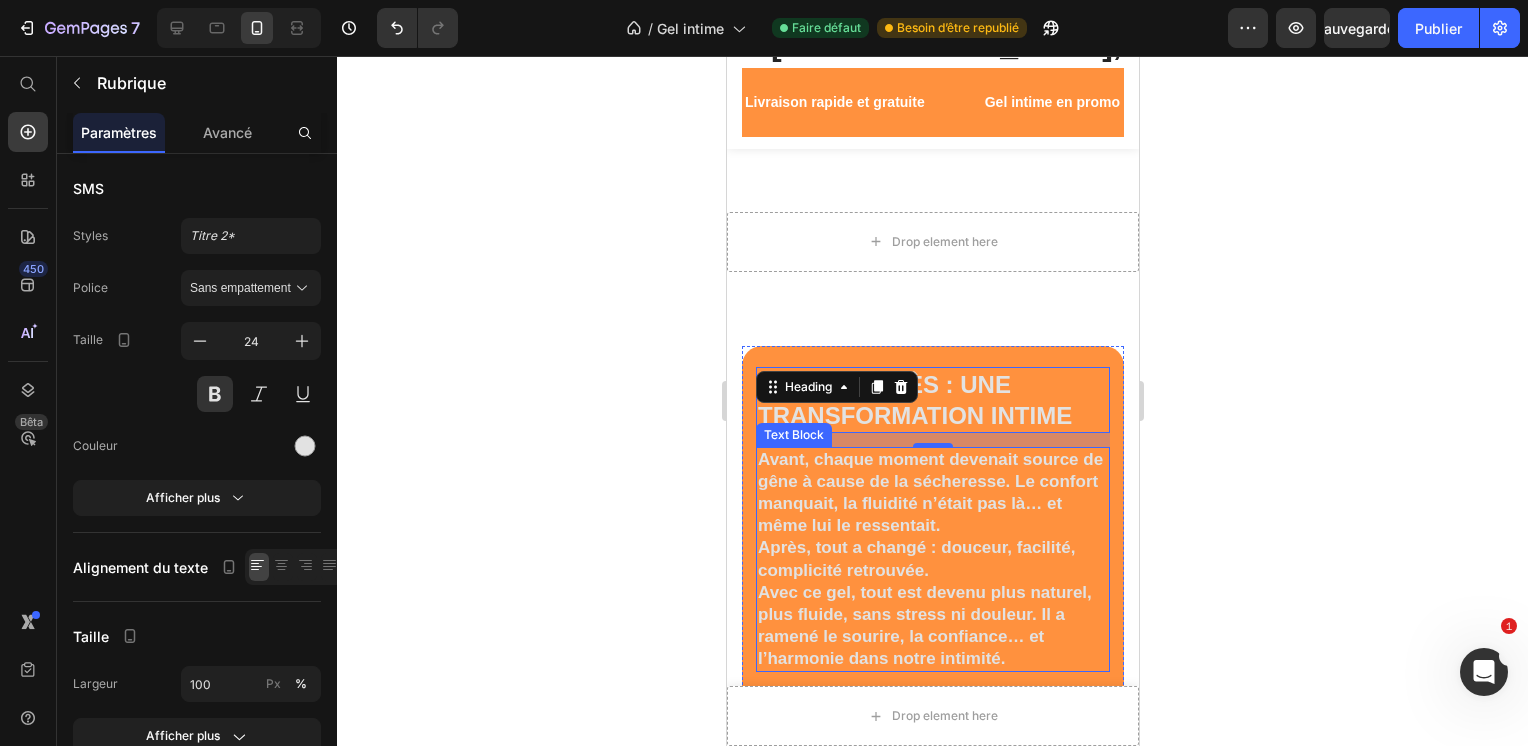scroll, scrollTop: 5129, scrollLeft: 0, axis: vertical 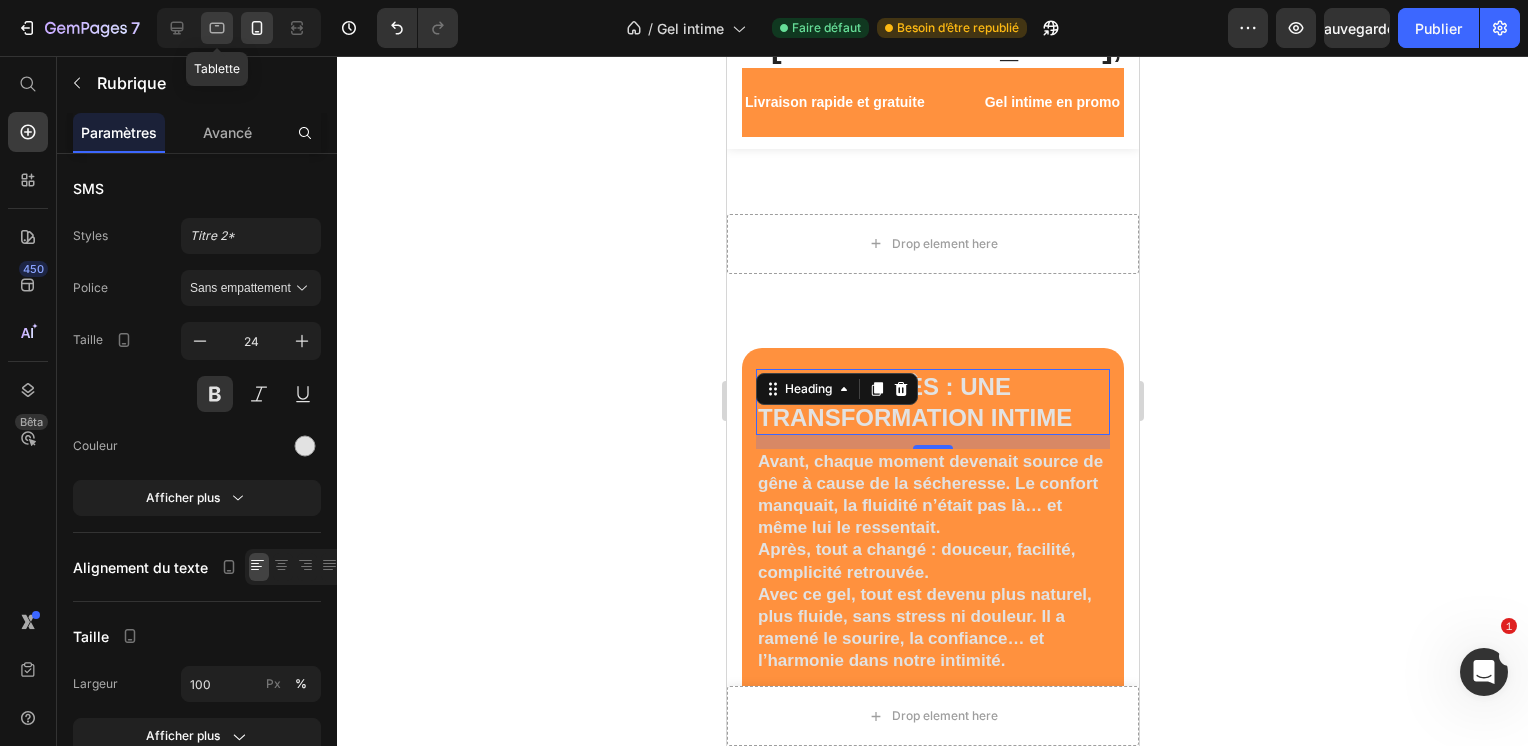 click 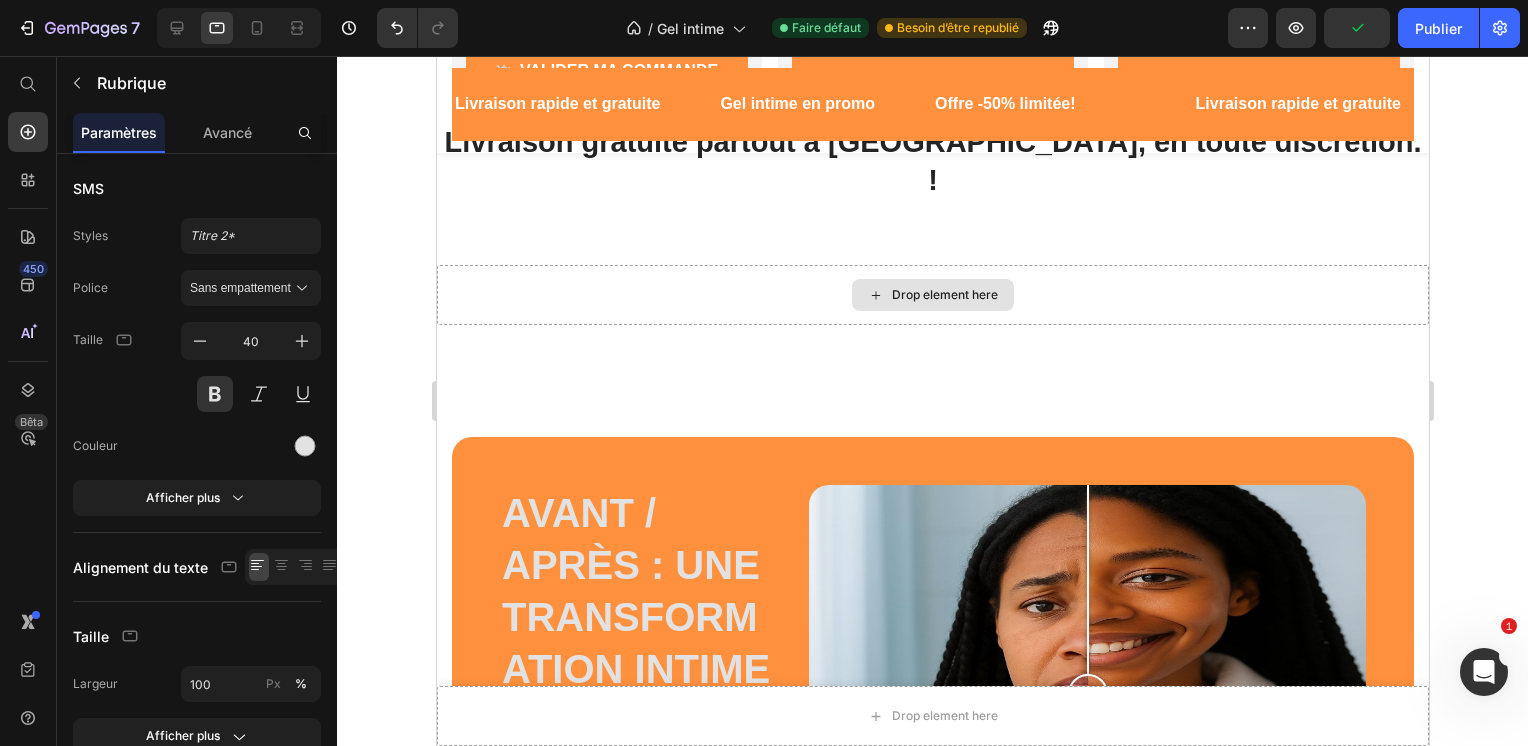 scroll, scrollTop: 3236, scrollLeft: 0, axis: vertical 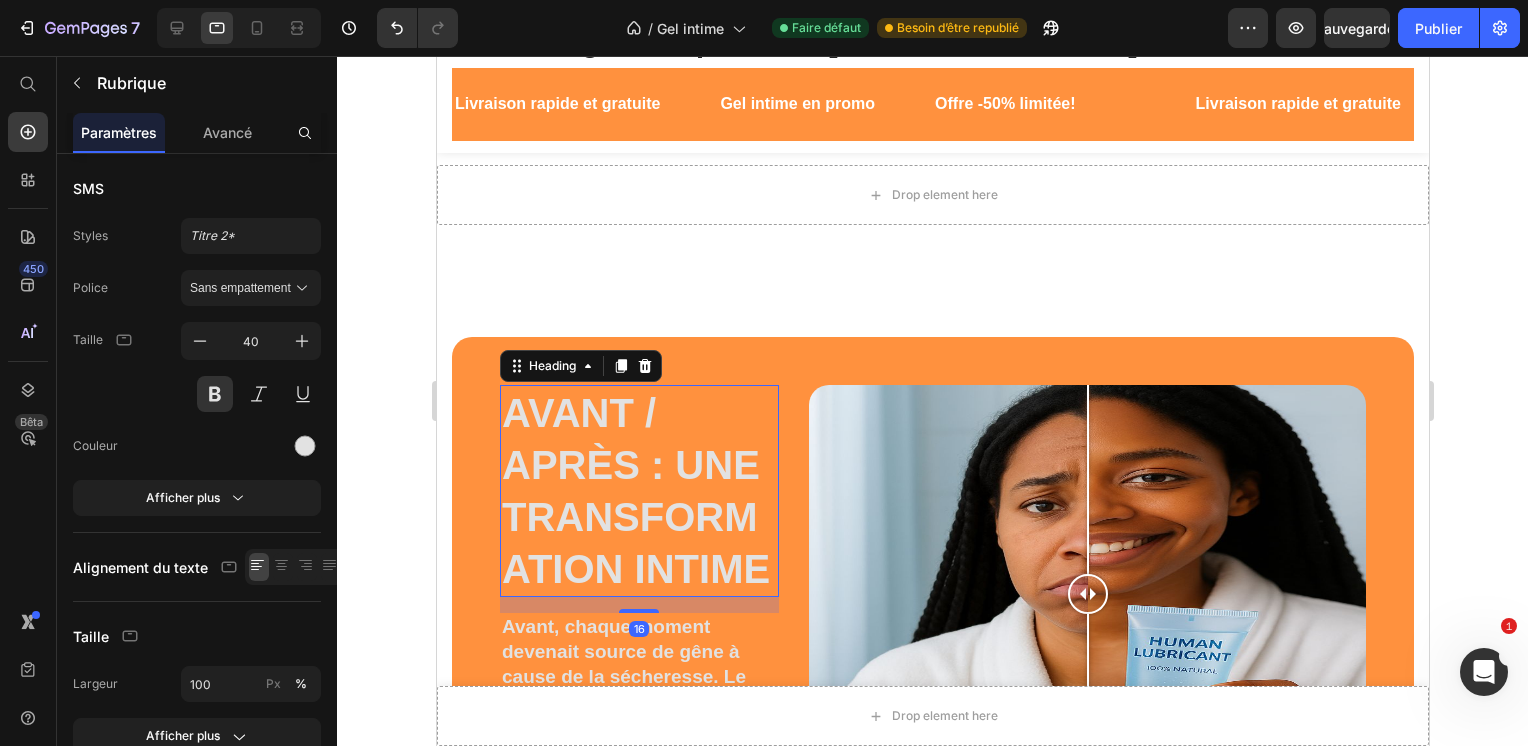 click on "Avant / Après : Une transformation intime" at bounding box center [638, 491] 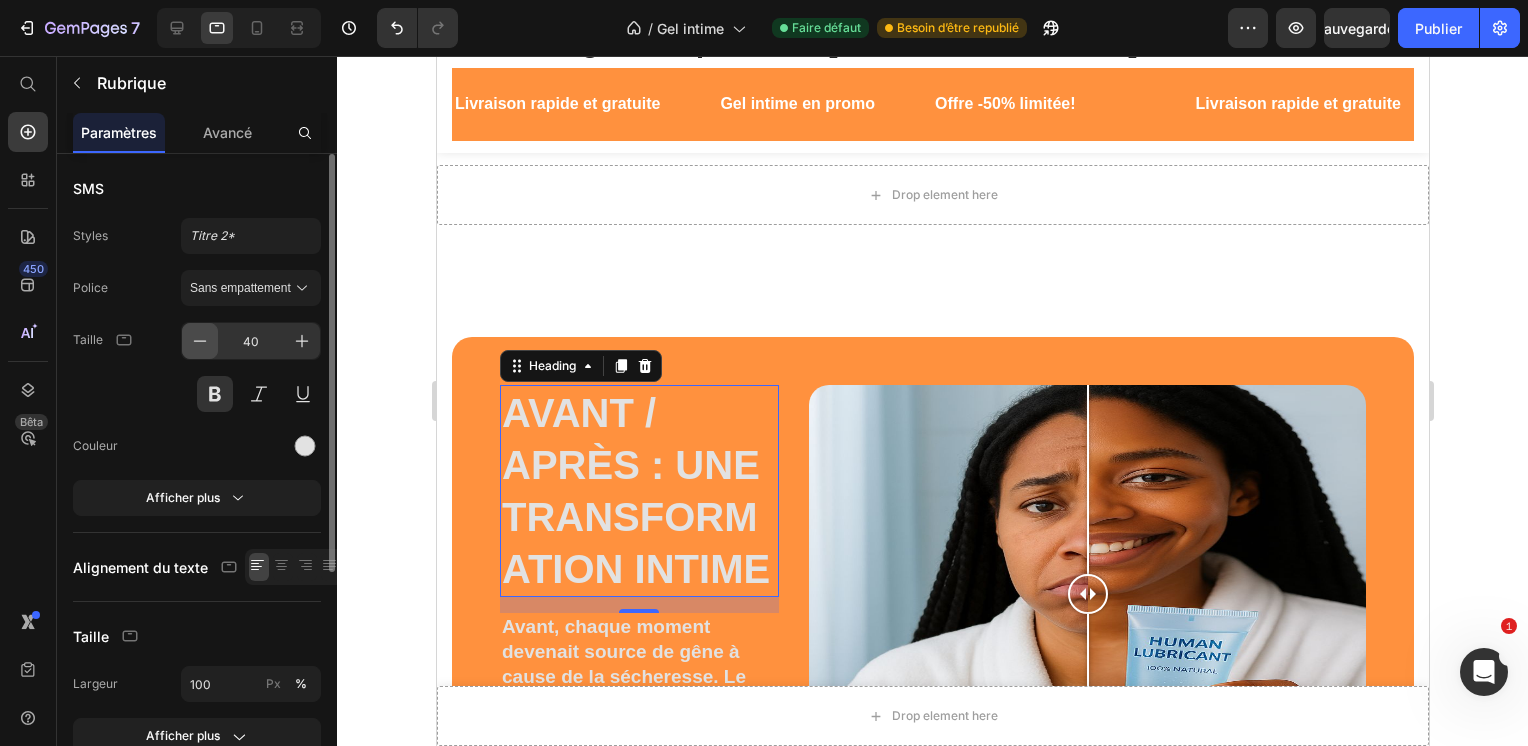 click 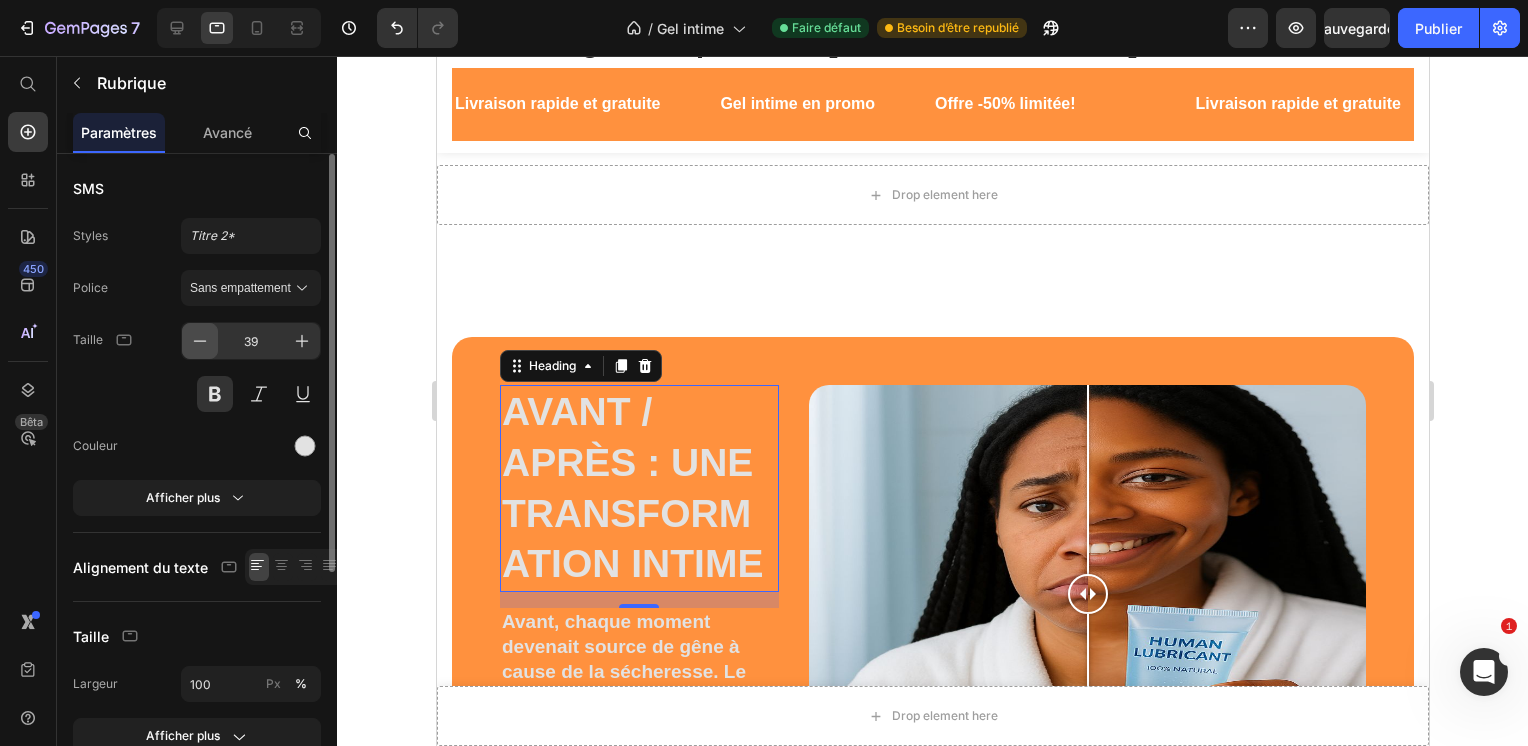 click 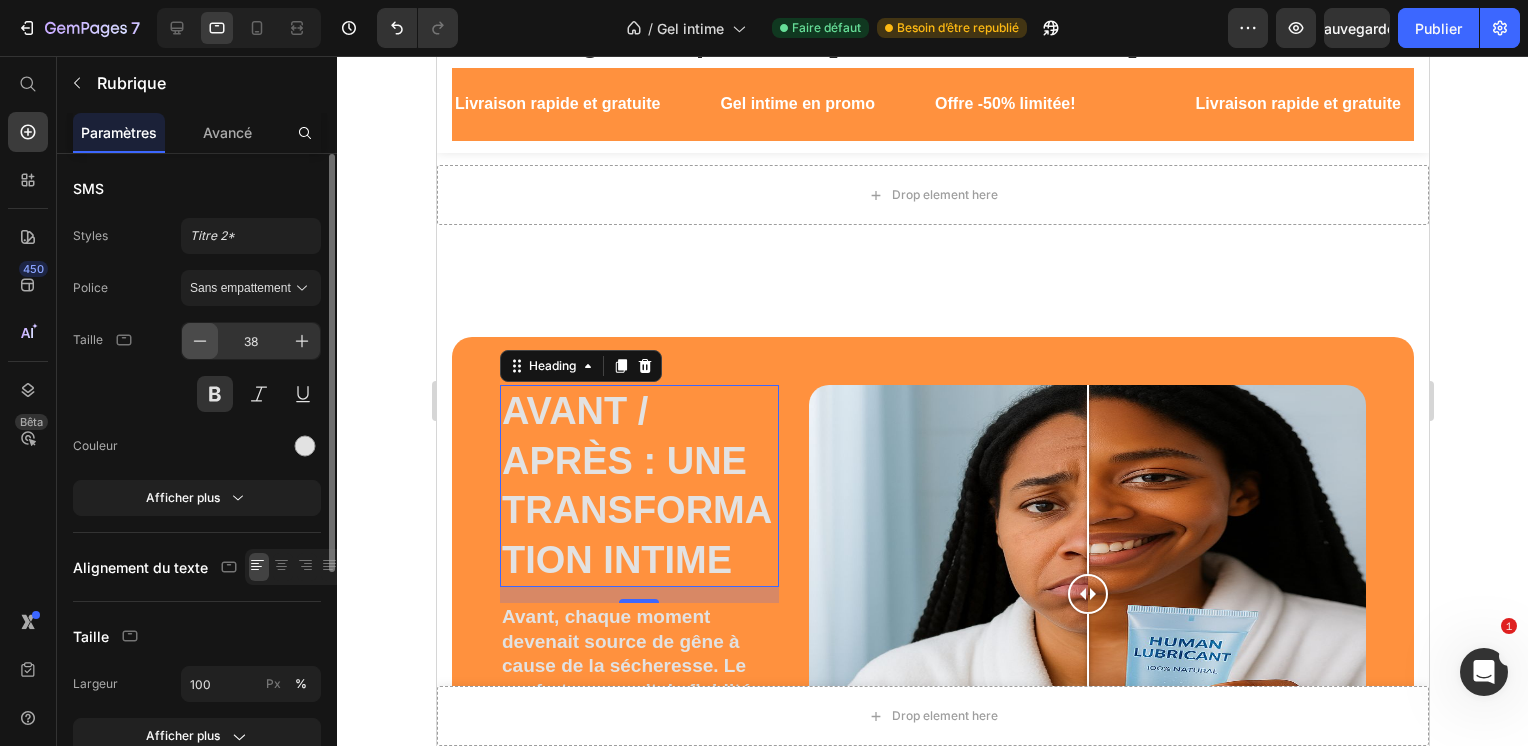click 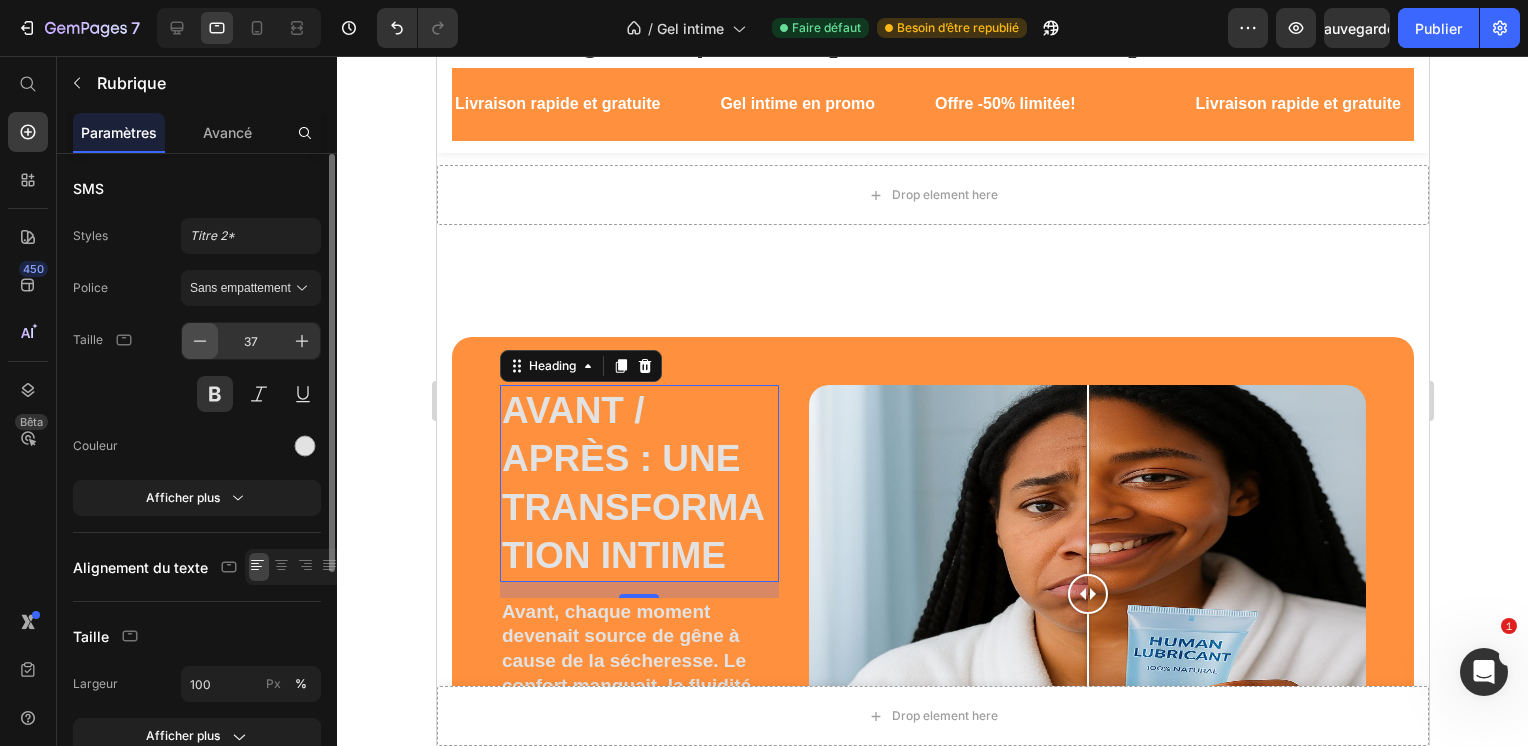 click 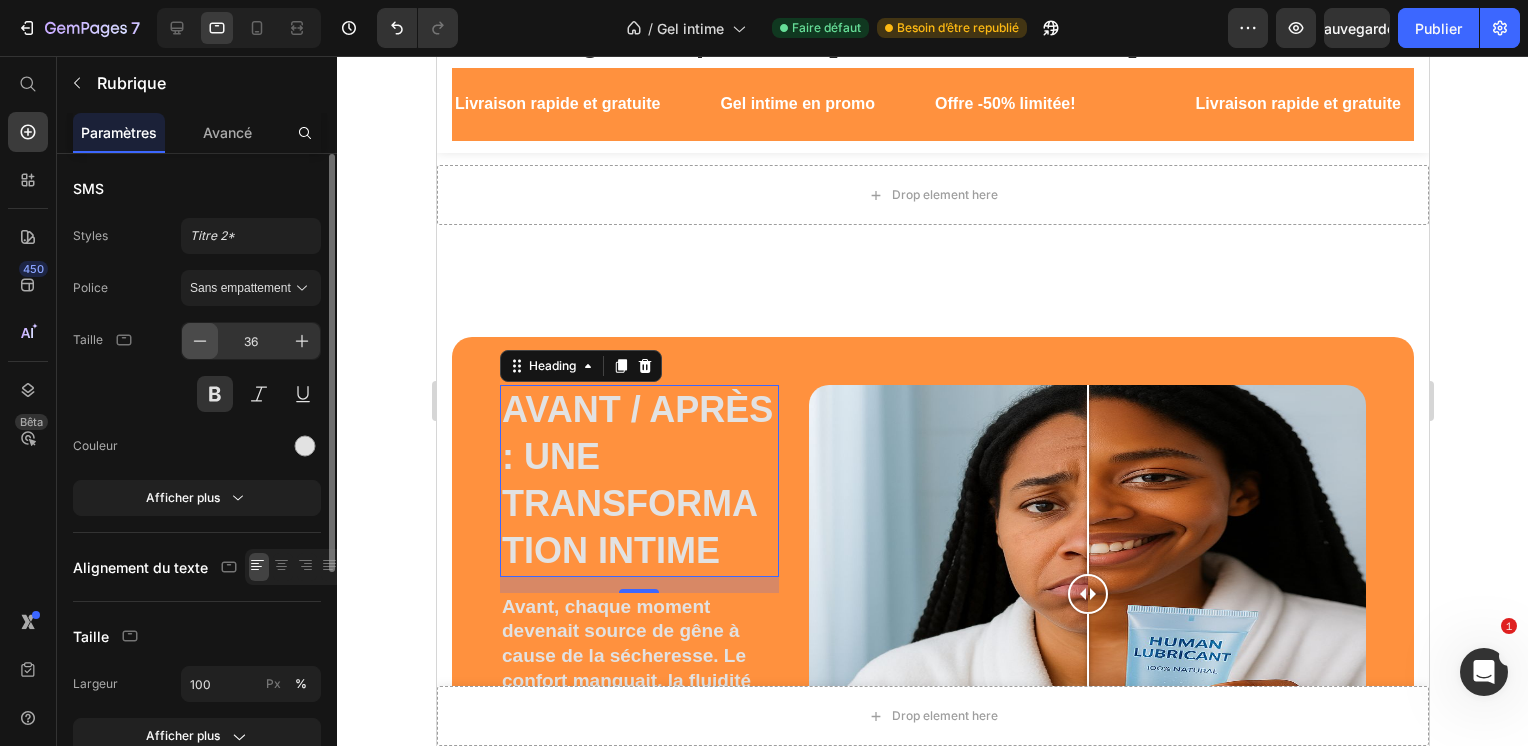 click 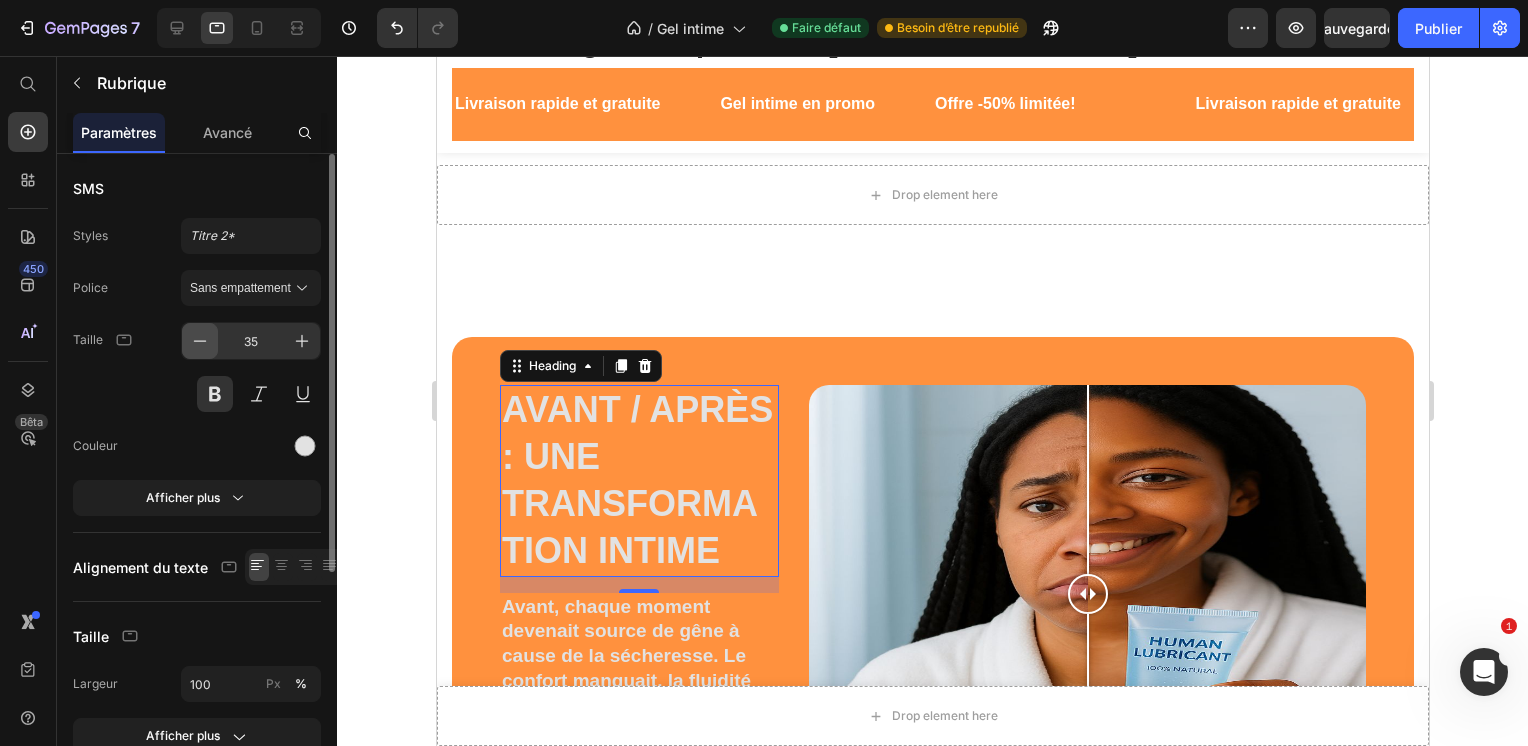 click 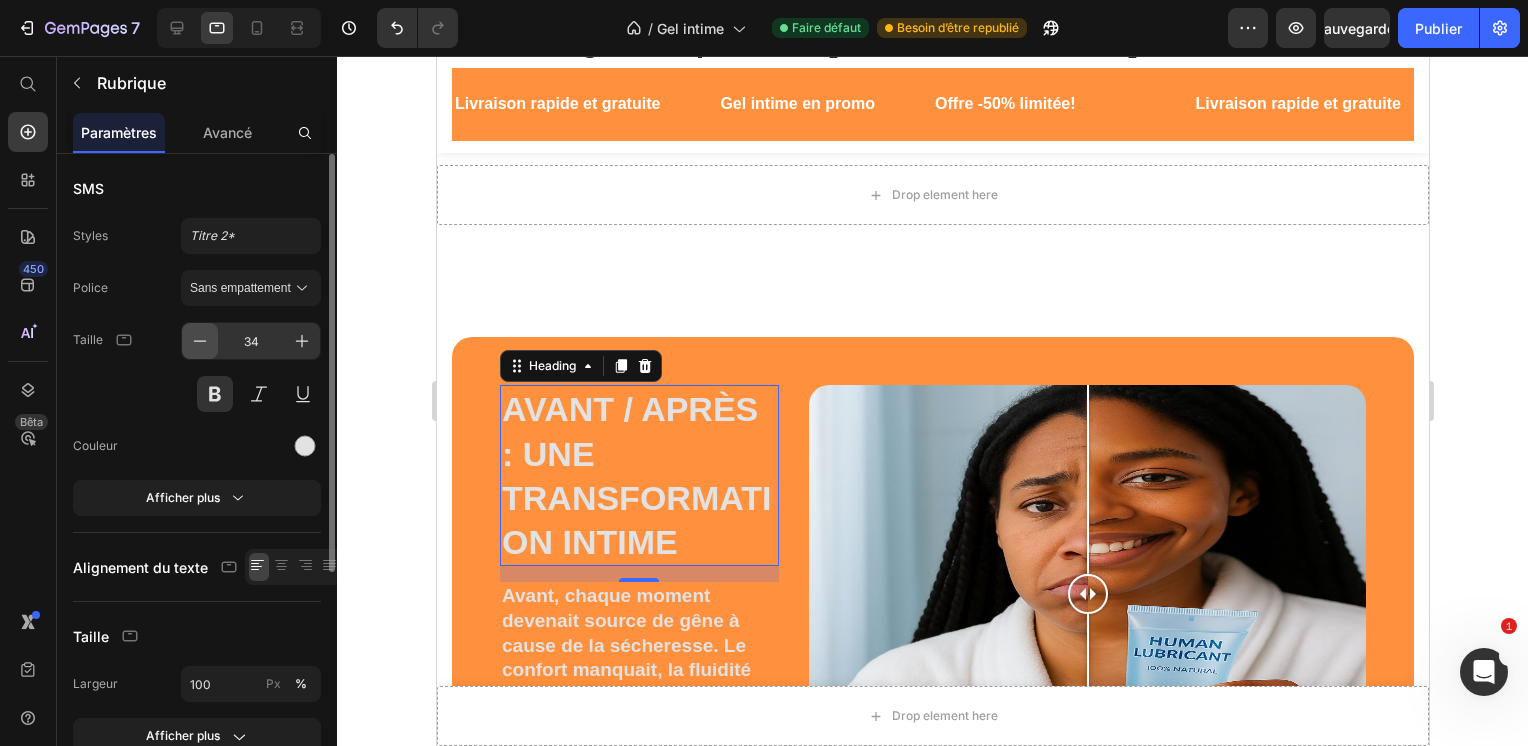 click 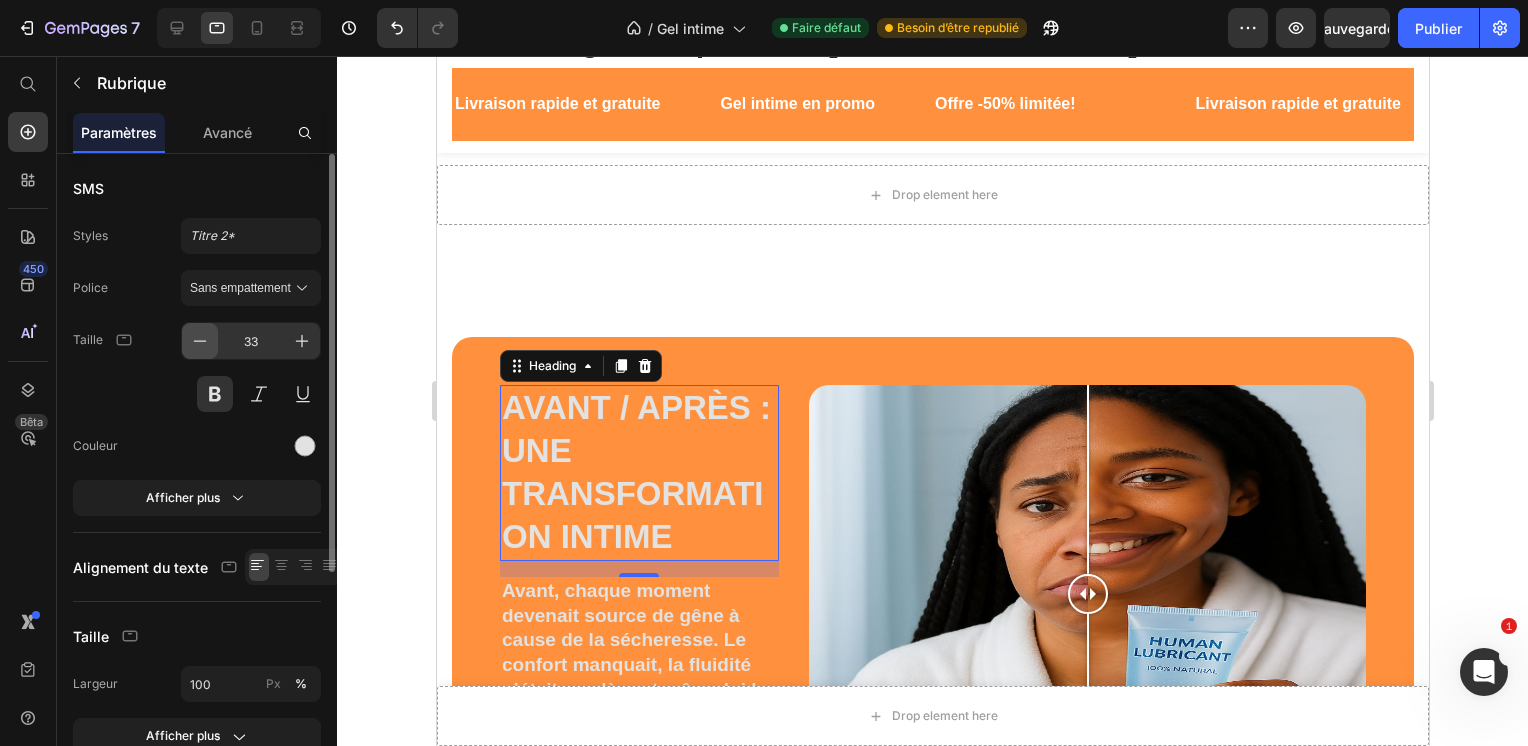 click 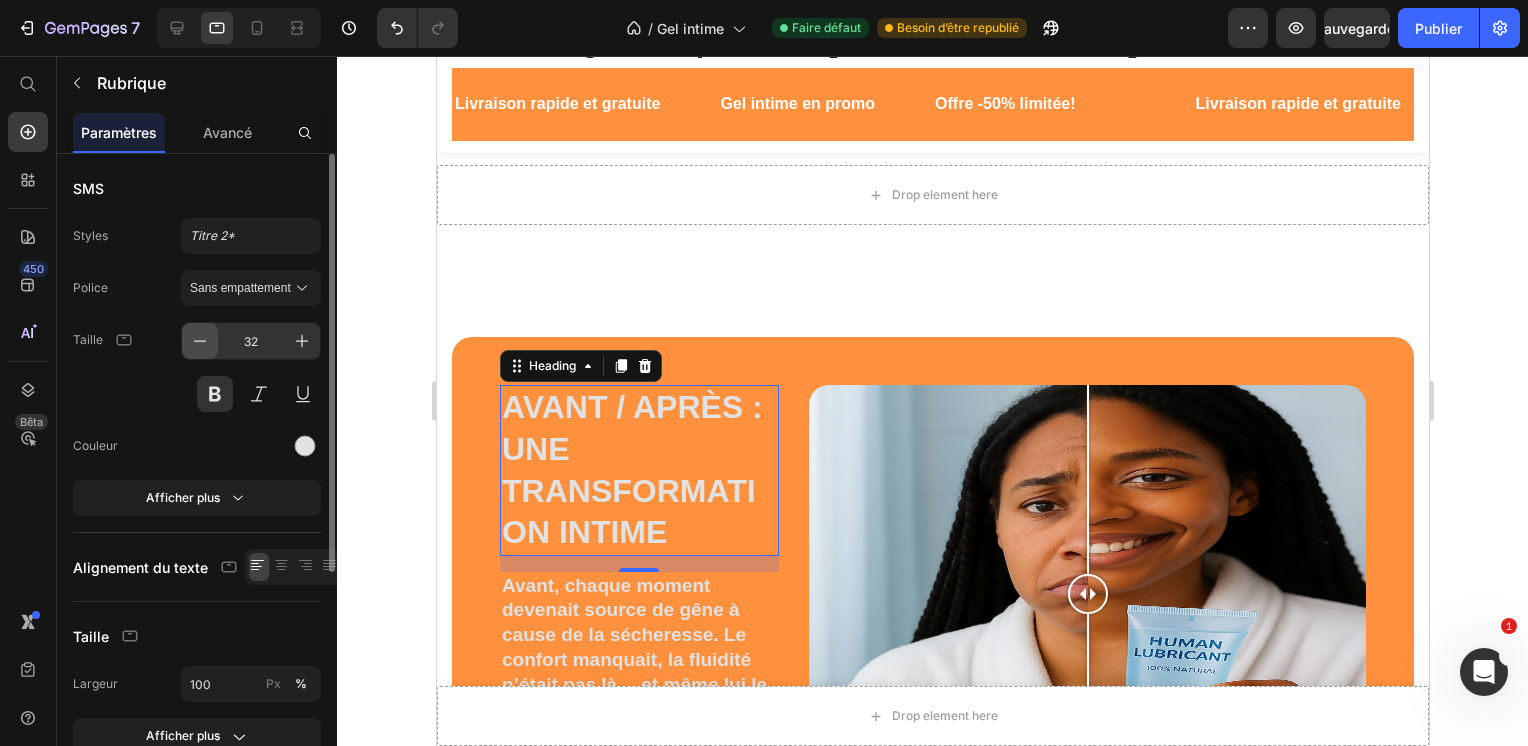 click 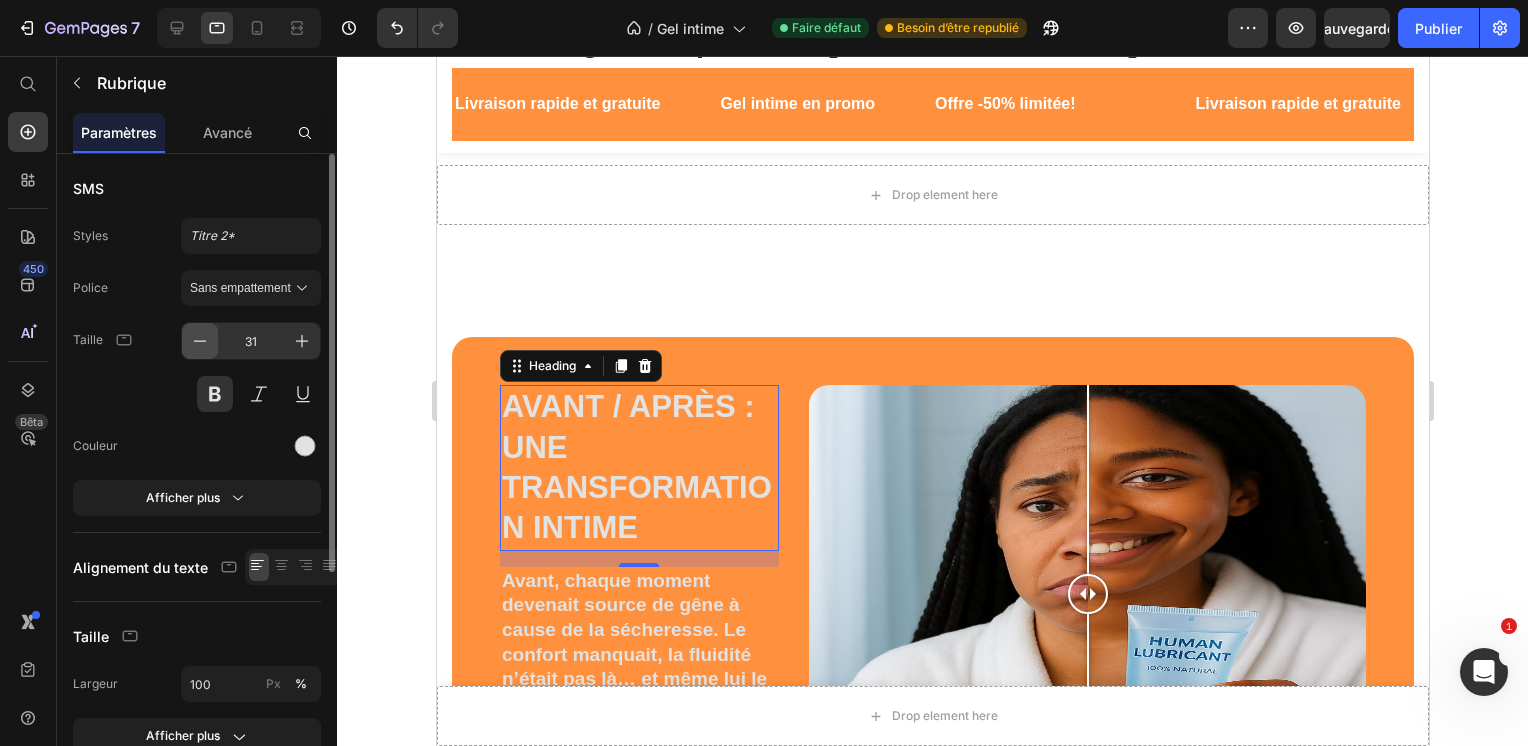 click 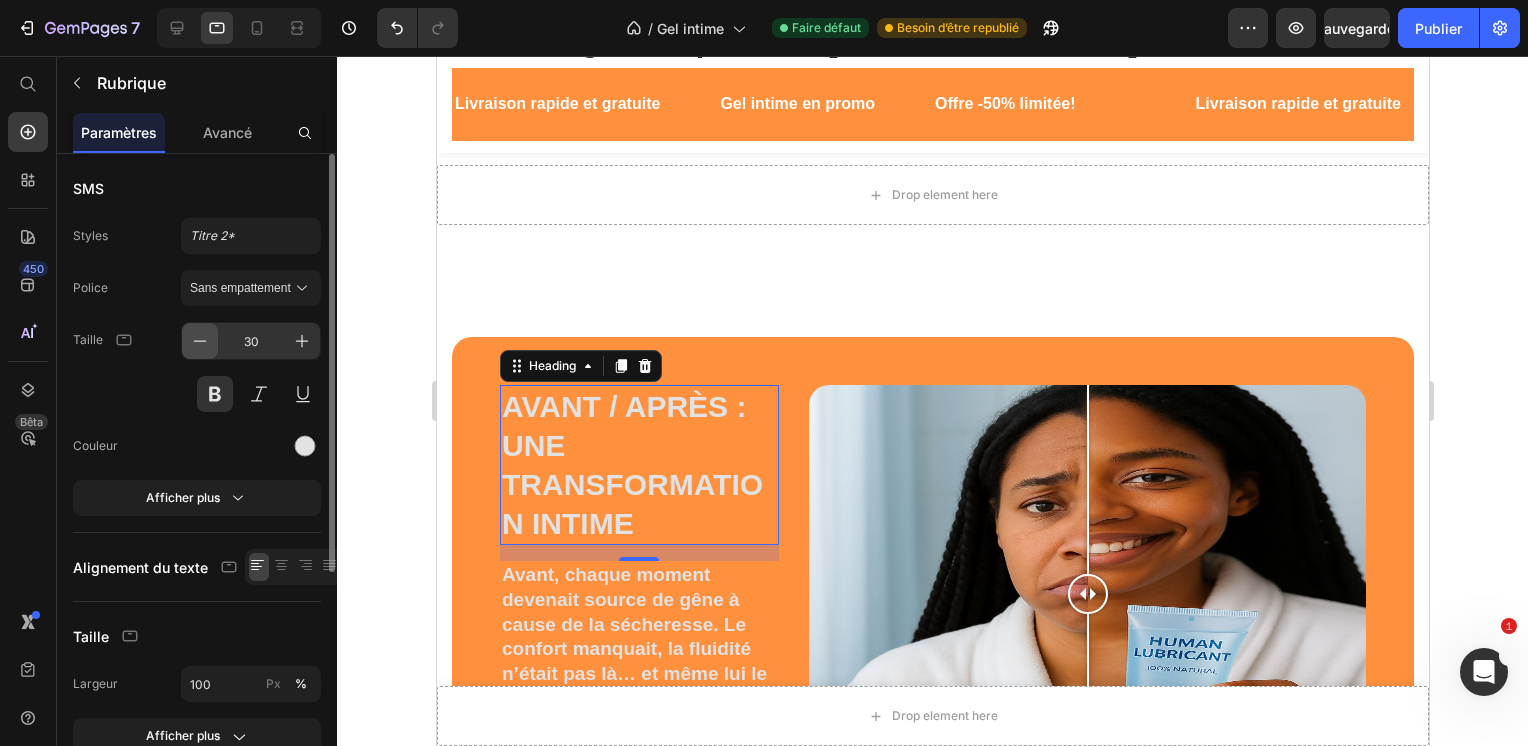 click 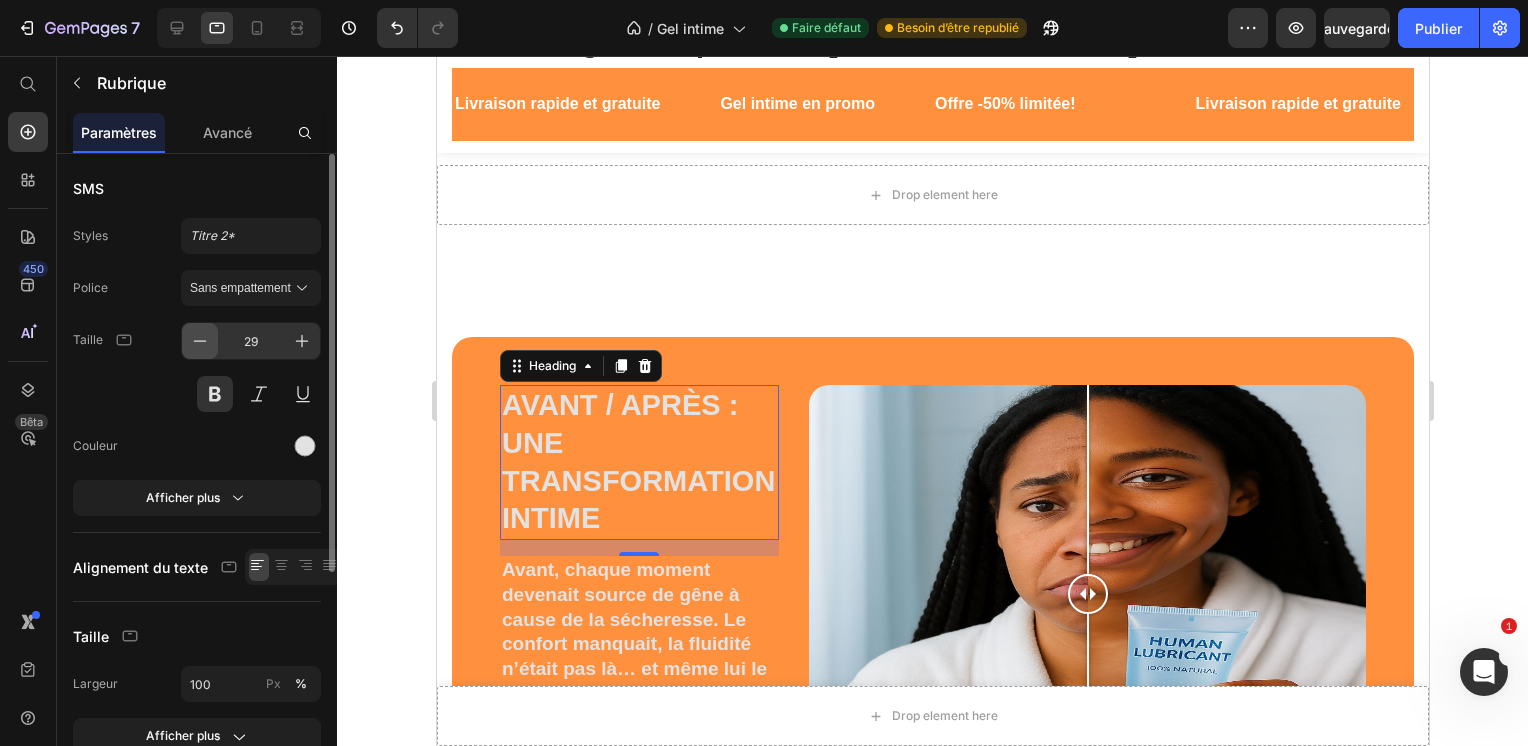 click 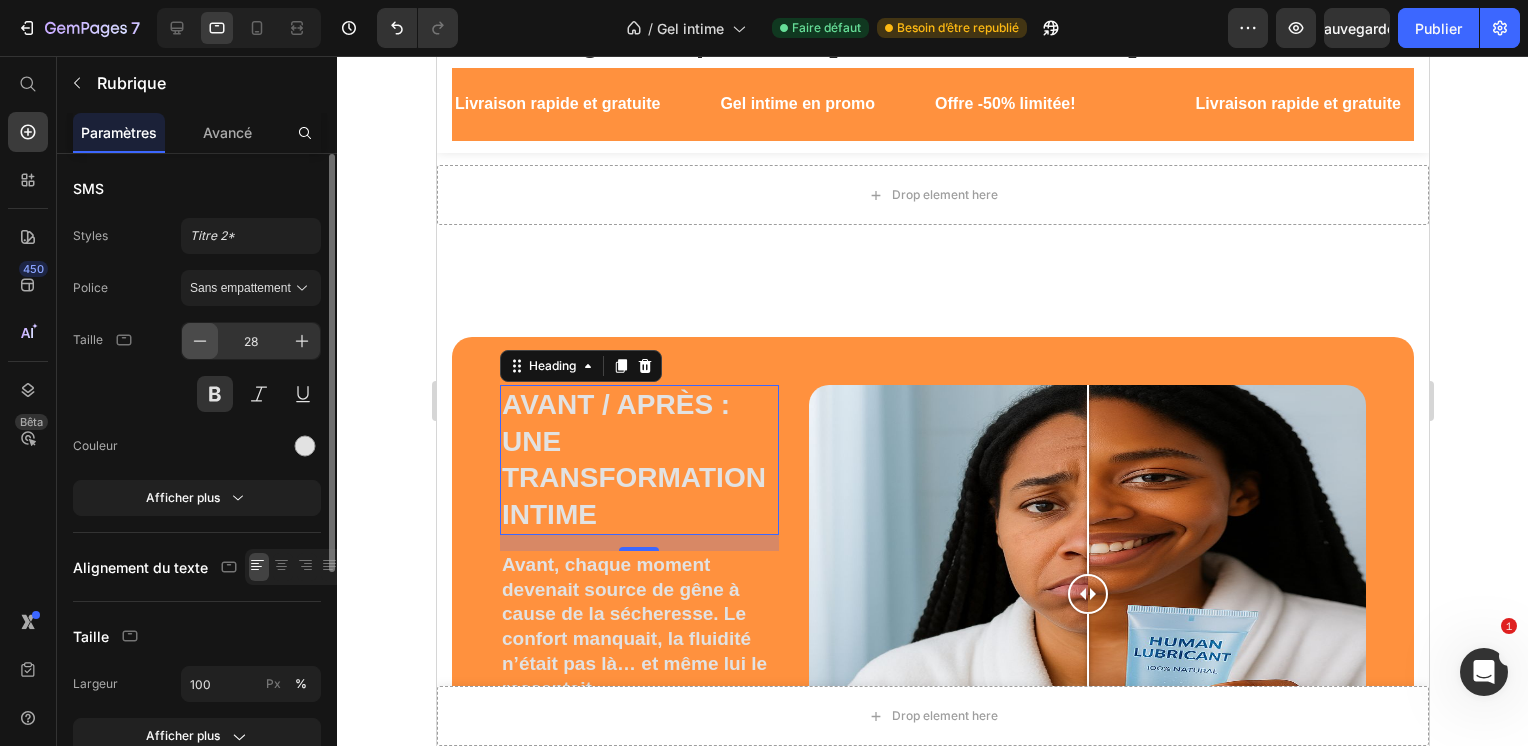 click 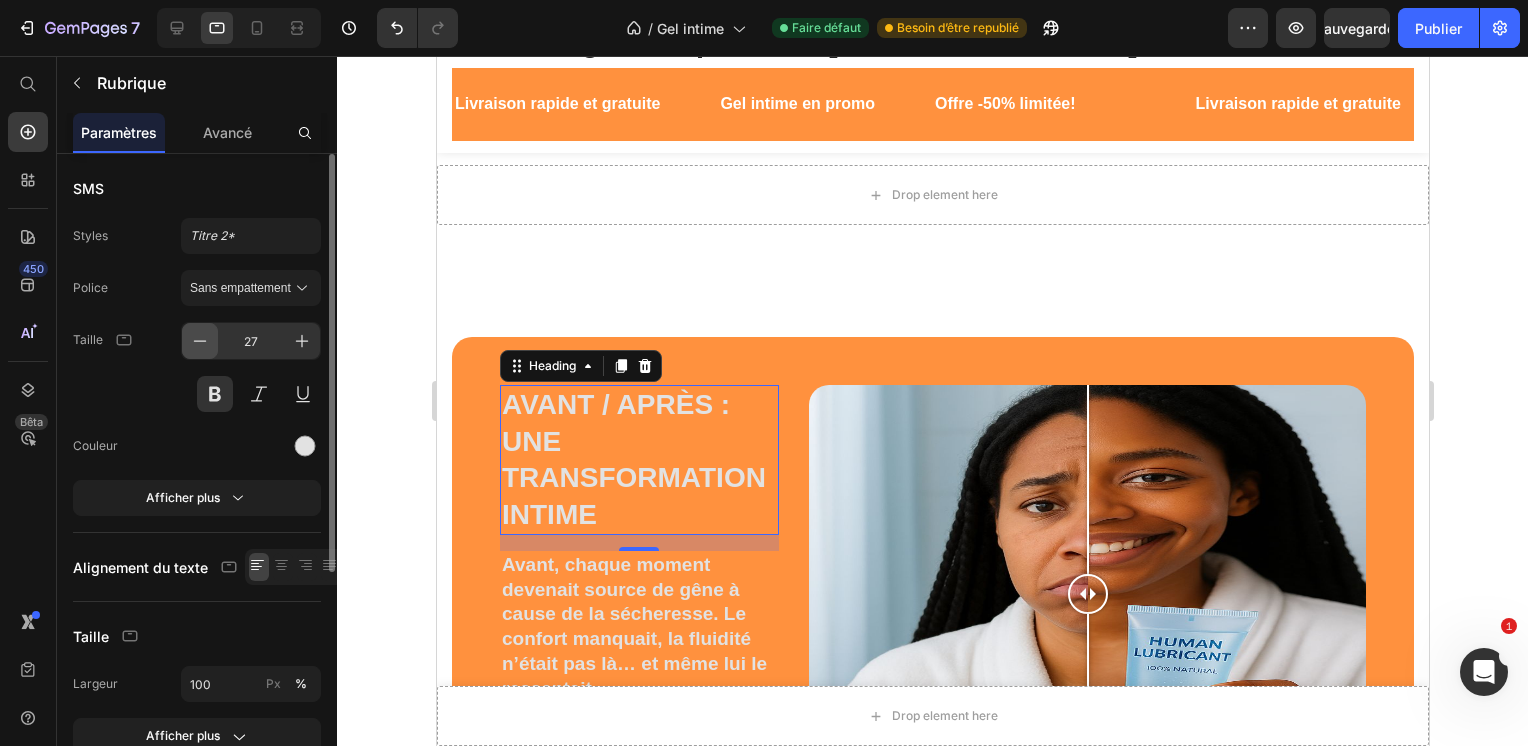 click 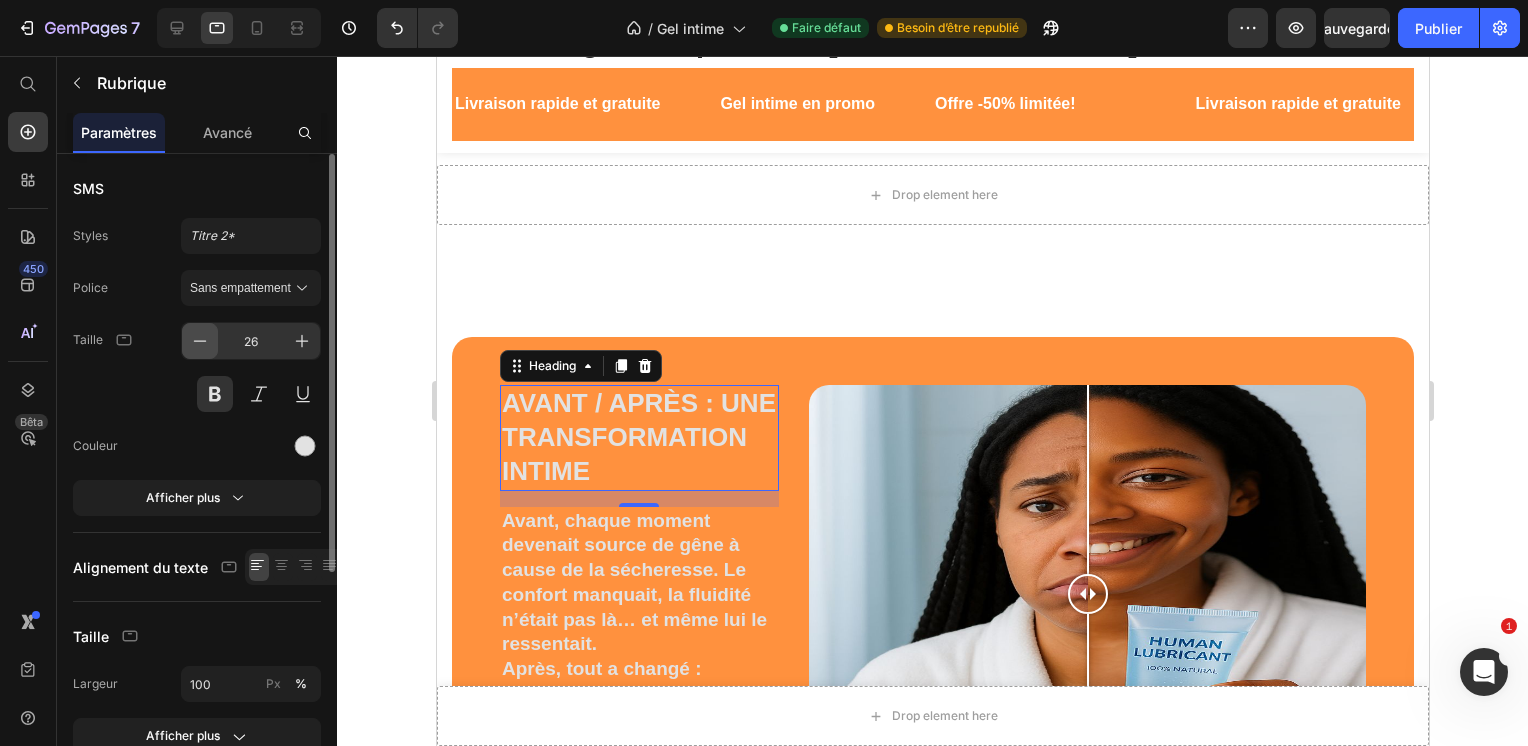 click 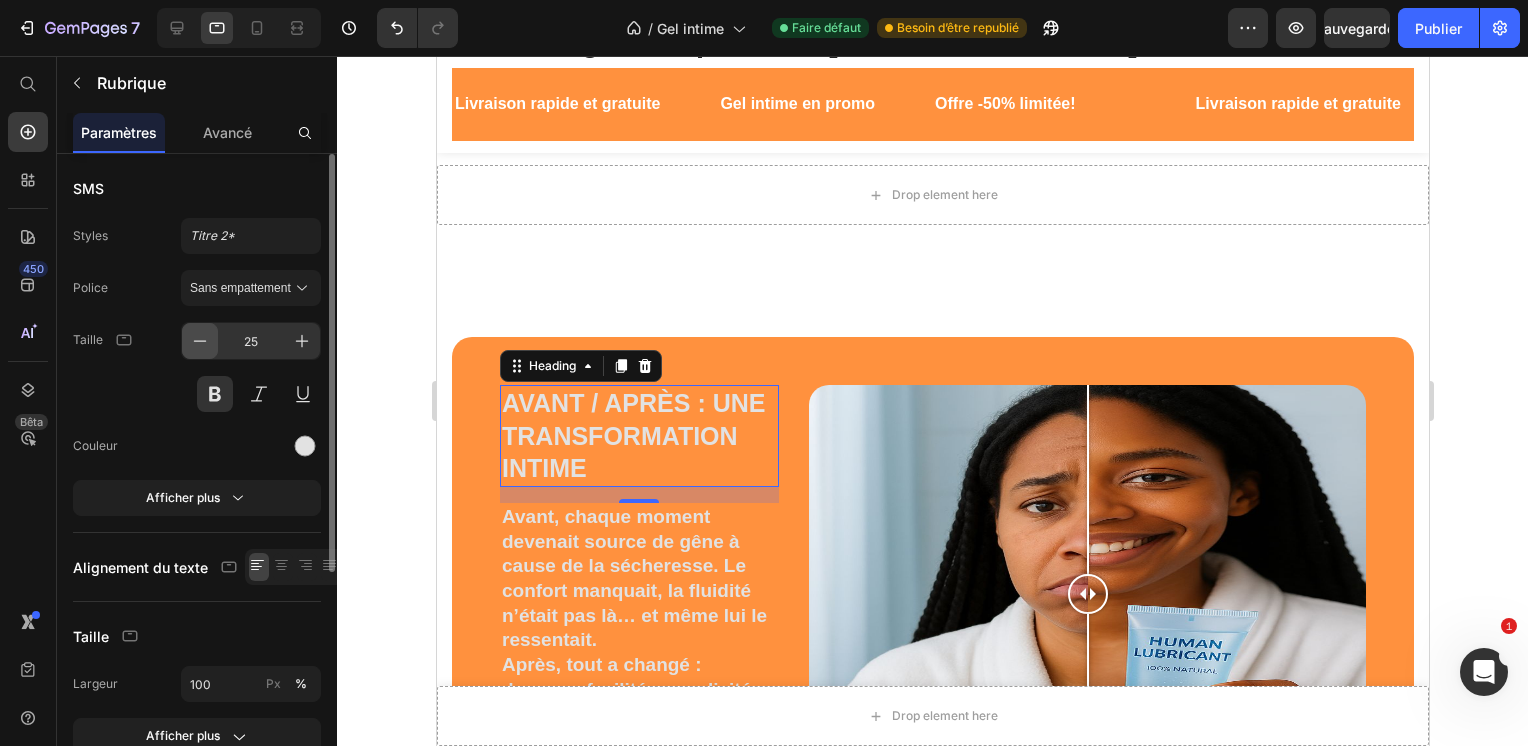 click 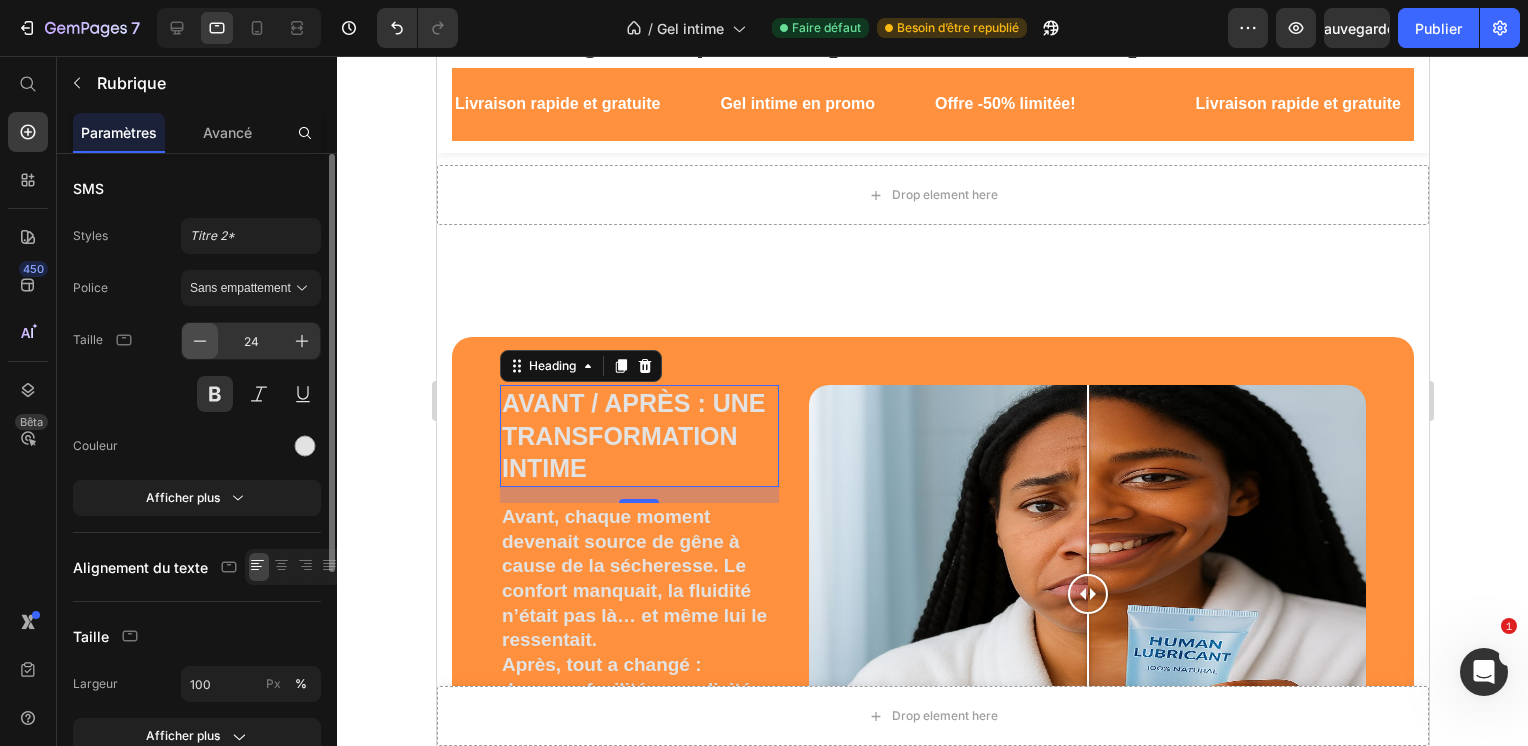 click 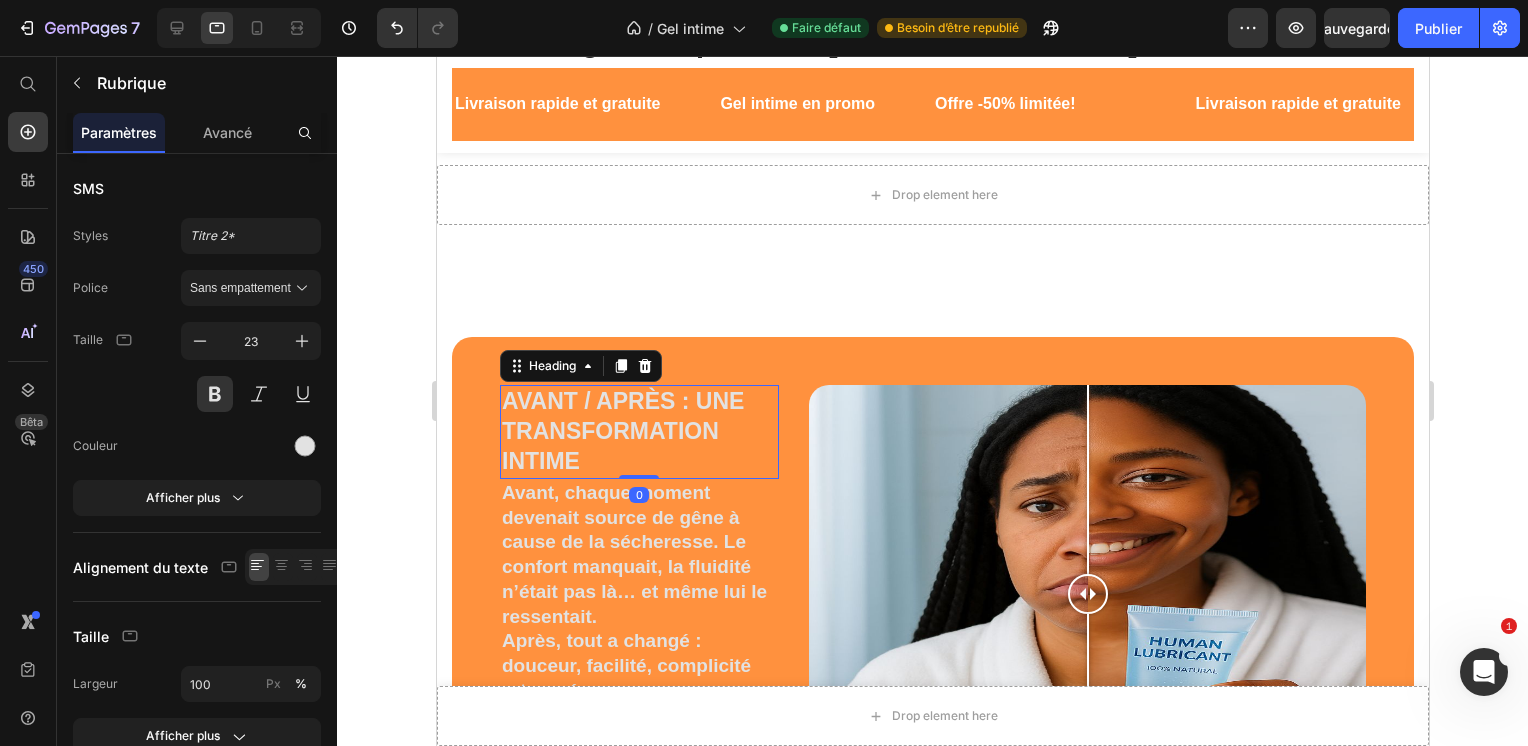drag, startPoint x: 633, startPoint y: 445, endPoint x: 629, endPoint y: 424, distance: 21.377558 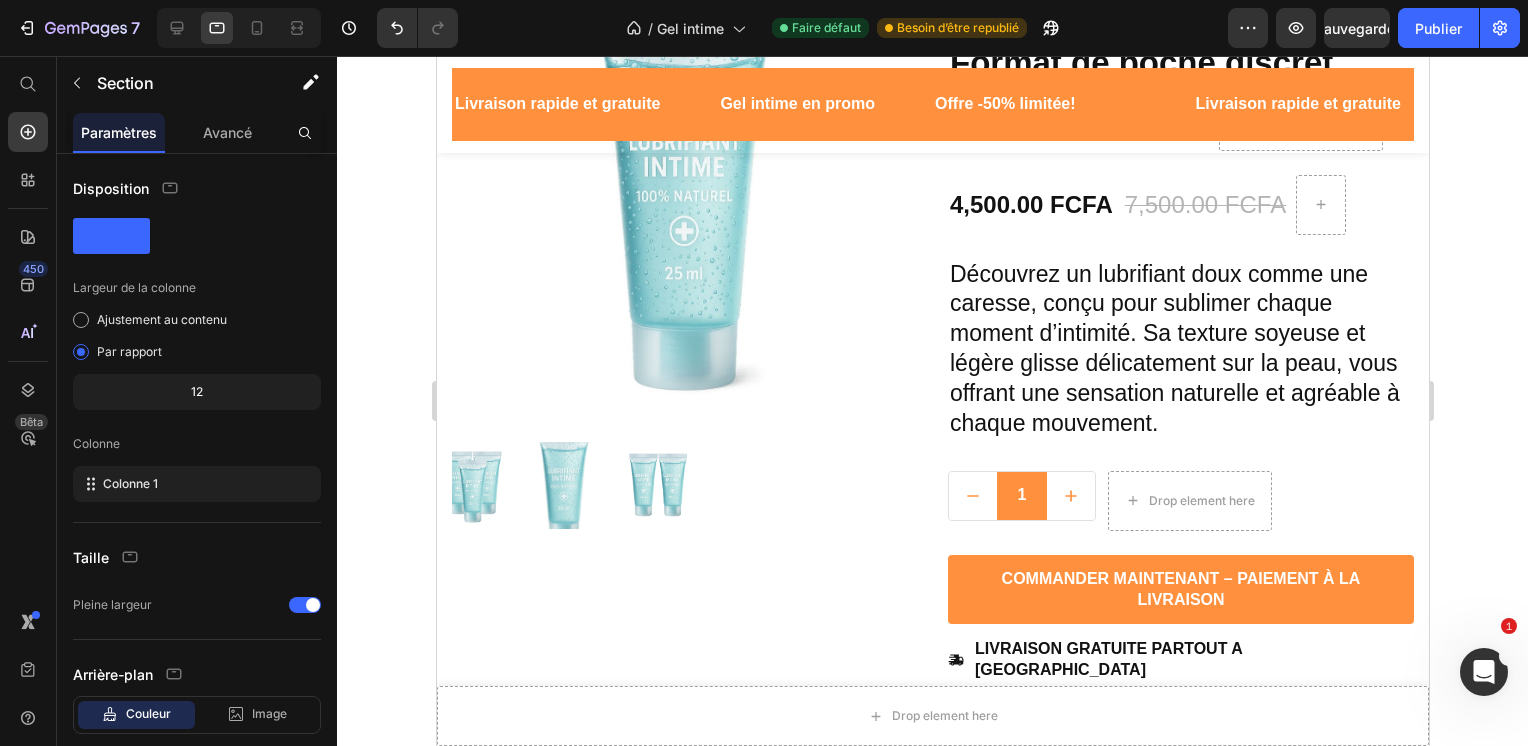 scroll, scrollTop: 0, scrollLeft: 0, axis: both 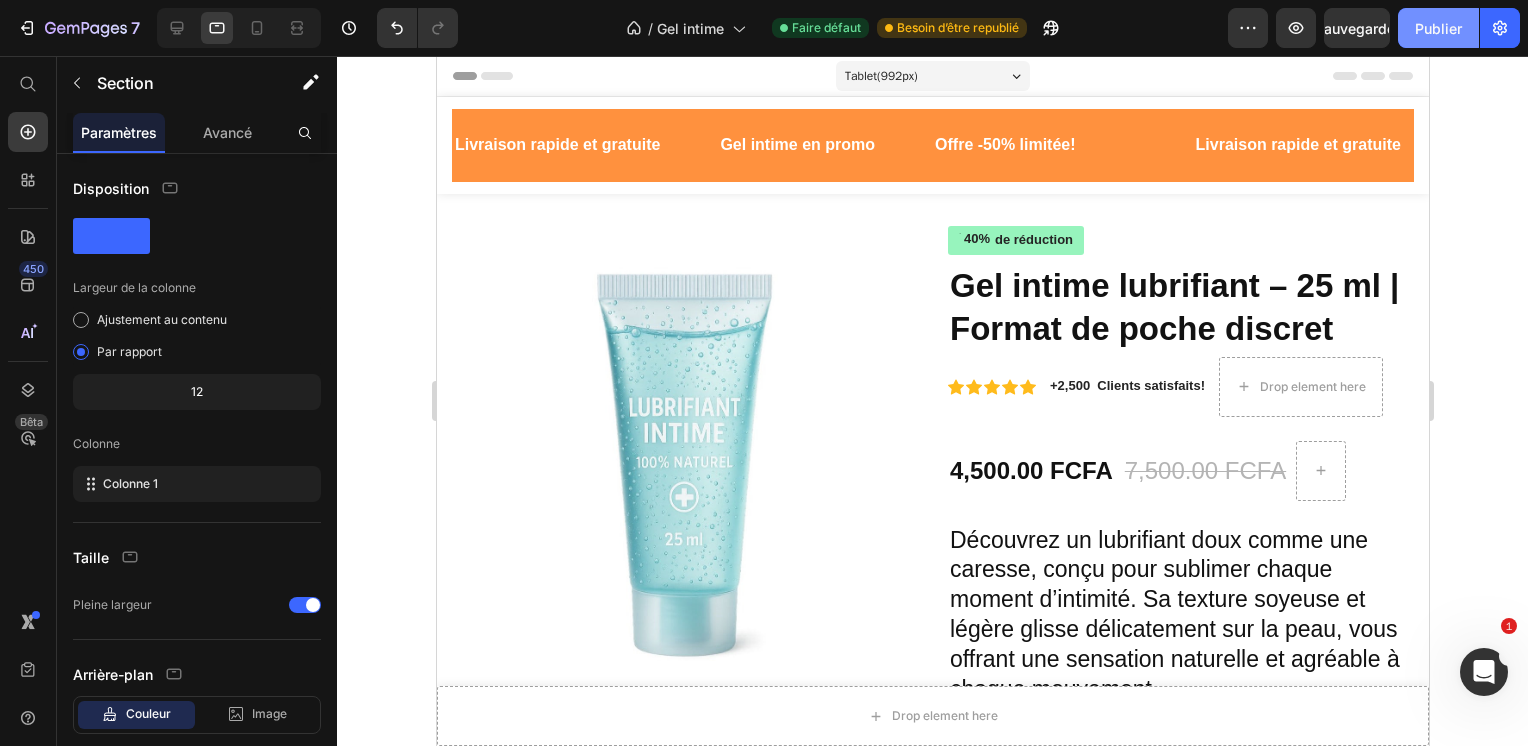 click on "Publier" 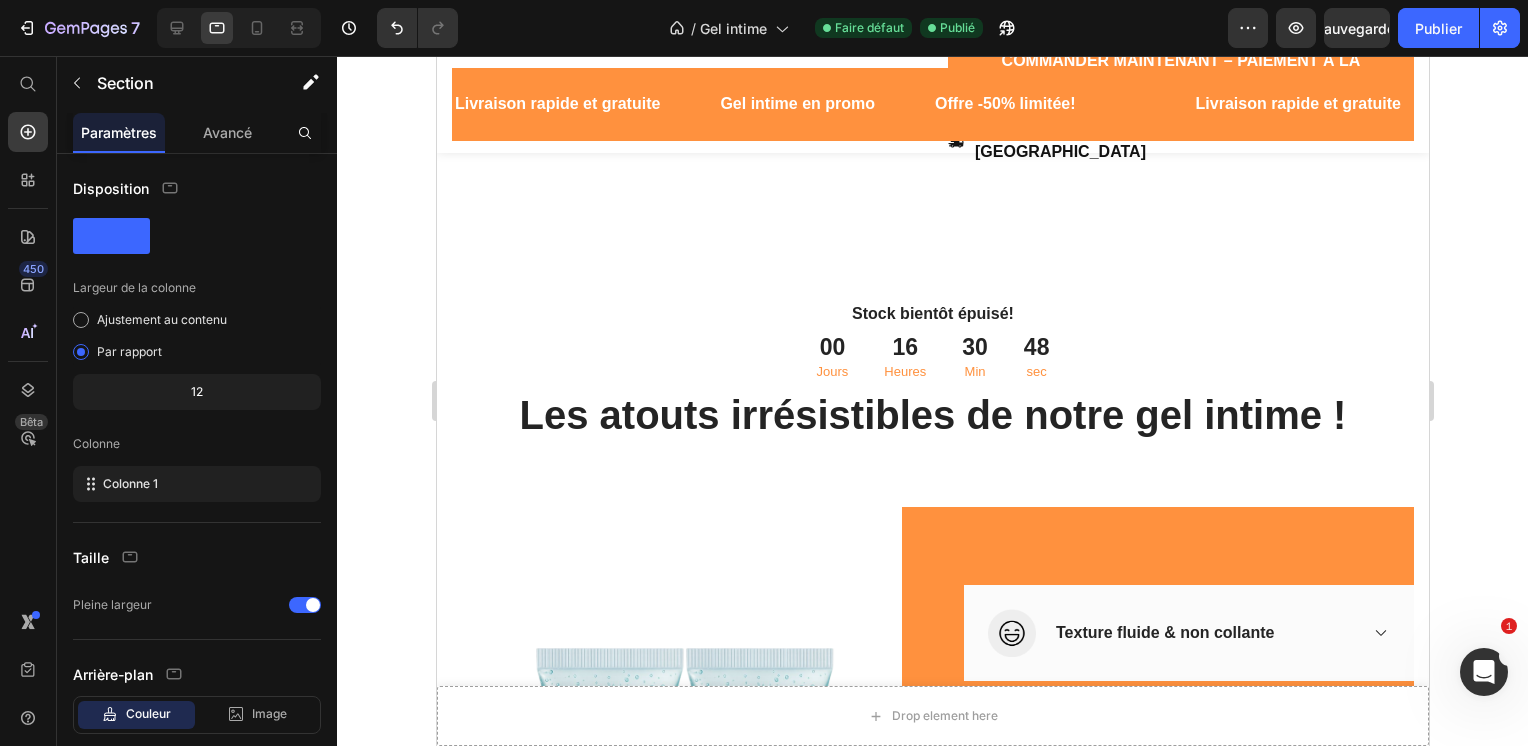 scroll, scrollTop: 759, scrollLeft: 0, axis: vertical 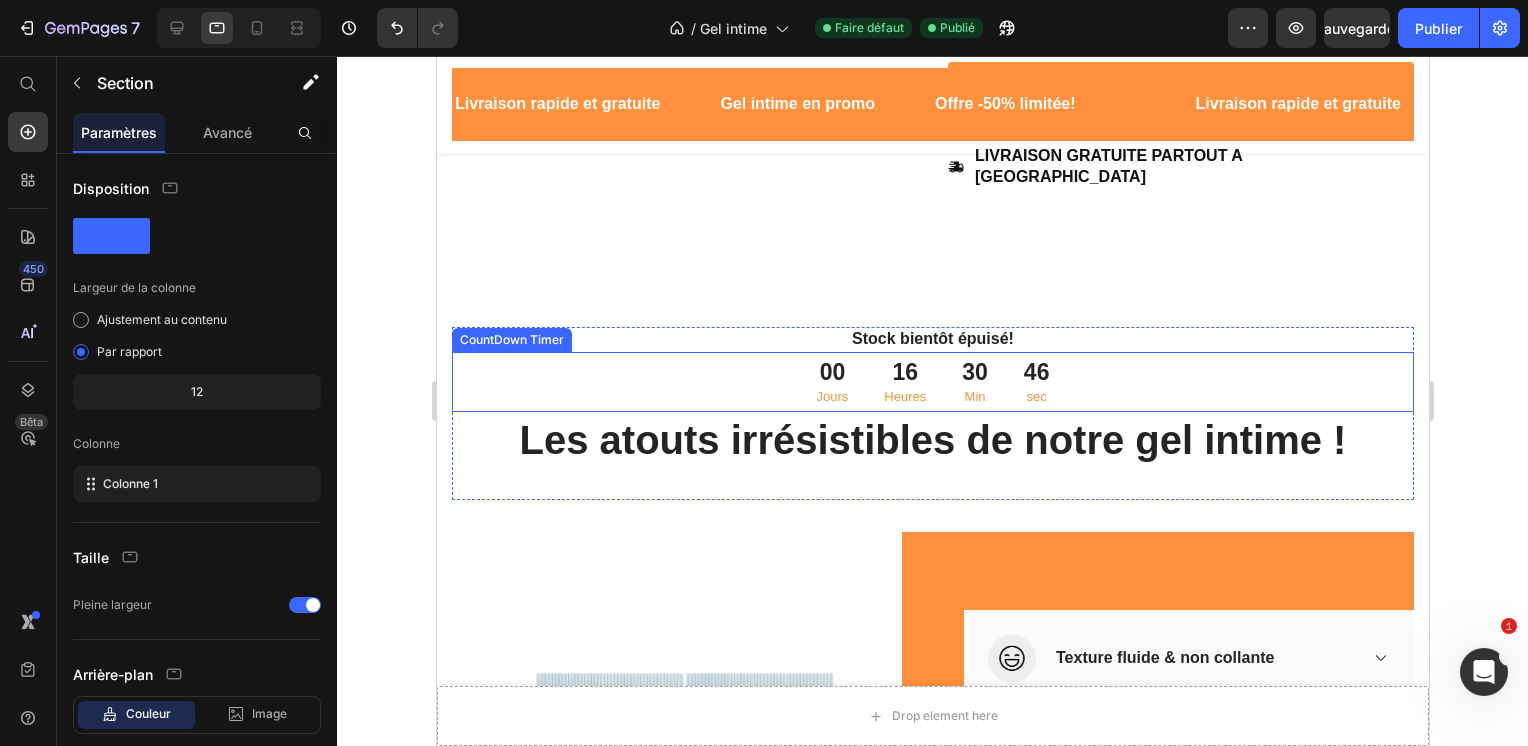click on "00 Jours 16 Heures 30 Min 46 sec" at bounding box center (932, 382) 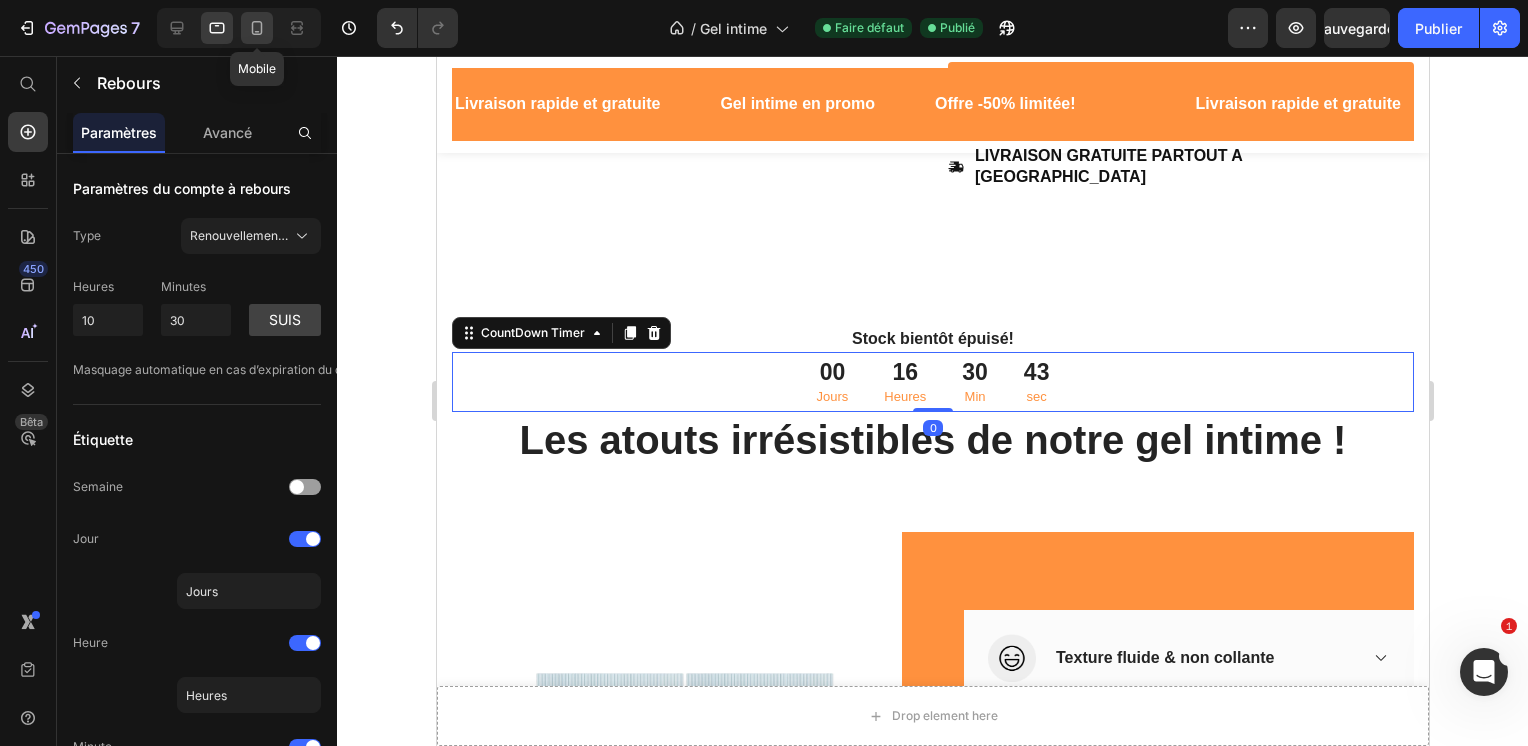 click 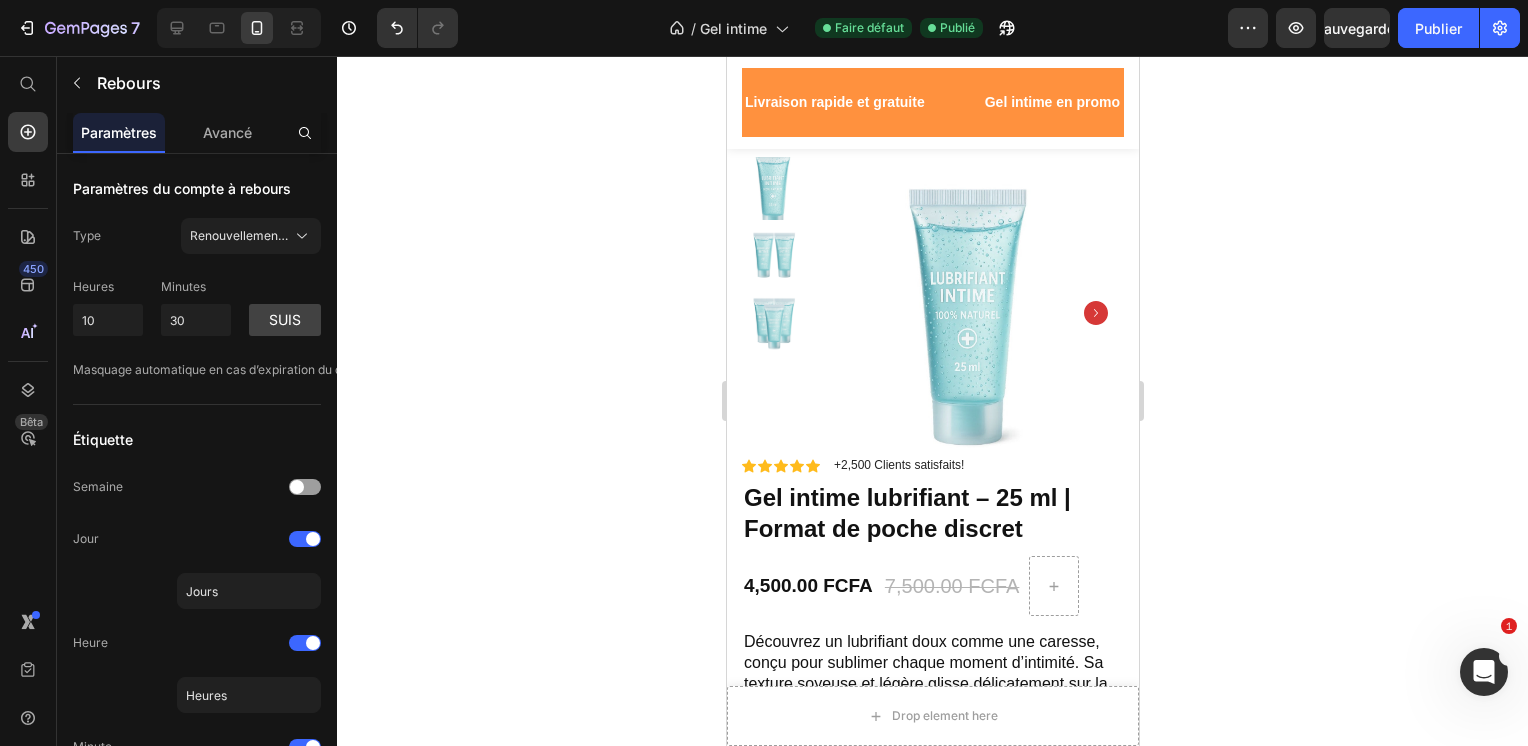 scroll, scrollTop: 0, scrollLeft: 0, axis: both 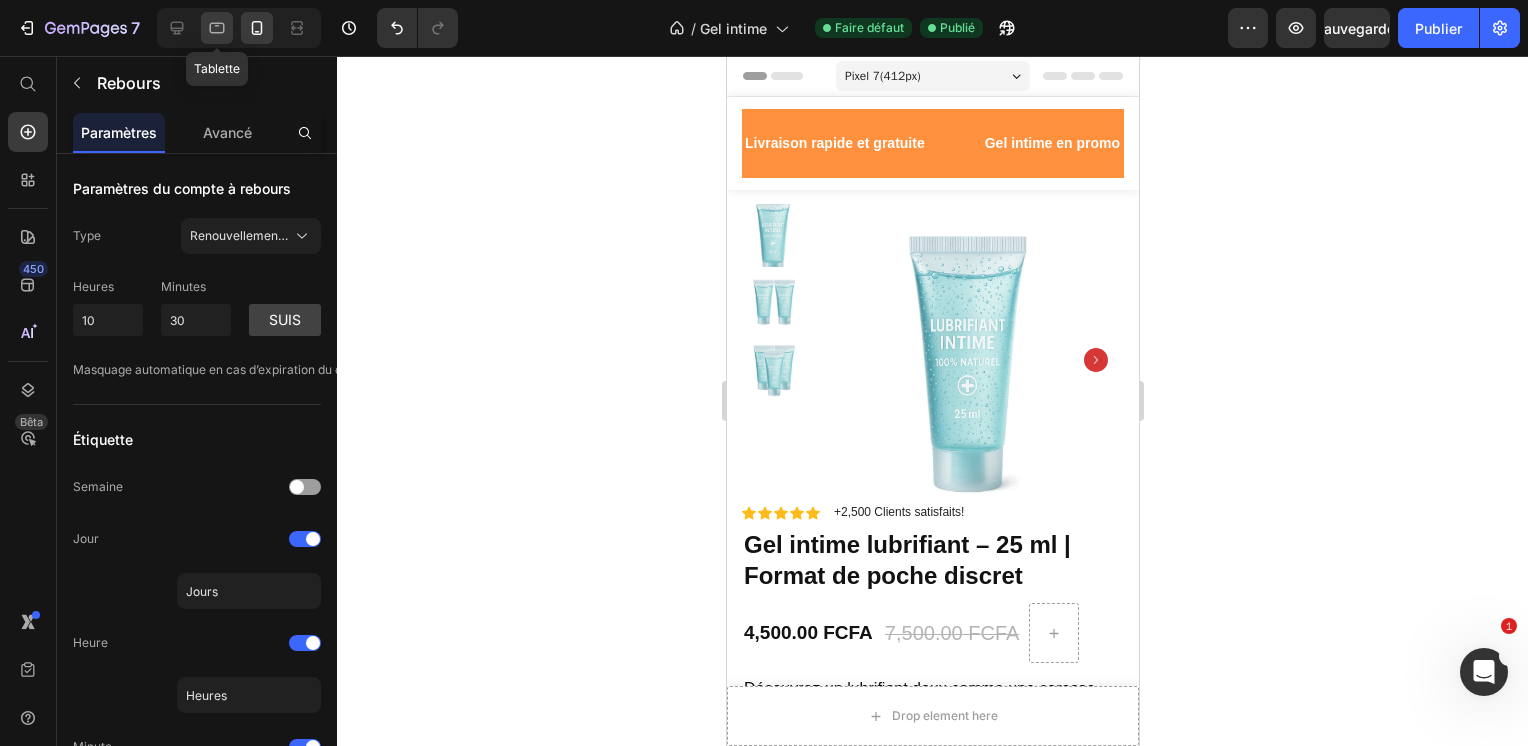 click 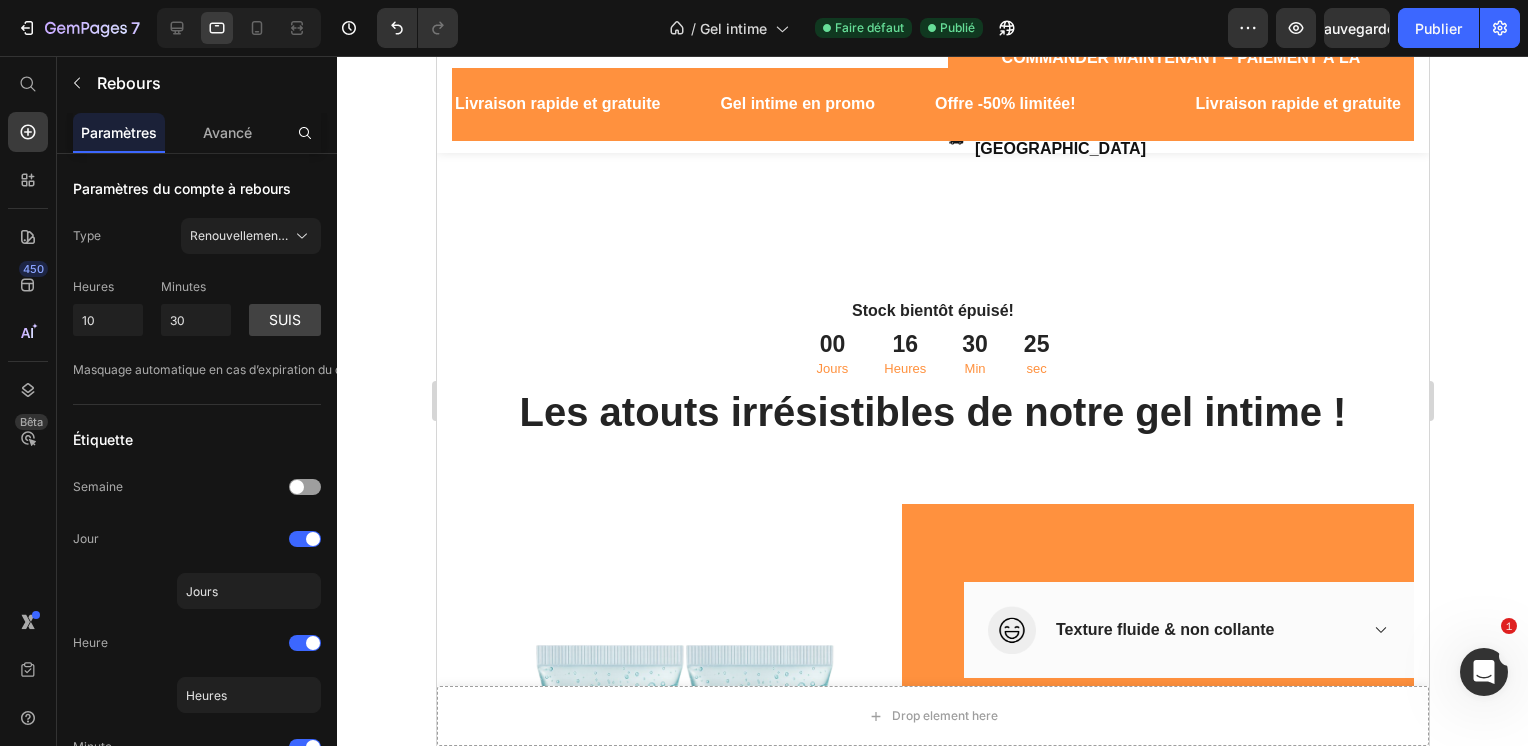 scroll, scrollTop: 783, scrollLeft: 0, axis: vertical 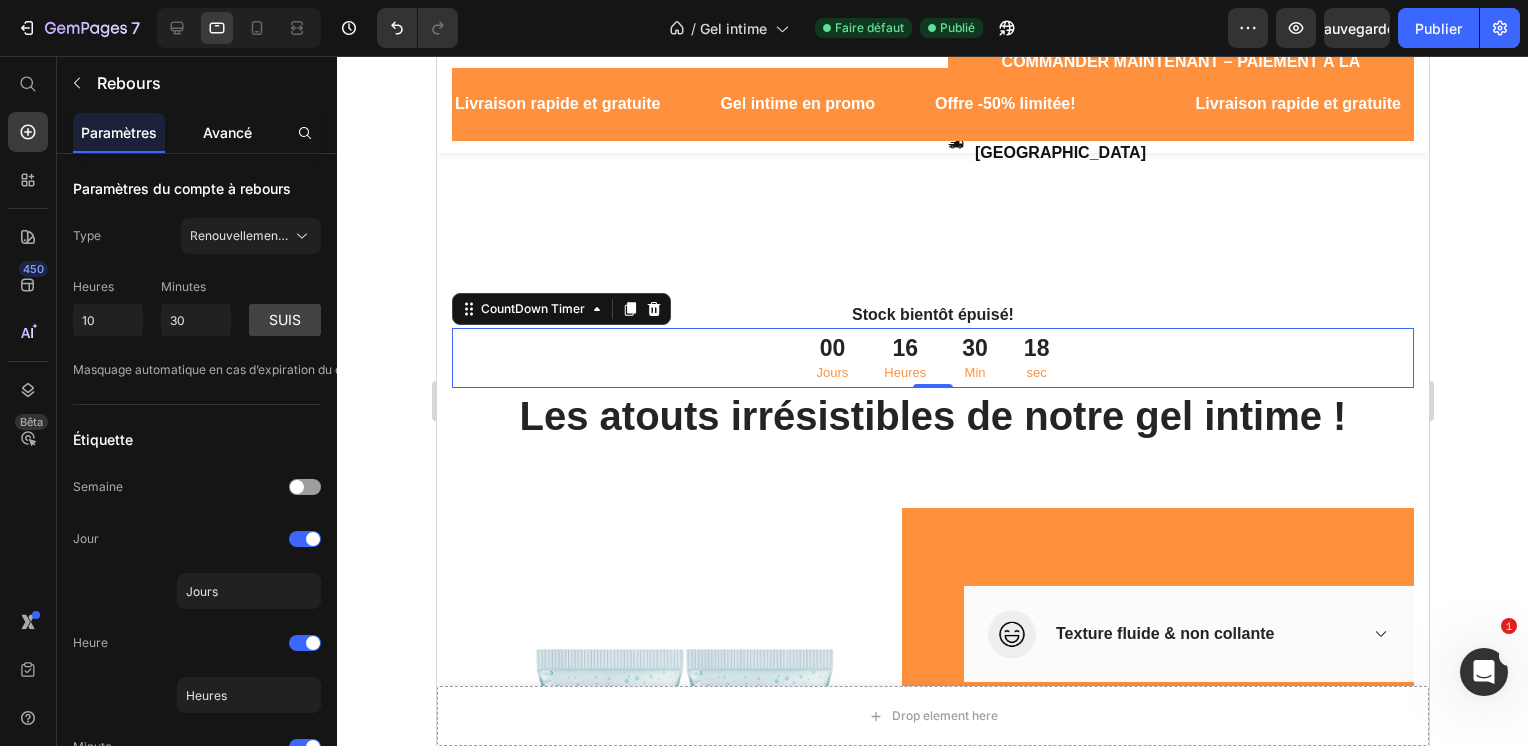 click on "Avancé" at bounding box center [227, 132] 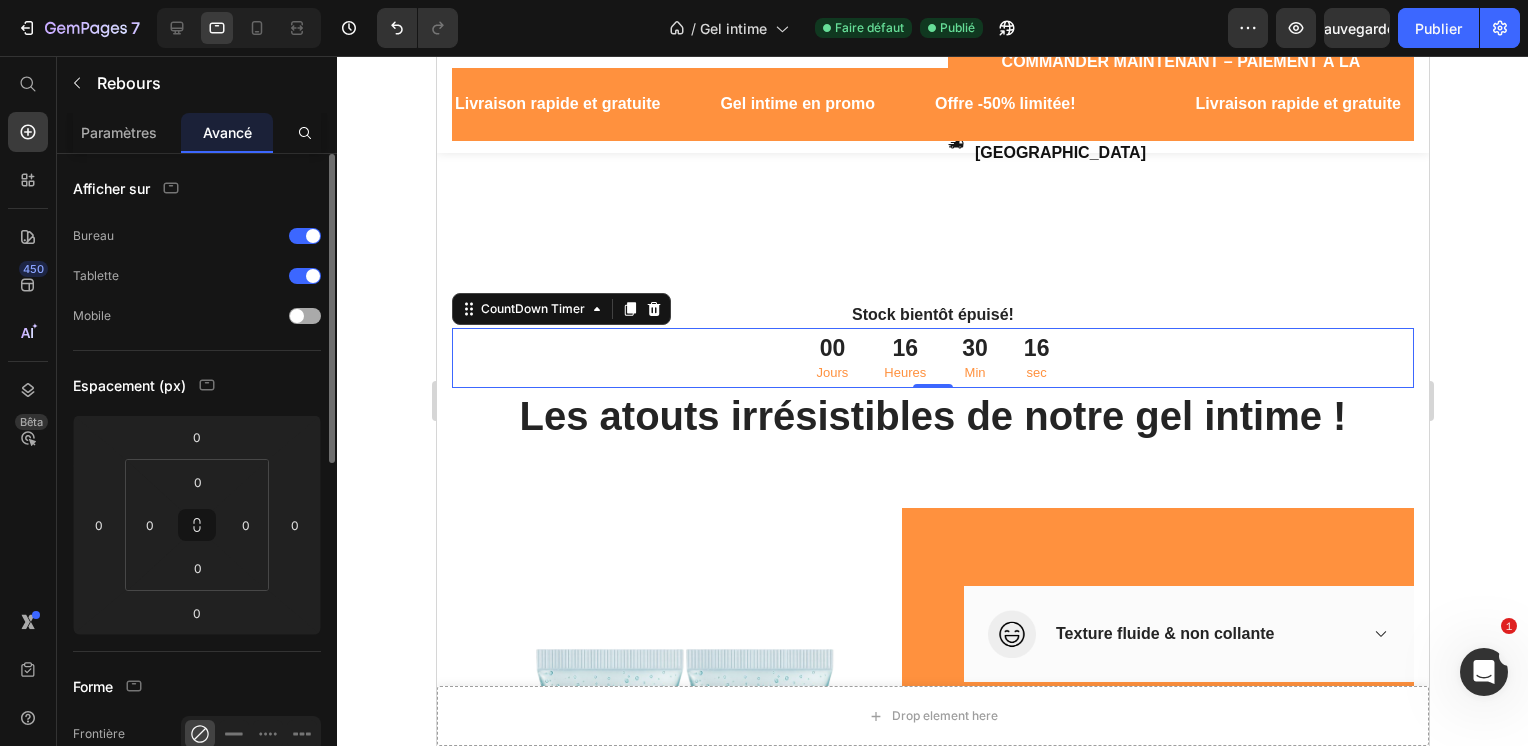 click at bounding box center (297, 316) 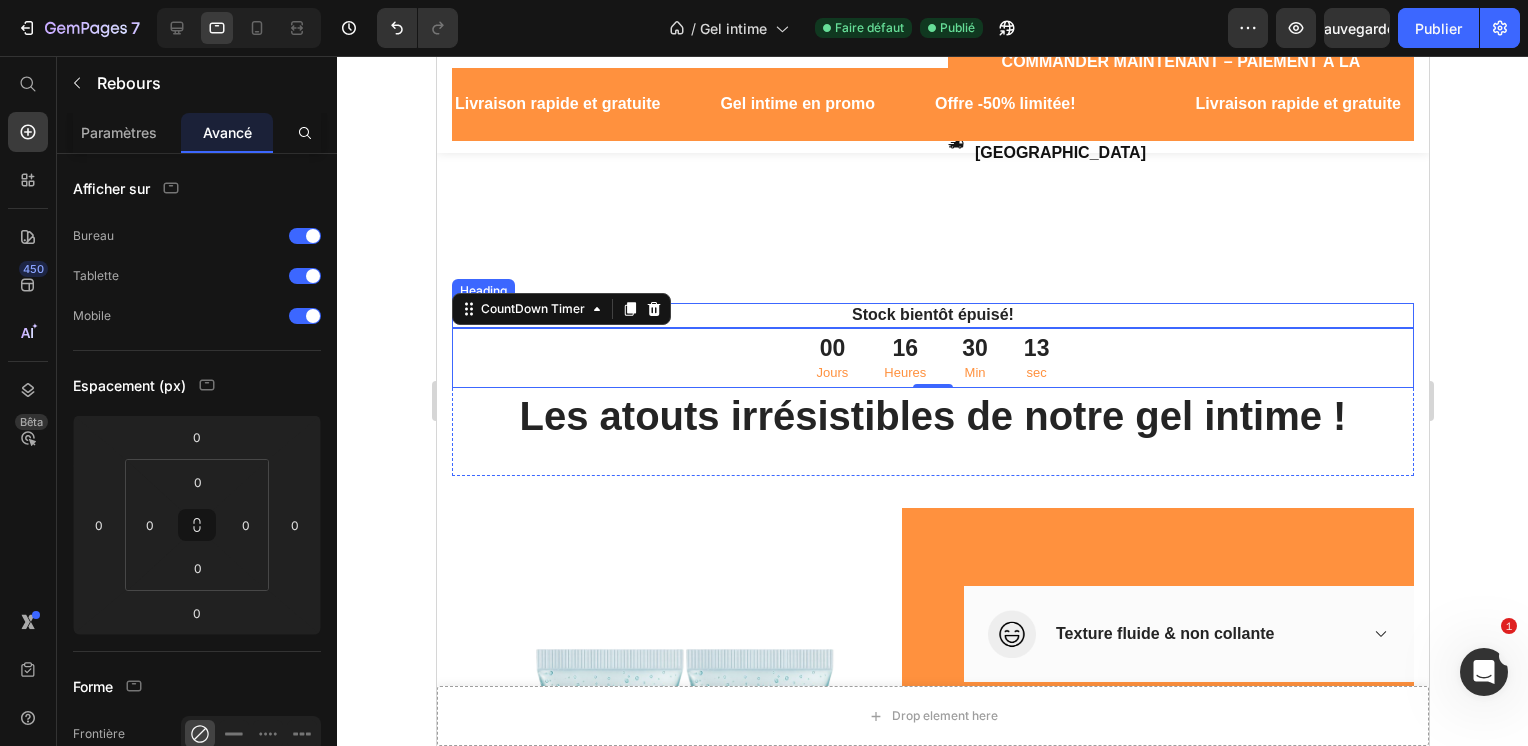 click on "Stock bientôt épuisé!" at bounding box center (932, 314) 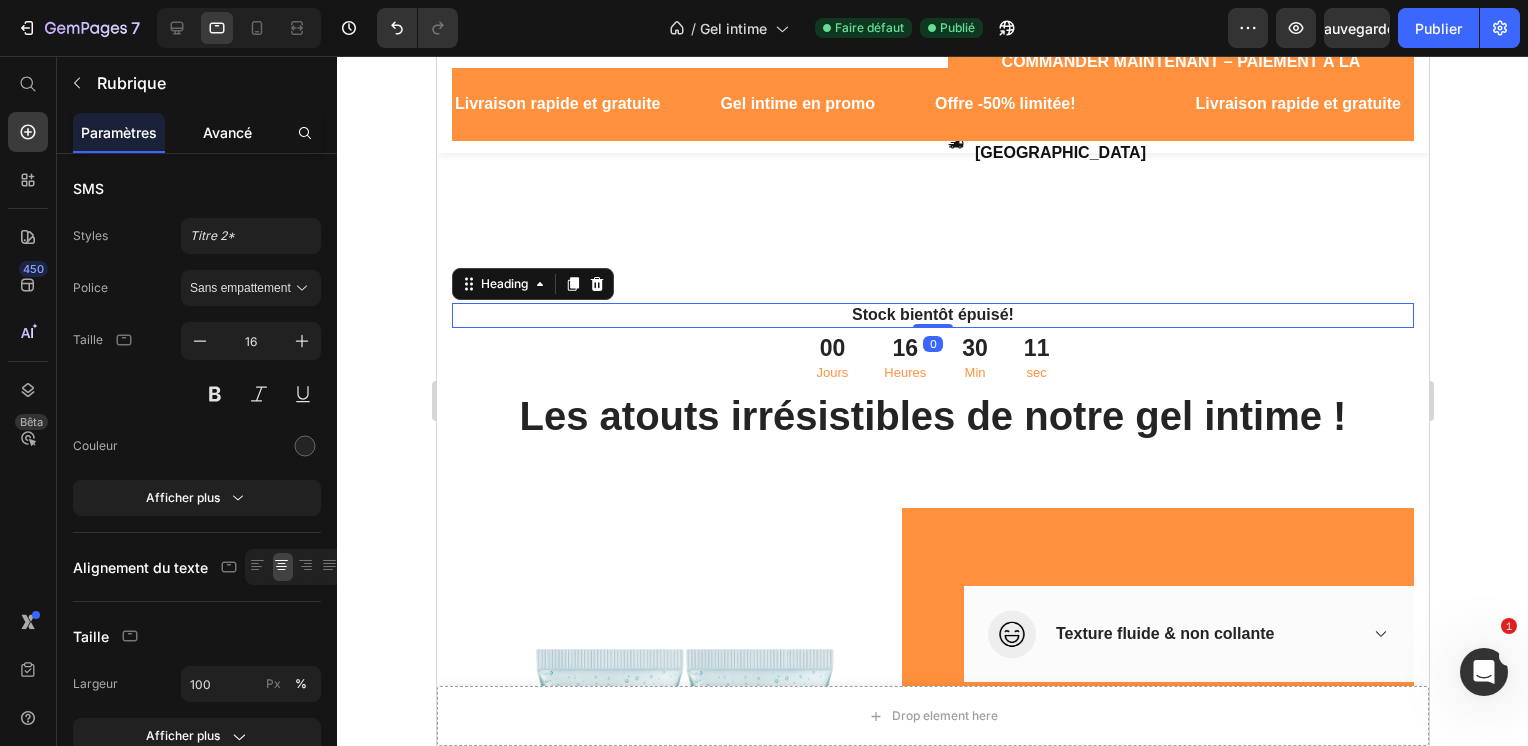 click on "Avancé" 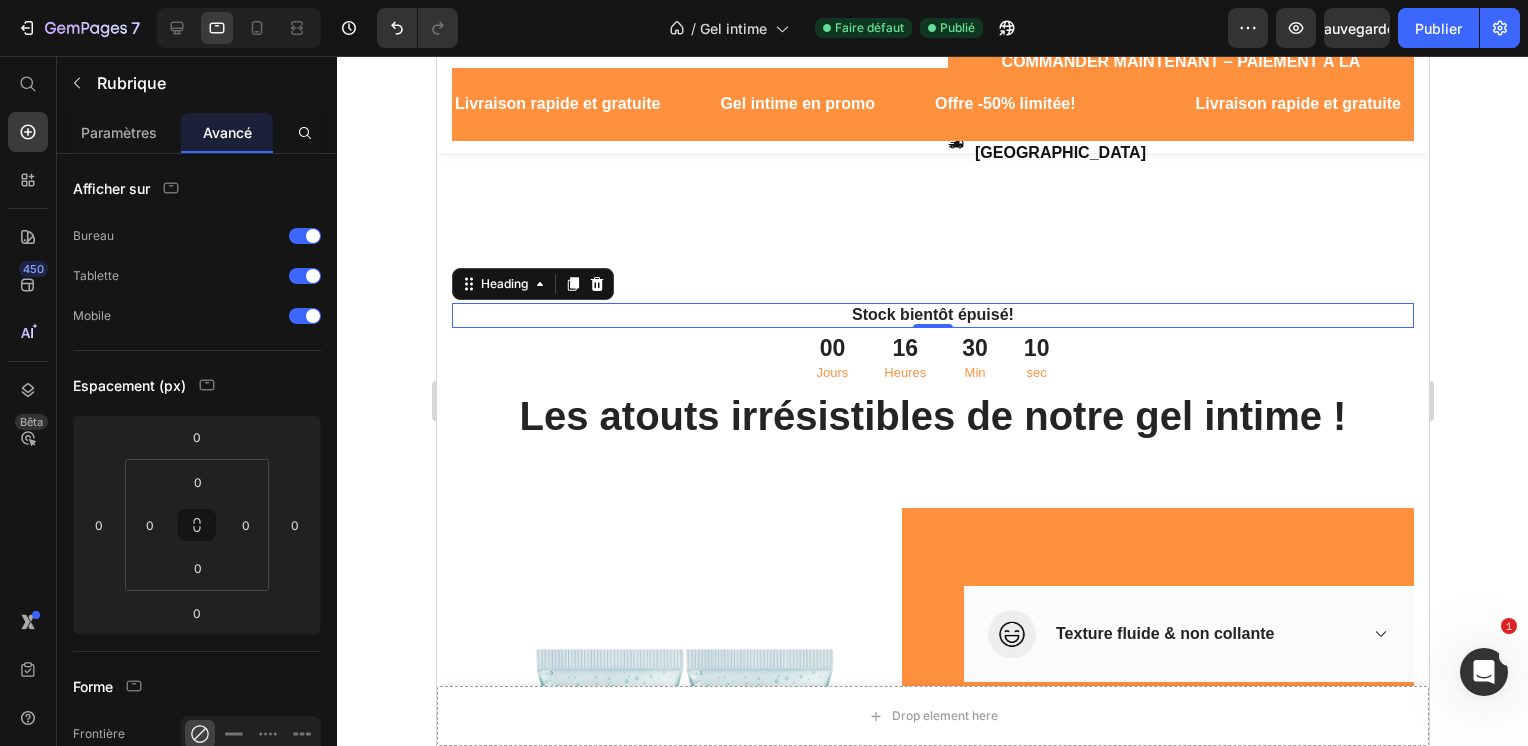 click on "Avancé" at bounding box center (227, 132) 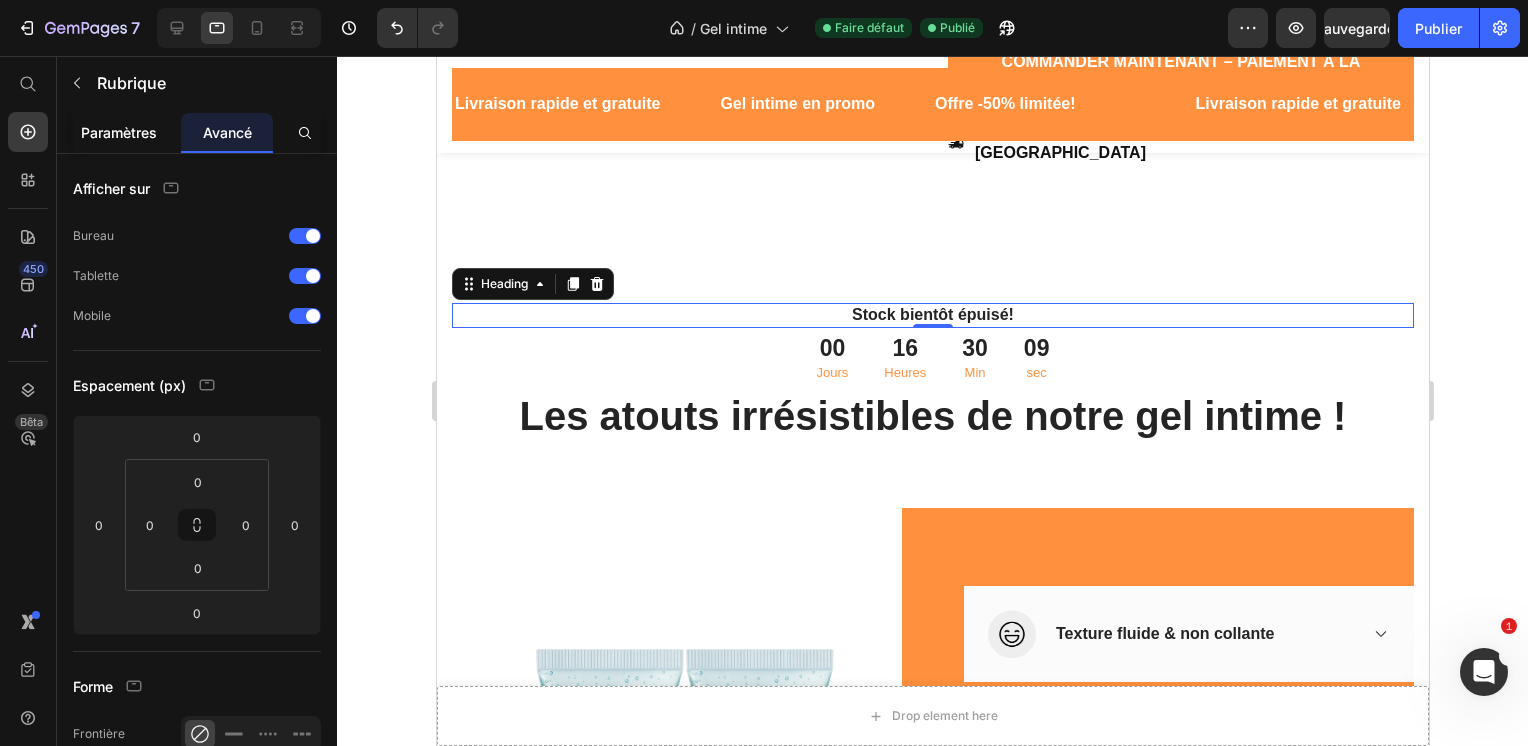 click on "Paramètres" at bounding box center (119, 132) 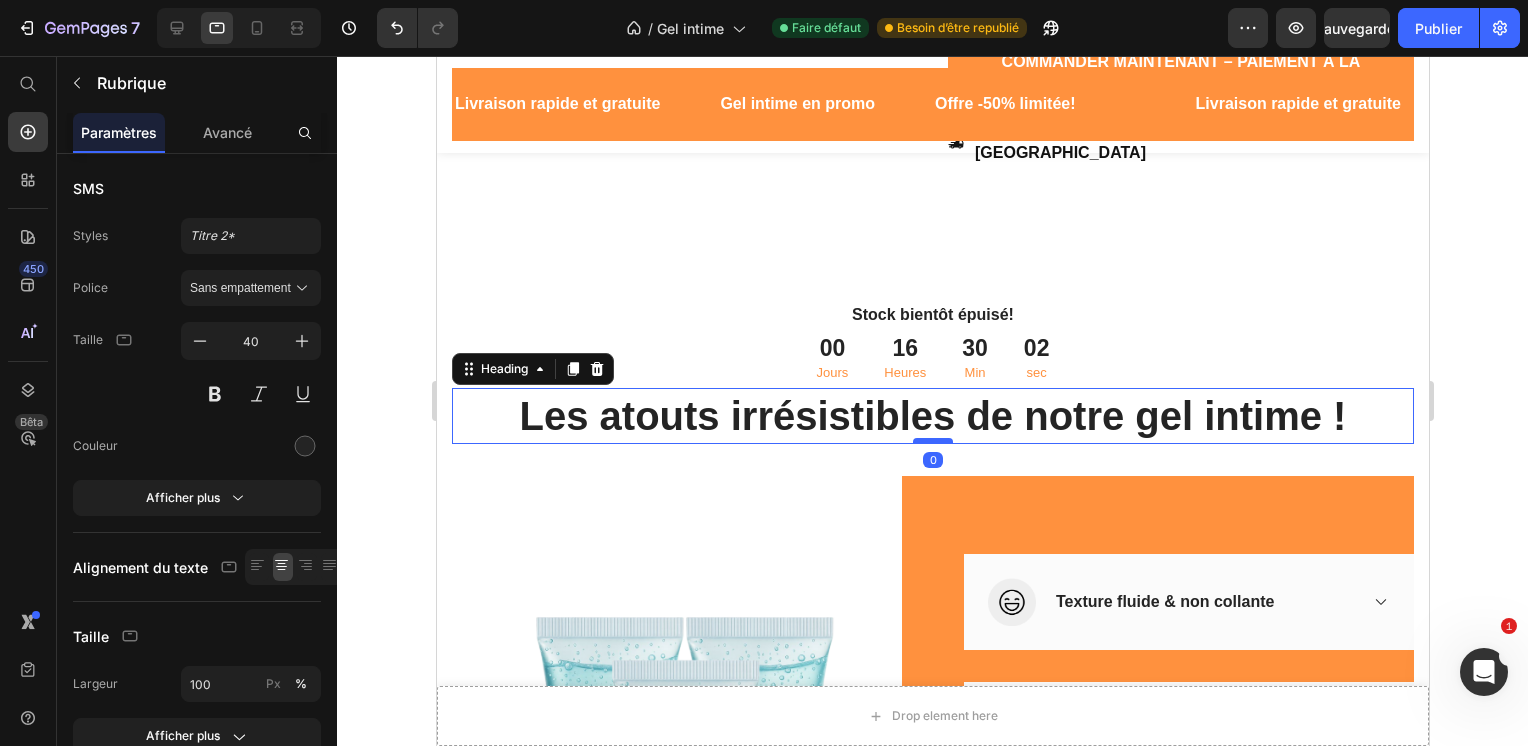 drag, startPoint x: 930, startPoint y: 448, endPoint x: 925, endPoint y: 415, distance: 33.37664 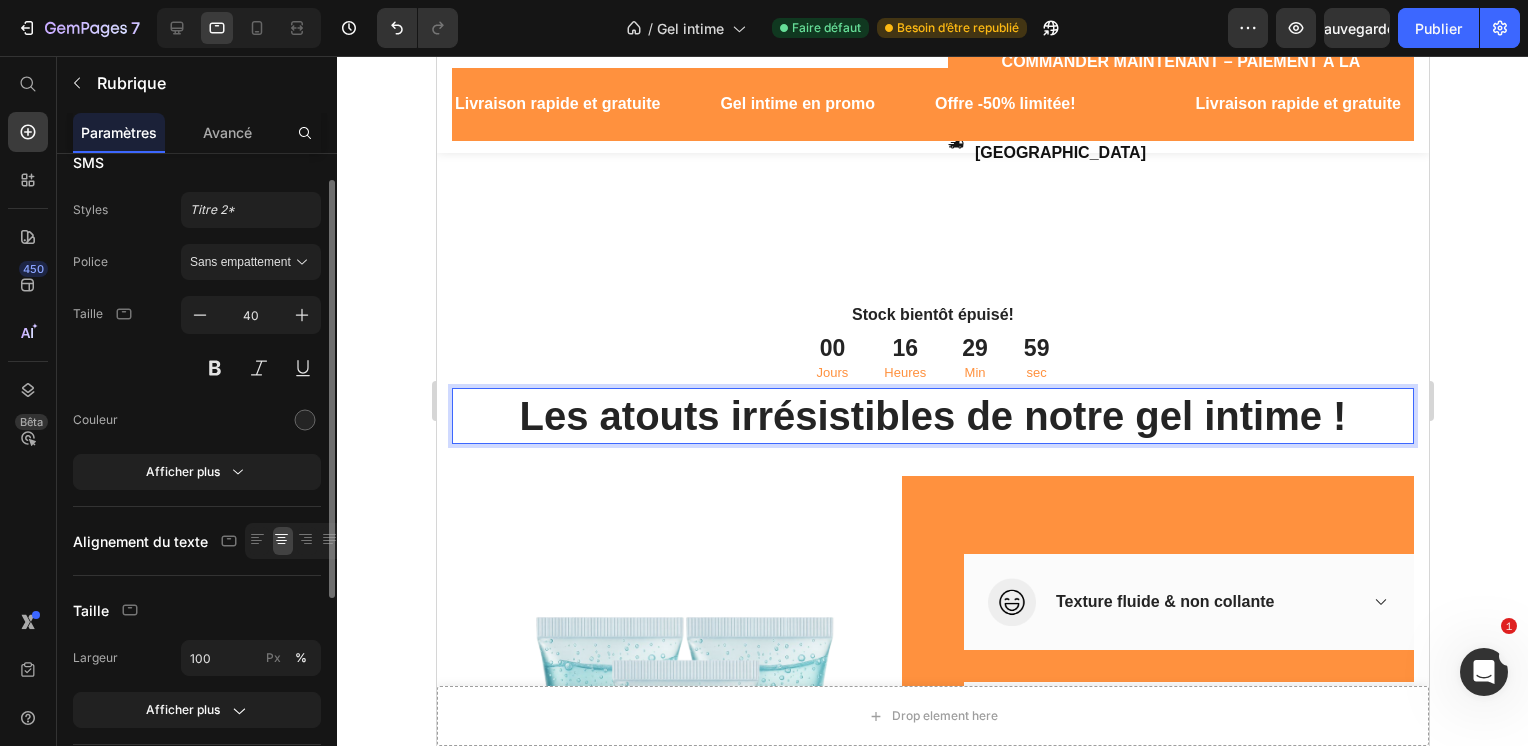 scroll, scrollTop: 32, scrollLeft: 0, axis: vertical 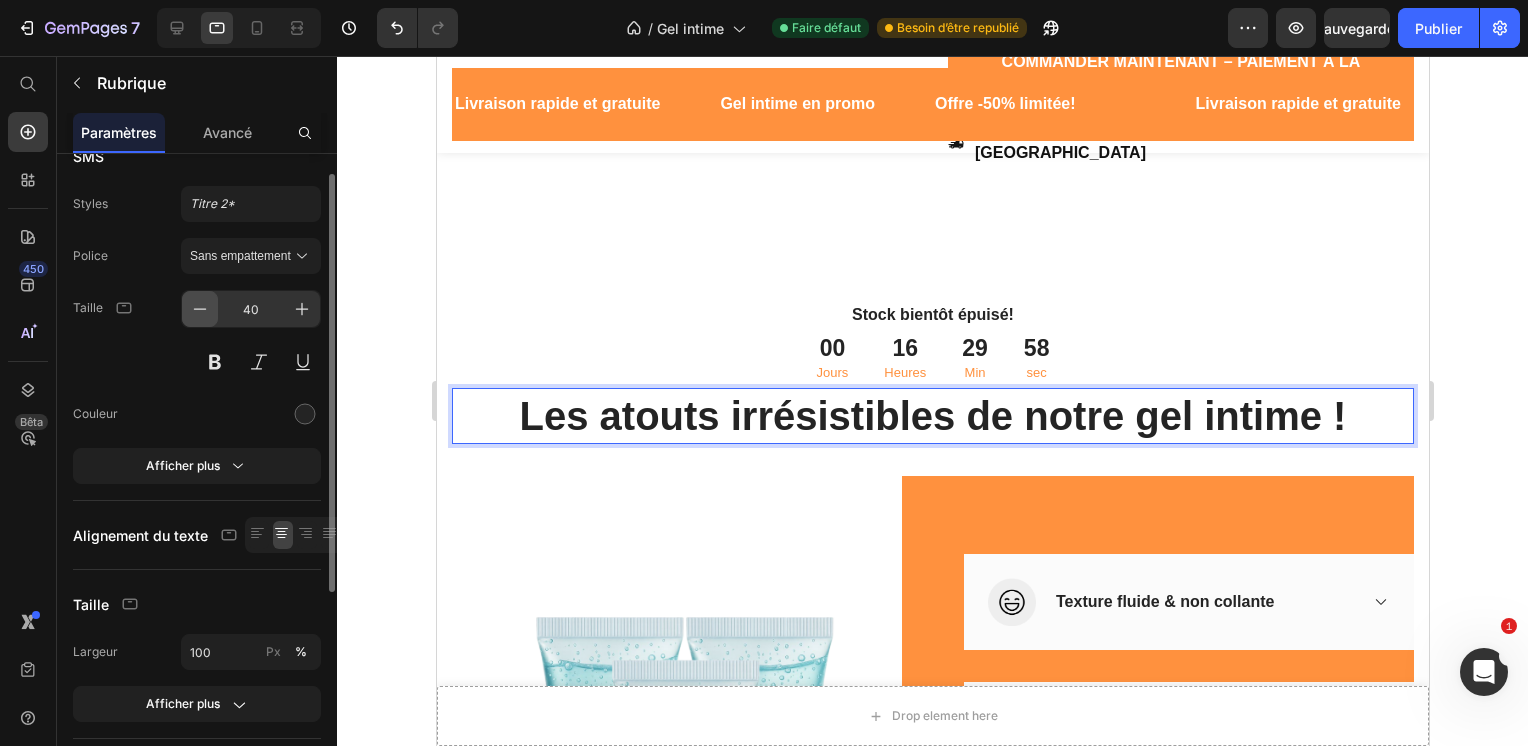 click 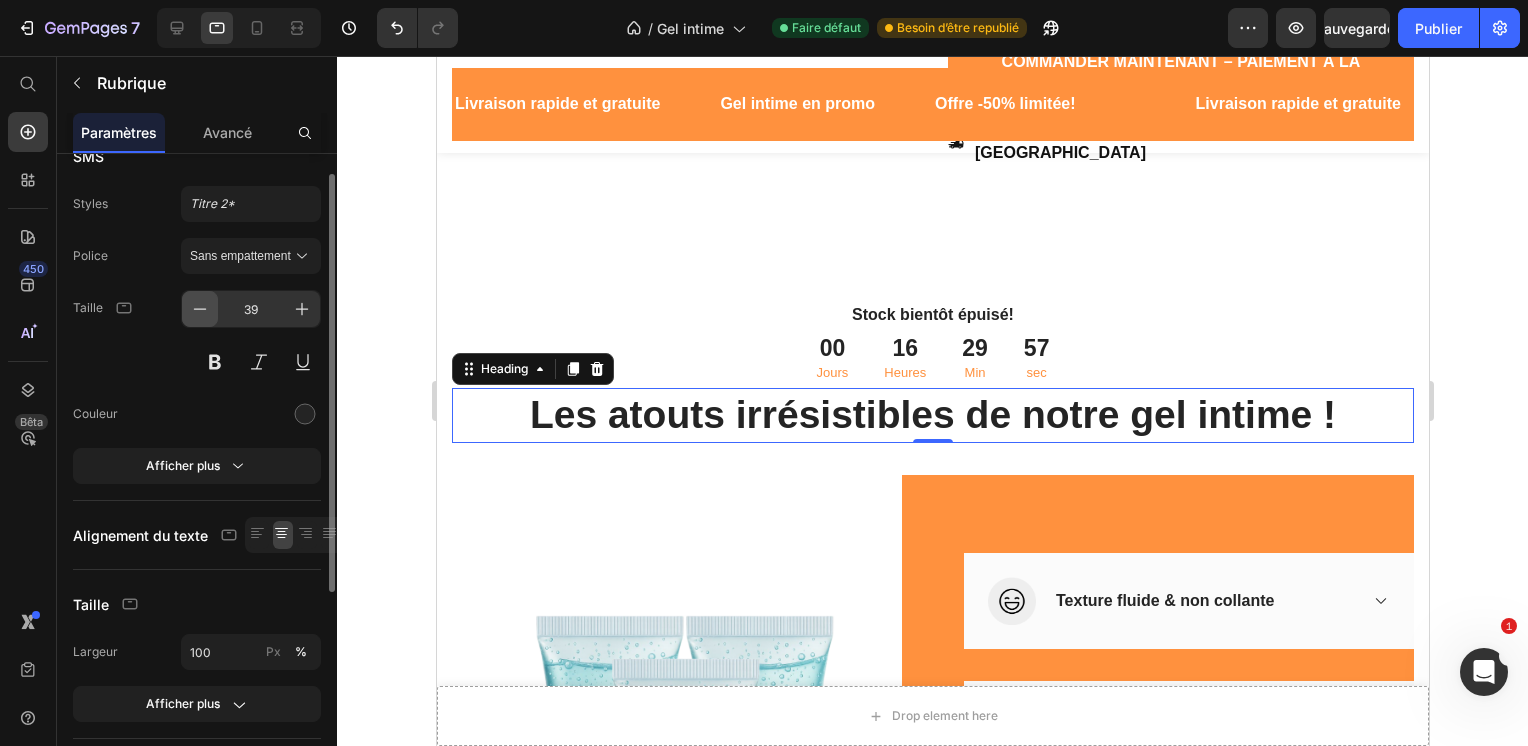 click 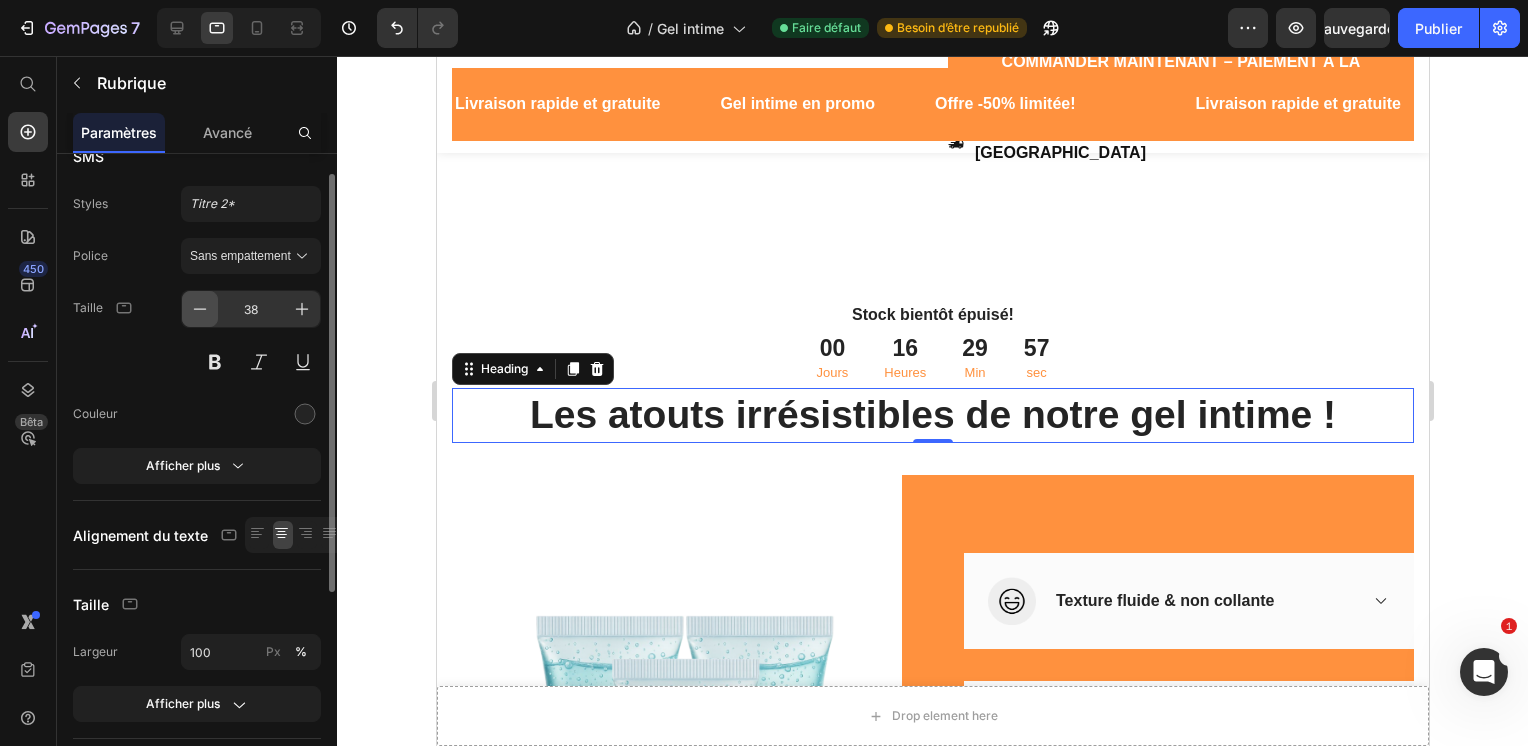 click 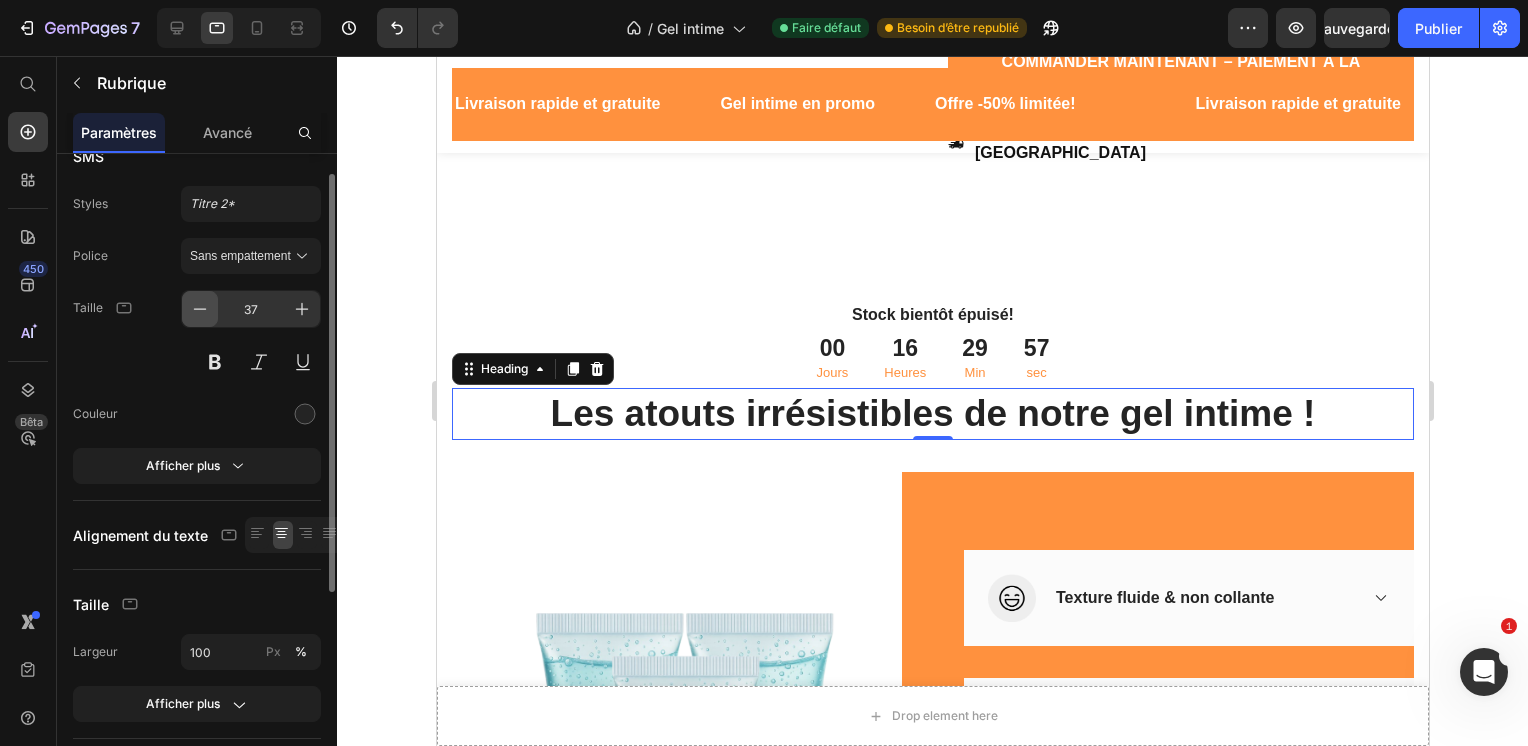 click 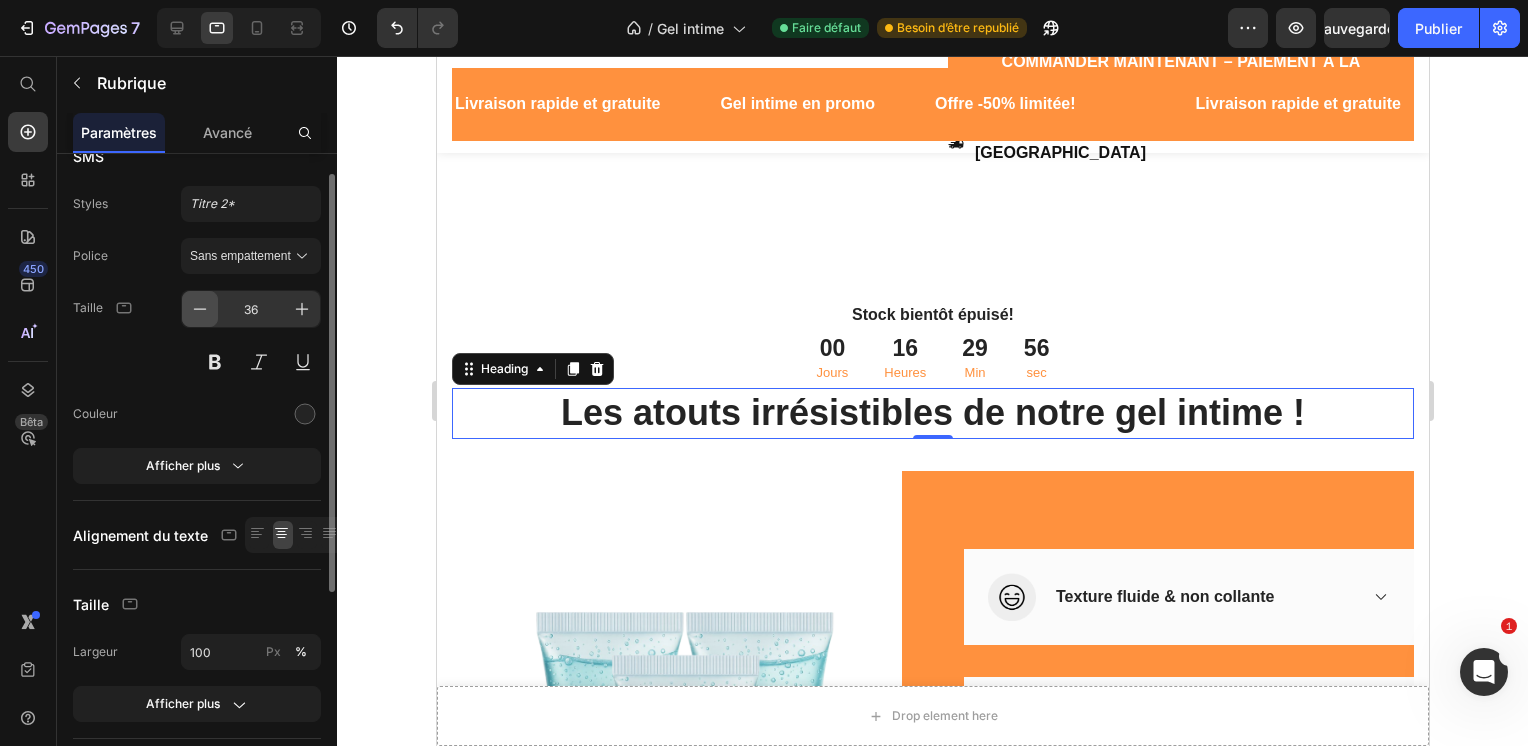 click 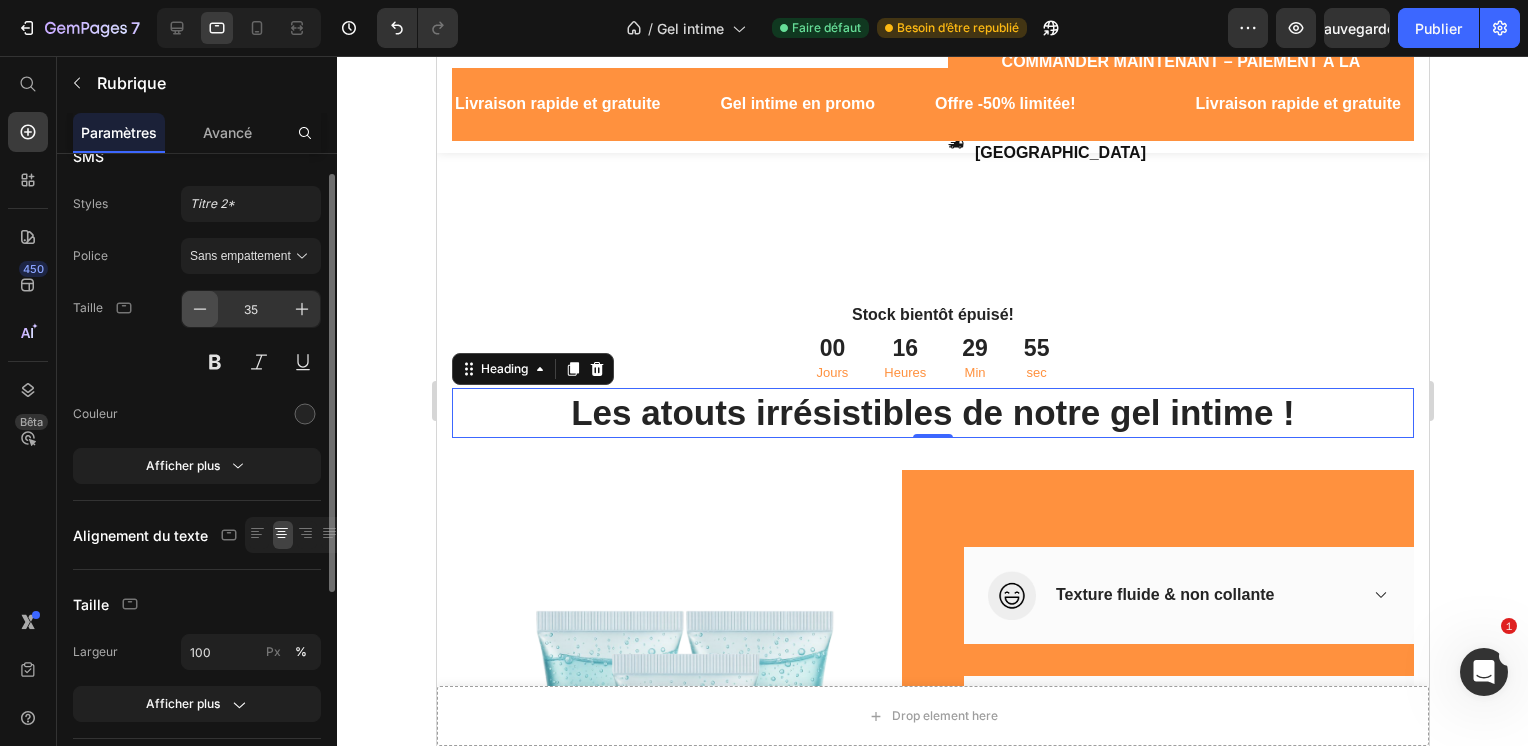 click 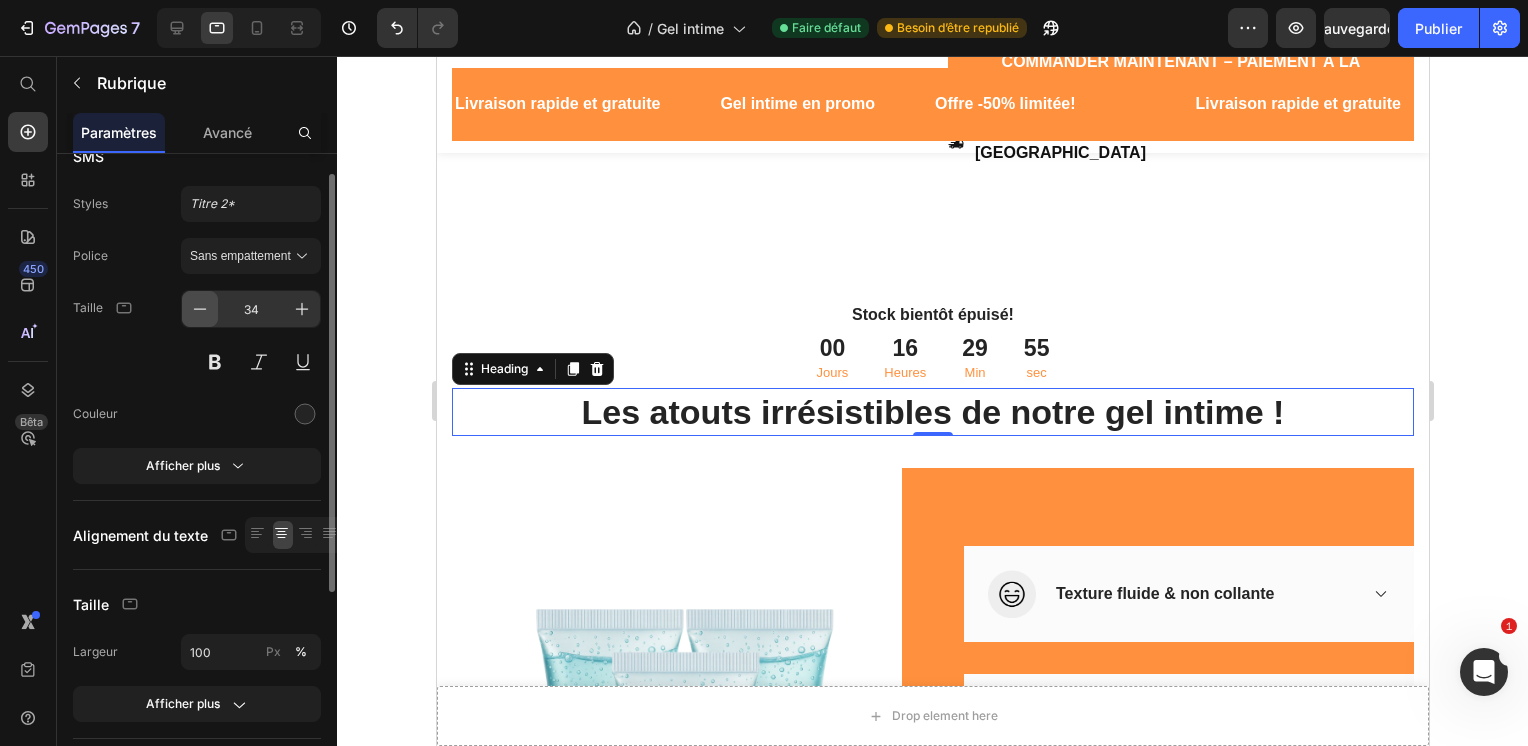 click 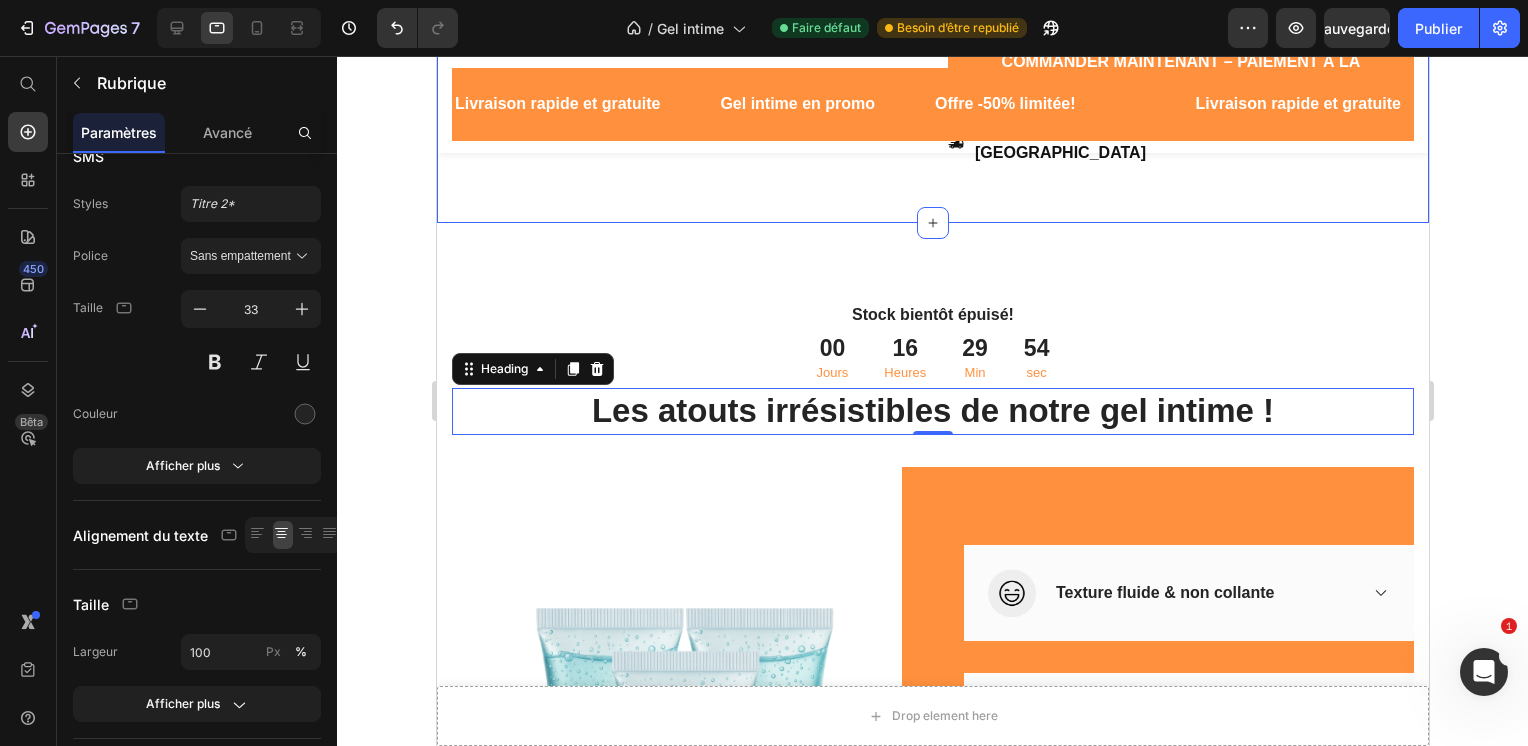 scroll, scrollTop: 615, scrollLeft: 0, axis: vertical 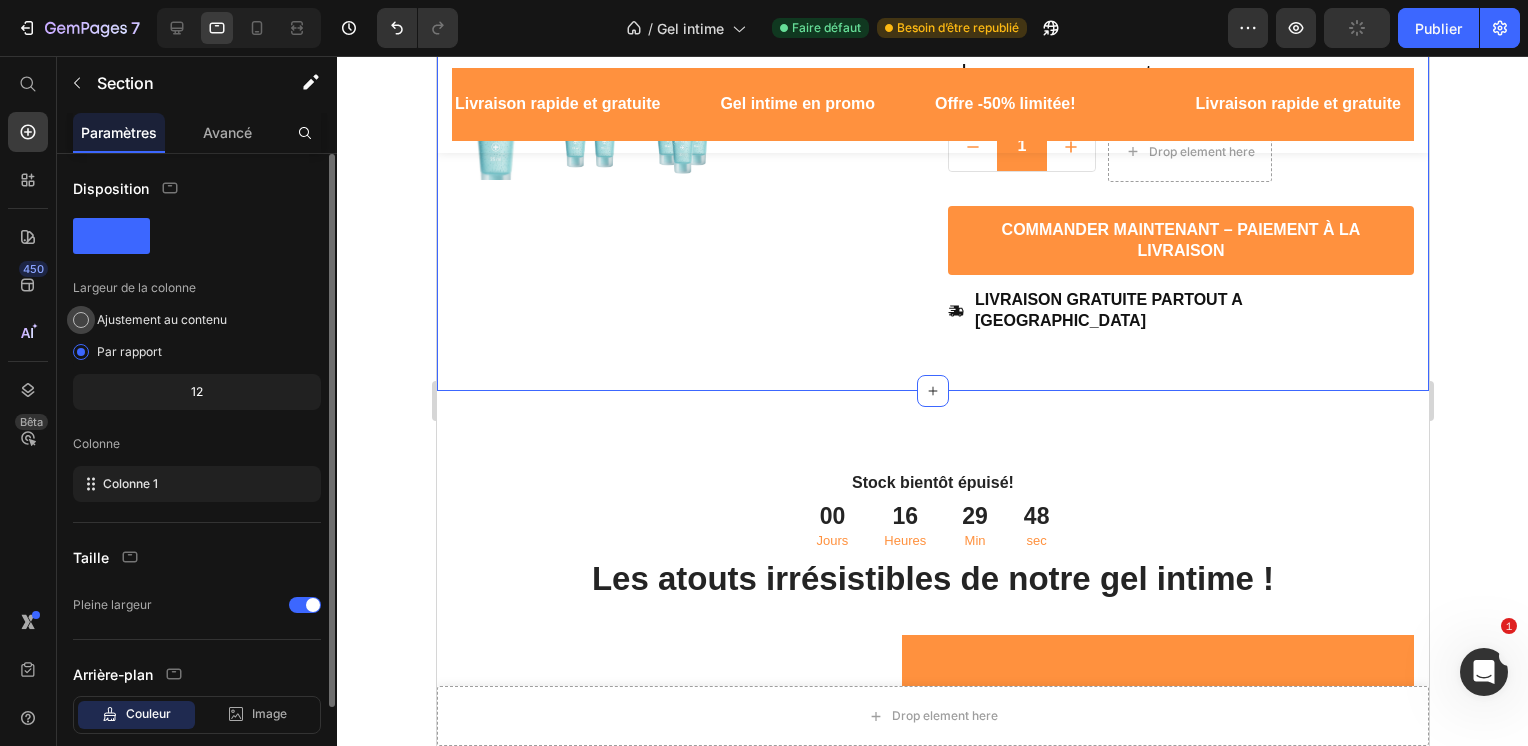 click on "Ajustement au contenu" 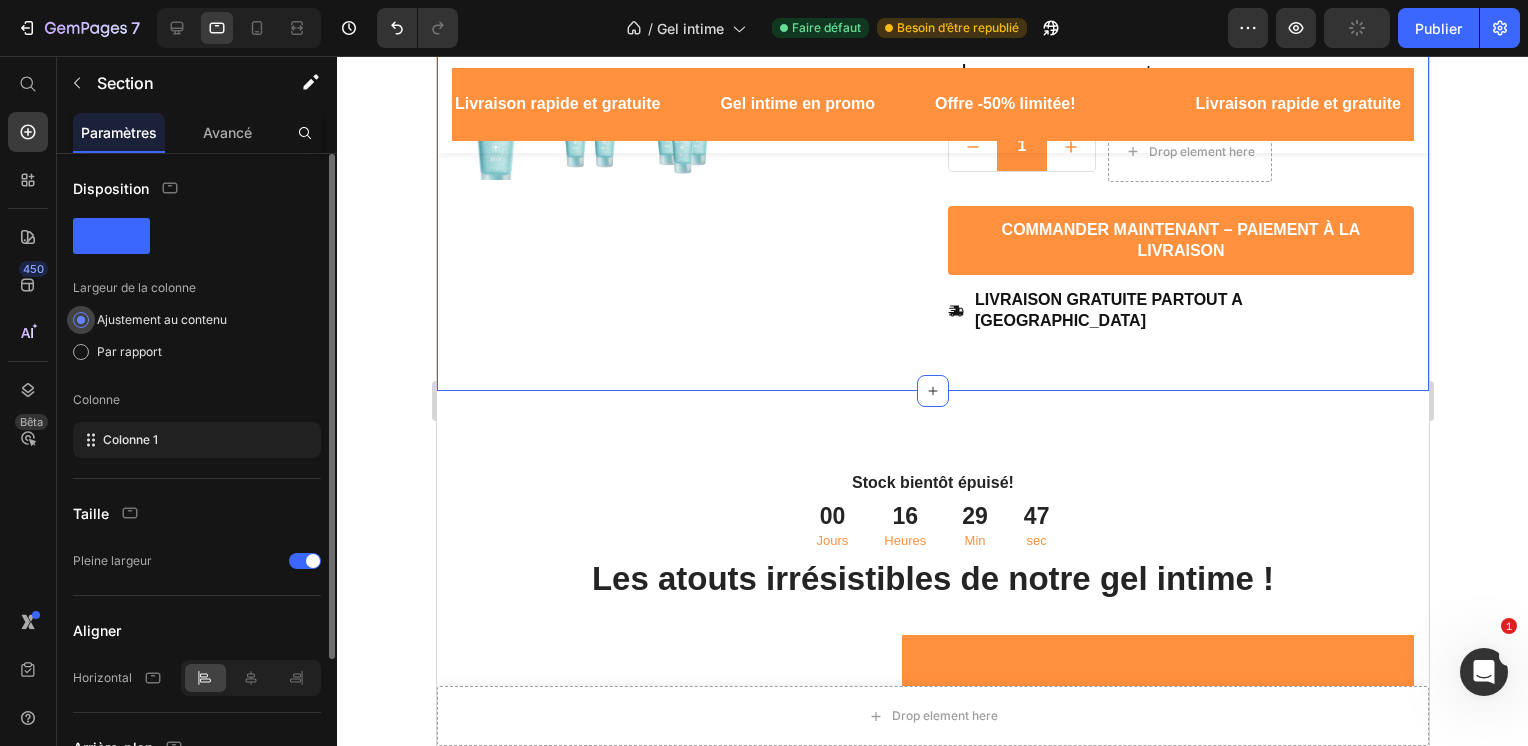 click on "Ajustement au contenu" 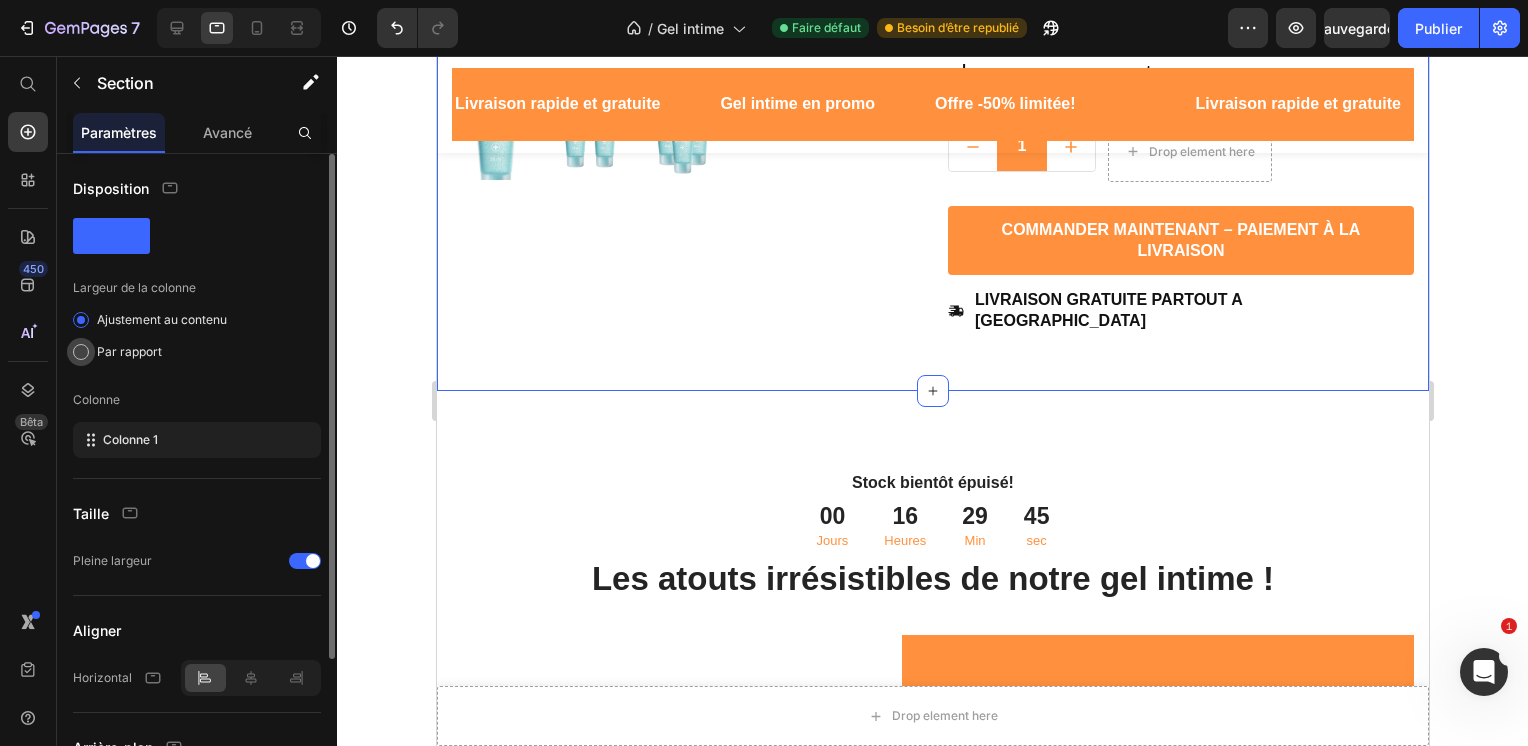 click at bounding box center (81, 352) 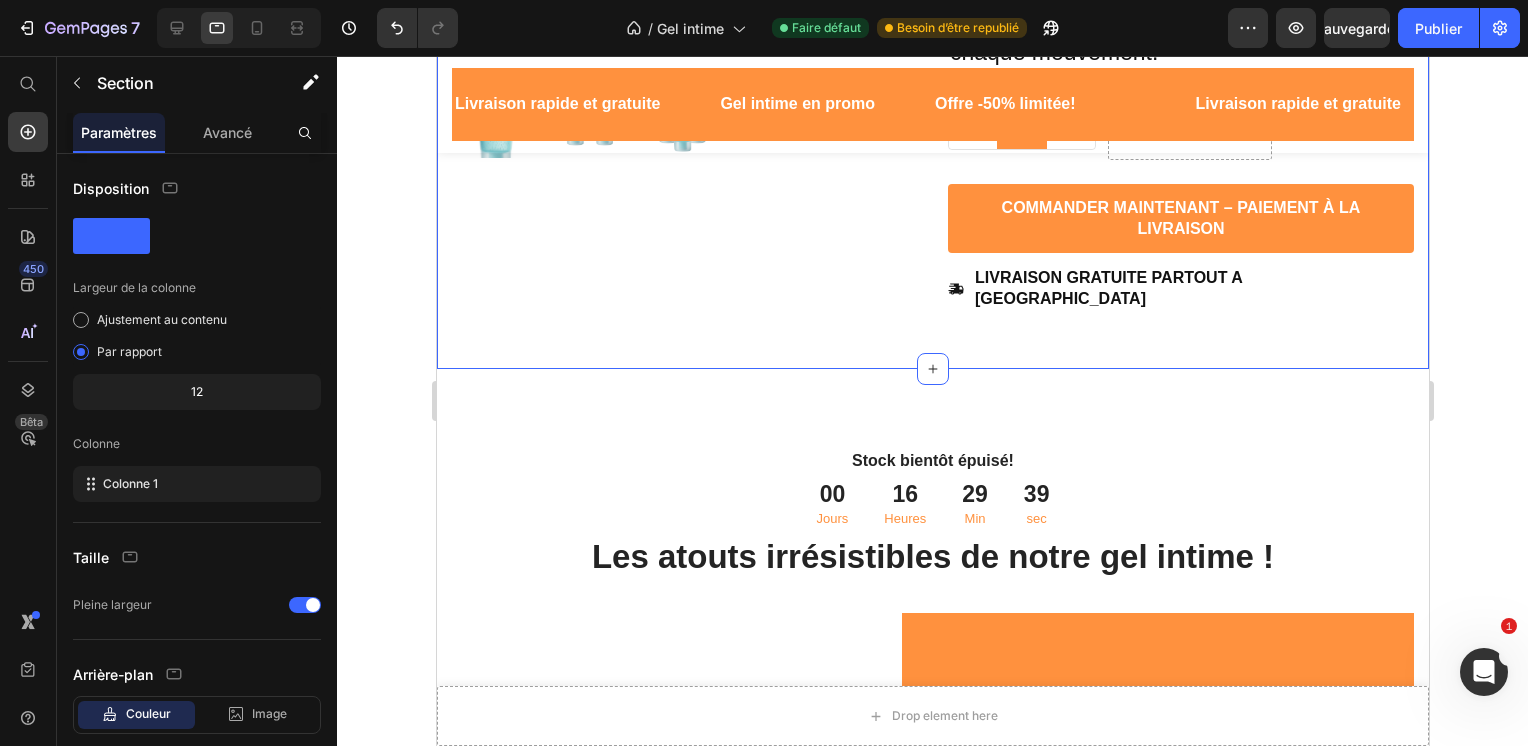 scroll, scrollTop: 649, scrollLeft: 0, axis: vertical 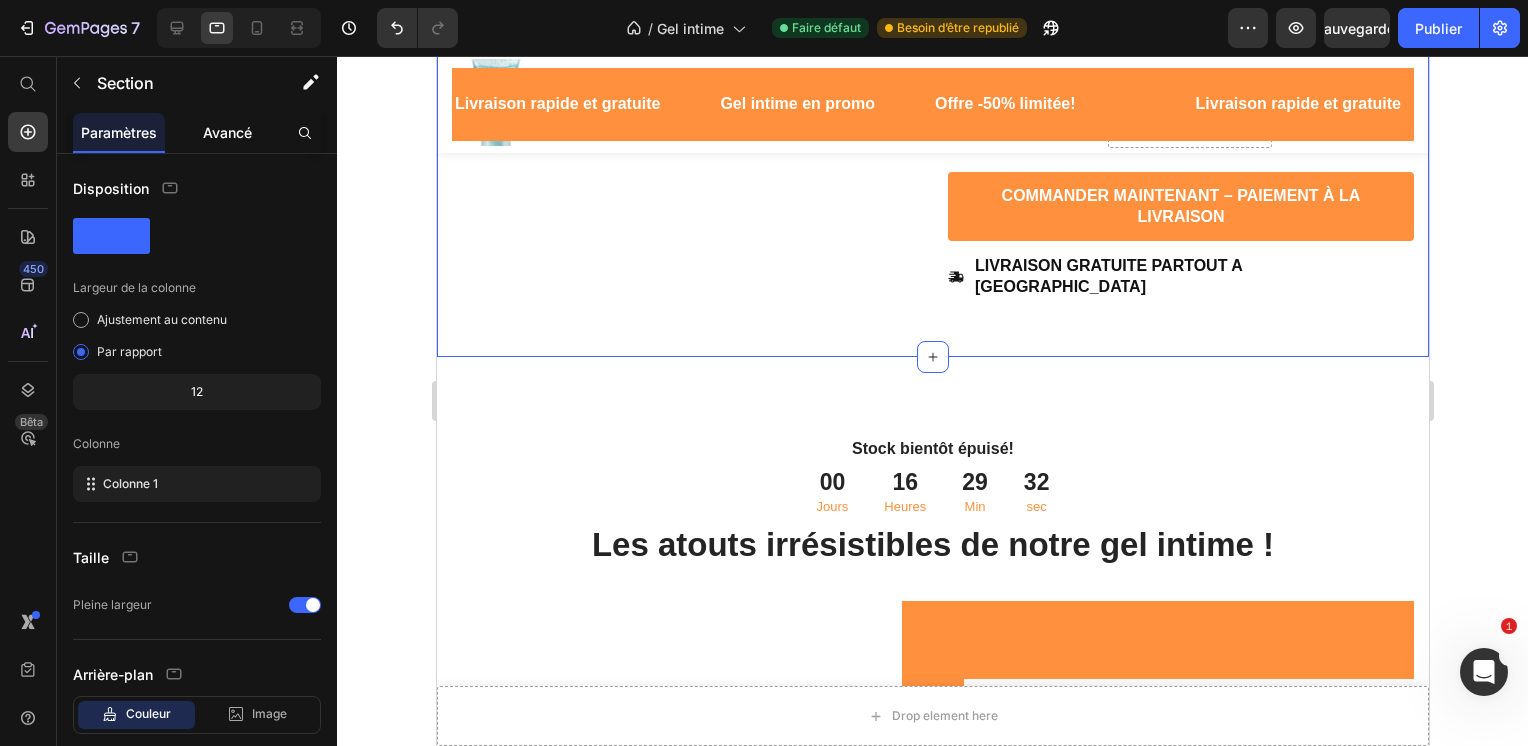 click on "Avancé" 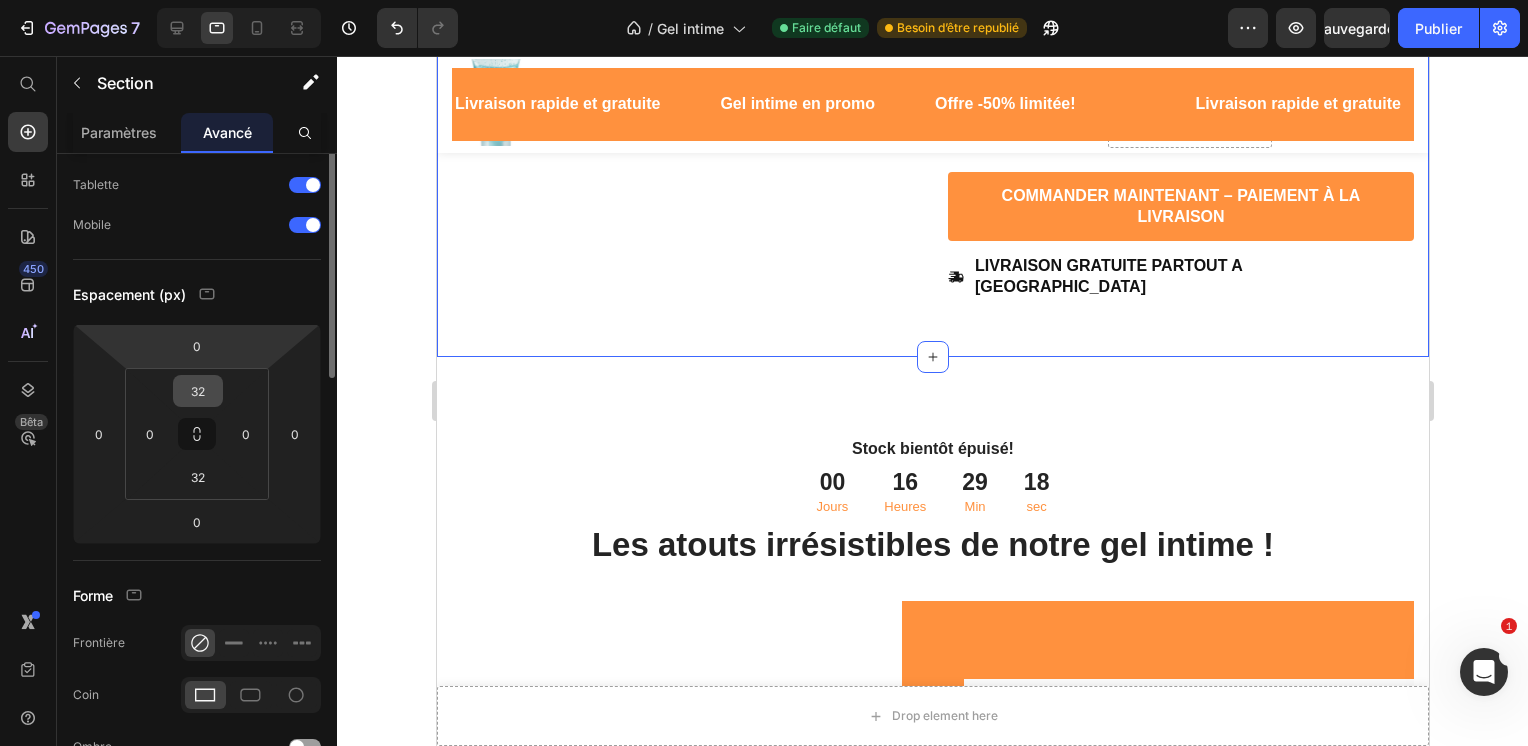 scroll, scrollTop: 0, scrollLeft: 0, axis: both 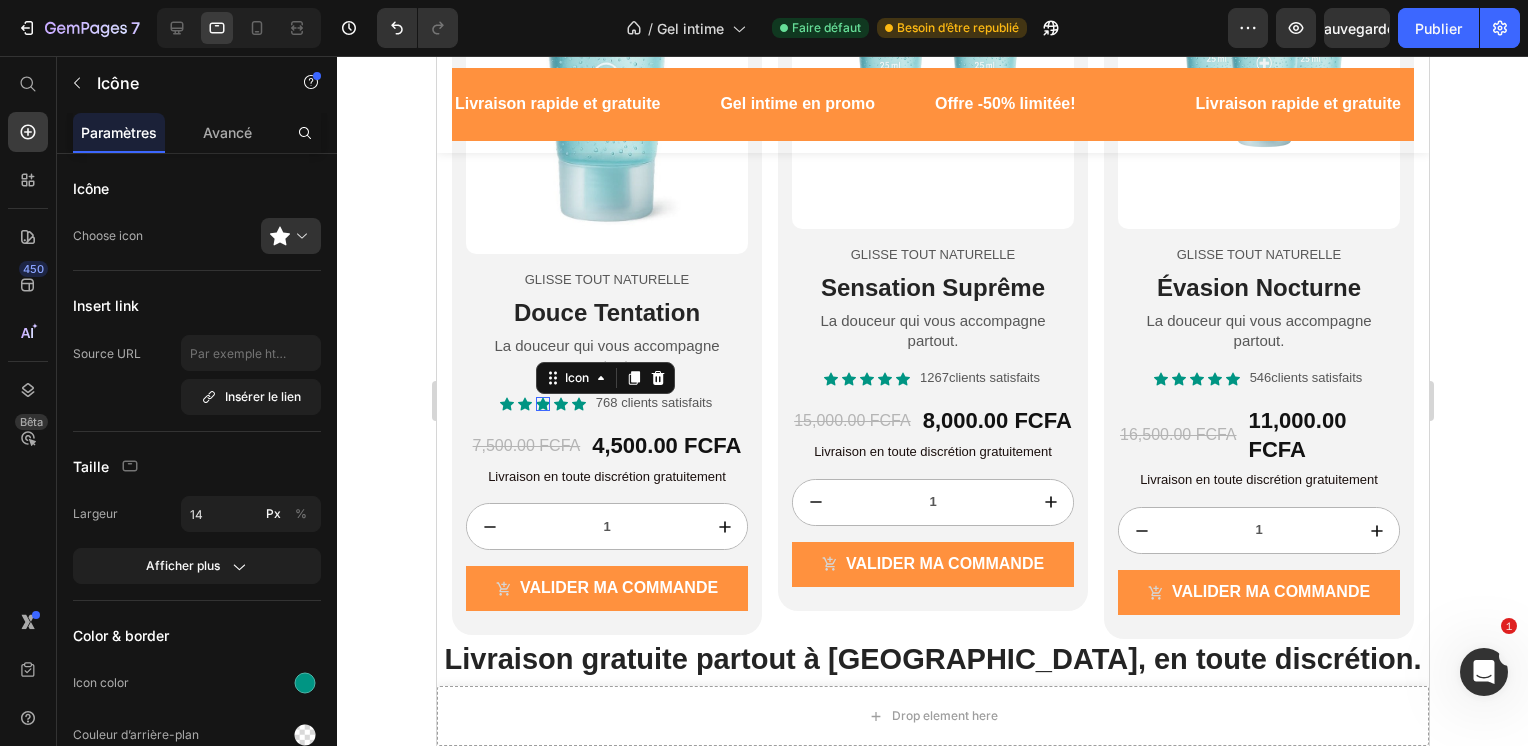 click on "Icon   0" at bounding box center (542, 404) 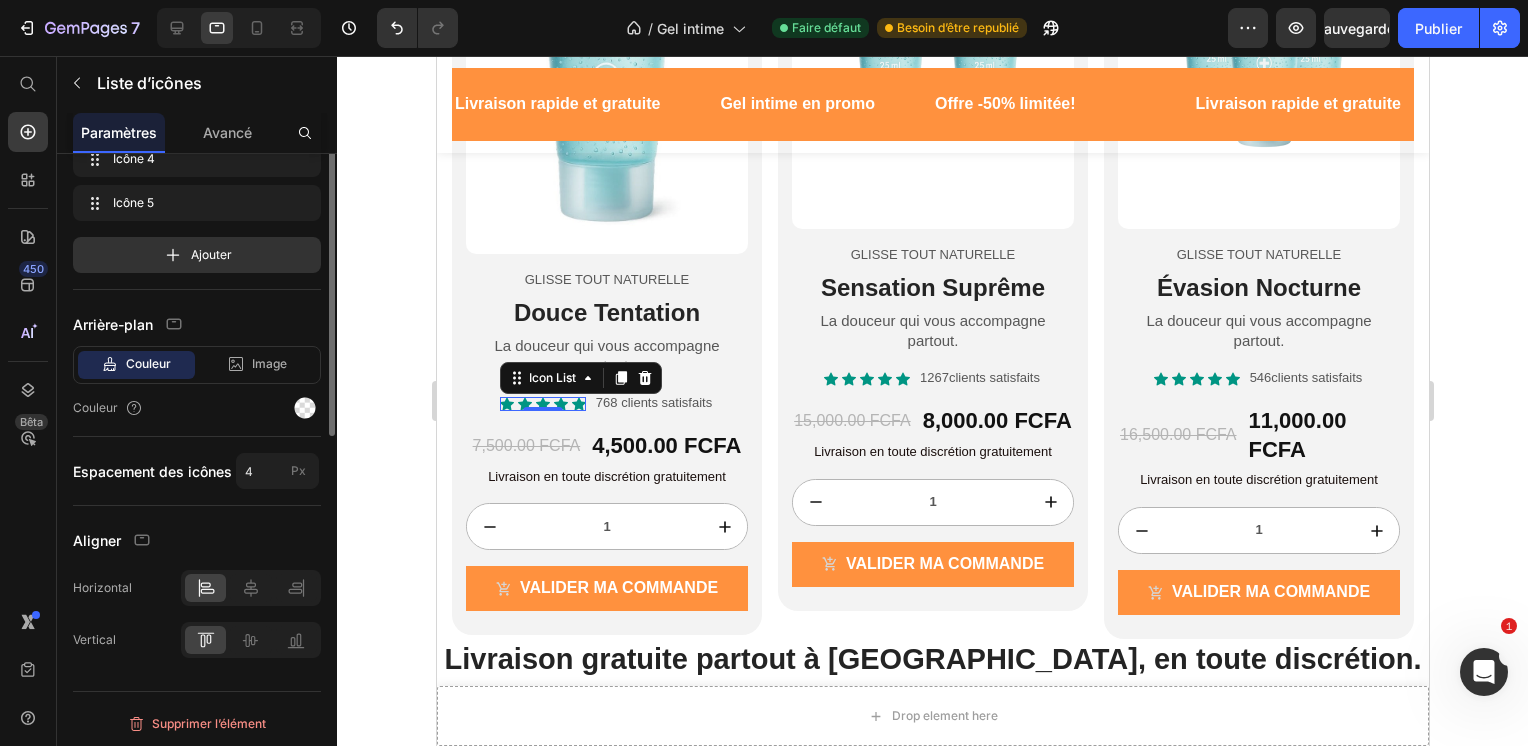 scroll, scrollTop: 0, scrollLeft: 0, axis: both 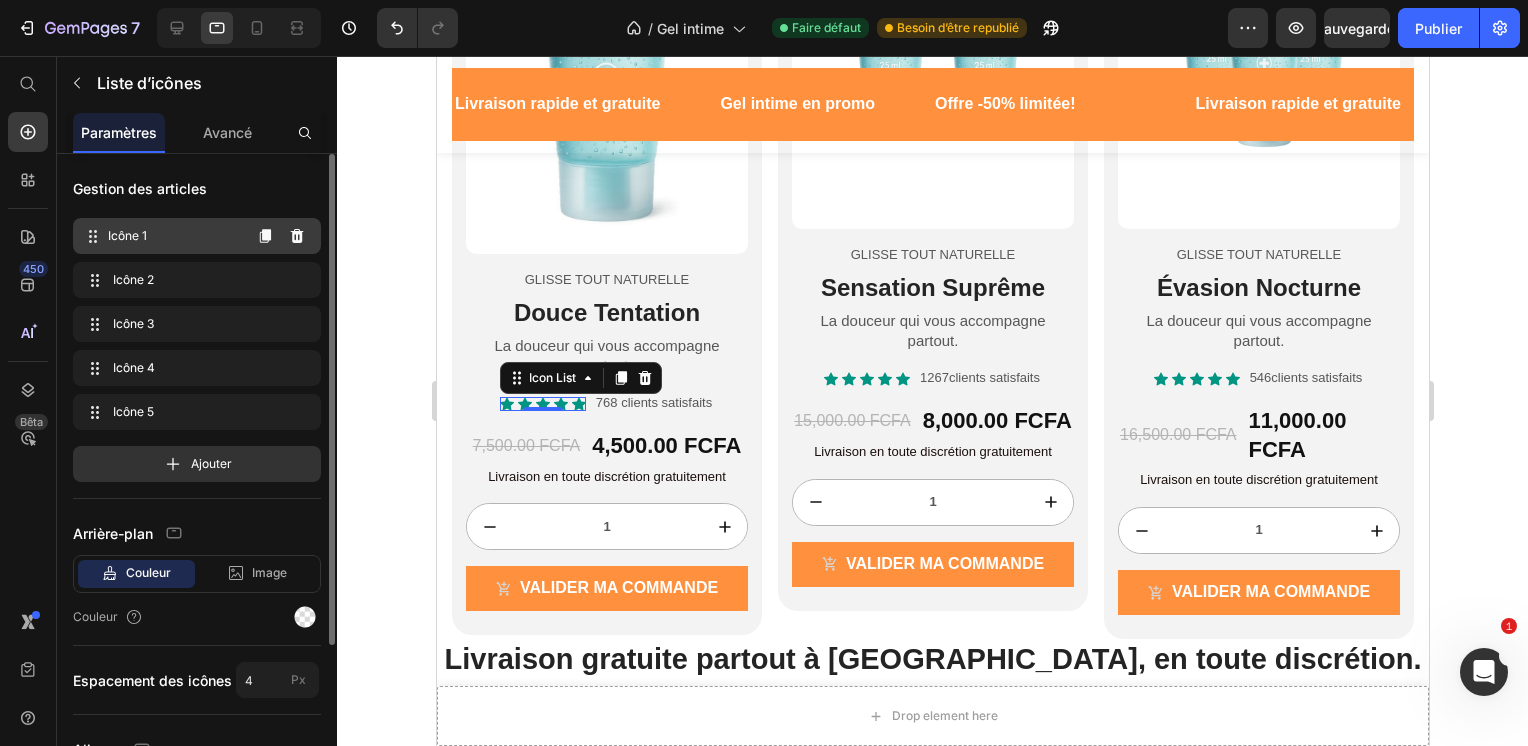 click on "Icône 1" at bounding box center [174, 236] 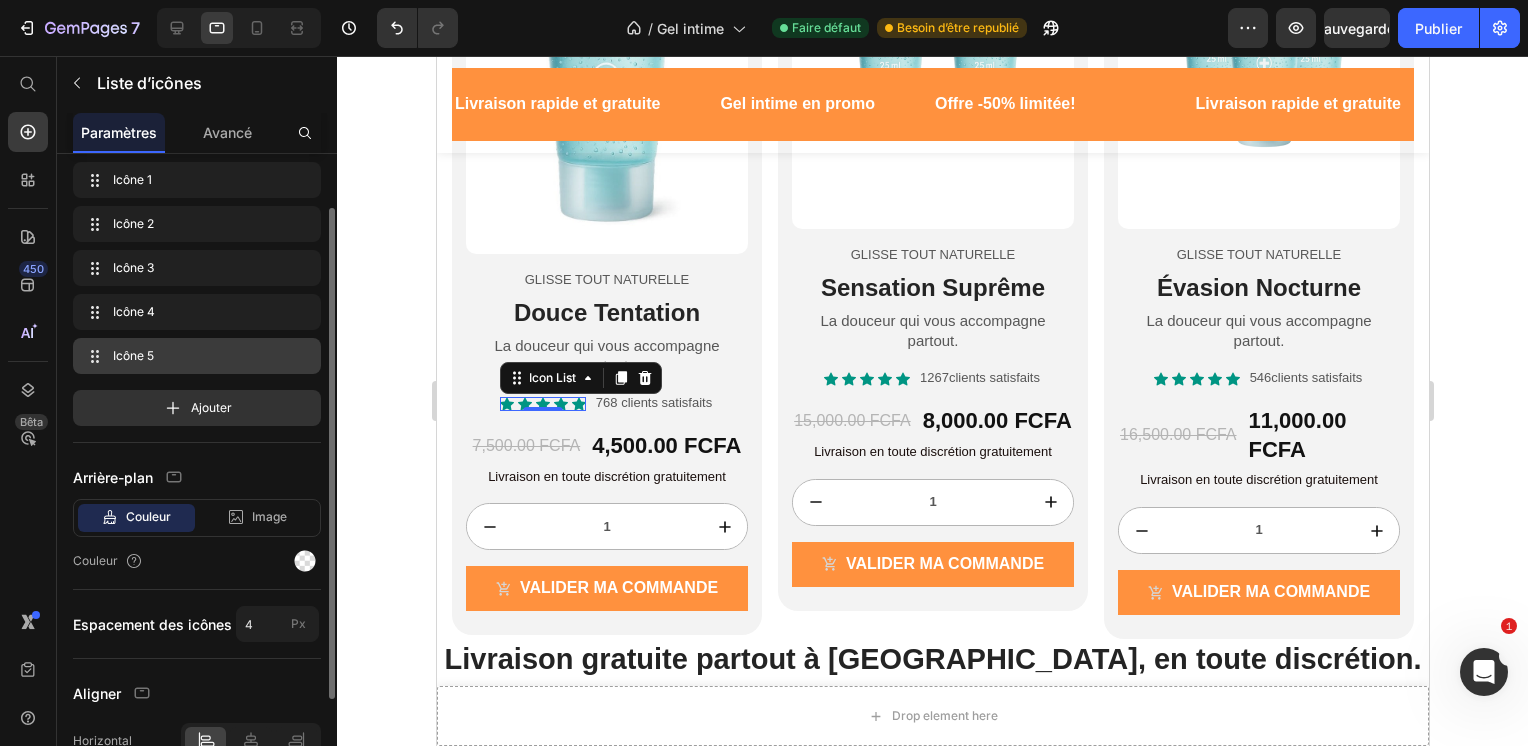scroll, scrollTop: 63, scrollLeft: 0, axis: vertical 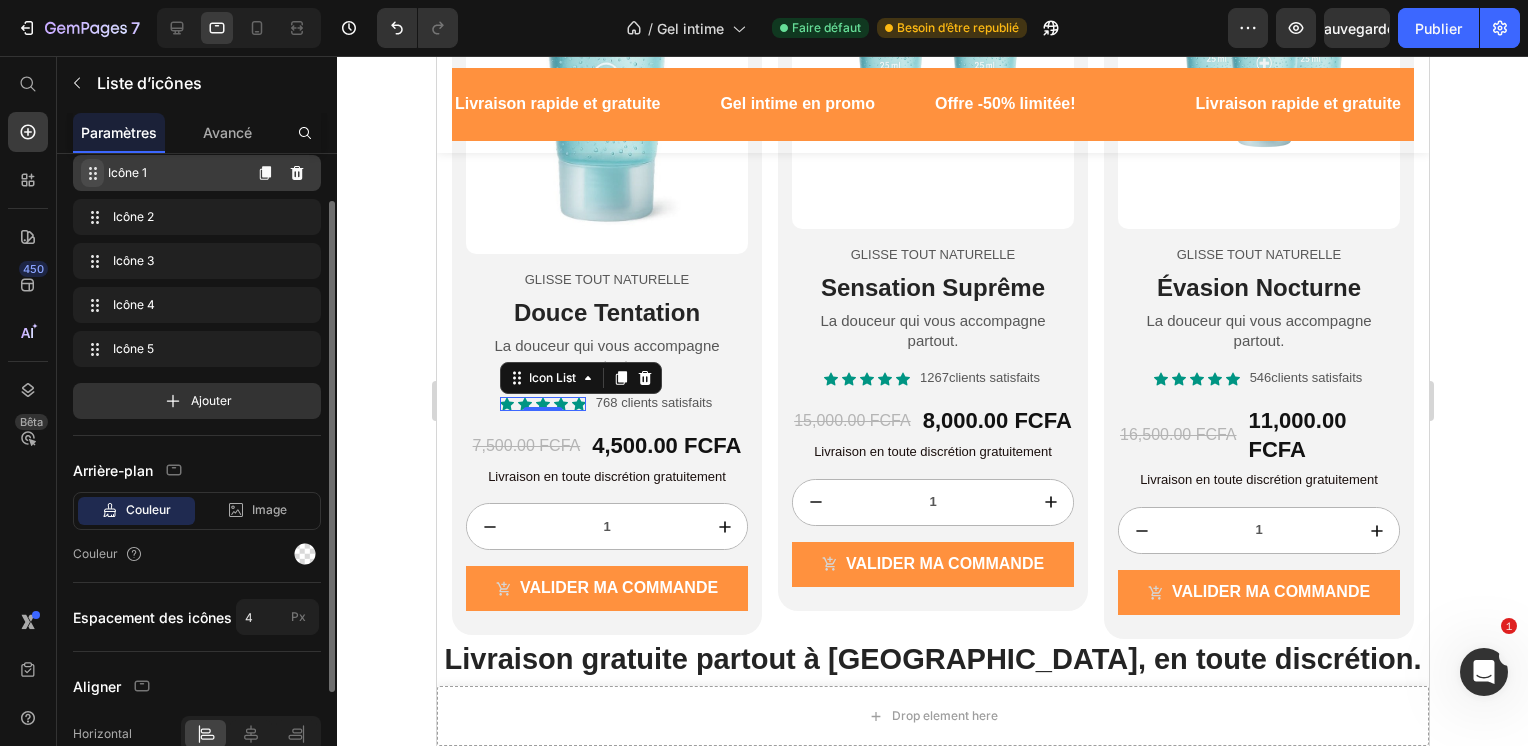click 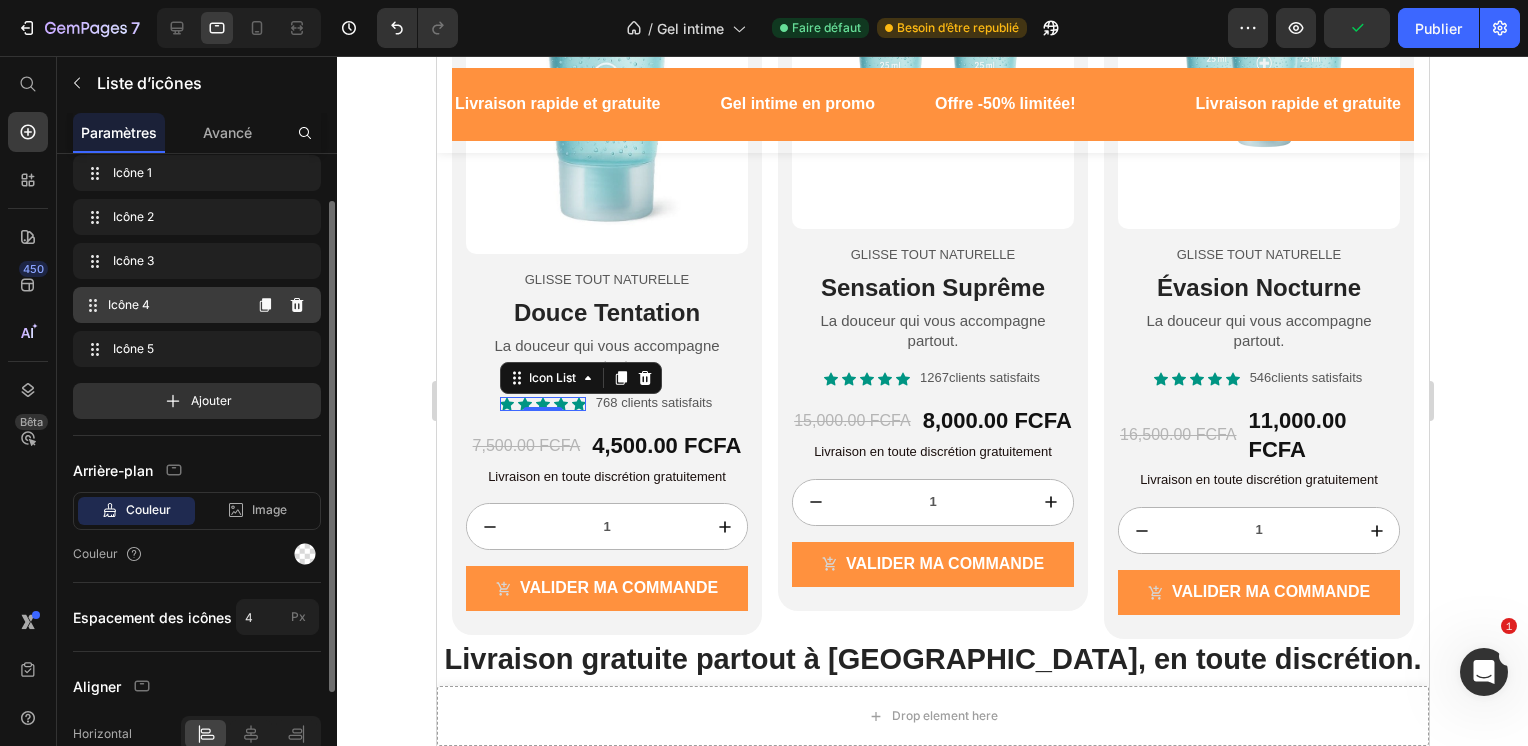 scroll, scrollTop: 209, scrollLeft: 0, axis: vertical 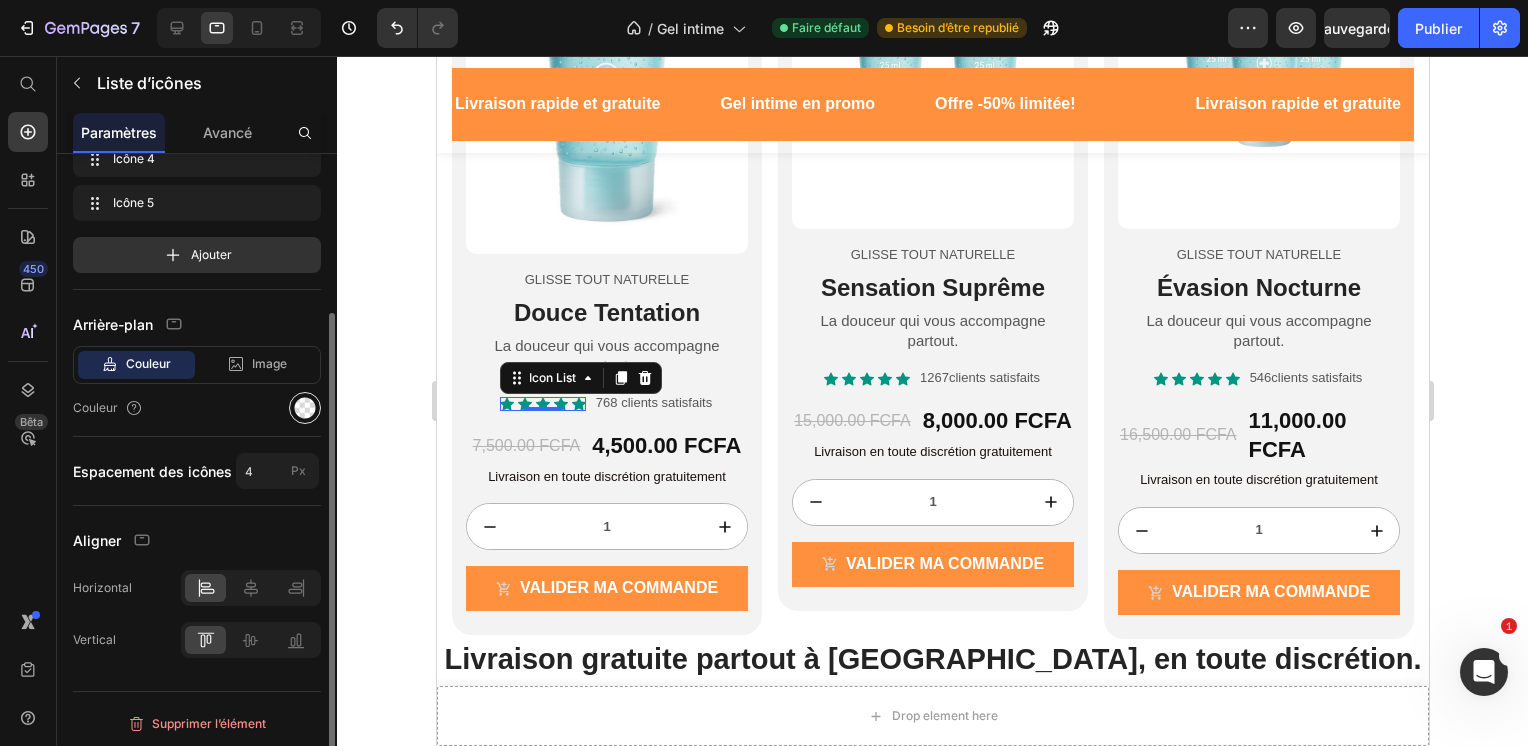 click at bounding box center (305, 408) 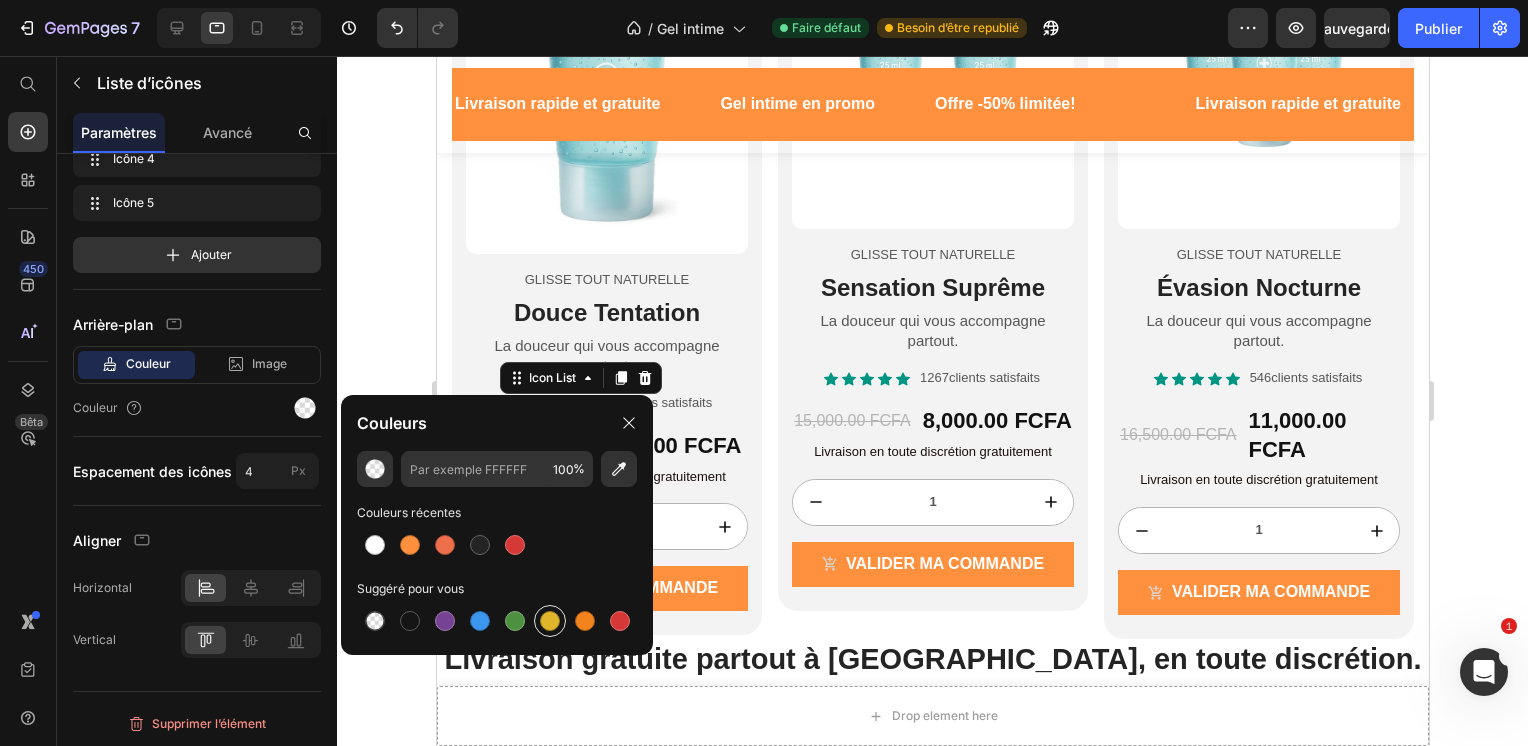 click at bounding box center (550, 621) 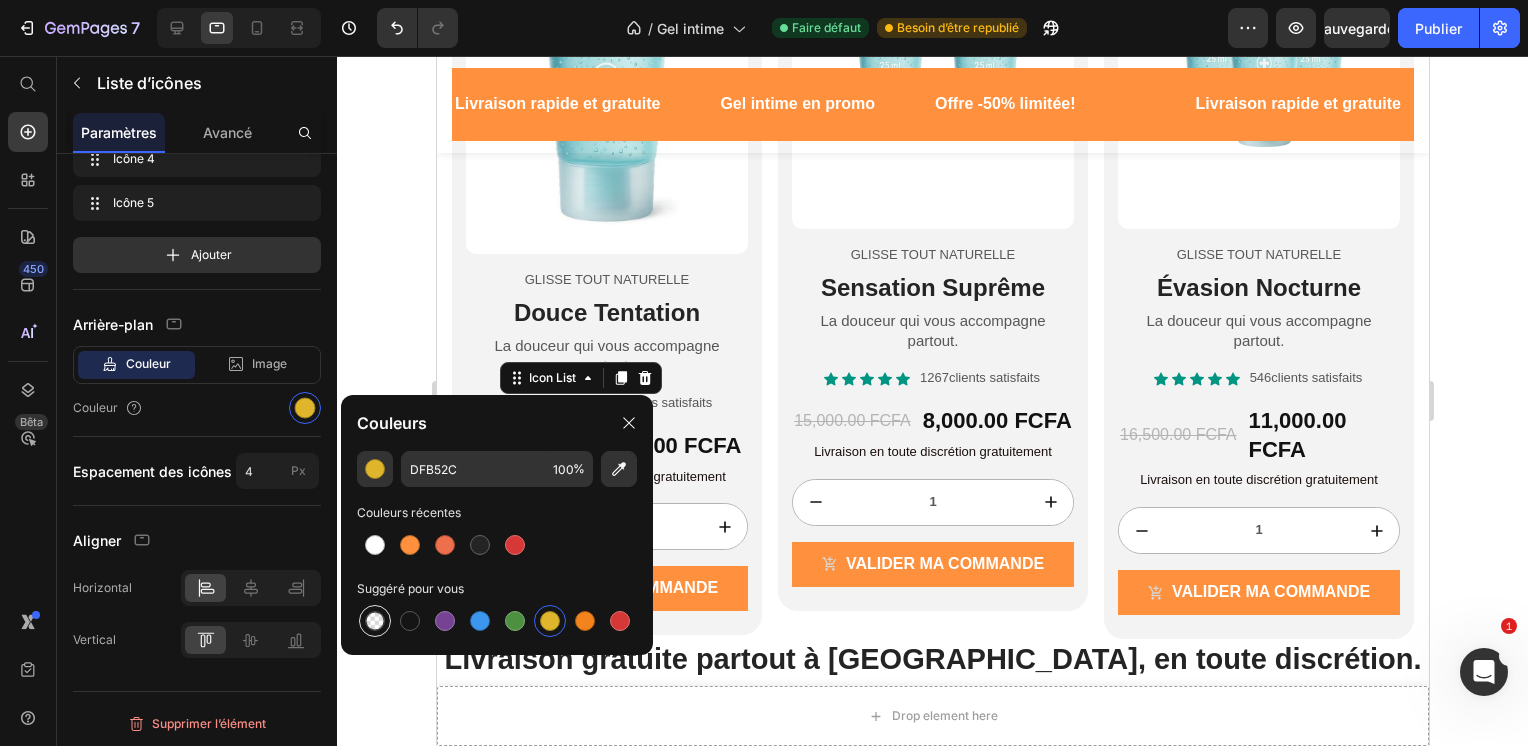click at bounding box center [375, 621] 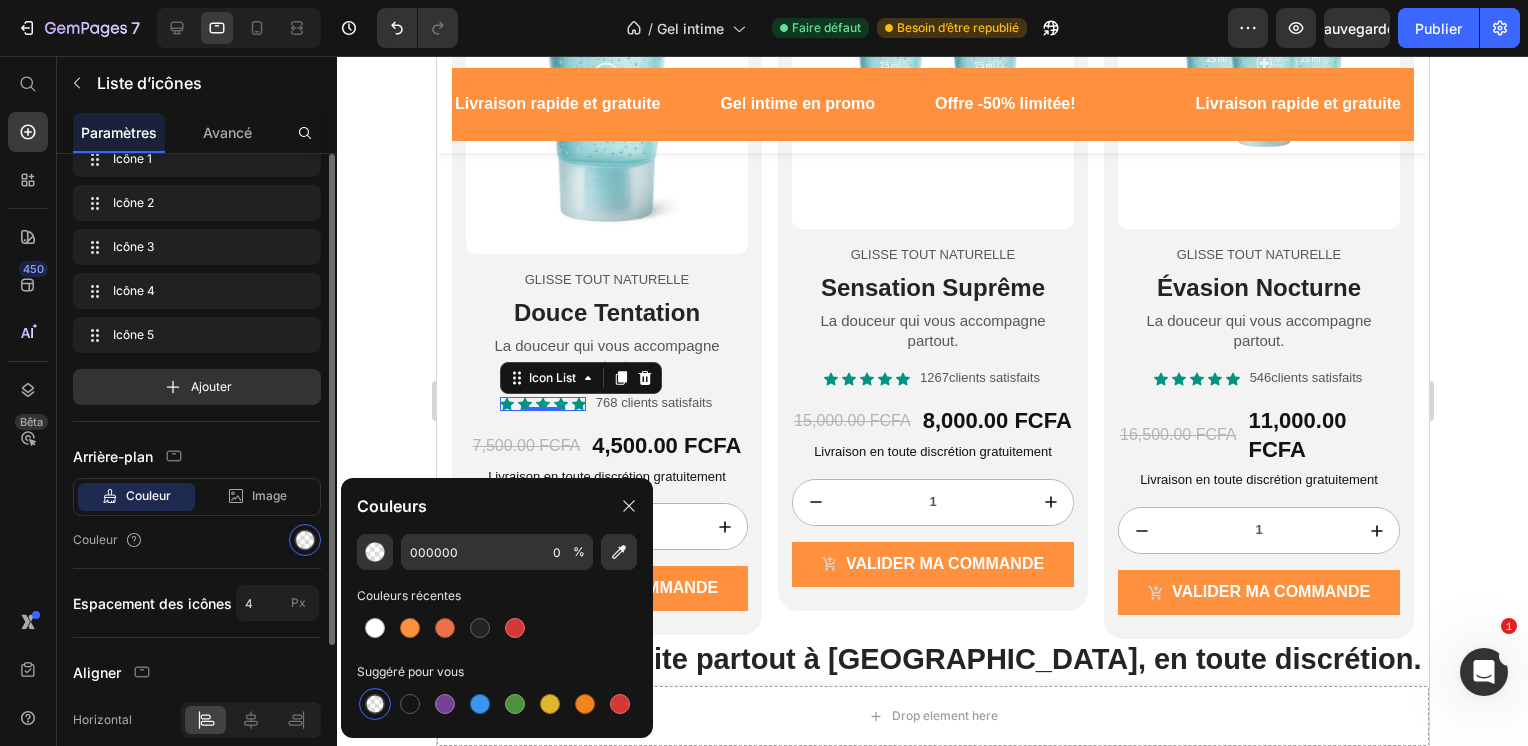 scroll, scrollTop: 0, scrollLeft: 0, axis: both 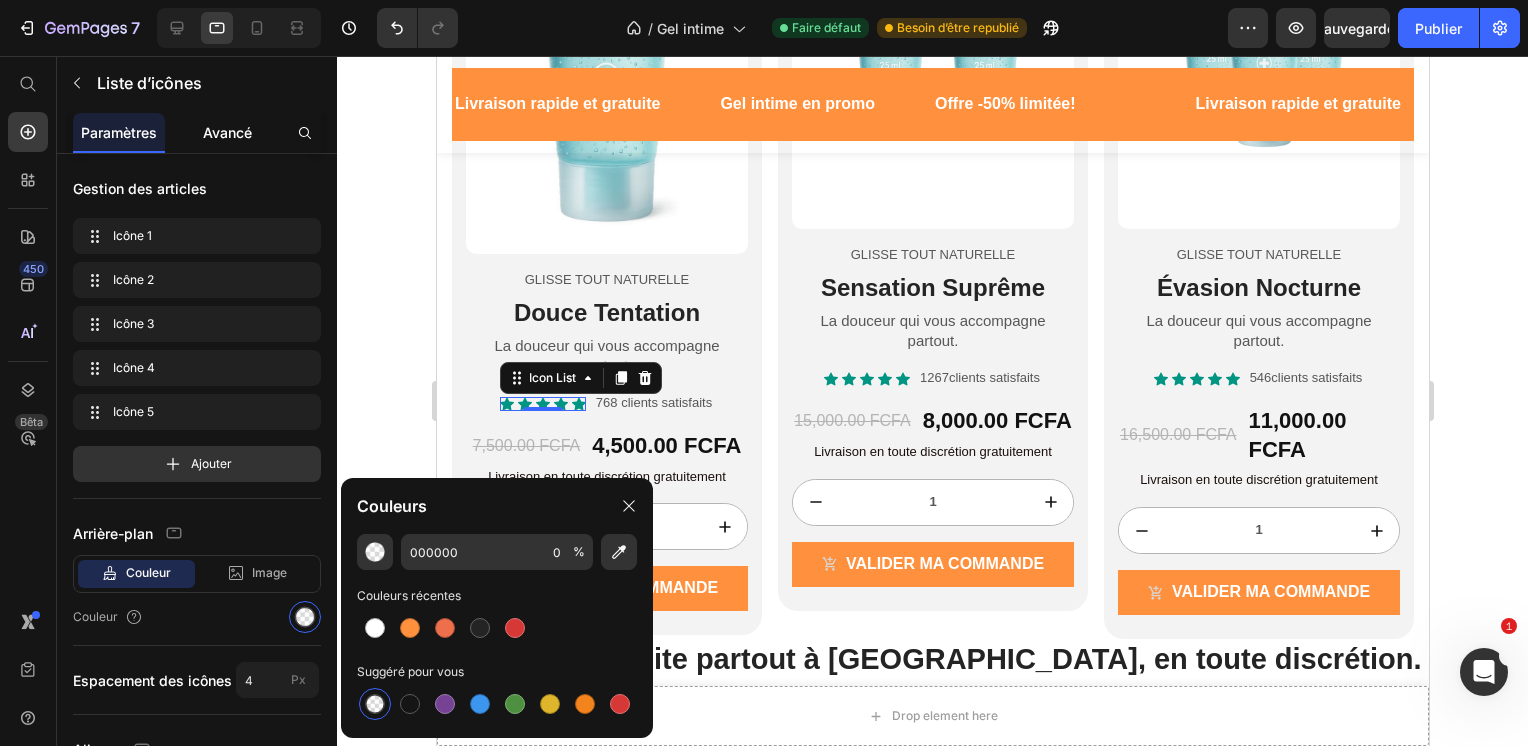 click on "Avancé" at bounding box center [227, 132] 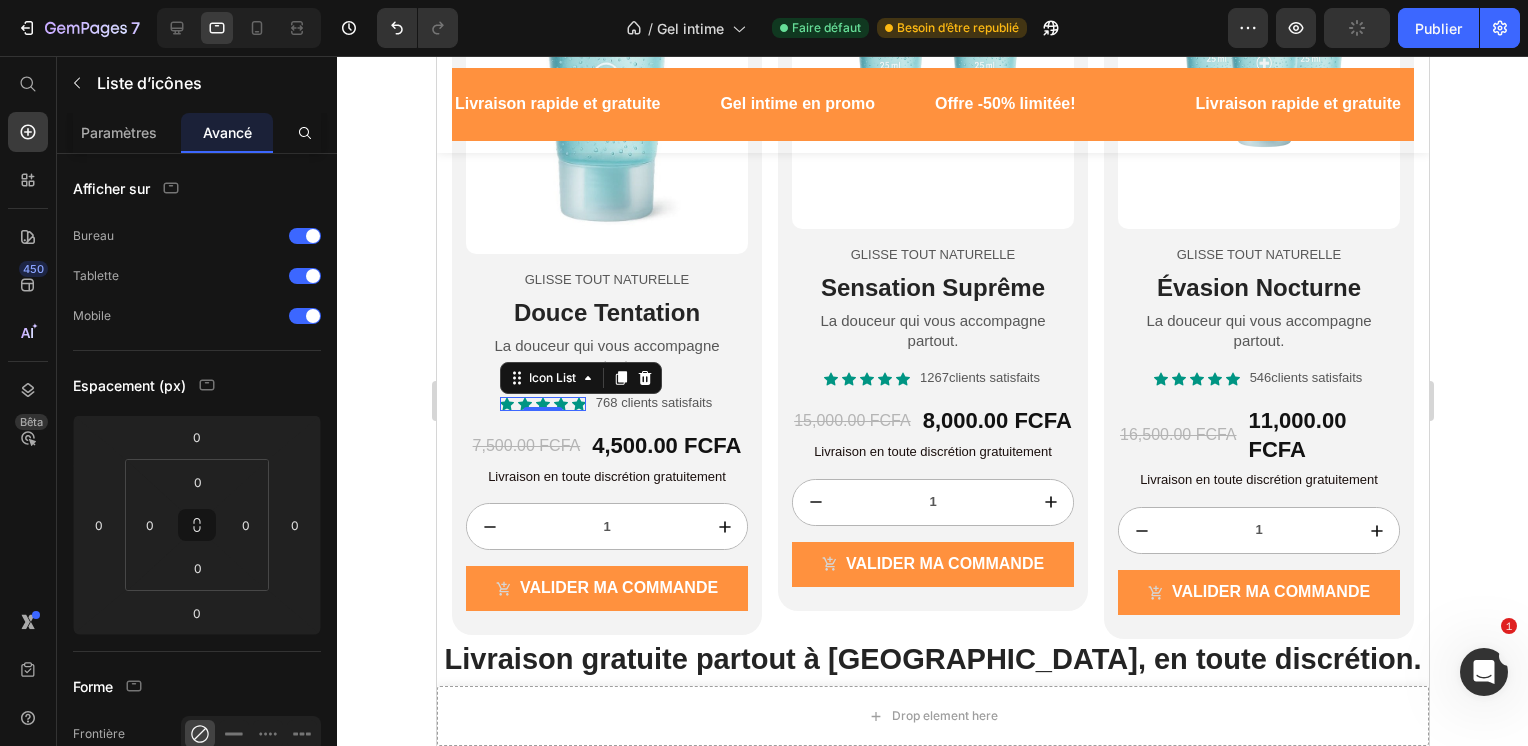 click 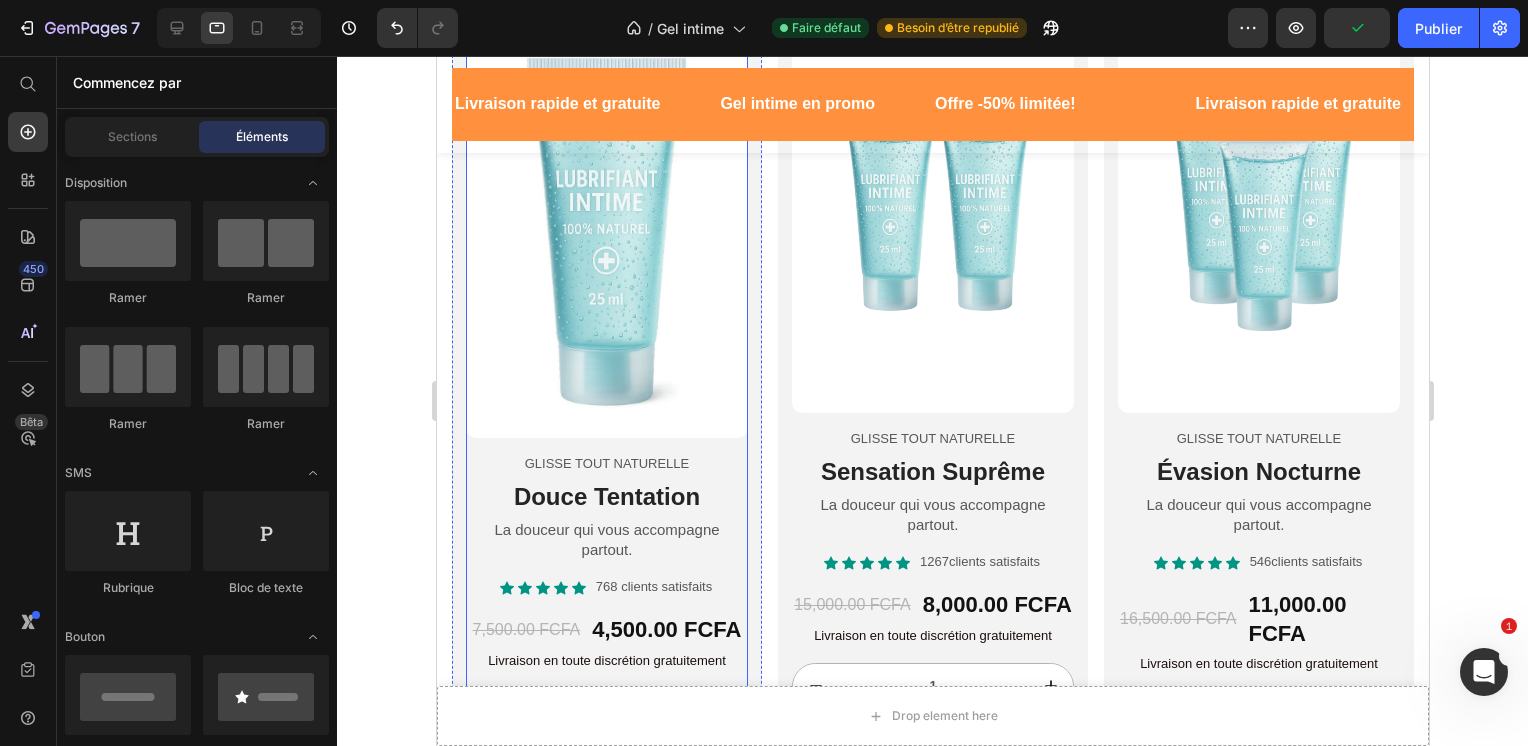 scroll, scrollTop: 1976, scrollLeft: 0, axis: vertical 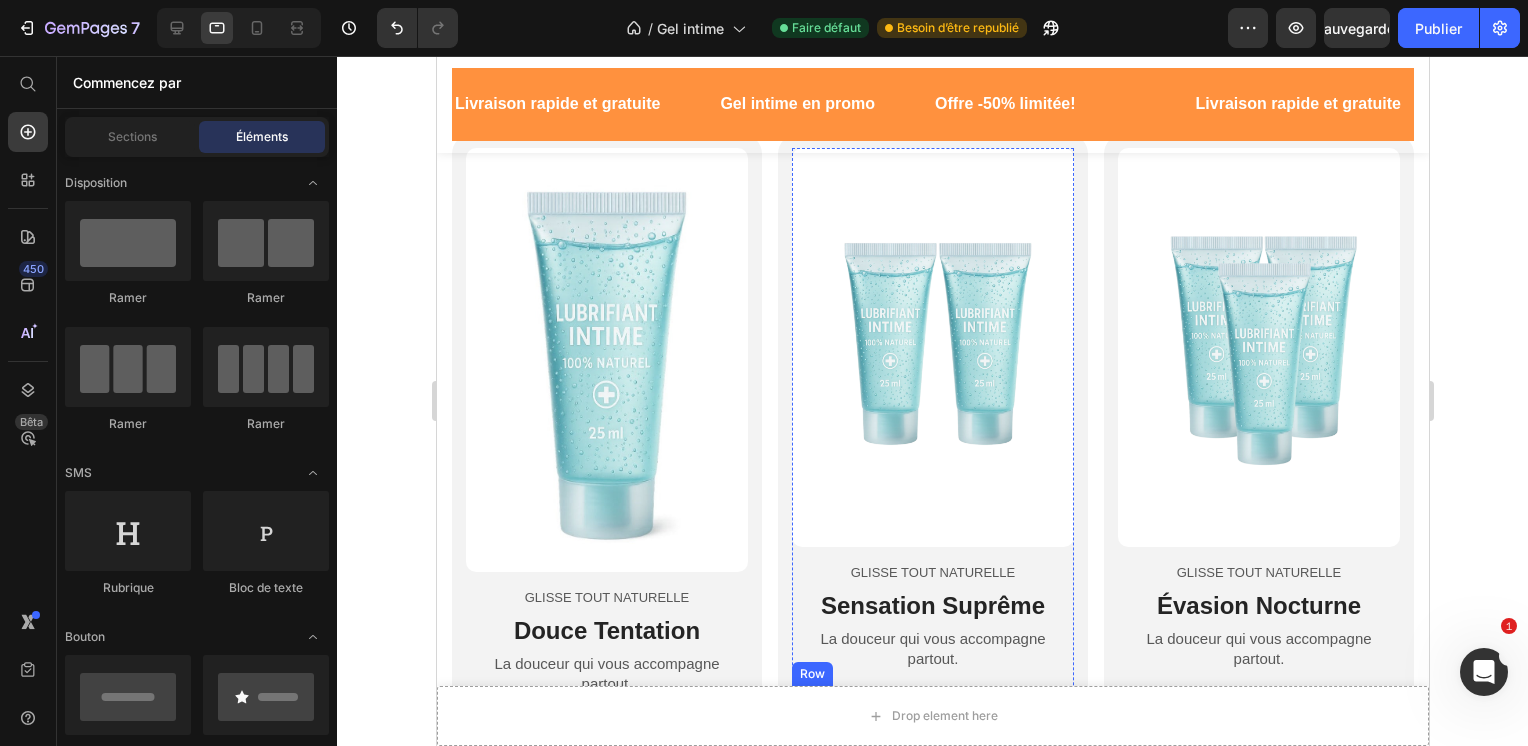 click on "Product Images Glisse tout naturelle Text Block Sensation Suprême Heading La douceur qui vous accompagne partout. Text Block" at bounding box center [932, 417] 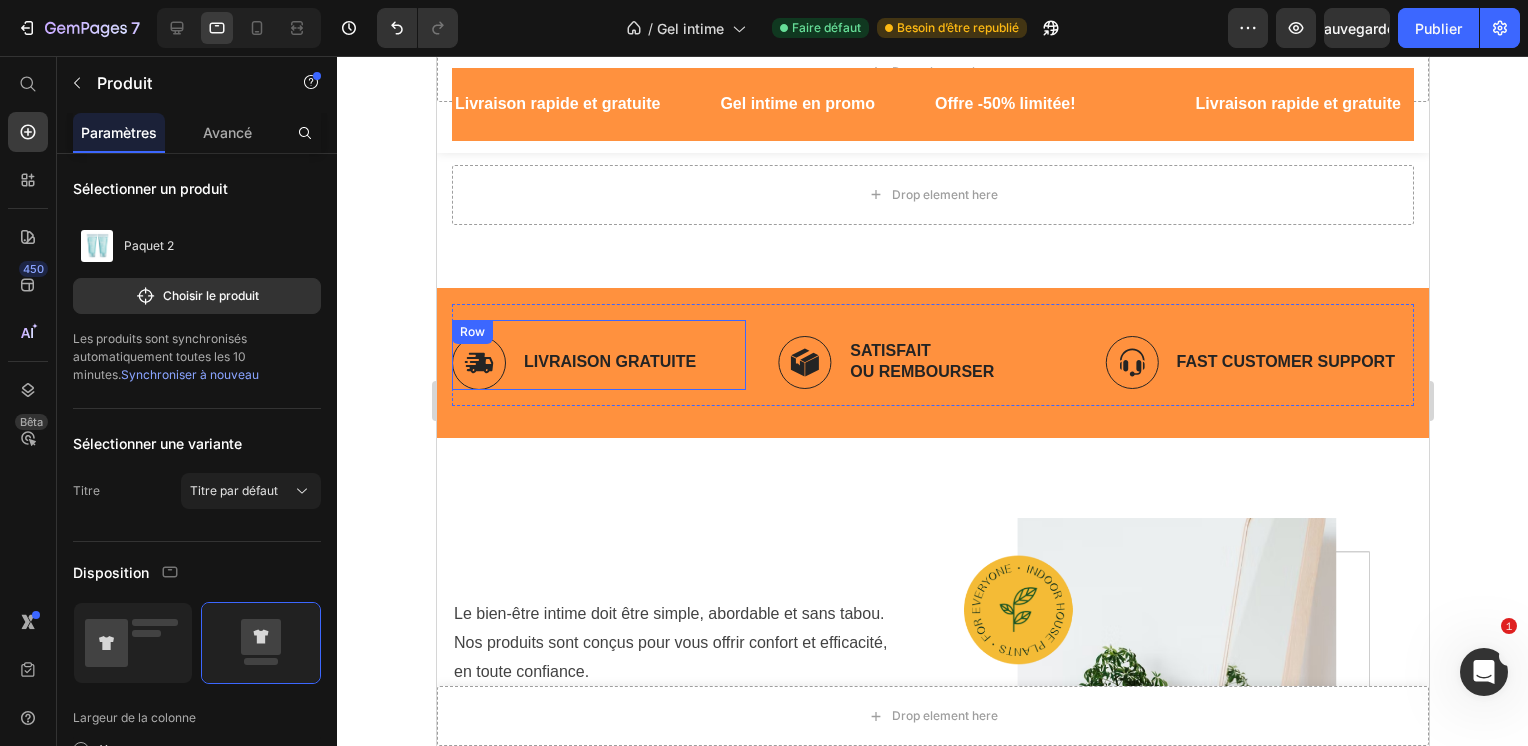 scroll, scrollTop: 4948, scrollLeft: 0, axis: vertical 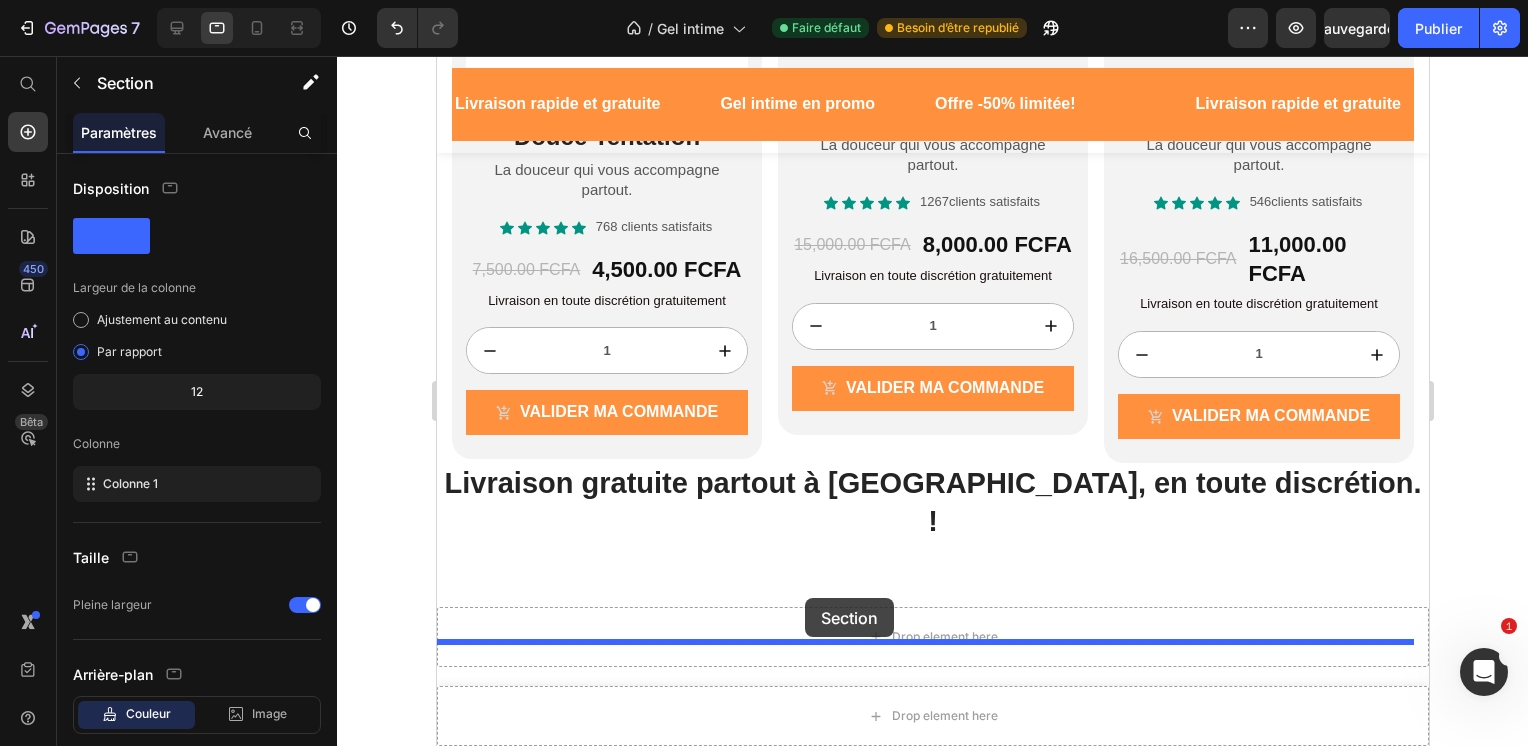 drag, startPoint x: 777, startPoint y: 442, endPoint x: 804, endPoint y: 598, distance: 158.31929 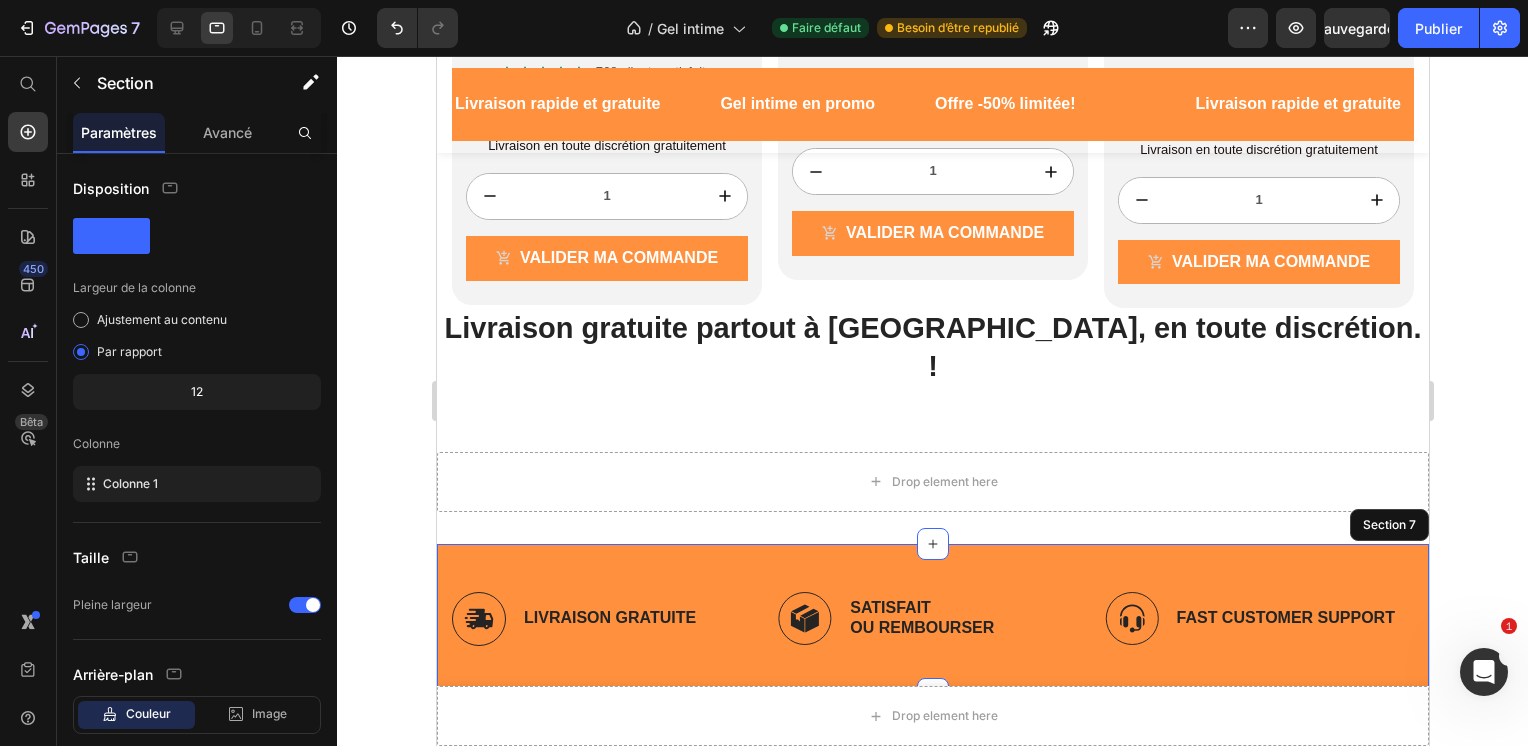 scroll, scrollTop: 2480, scrollLeft: 0, axis: vertical 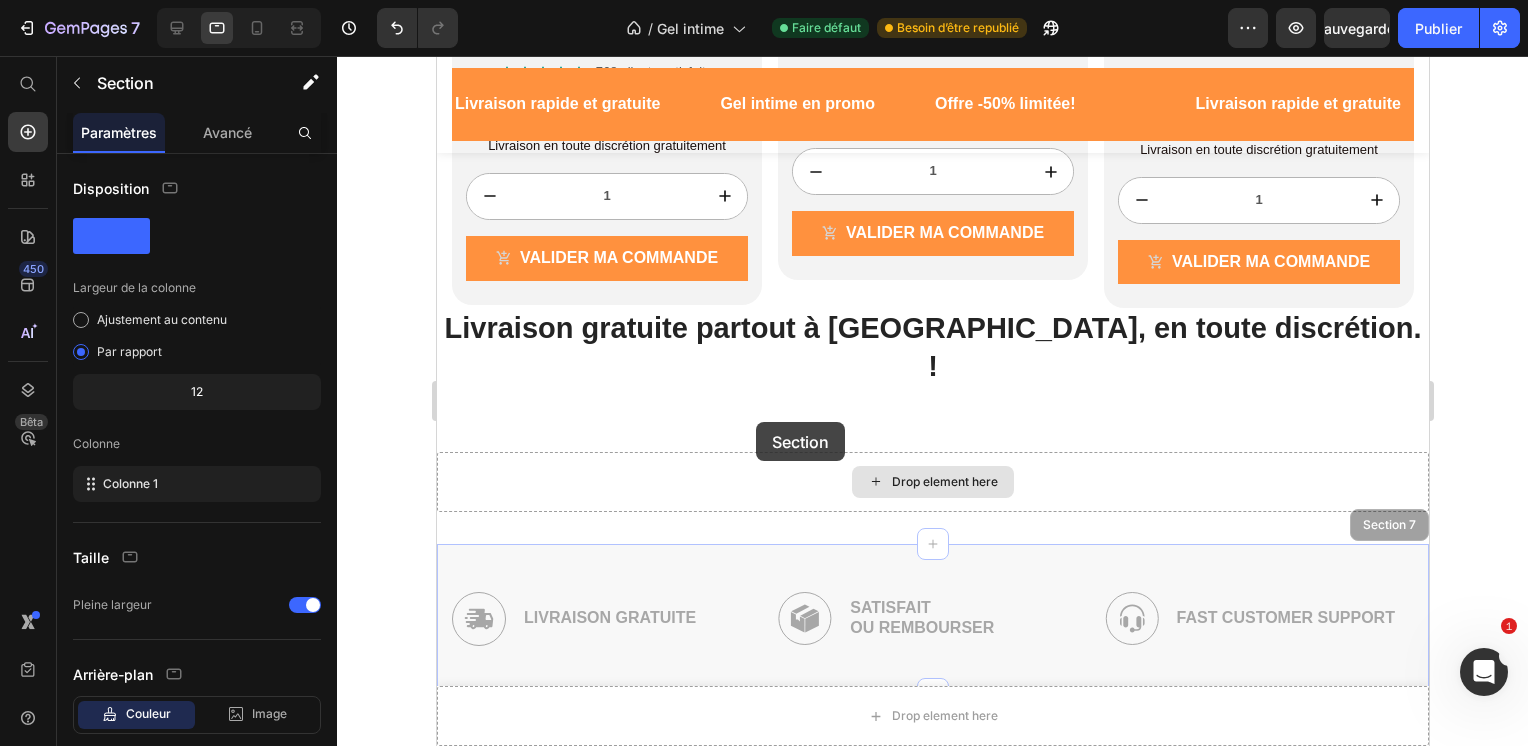 drag, startPoint x: 754, startPoint y: 503, endPoint x: 755, endPoint y: 422, distance: 81.00617 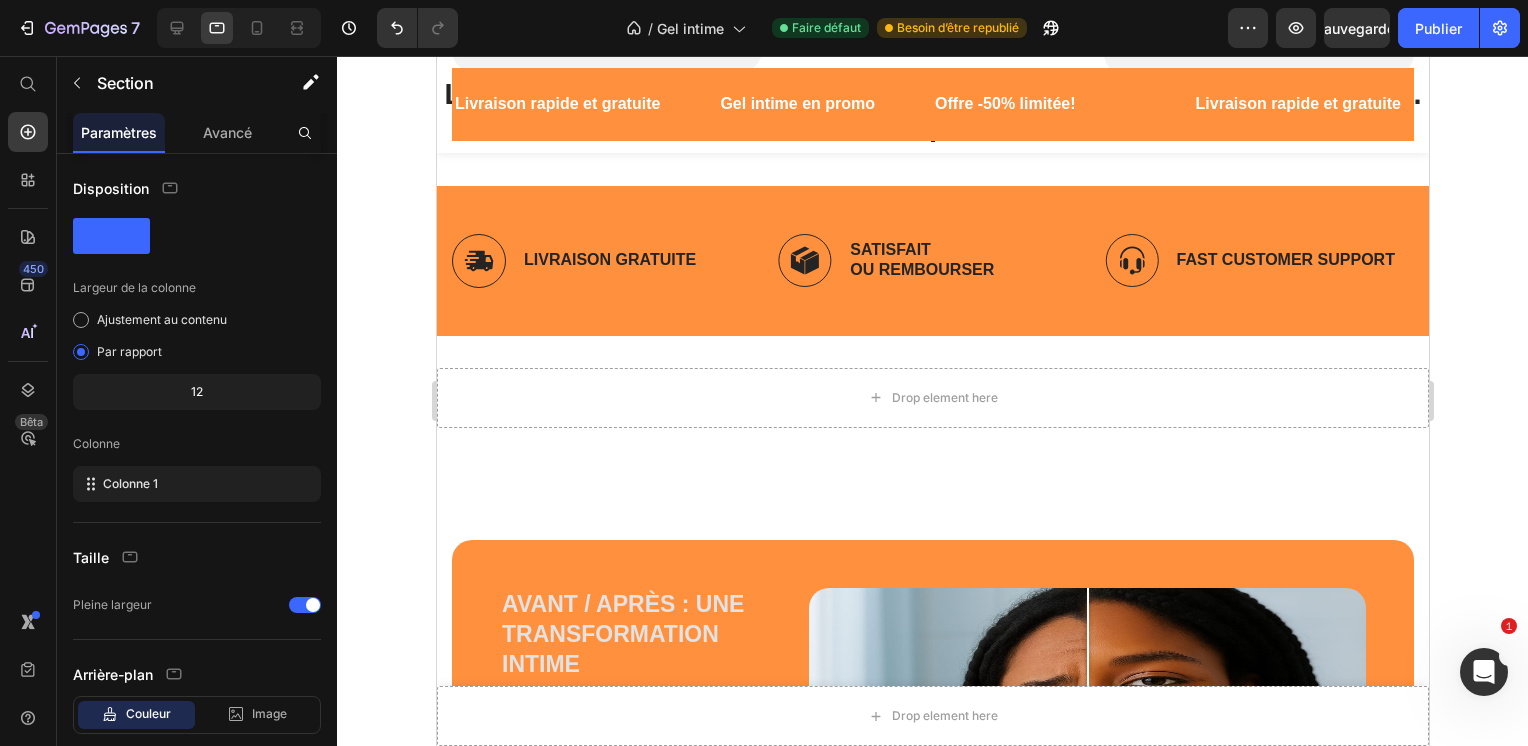 scroll, scrollTop: 2734, scrollLeft: 0, axis: vertical 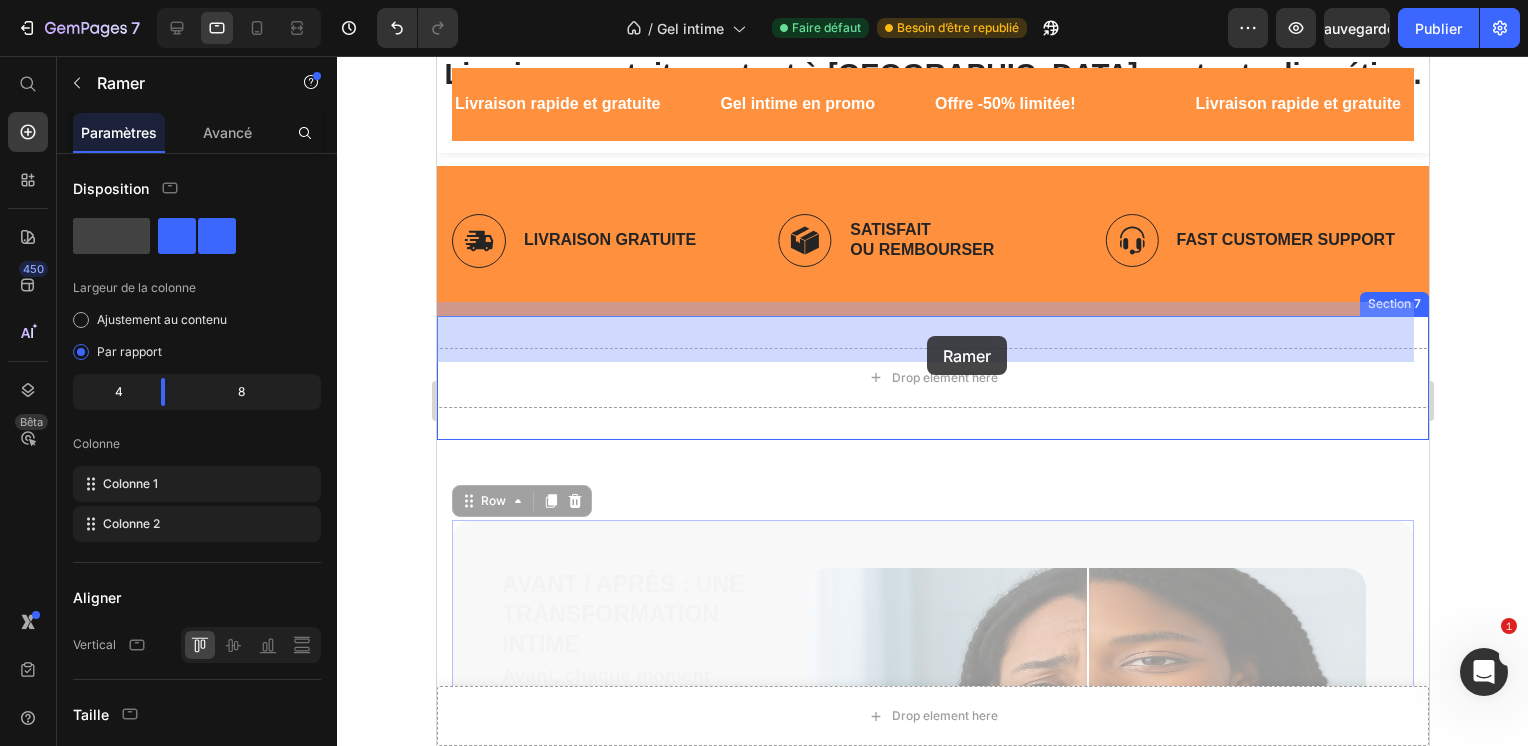 drag, startPoint x: 925, startPoint y: 490, endPoint x: 926, endPoint y: 336, distance: 154.00325 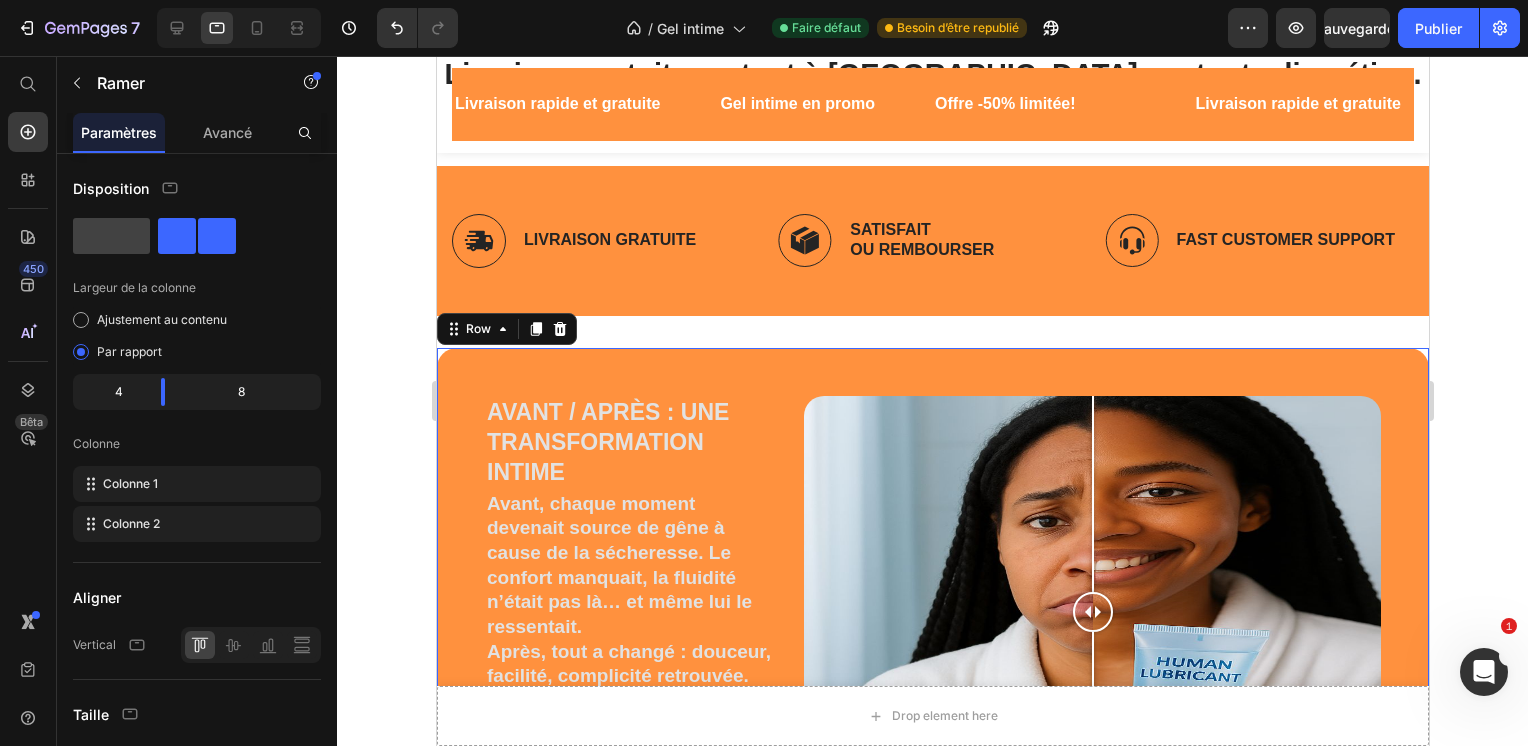 scroll, scrollTop: 2476, scrollLeft: 0, axis: vertical 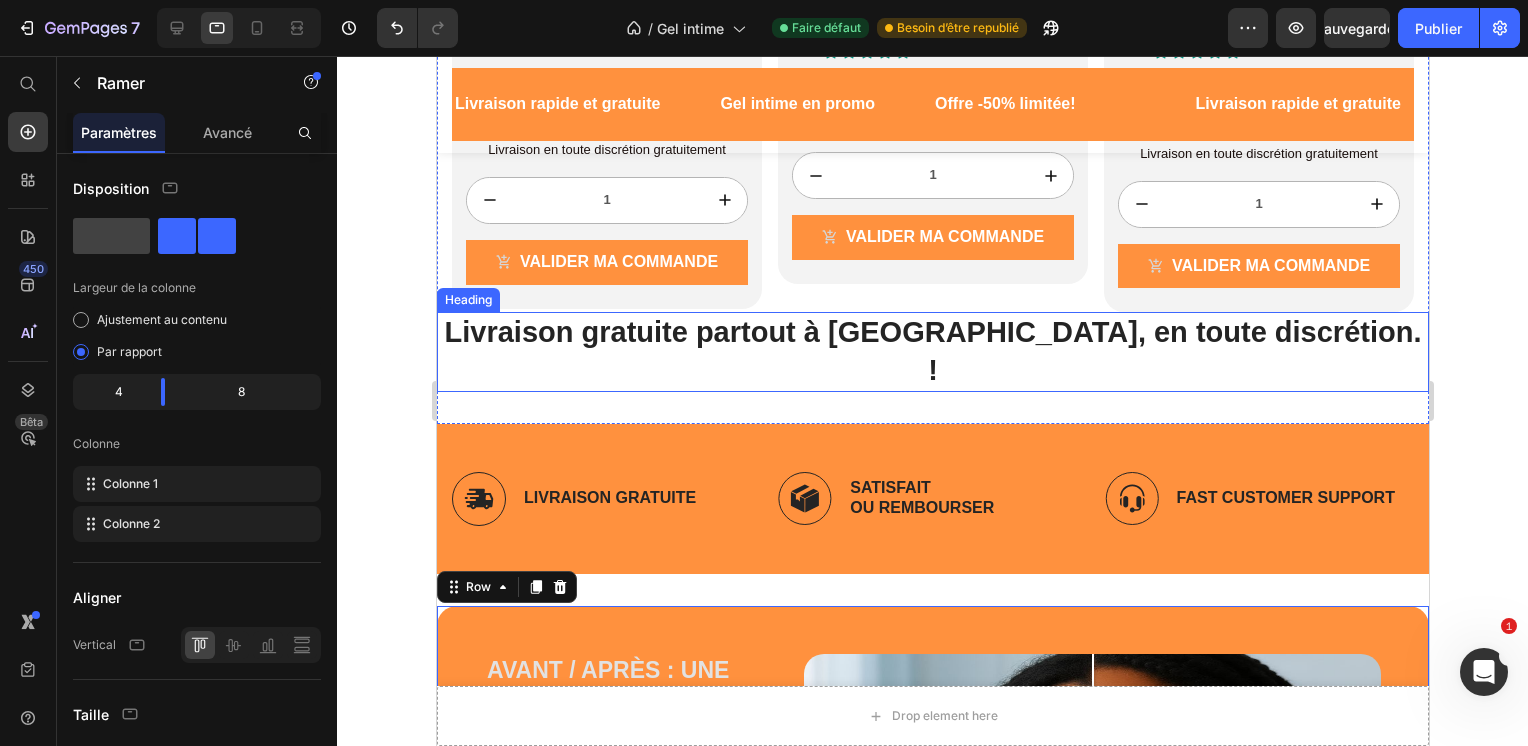 click on "Livraison gratuite partout à [GEOGRAPHIC_DATA], en toute discrétion. !" at bounding box center (932, 351) 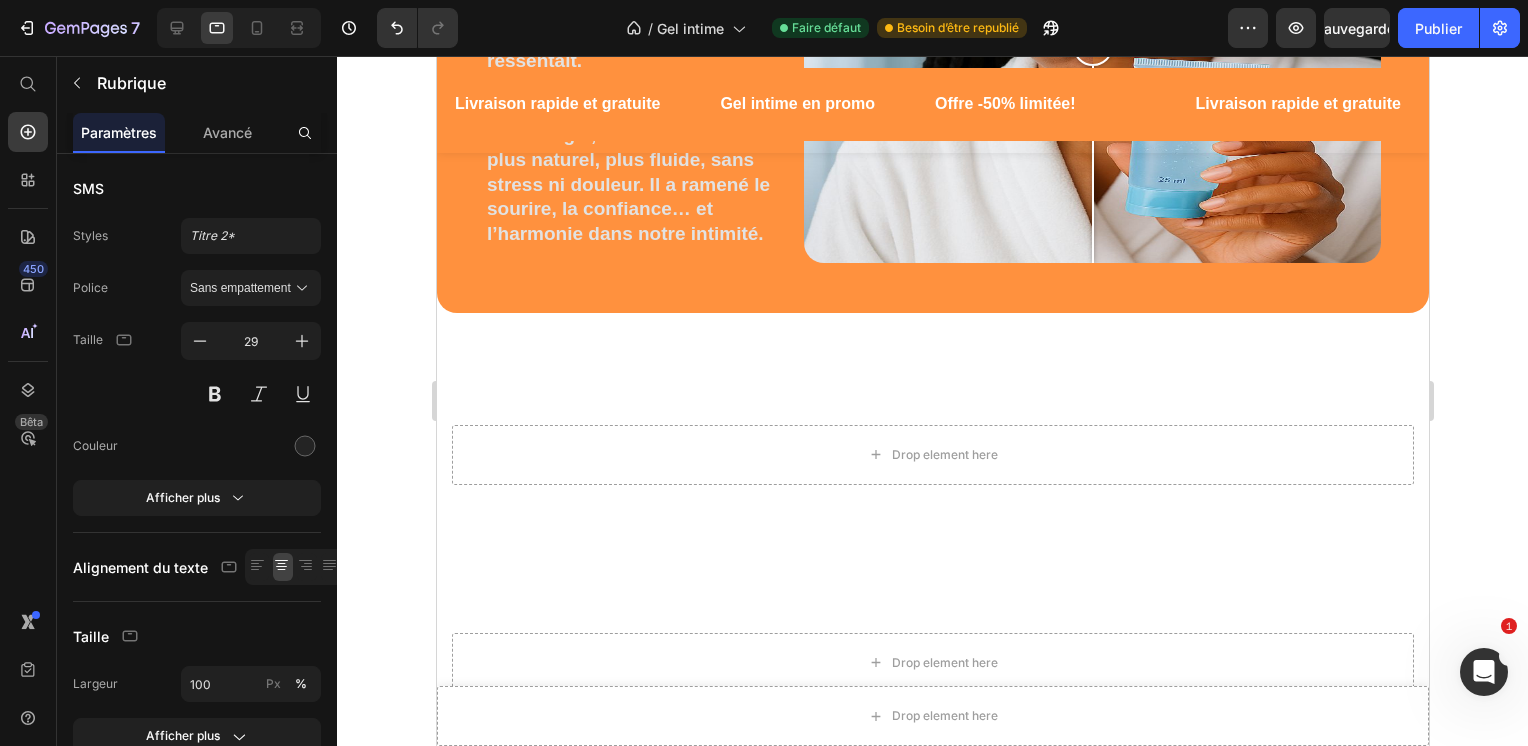 scroll, scrollTop: 2288, scrollLeft: 0, axis: vertical 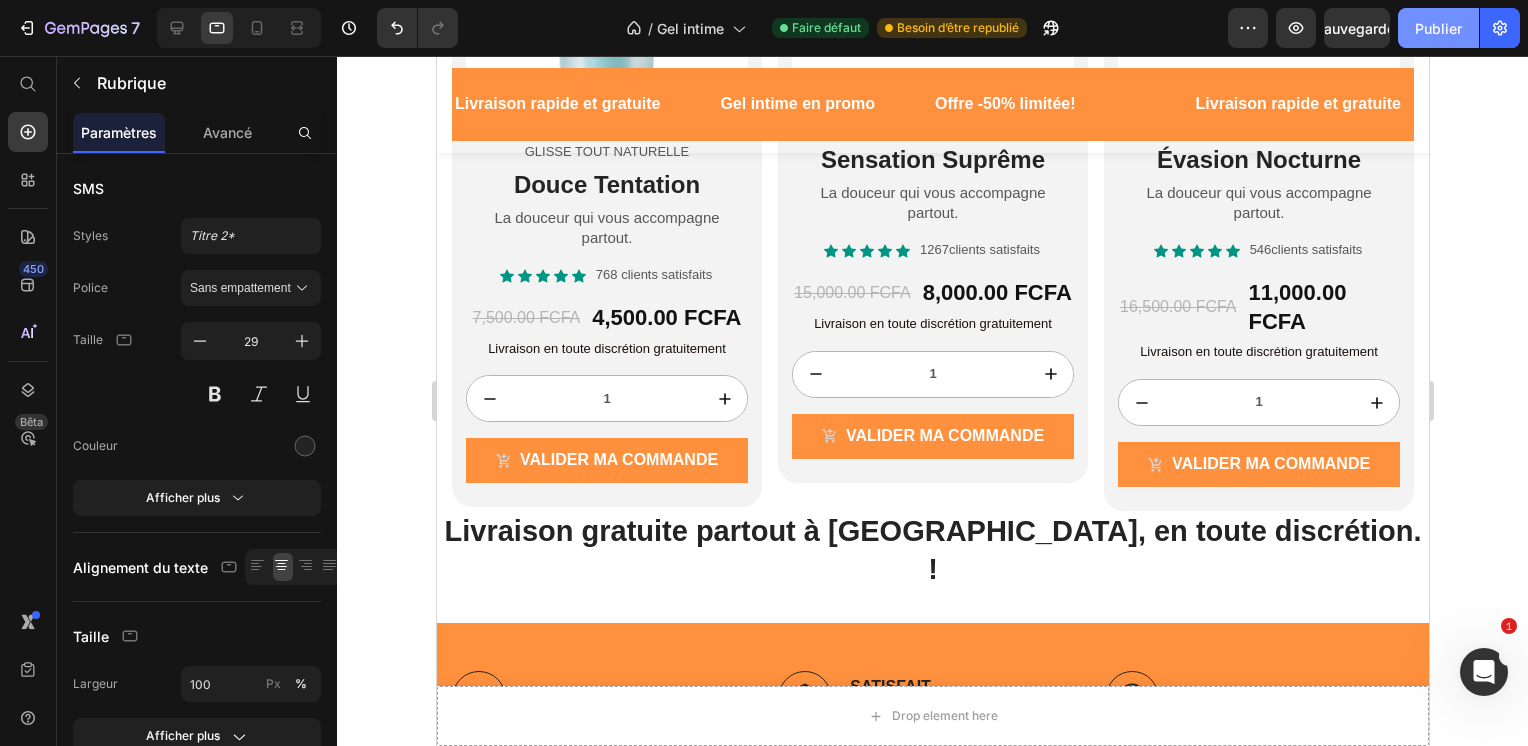 click on "Publier" 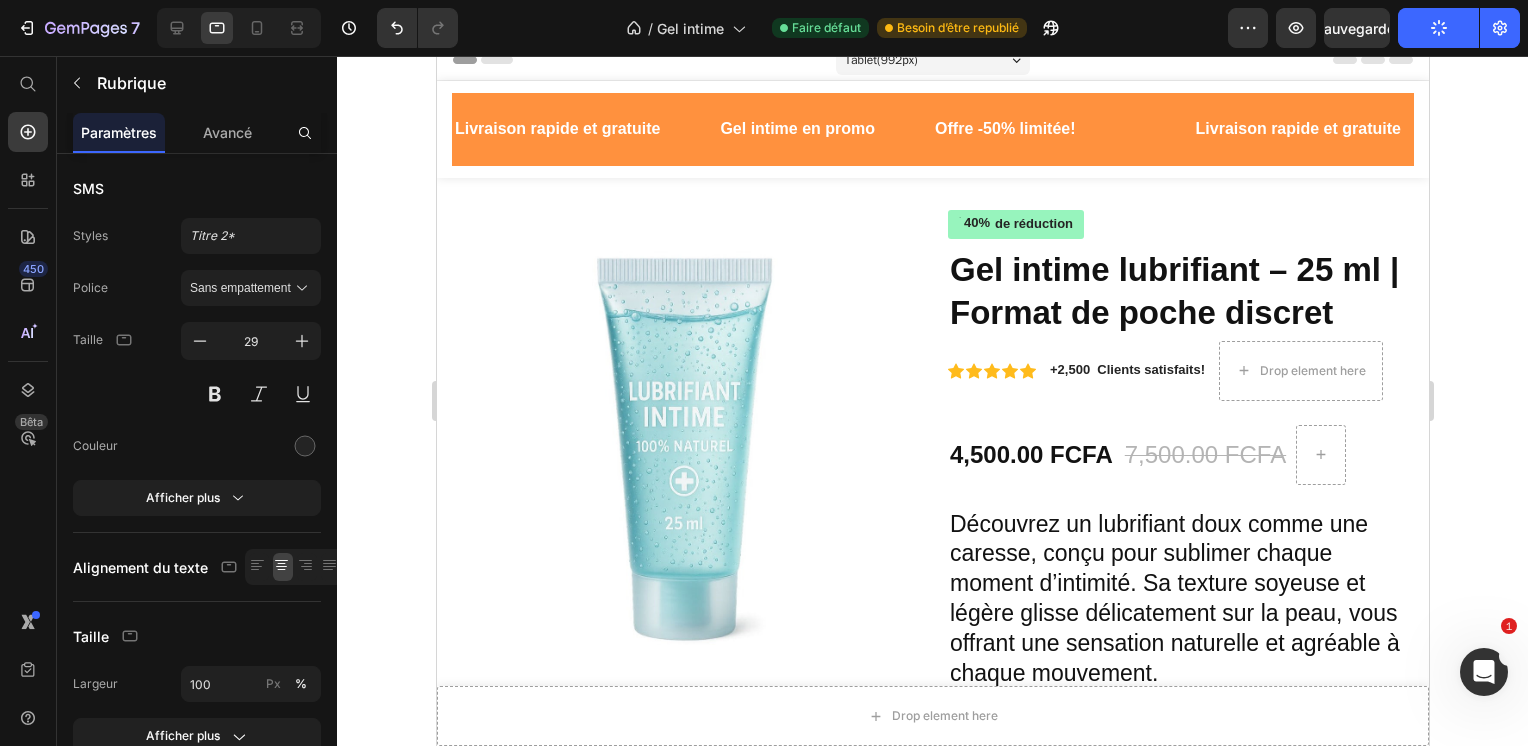 scroll, scrollTop: 0, scrollLeft: 0, axis: both 